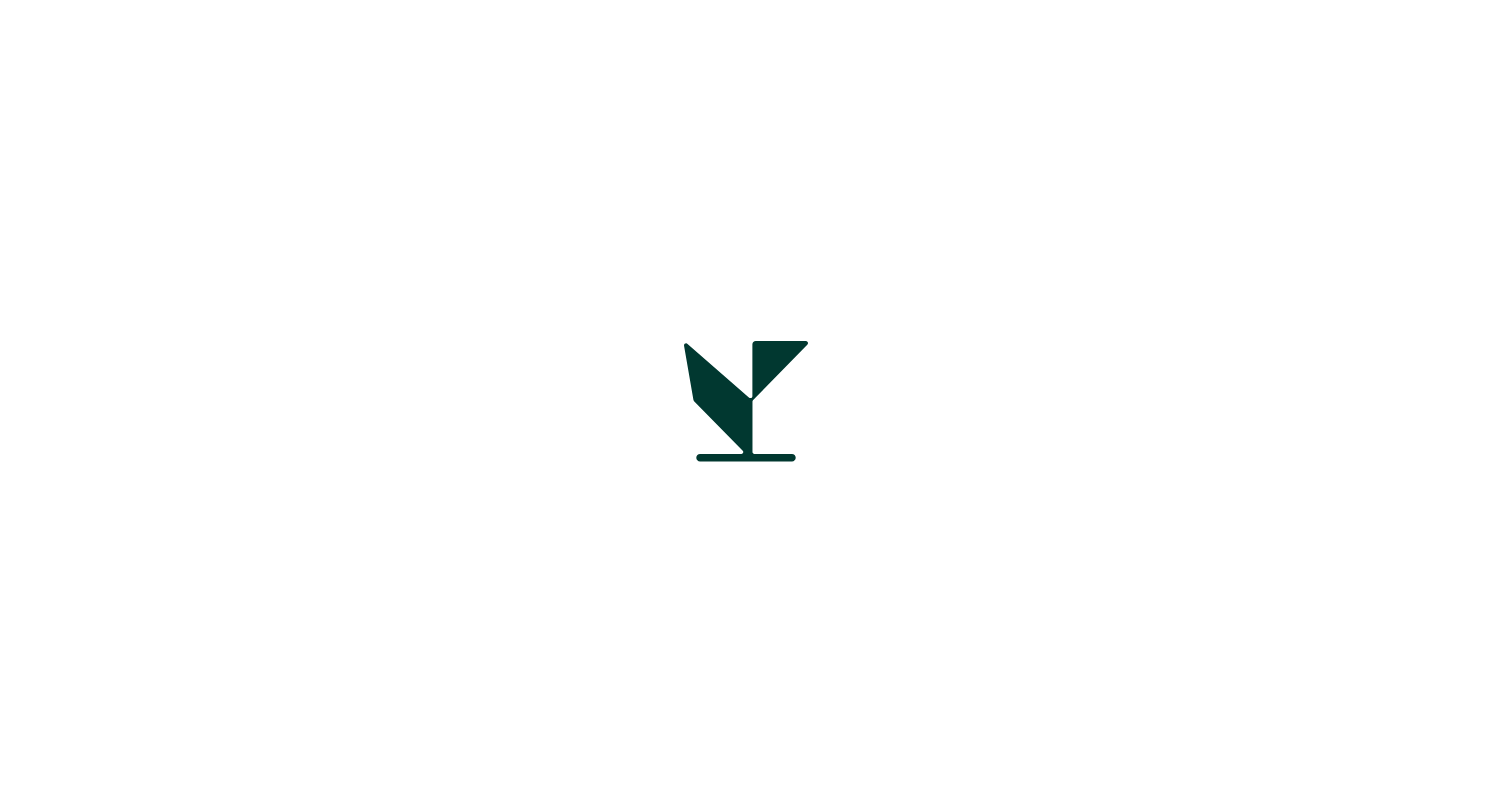 scroll, scrollTop: 0, scrollLeft: 0, axis: both 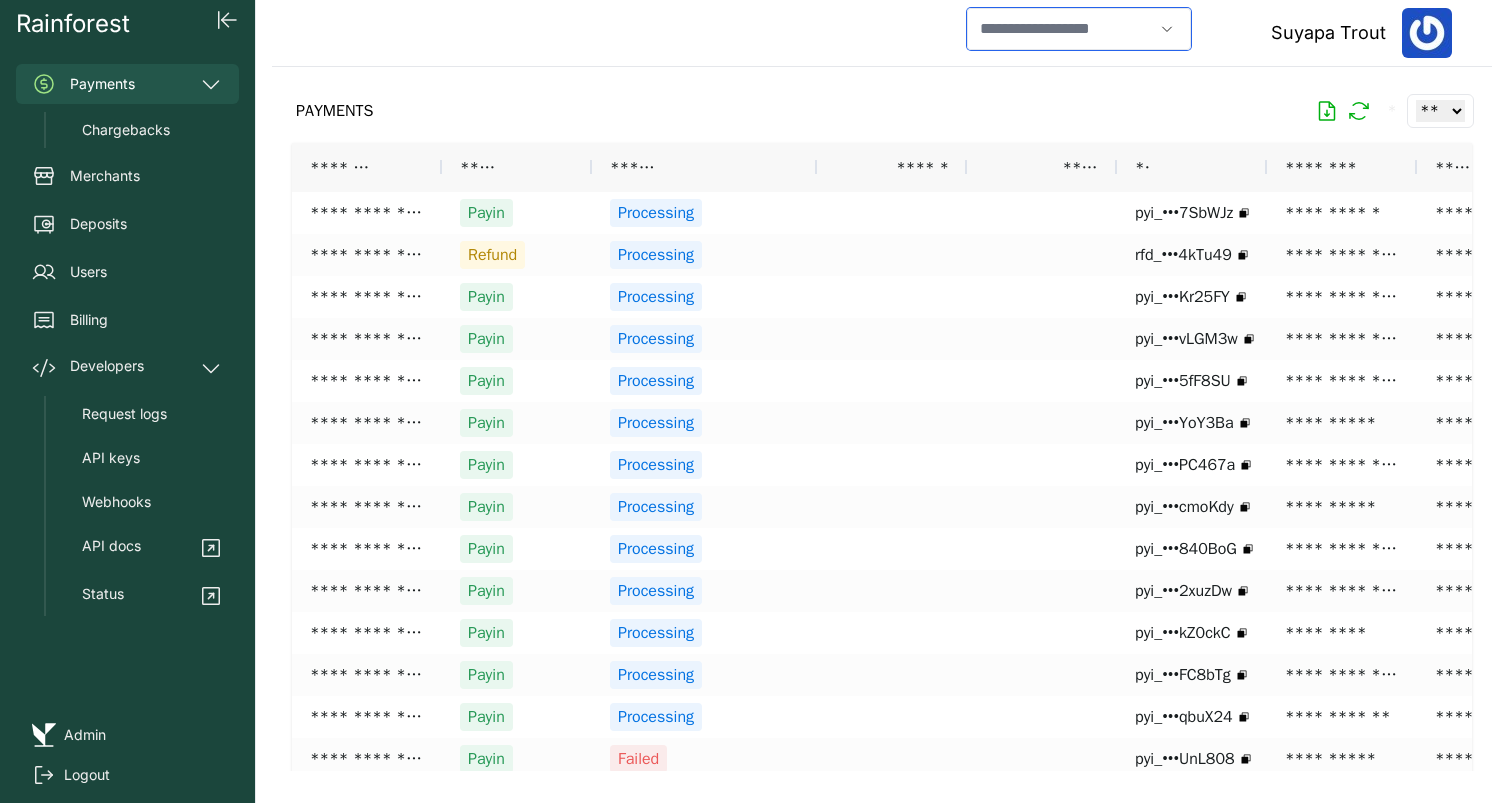 click at bounding box center (1060, 29) 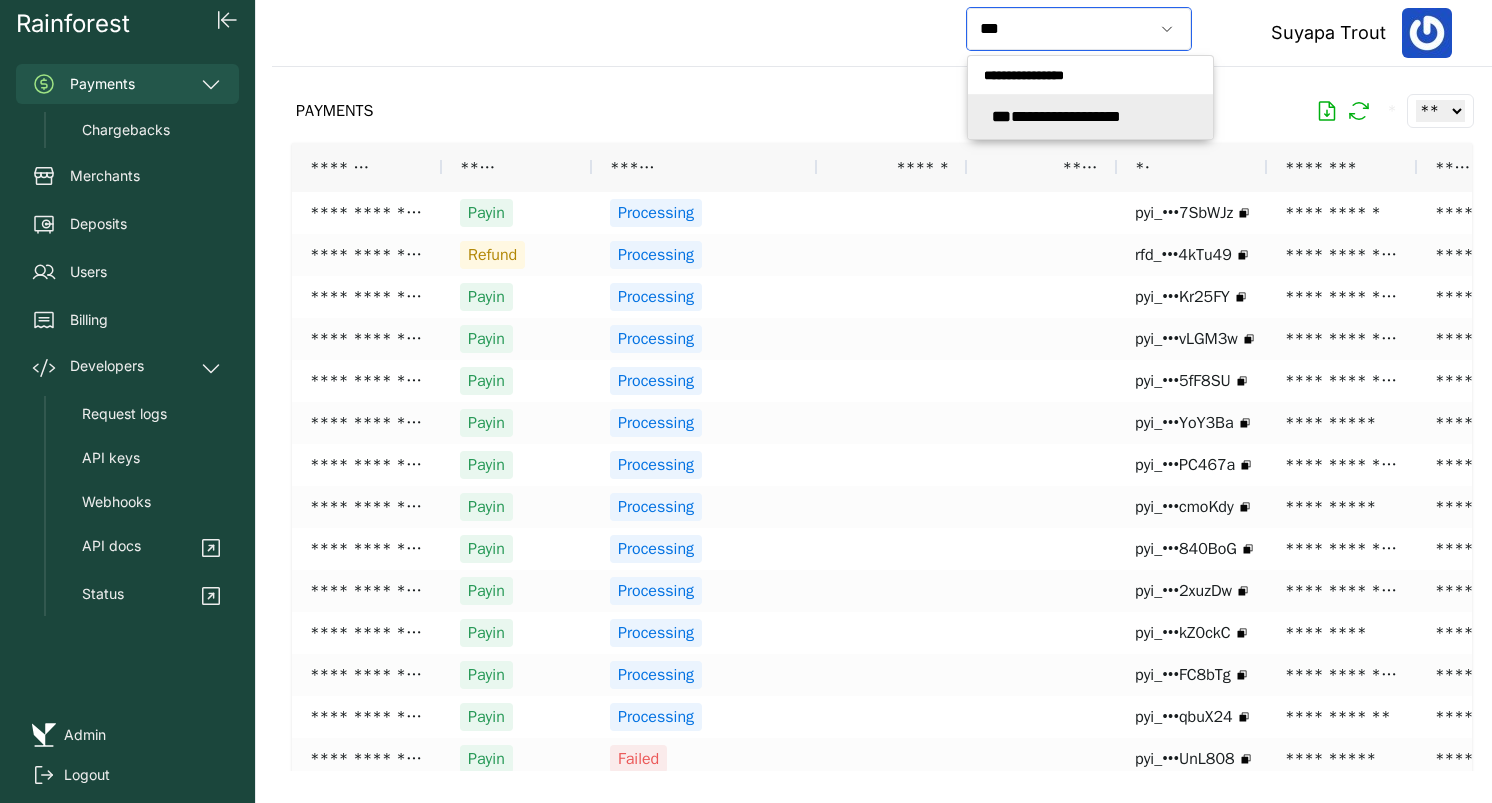 click on "**********" at bounding box center (1056, 116) 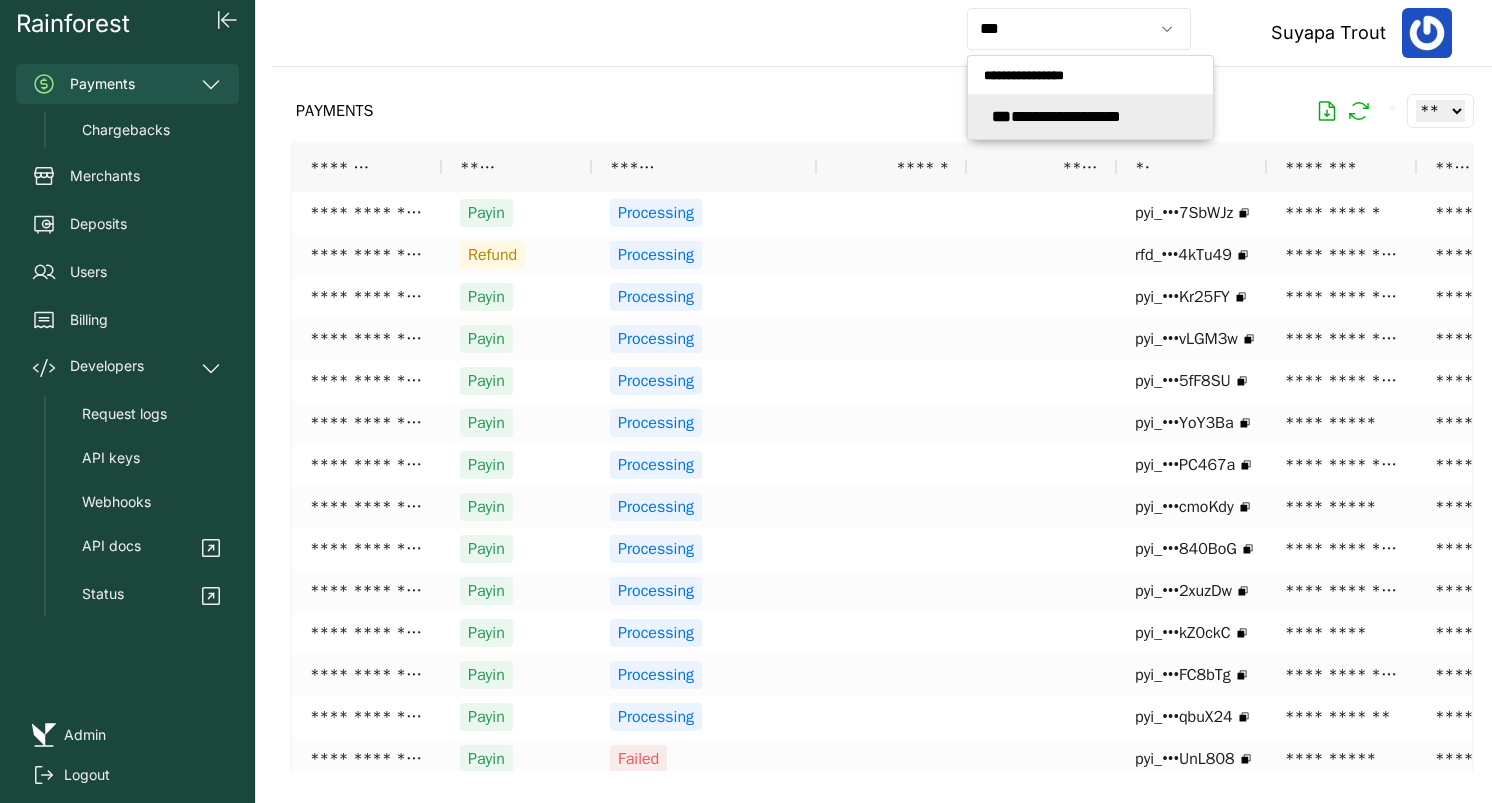 type on "**********" 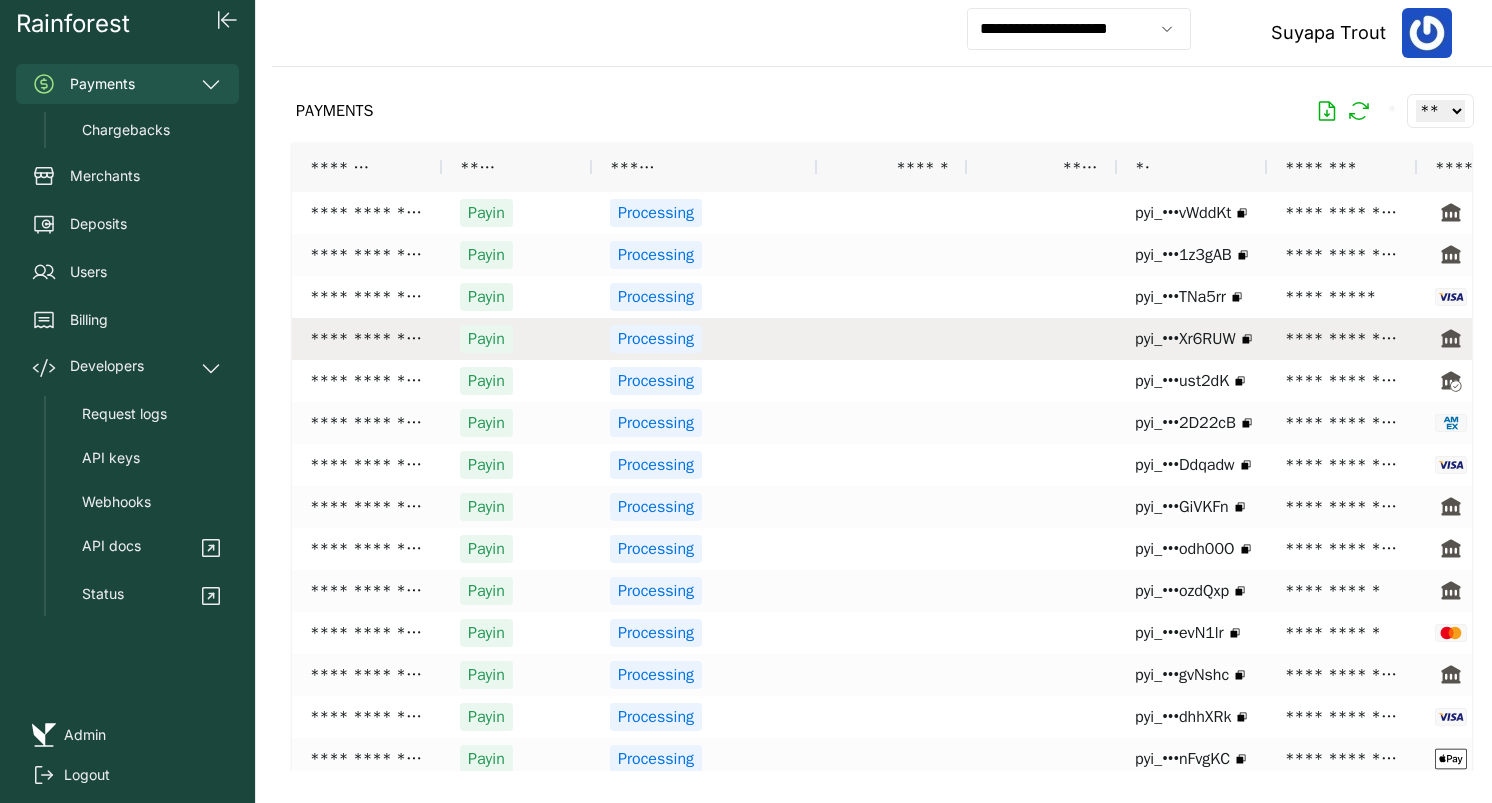 scroll, scrollTop: 0, scrollLeft: 85, axis: horizontal 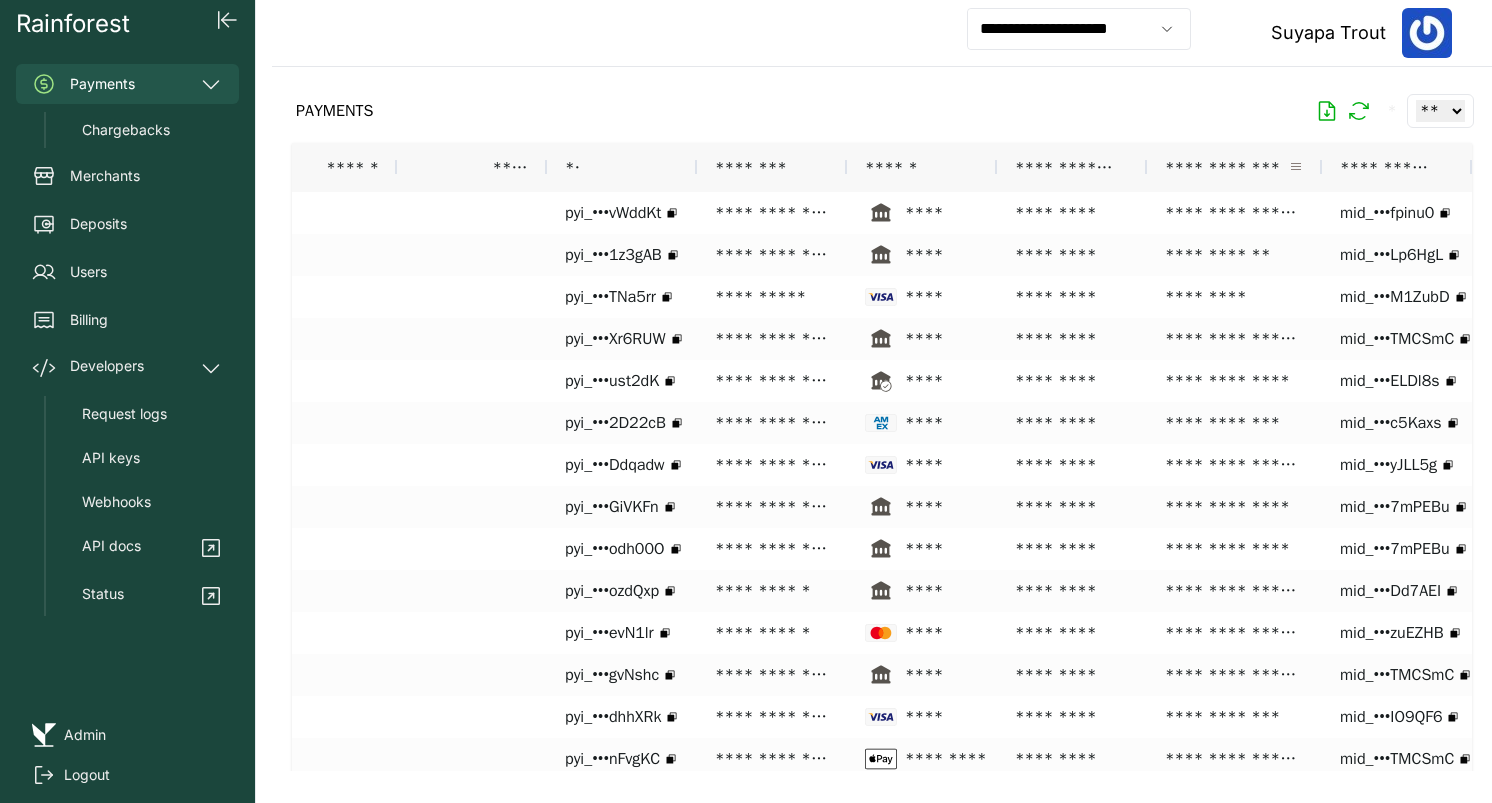 click at bounding box center [1296, 167] 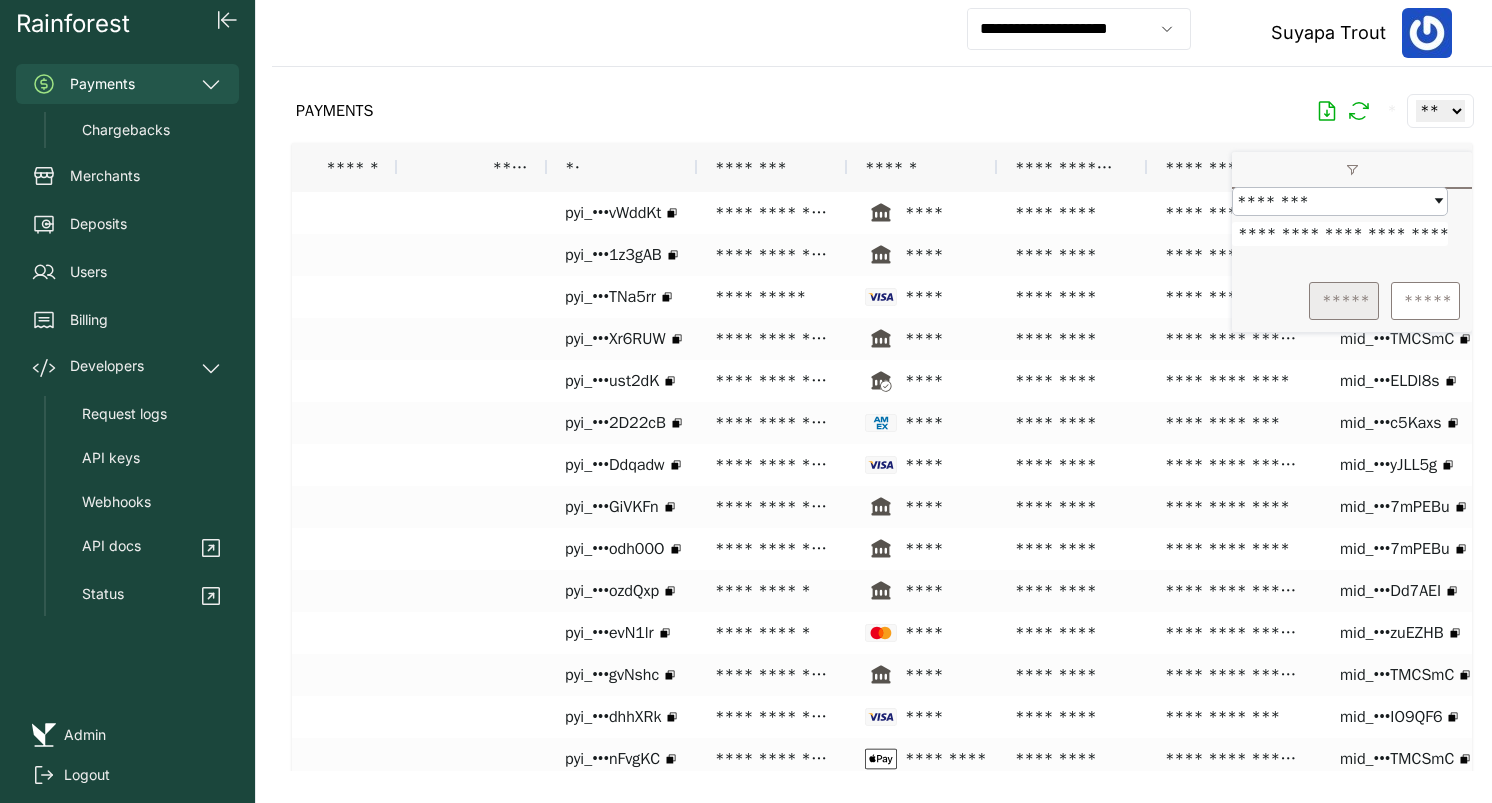 type on "**********" 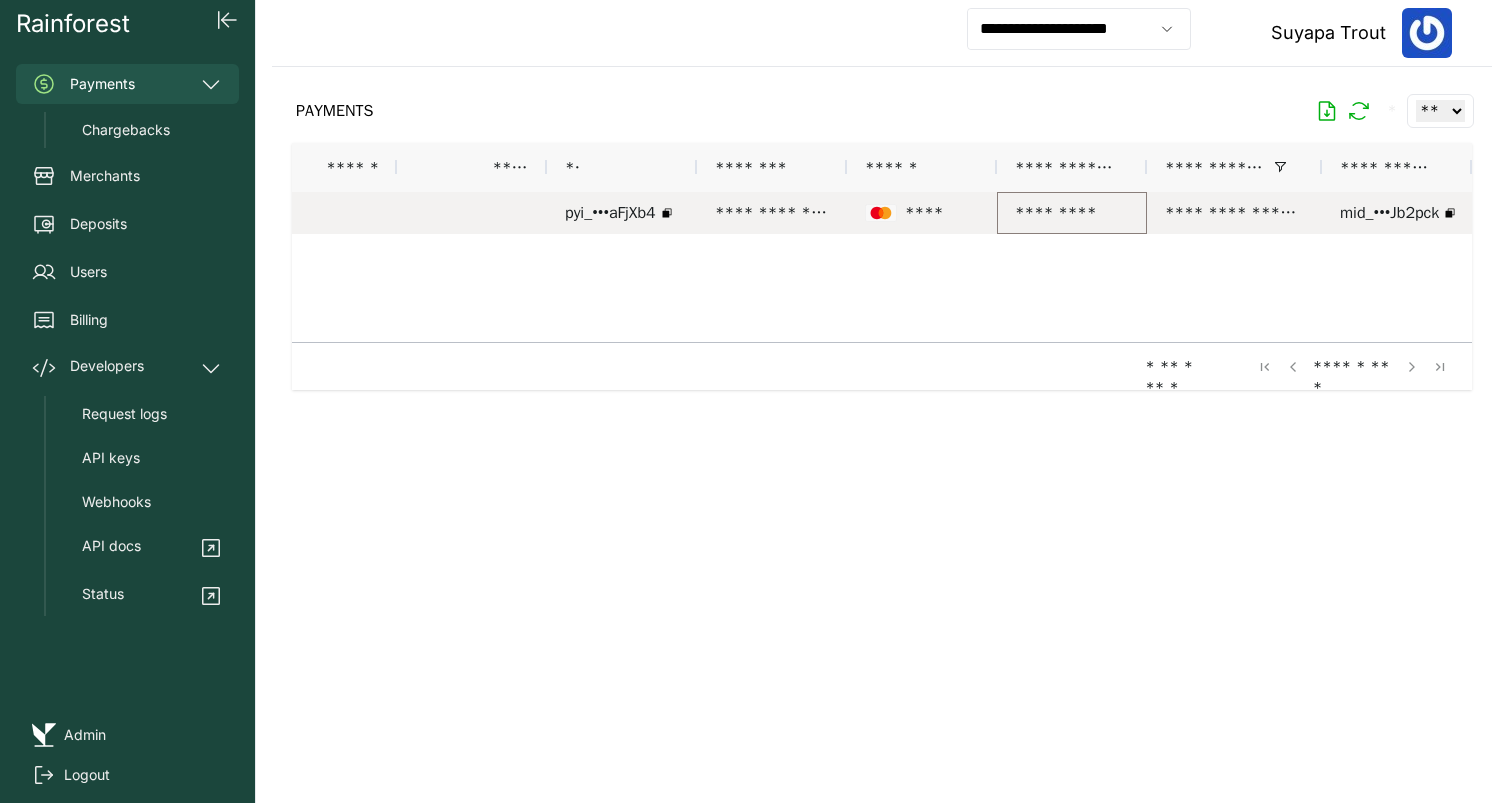 click on "*********" at bounding box center (1072, 213) 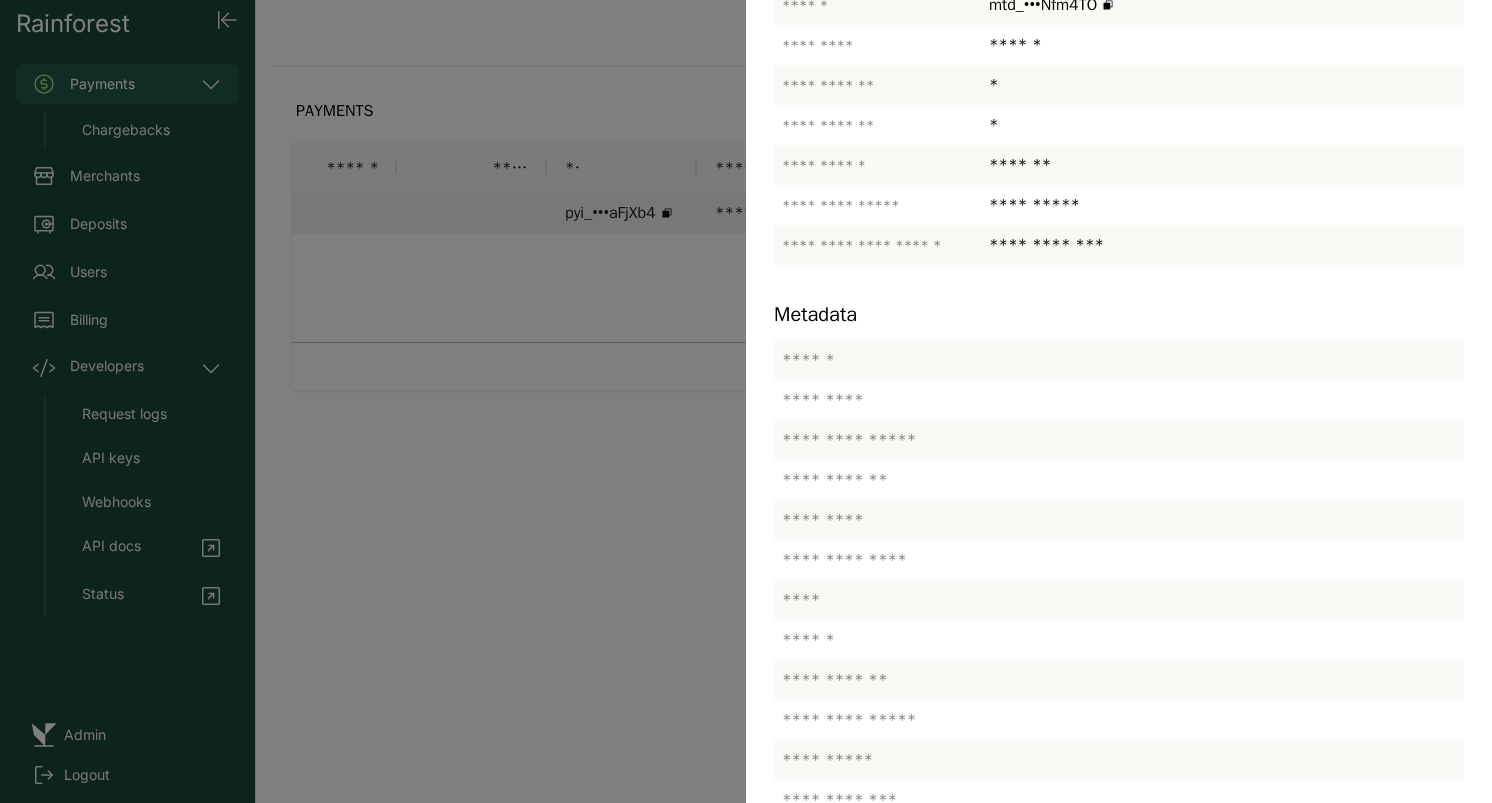 scroll, scrollTop: 382, scrollLeft: 0, axis: vertical 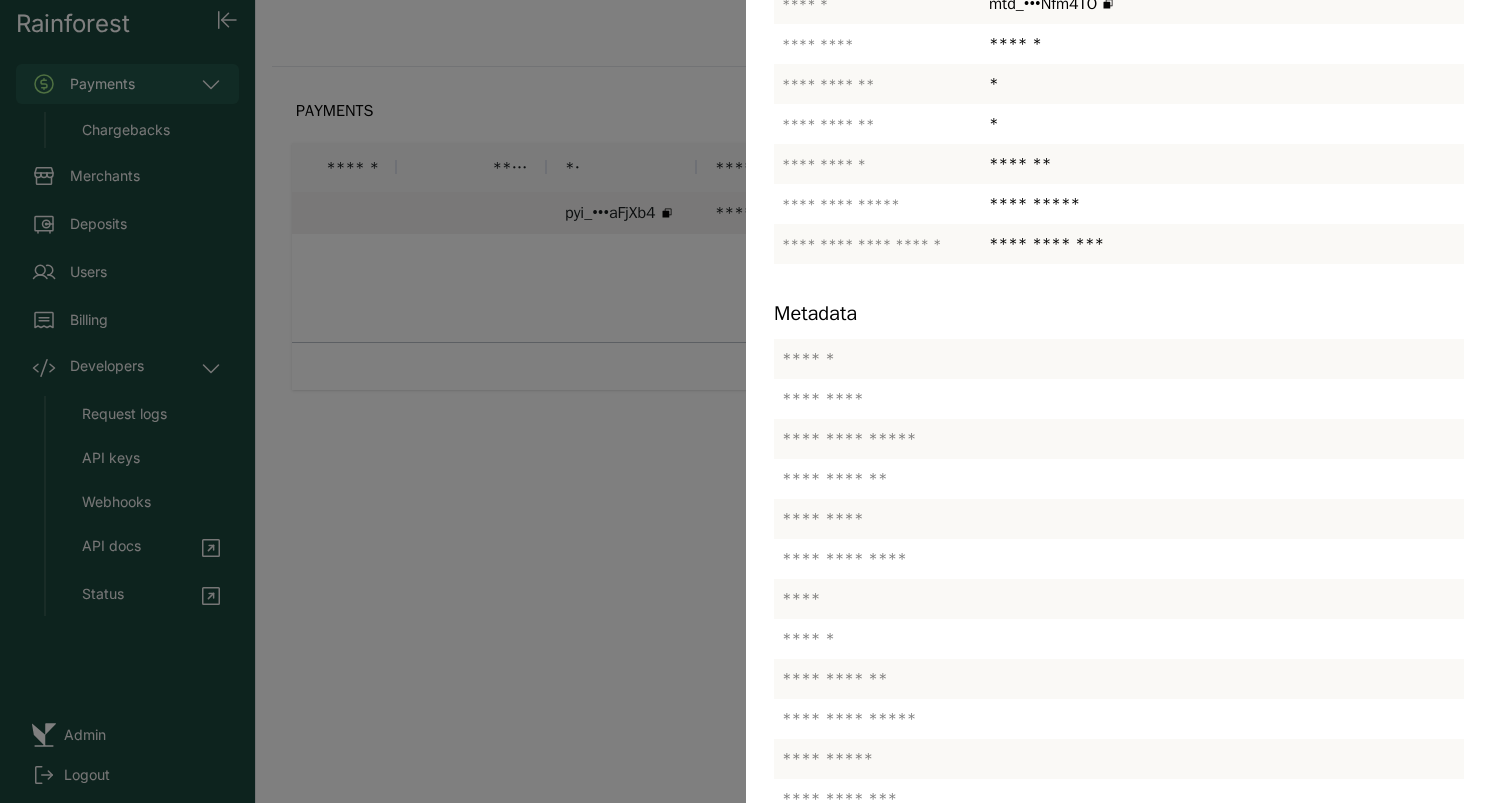 click at bounding box center [746, 401] 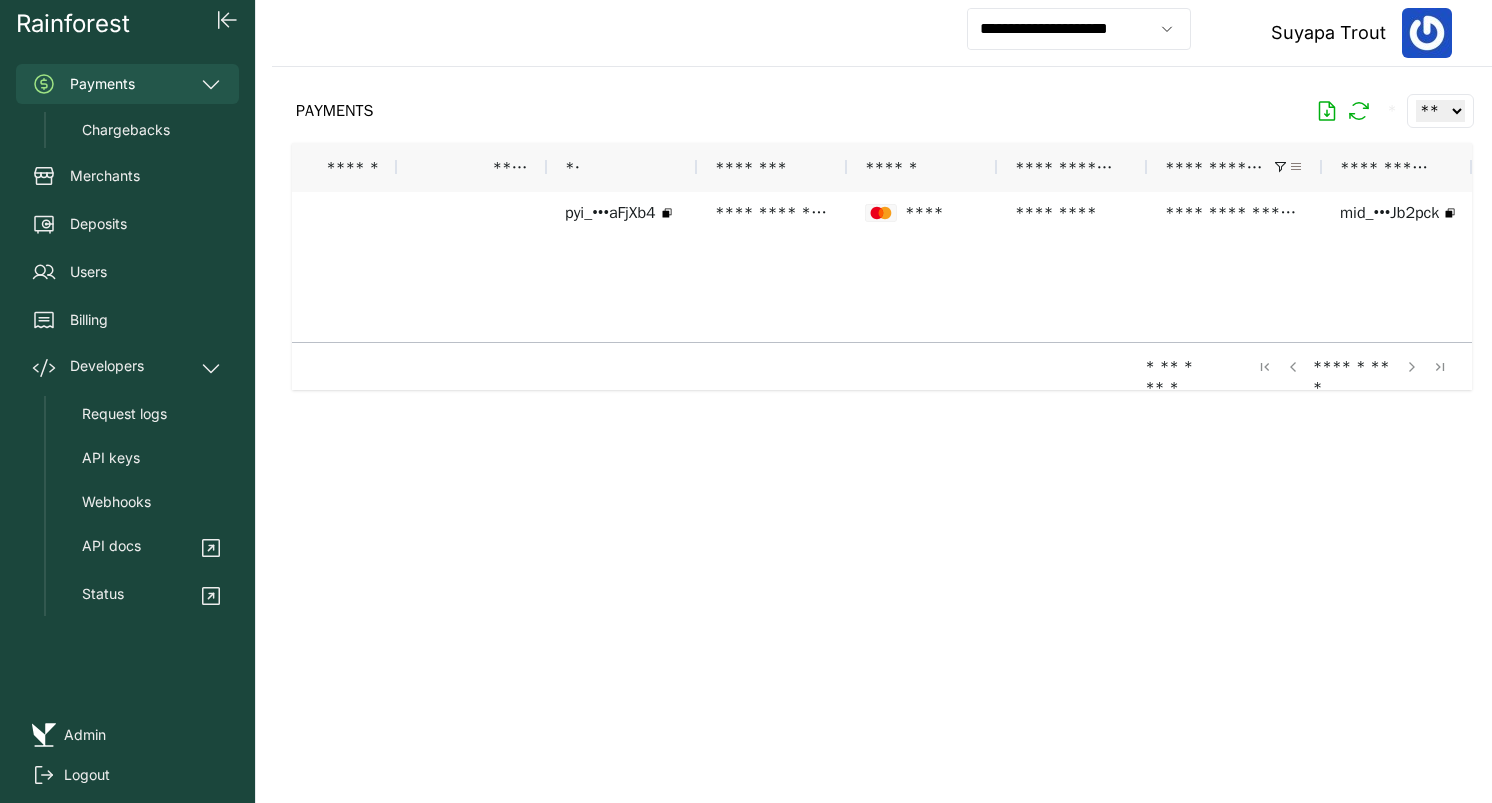 click at bounding box center (1296, 167) 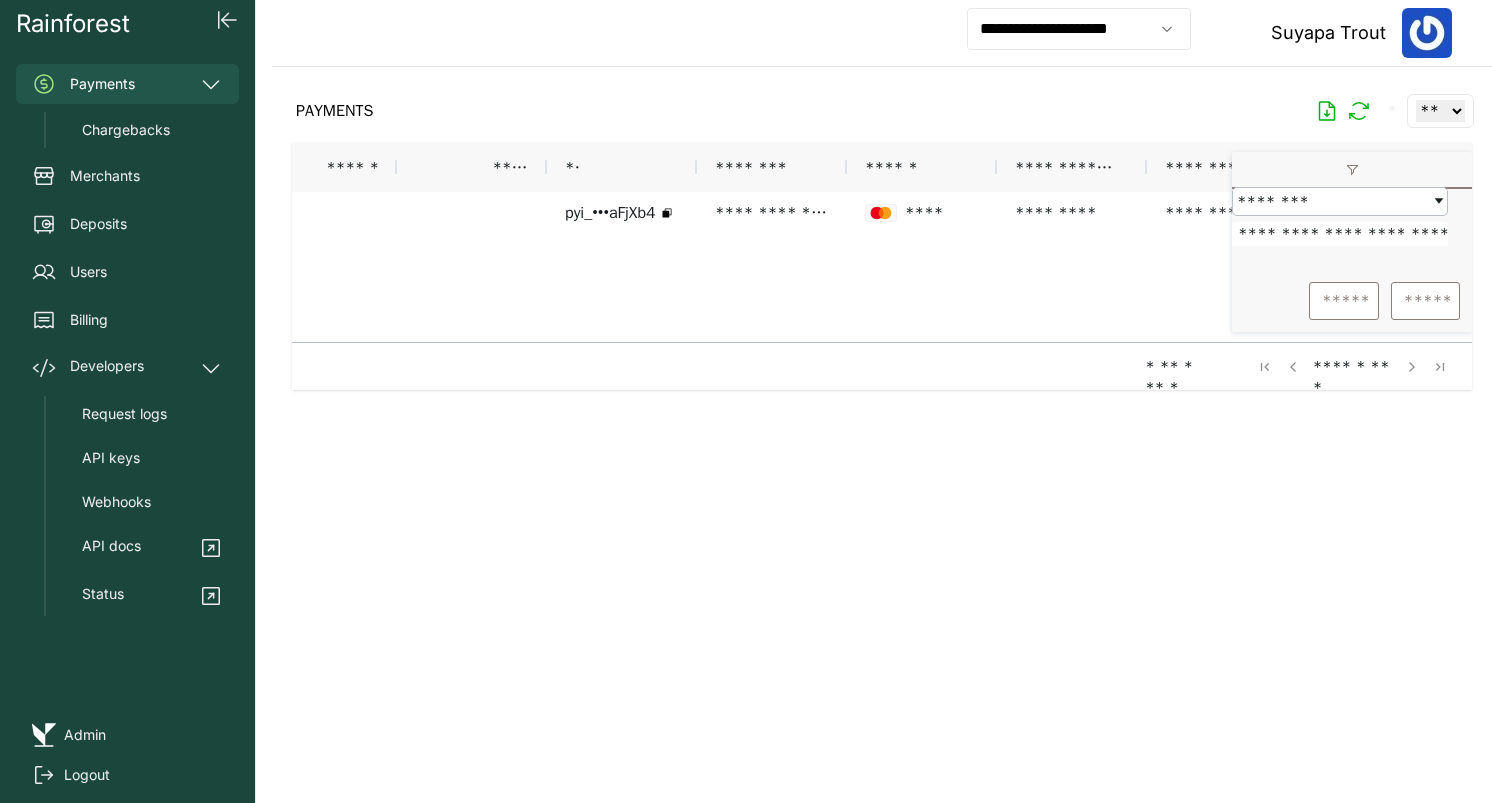 click on "**********" at bounding box center (1340, 234) 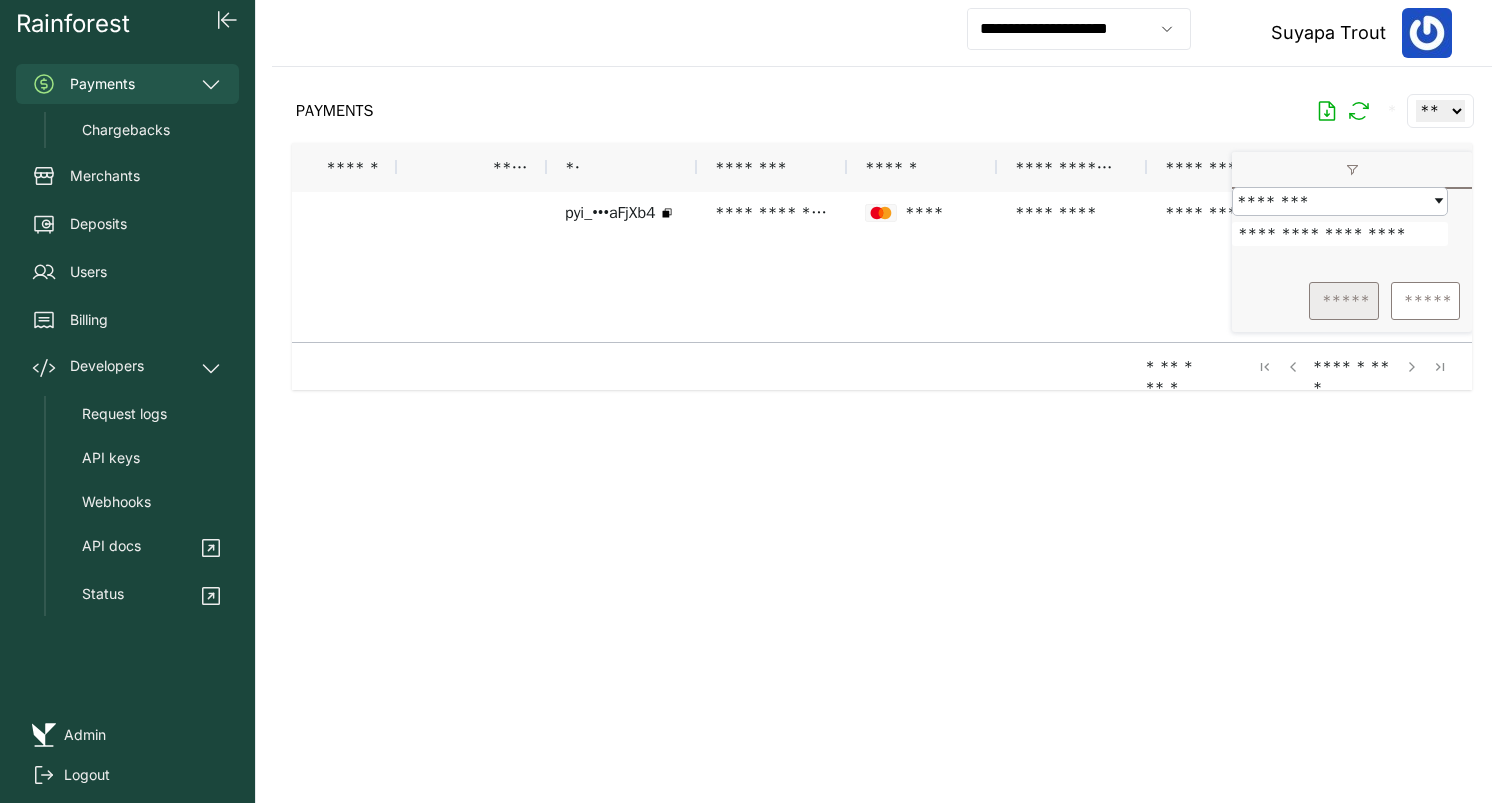 type on "**********" 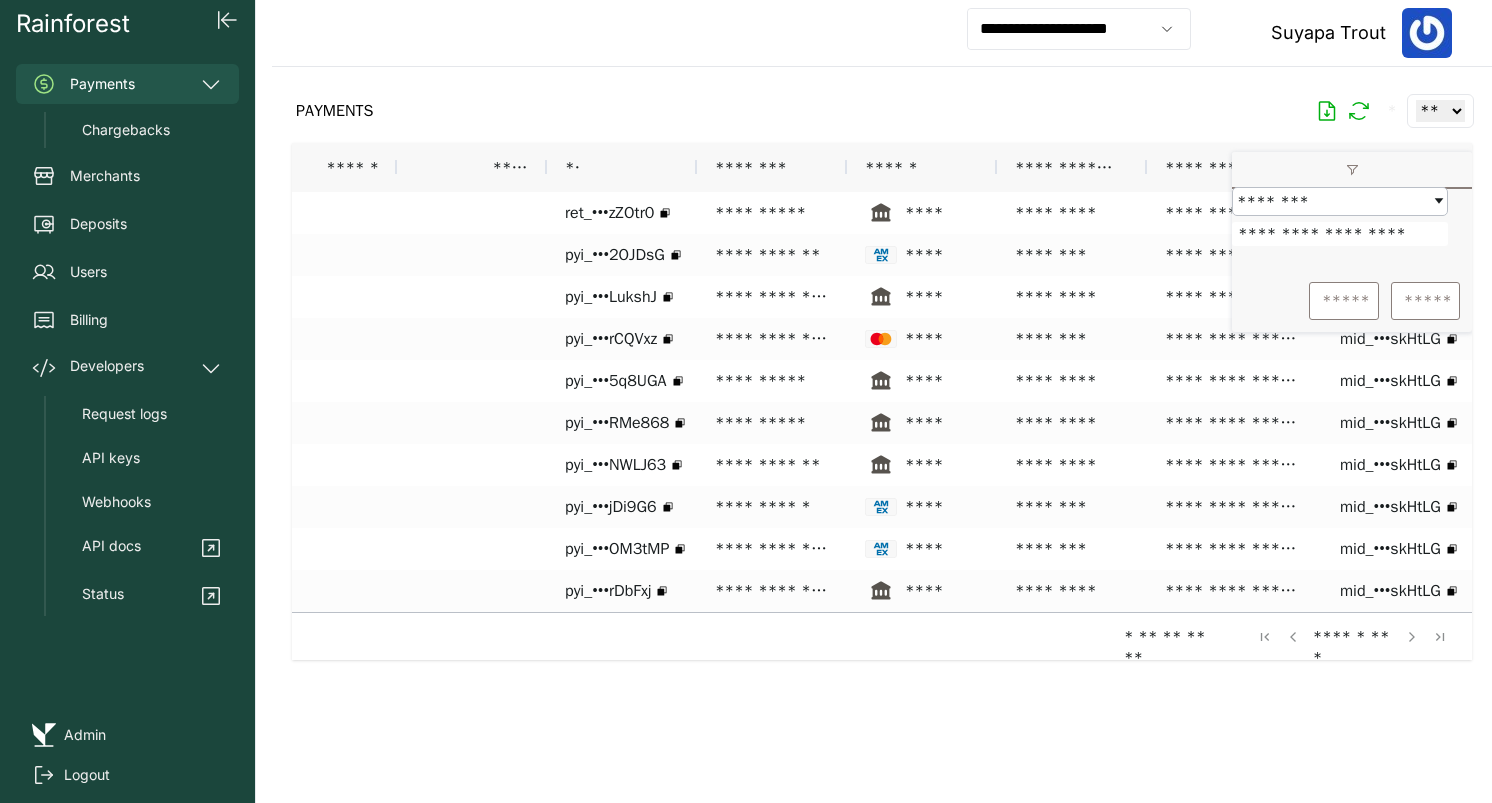 click on "PAYMENTS * ** ** ** ***" at bounding box center (882, 111) 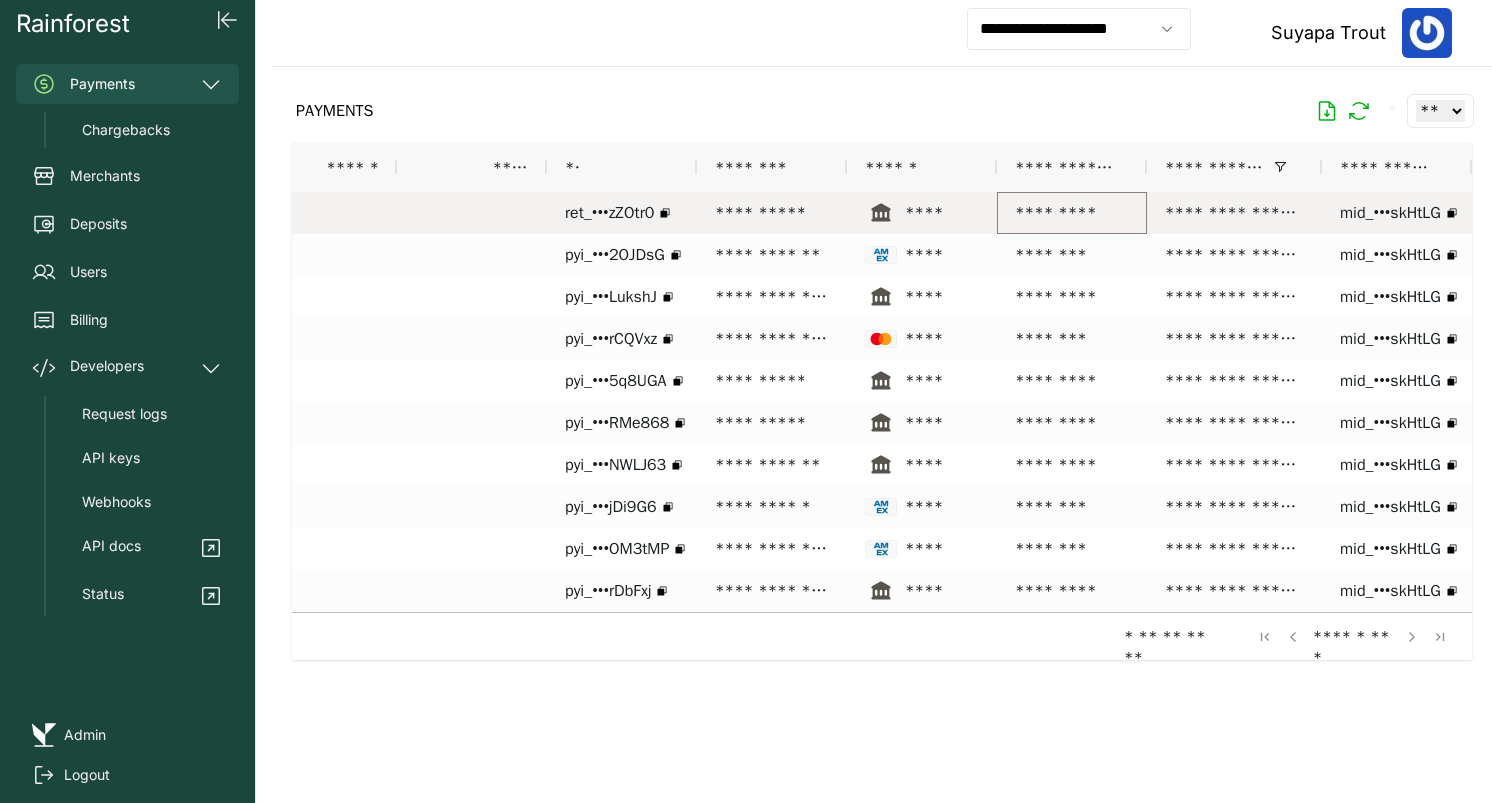 click on "*********" at bounding box center (1072, 213) 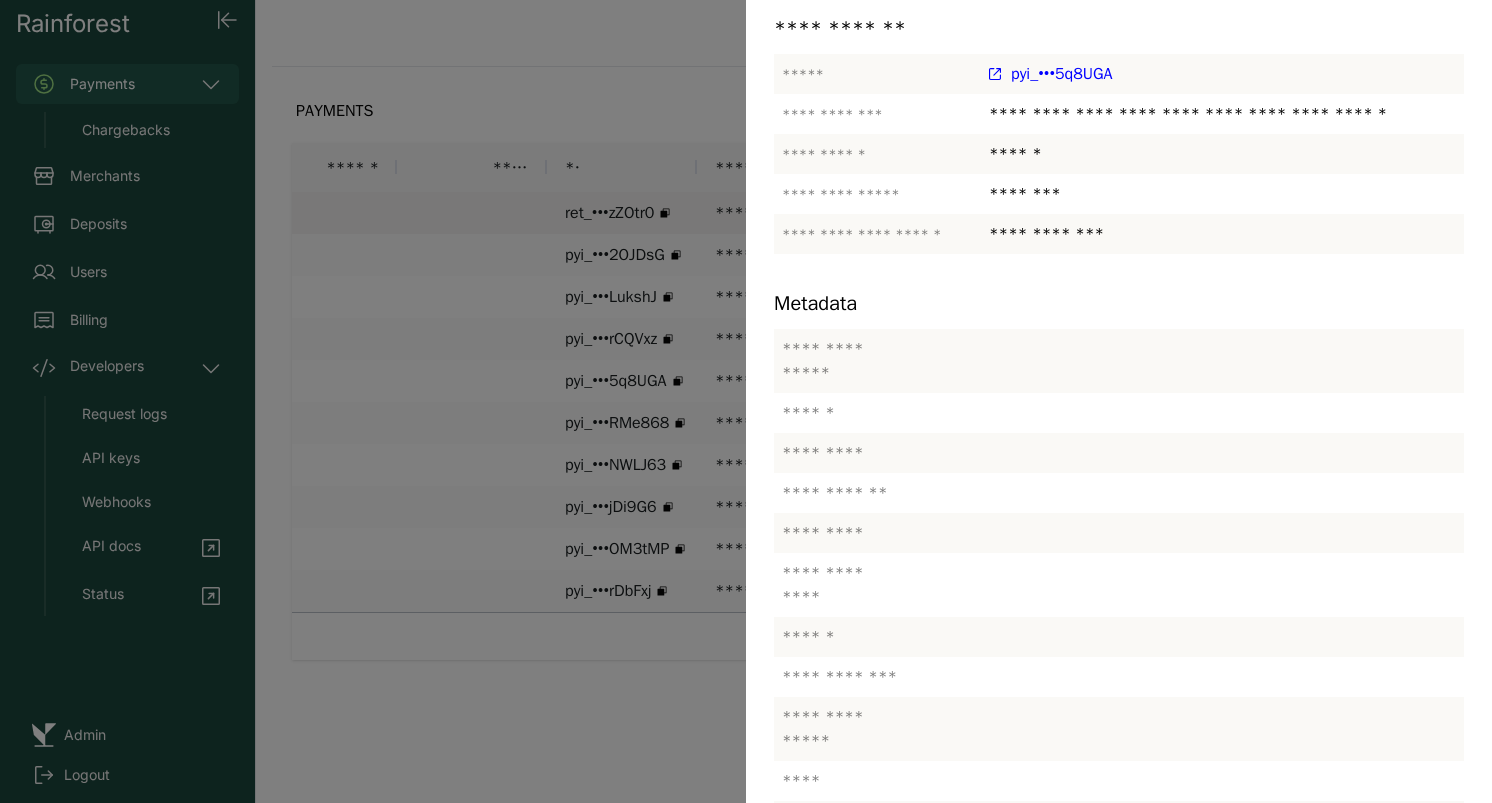 scroll, scrollTop: 427, scrollLeft: 0, axis: vertical 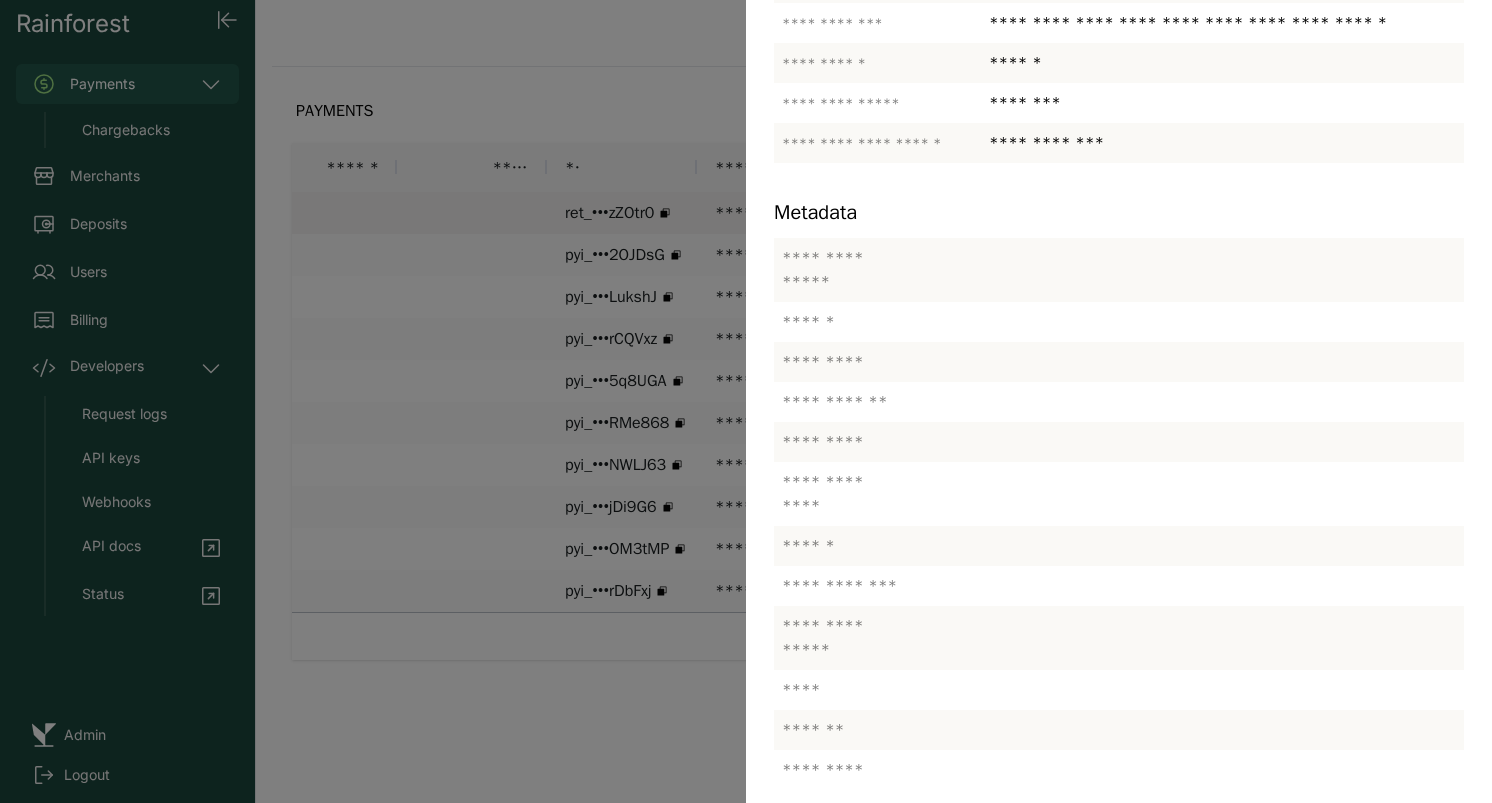 click at bounding box center [746, 401] 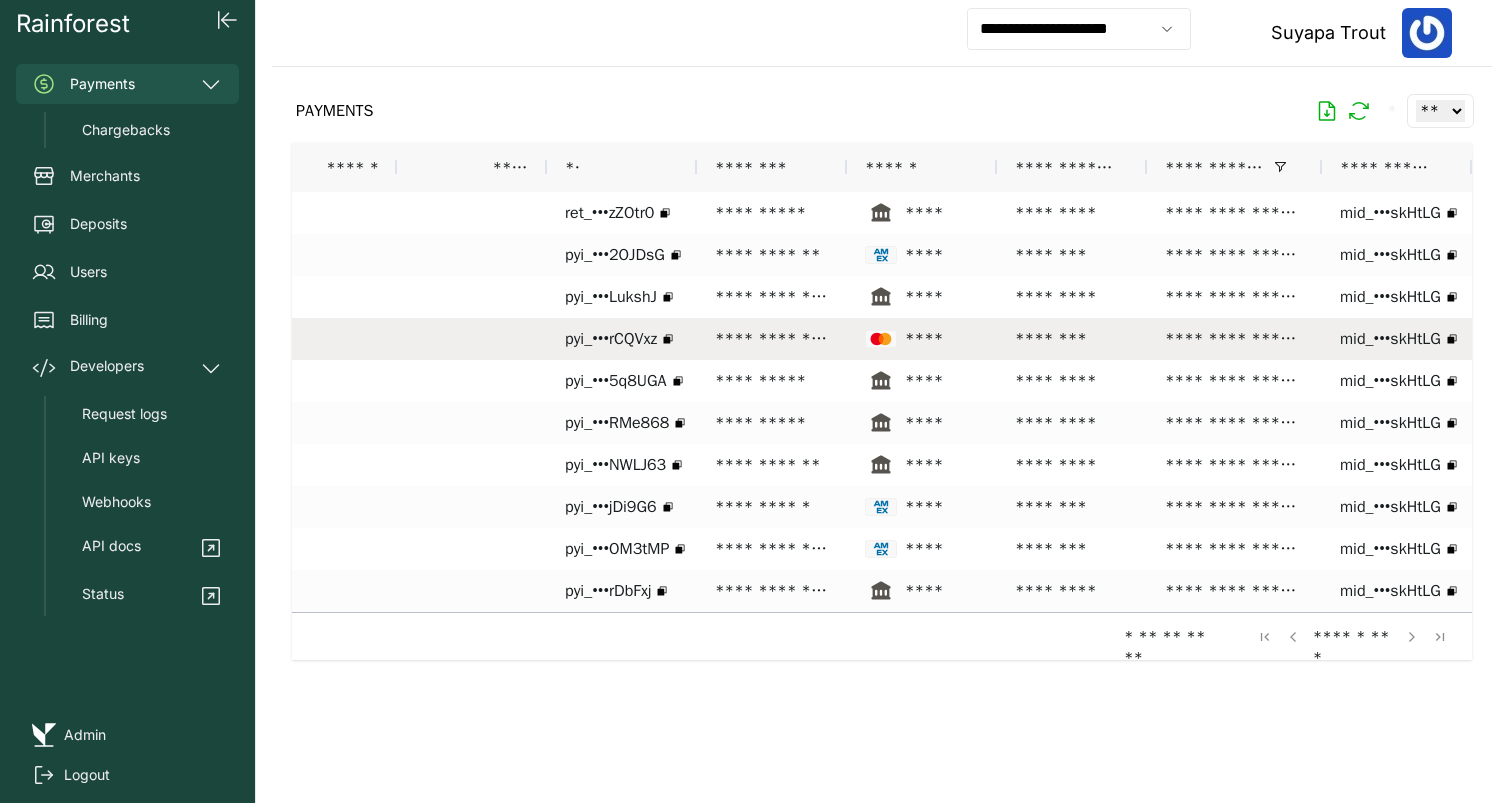 click on "**********" at bounding box center [772, 339] 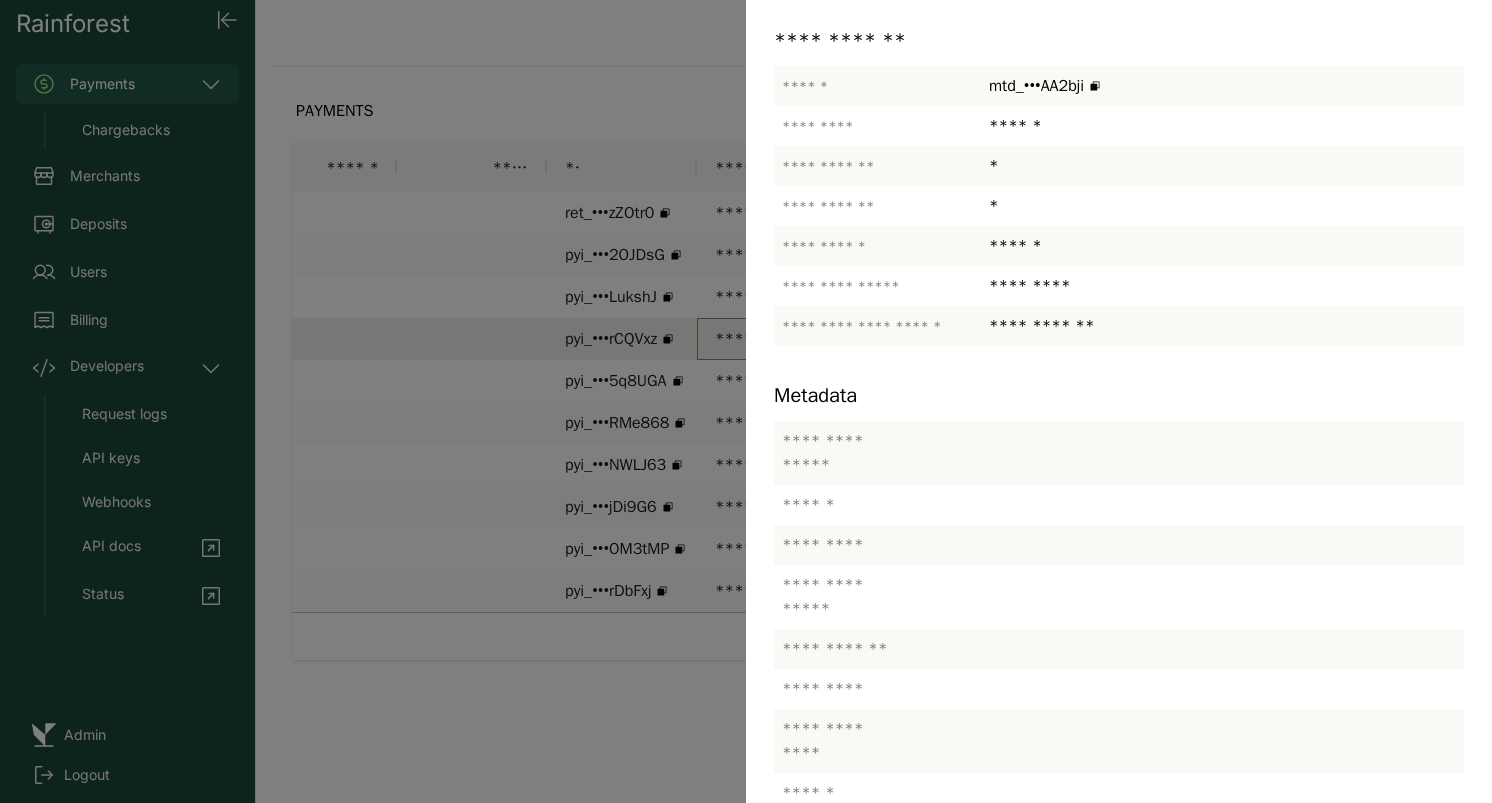 scroll, scrollTop: 499, scrollLeft: 0, axis: vertical 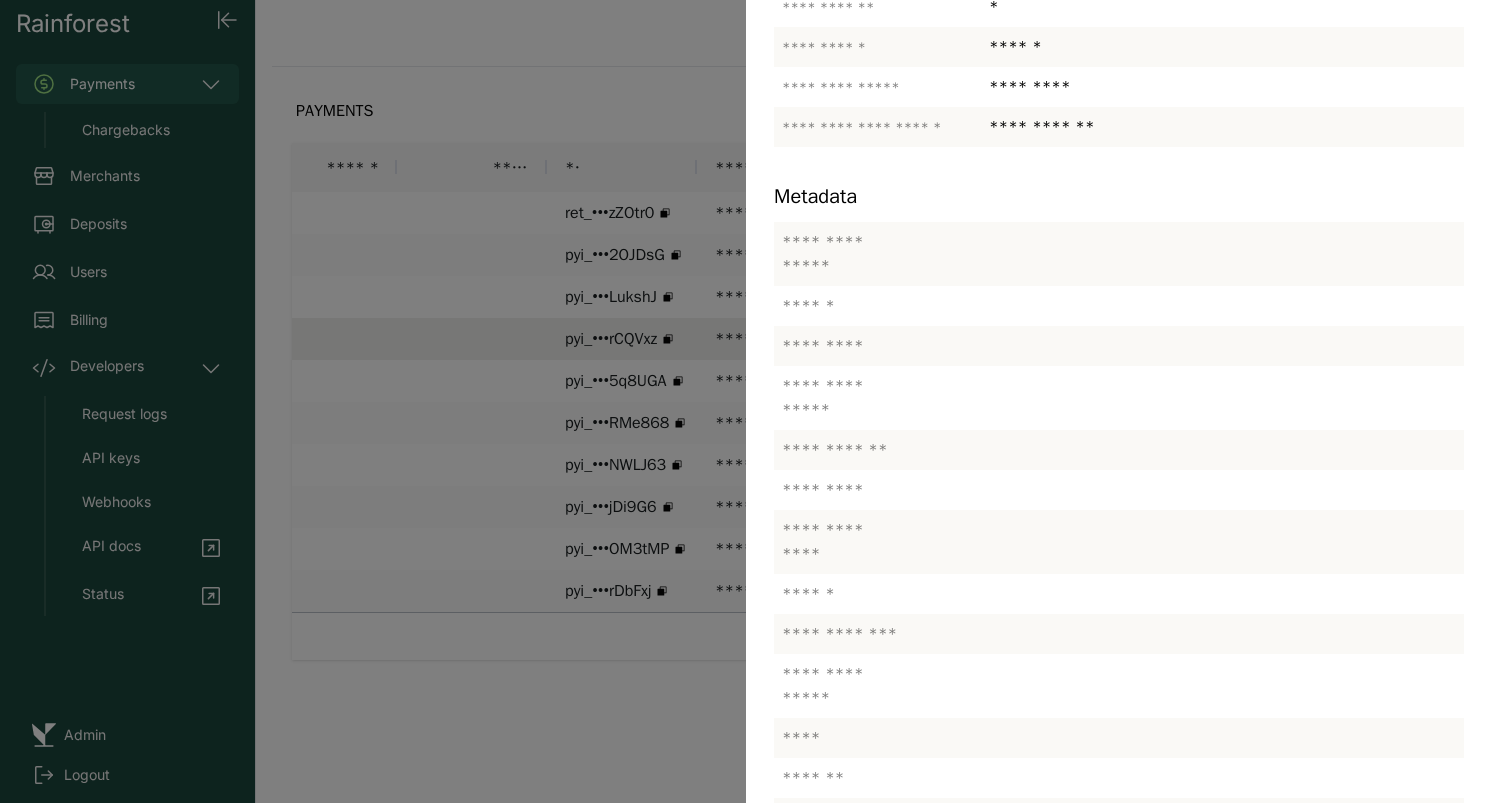 click at bounding box center (746, 401) 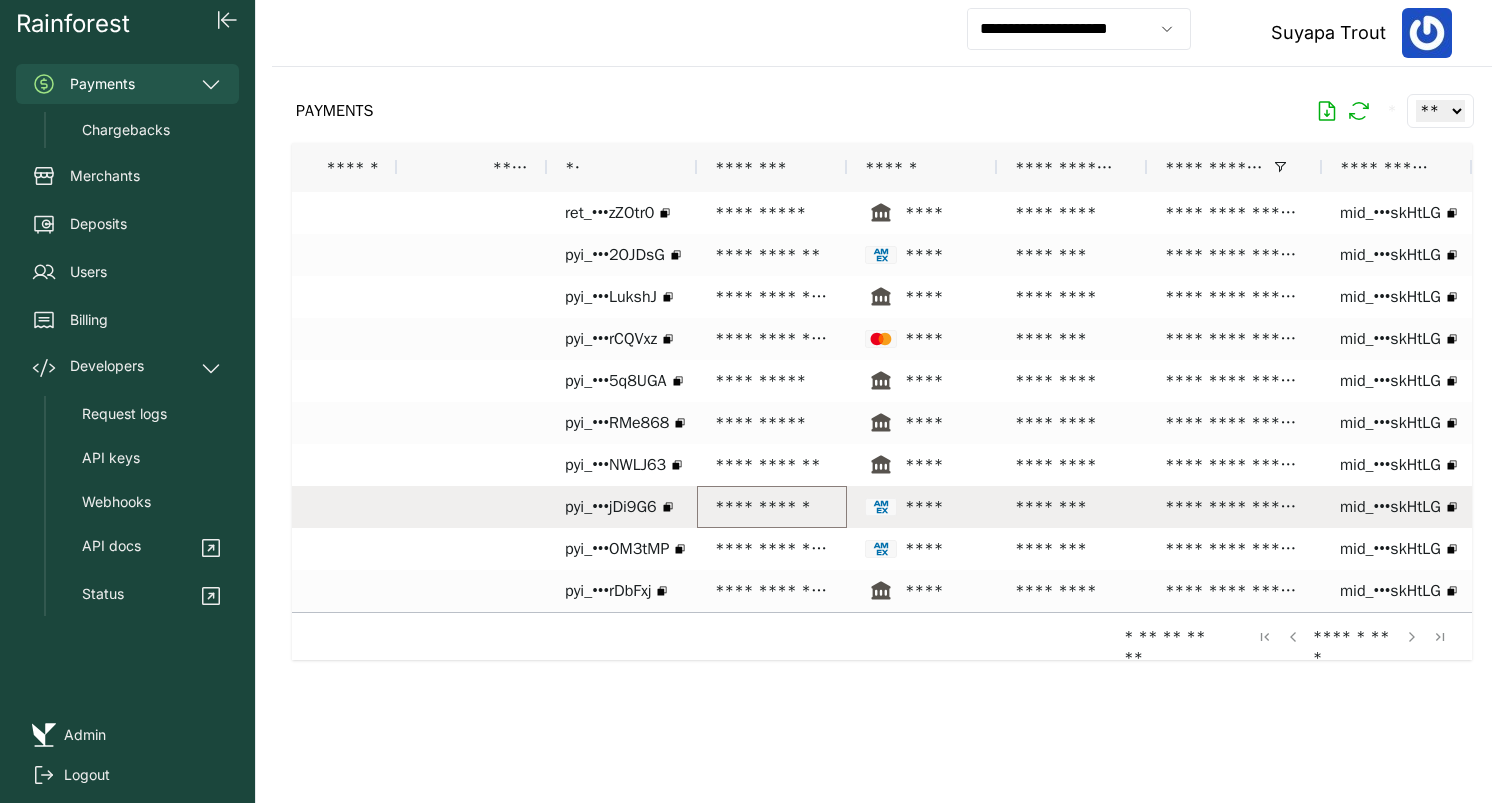 click on "**********" at bounding box center [772, 507] 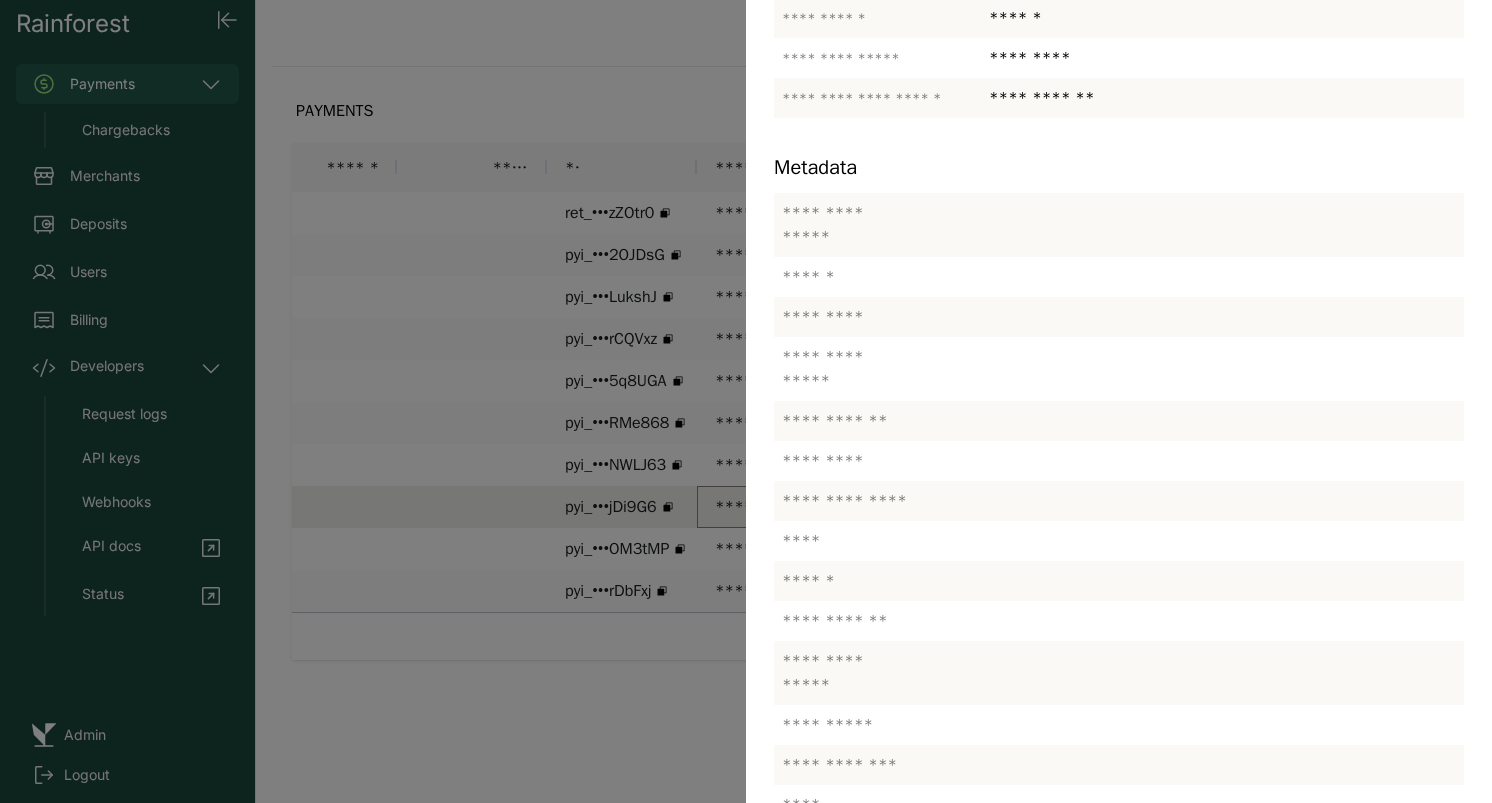 scroll, scrollTop: 529, scrollLeft: 0, axis: vertical 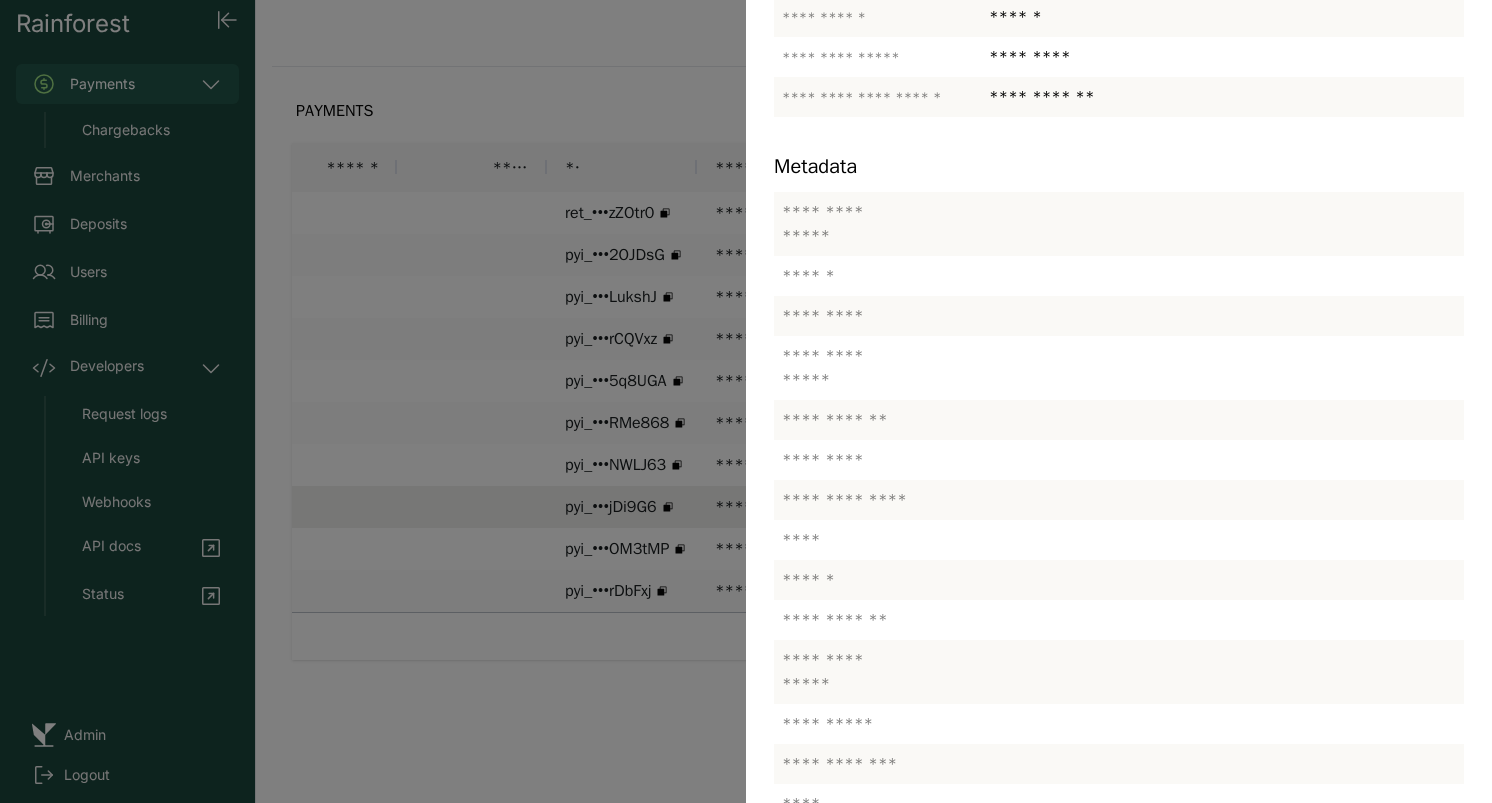 click at bounding box center [746, 401] 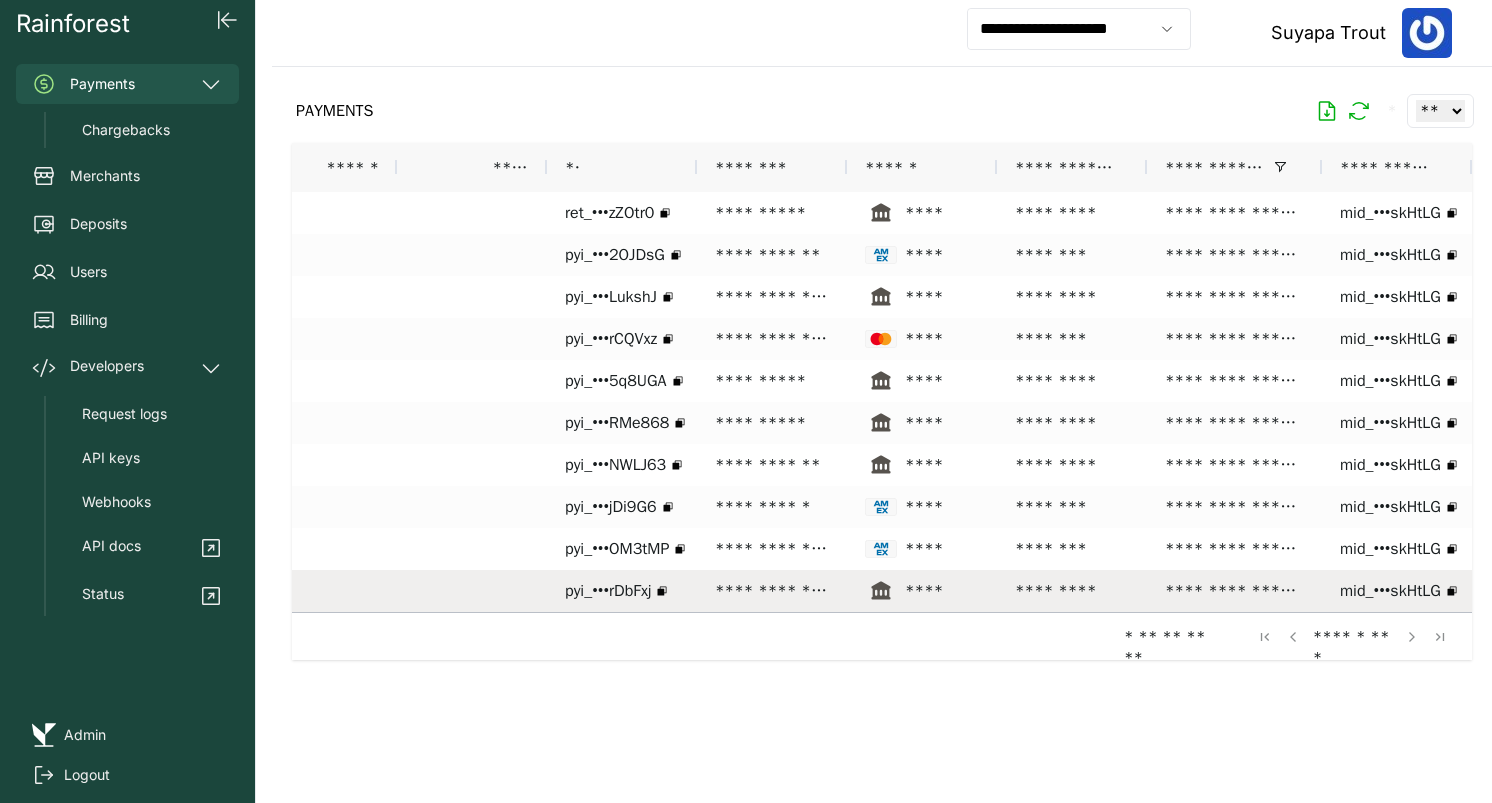 click on "pyi_•••rDbFxj" at bounding box center (608, 591) 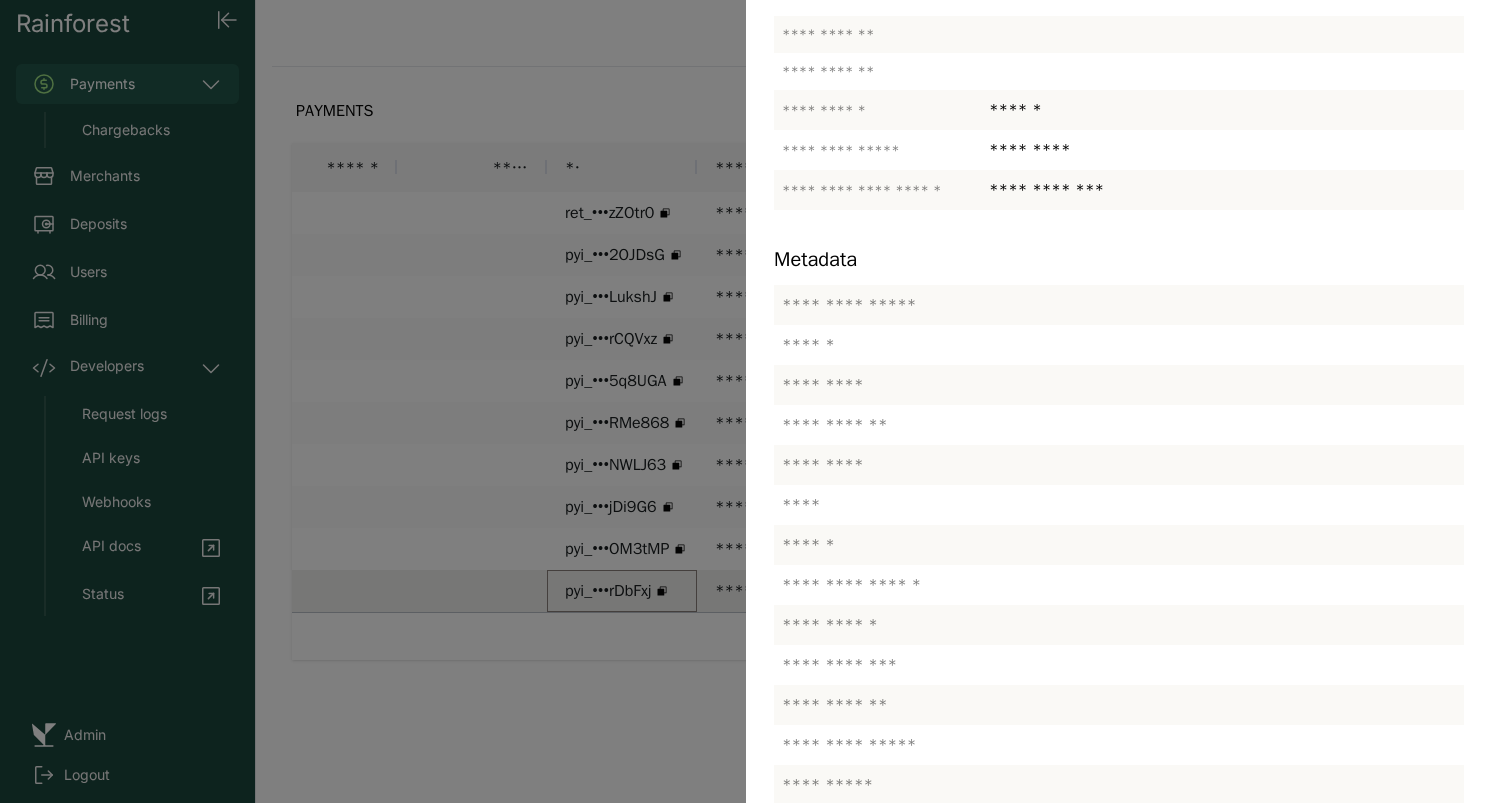 scroll, scrollTop: 430, scrollLeft: 0, axis: vertical 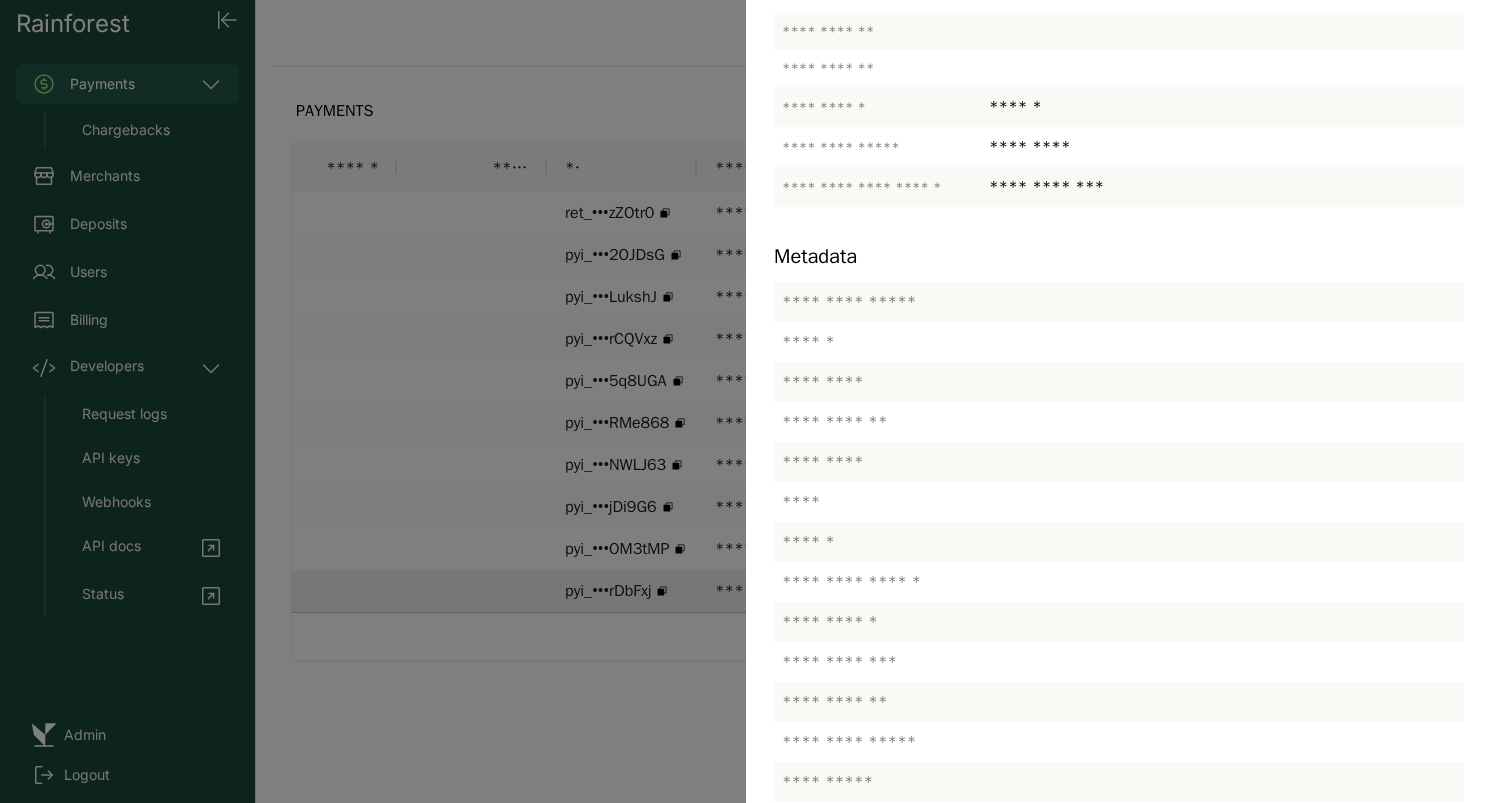 click at bounding box center [746, 401] 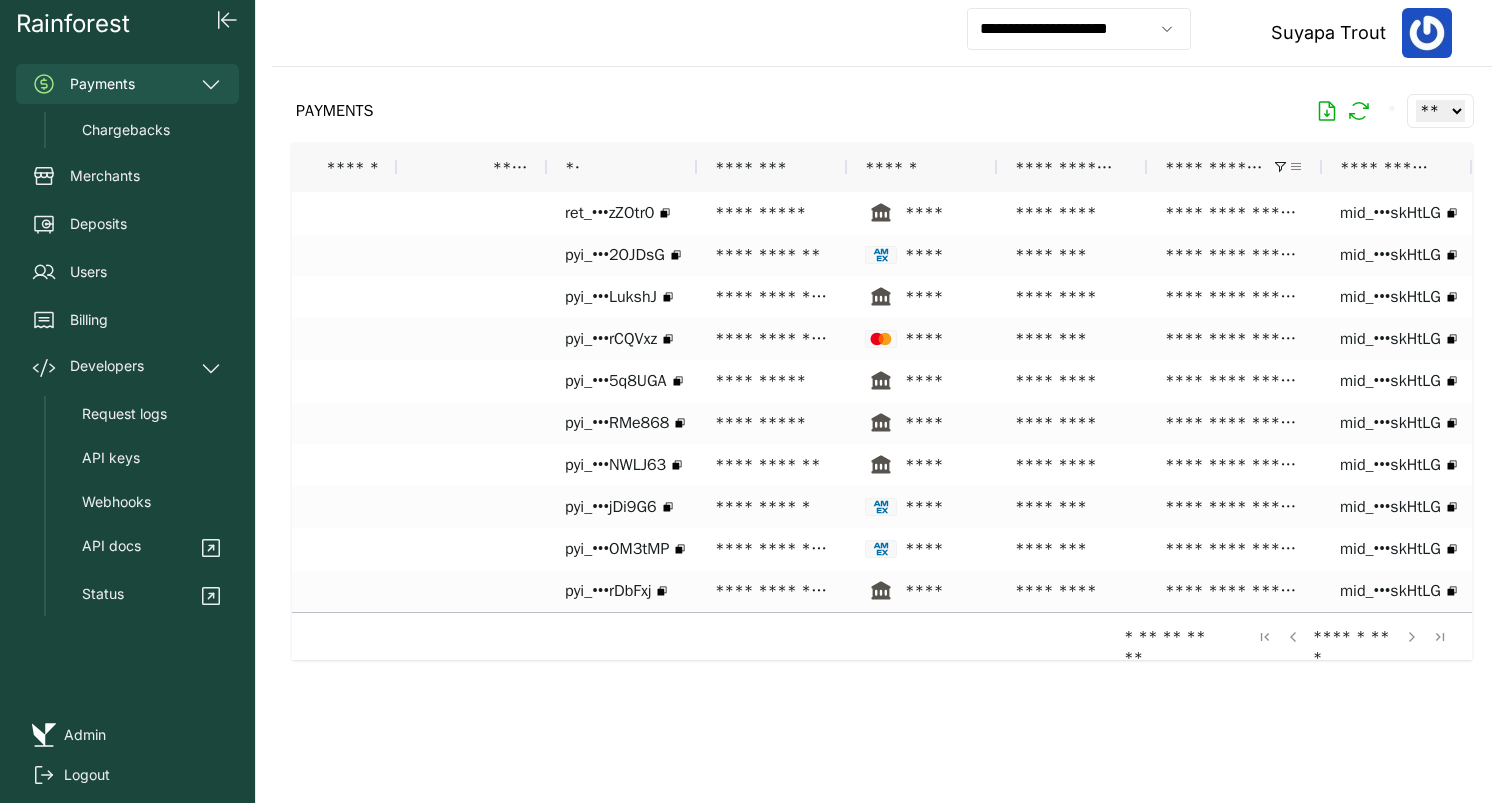 click at bounding box center [1296, 167] 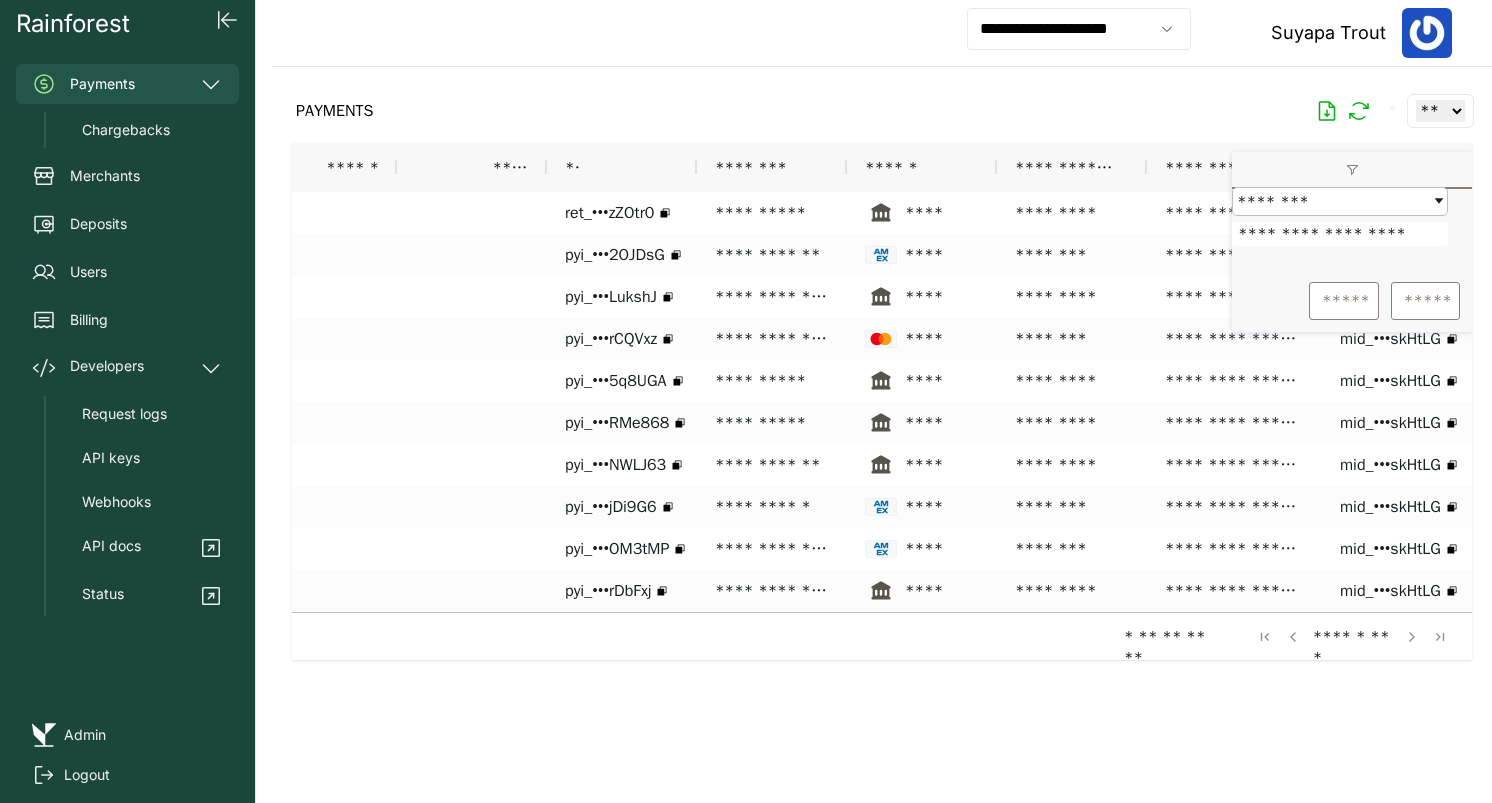 click on "**********" at bounding box center [1340, 234] 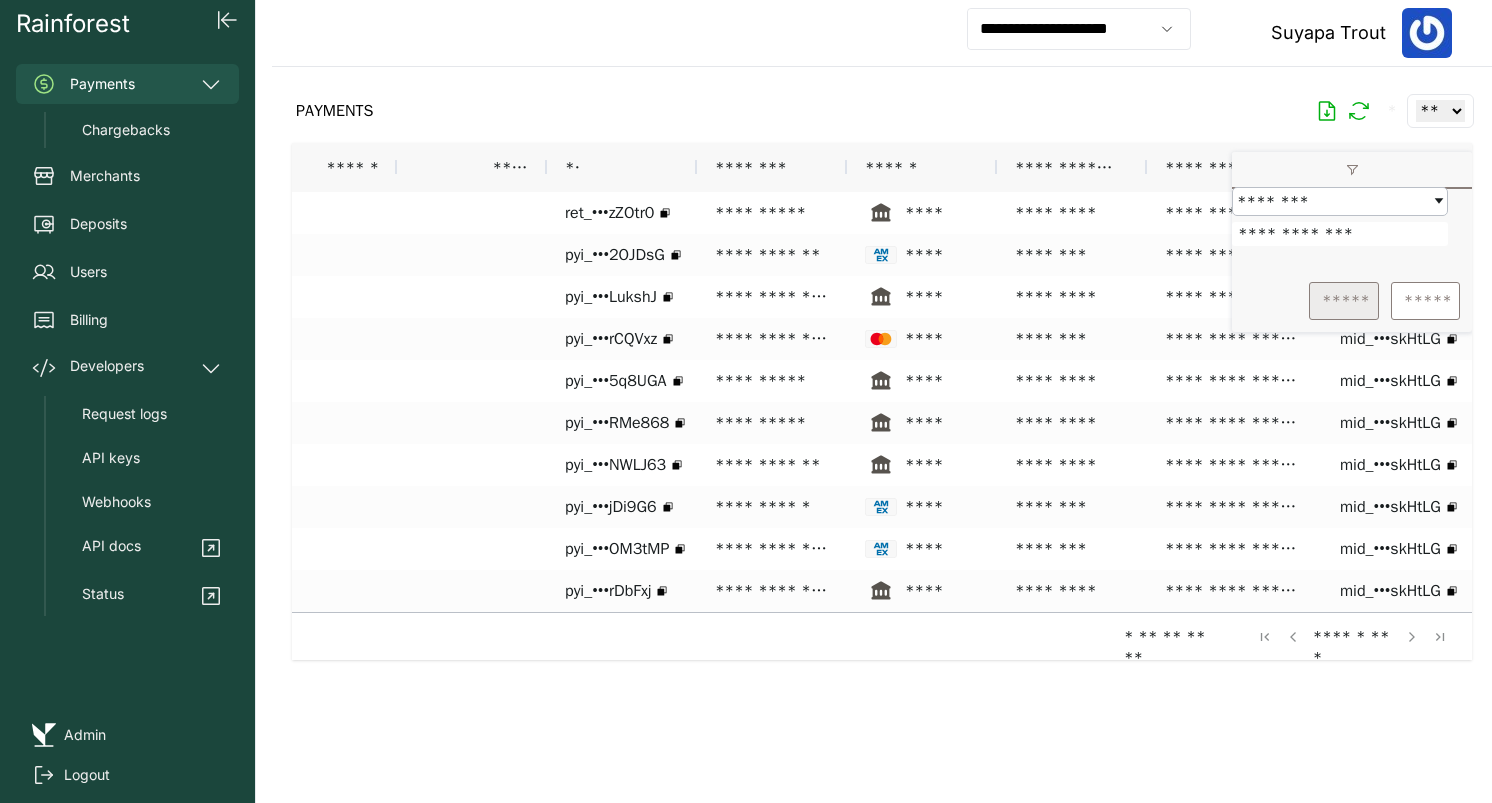 type on "**********" 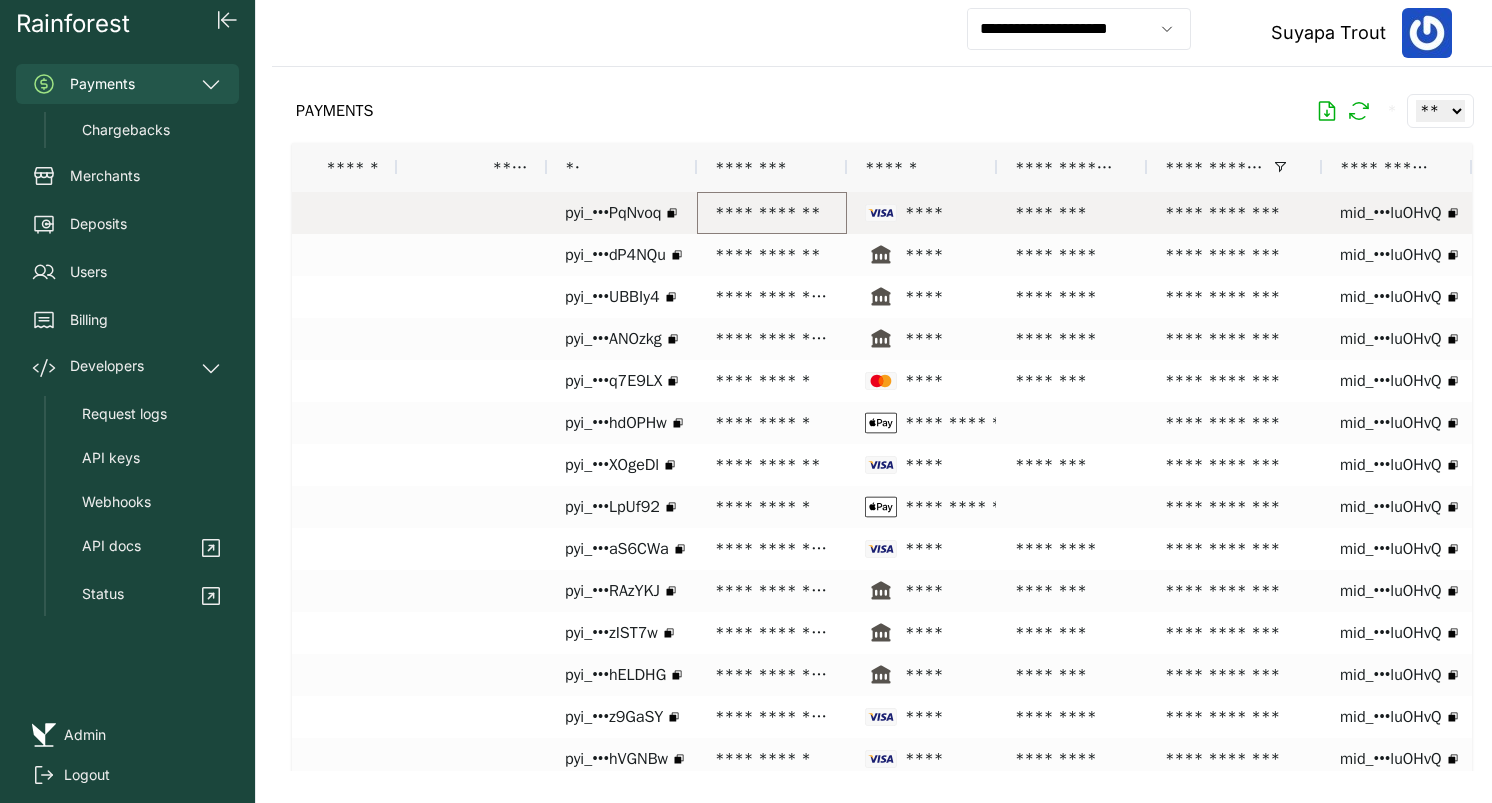 click on "**********" at bounding box center (772, 213) 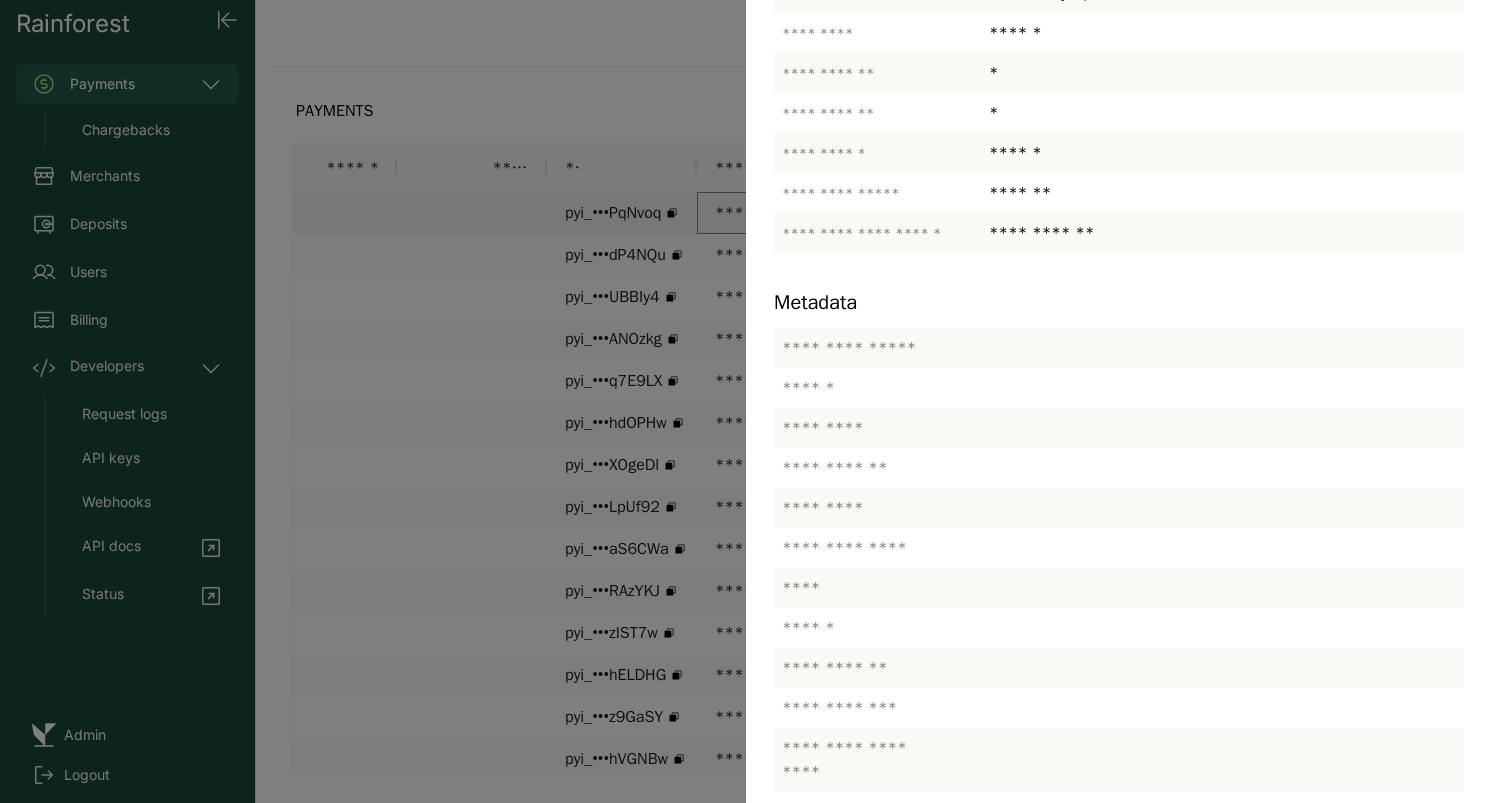 scroll, scrollTop: 563, scrollLeft: 0, axis: vertical 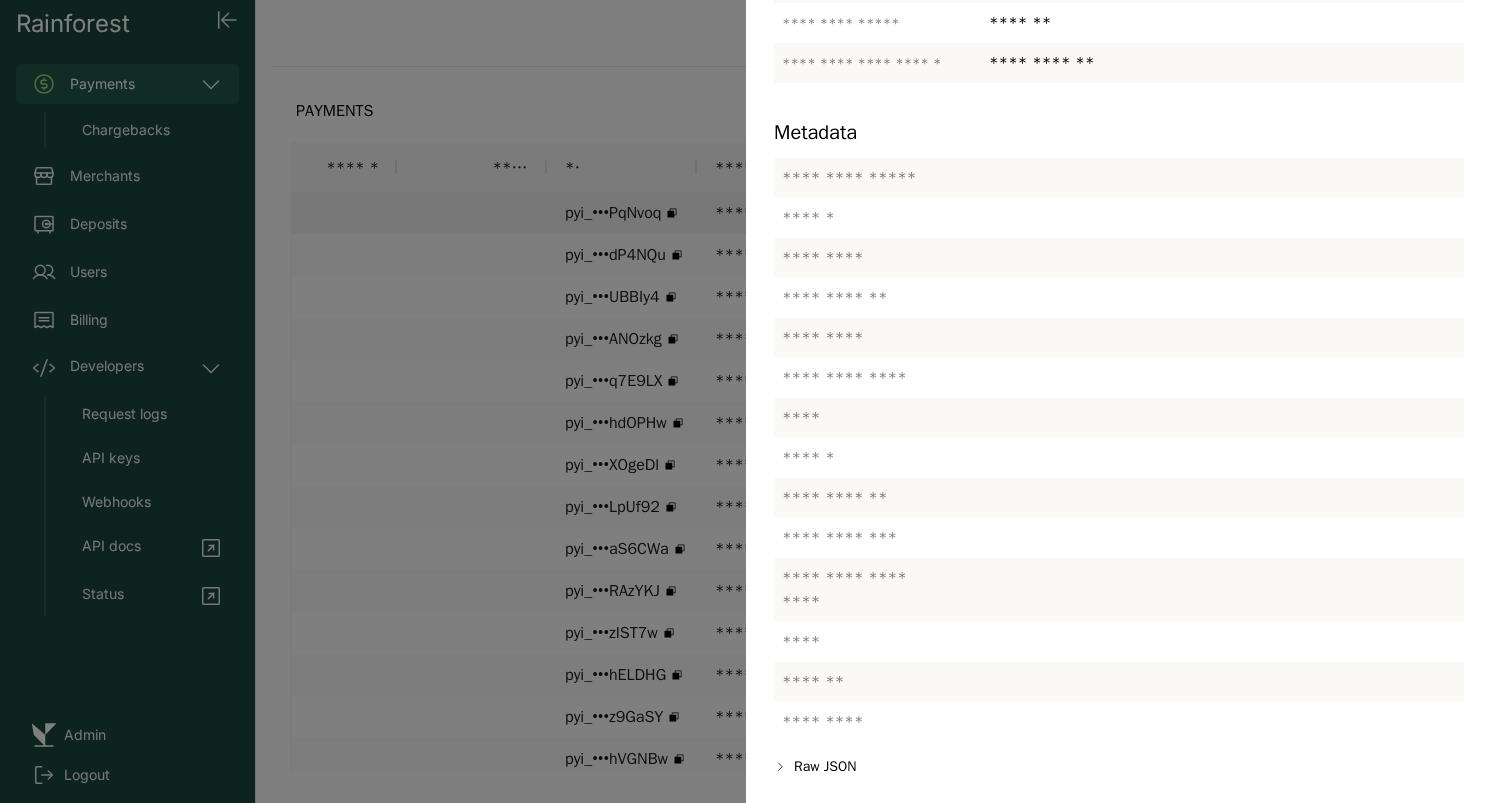 click at bounding box center [746, 401] 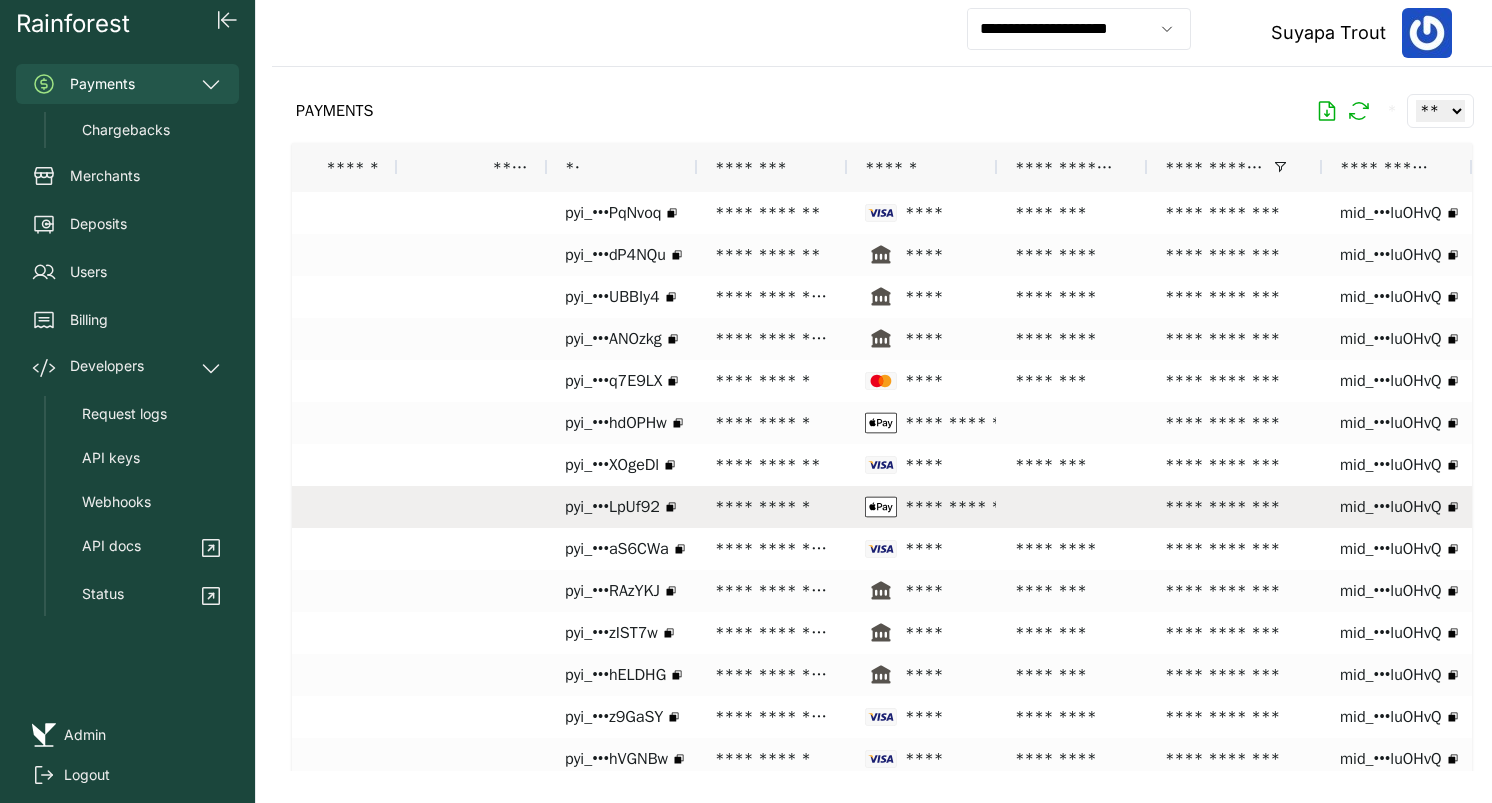 click on "pyi_•••LpUf92" at bounding box center [622, 507] 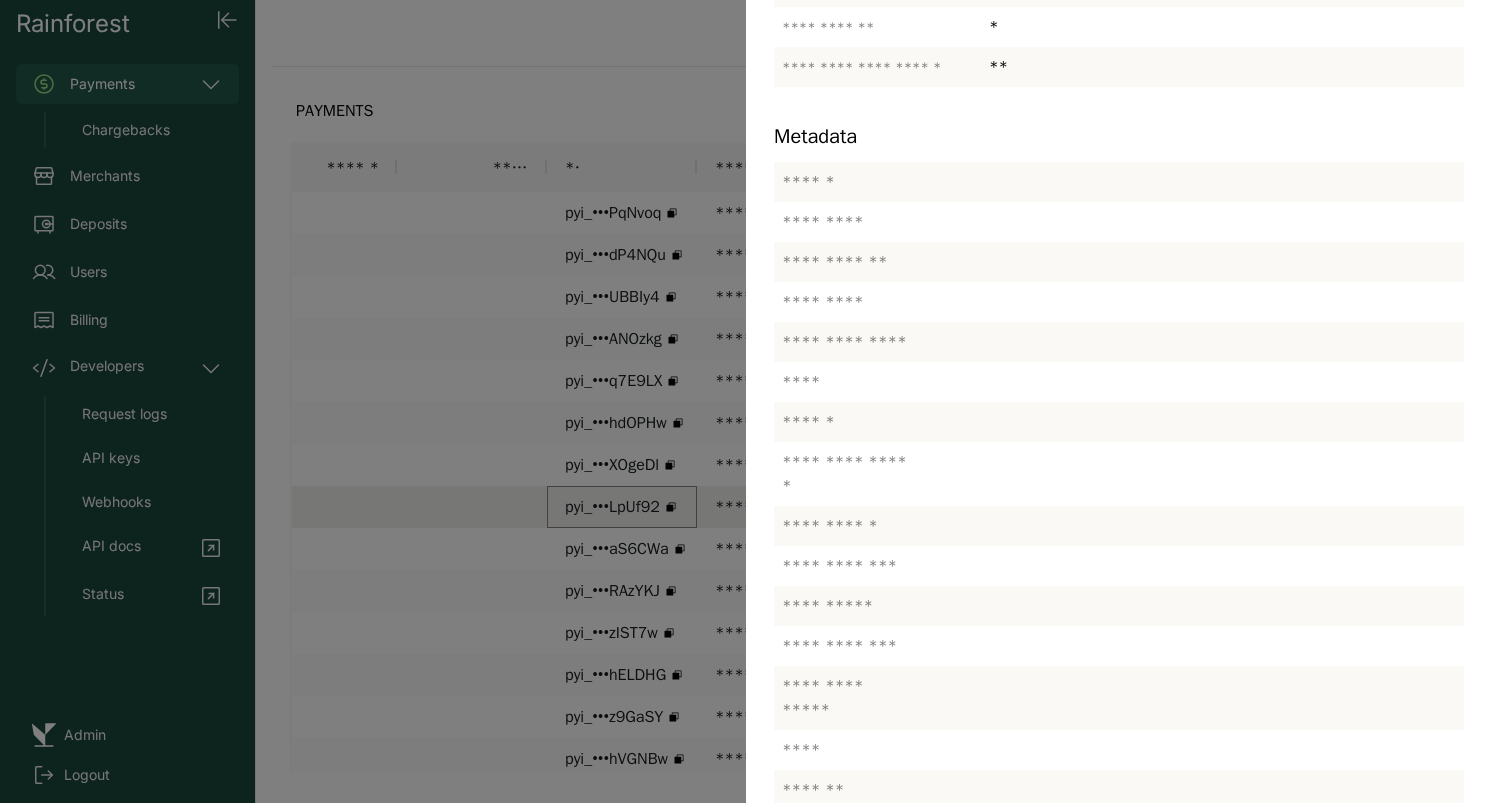 scroll, scrollTop: 640, scrollLeft: 0, axis: vertical 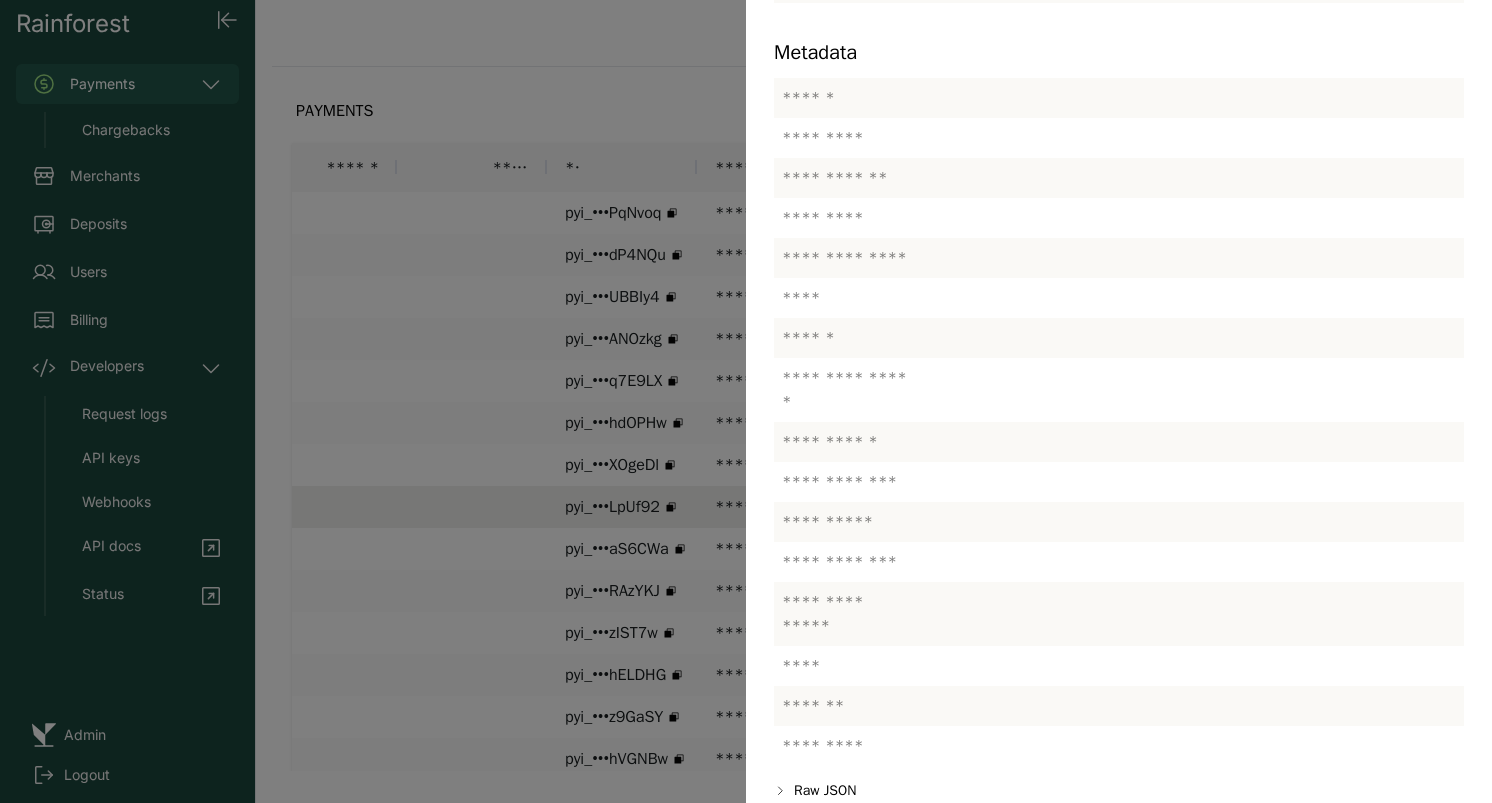 click at bounding box center (746, 401) 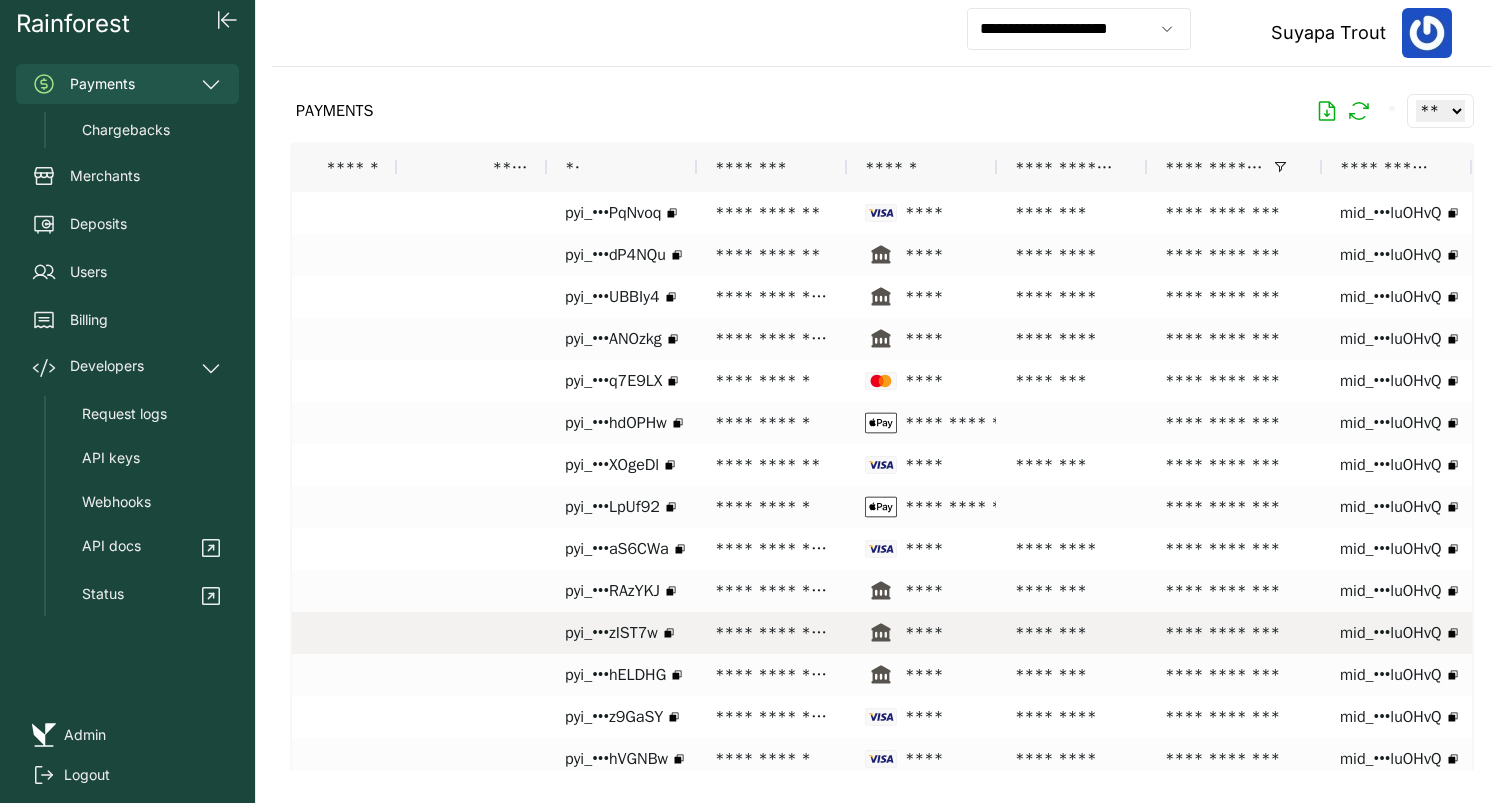 click on "pyi_•••zIST7w" at bounding box center [611, 633] 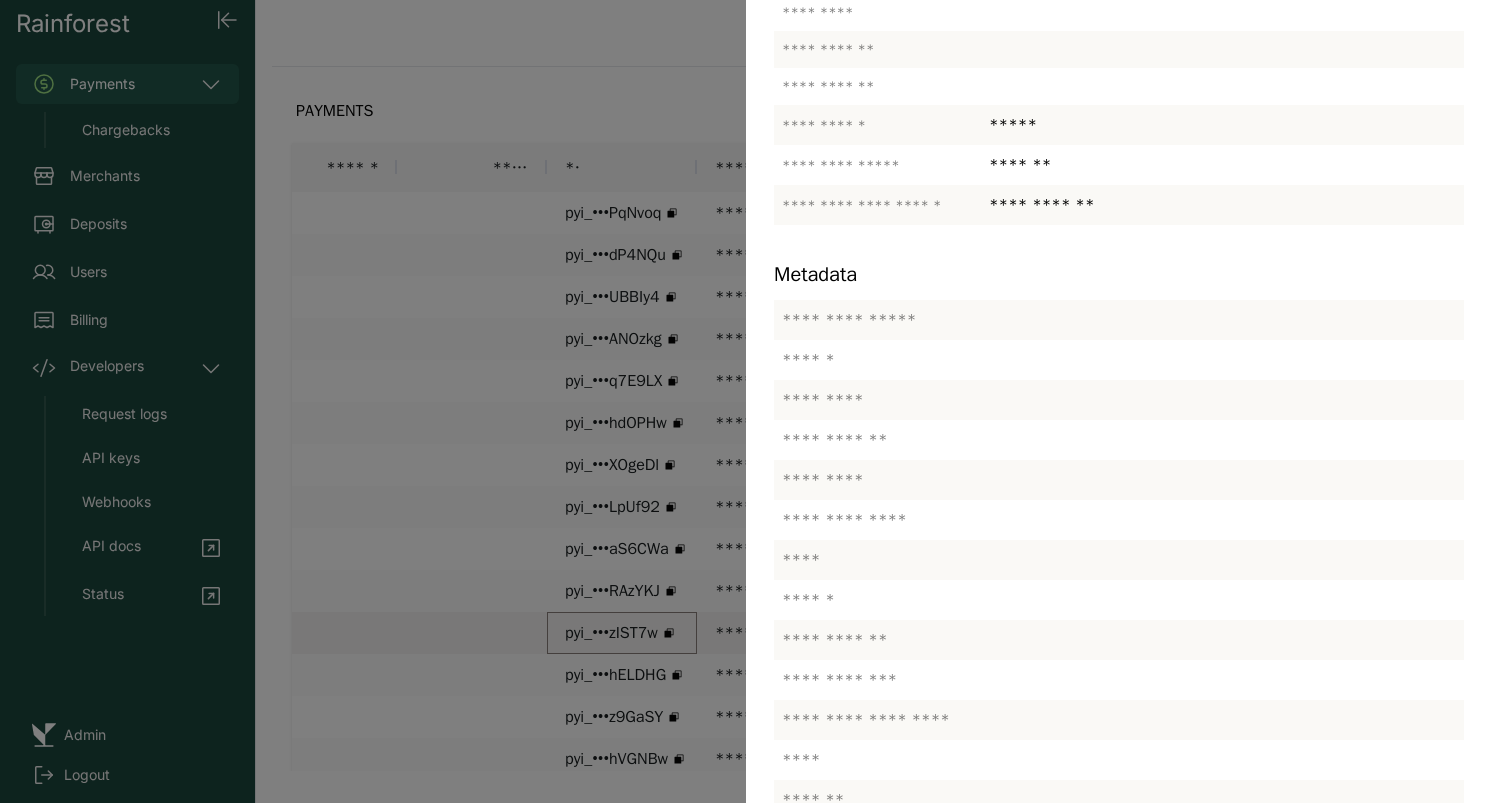 scroll, scrollTop: 554, scrollLeft: 0, axis: vertical 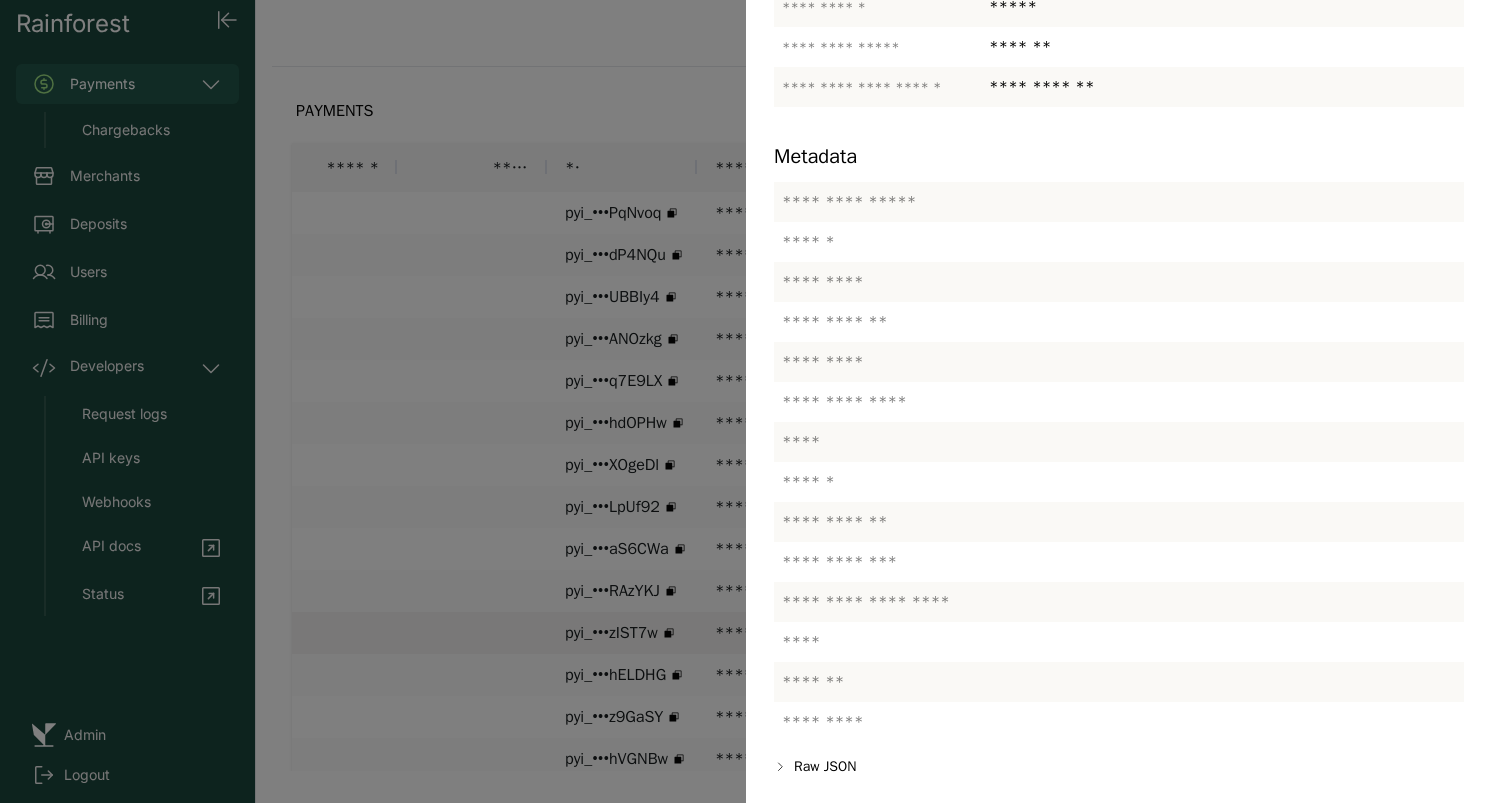 click at bounding box center (746, 401) 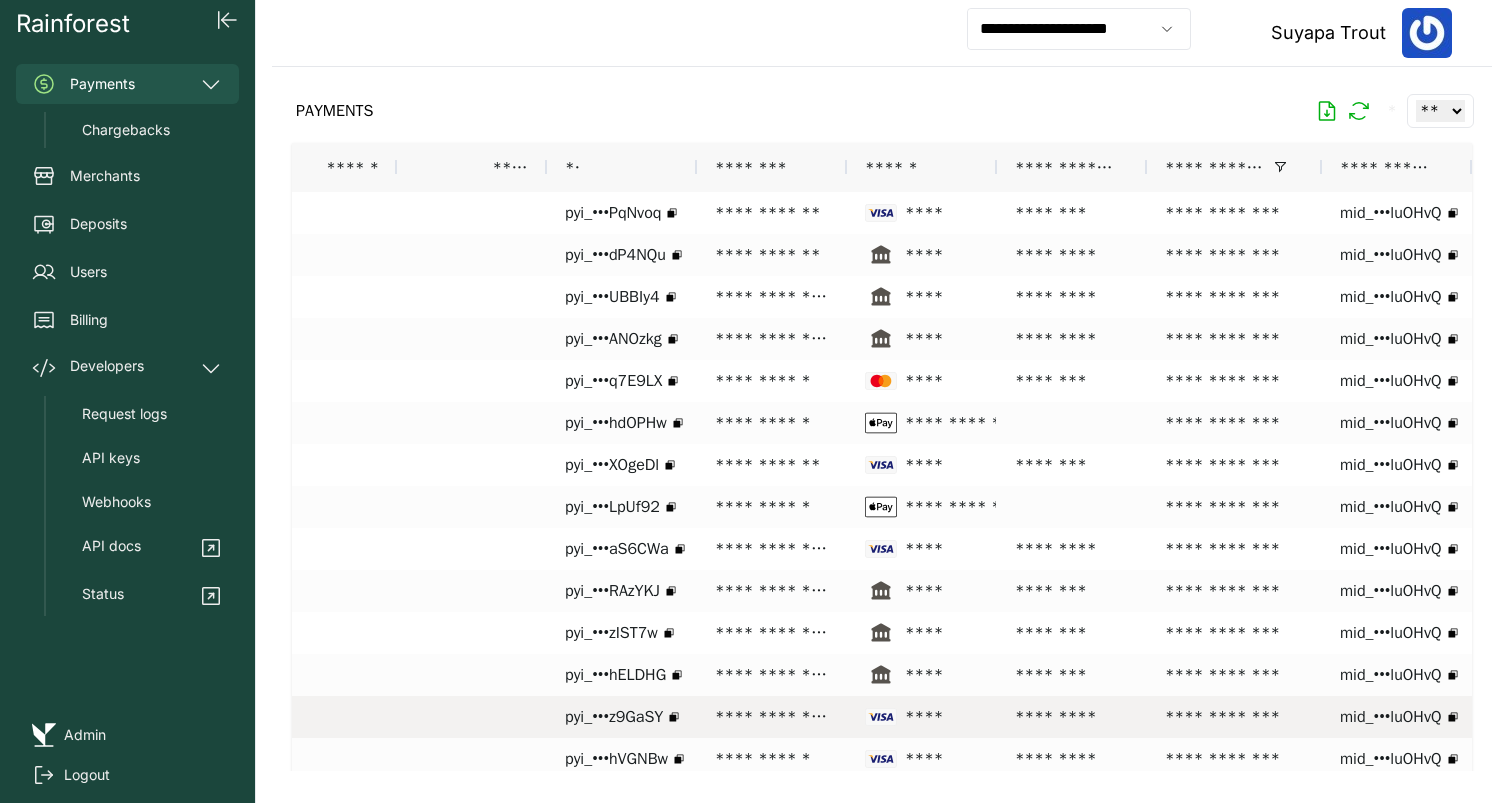 scroll, scrollTop: 99, scrollLeft: 0, axis: vertical 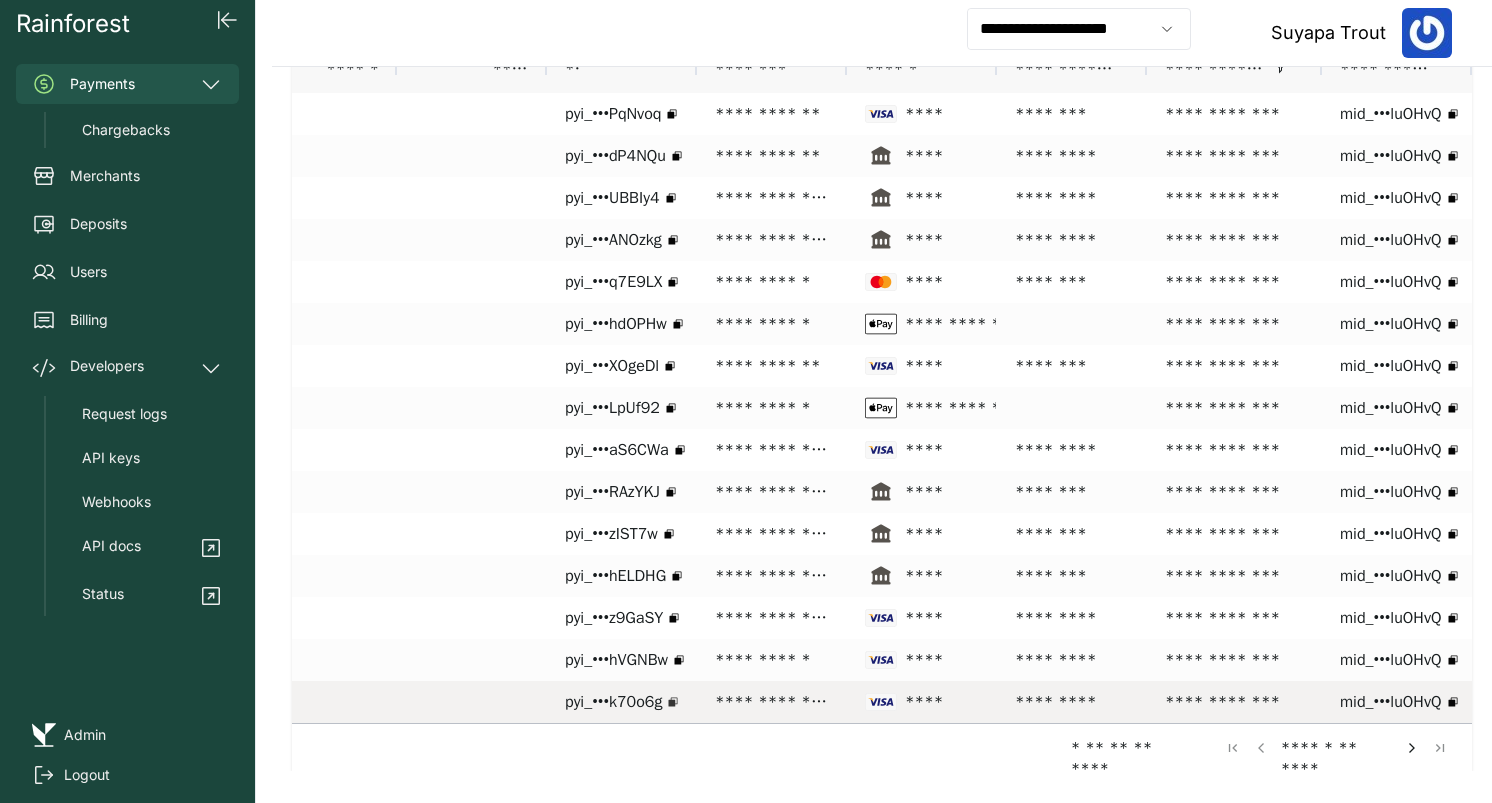 click 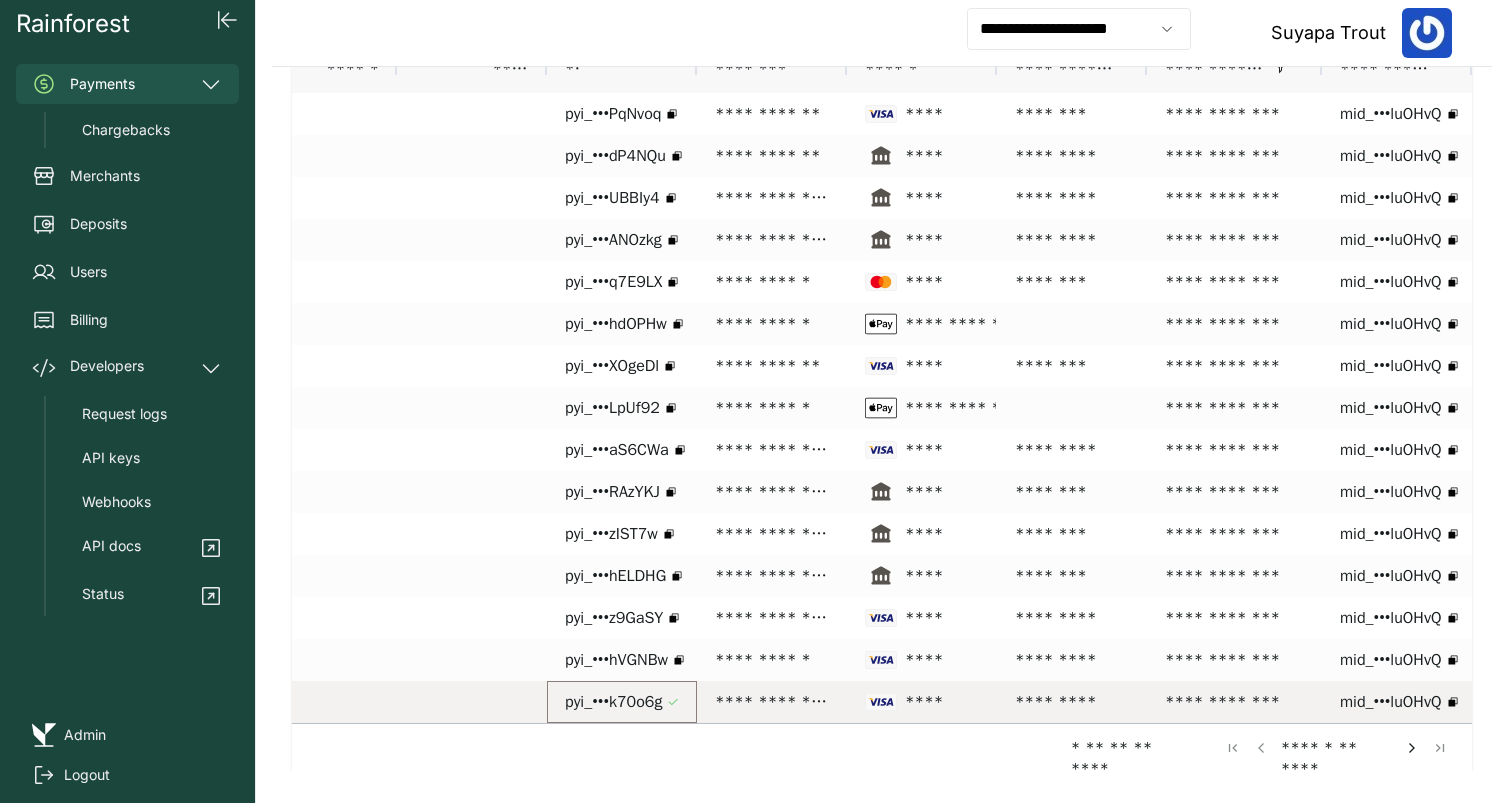 click on "**********" at bounding box center (772, 702) 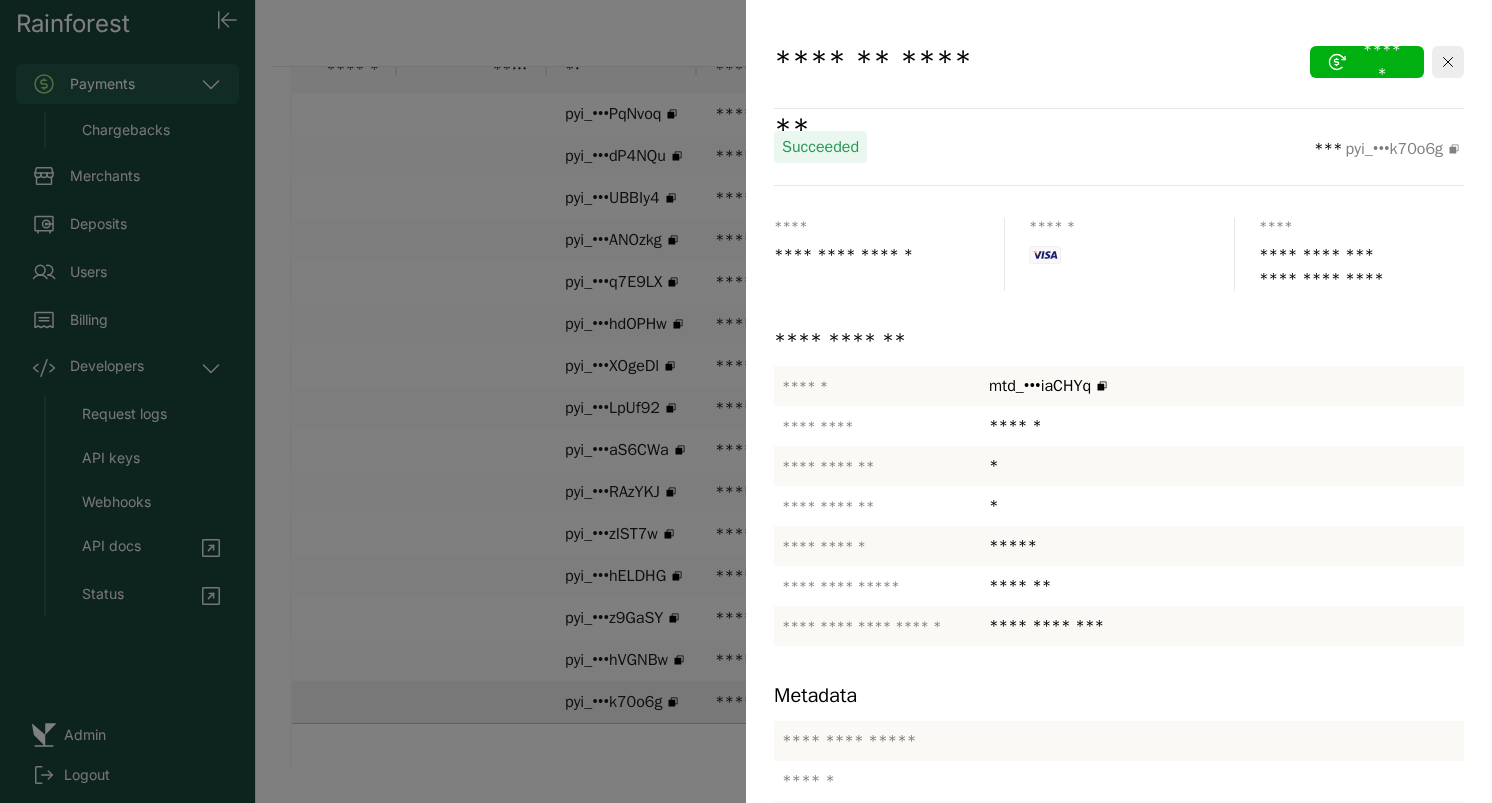 scroll, scrollTop: 459, scrollLeft: 0, axis: vertical 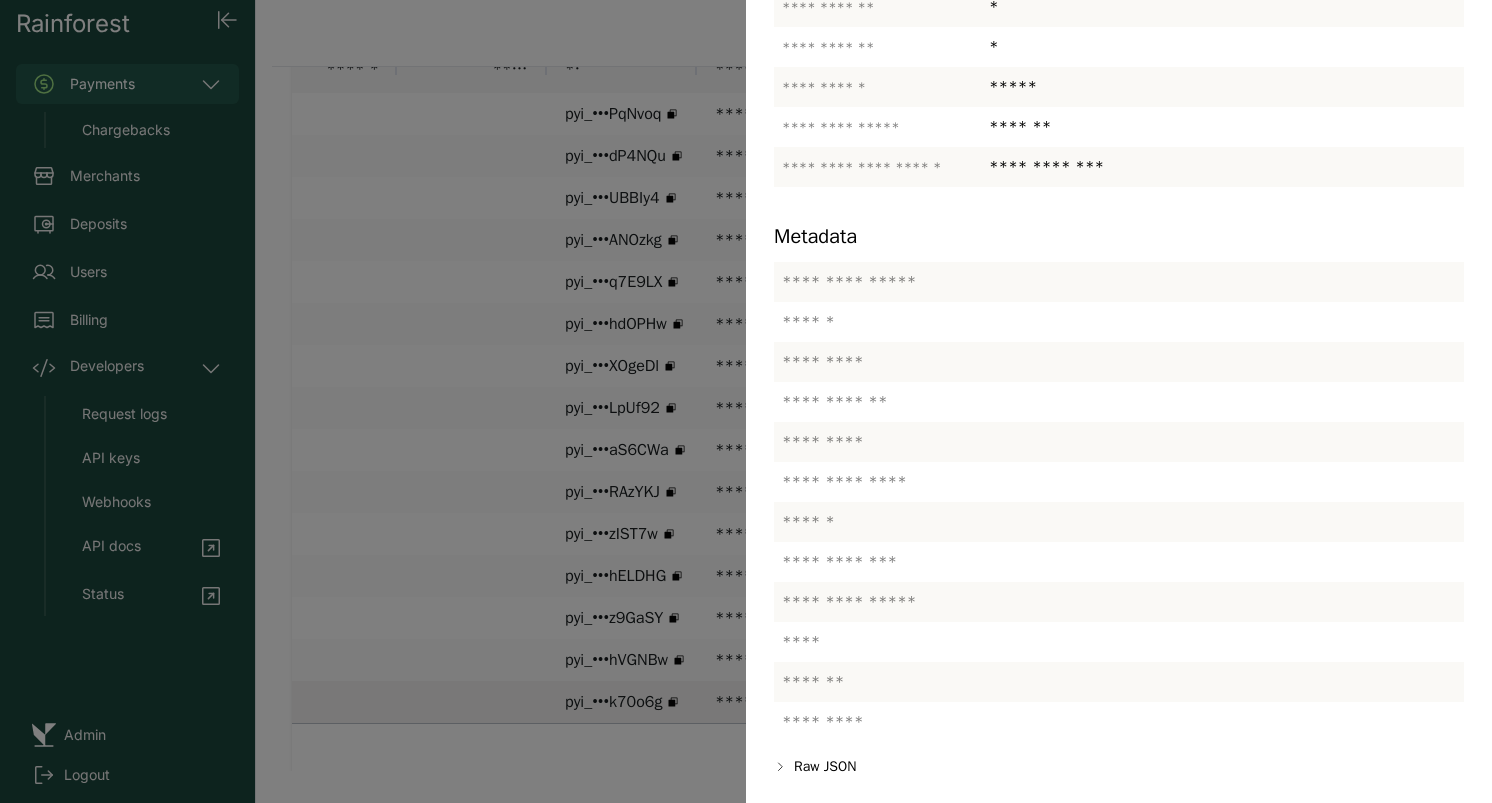 click at bounding box center (746, 401) 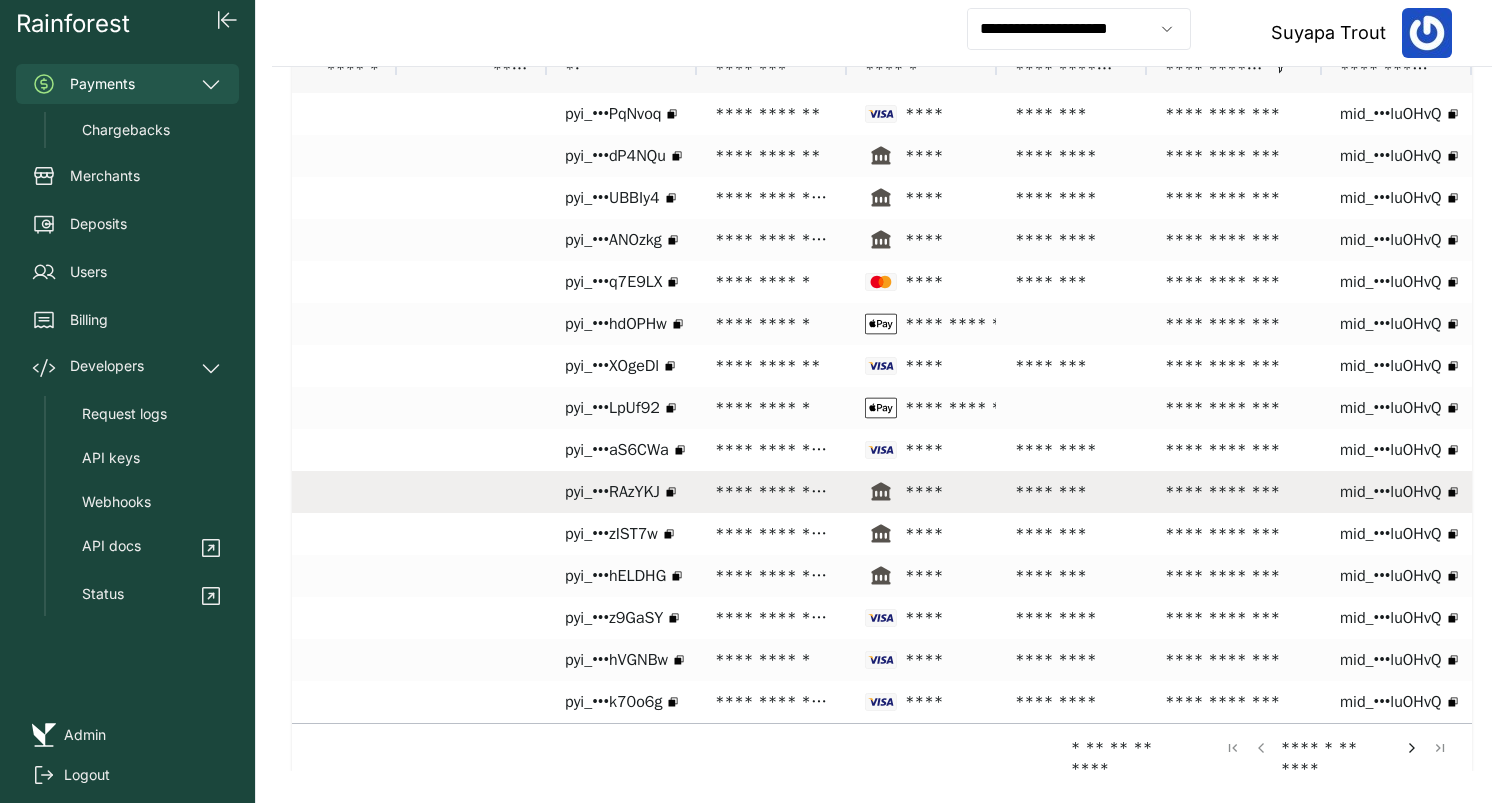 click on "**********" at bounding box center (772, 492) 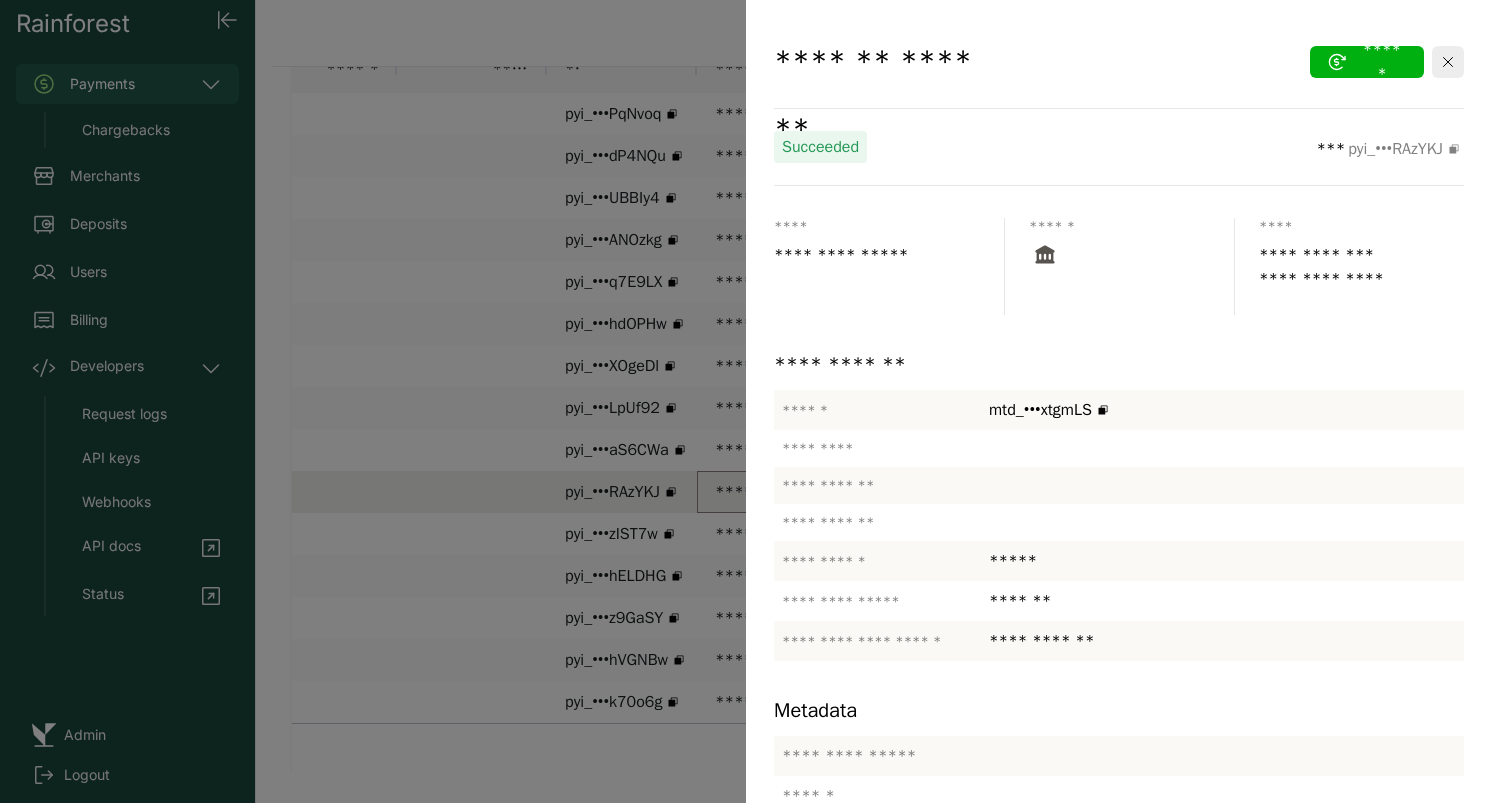 scroll, scrollTop: 474, scrollLeft: 0, axis: vertical 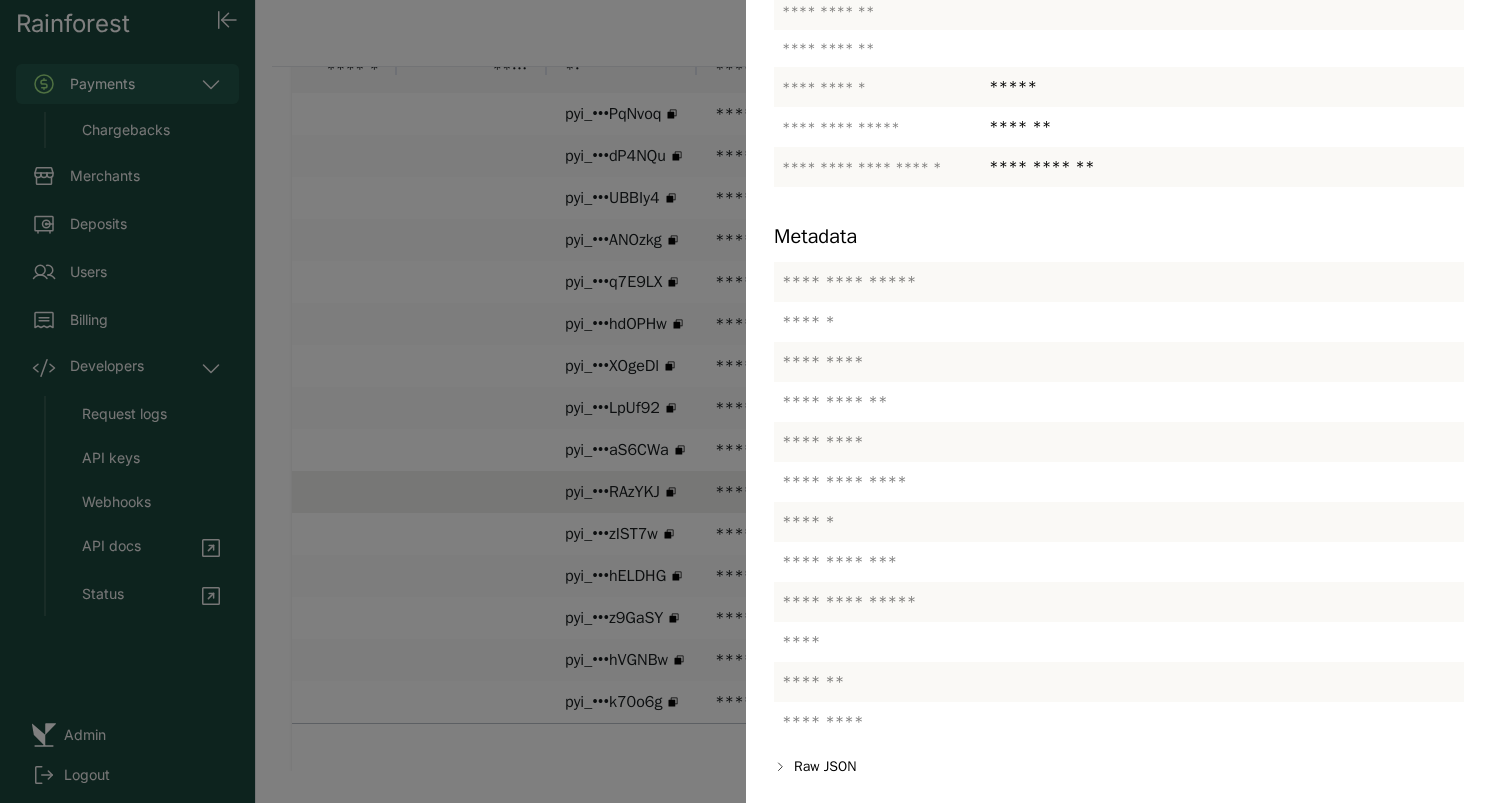 click at bounding box center (746, 401) 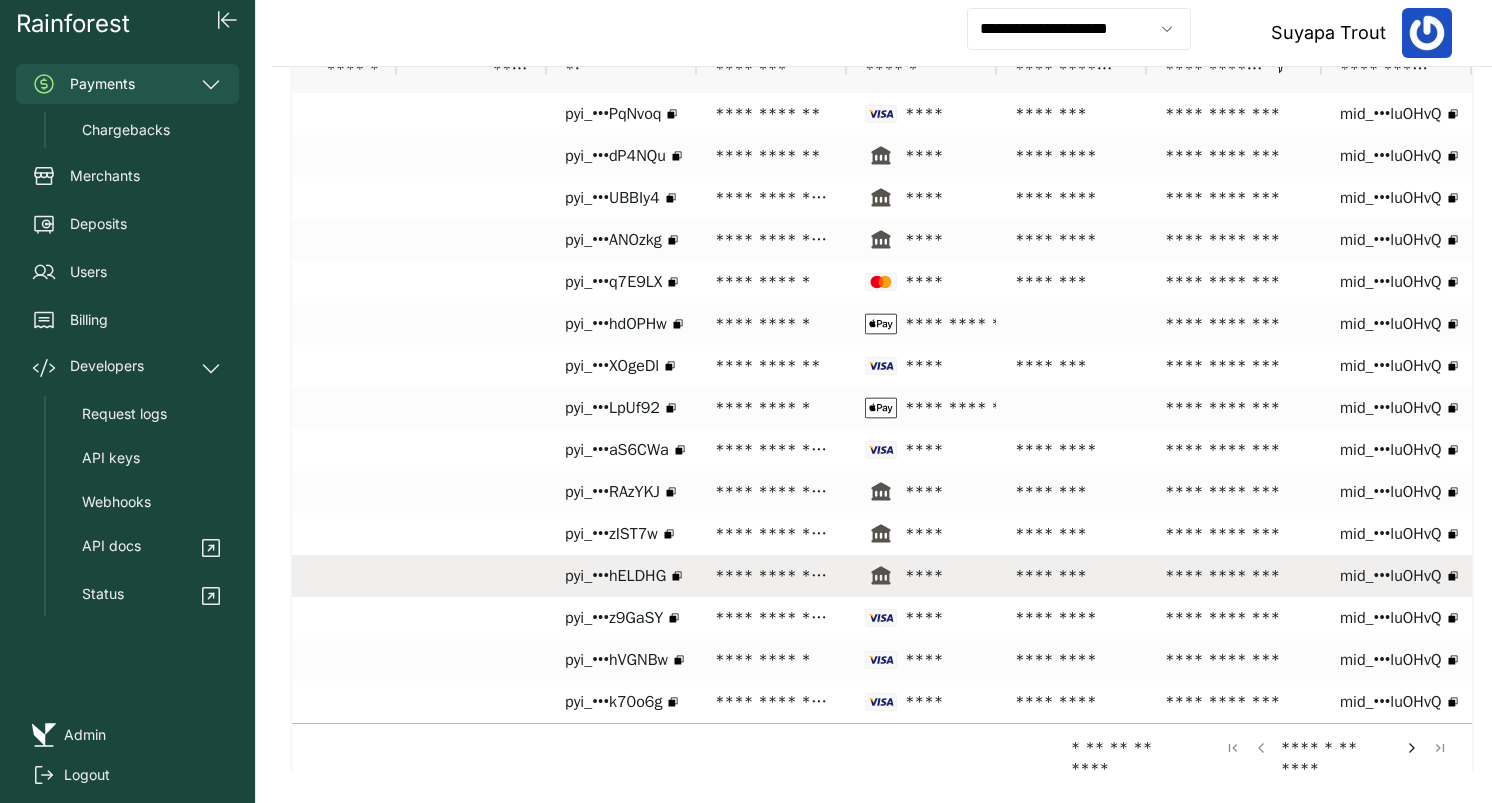 scroll, scrollTop: 0, scrollLeft: 62, axis: horizontal 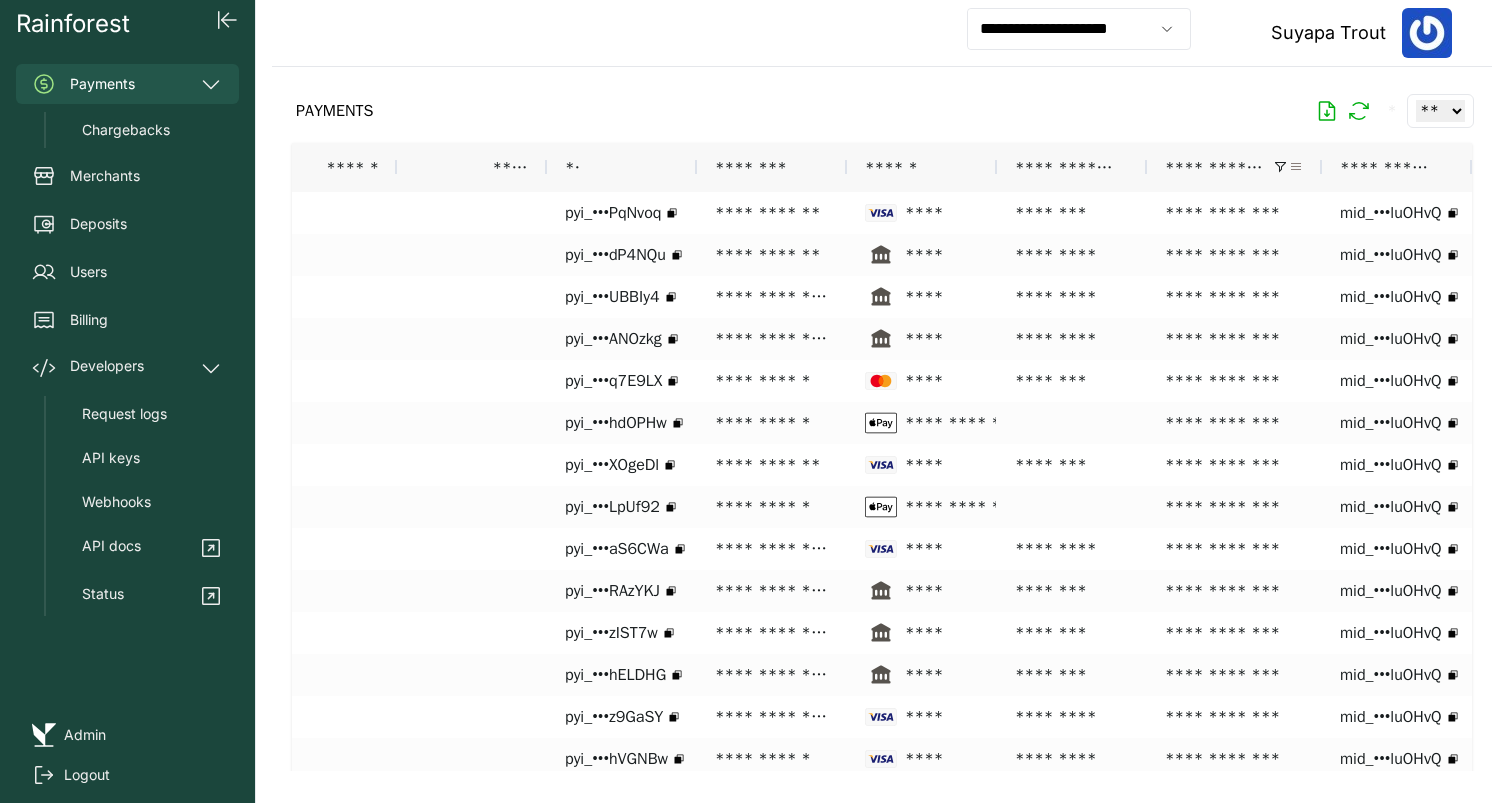 click at bounding box center (1296, 167) 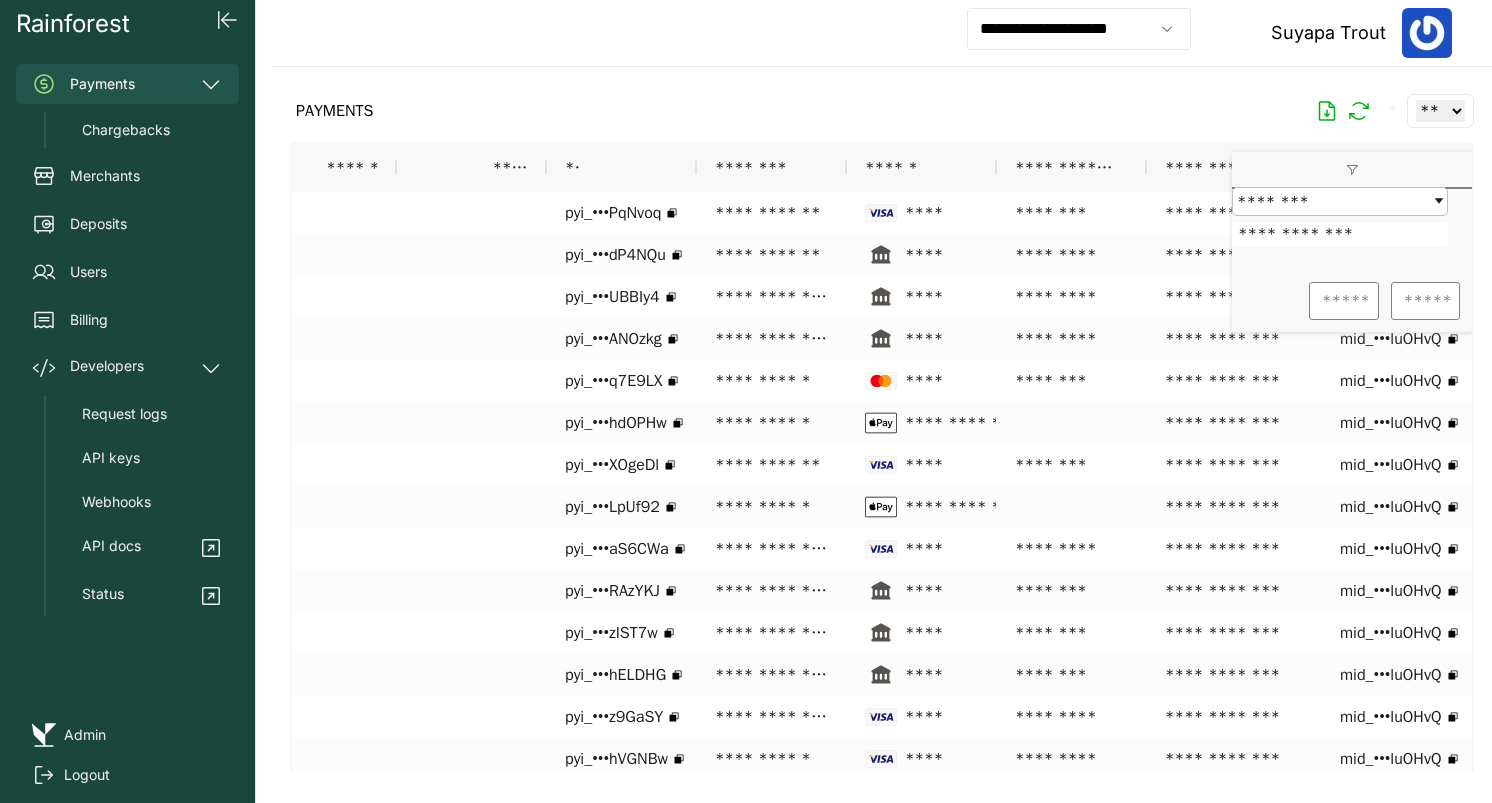 click on "**********" at bounding box center [1340, 234] 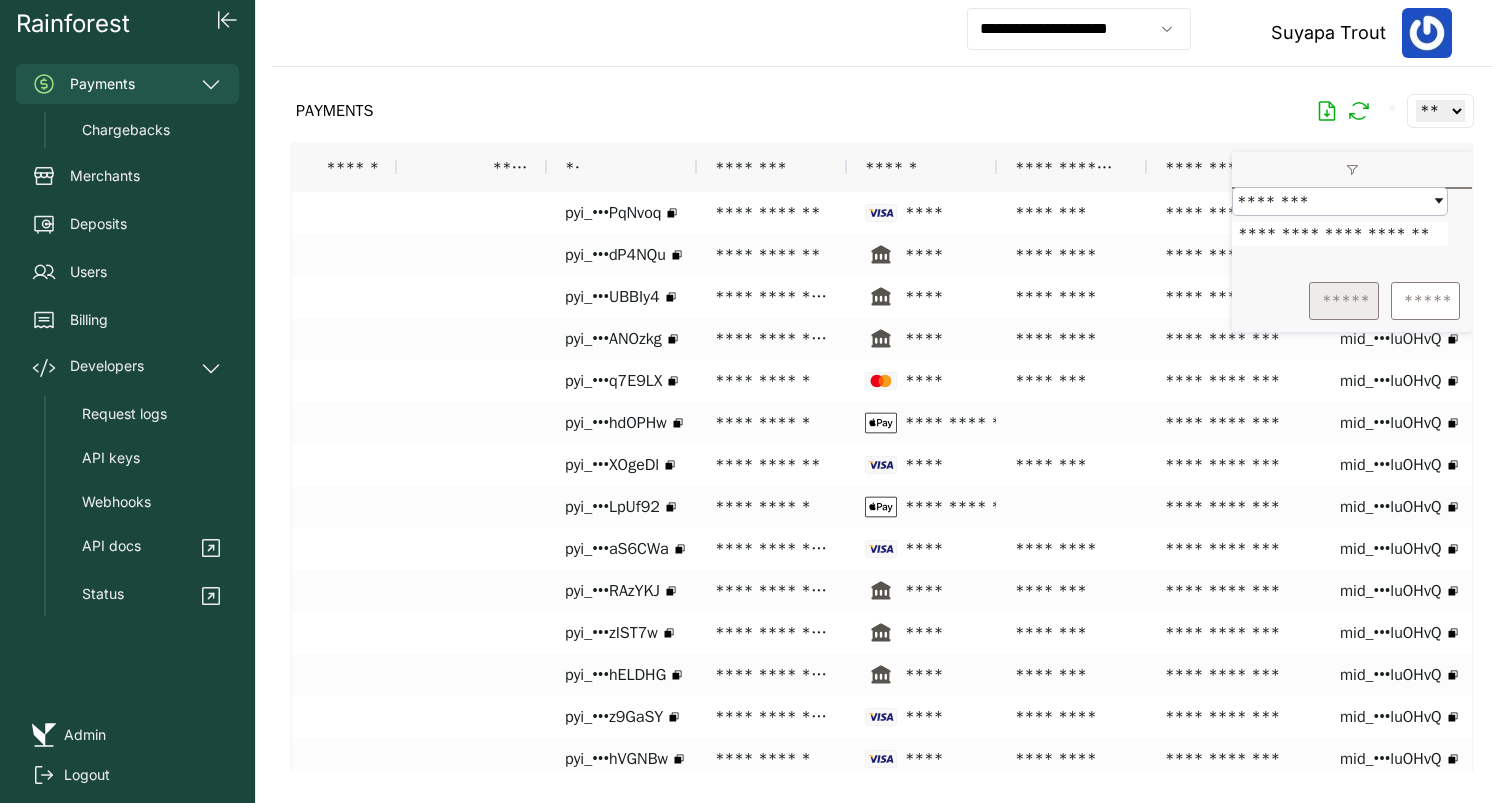 type on "**********" 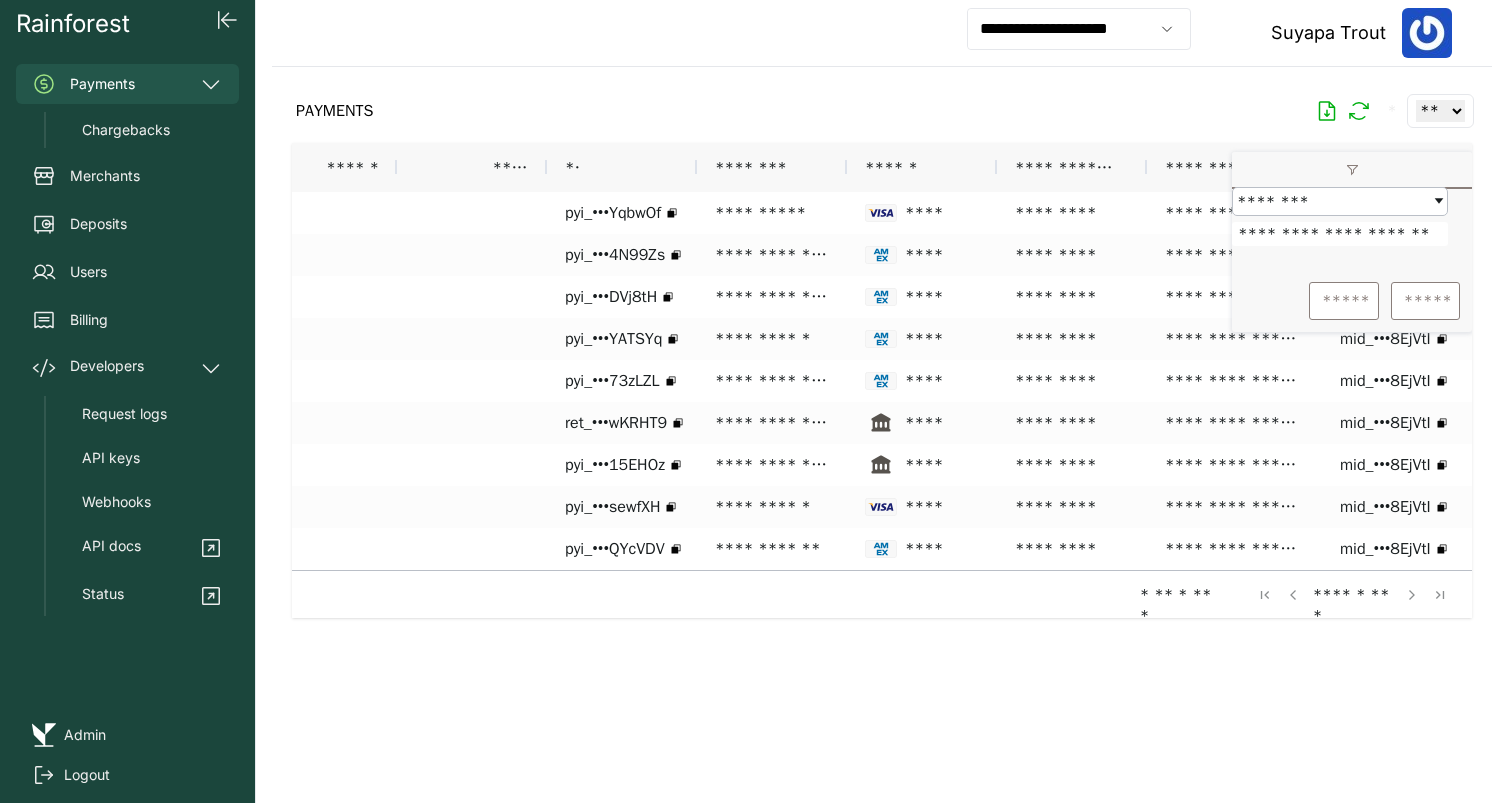 click at bounding box center (882, 419) 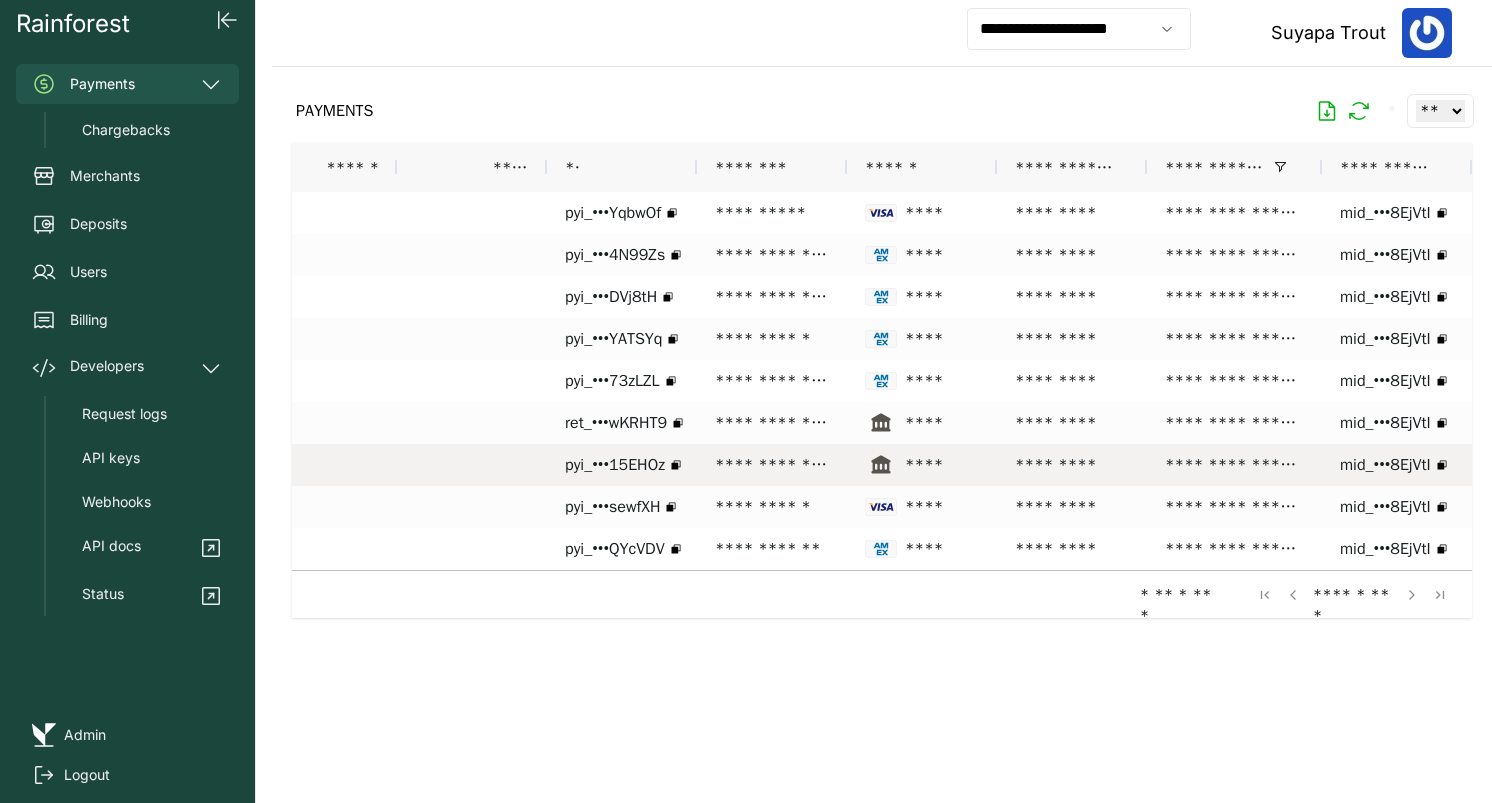 scroll, scrollTop: 0, scrollLeft: 490, axis: horizontal 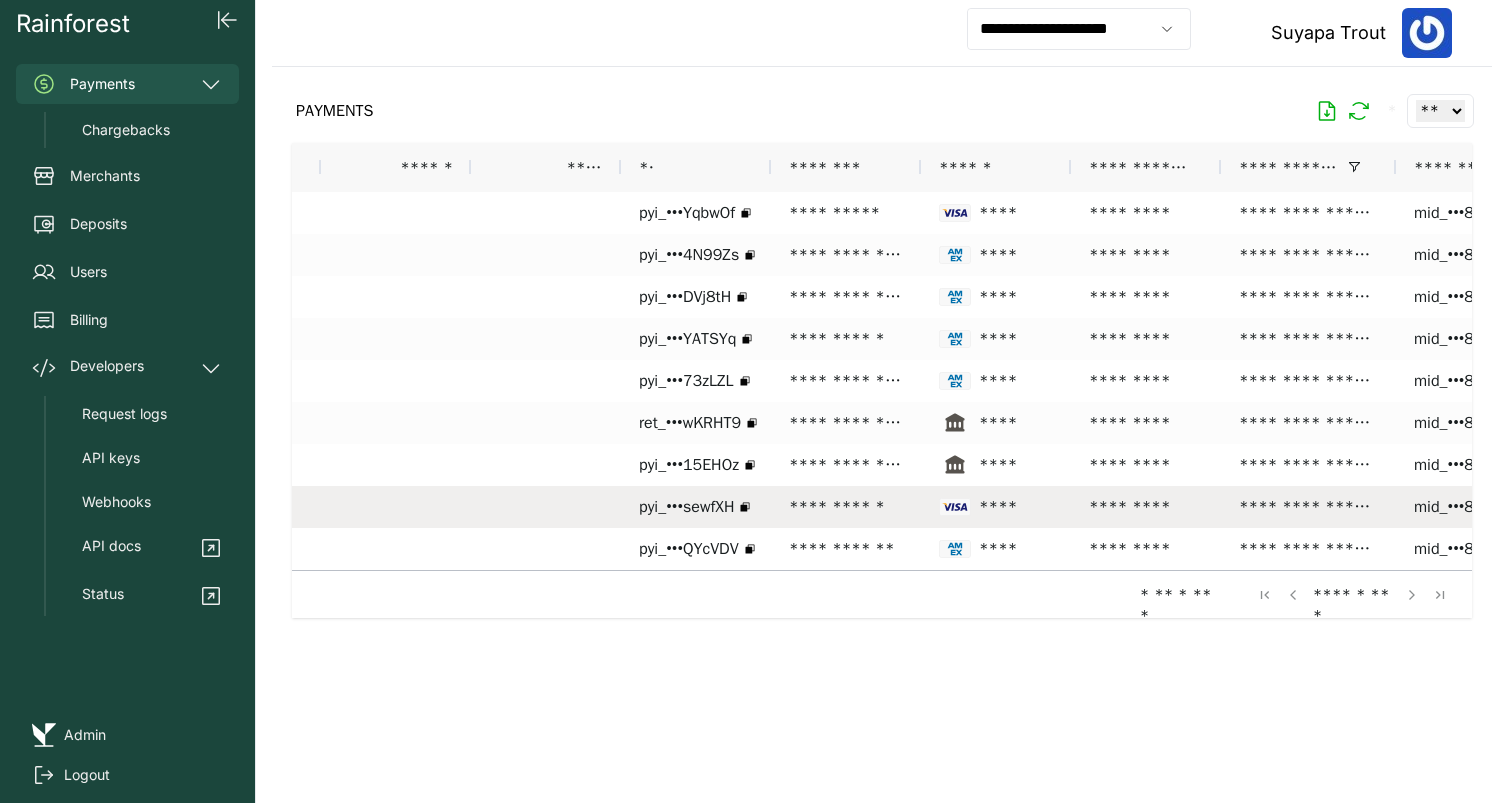 click on "**********" at bounding box center (846, 507) 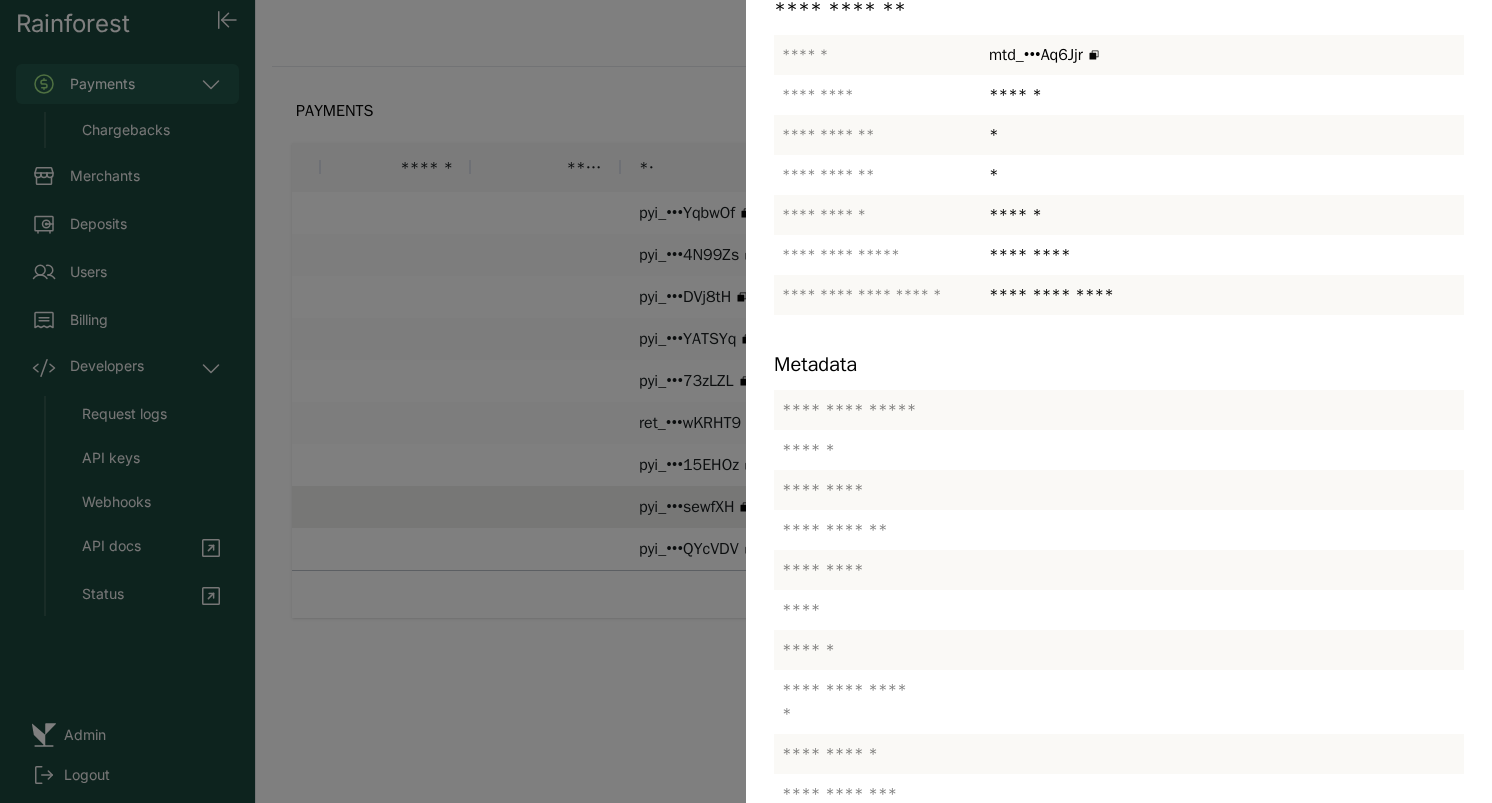 scroll, scrollTop: 428, scrollLeft: 0, axis: vertical 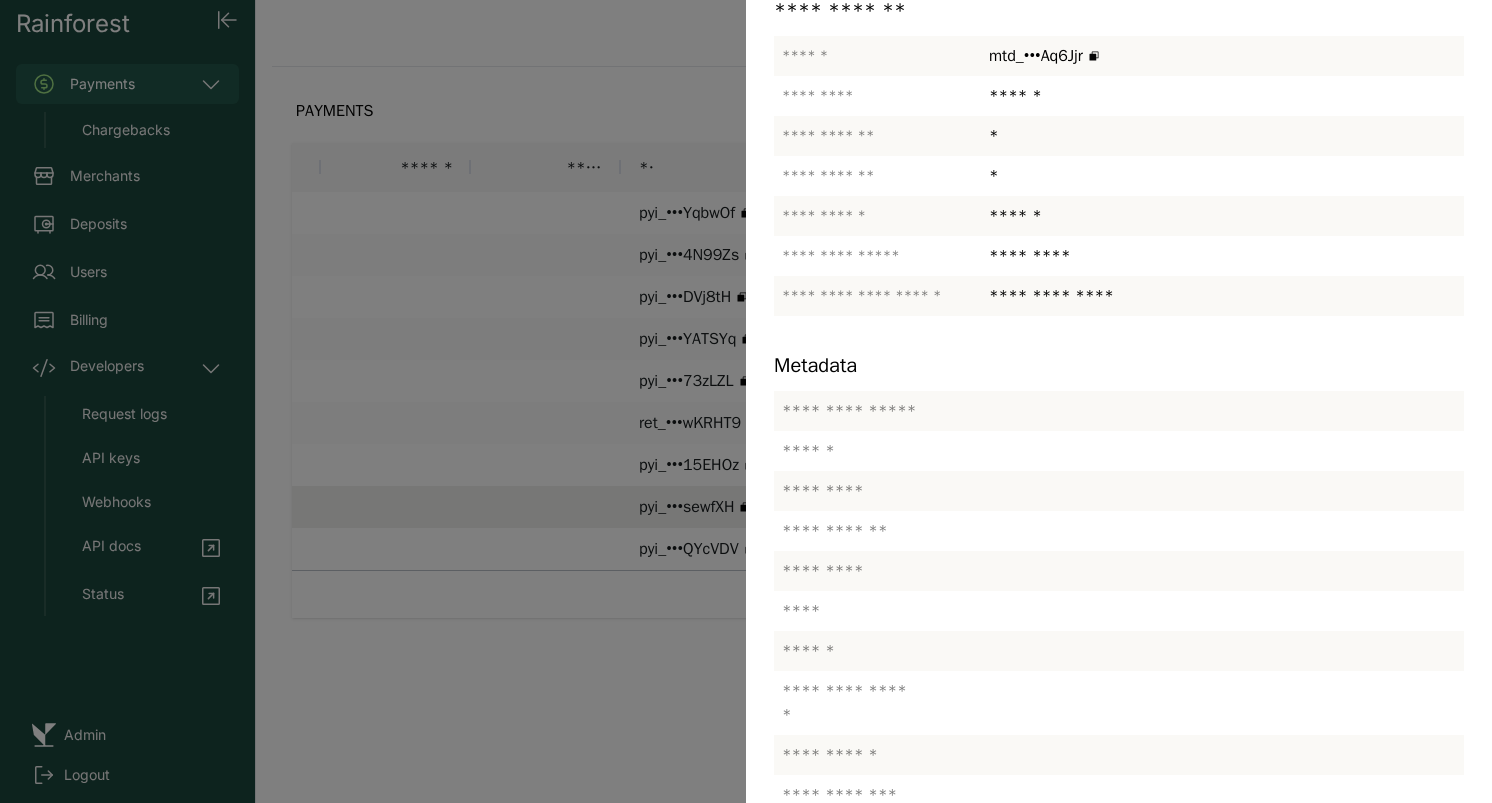 click at bounding box center (746, 401) 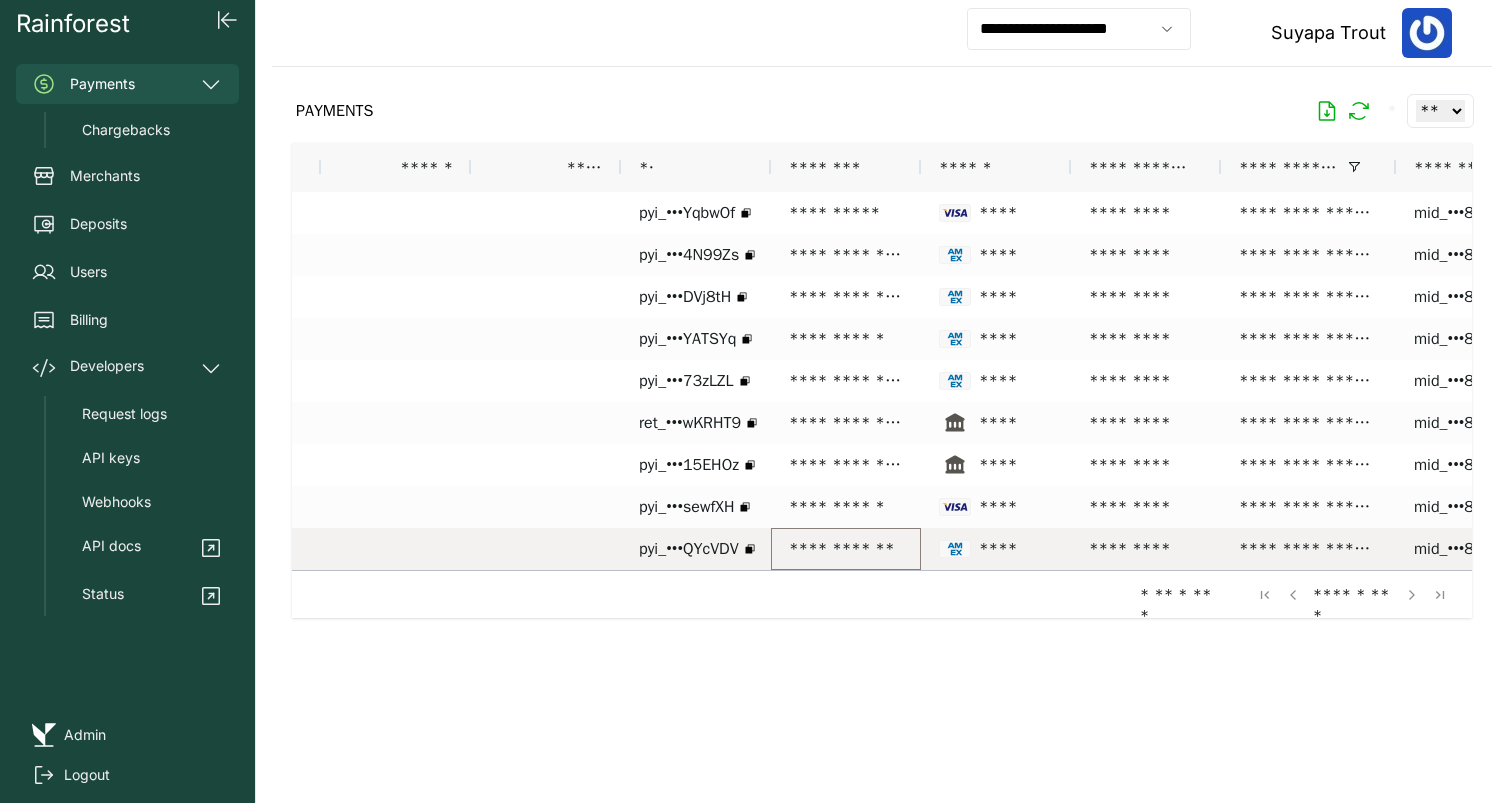 click on "**********" at bounding box center (846, 549) 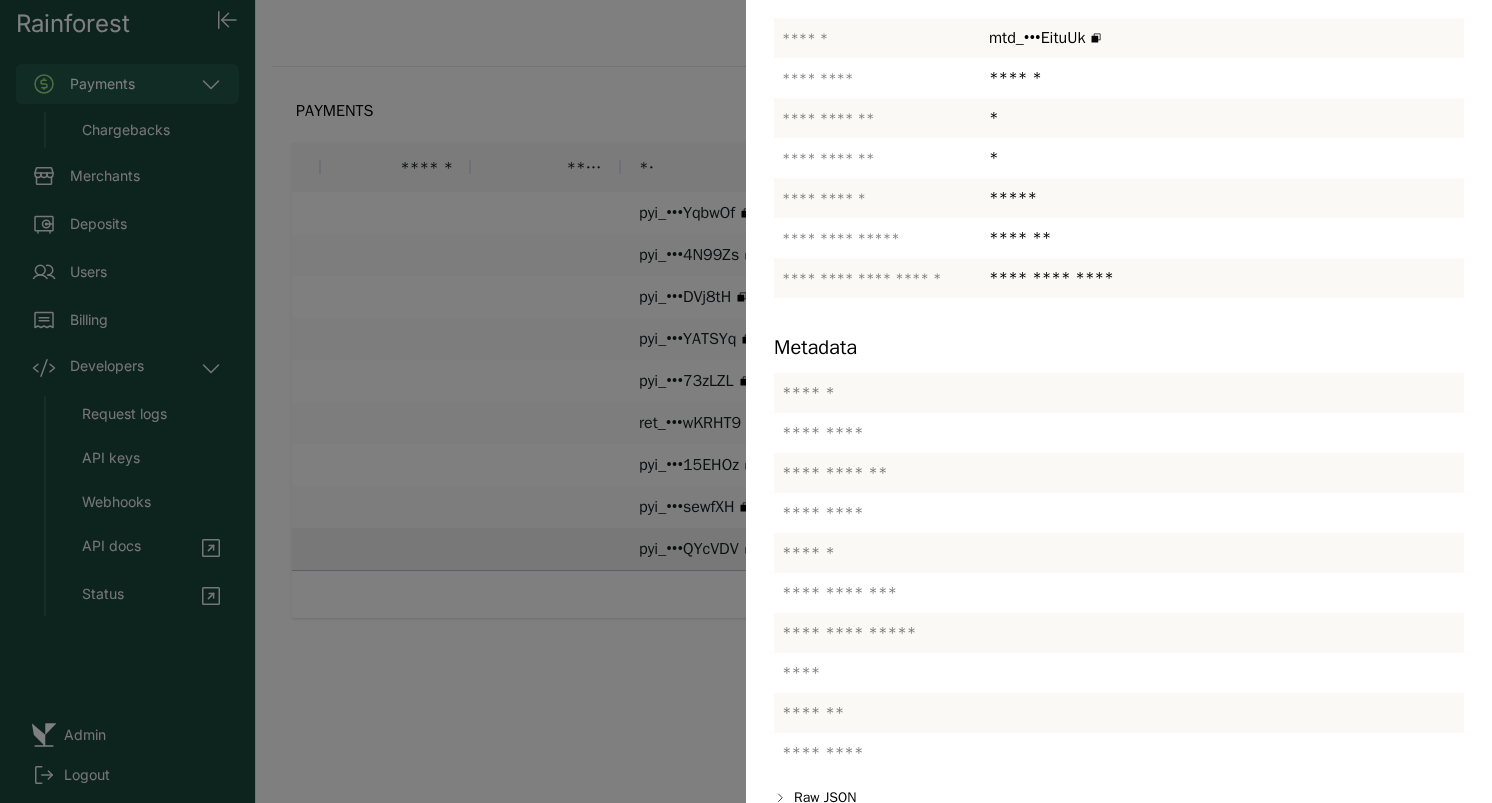 scroll, scrollTop: 379, scrollLeft: 0, axis: vertical 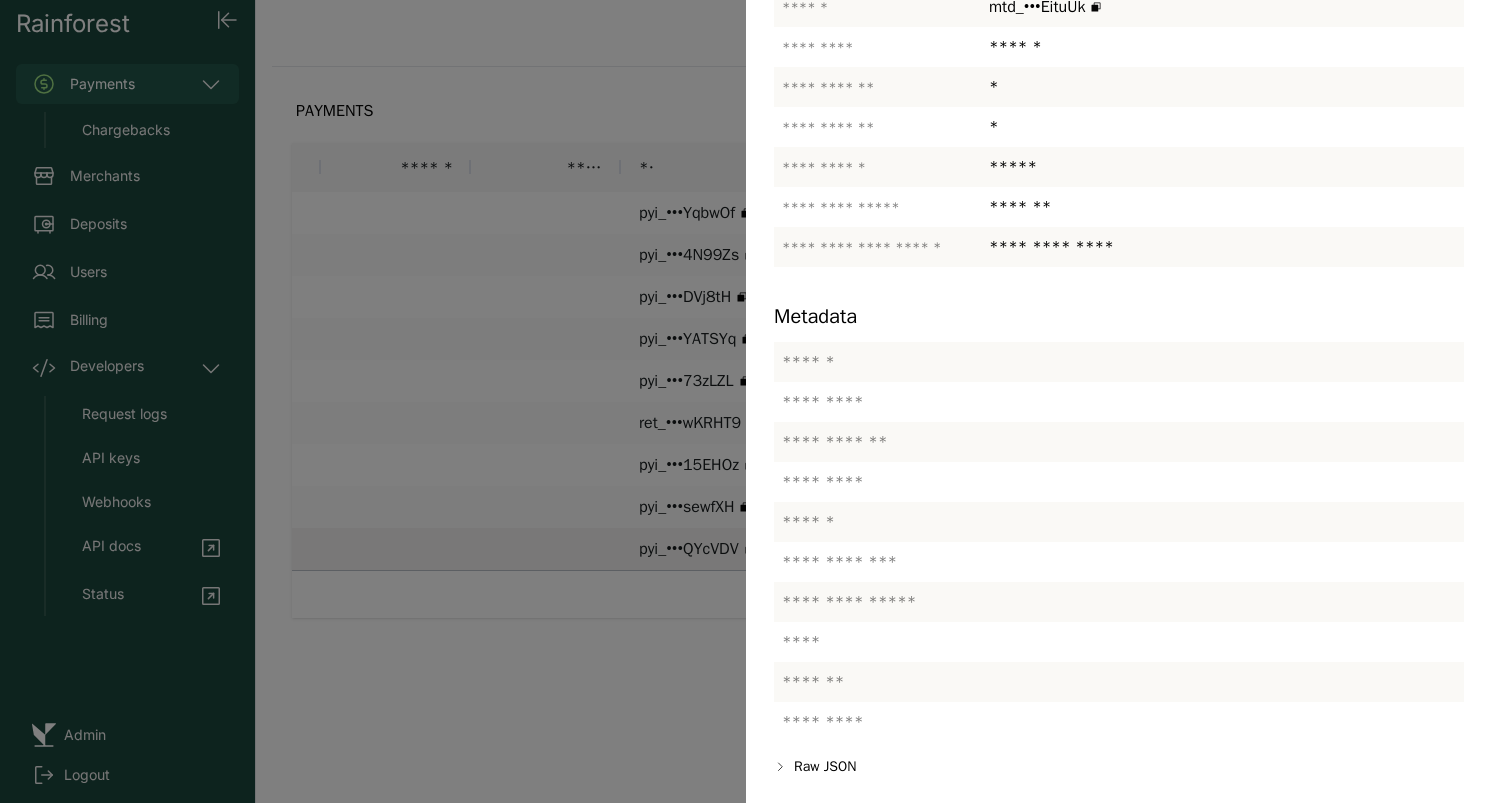 click at bounding box center [746, 401] 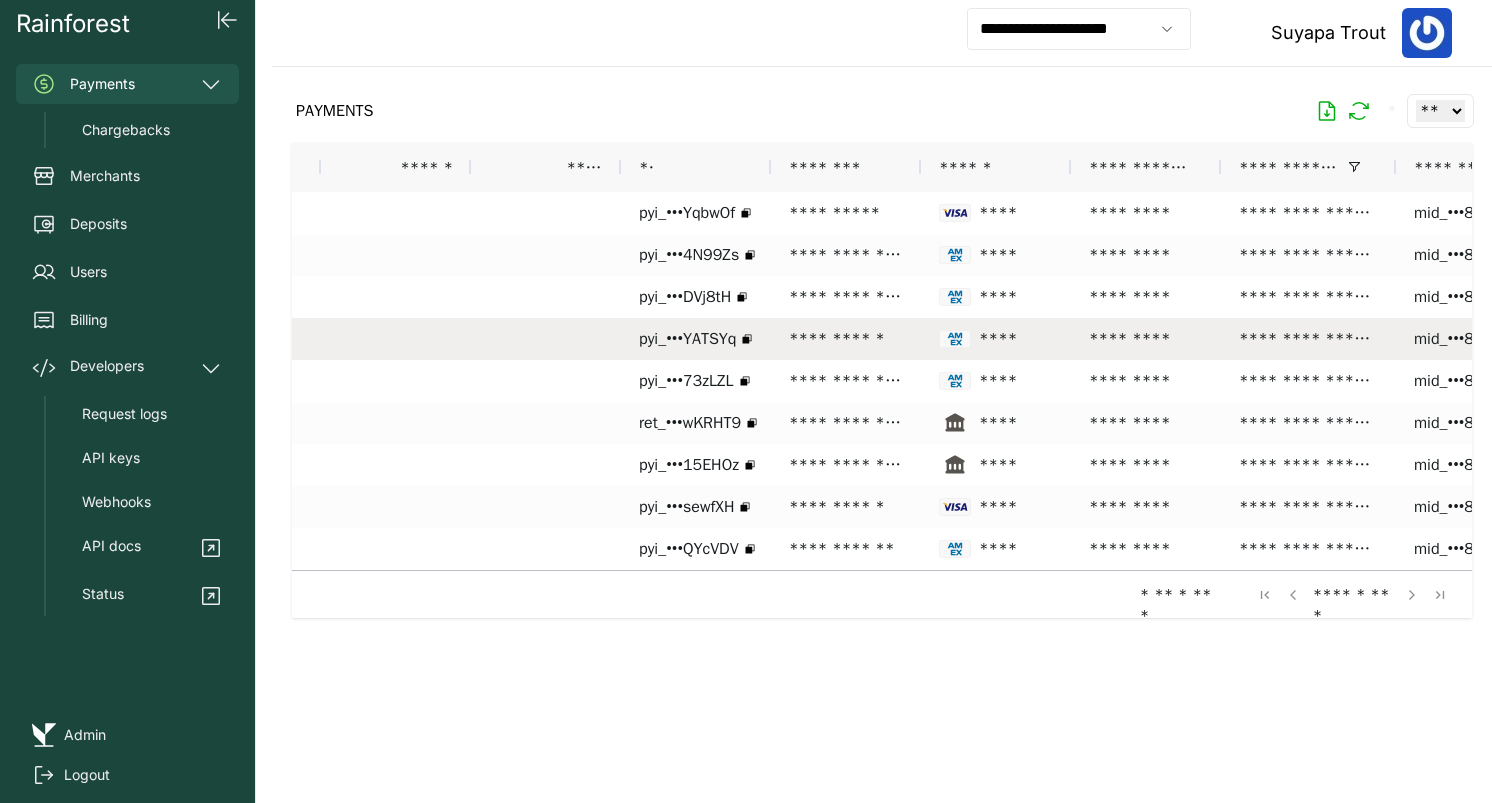 click on "**********" at bounding box center [846, 339] 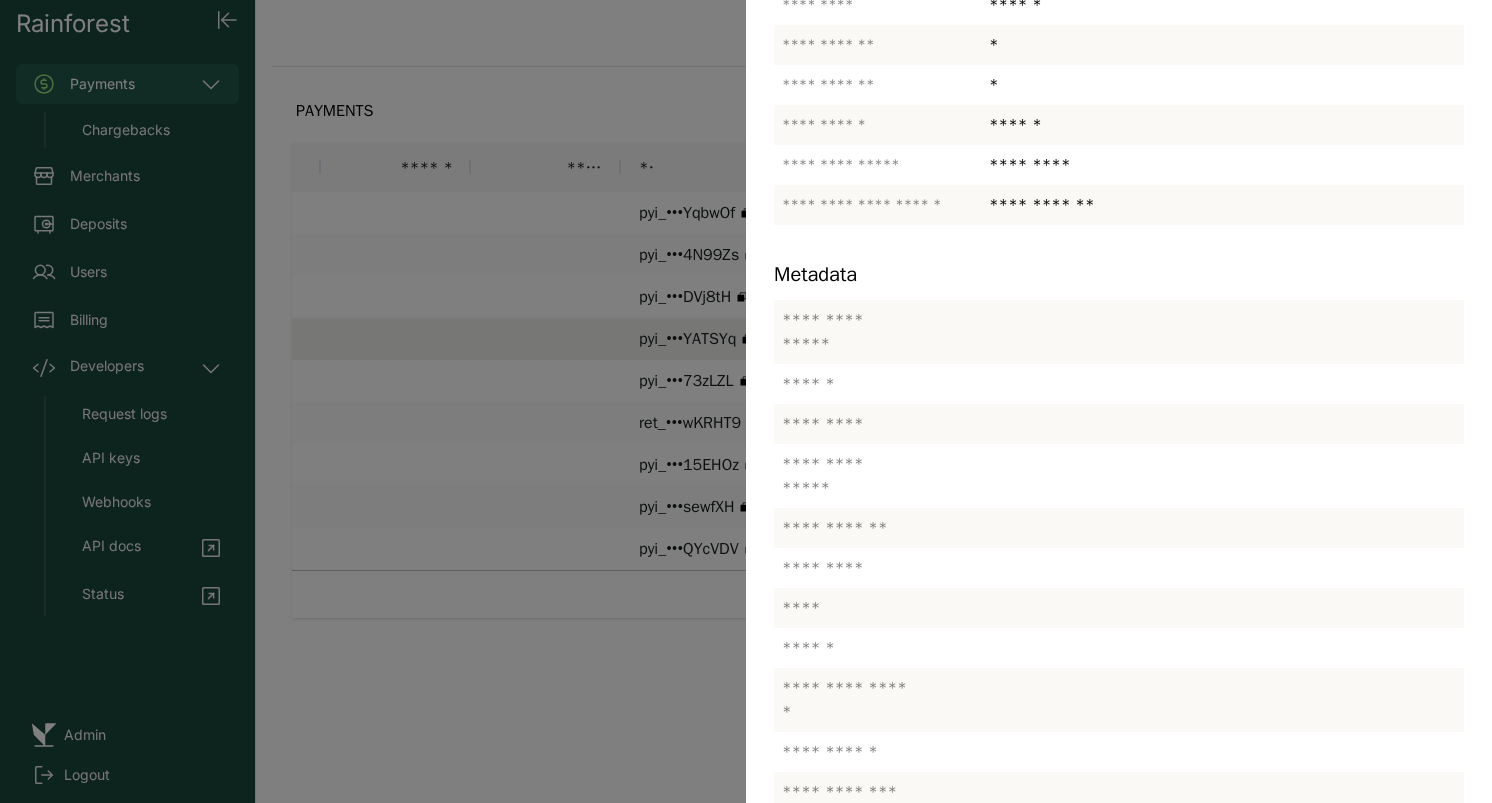 scroll, scrollTop: 837, scrollLeft: 0, axis: vertical 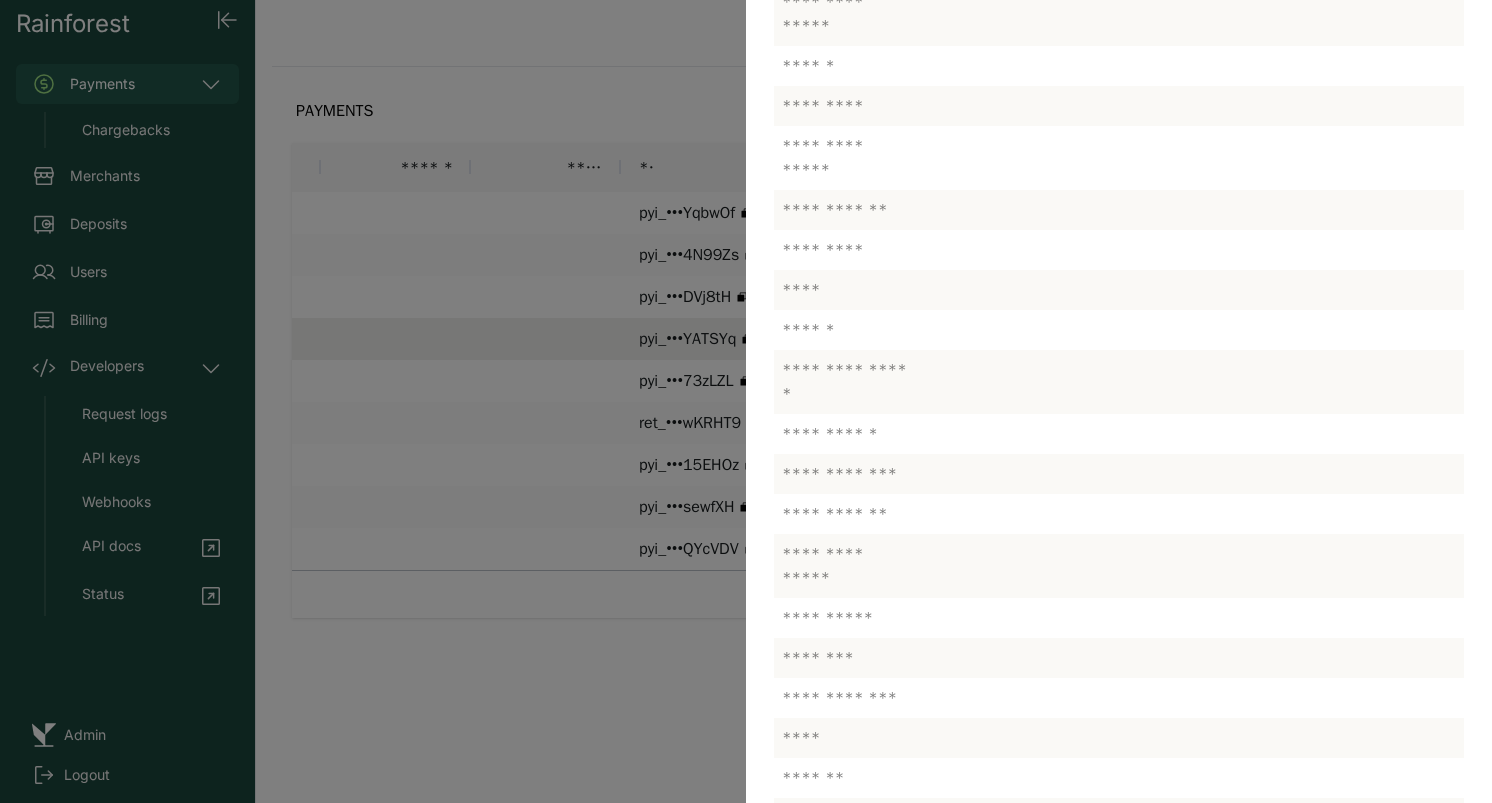 click at bounding box center (746, 401) 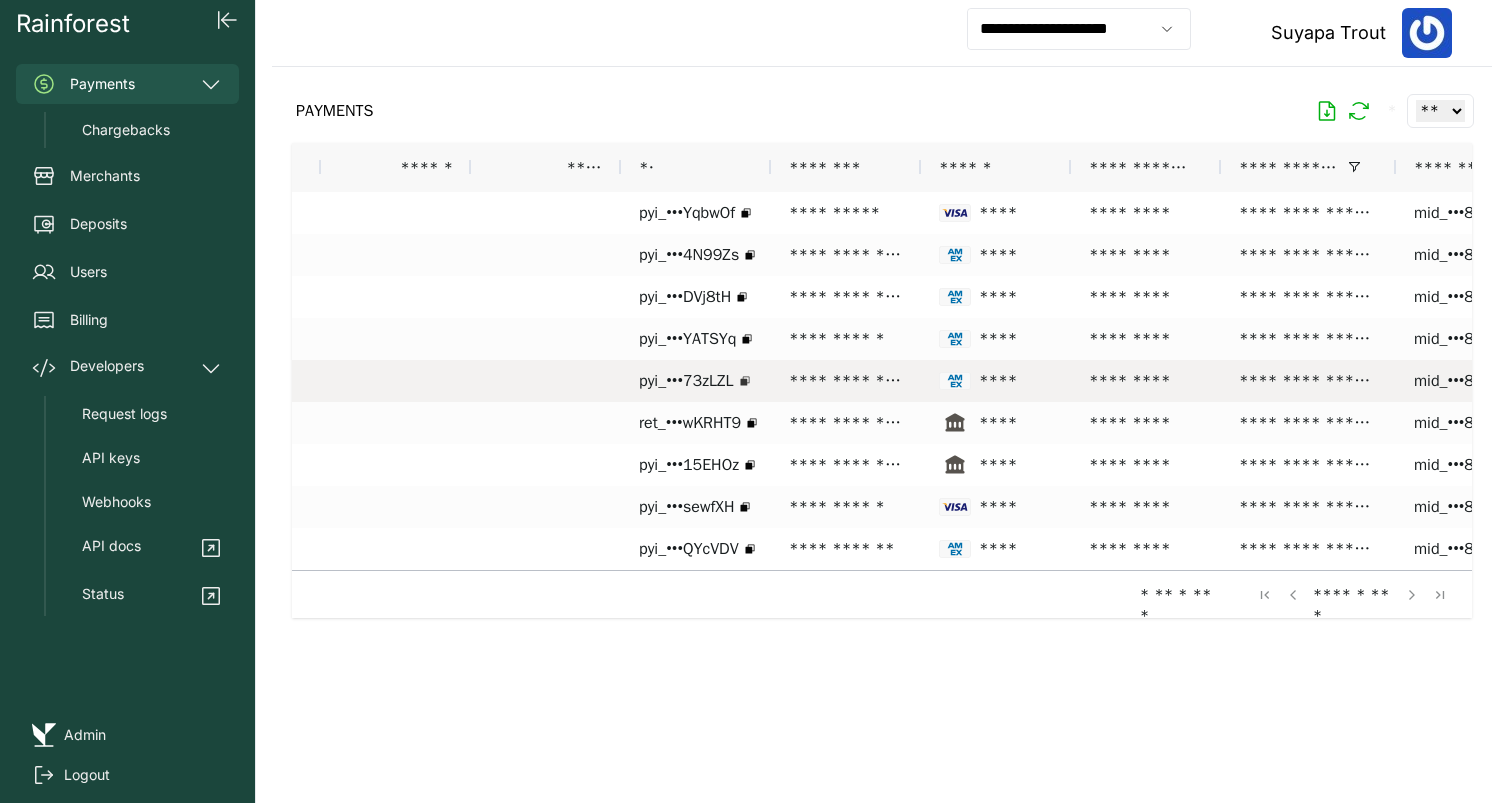 click 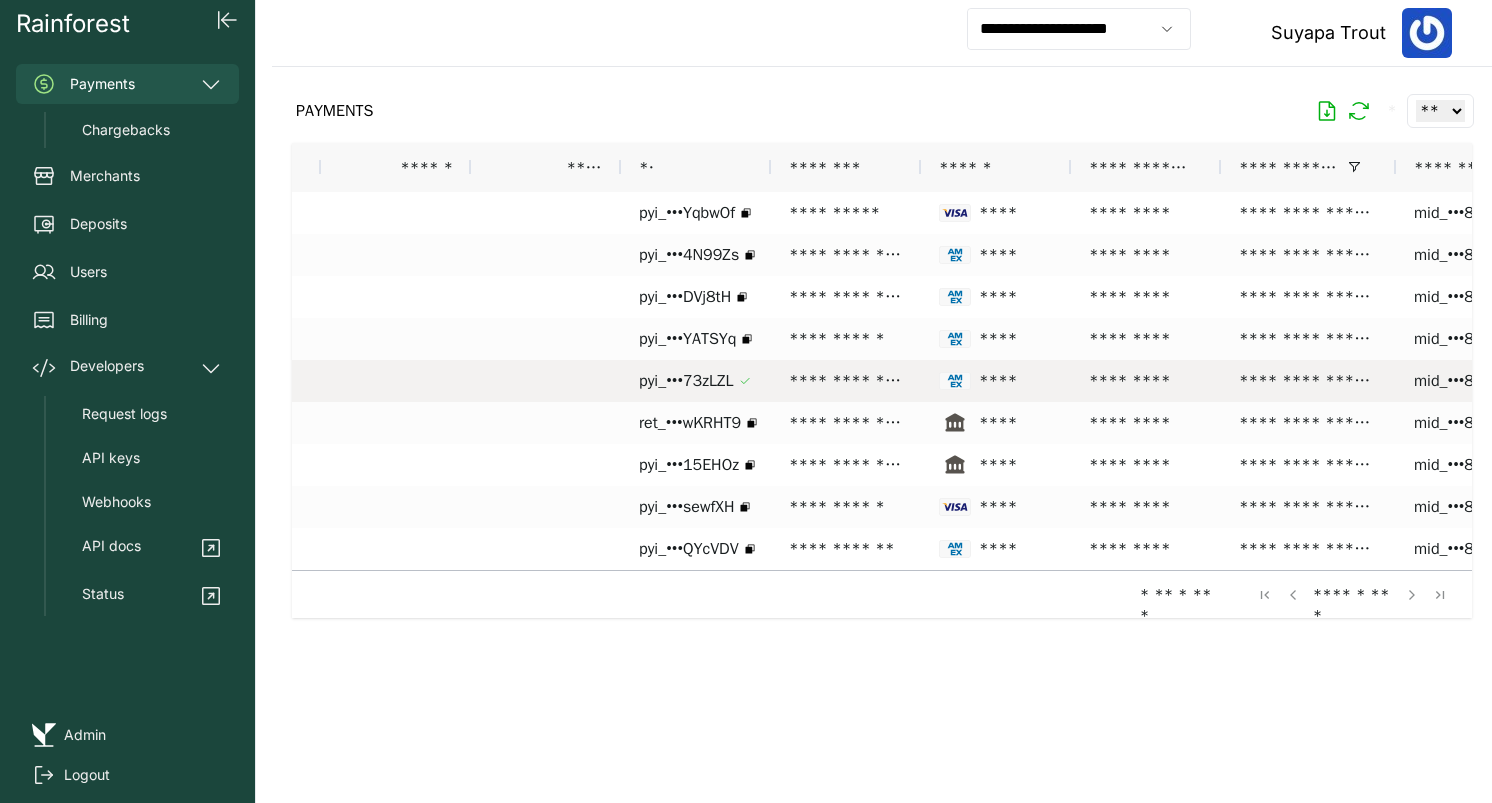 click on "**********" at bounding box center (846, 381) 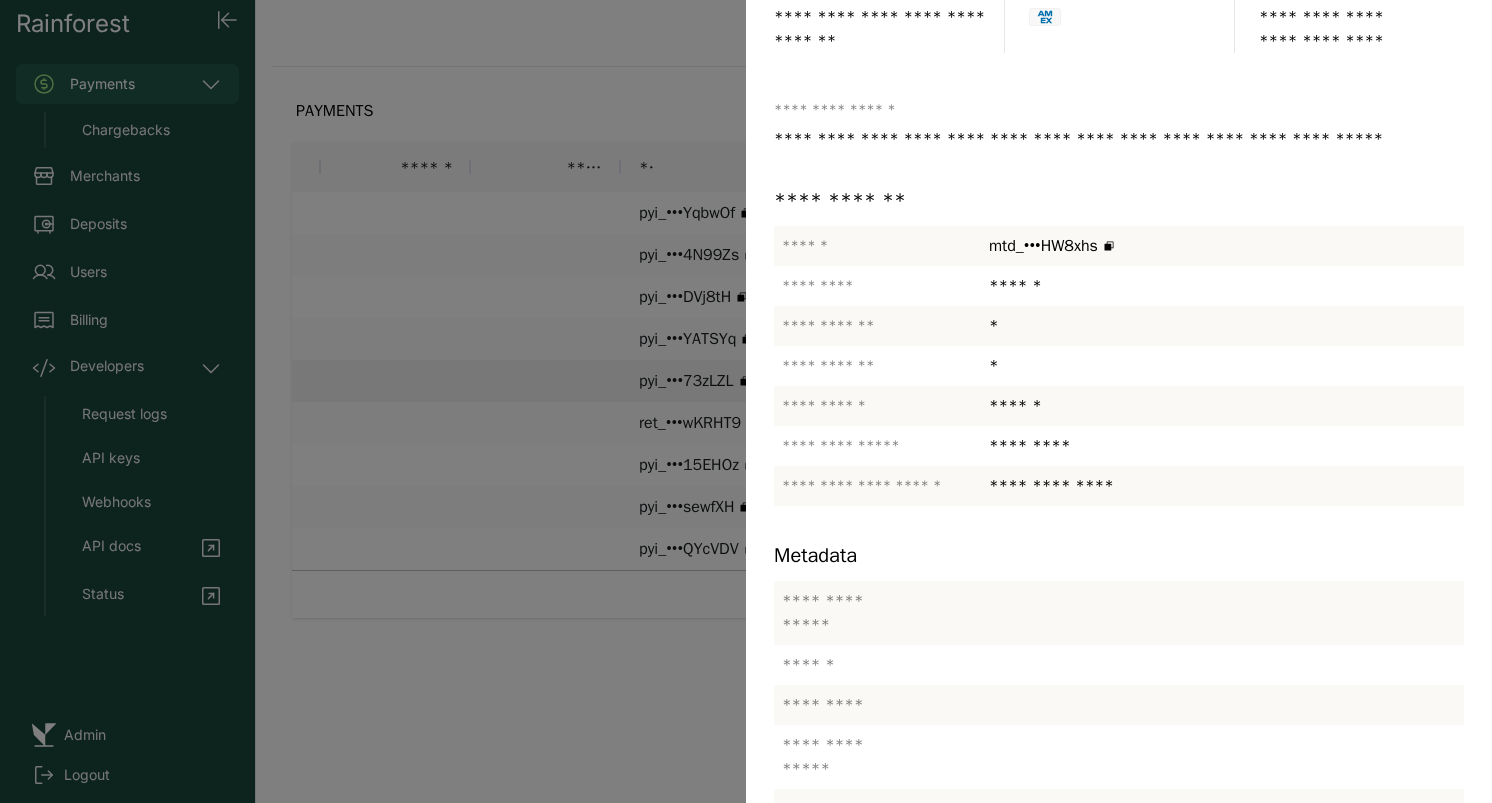 scroll, scrollTop: 240, scrollLeft: 0, axis: vertical 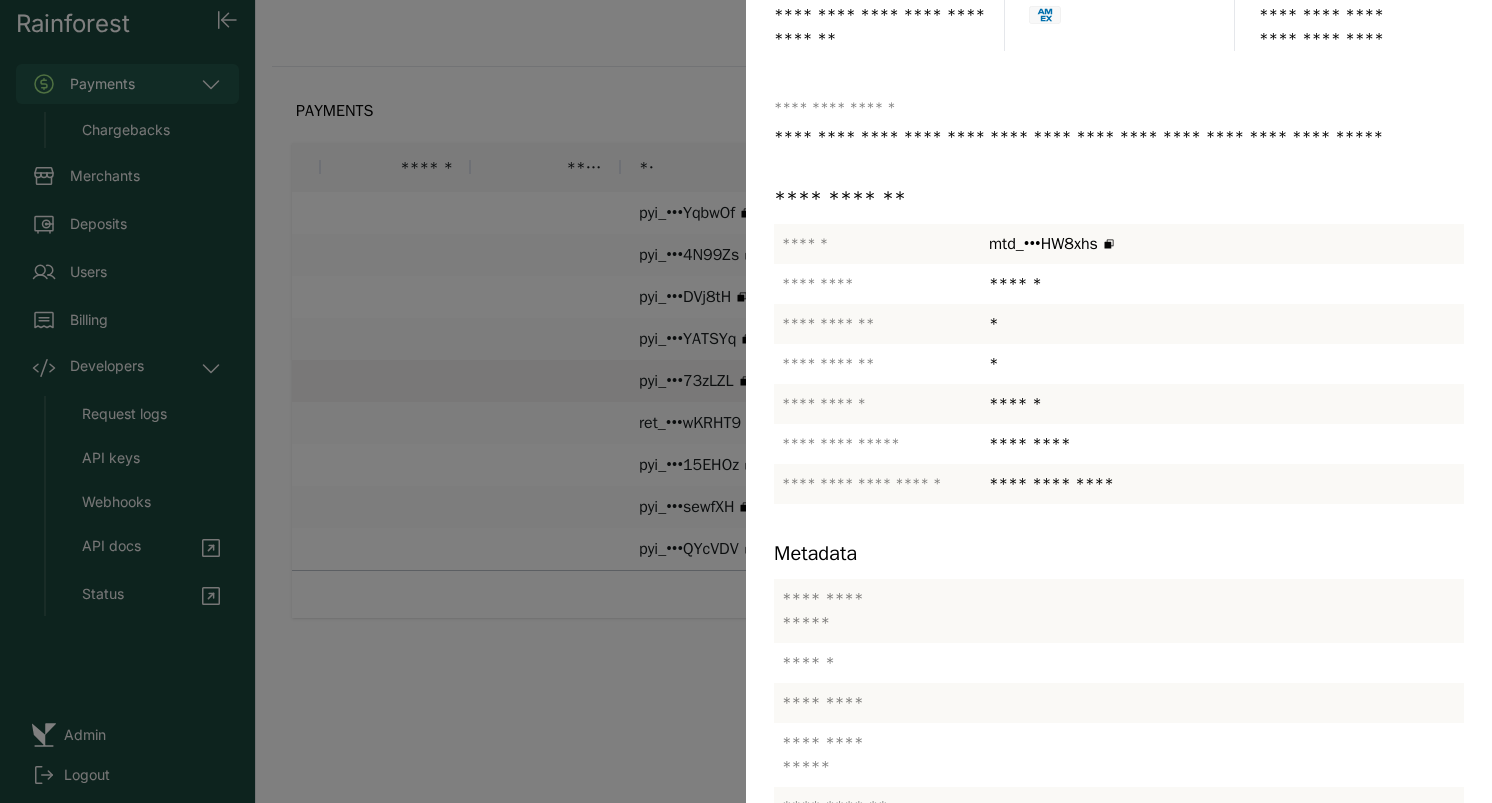 click at bounding box center [746, 401] 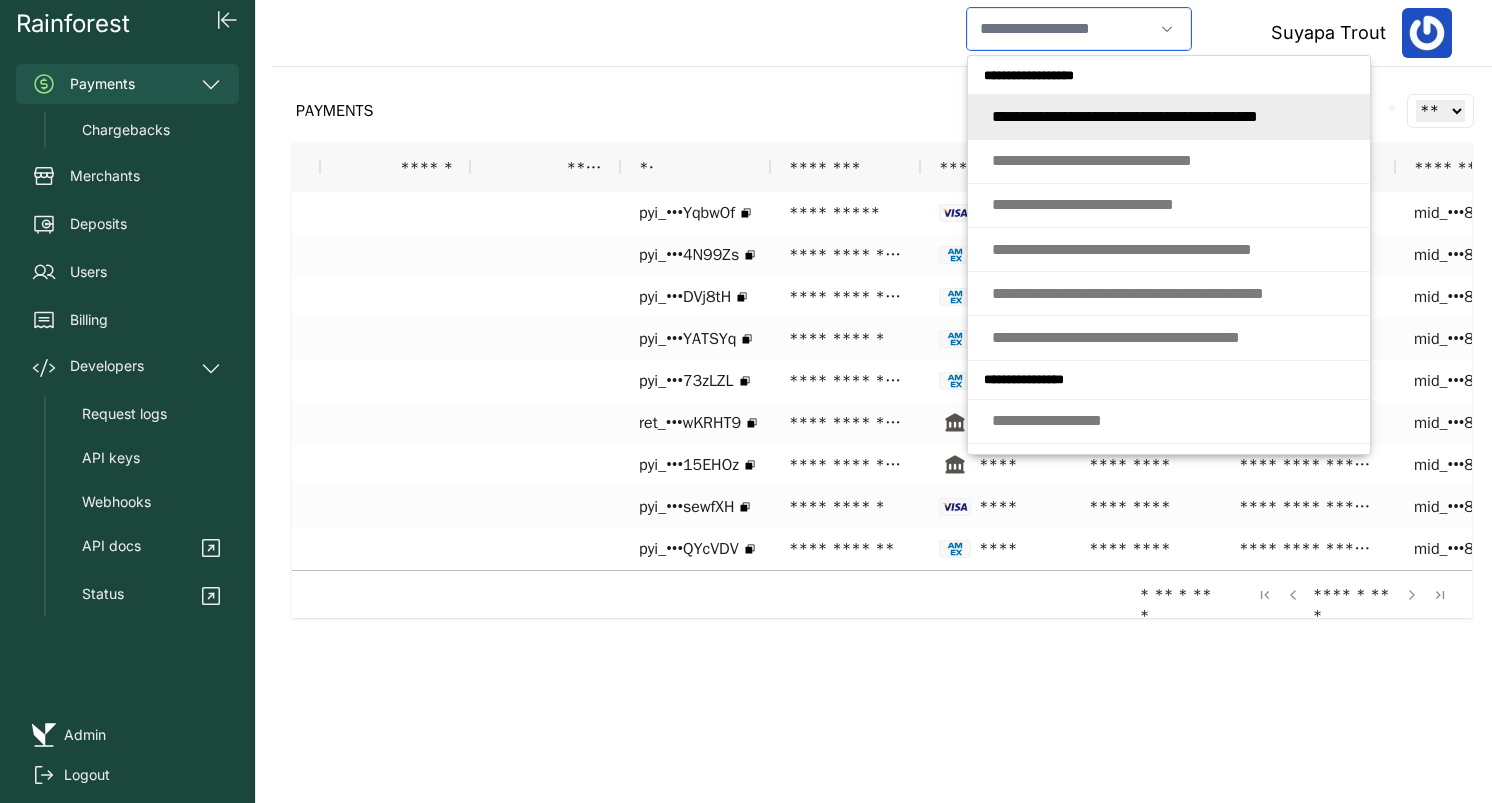 click at bounding box center [1060, 29] 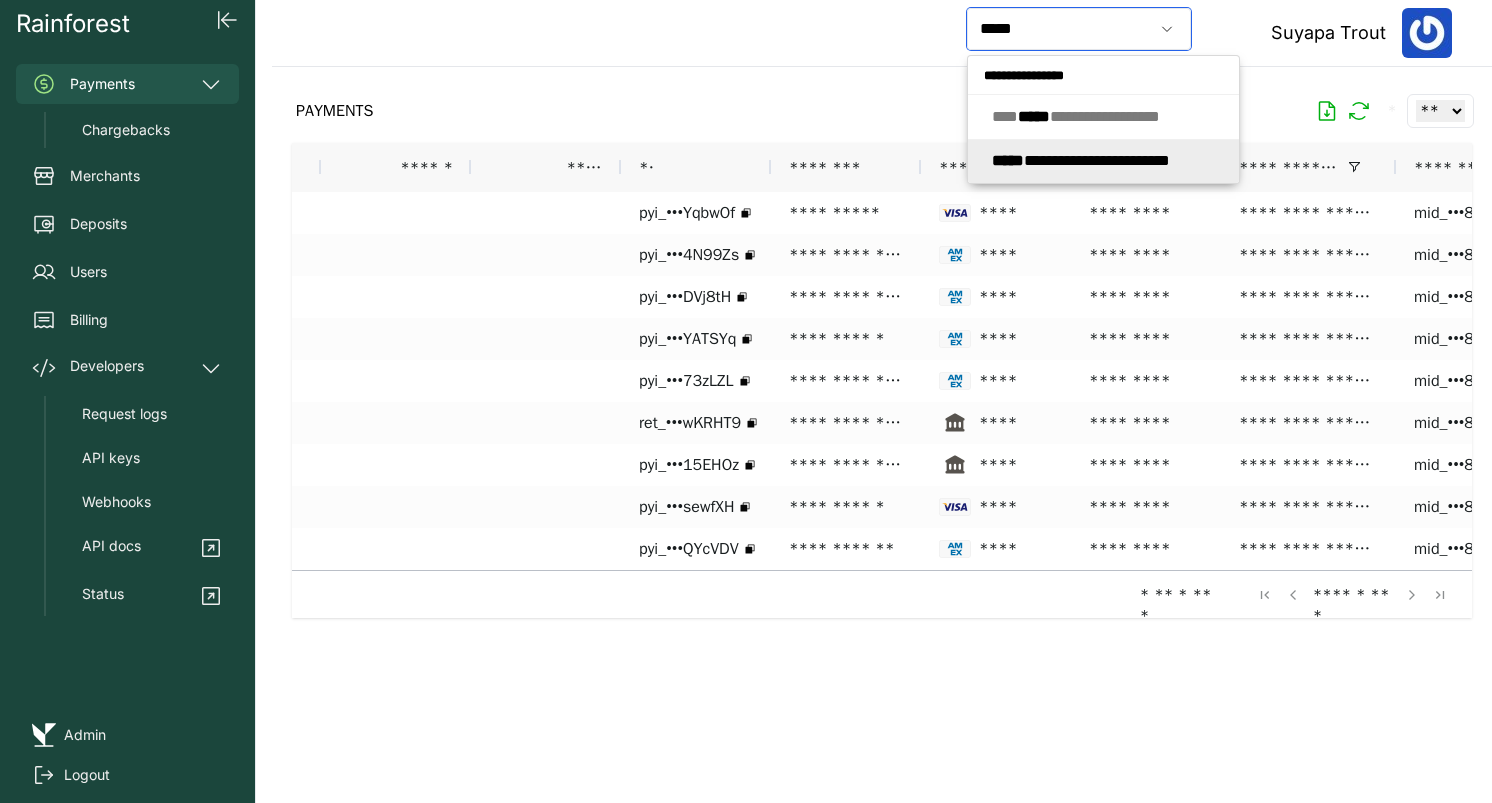 click on "**********" 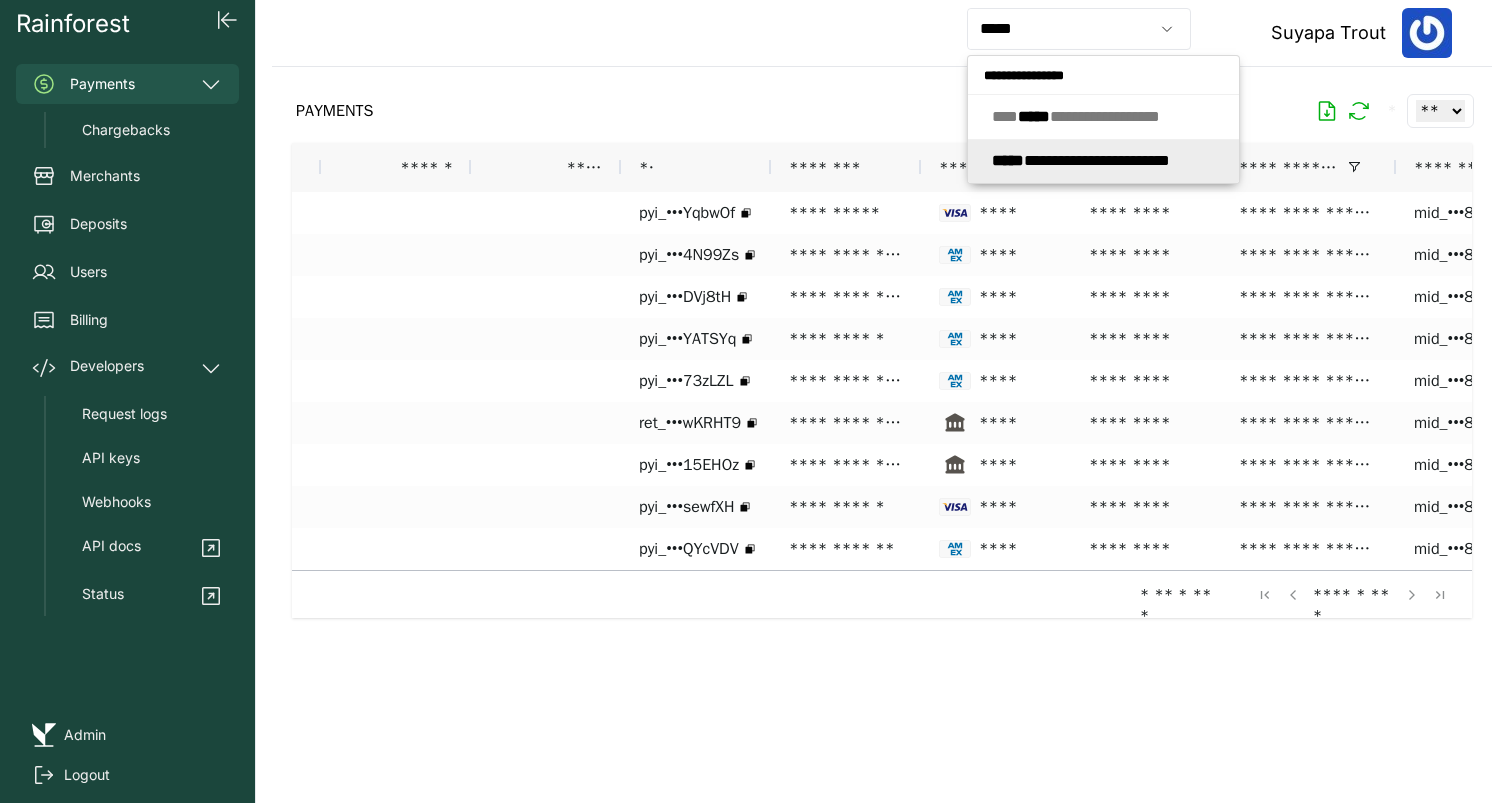 type on "**********" 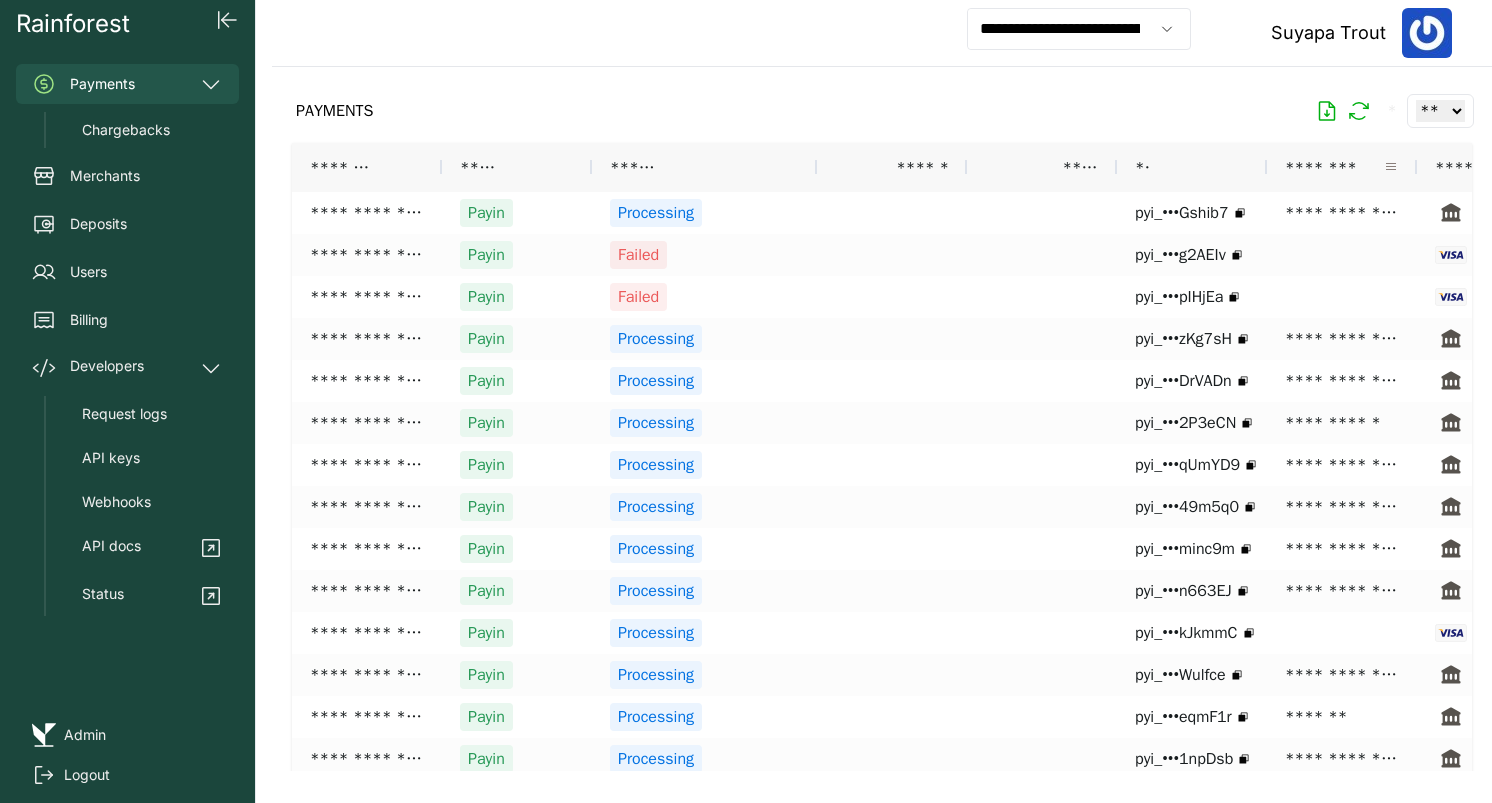 click at bounding box center [1391, 167] 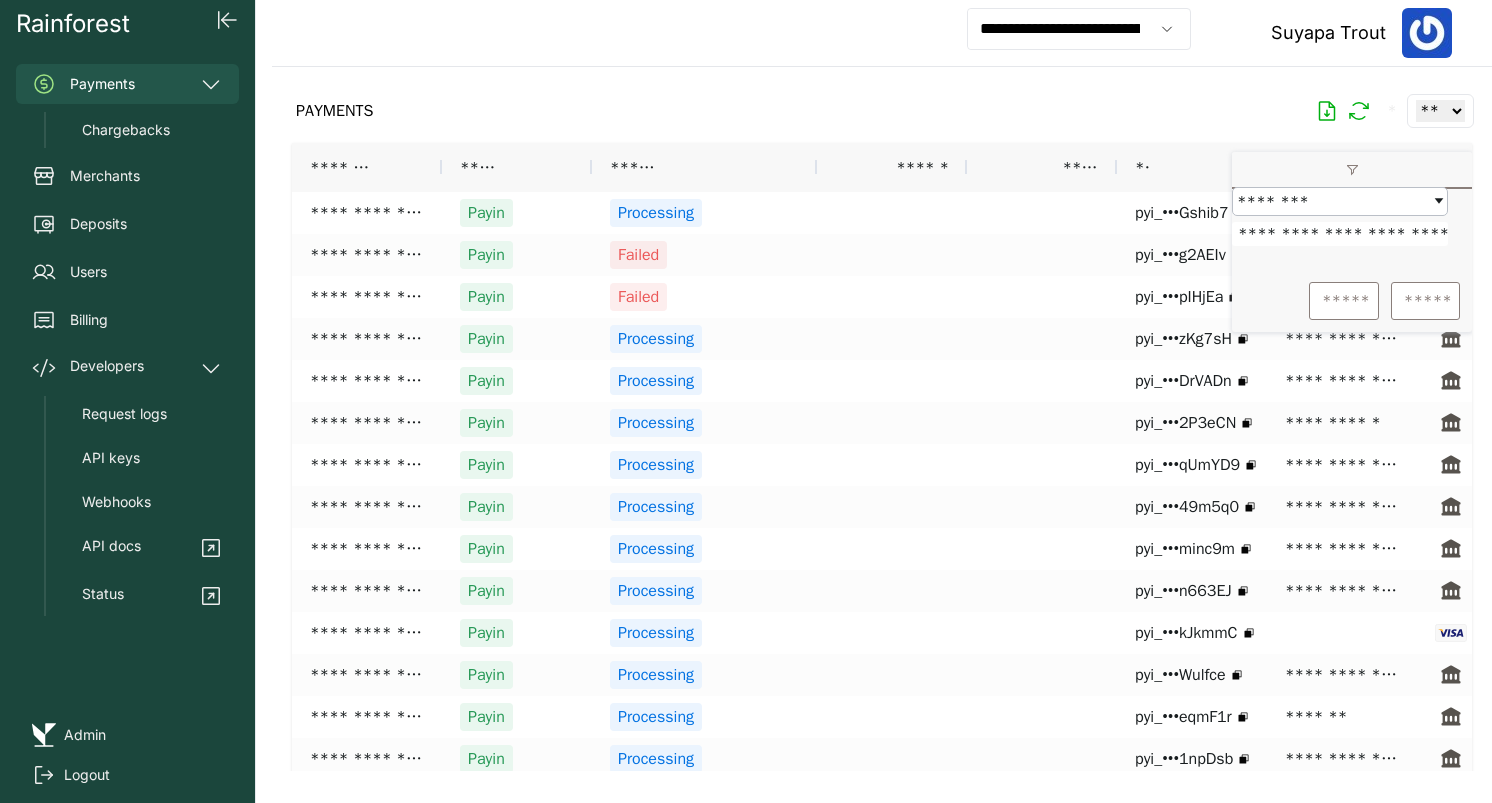 scroll, scrollTop: 0, scrollLeft: 15, axis: horizontal 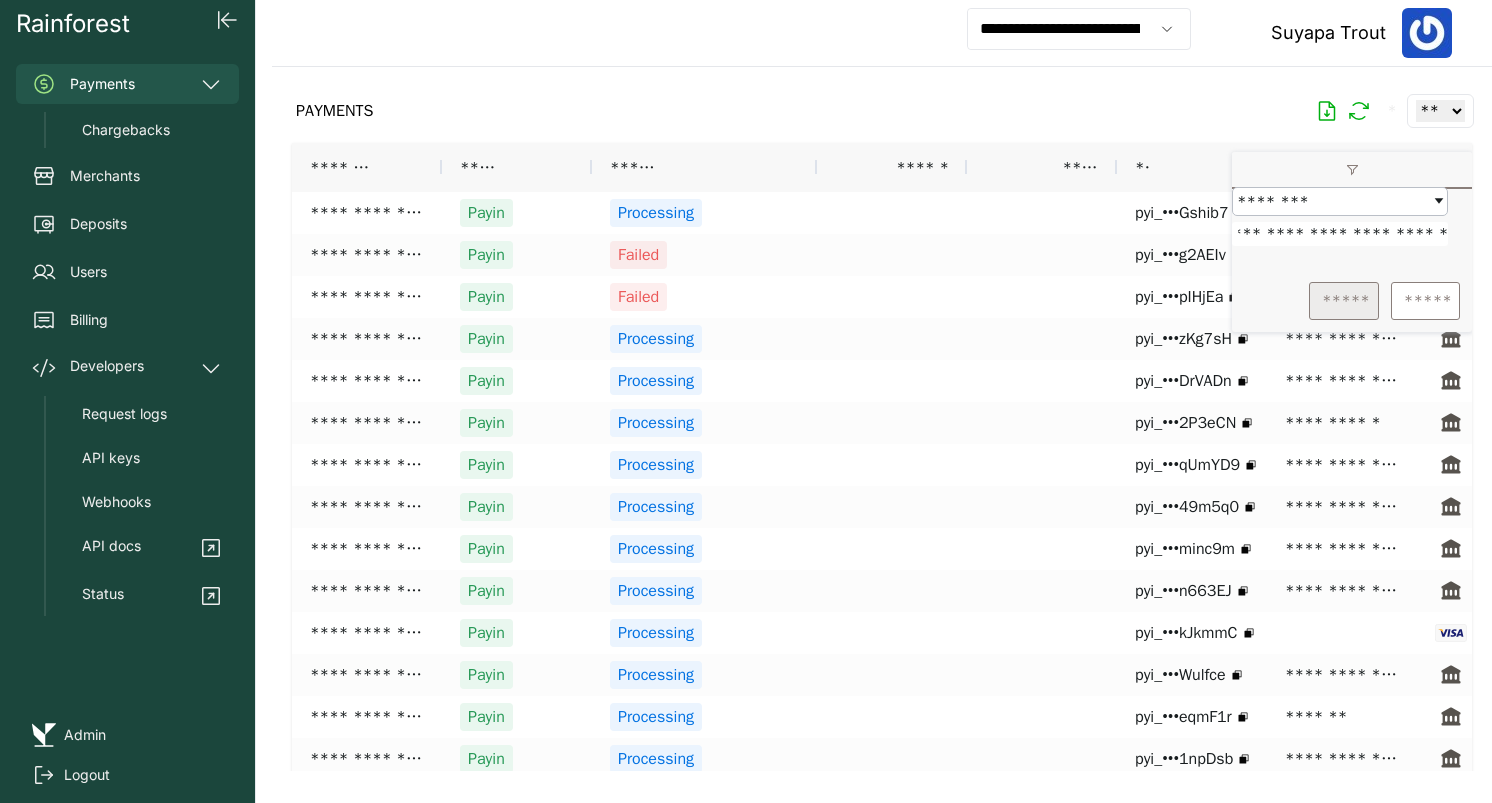 type on "**********" 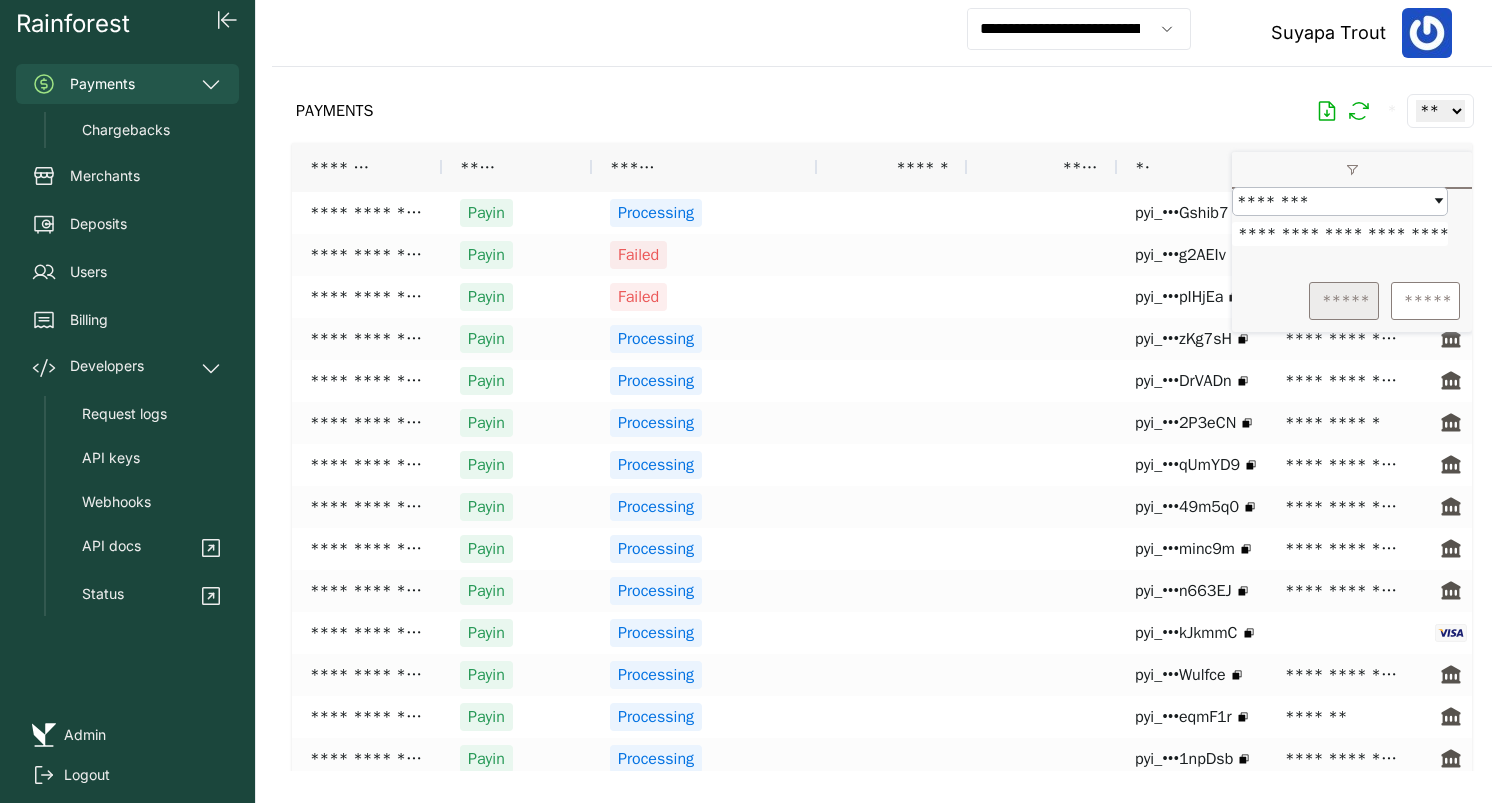 click on "*****" at bounding box center (1344, 301) 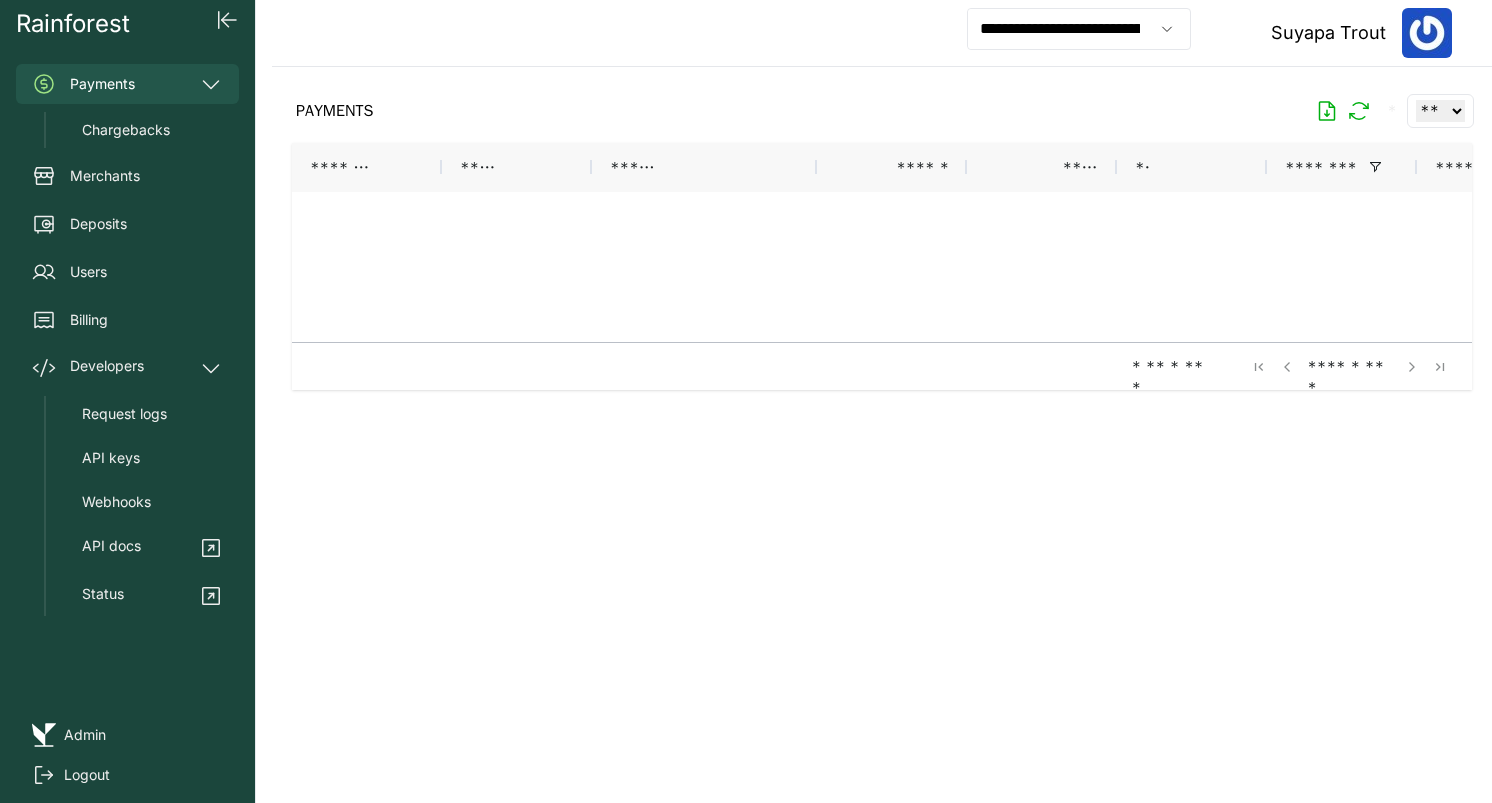 click on "PAYMENTS * ** ** ** ***" at bounding box center [882, 111] 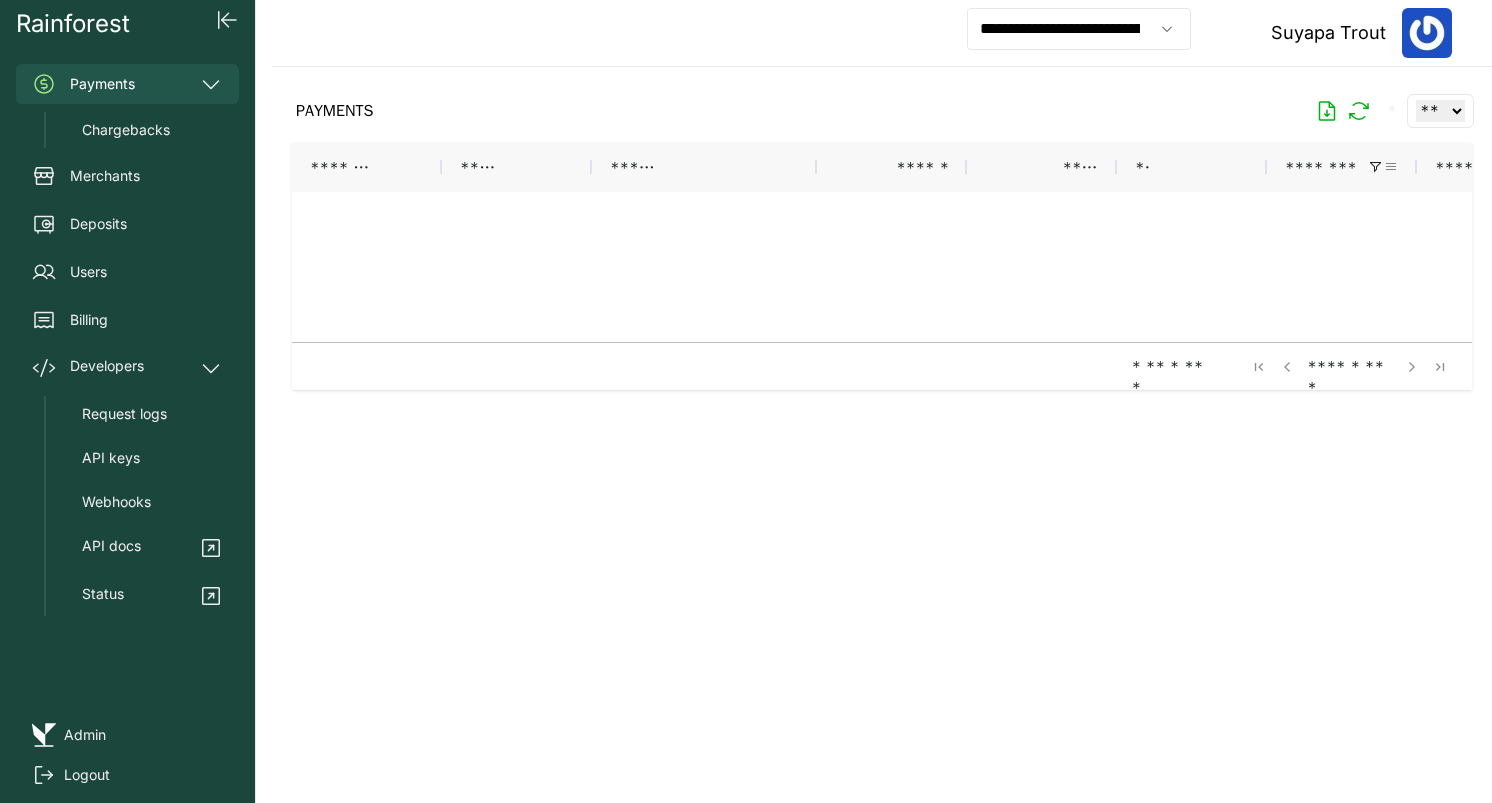 click at bounding box center [1391, 167] 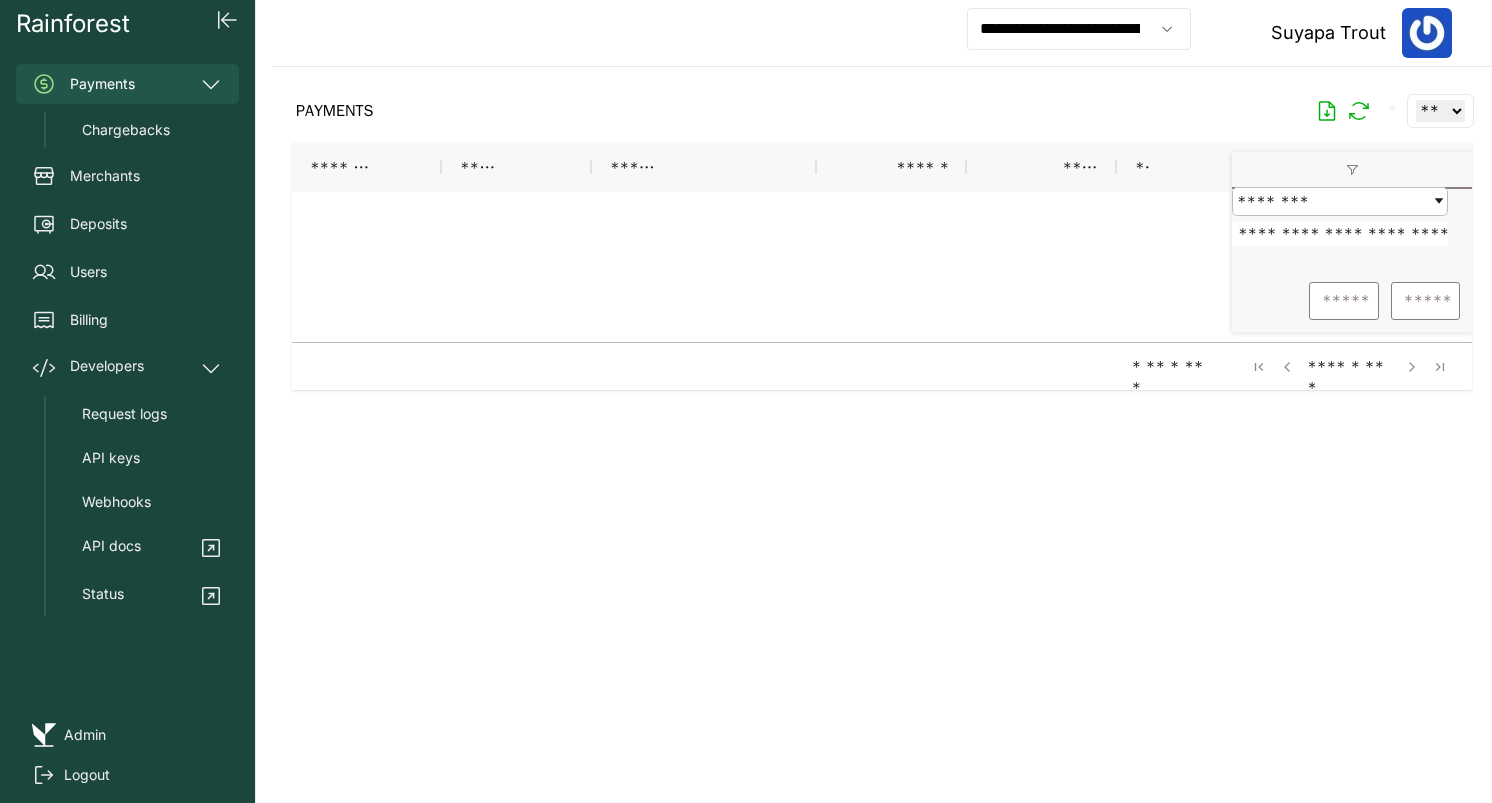 scroll, scrollTop: 0, scrollLeft: 15, axis: horizontal 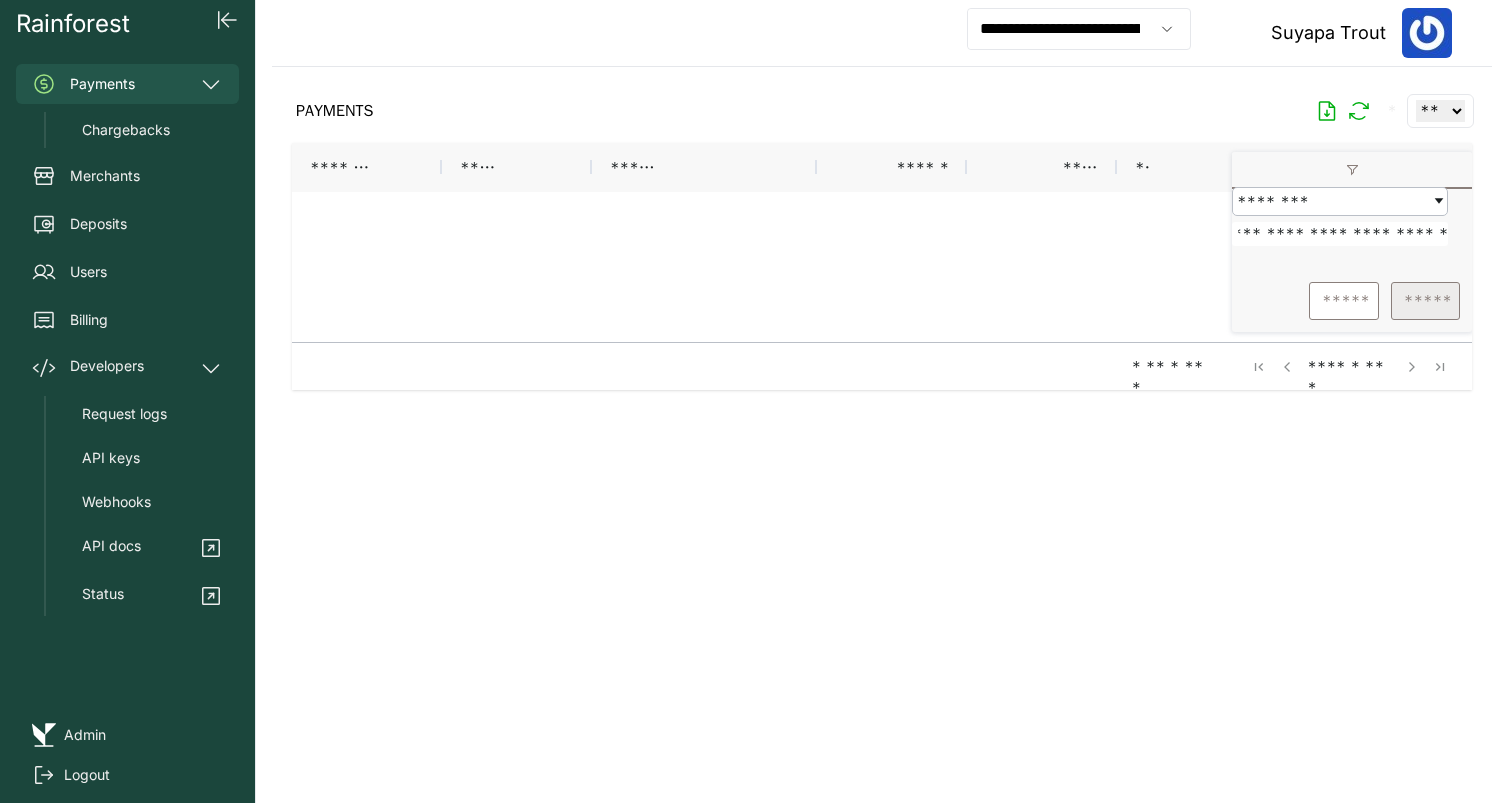 click on "*****" at bounding box center [1425, 301] 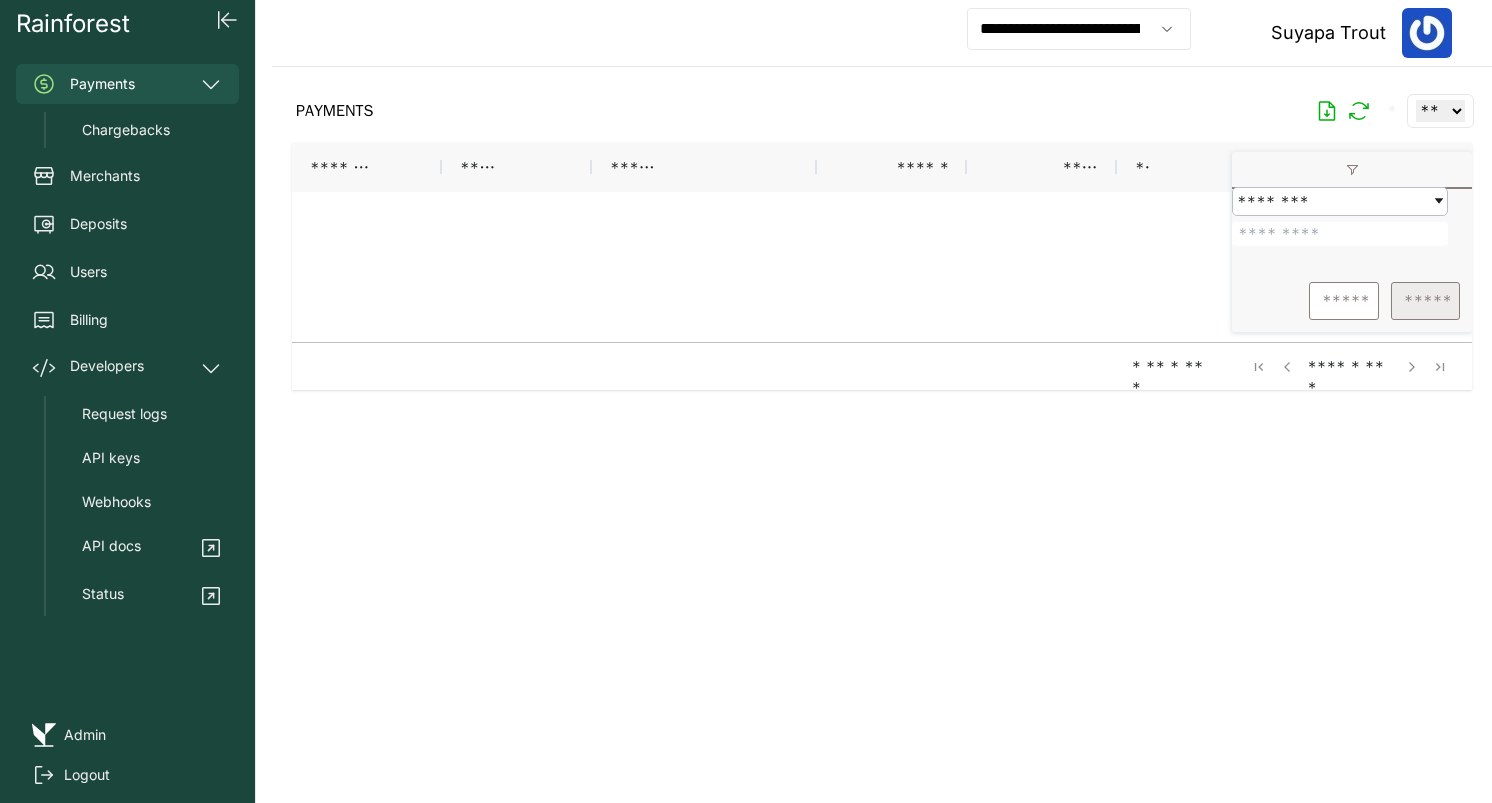 scroll, scrollTop: 0, scrollLeft: 0, axis: both 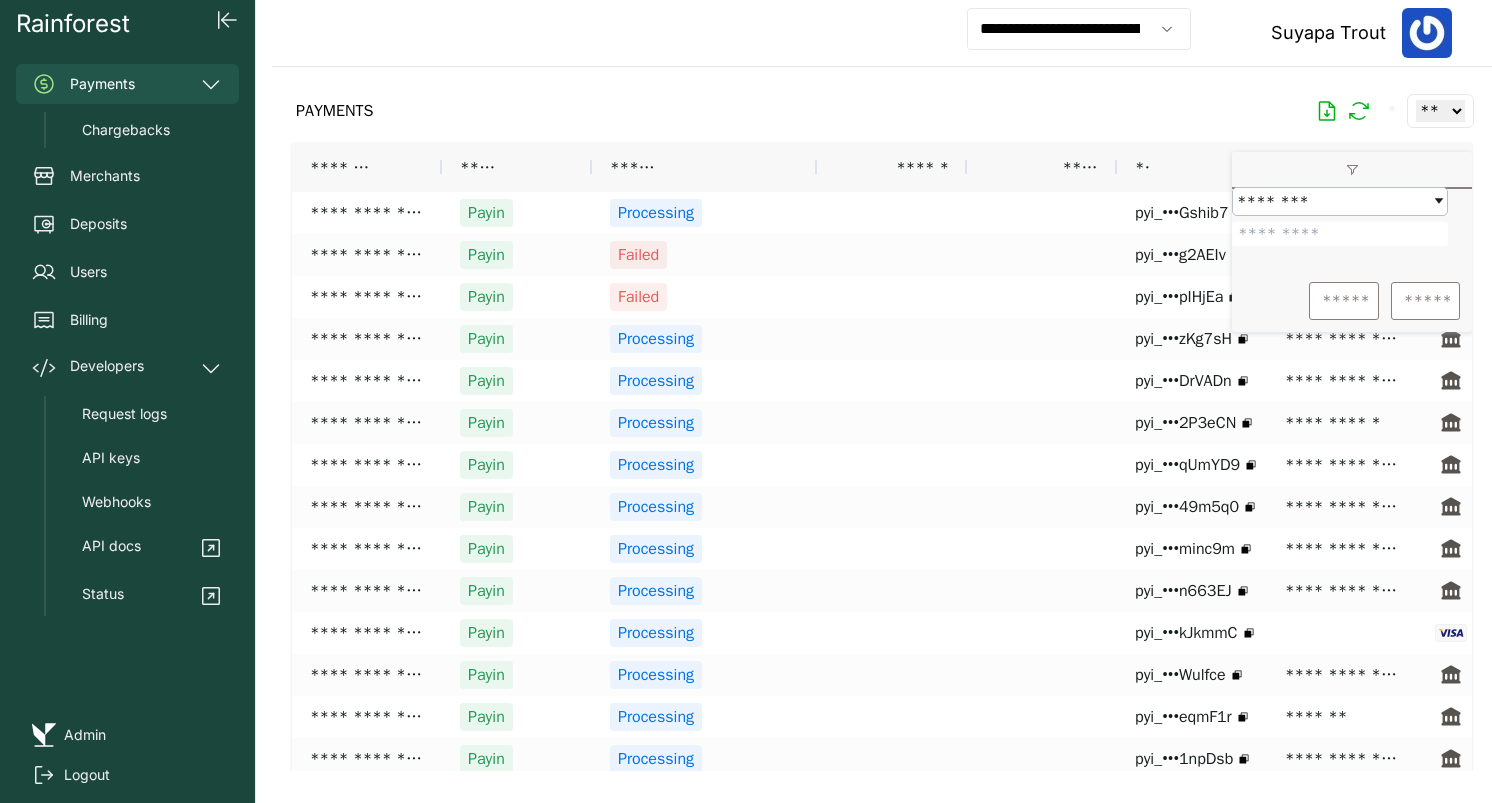click at bounding box center [882, 419] 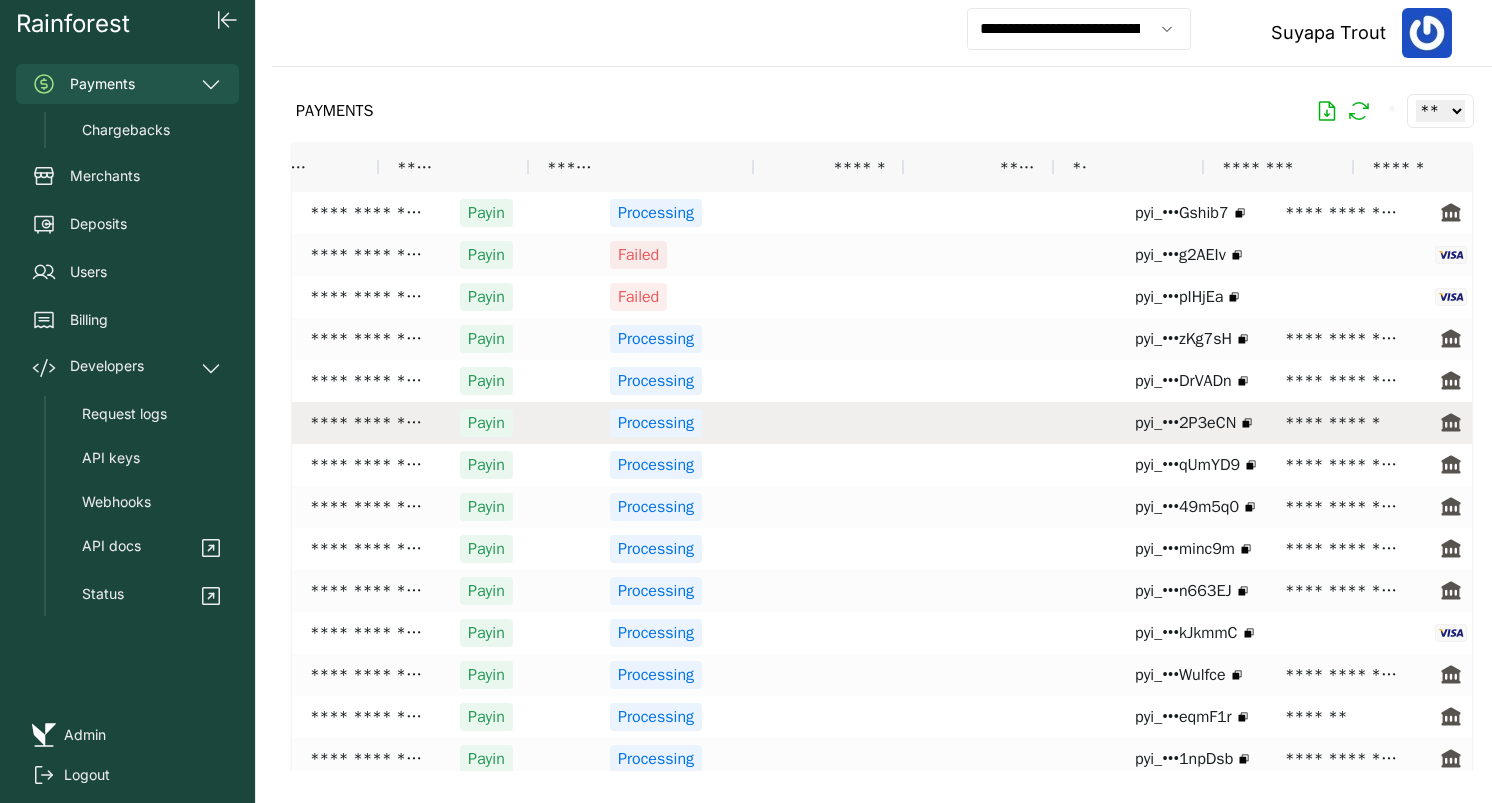 scroll, scrollTop: 0, scrollLeft: 297, axis: horizontal 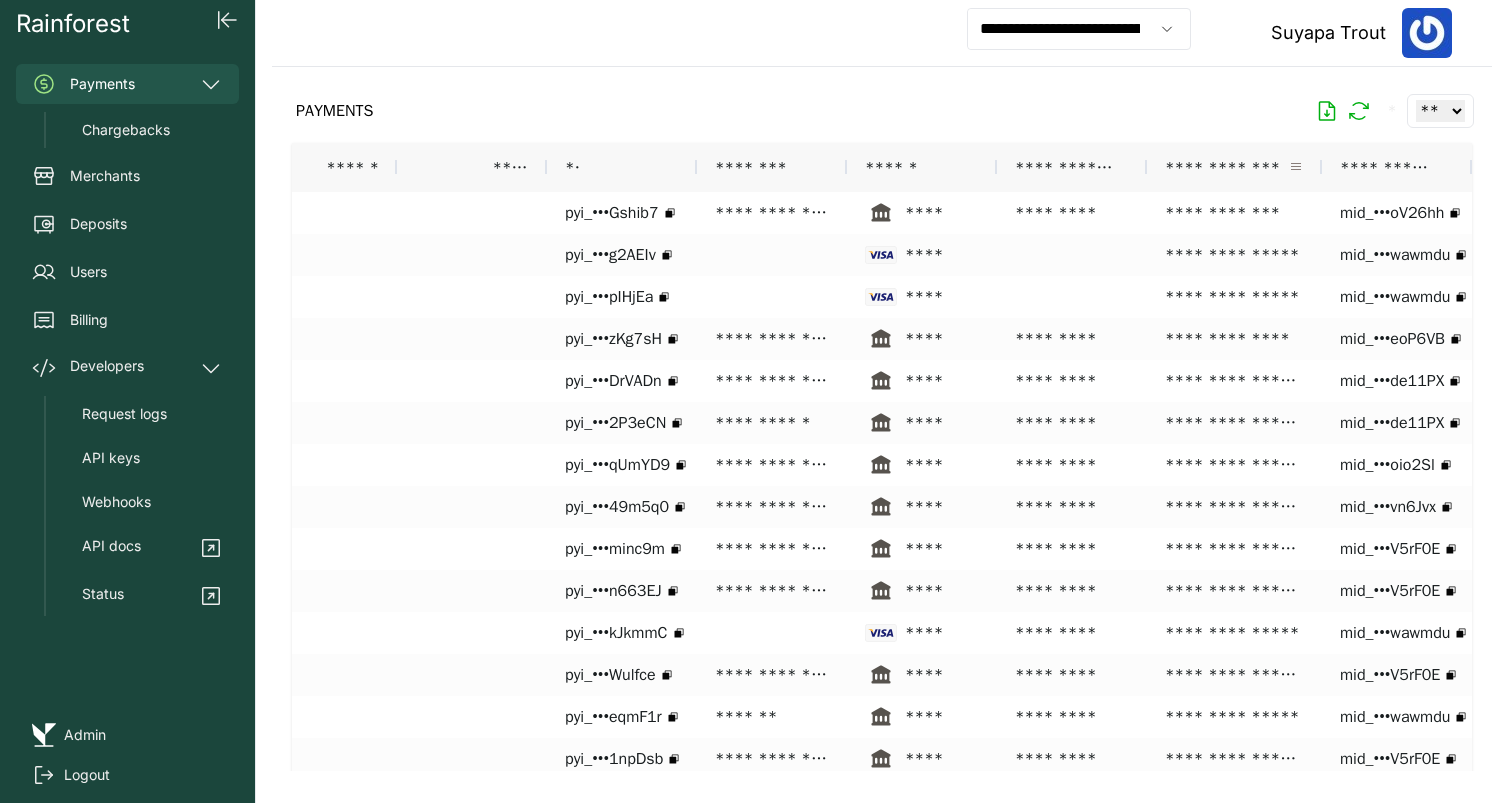 click at bounding box center [1296, 167] 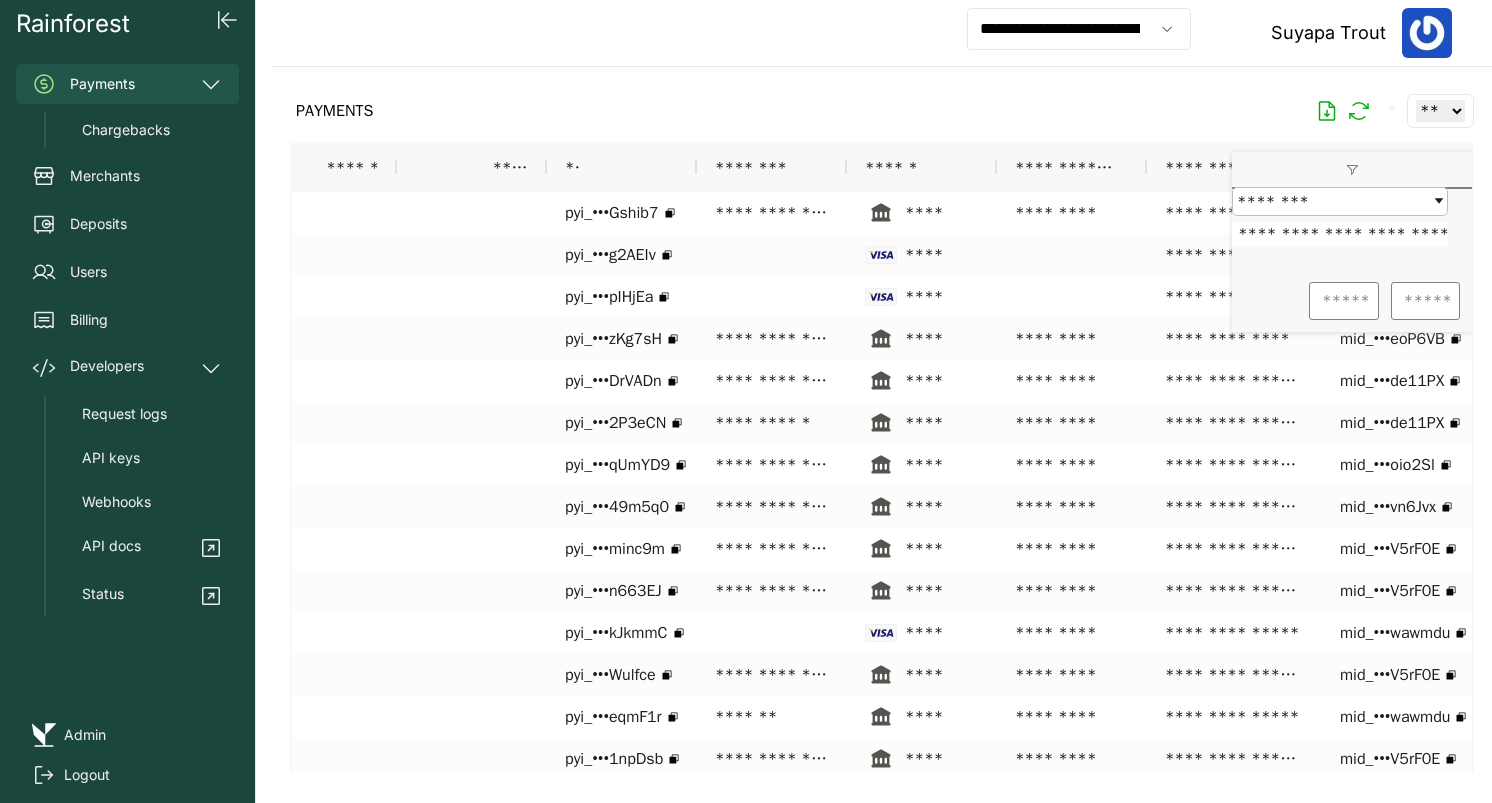 scroll, scrollTop: 0, scrollLeft: 15, axis: horizontal 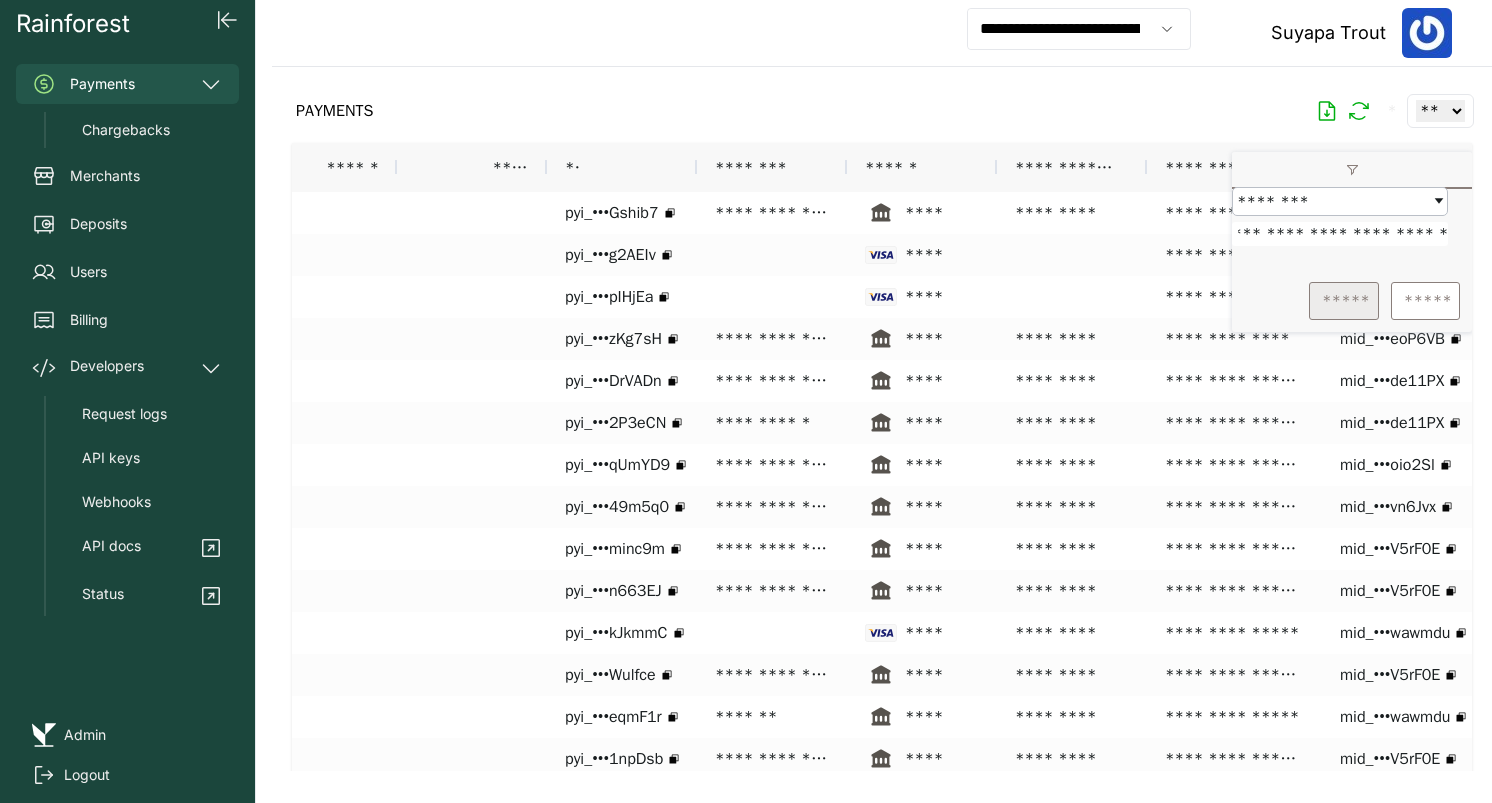 type on "**********" 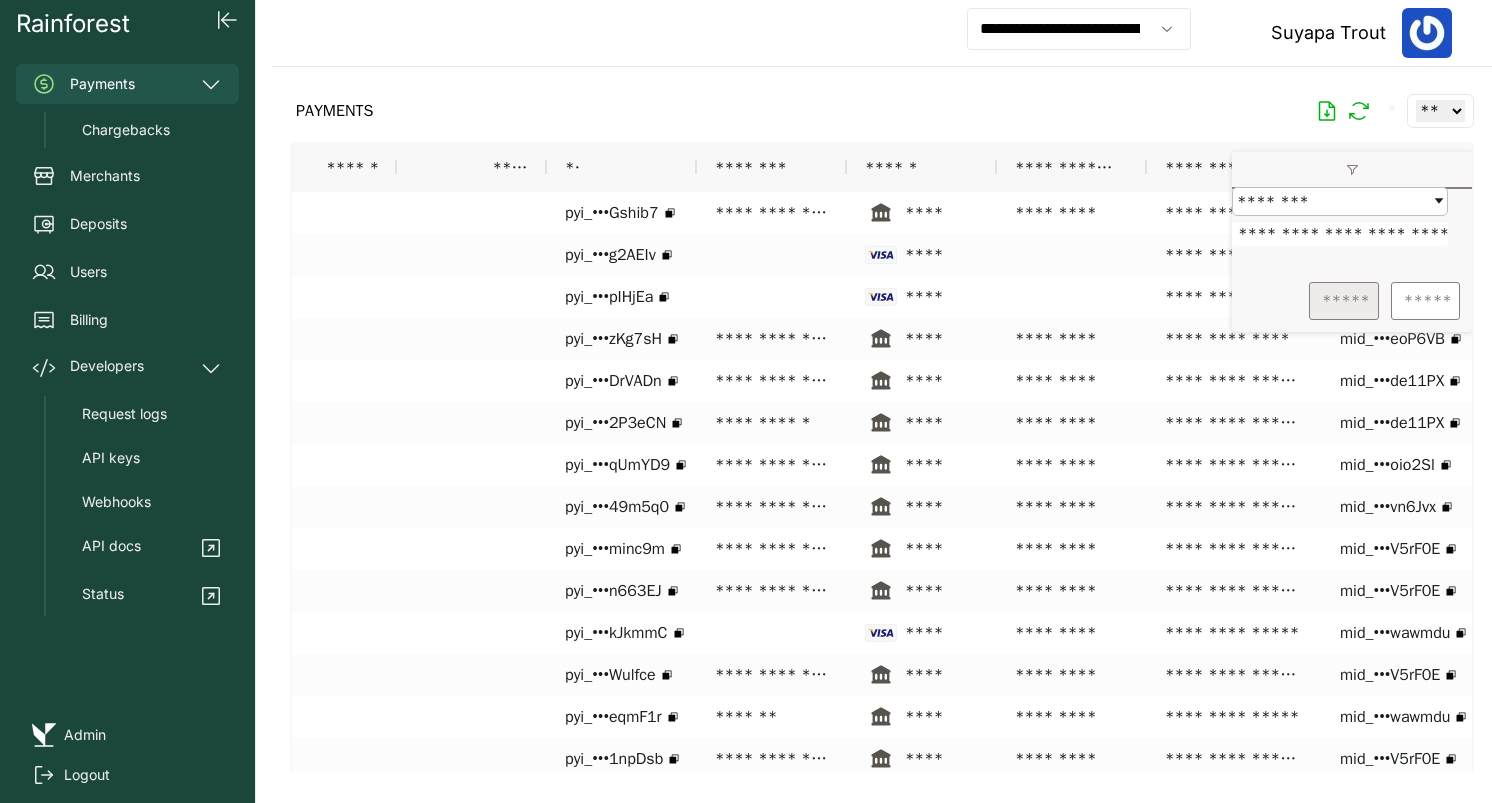 click on "*****" at bounding box center [1344, 301] 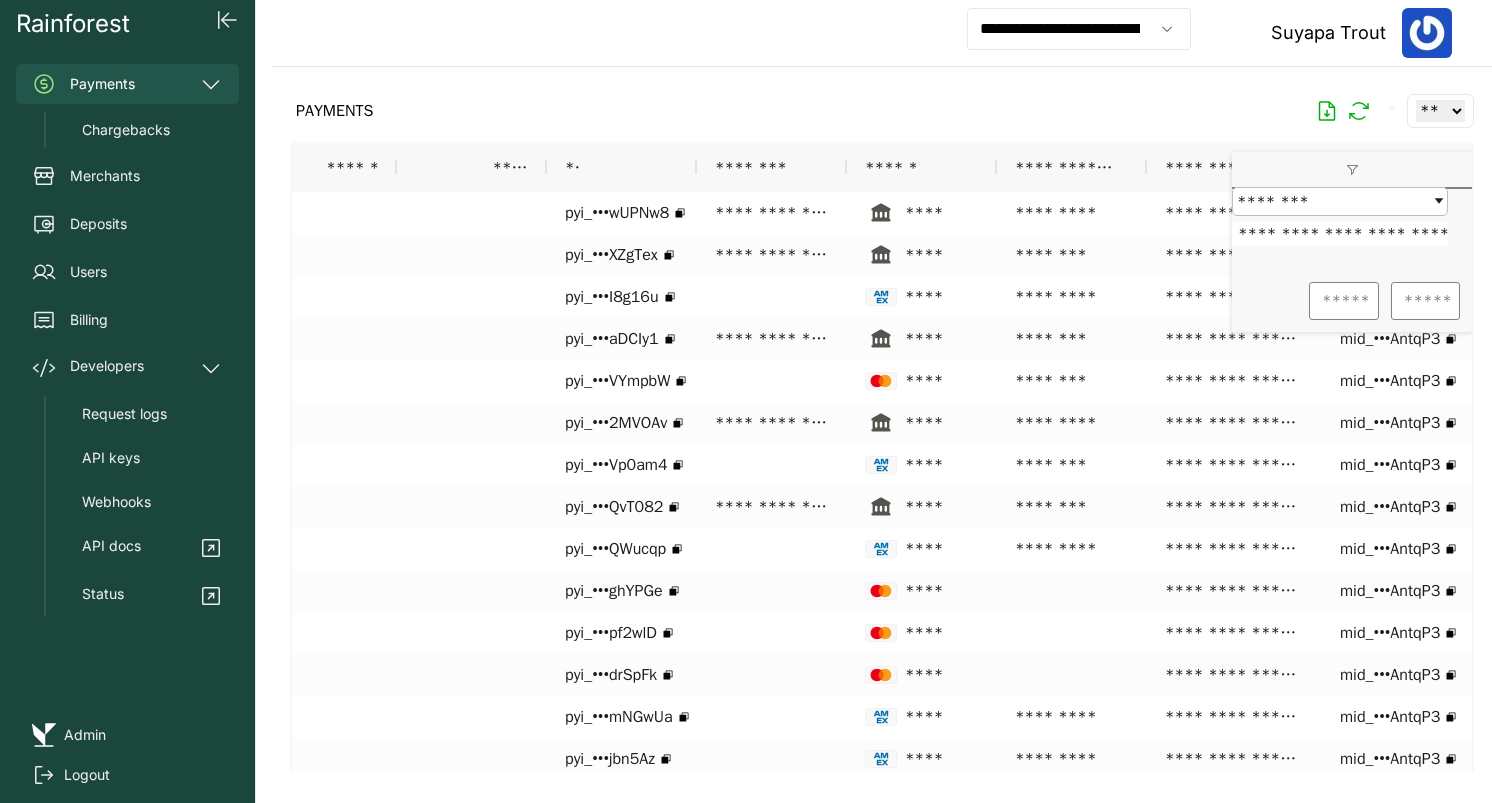 click at bounding box center [882, 419] 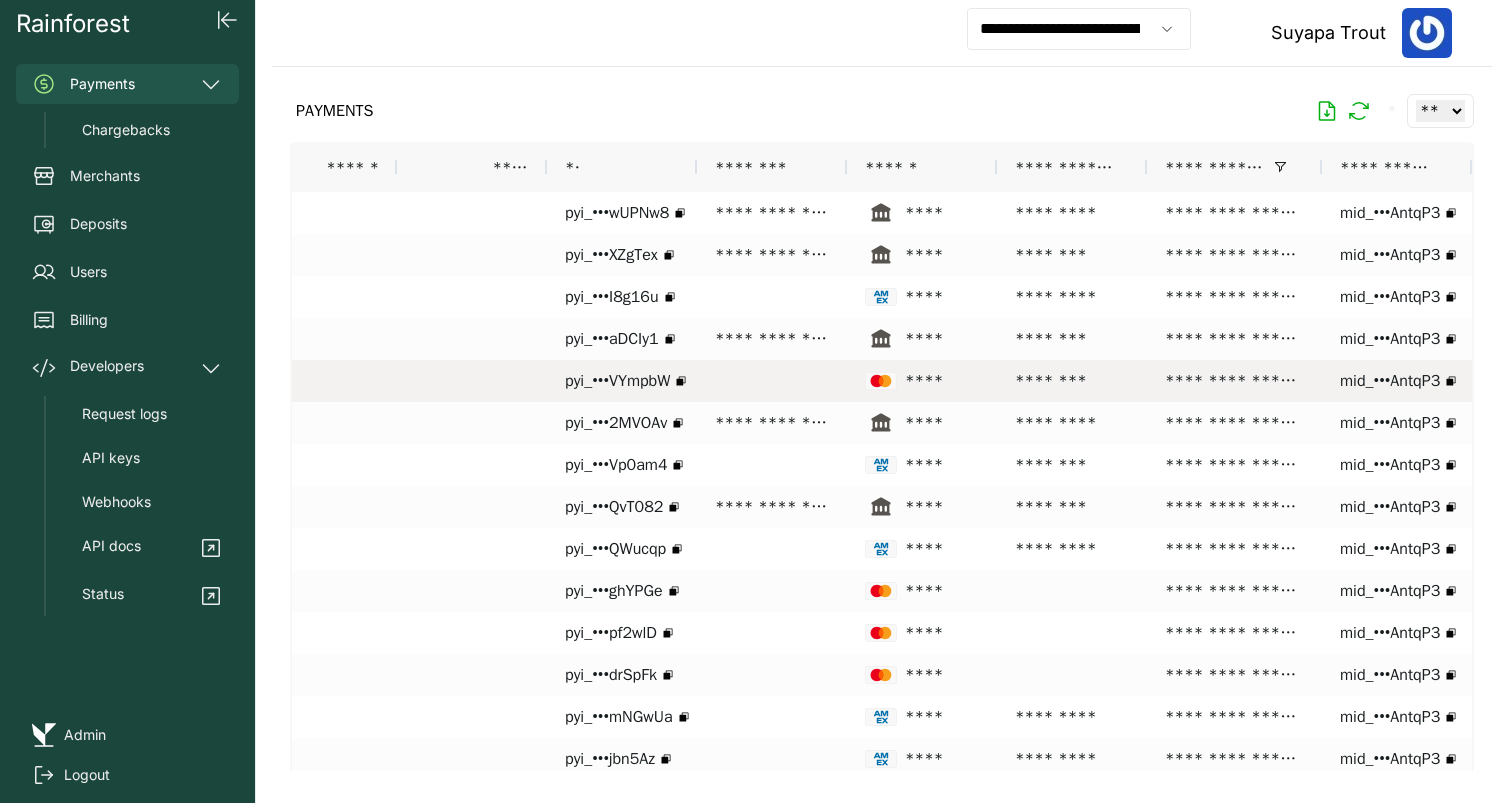 scroll, scrollTop: 0, scrollLeft: 445, axis: horizontal 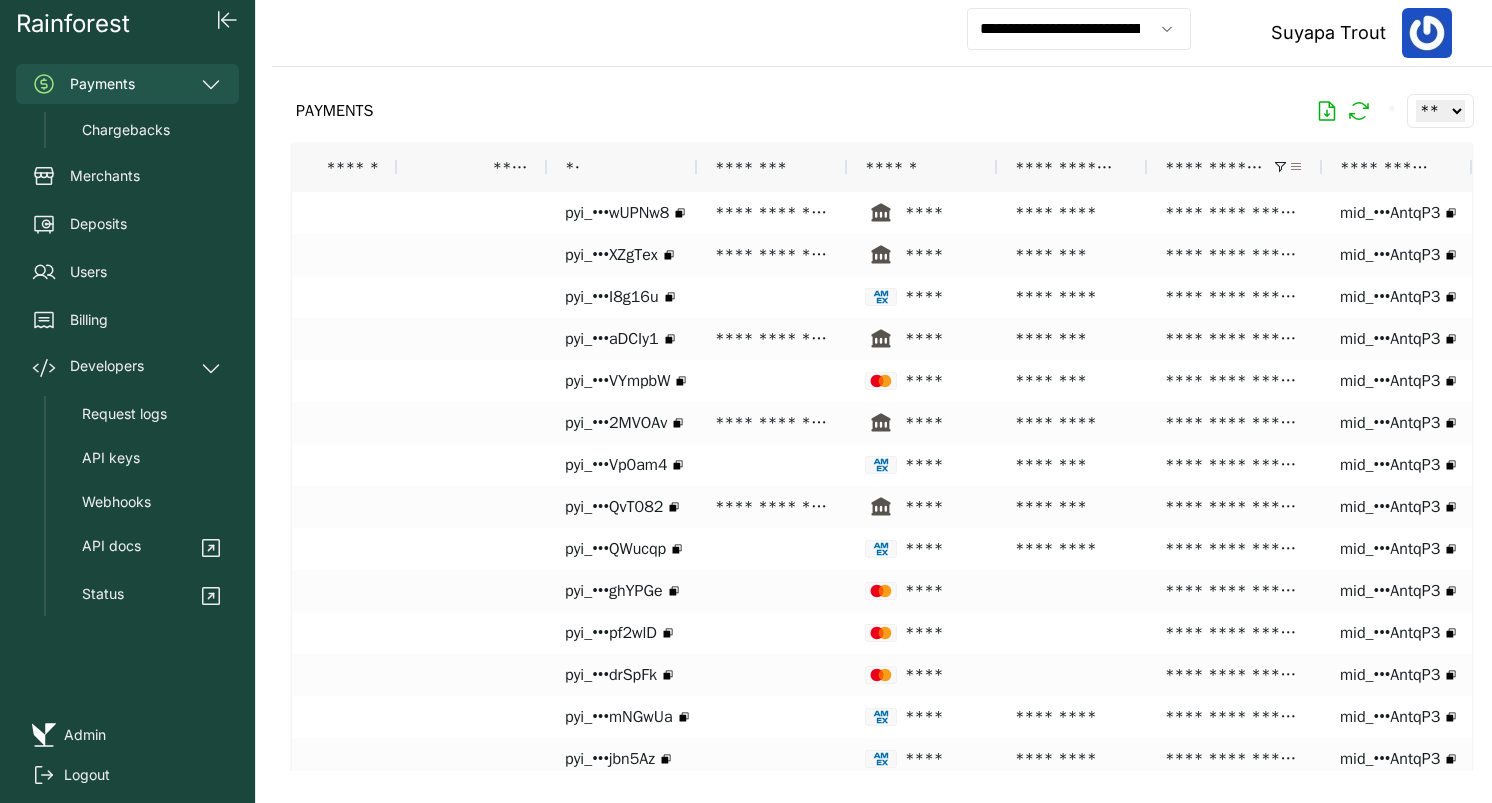 click at bounding box center (1296, 167) 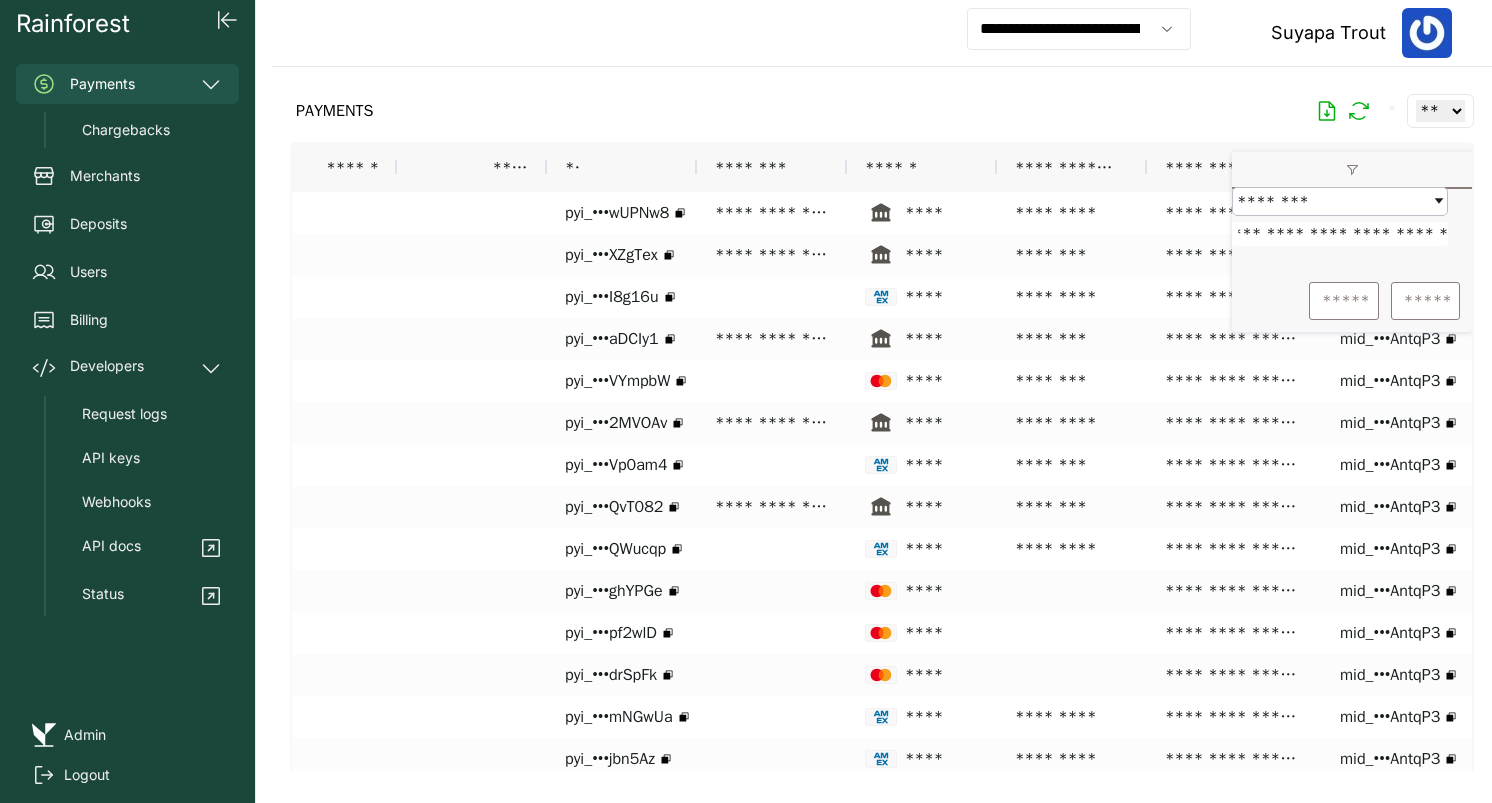 click on "**********" at bounding box center (1340, 234) 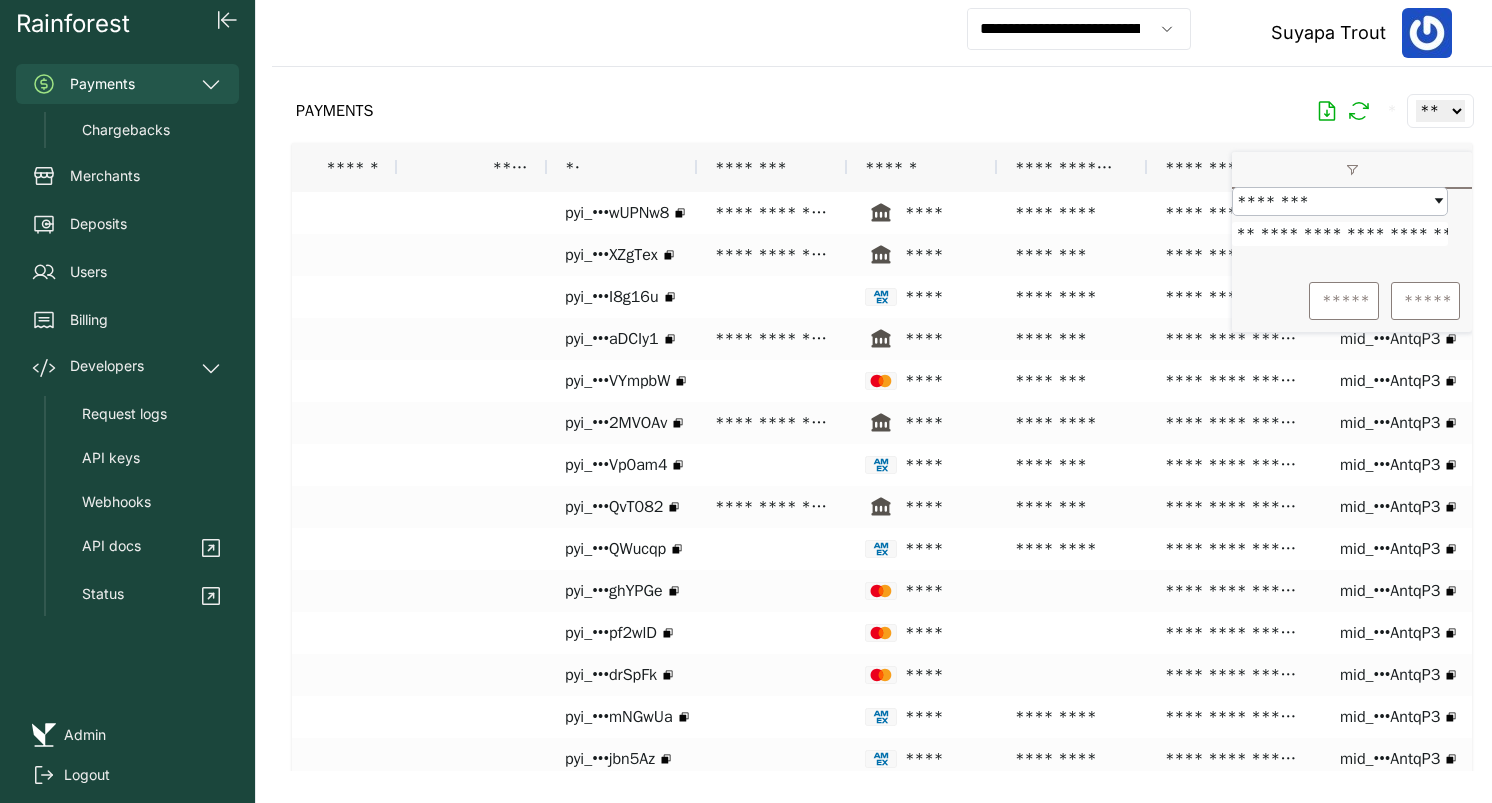 type on "**********" 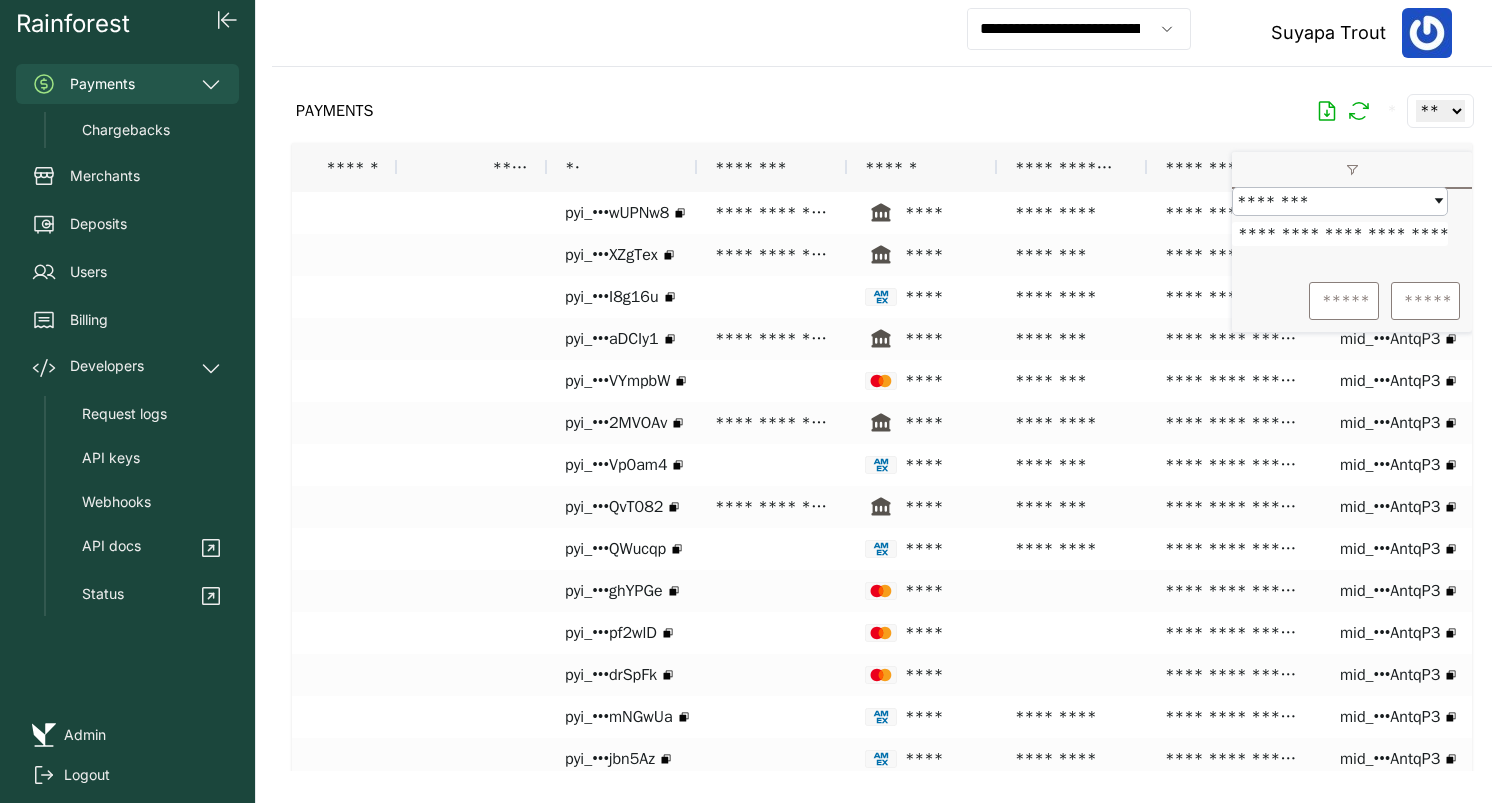 click on "***** *****" at bounding box center (1352, 301) 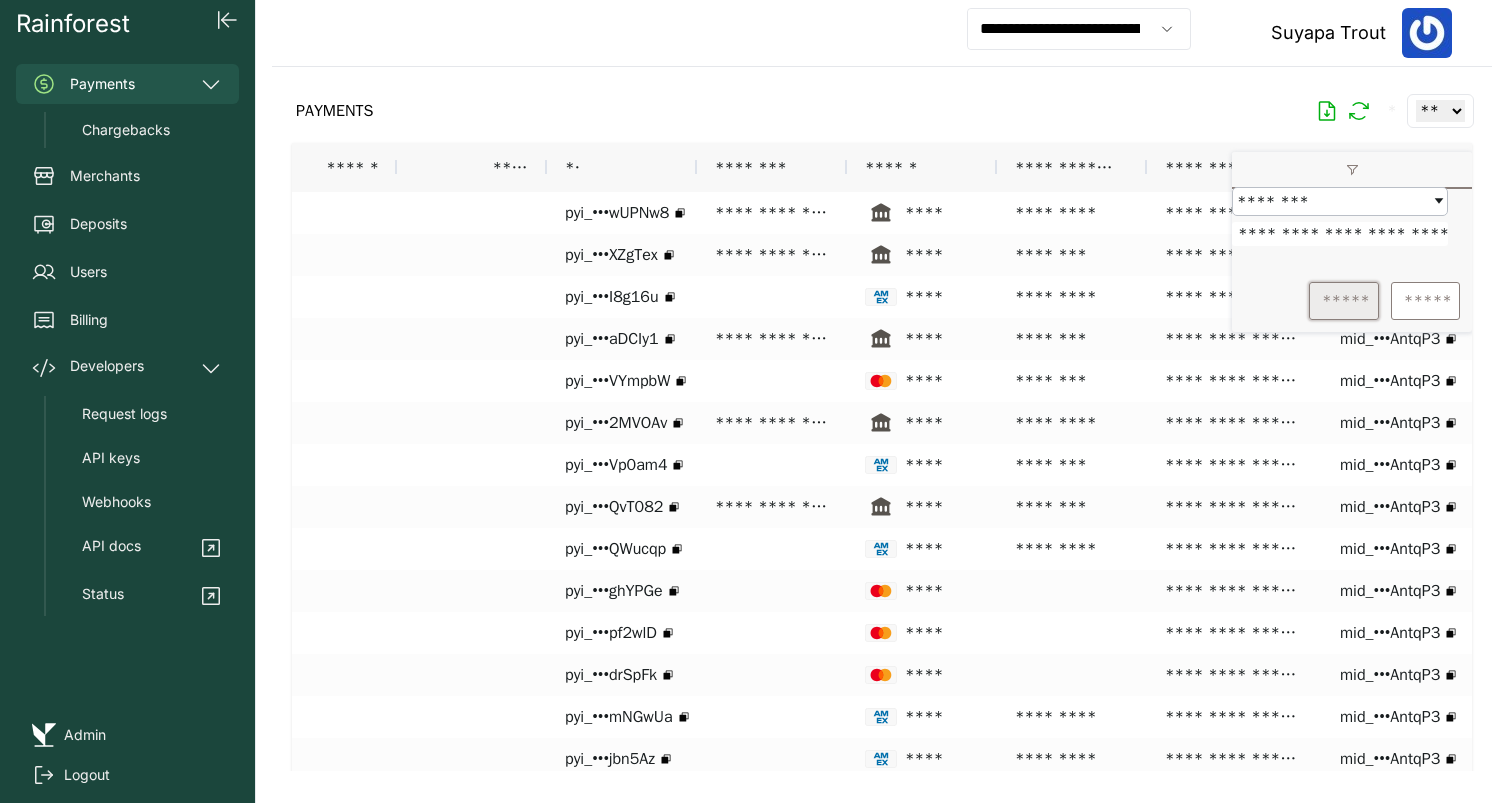 click on "*****" at bounding box center (1344, 301) 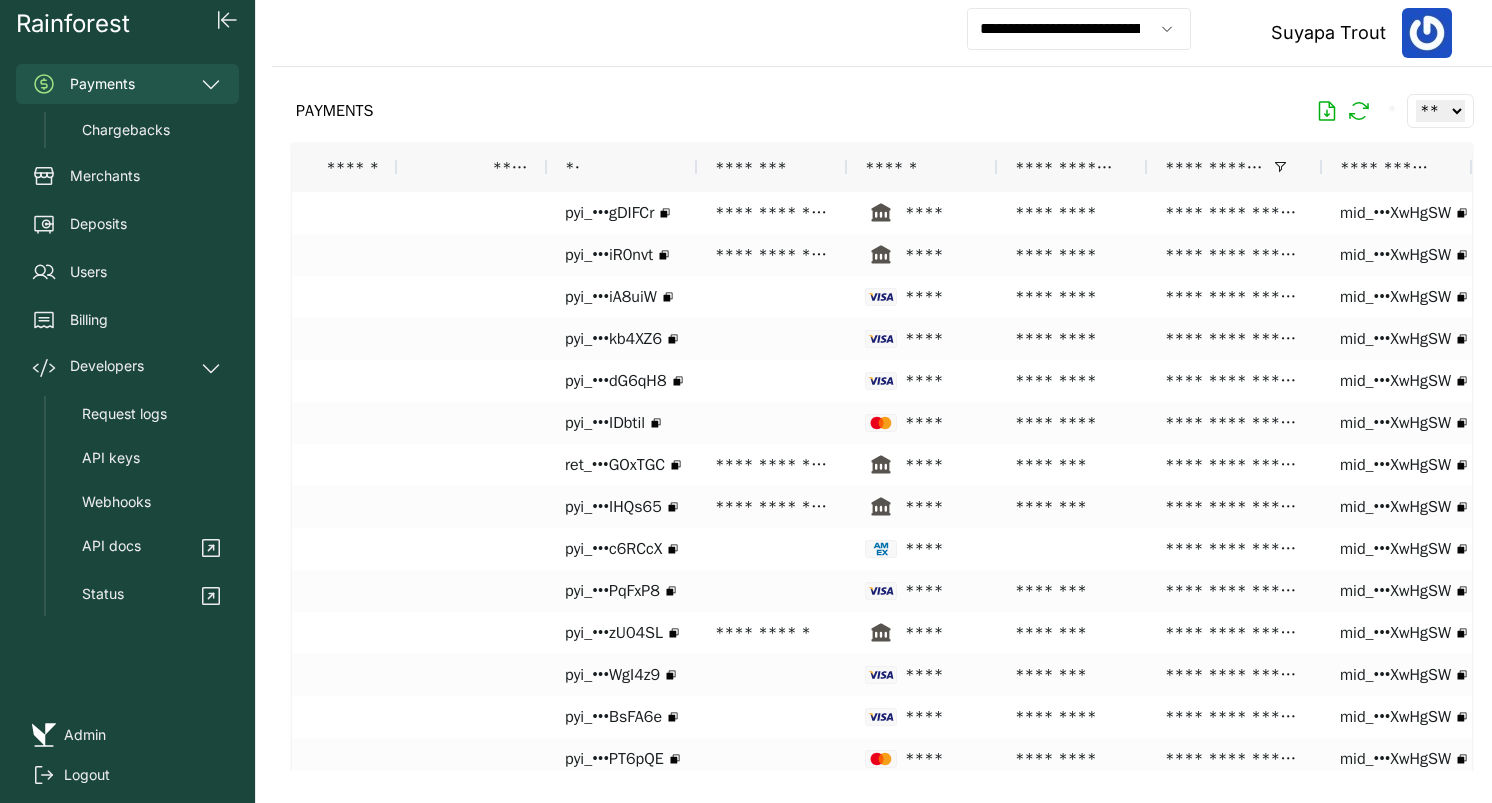 click on "PAYMENTS * ** ** ** ***" at bounding box center [882, 111] 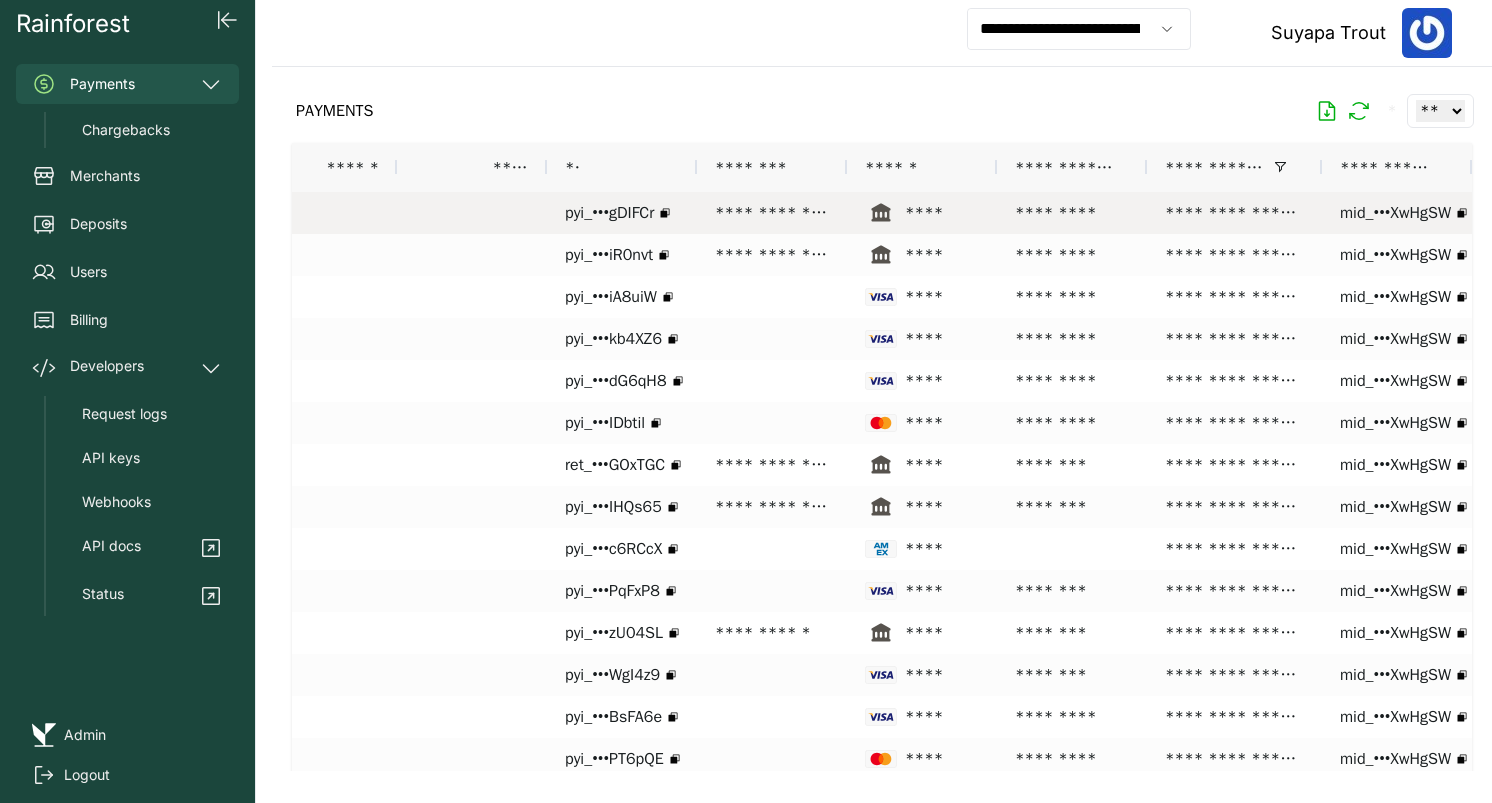 click on "**********" at bounding box center (772, 213) 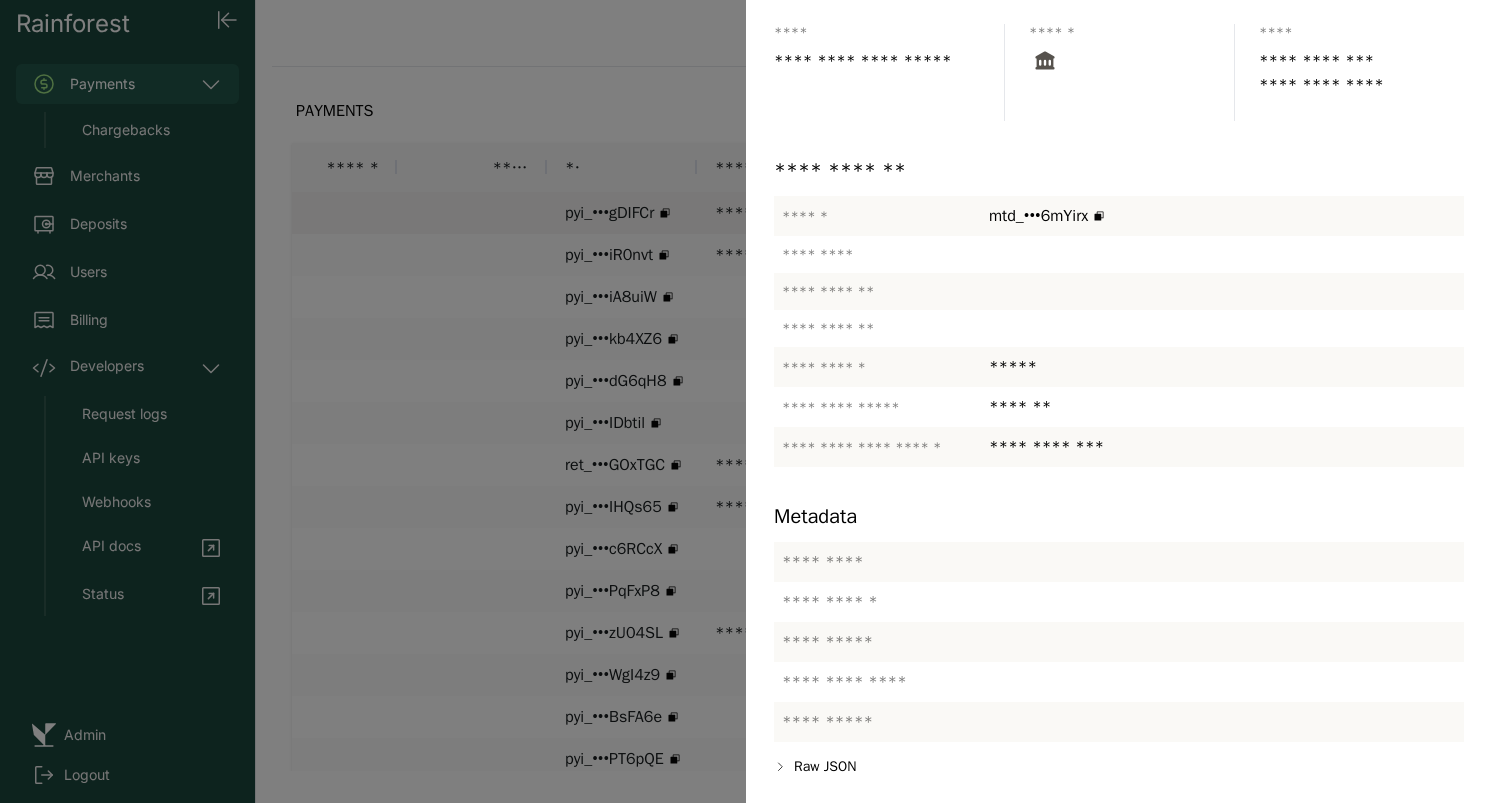 click at bounding box center (746, 401) 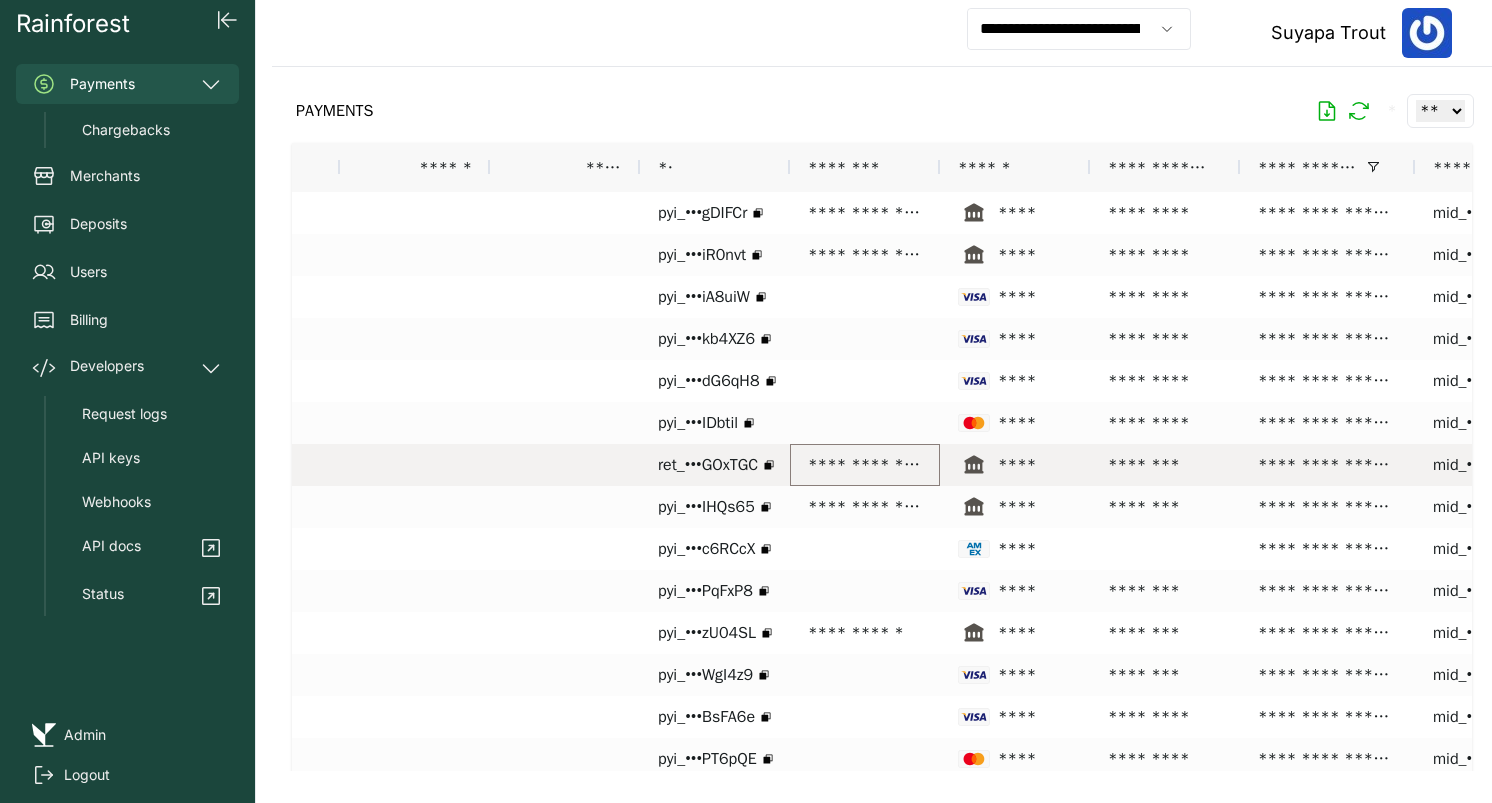 click on "**********" at bounding box center [865, 465] 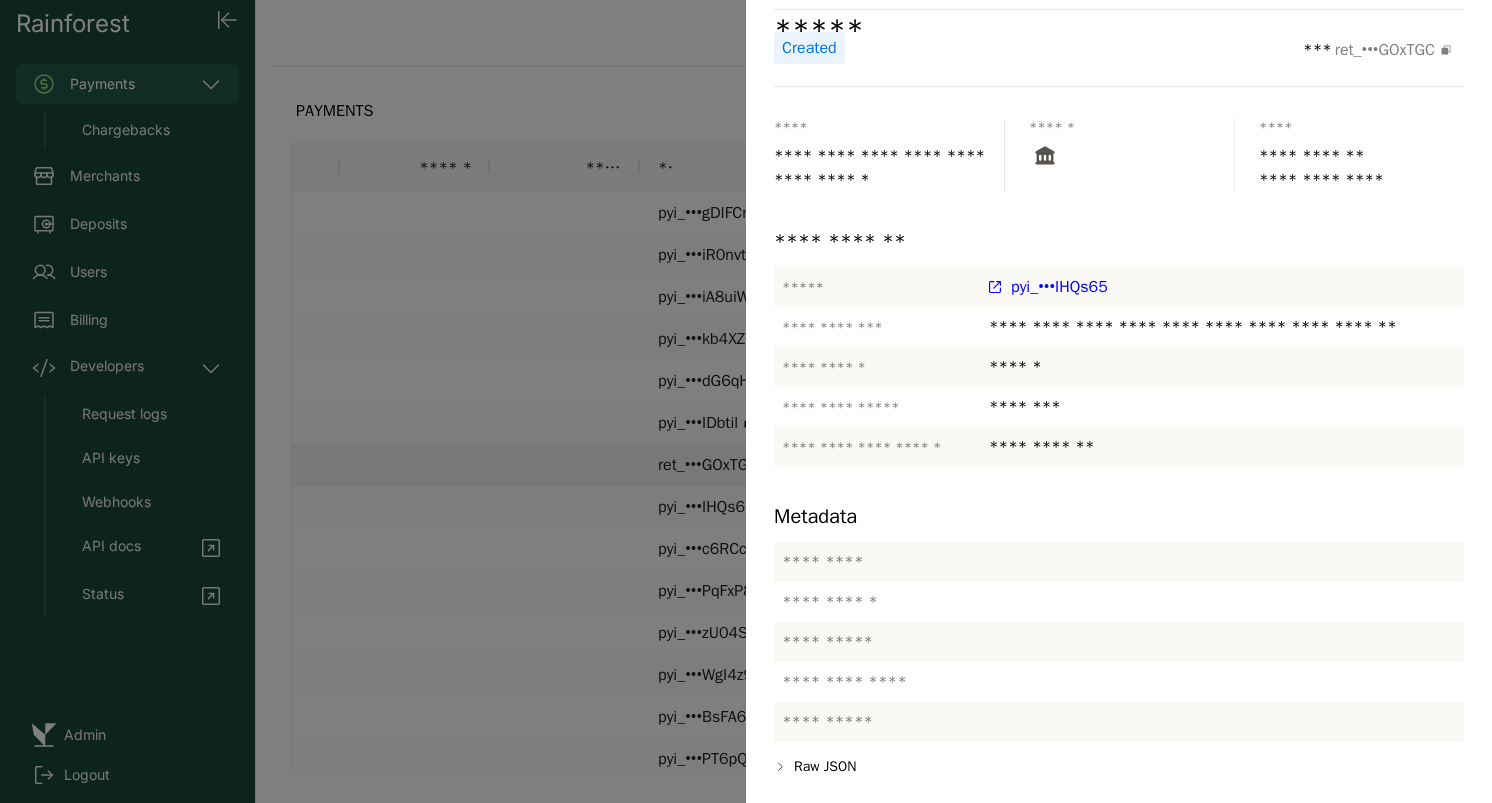 click at bounding box center (746, 401) 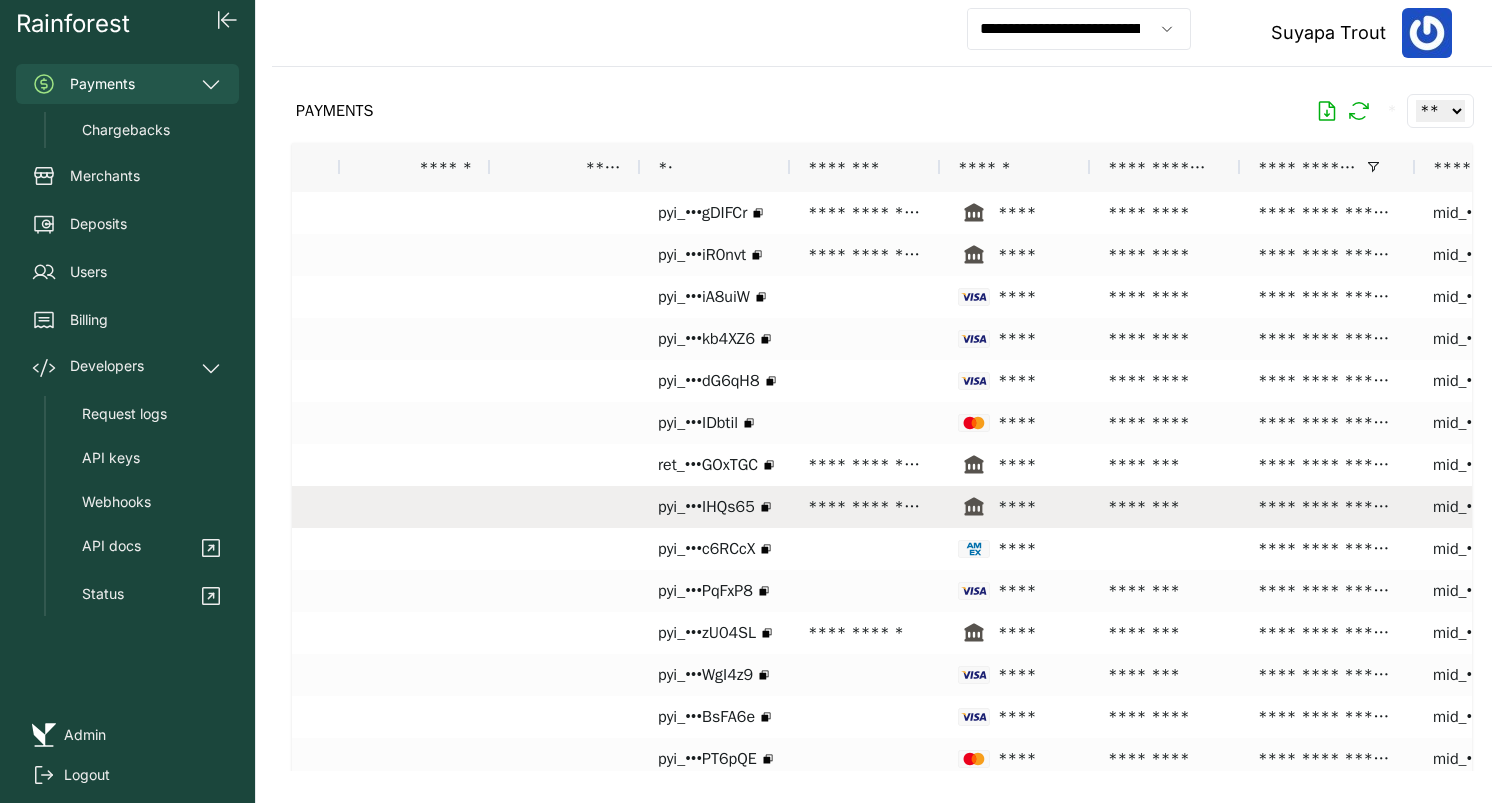 click on "**********" at bounding box center (865, 507) 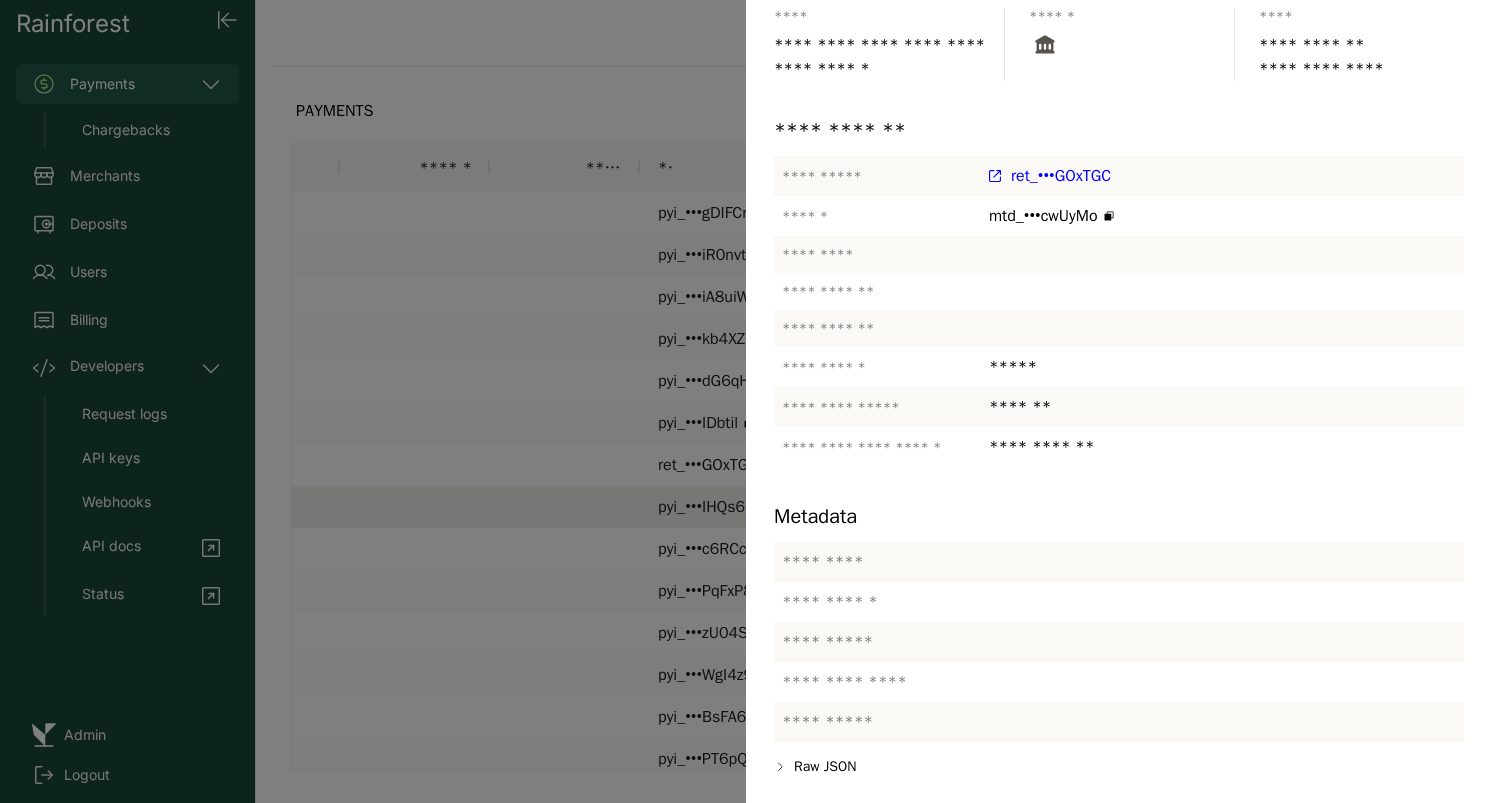 click at bounding box center (746, 401) 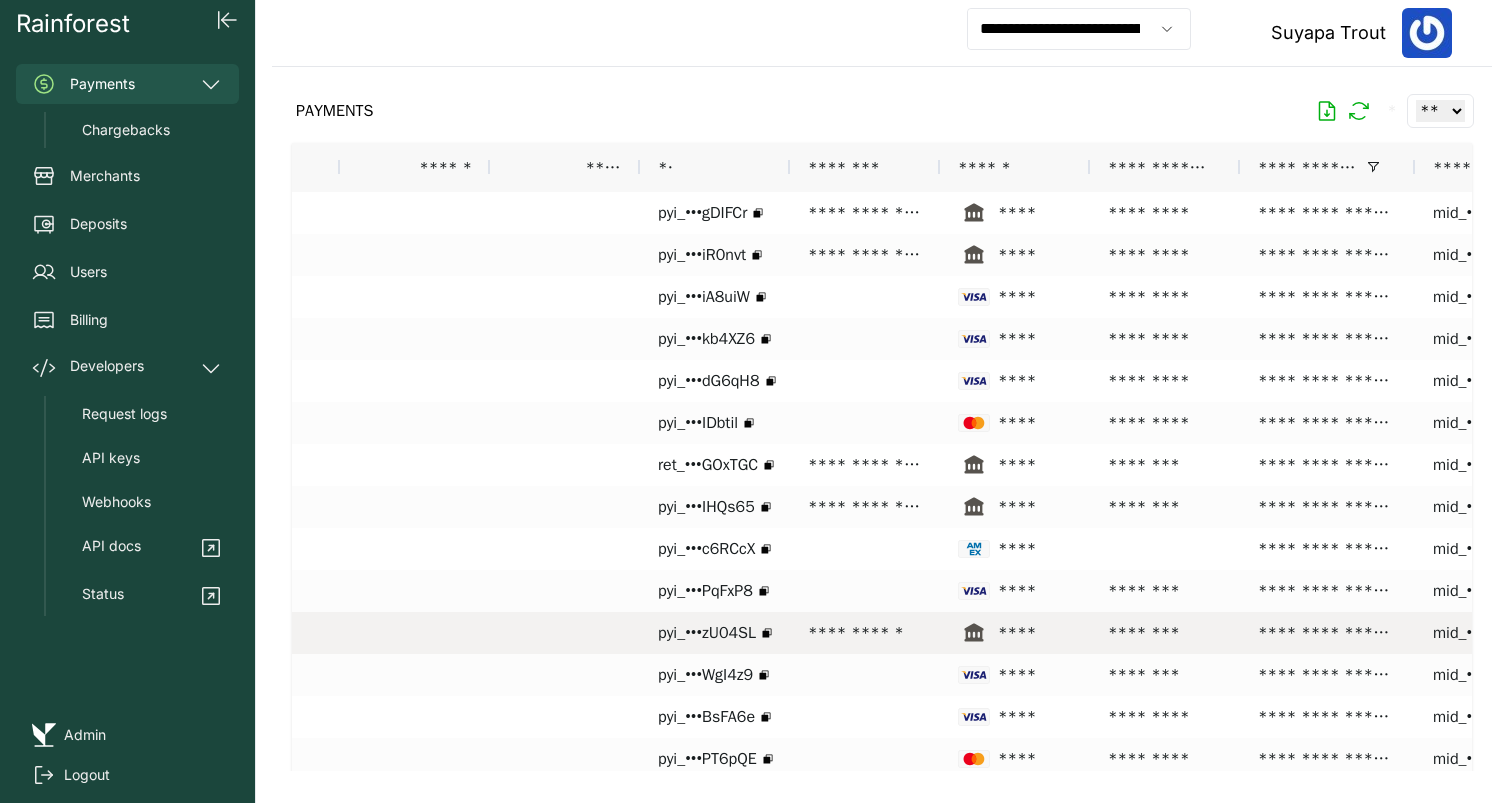 click on "**********" at bounding box center [865, 633] 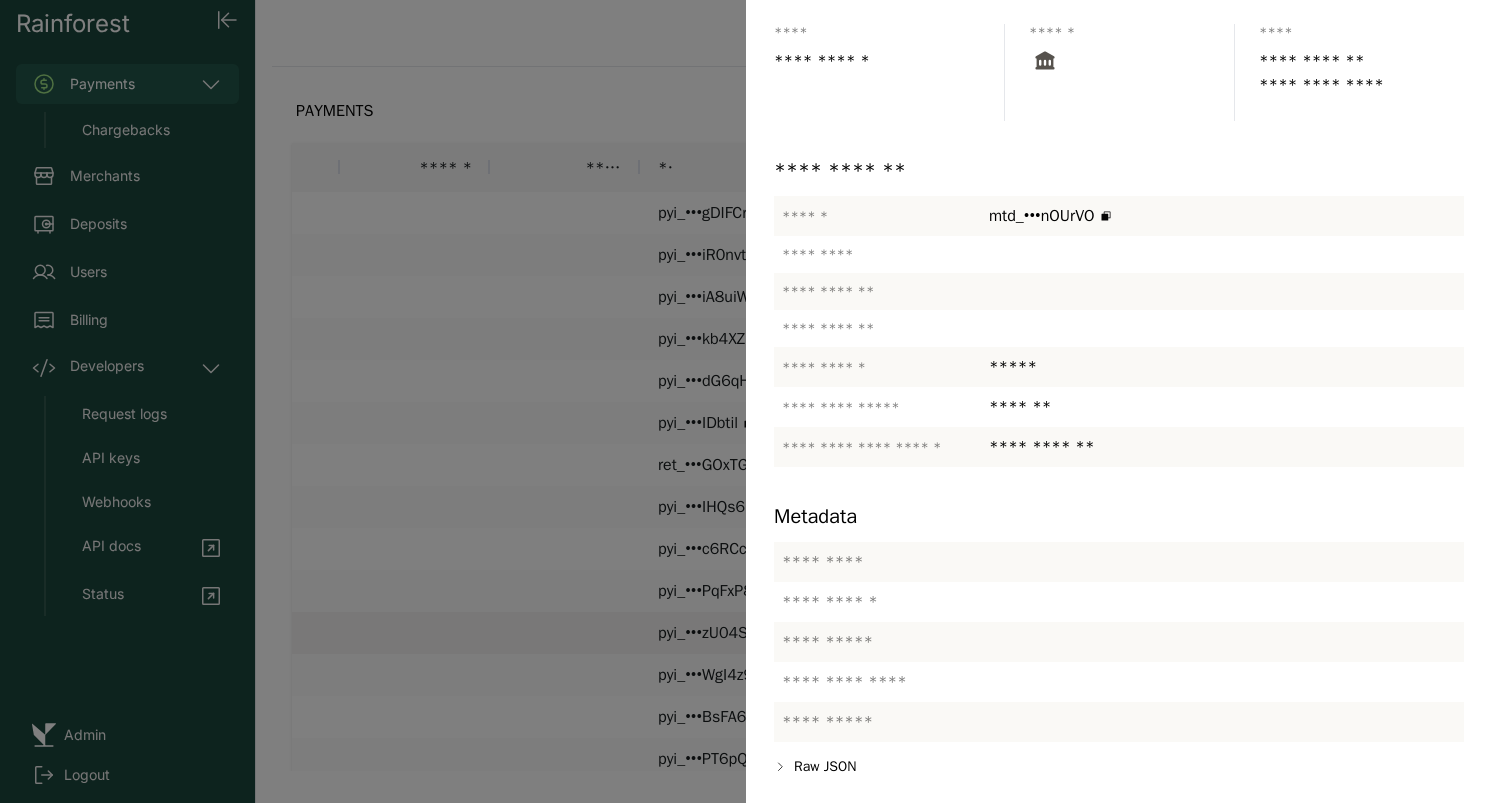 click at bounding box center [746, 401] 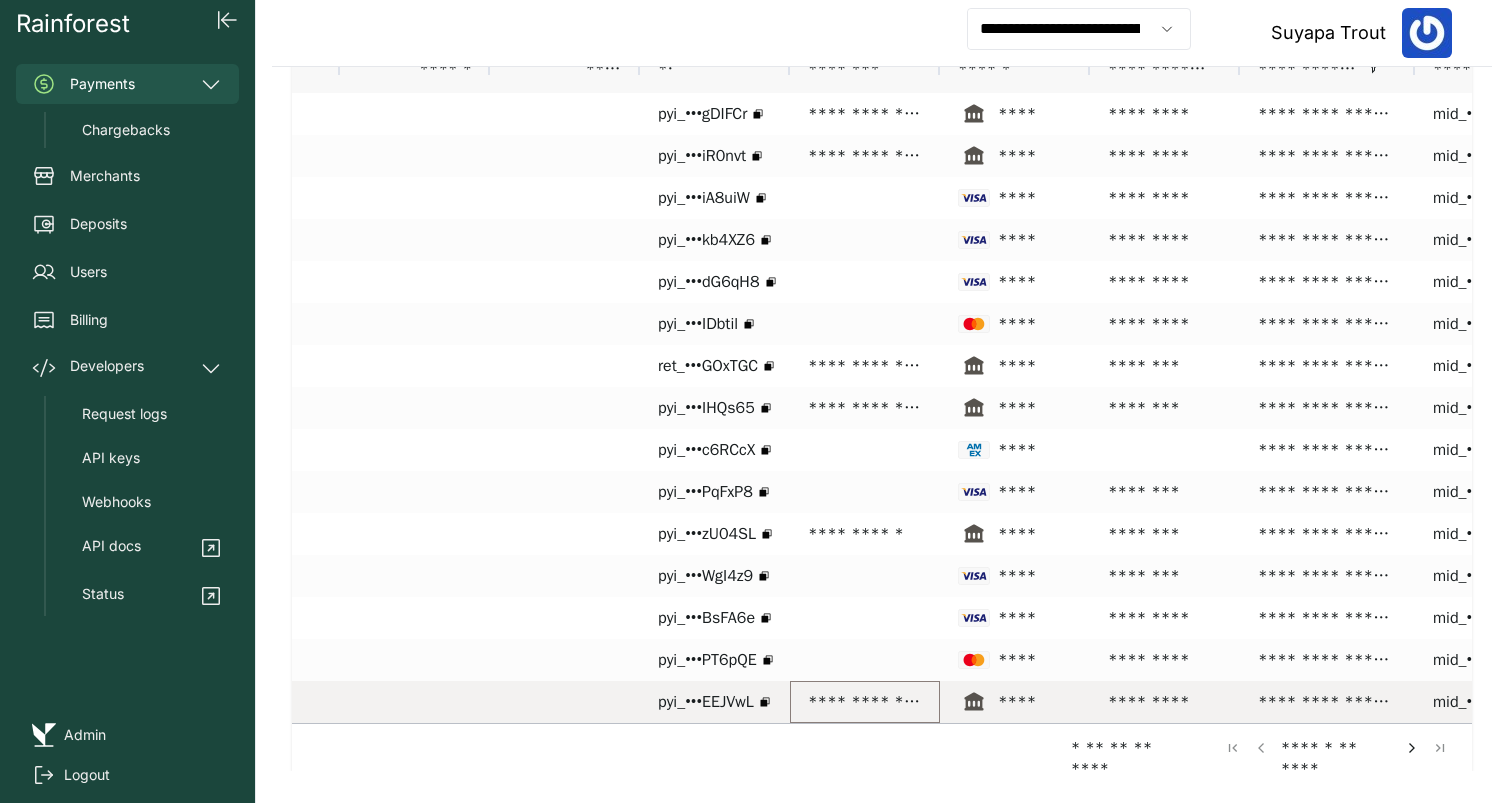 click on "**********" at bounding box center [865, 702] 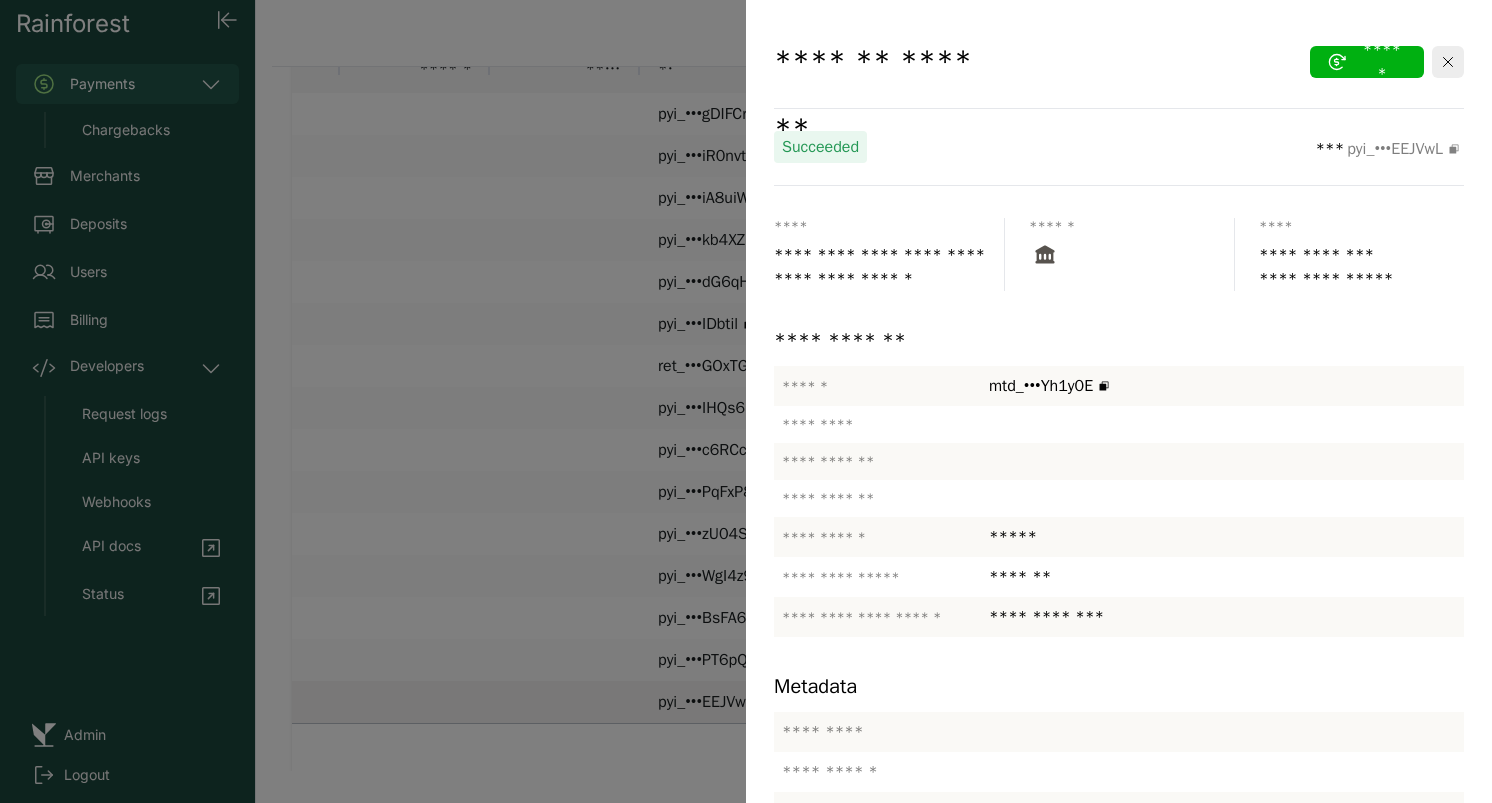 click at bounding box center (746, 401) 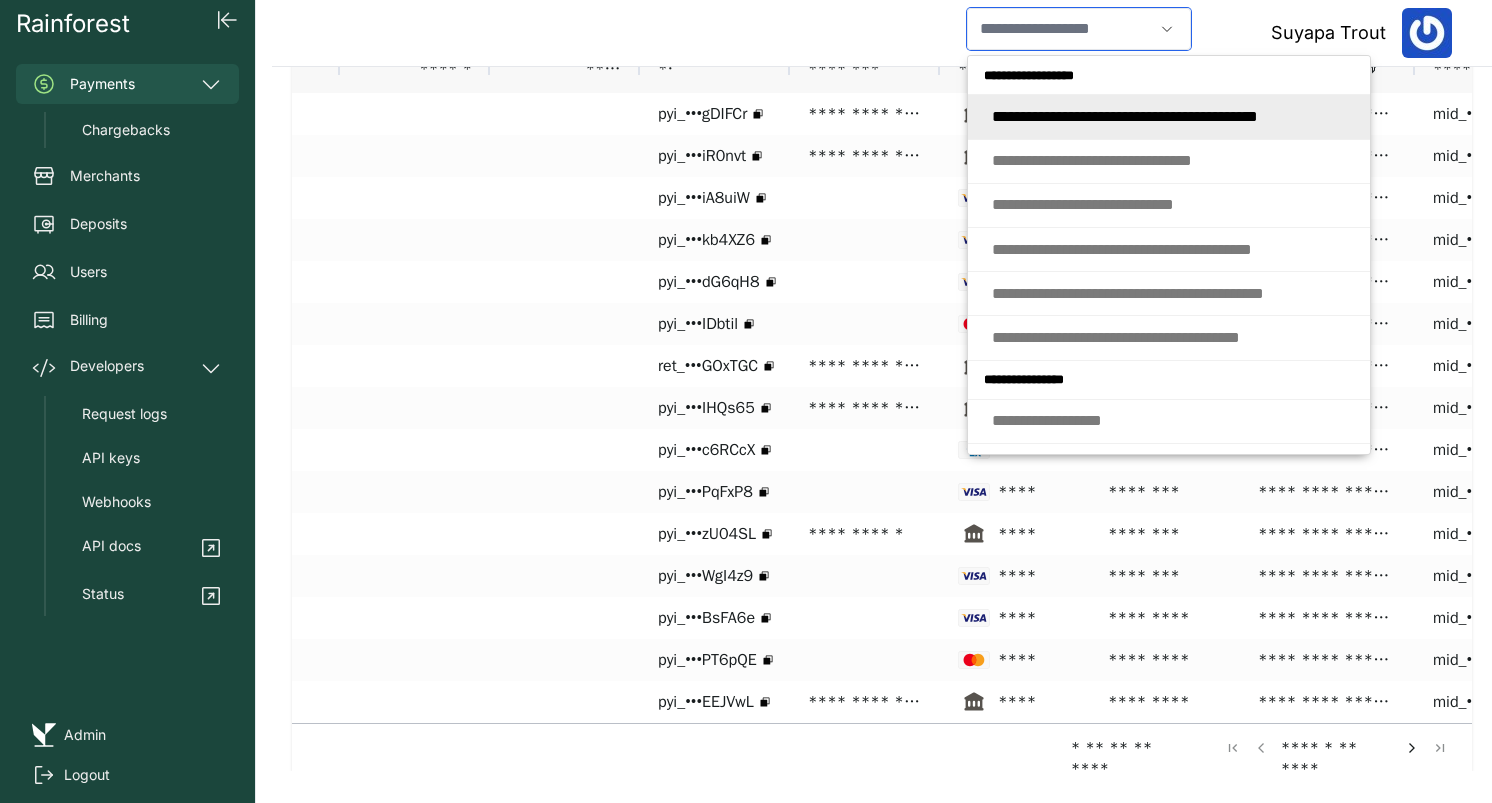 click at bounding box center (1060, 29) 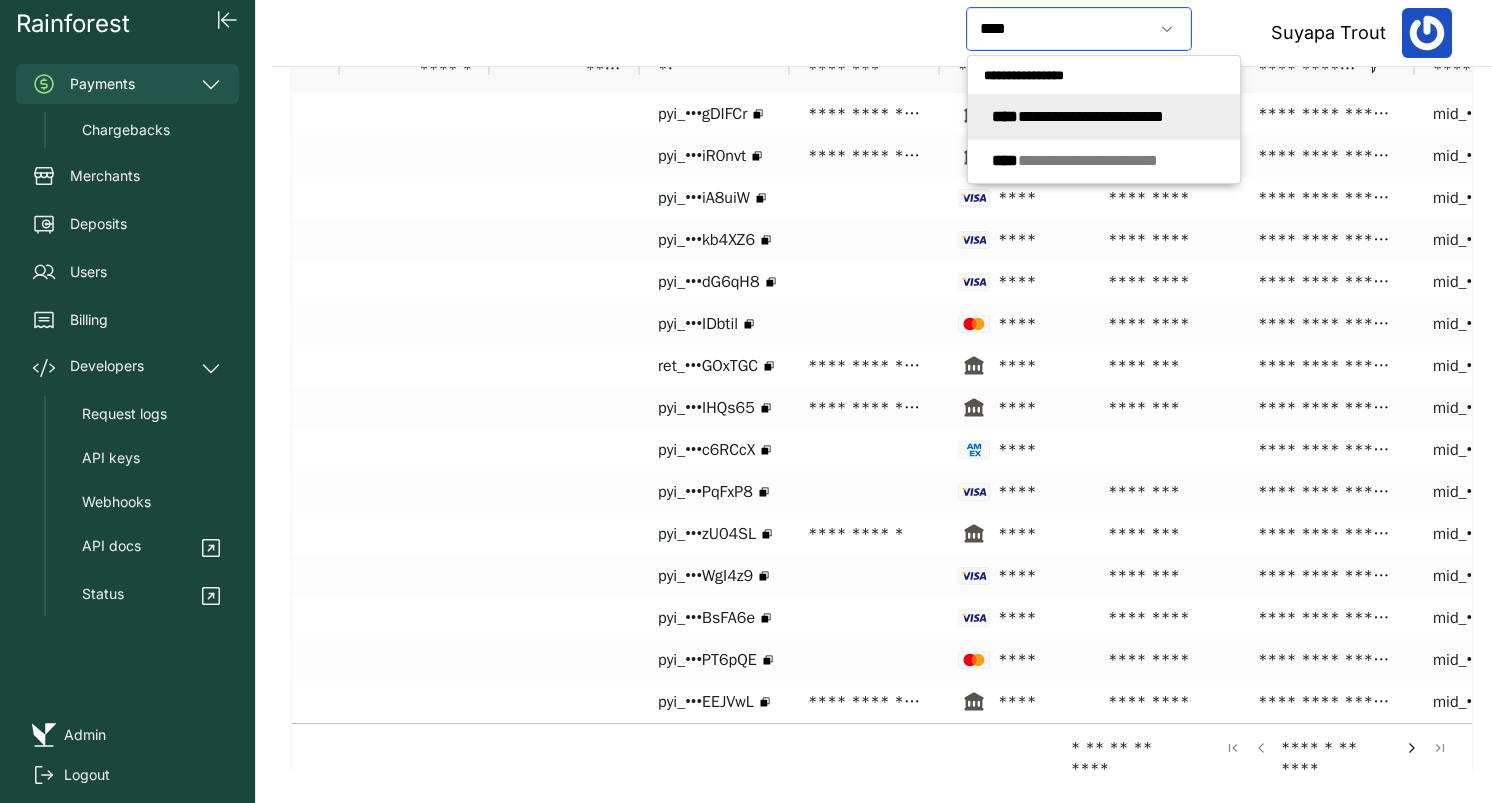 click on "**********" at bounding box center (1078, 116) 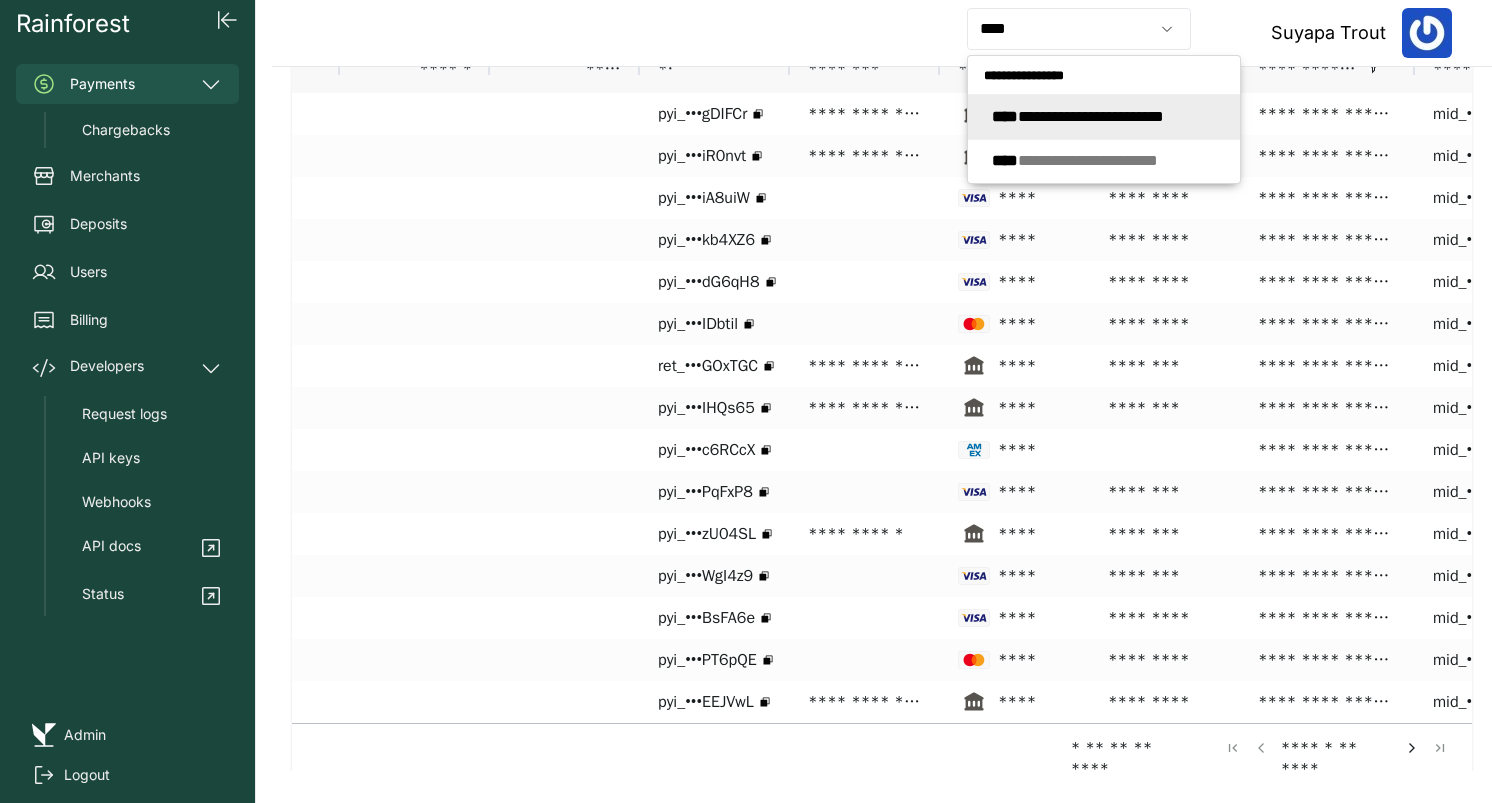type on "**********" 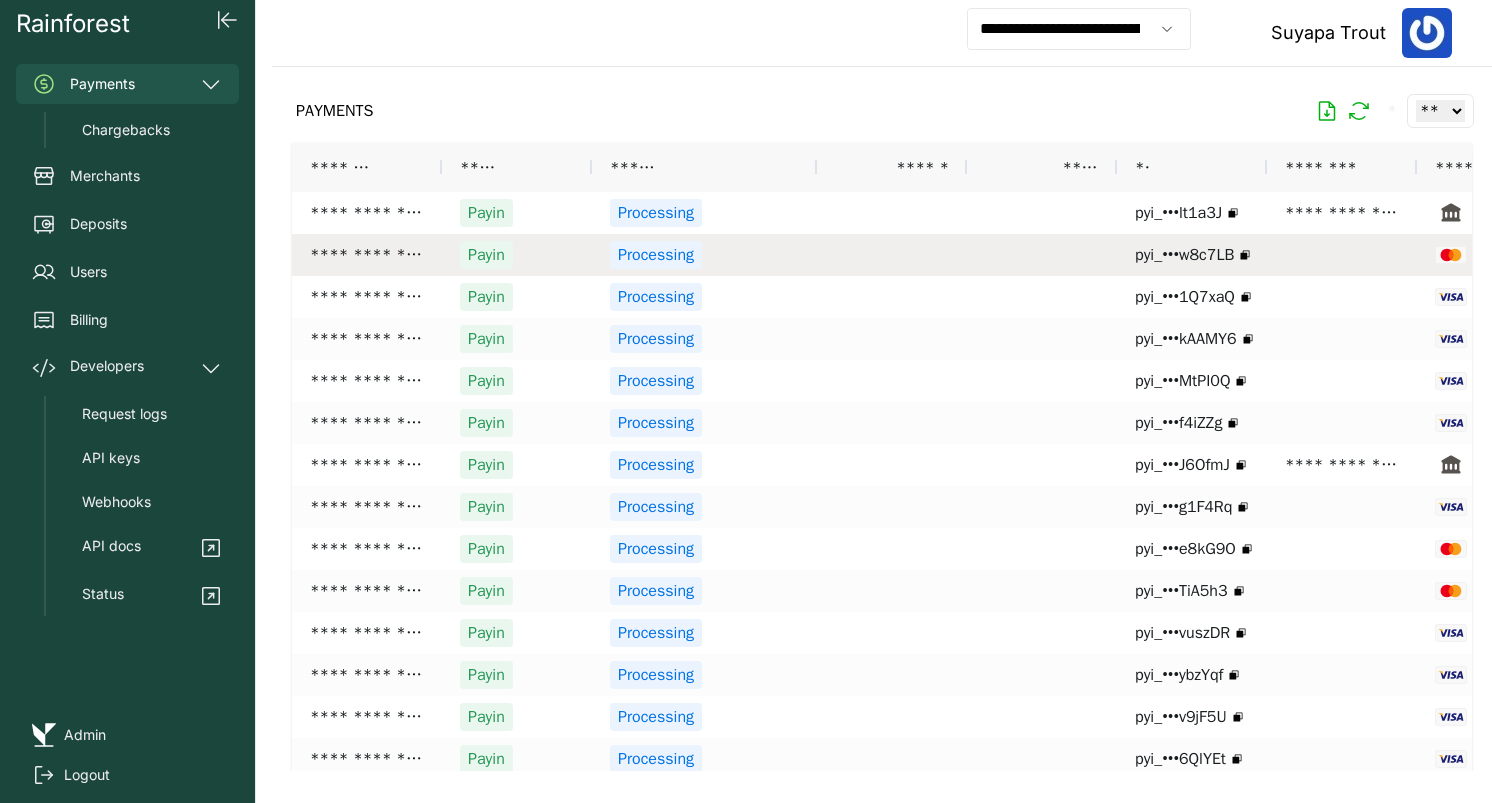 scroll, scrollTop: 0, scrollLeft: 125, axis: horizontal 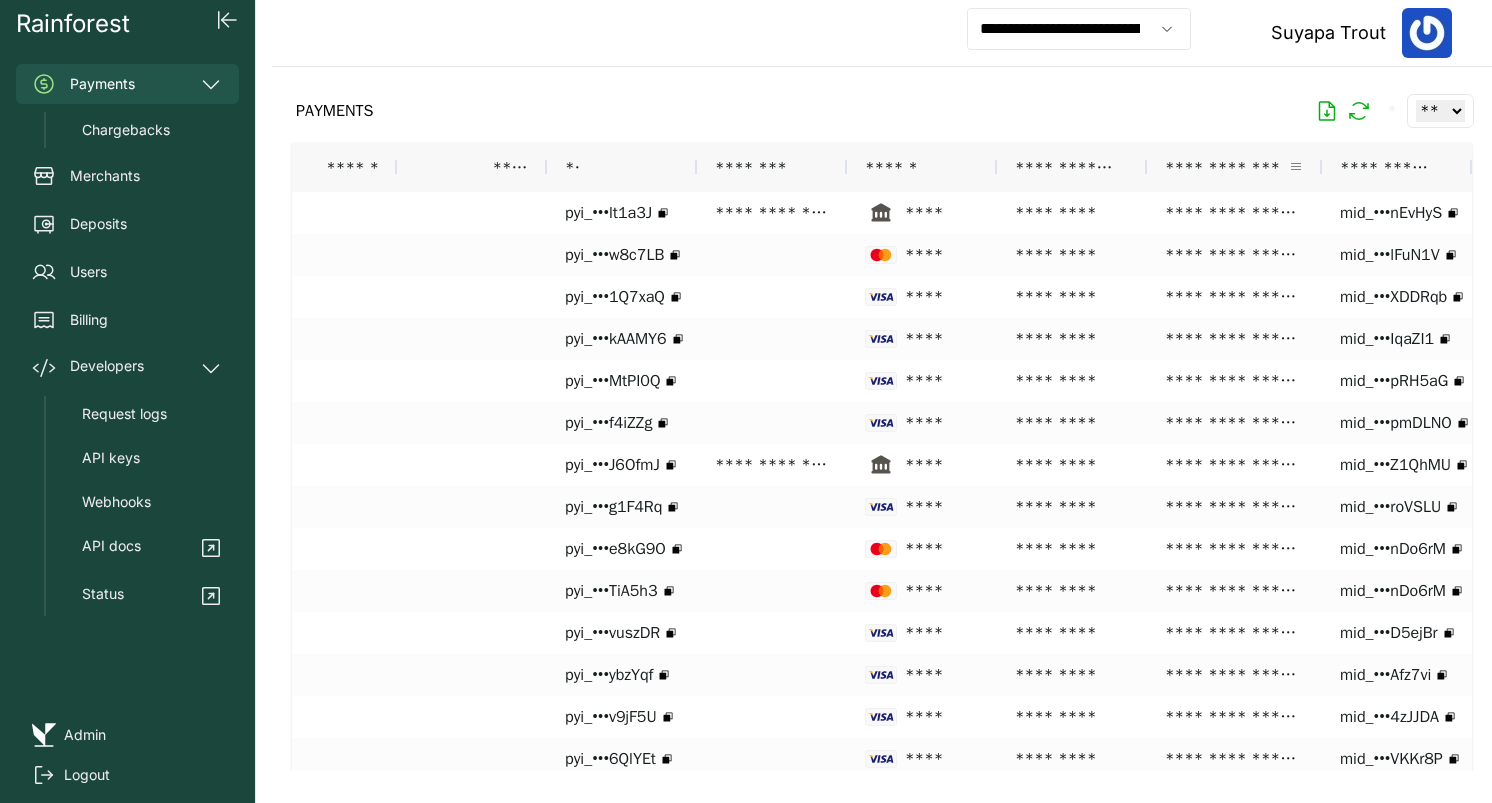 click at bounding box center [1296, 167] 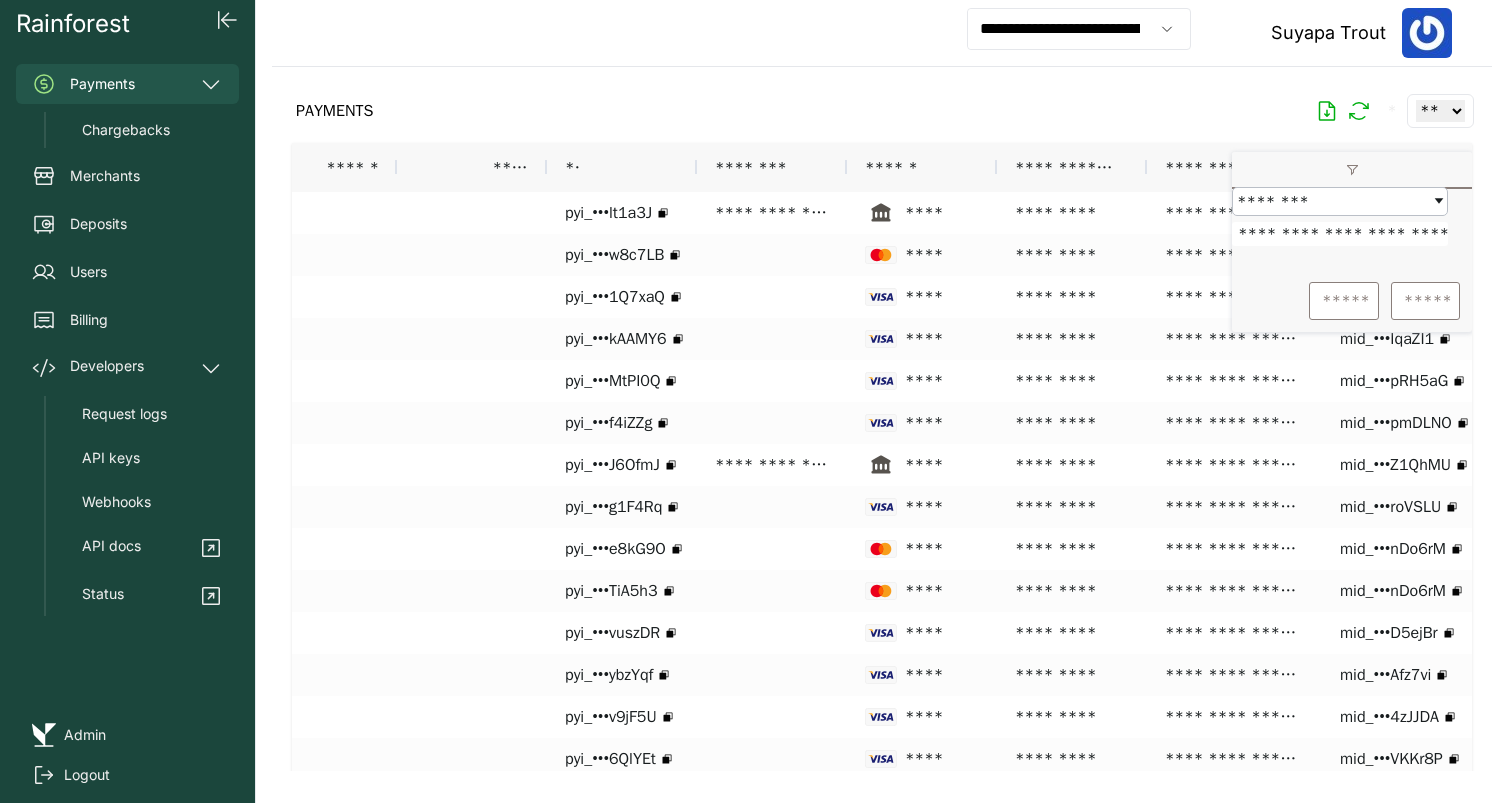 scroll, scrollTop: 0, scrollLeft: 1, axis: horizontal 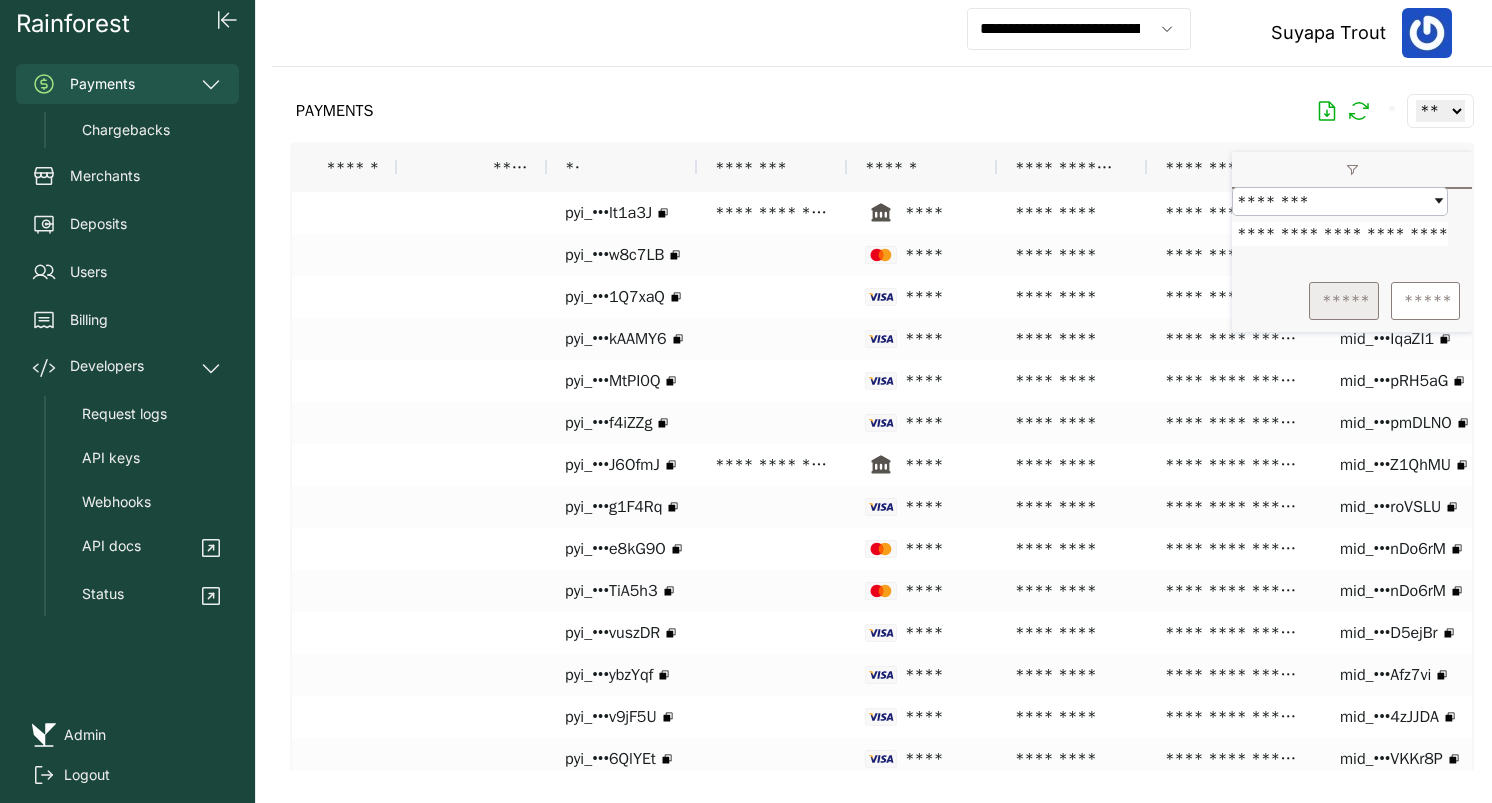 type on "**********" 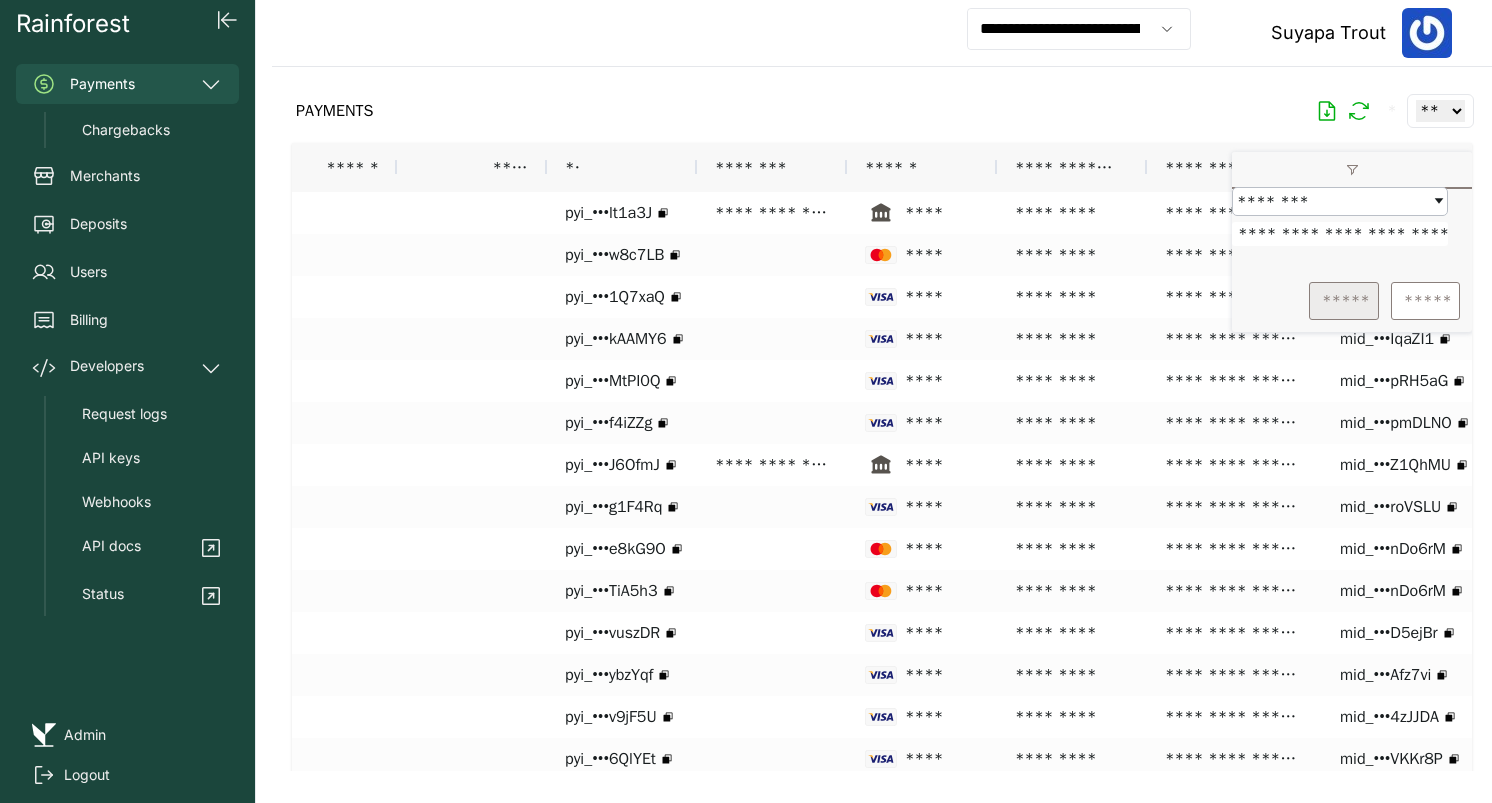 click on "*****" at bounding box center (1344, 301) 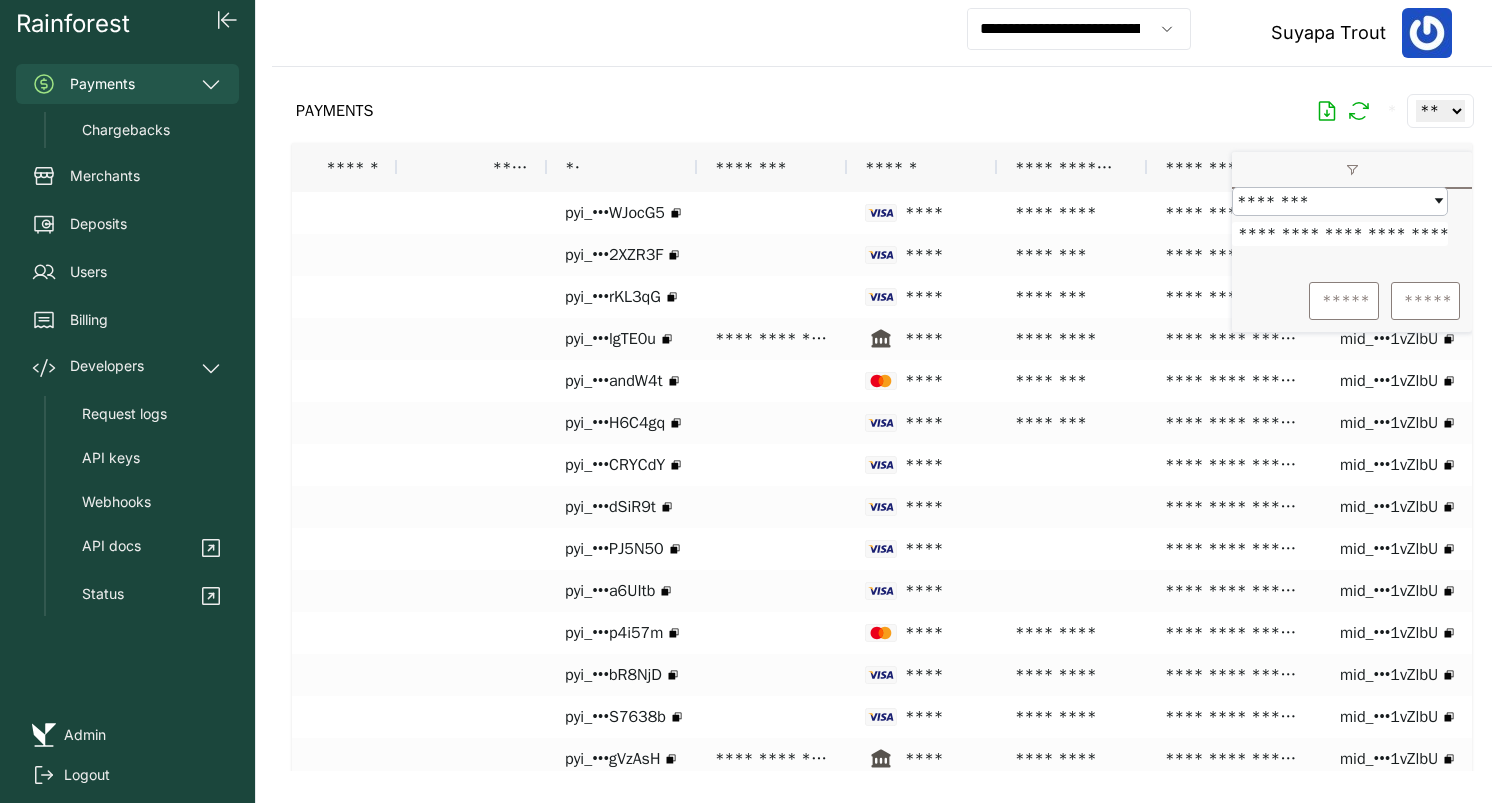 click on "PAYMENTS * ** ** ** ***" at bounding box center (882, 111) 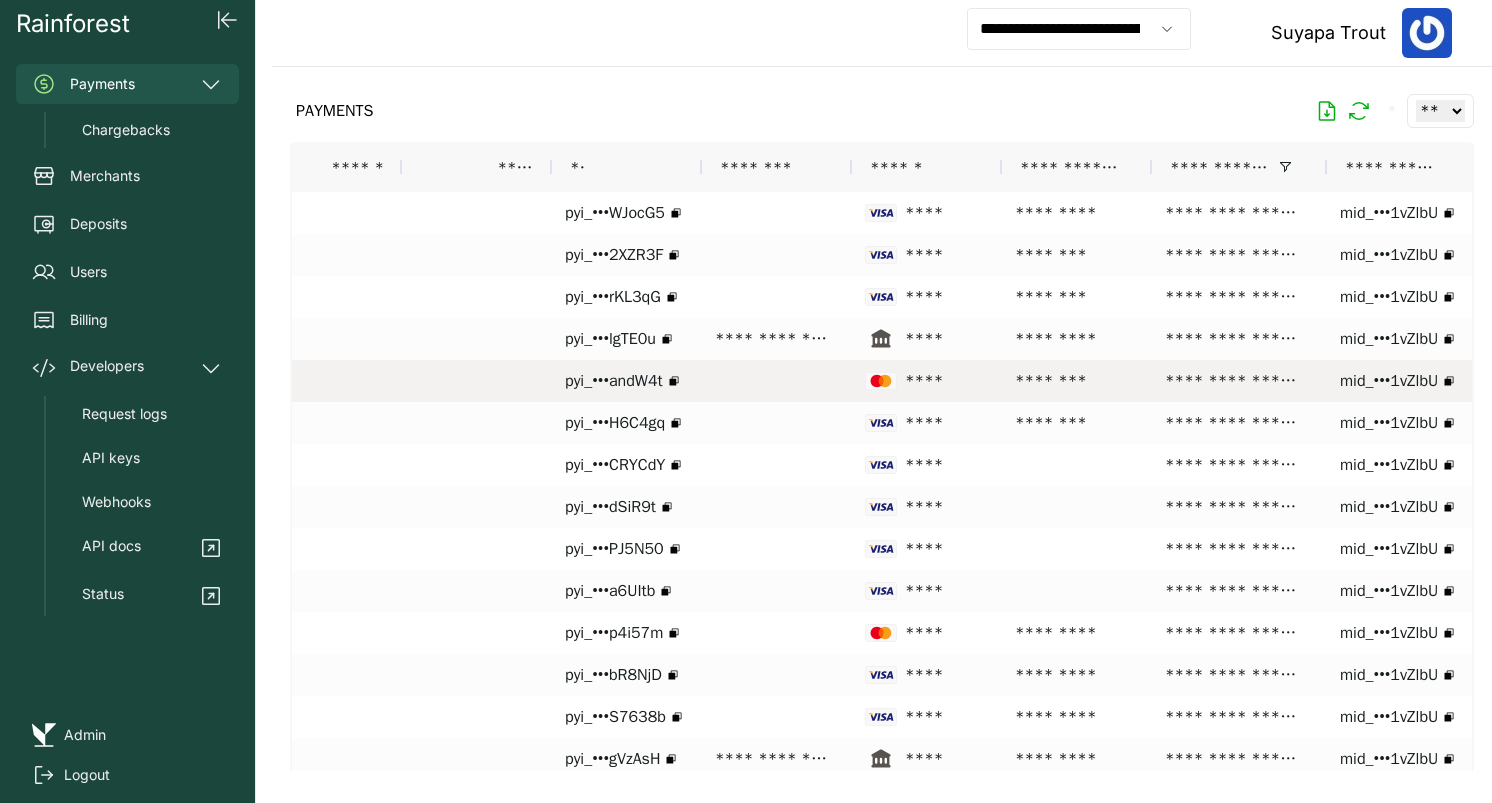 scroll, scrollTop: 0, scrollLeft: 538, axis: horizontal 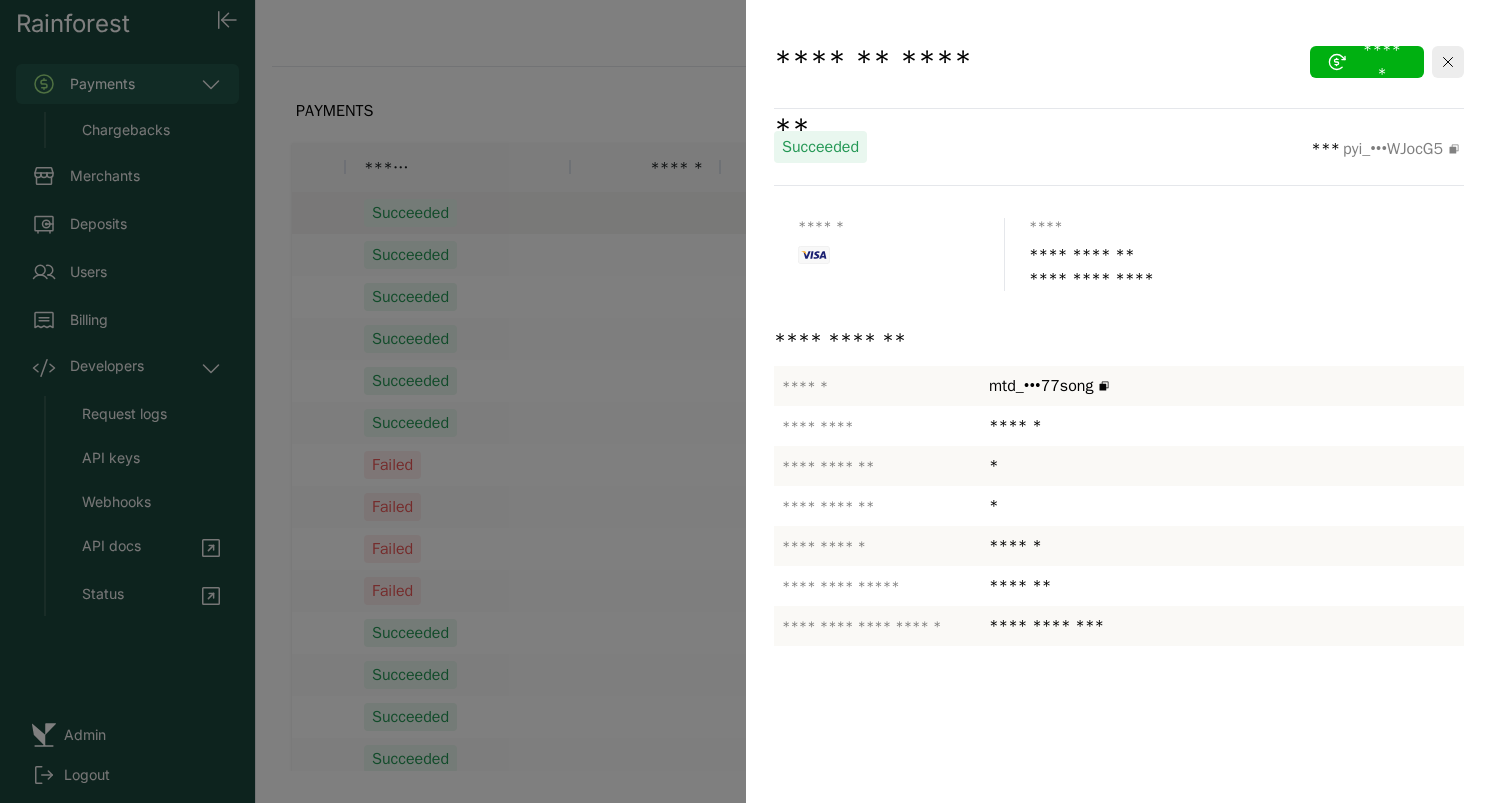click at bounding box center (746, 401) 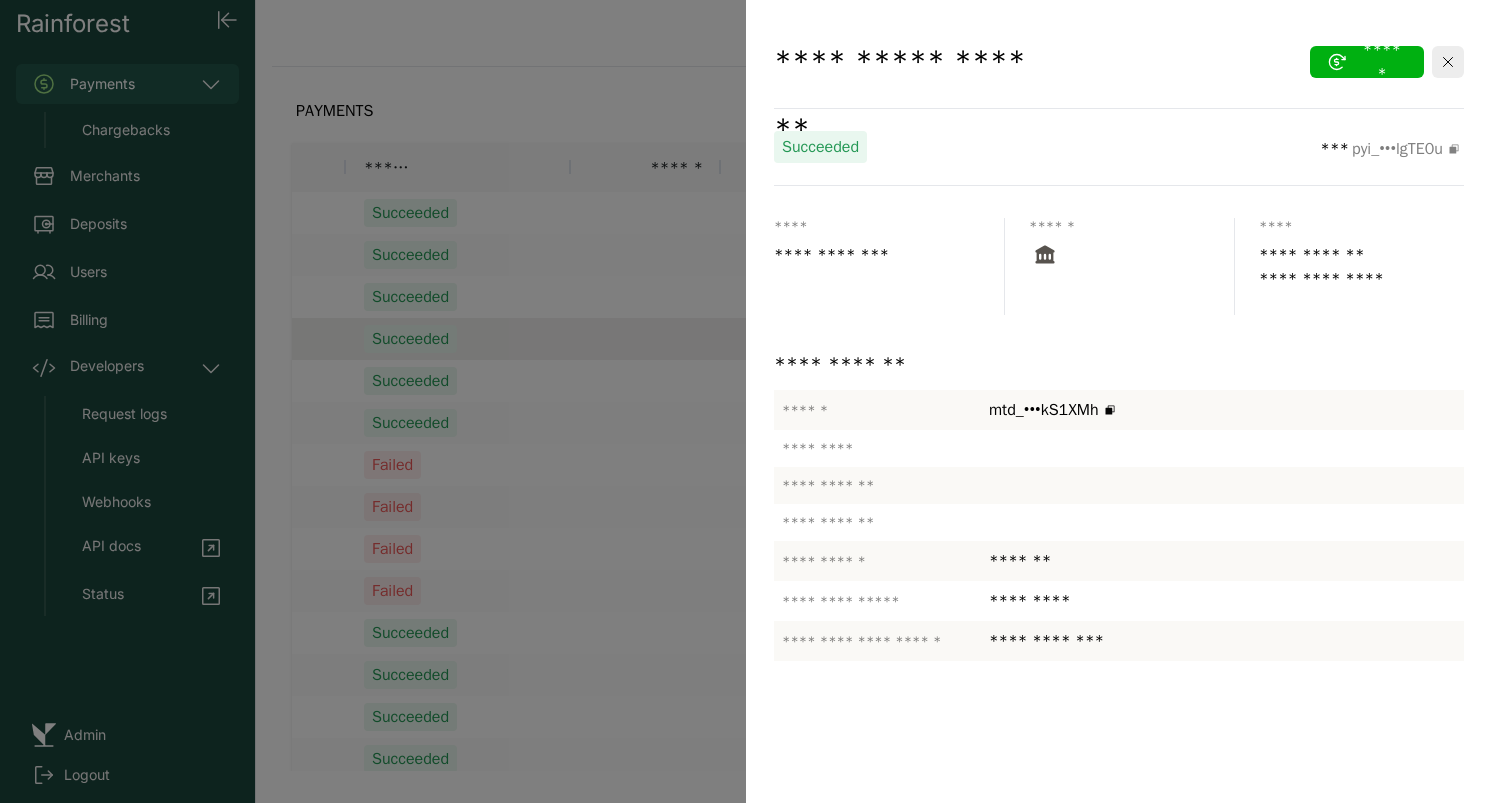 click on "**********" 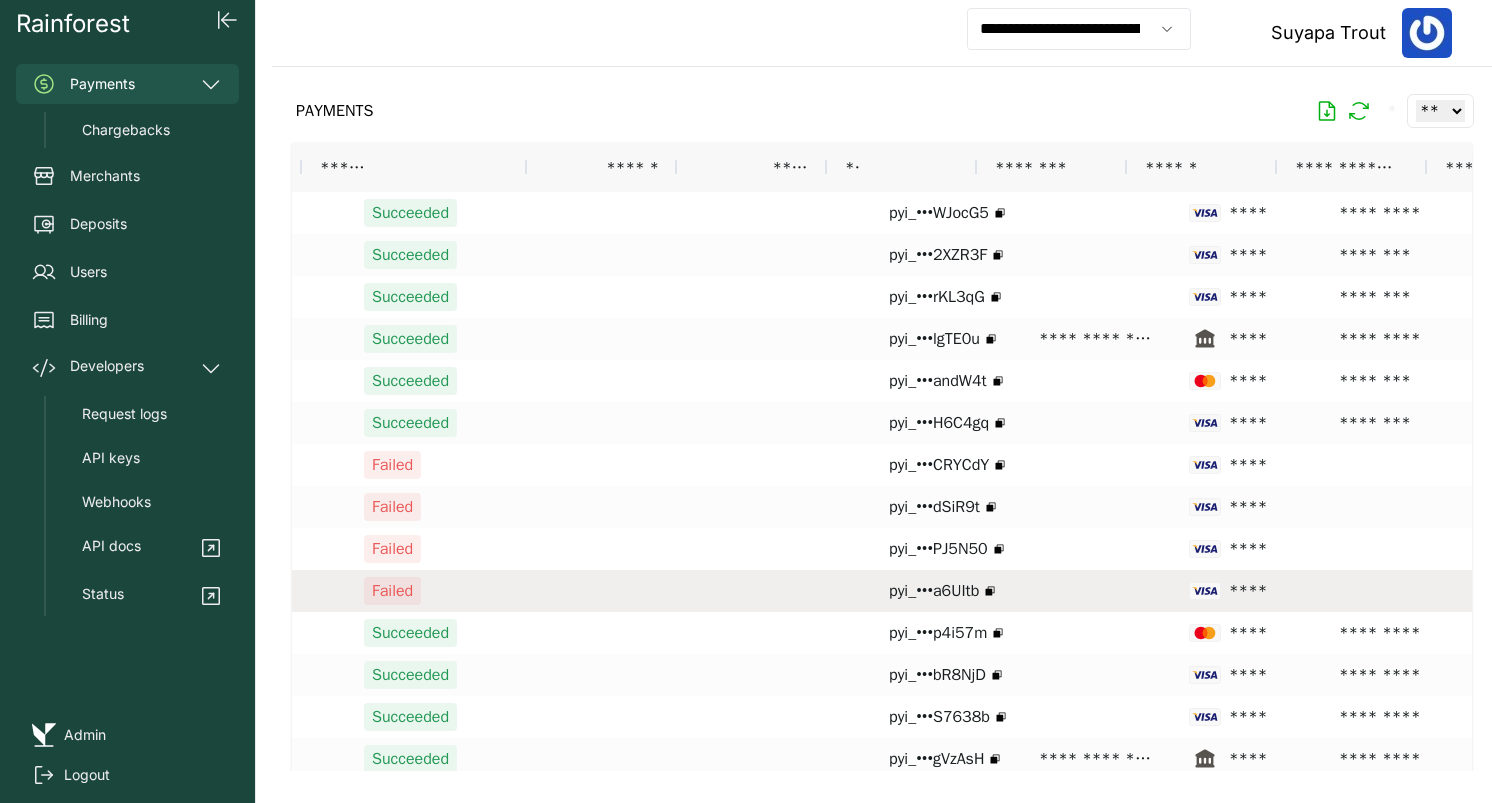 scroll, scrollTop: 0, scrollLeft: 327, axis: horizontal 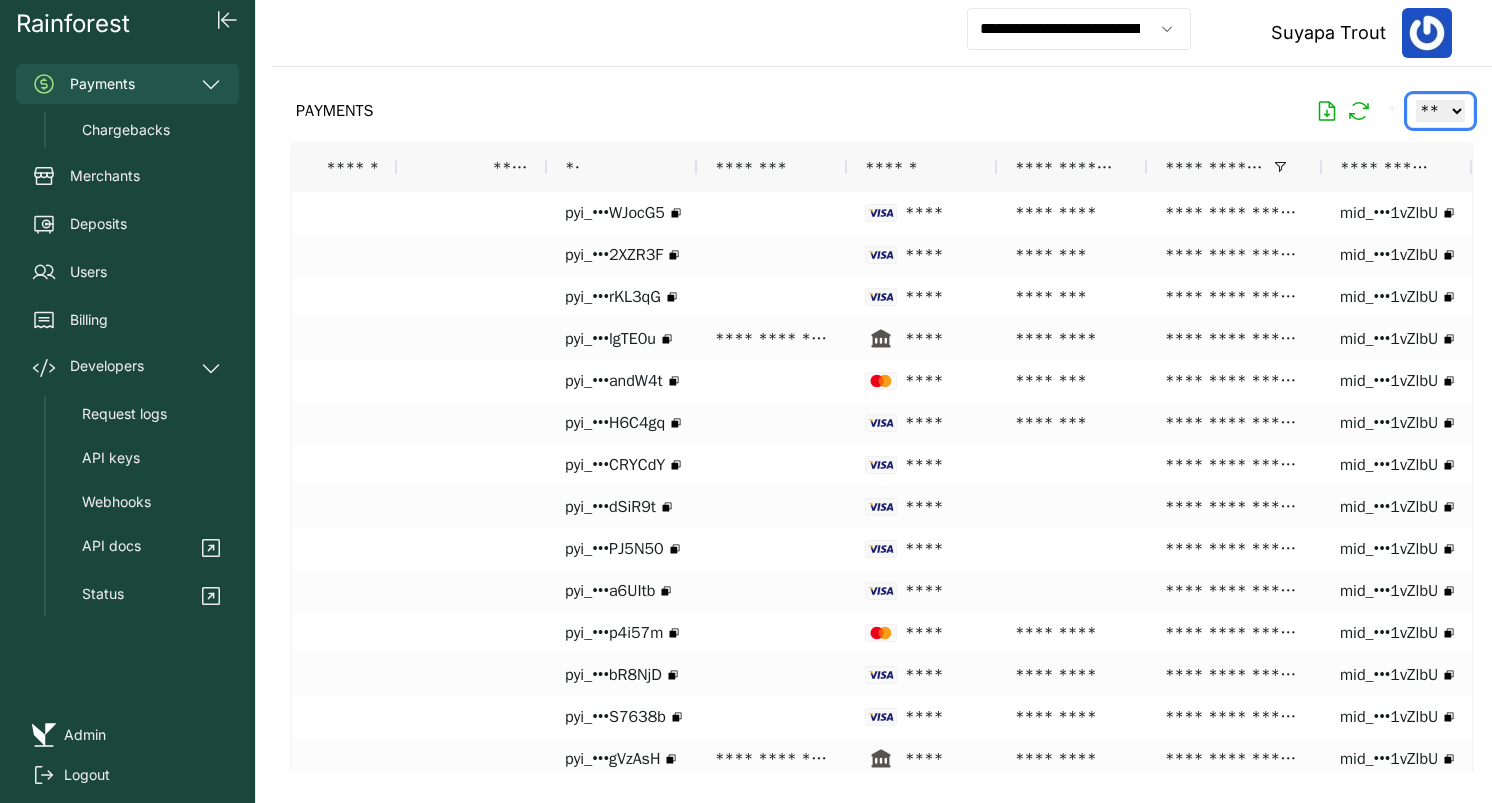 click on "** ** ** ***" at bounding box center [1440, 111] 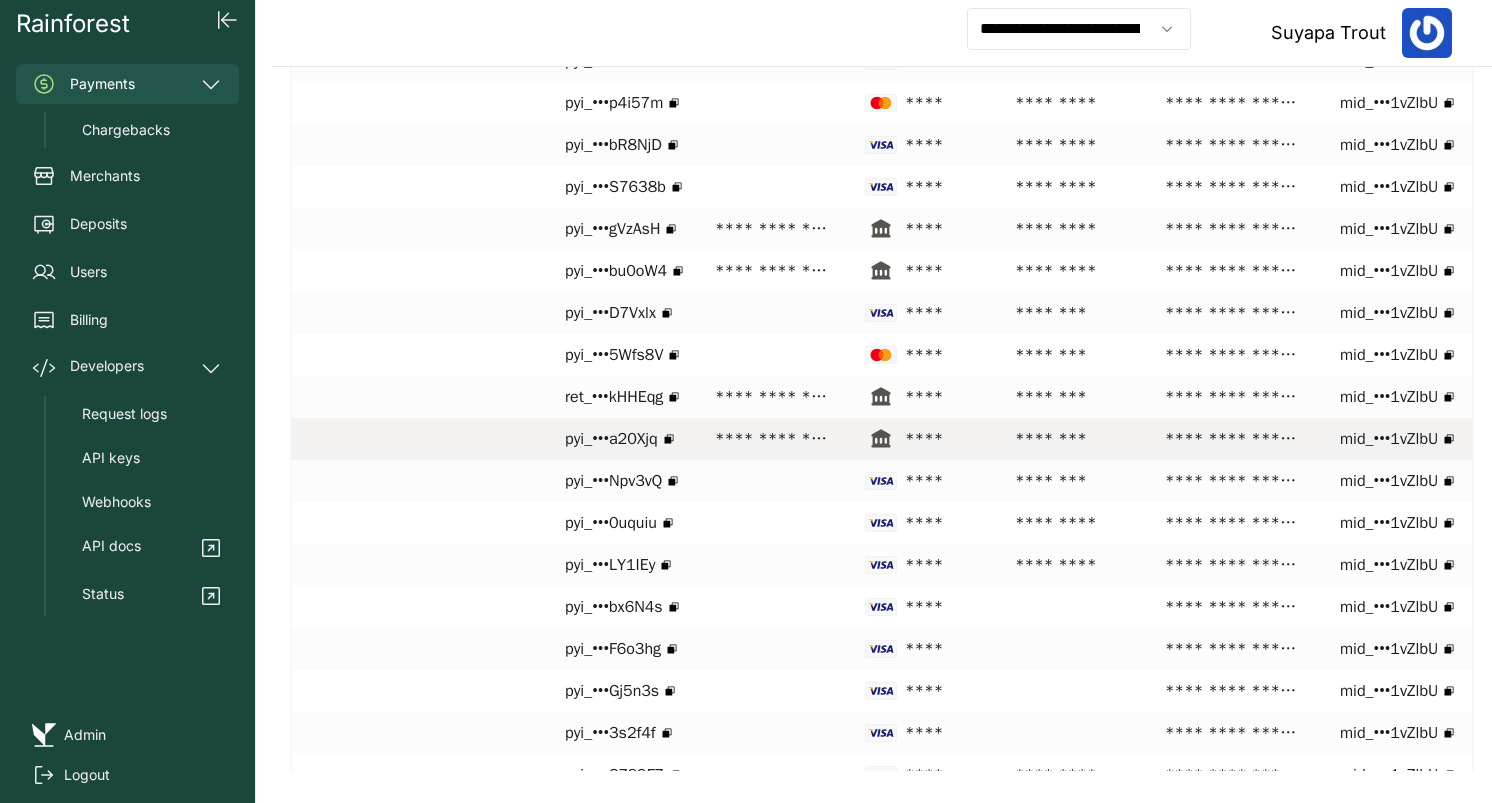 scroll, scrollTop: 531, scrollLeft: 0, axis: vertical 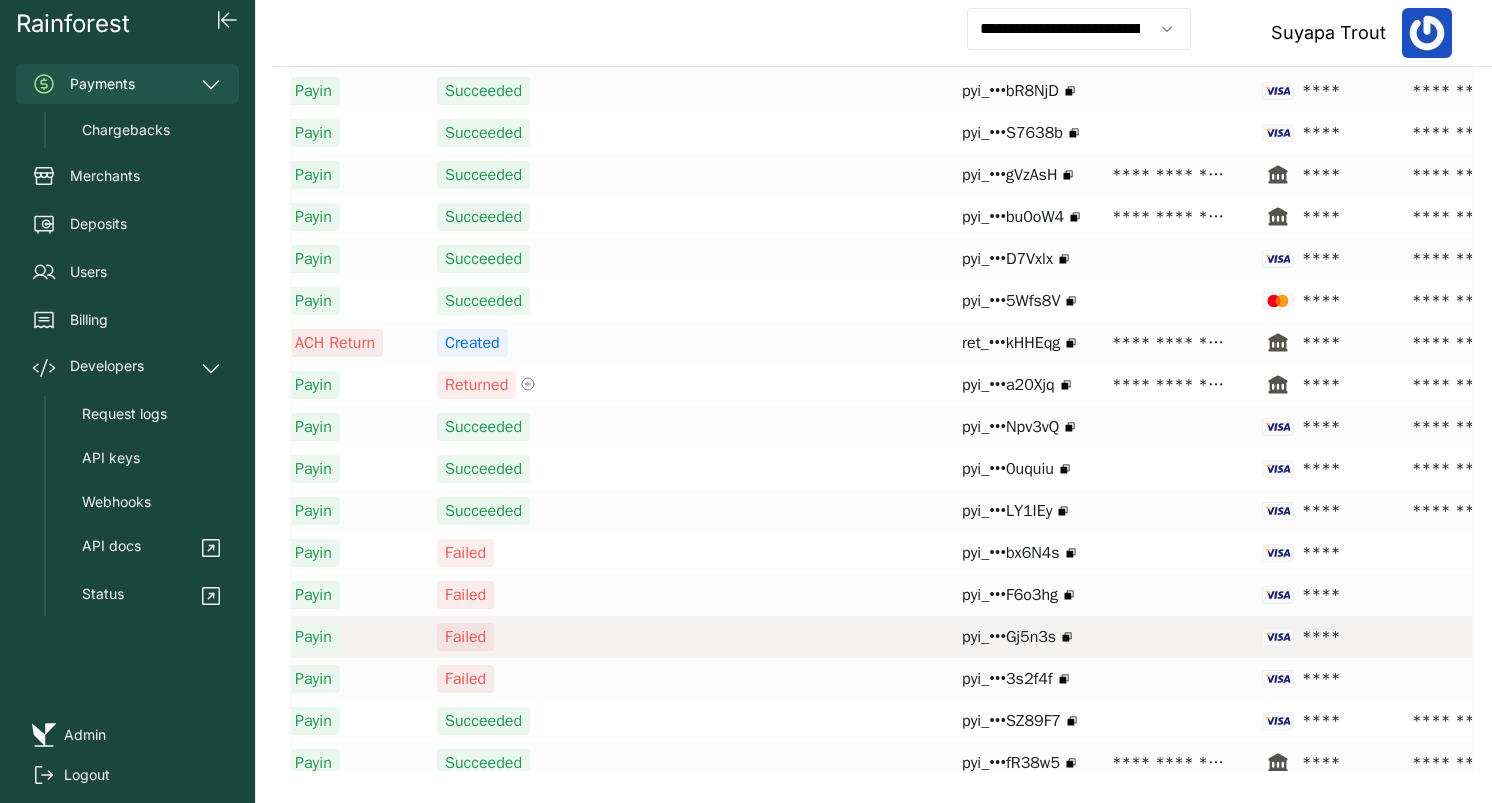click on "pyi_•••Gj5n3s" at bounding box center [1009, 637] 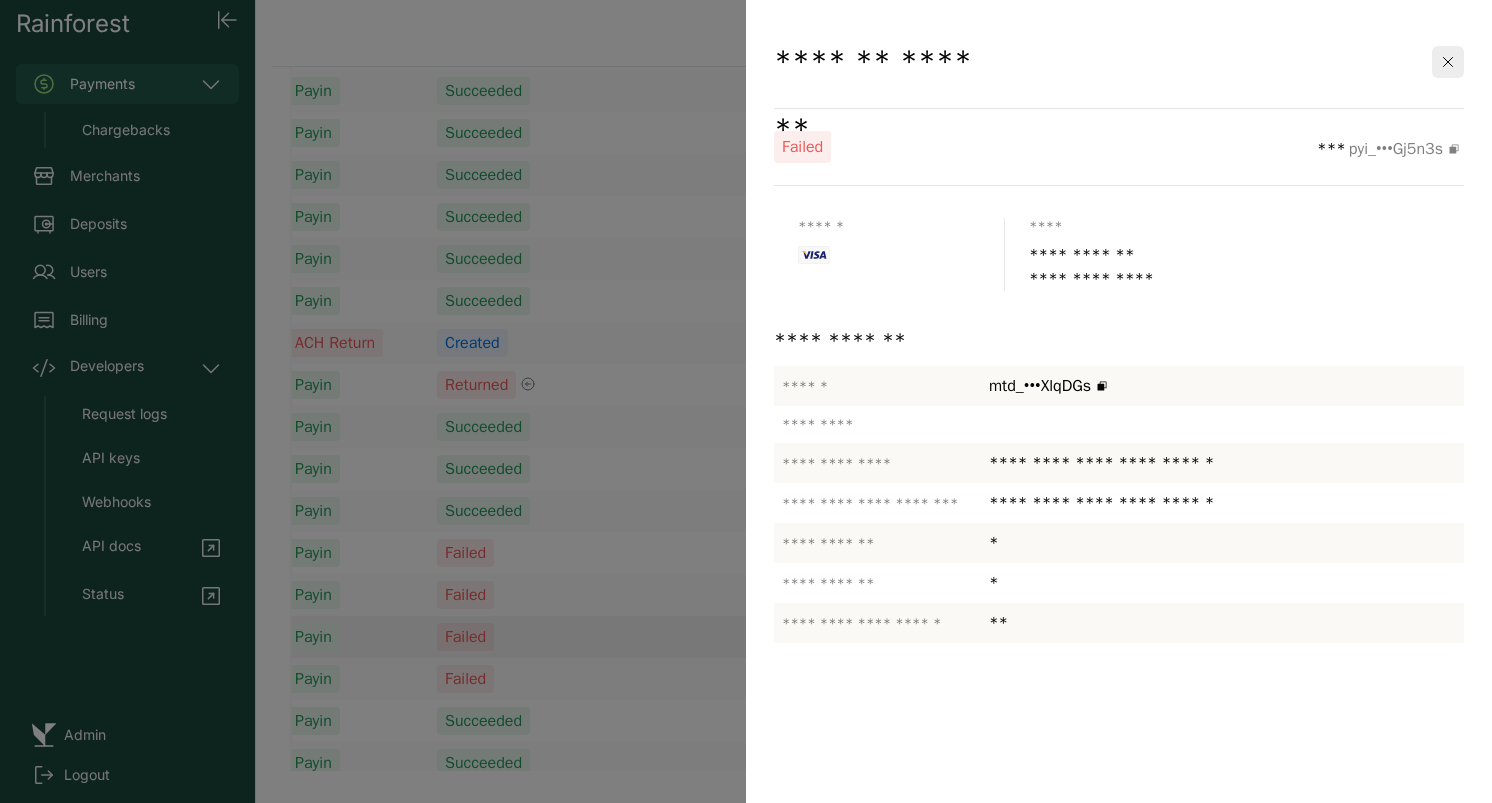 click at bounding box center [746, 401] 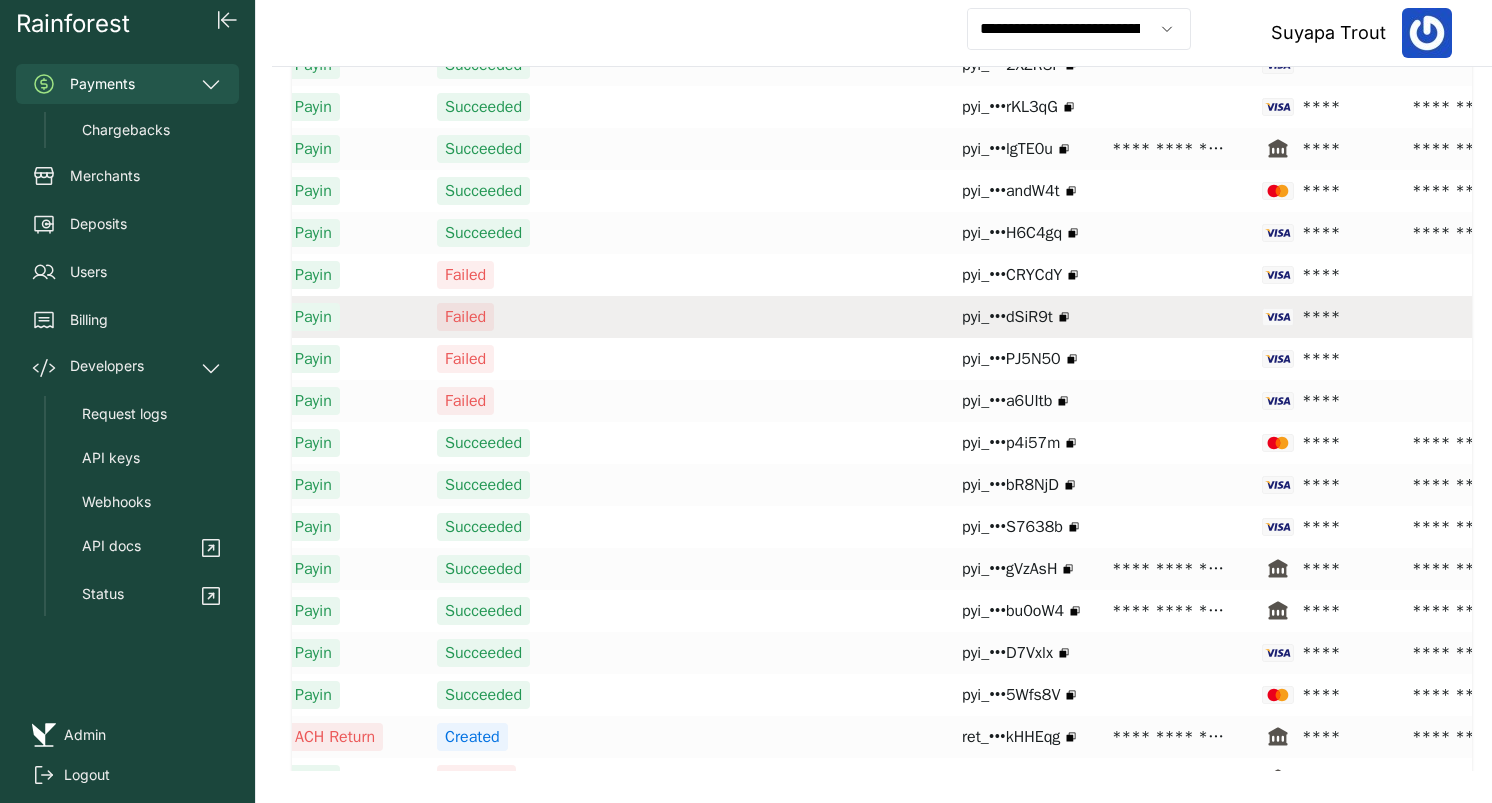 click at bounding box center (869, 317) 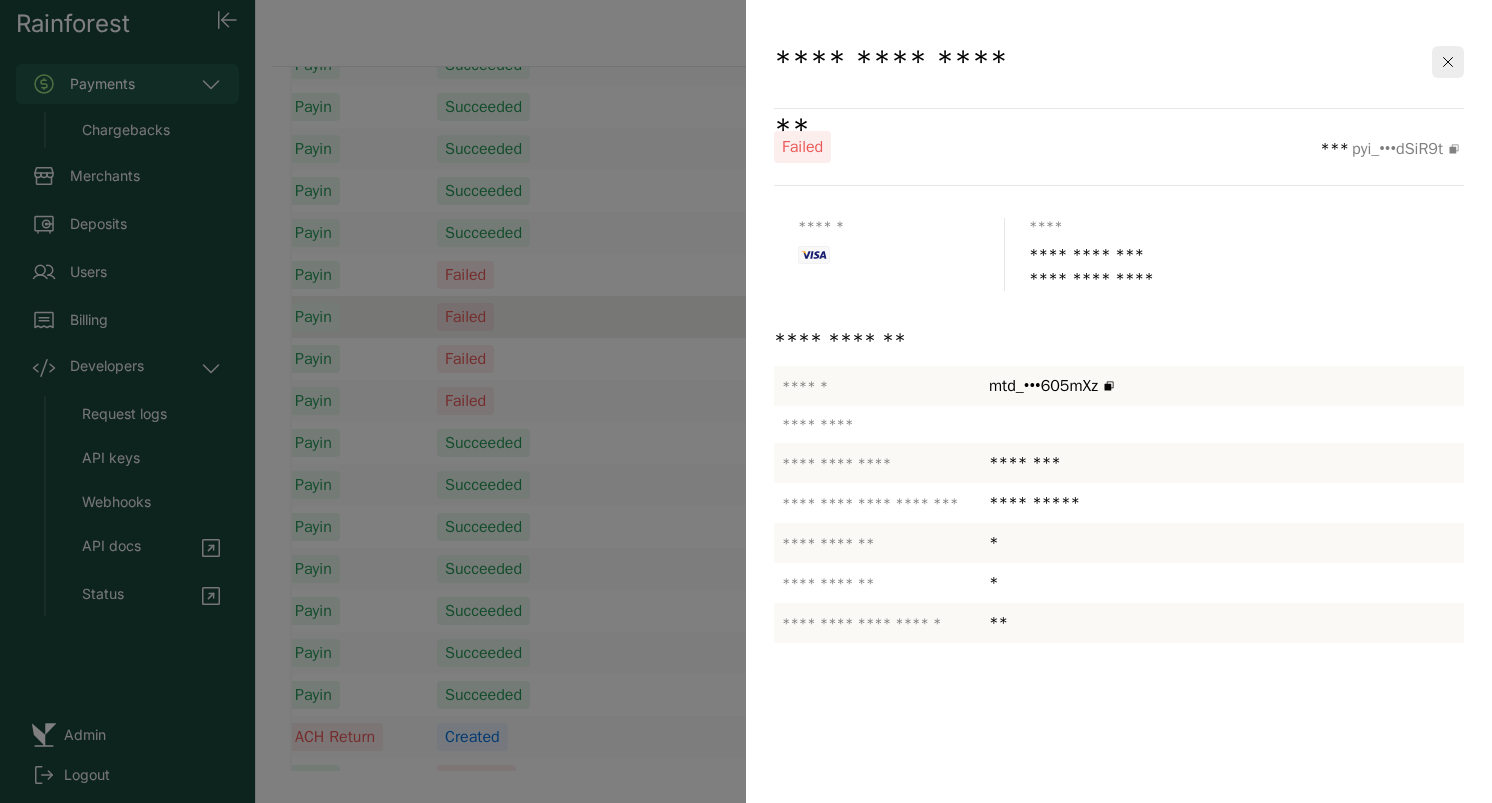 click at bounding box center [746, 401] 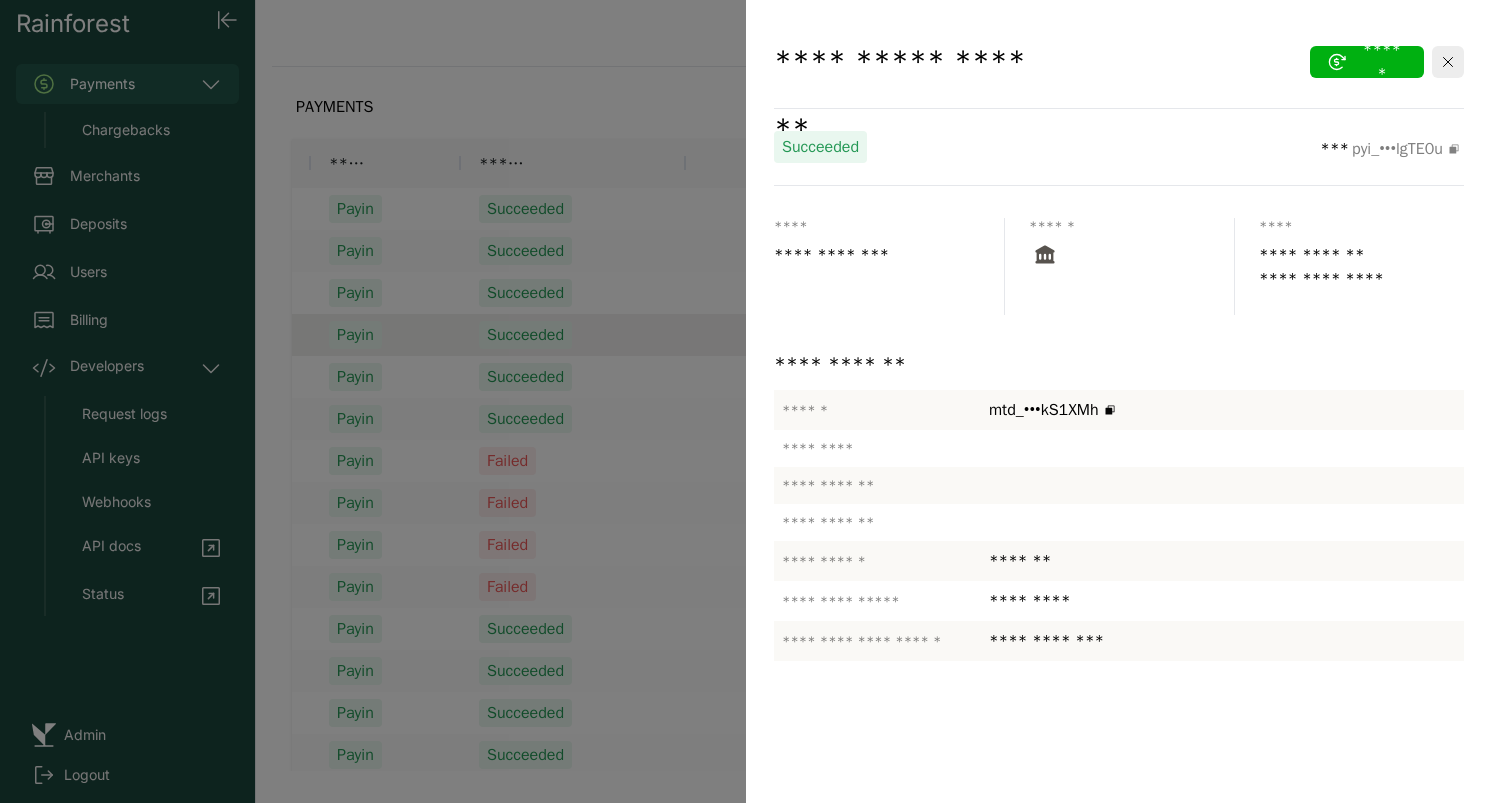 click at bounding box center [746, 401] 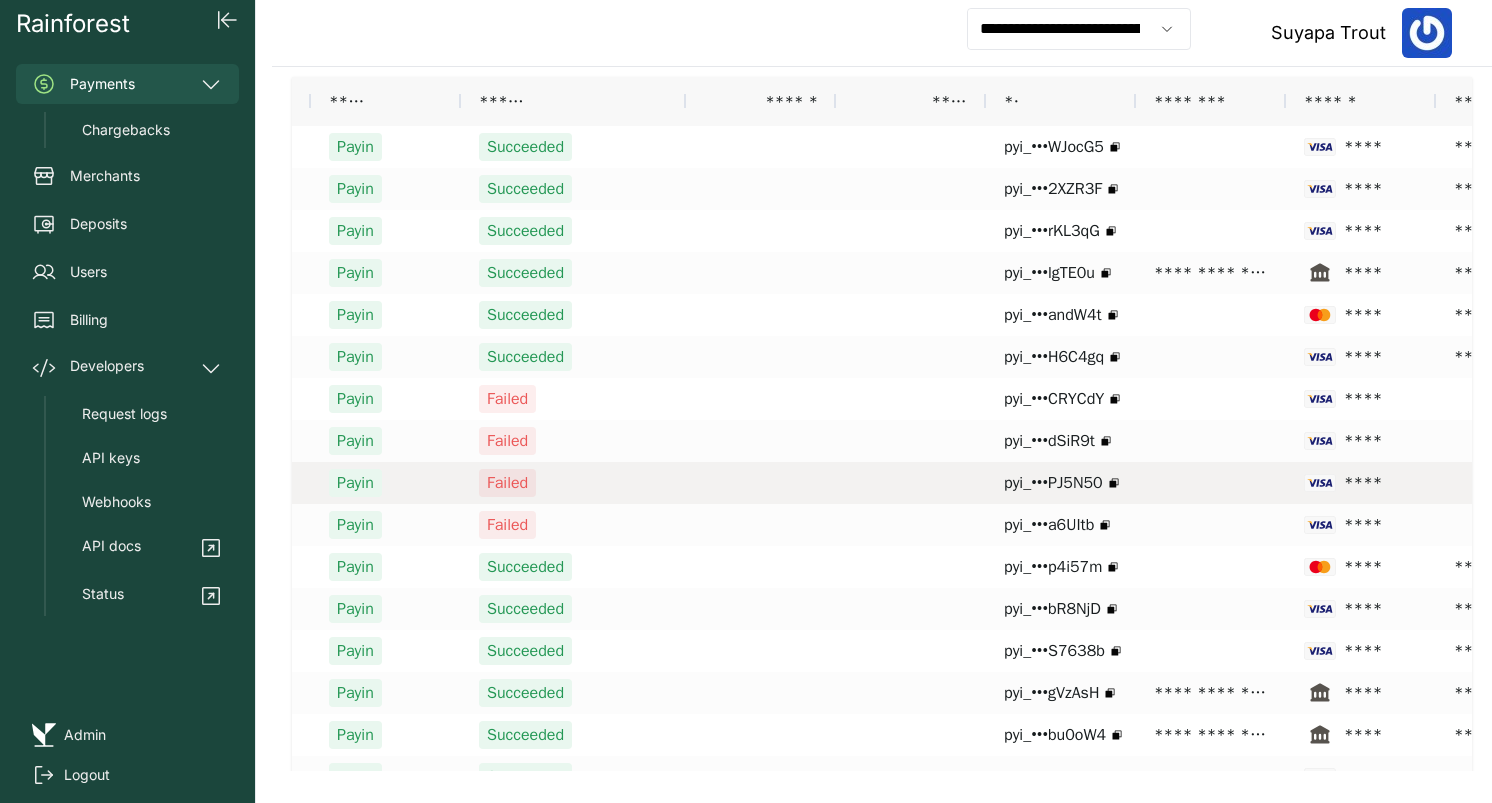 scroll, scrollTop: 0, scrollLeft: 0, axis: both 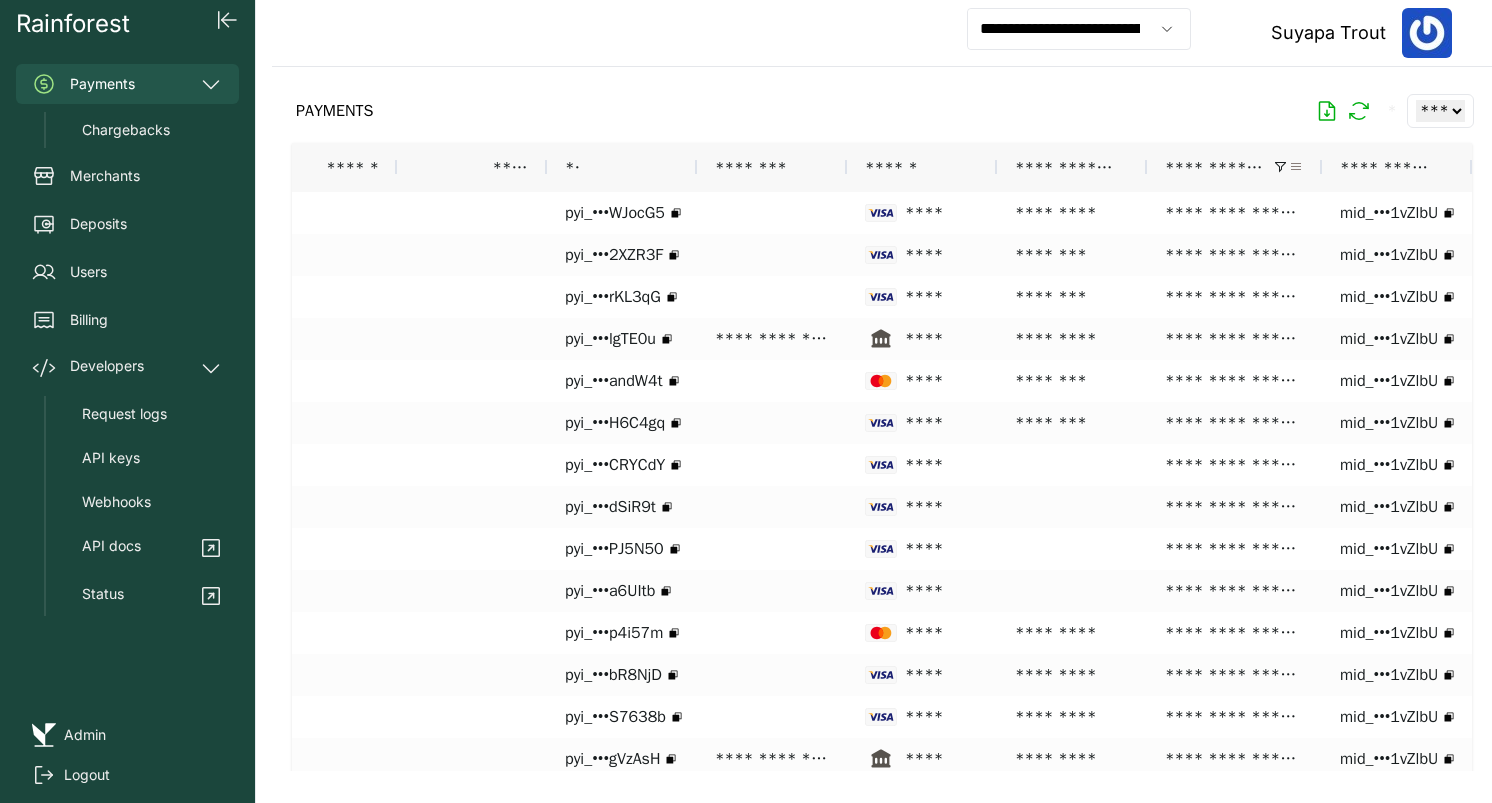 click at bounding box center [1296, 167] 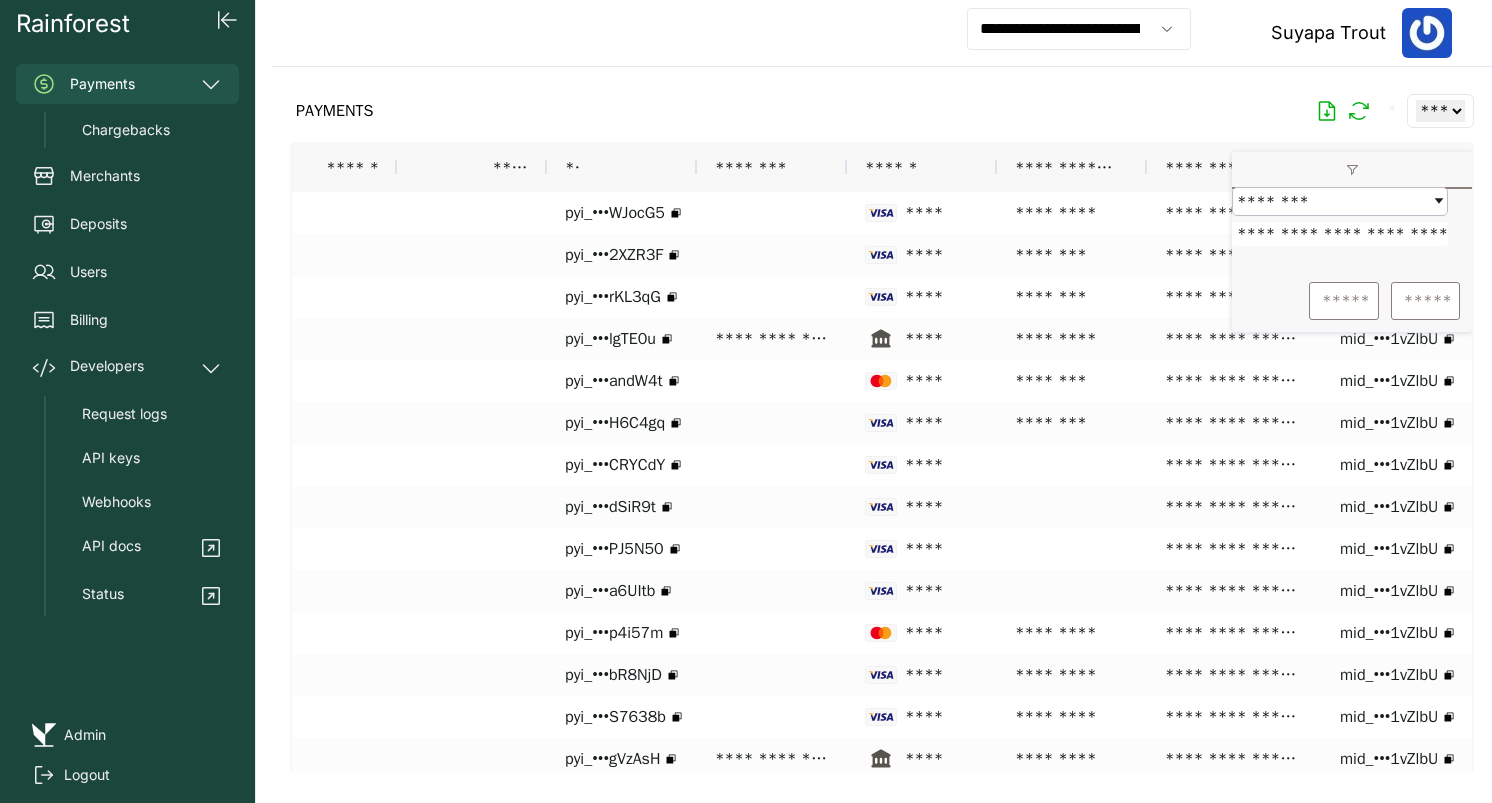 click on "**********" at bounding box center [1340, 234] 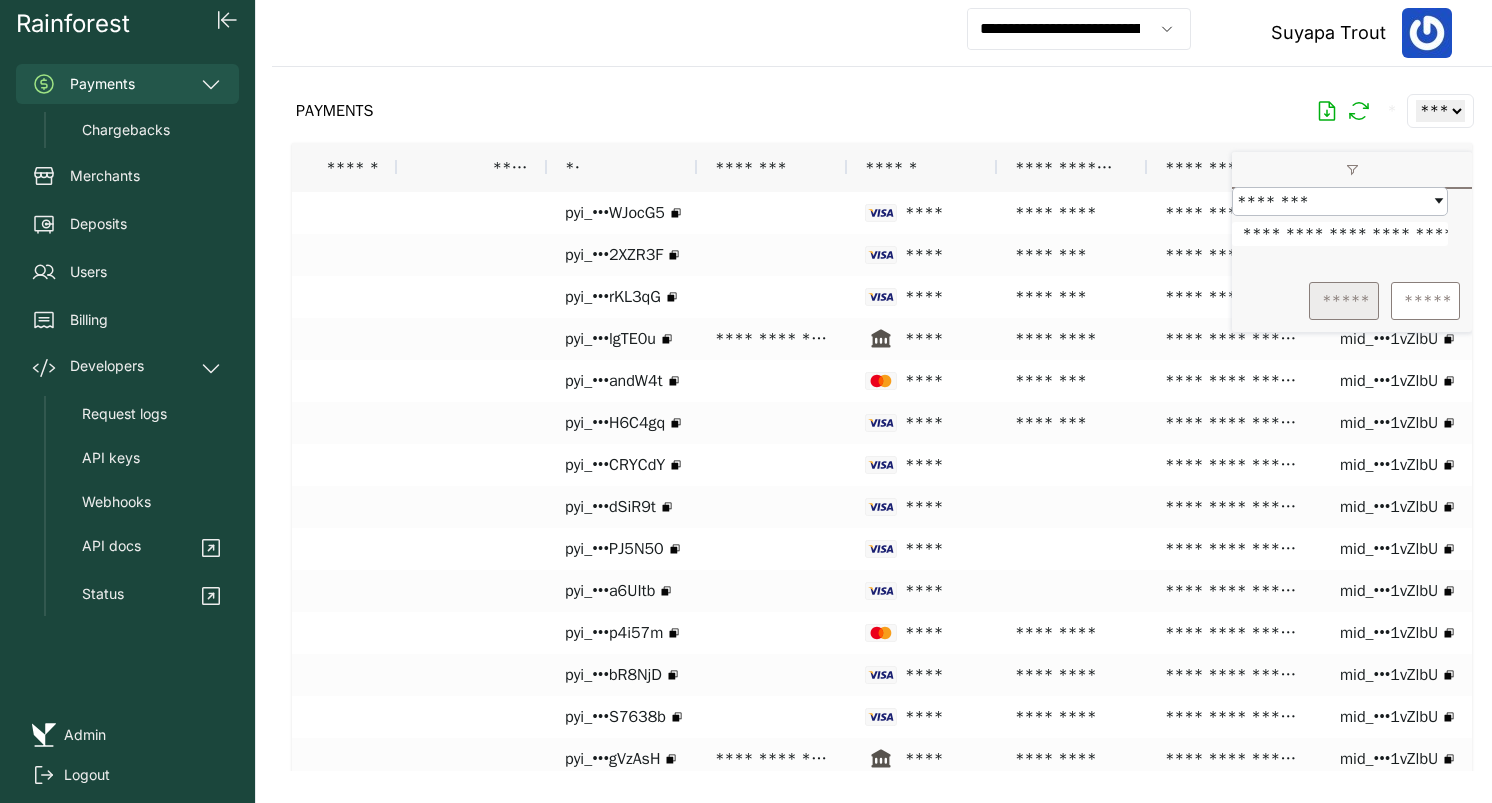 type on "**********" 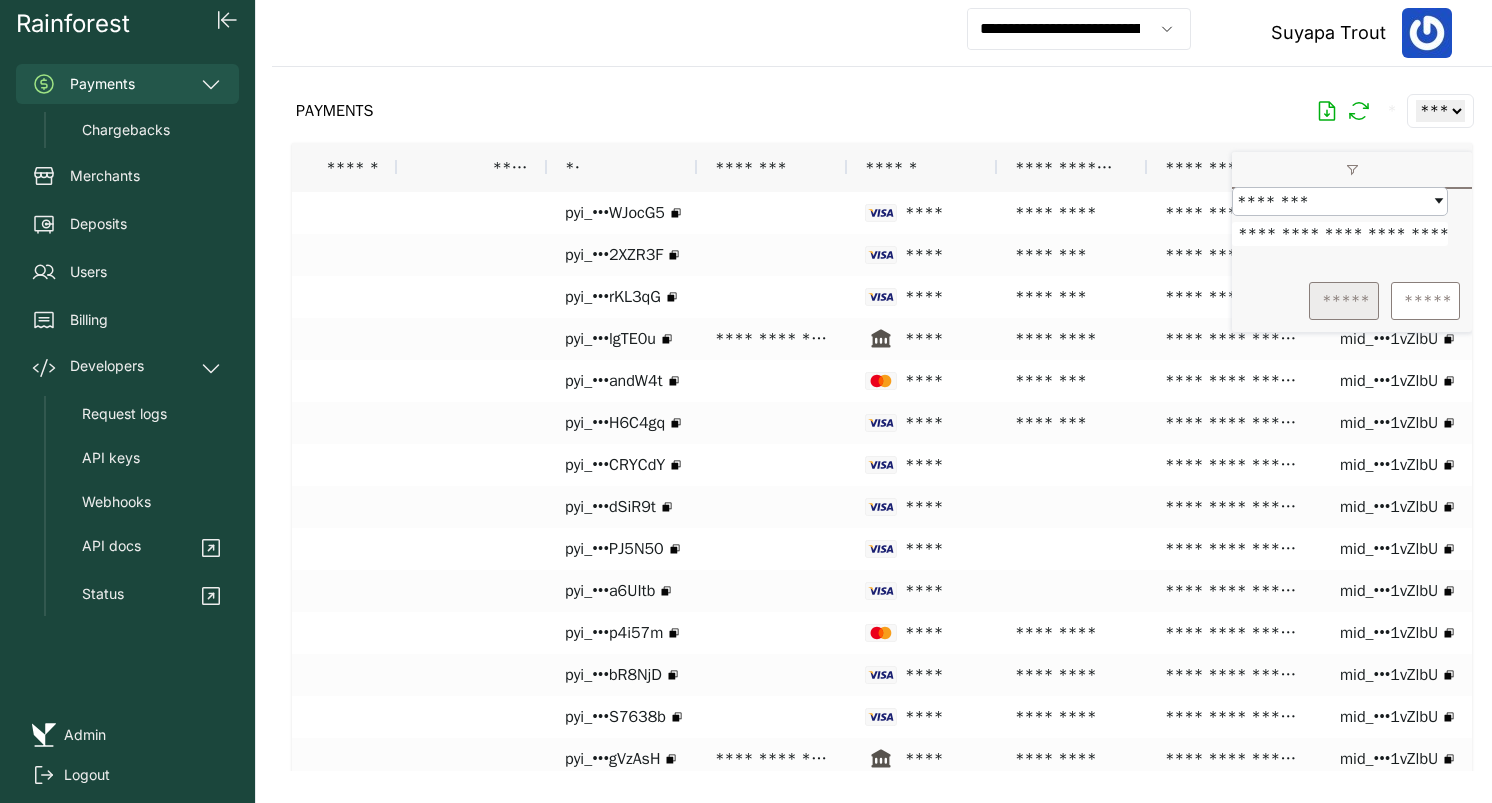 click on "*****" at bounding box center [1344, 301] 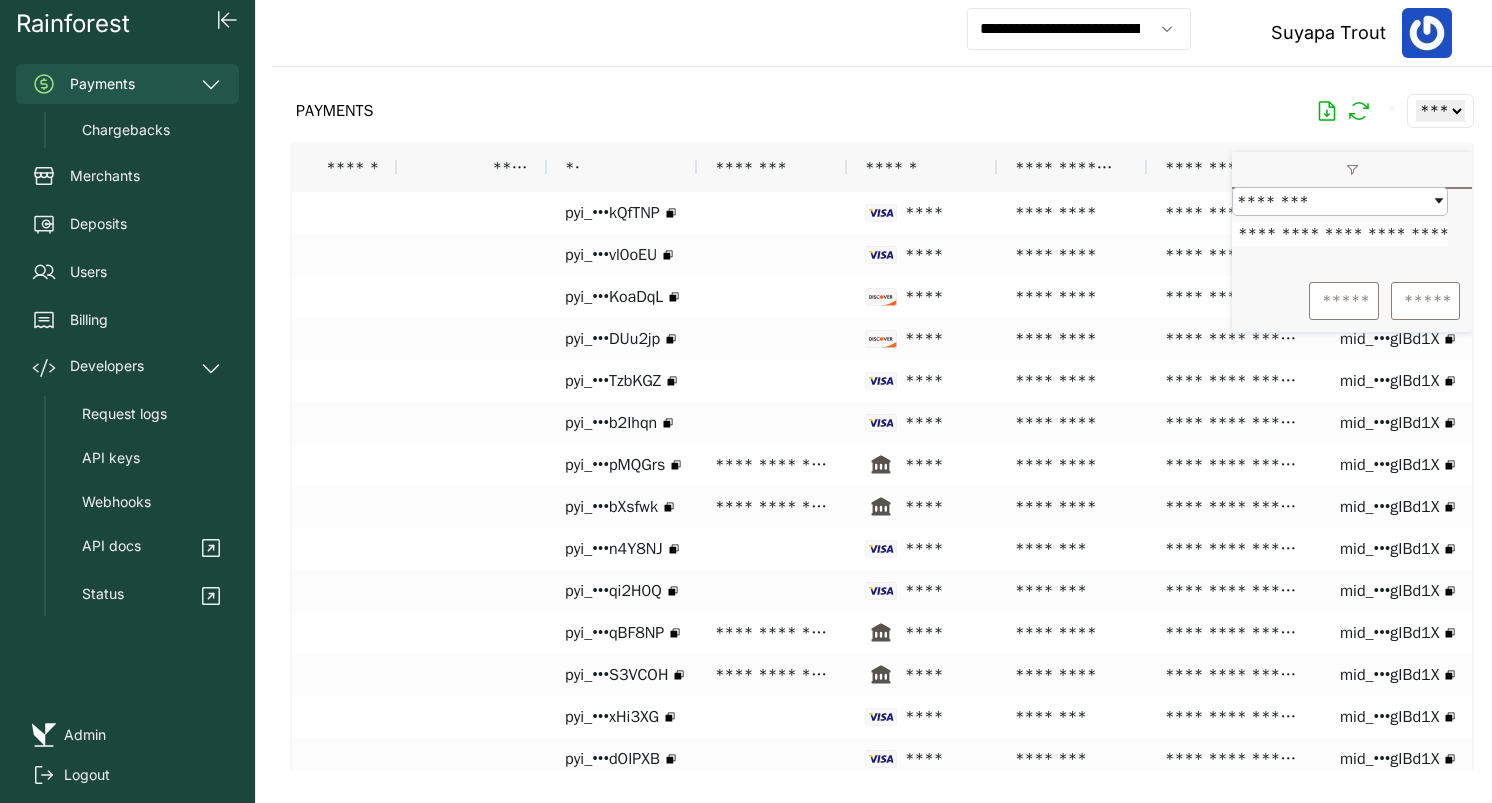 click on "PAYMENTS * ** ** ** ***" at bounding box center (882, 111) 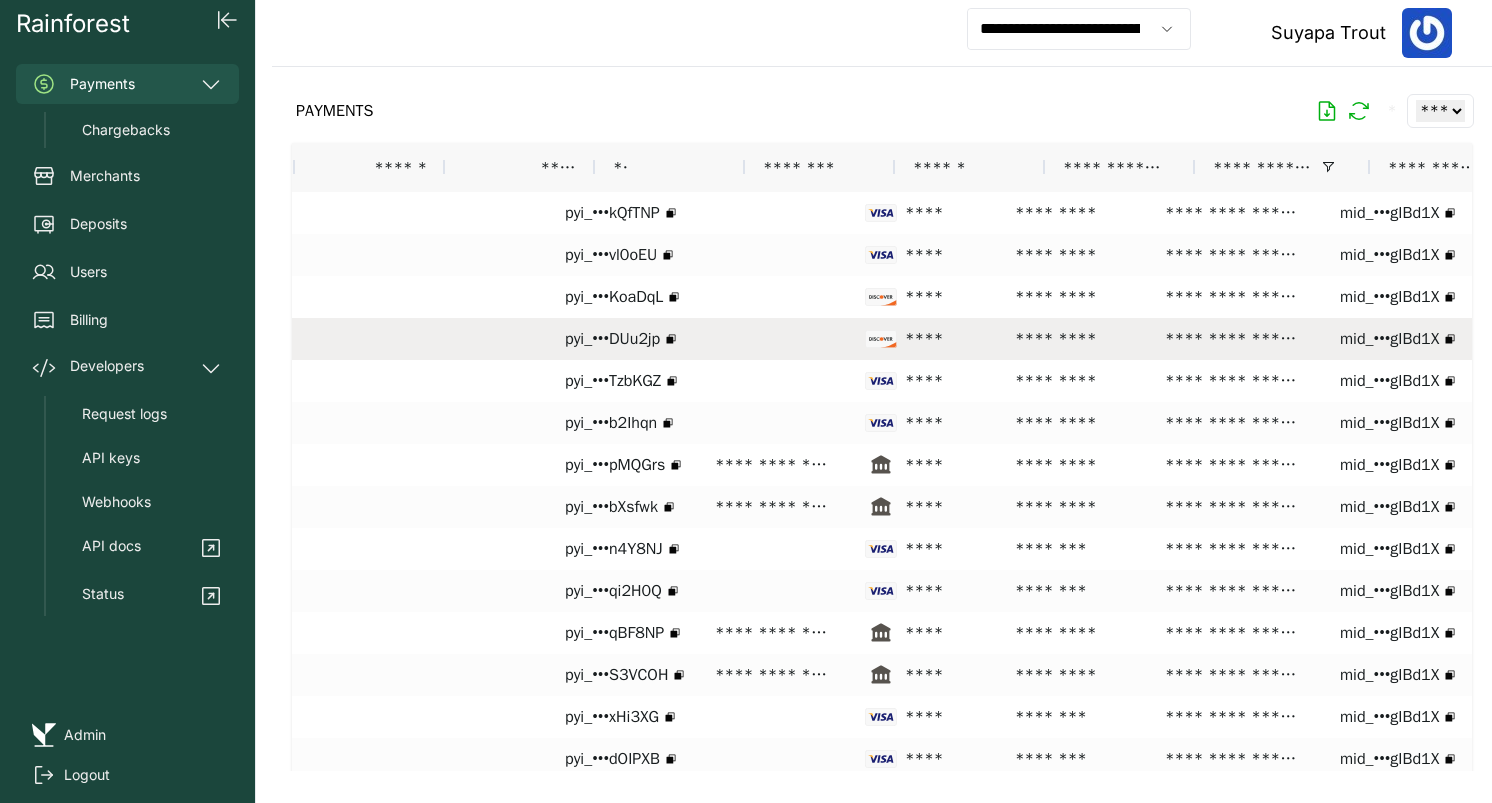 scroll, scrollTop: 0, scrollLeft: 482, axis: horizontal 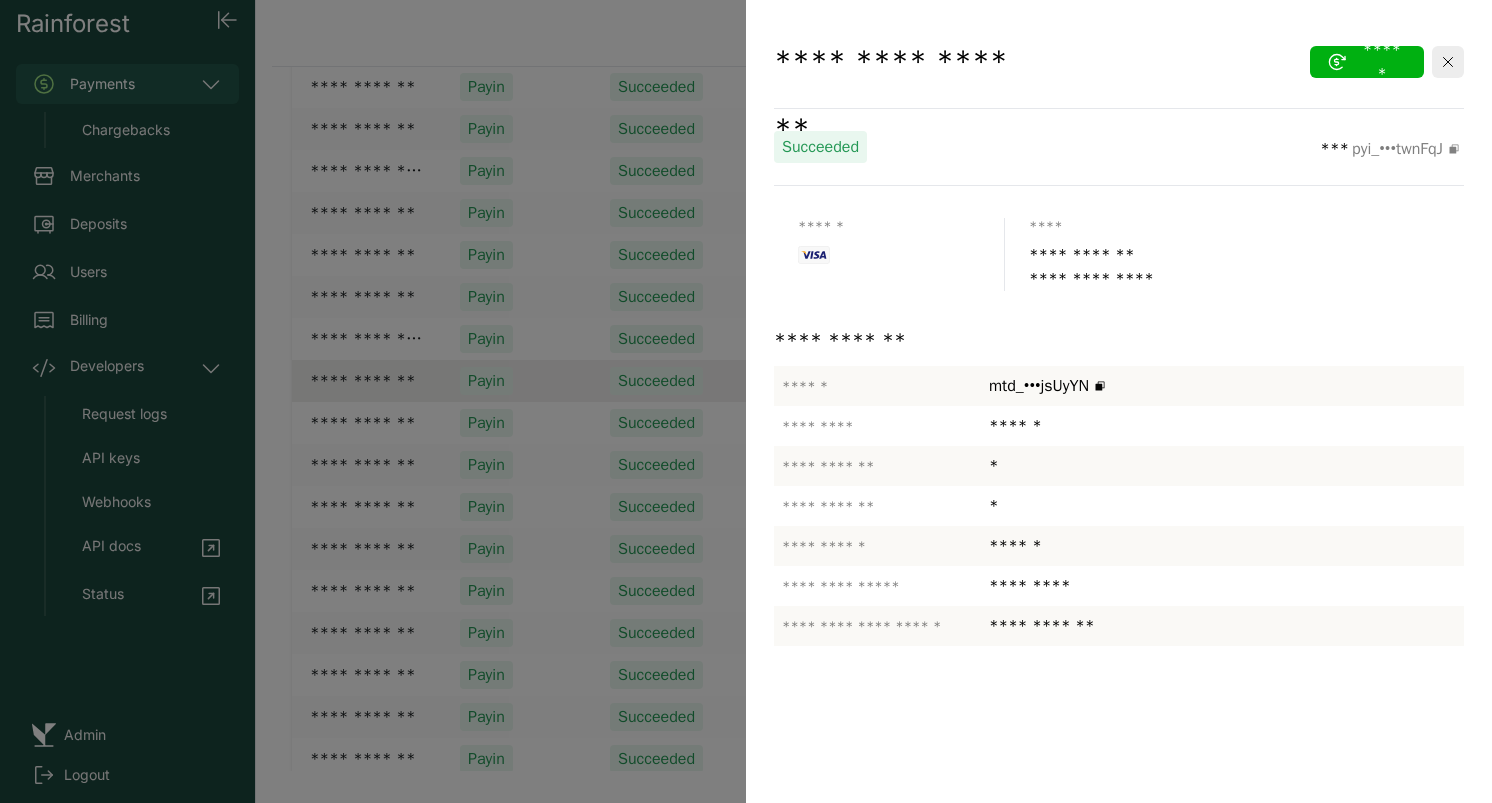 click at bounding box center (746, 401) 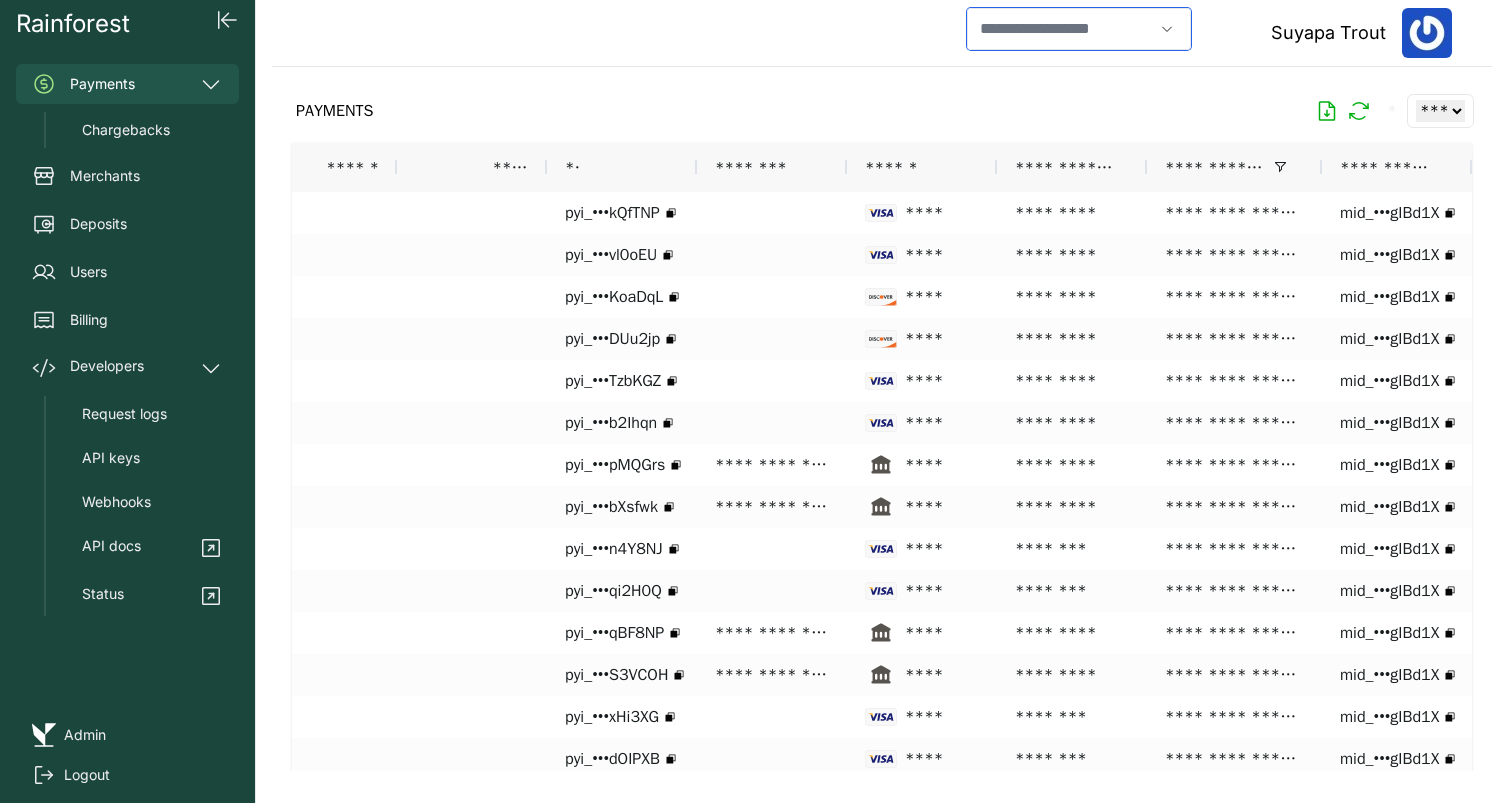 click at bounding box center [1060, 29] 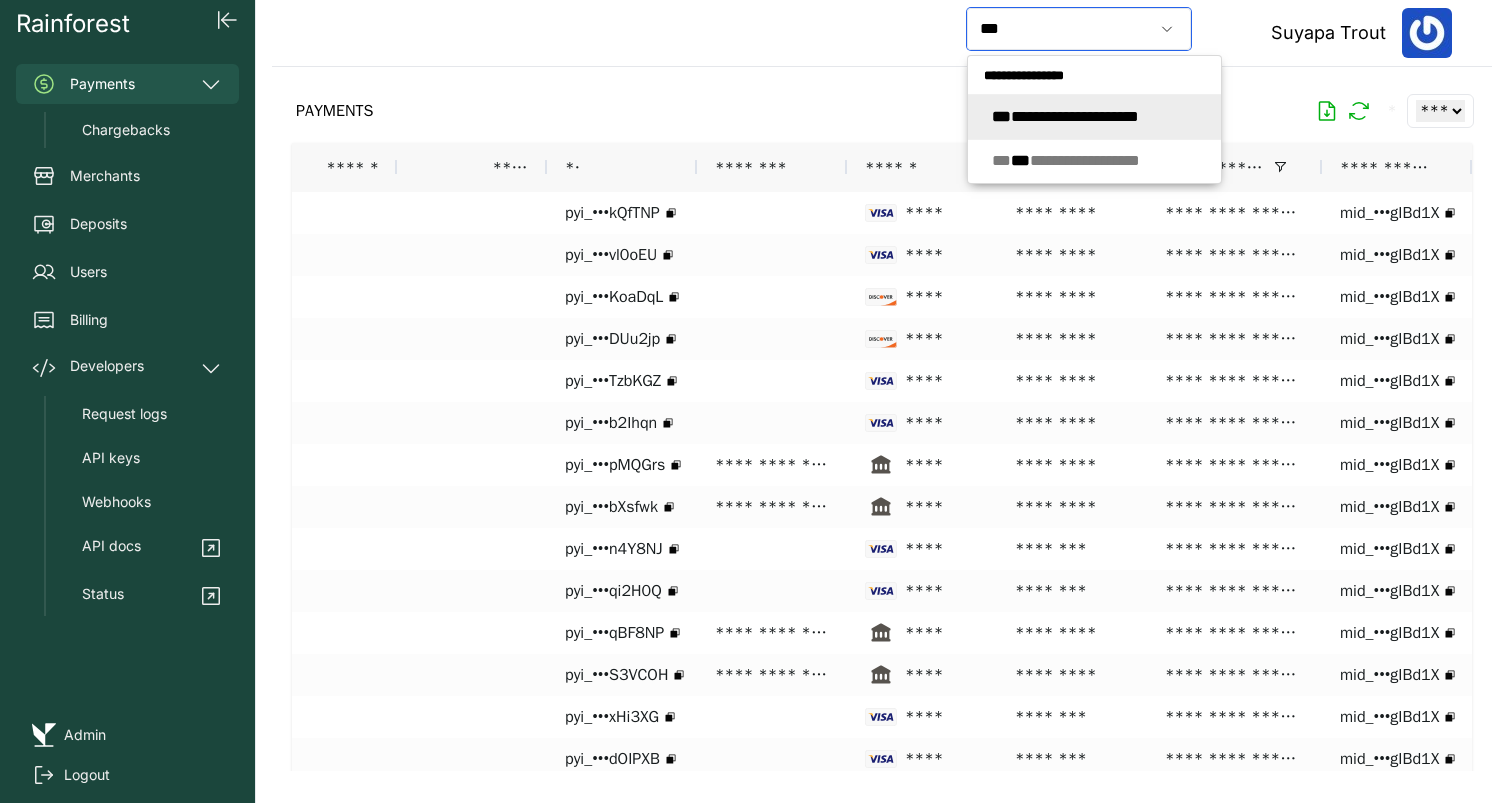 click on "**********" at bounding box center (1065, 116) 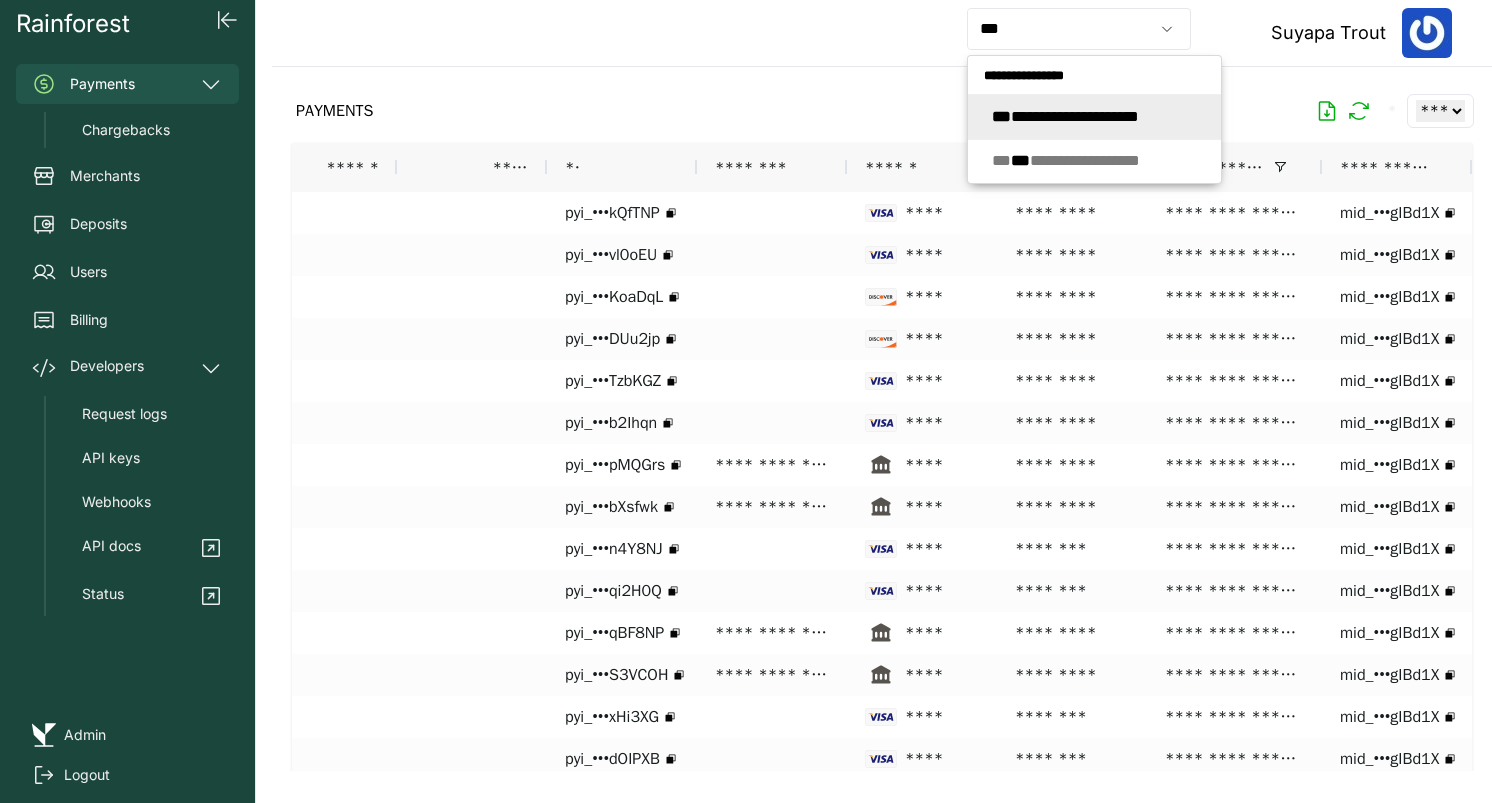 type on "**********" 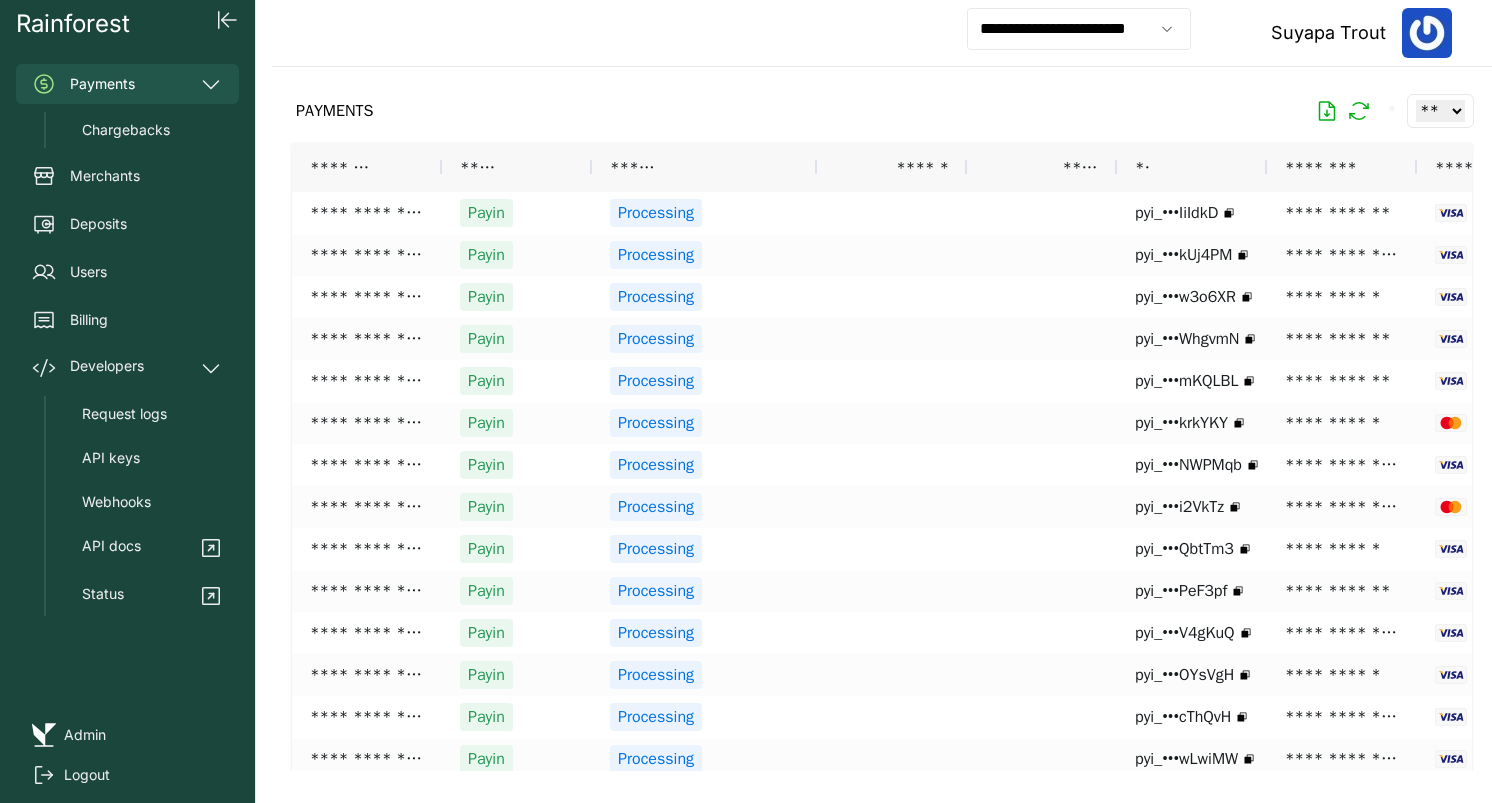 click on "PAYMENTS * ** ** ** ***" at bounding box center (882, 111) 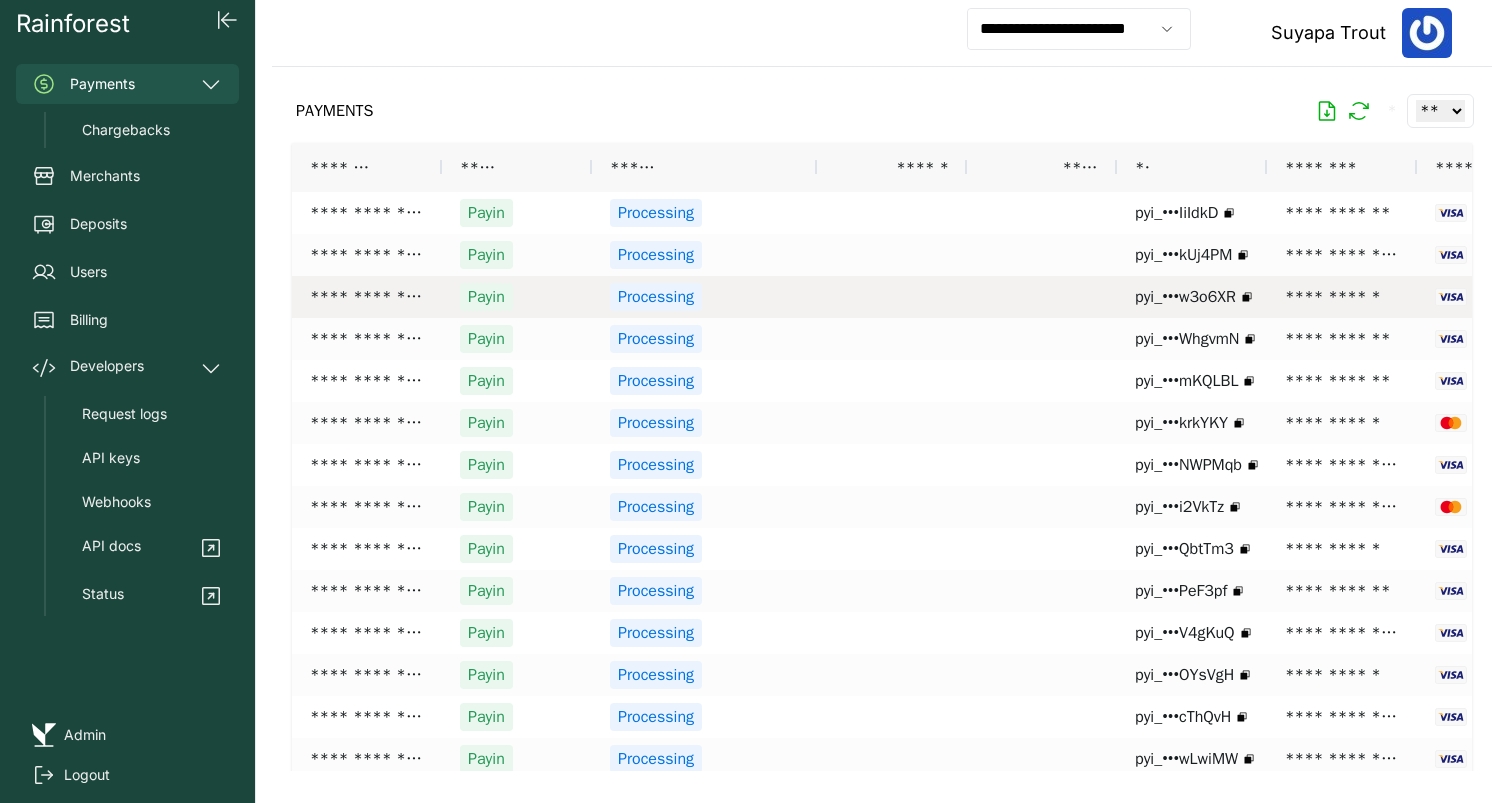 scroll, scrollTop: 0, scrollLeft: 570, axis: horizontal 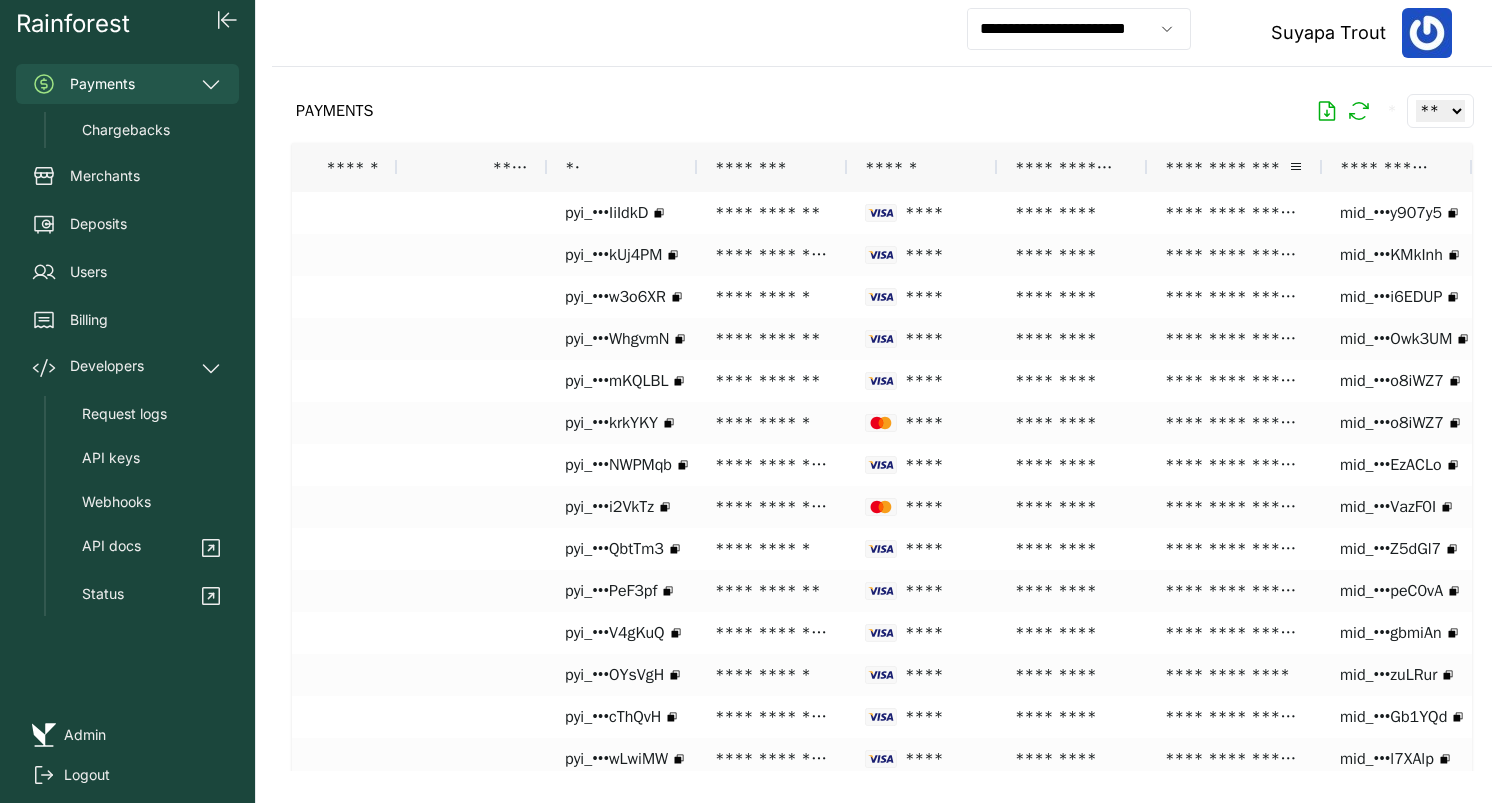 click on "**********" at bounding box center [1234, 167] 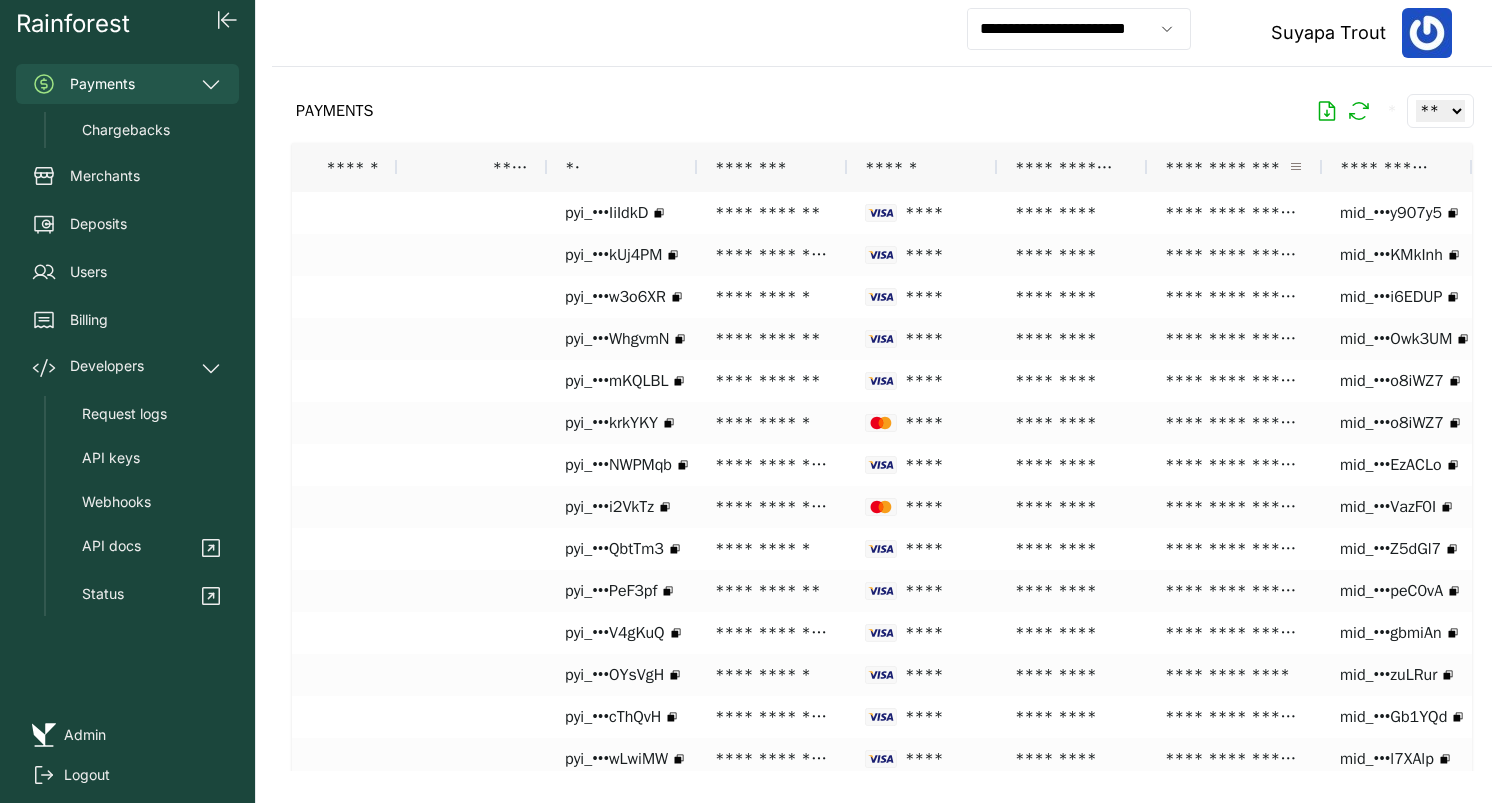 click at bounding box center (1296, 167) 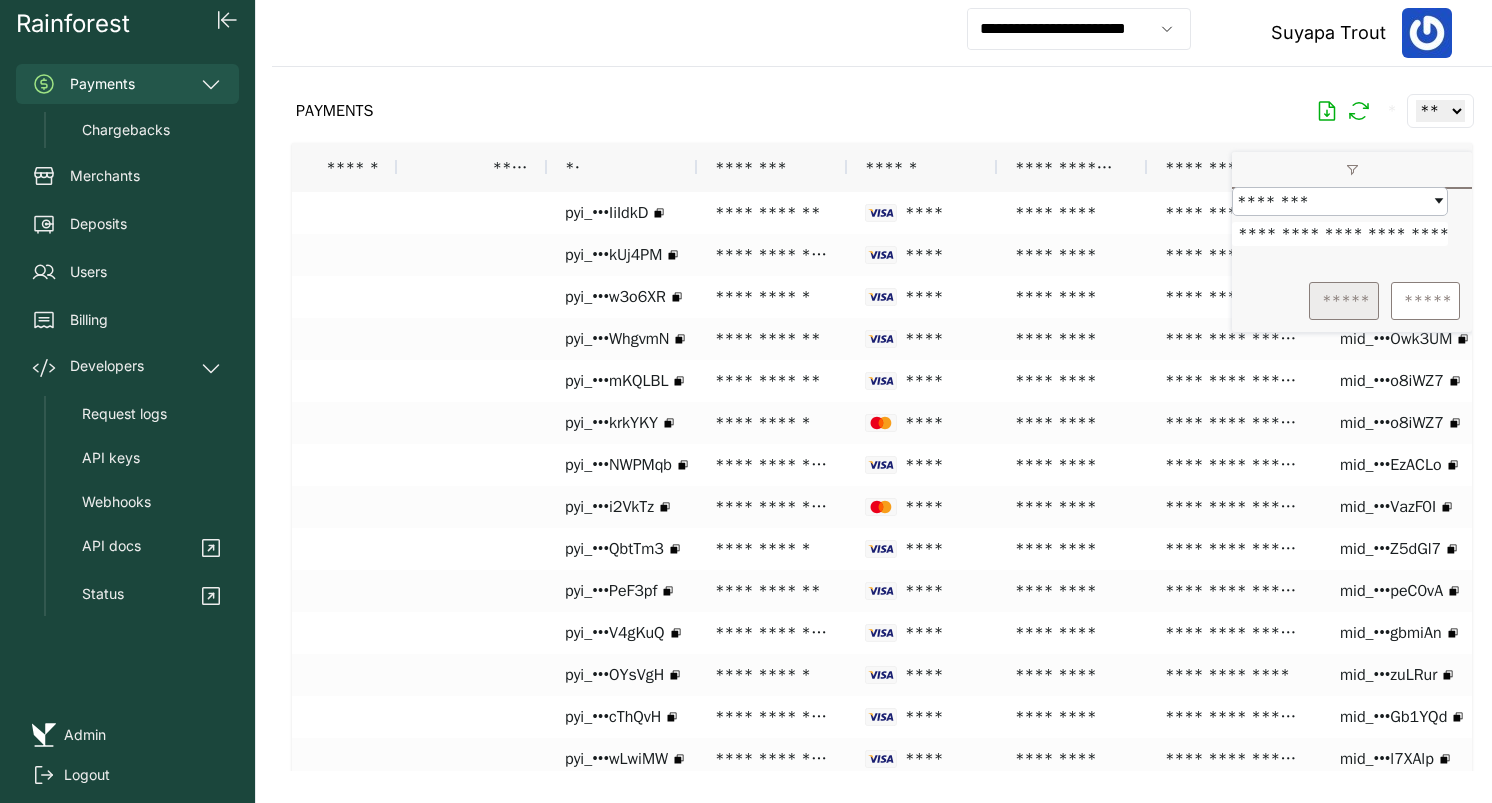 type on "**********" 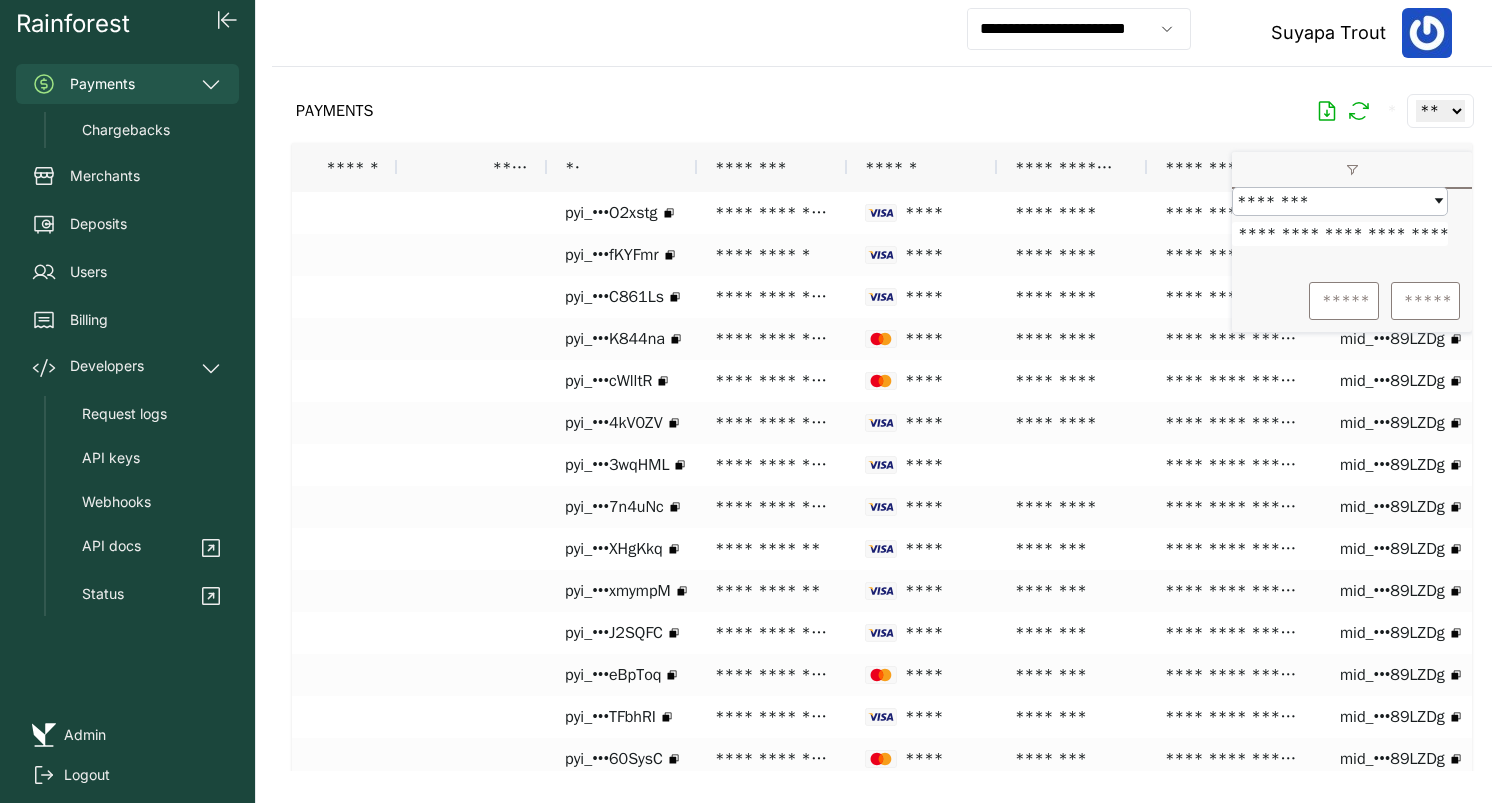 click on "PAYMENTS * ** ** ** ***" at bounding box center [882, 111] 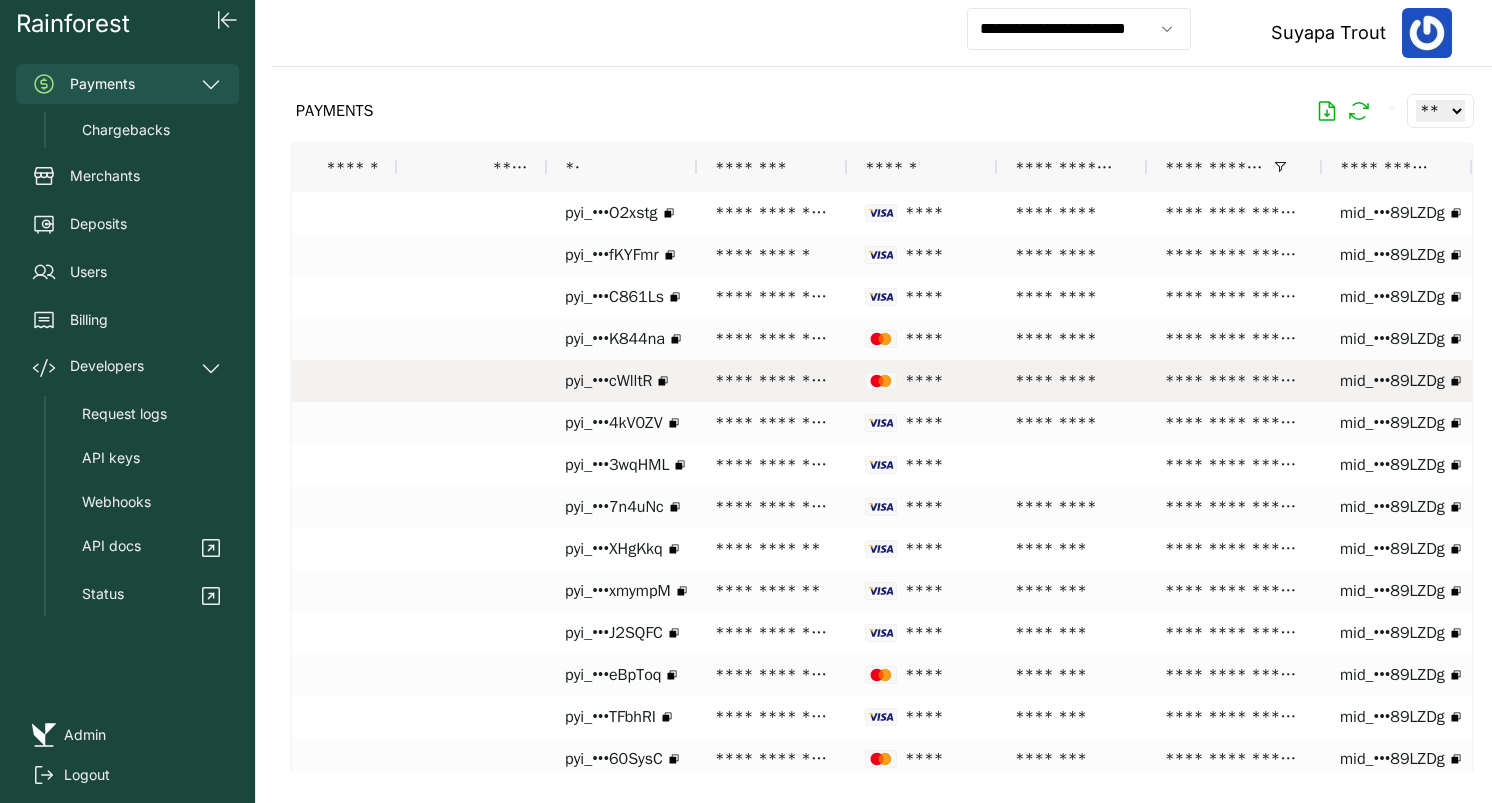 scroll, scrollTop: 0, scrollLeft: 511, axis: horizontal 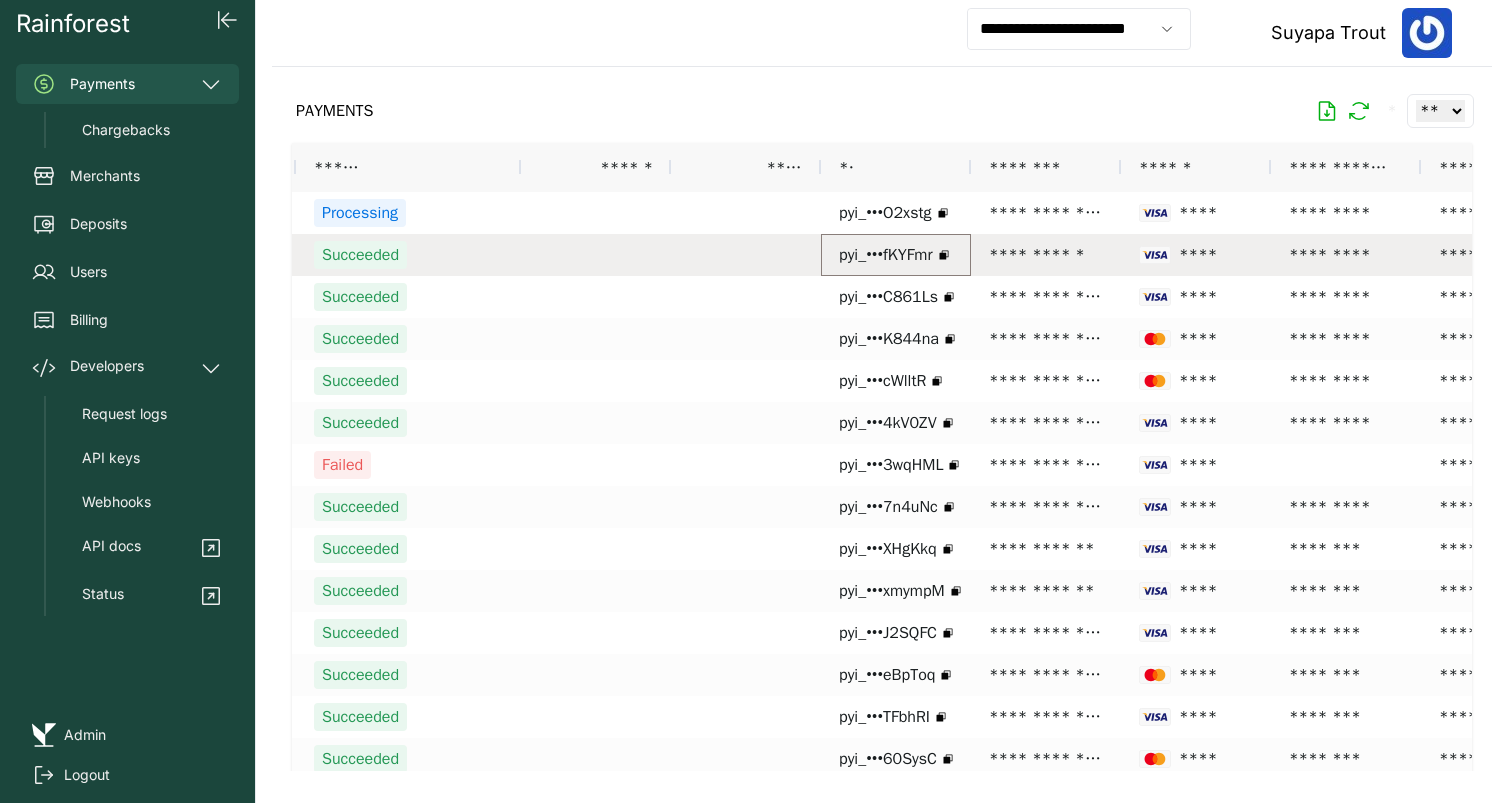 click on "pyi_•••fKYFmr" at bounding box center [886, 255] 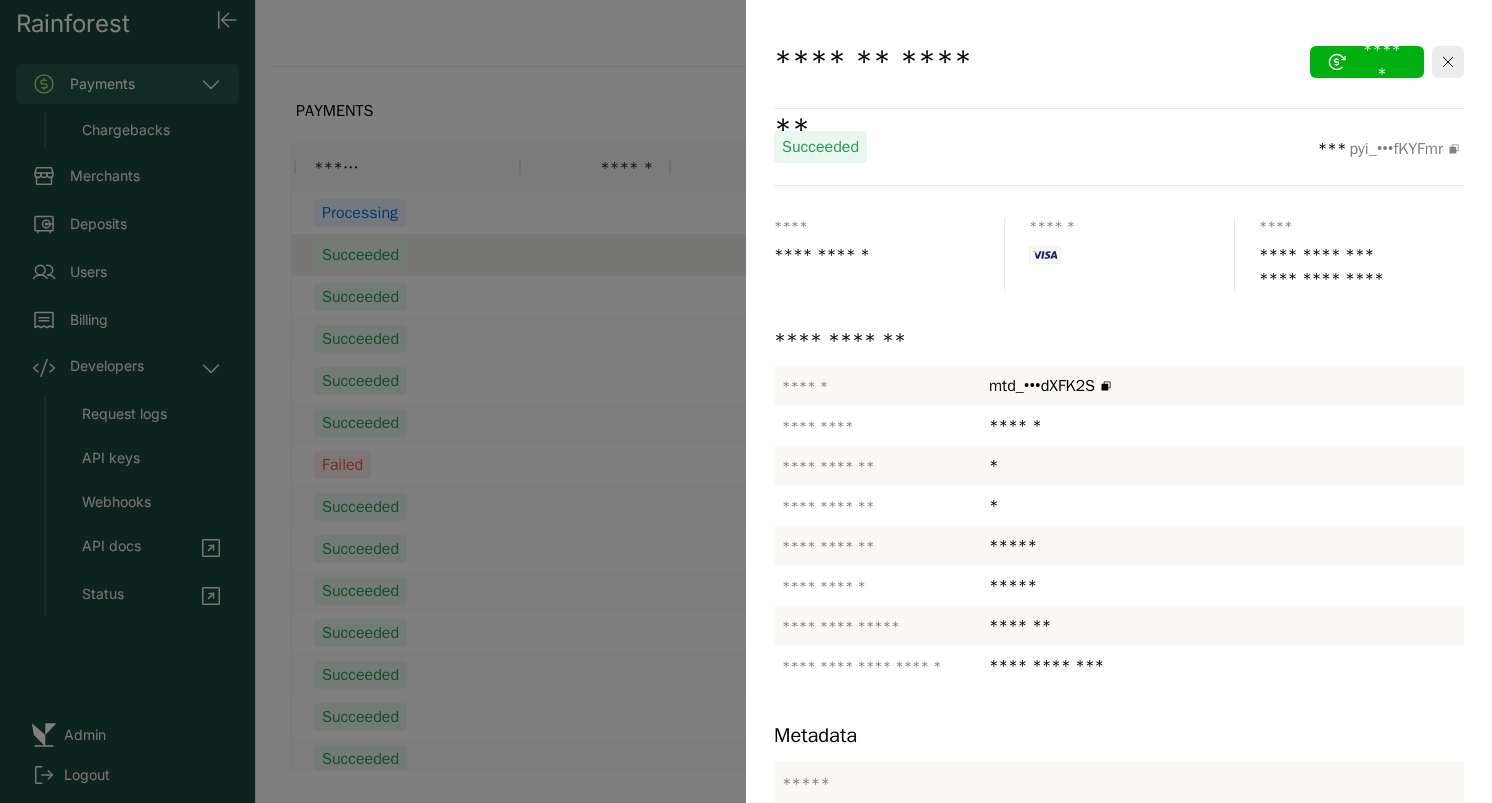 scroll, scrollTop: 411, scrollLeft: 0, axis: vertical 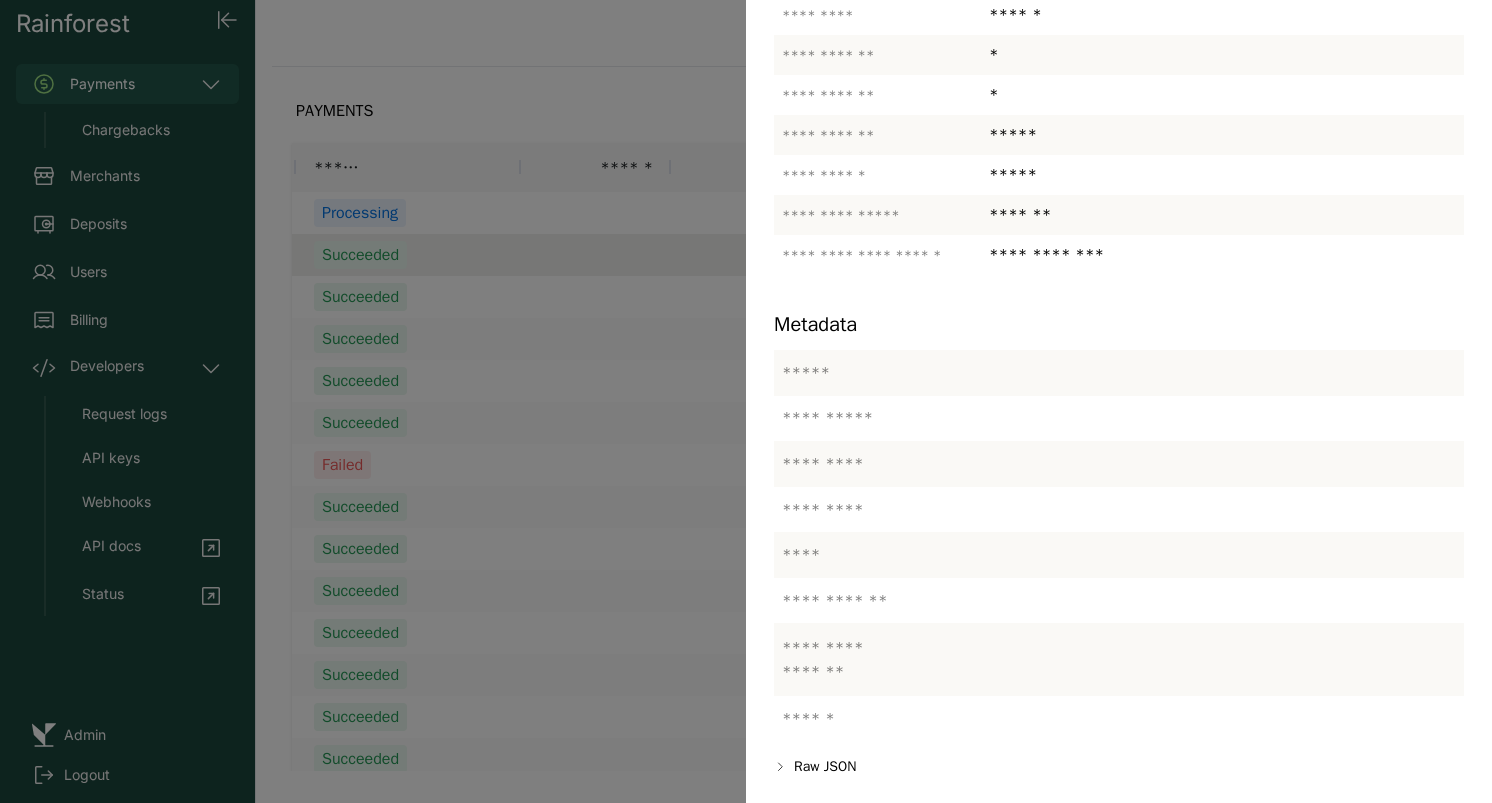 click at bounding box center [746, 401] 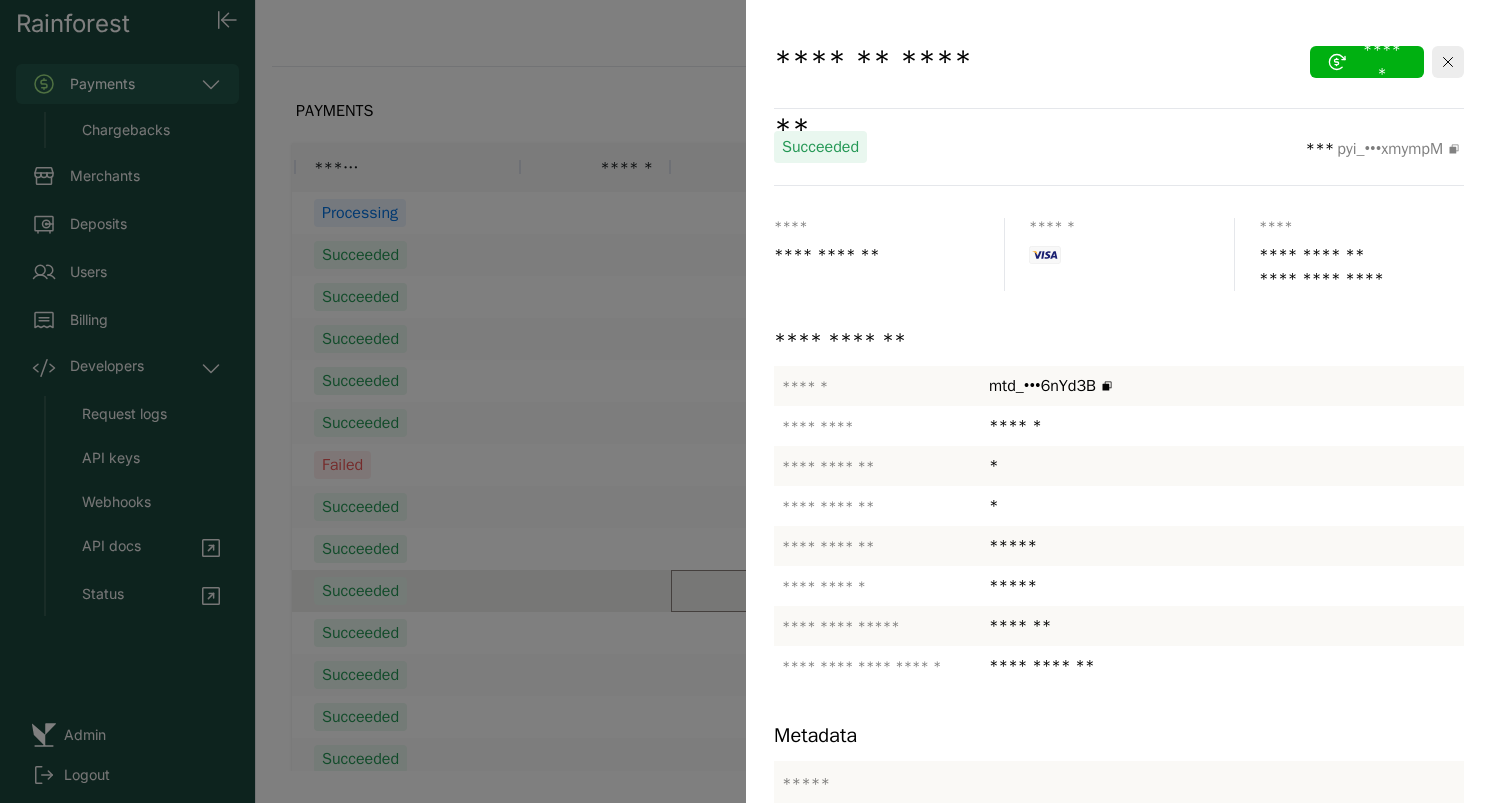 scroll, scrollTop: 411, scrollLeft: 0, axis: vertical 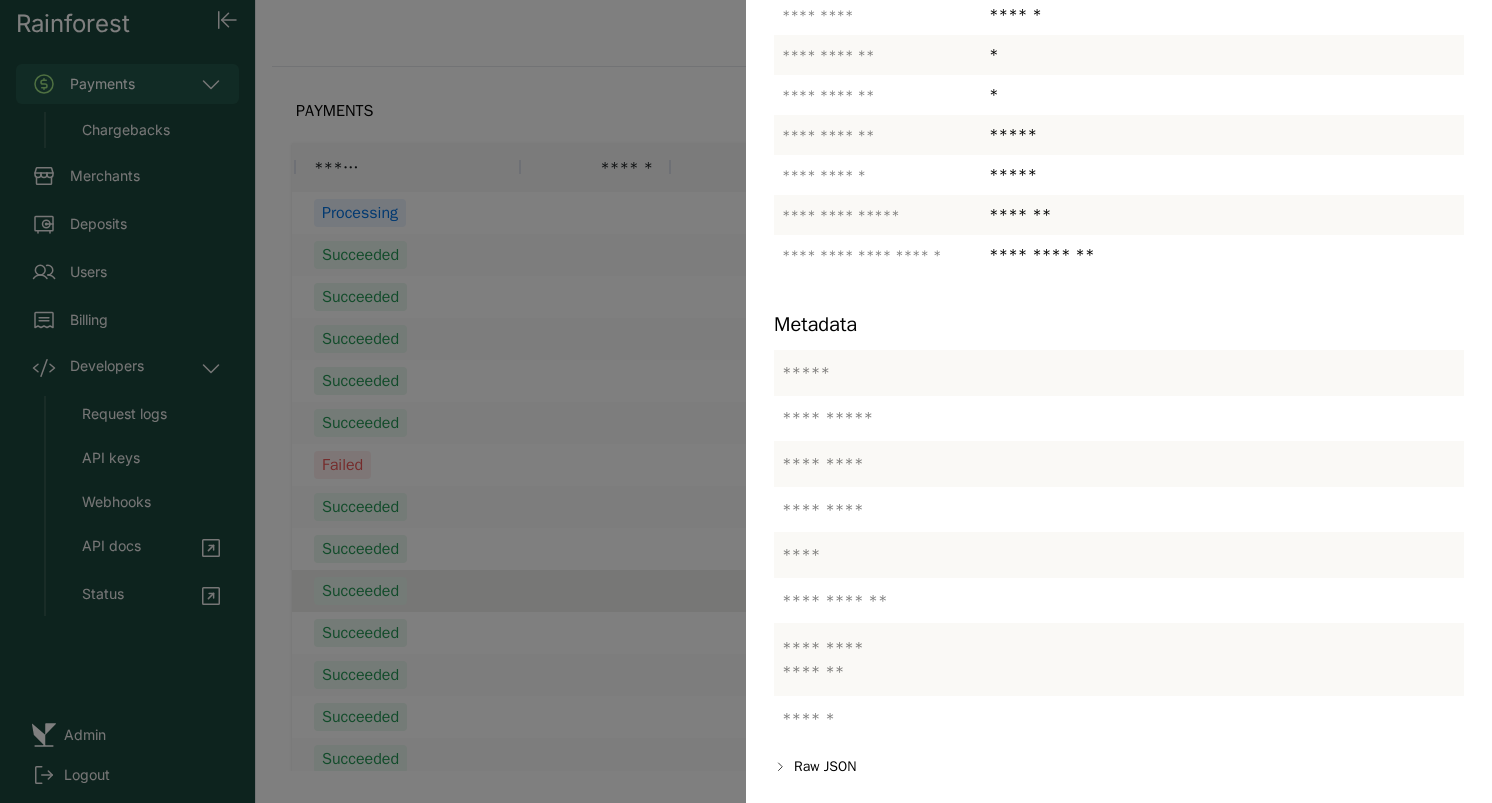 click at bounding box center [746, 401] 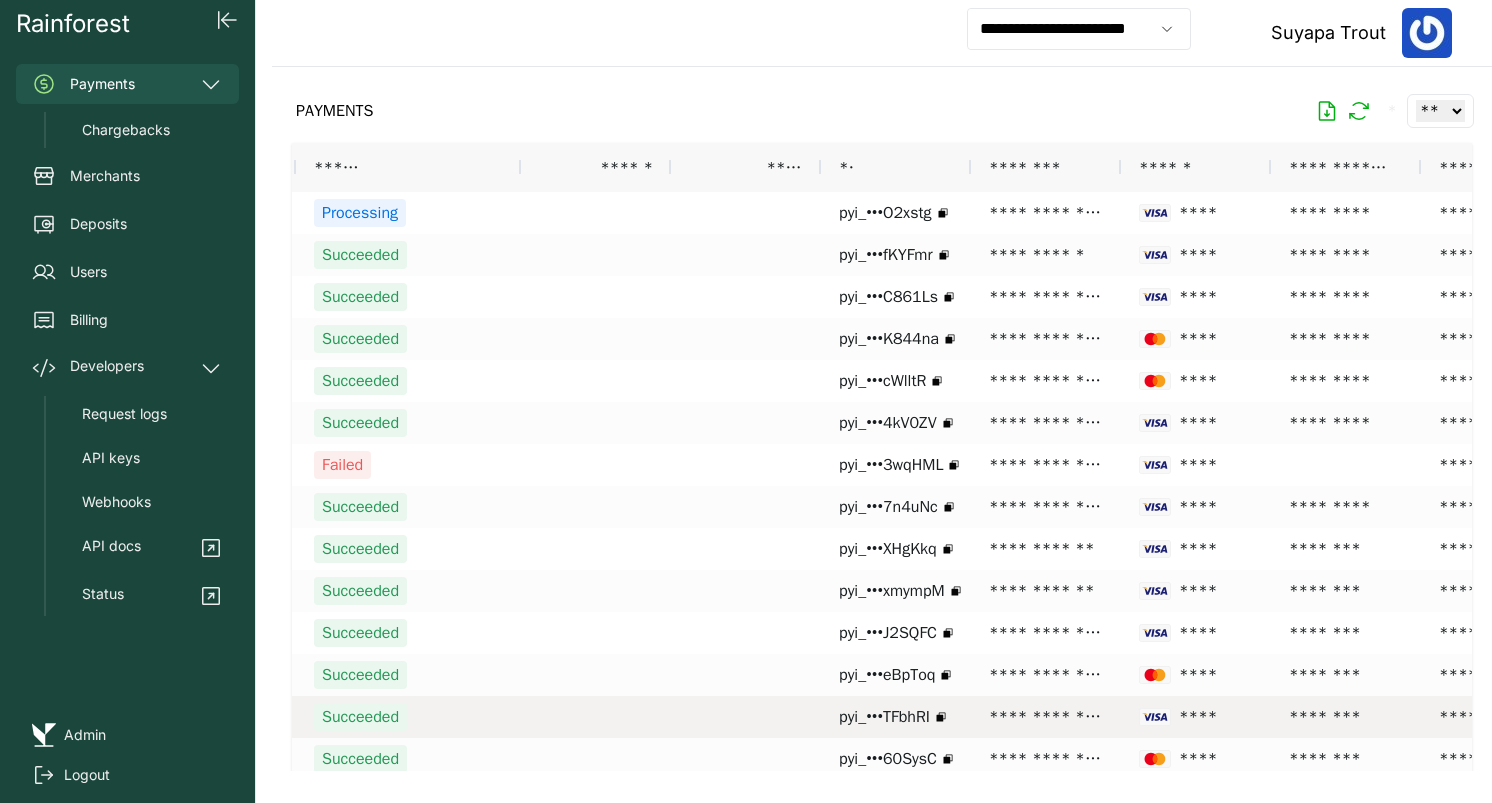 scroll, scrollTop: 99, scrollLeft: 0, axis: vertical 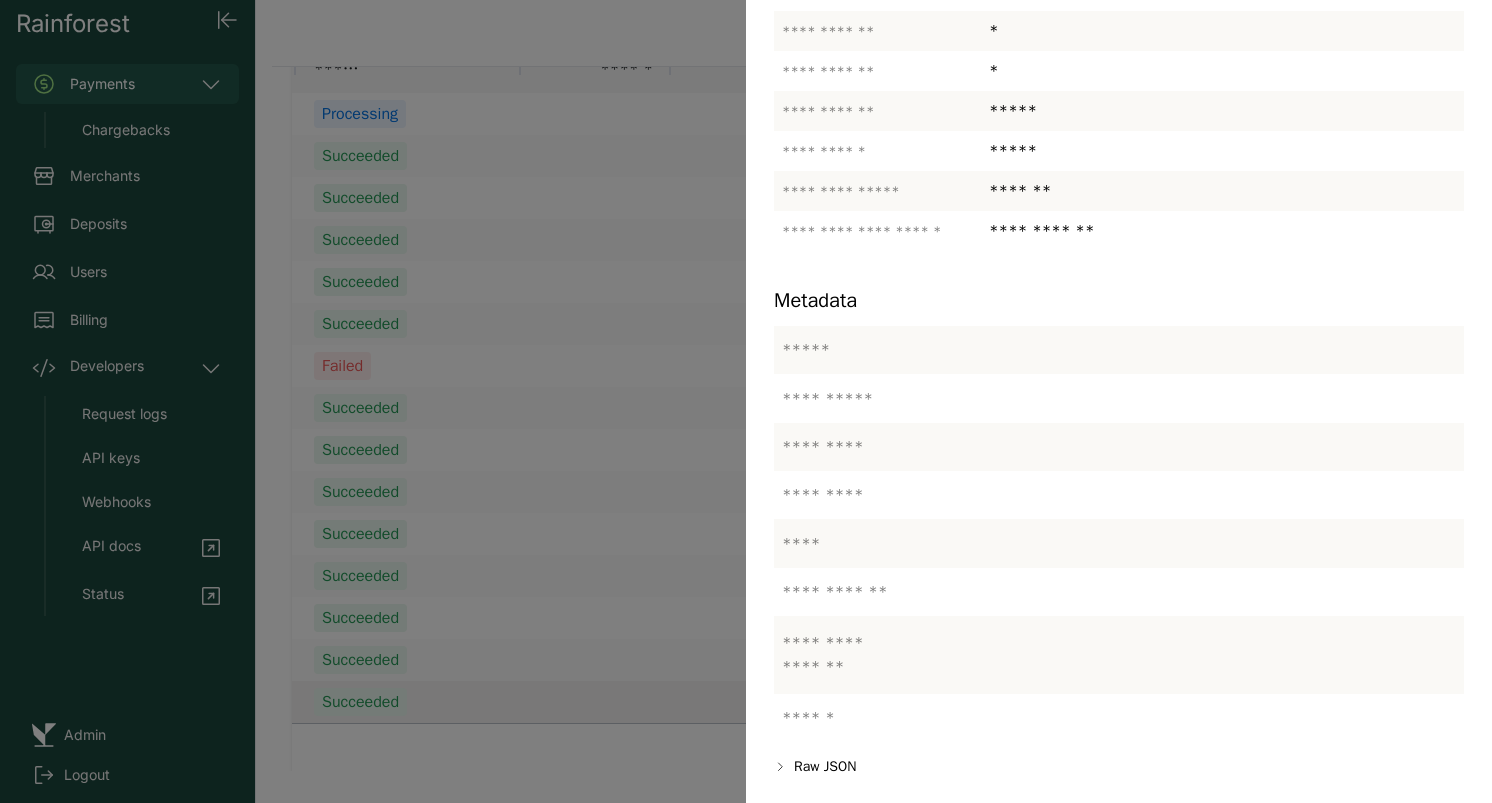 click at bounding box center (746, 401) 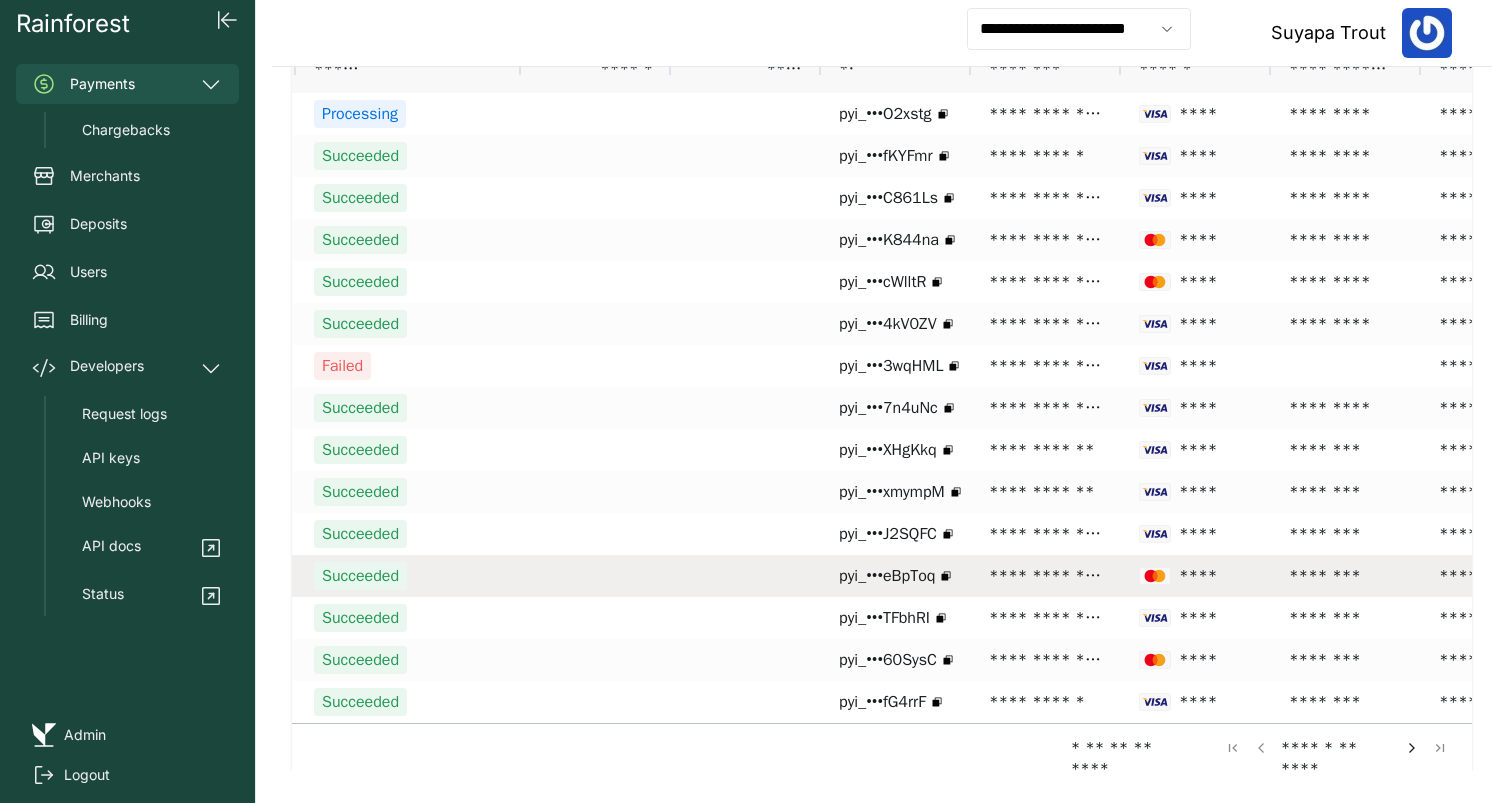 scroll, scrollTop: 0, scrollLeft: 0, axis: both 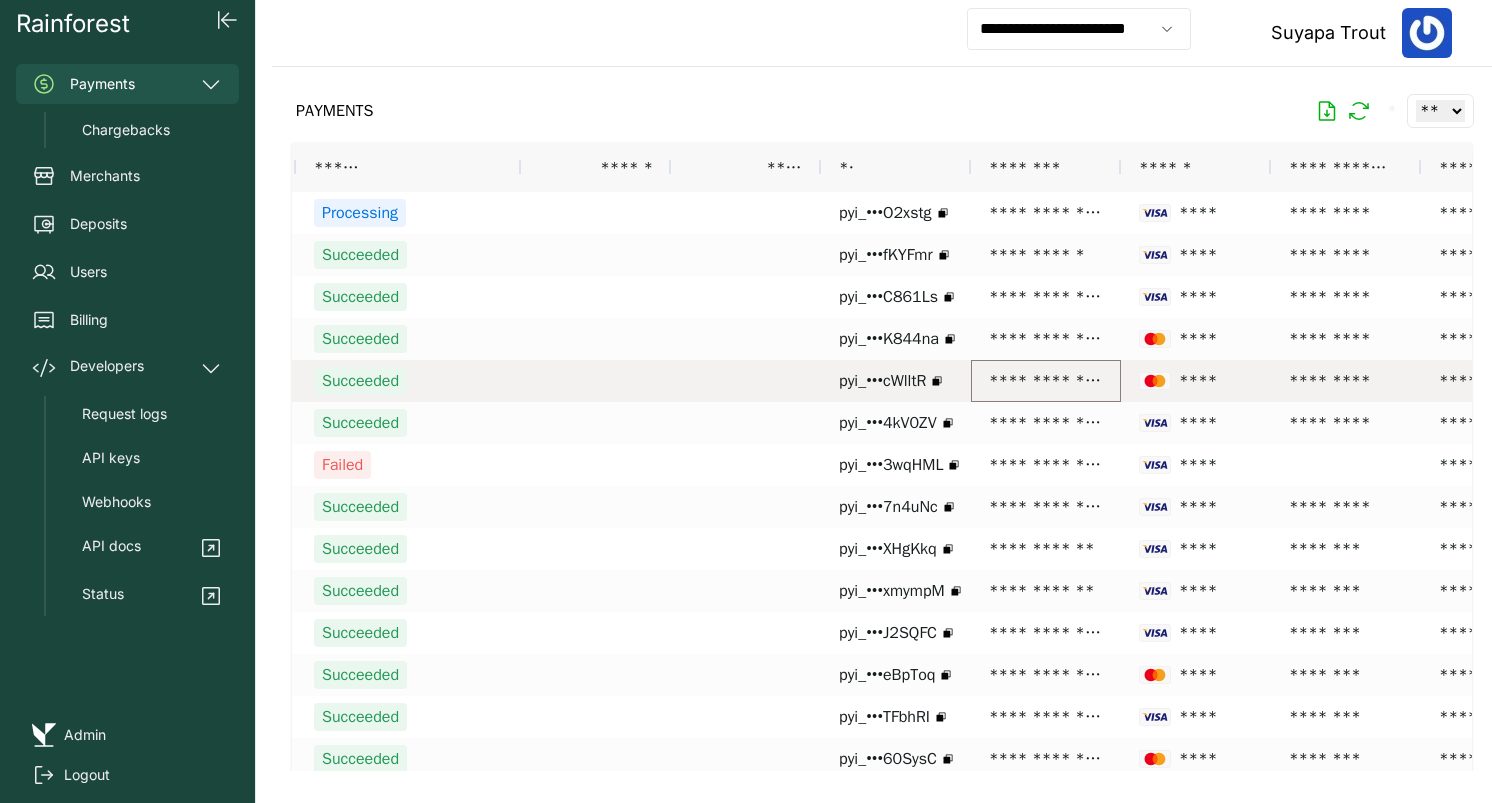 click on "**********" at bounding box center [1046, 381] 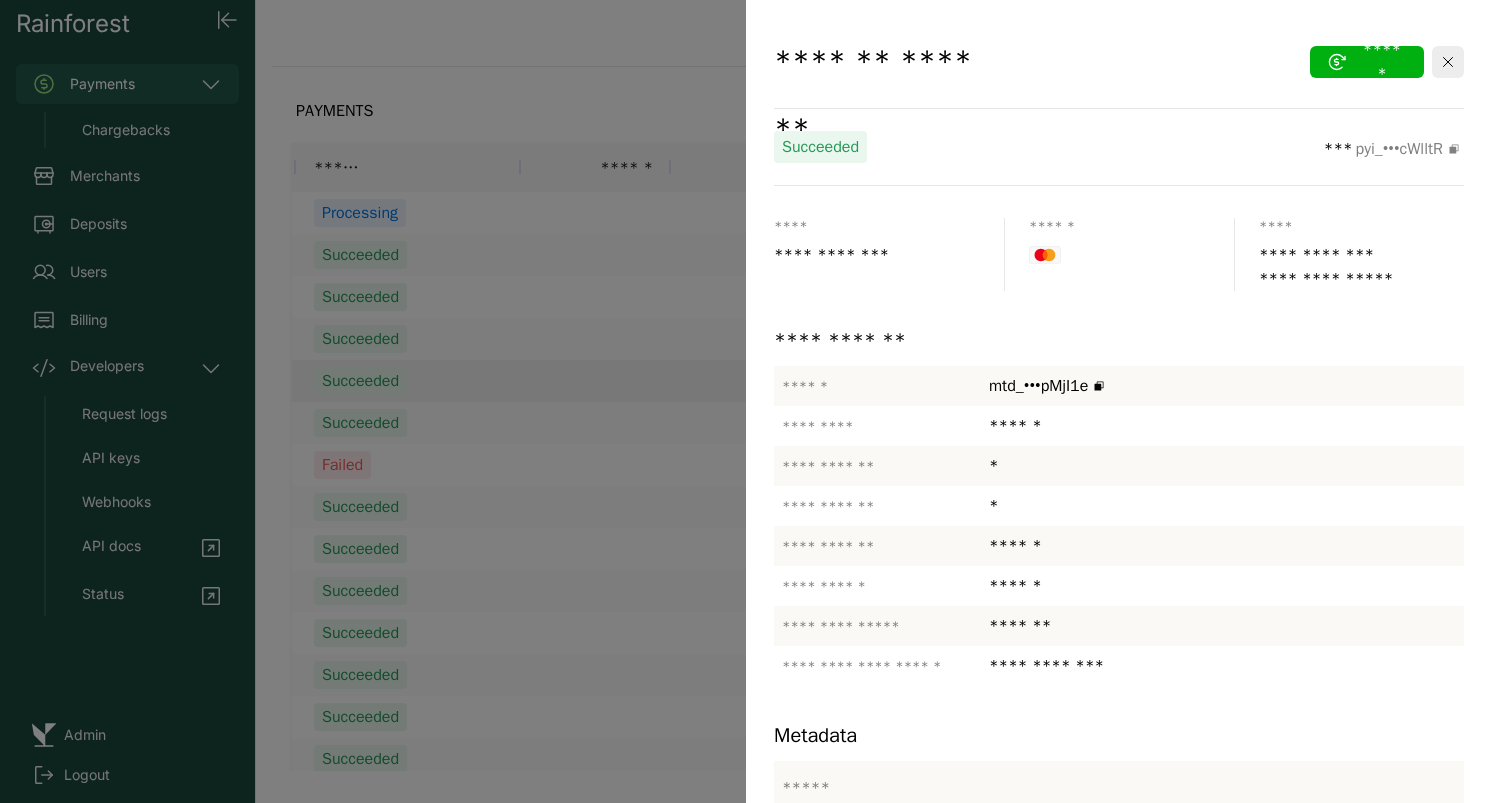 scroll, scrollTop: 483, scrollLeft: 0, axis: vertical 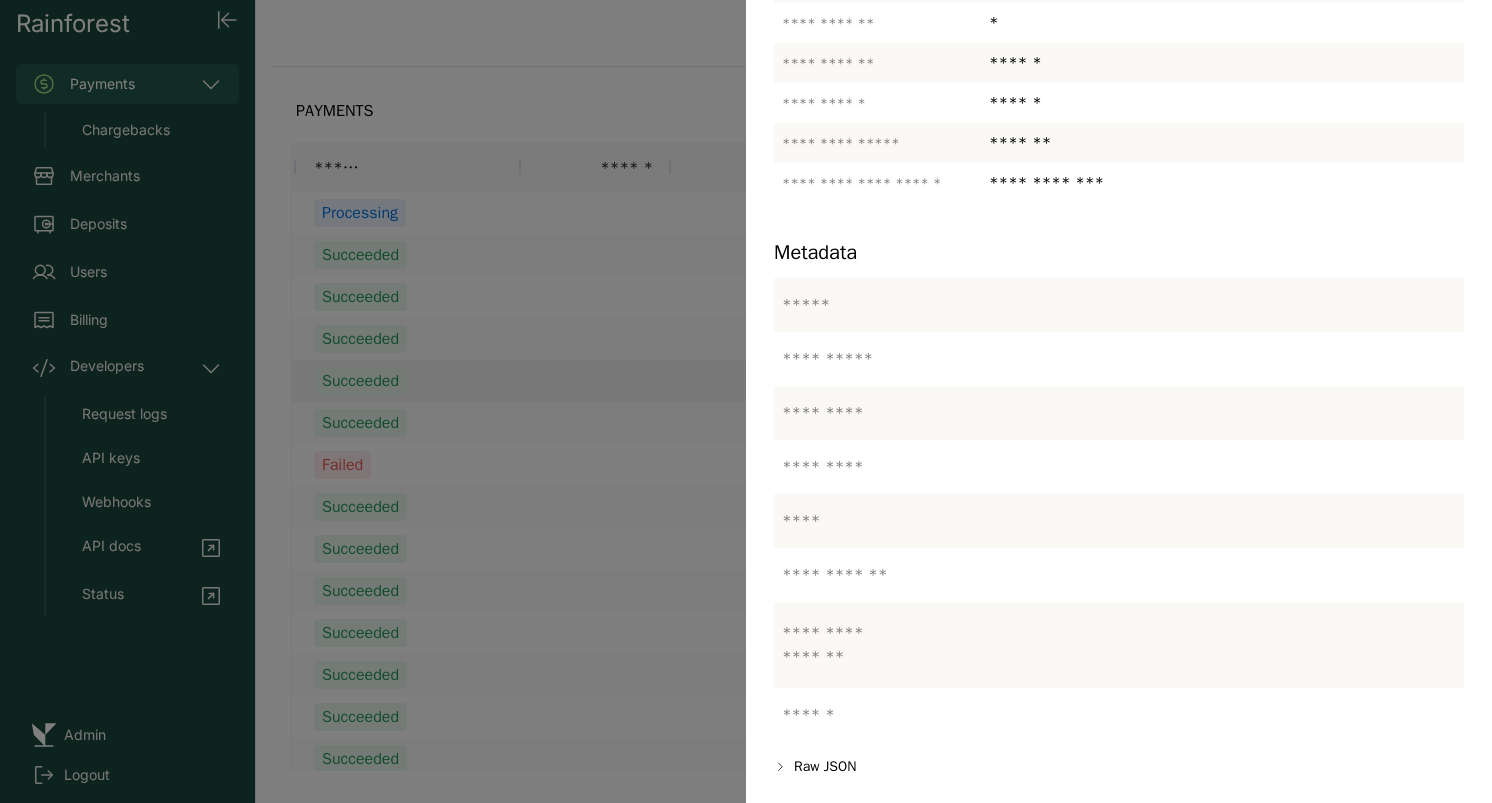 click at bounding box center (746, 401) 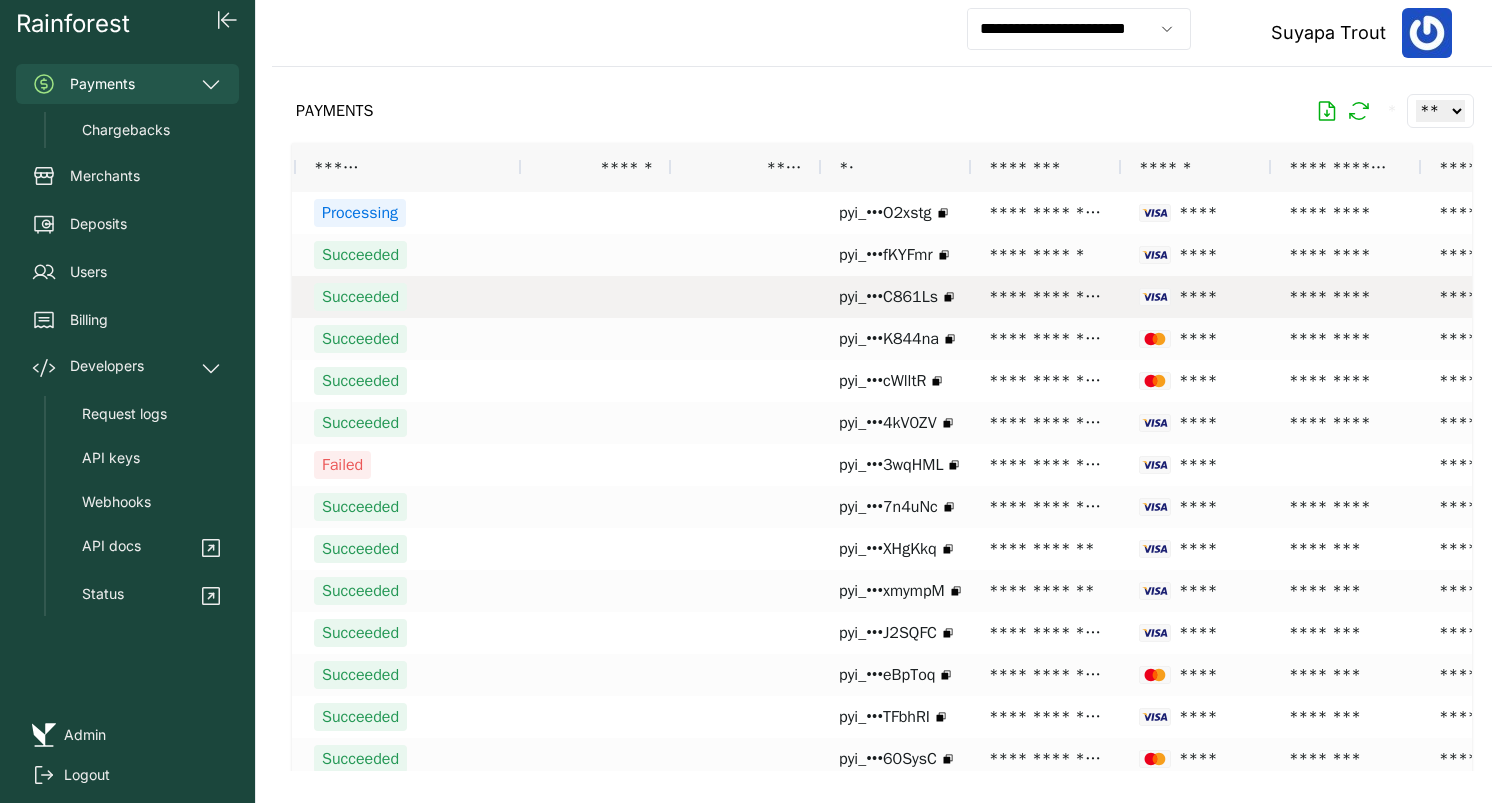 scroll, scrollTop: 0, scrollLeft: 570, axis: horizontal 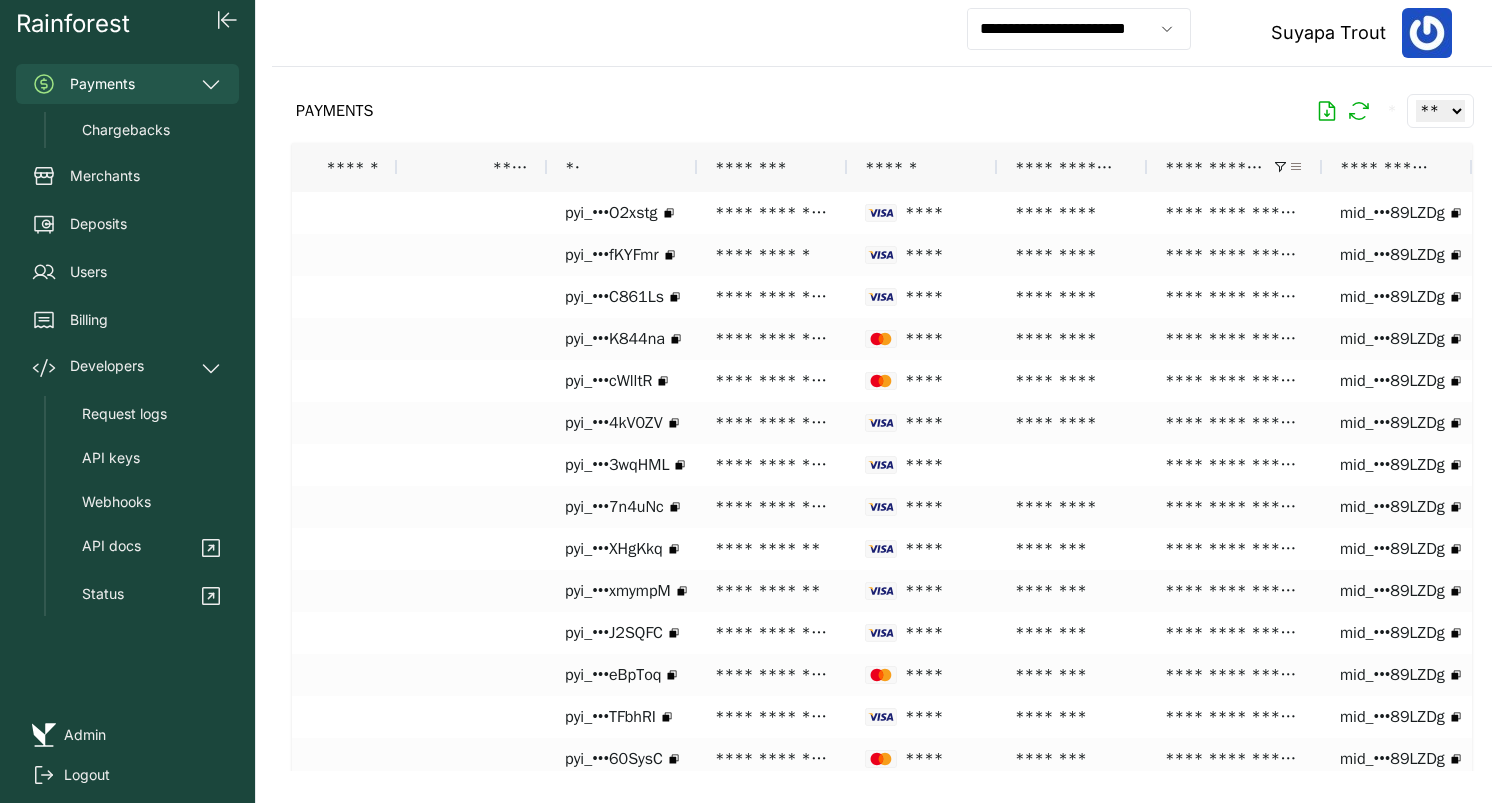 click at bounding box center (1296, 167) 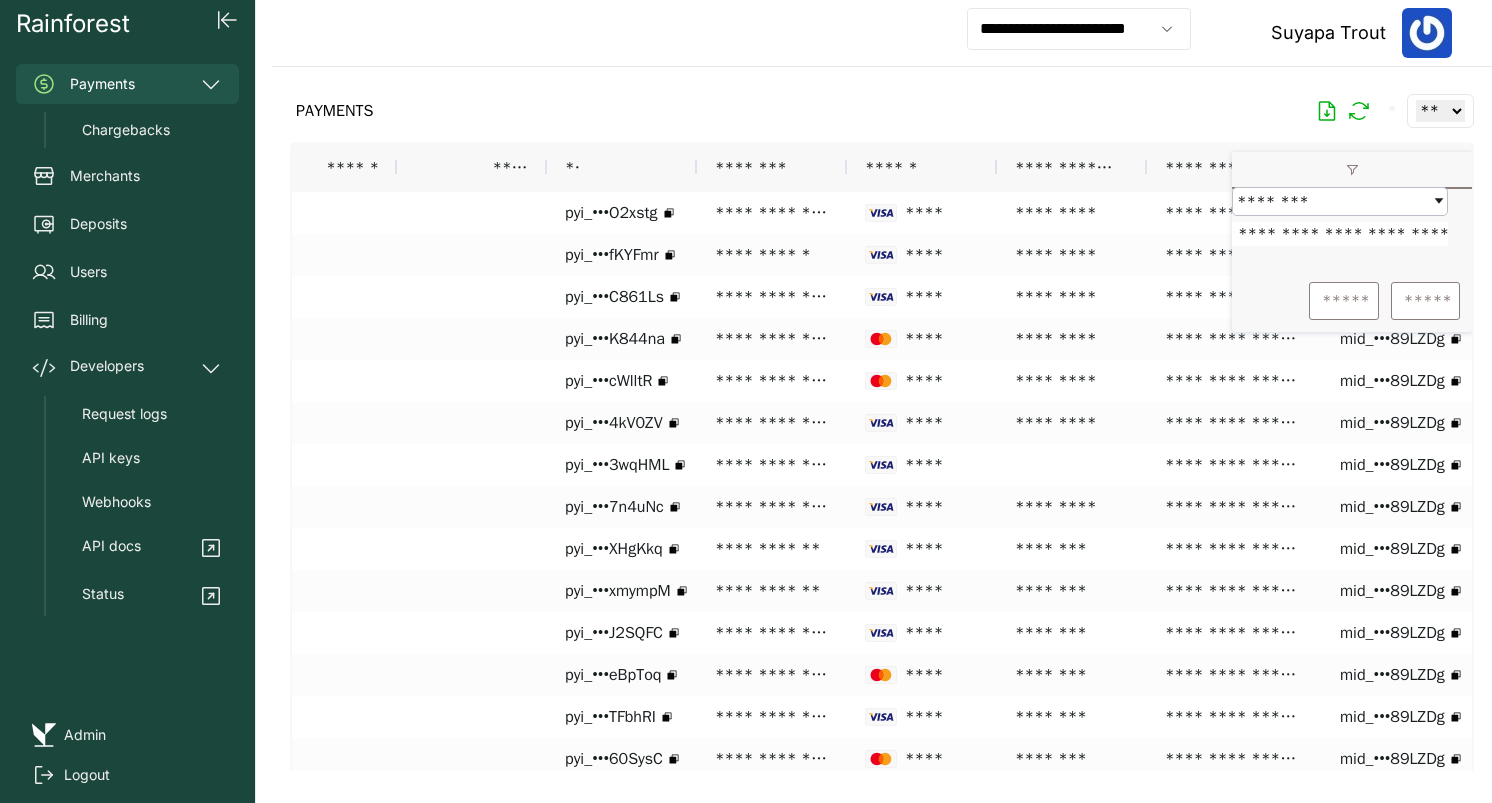 click on "**********" at bounding box center (1352, 229) 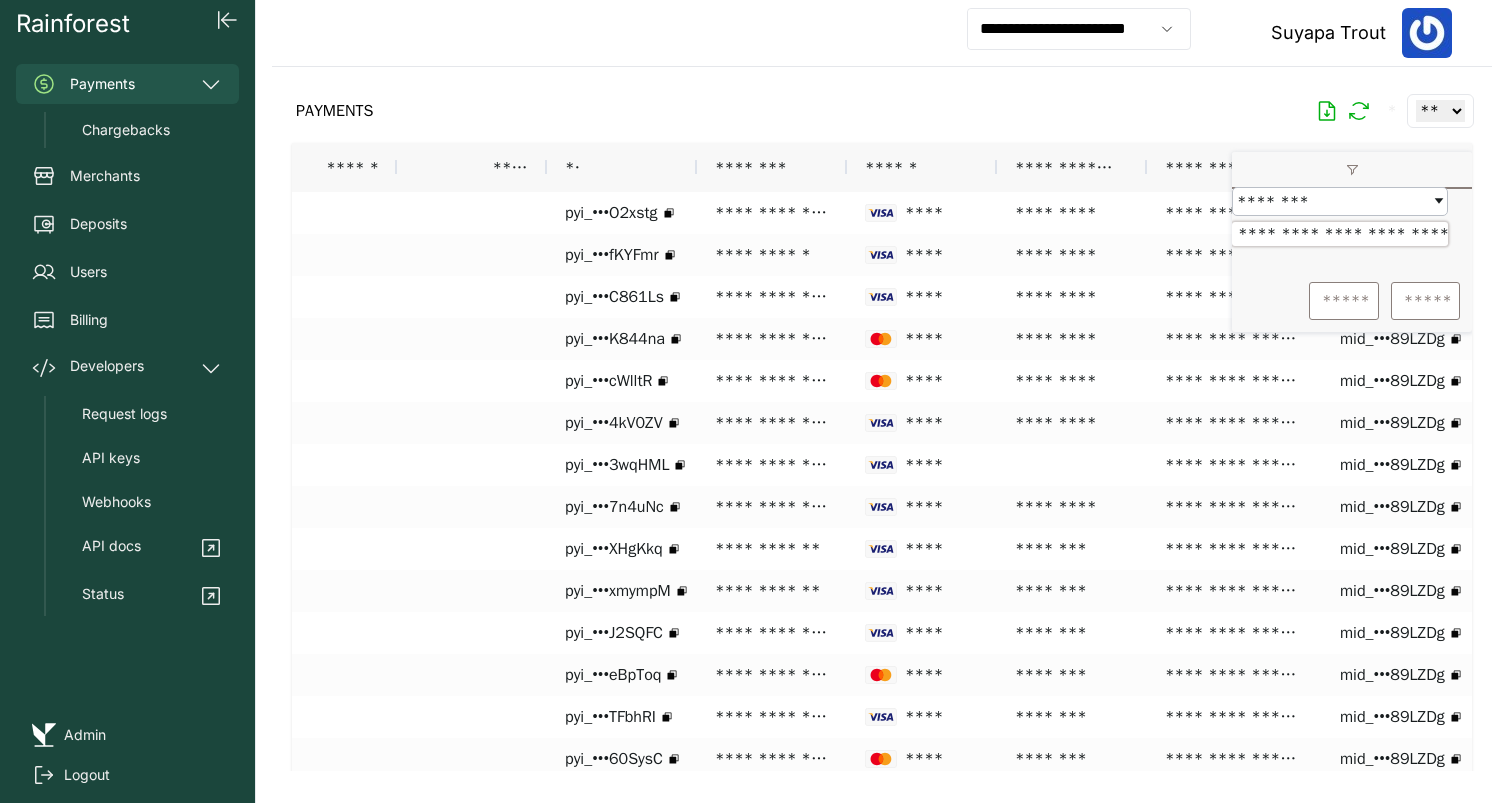 click on "**********" at bounding box center (1340, 234) 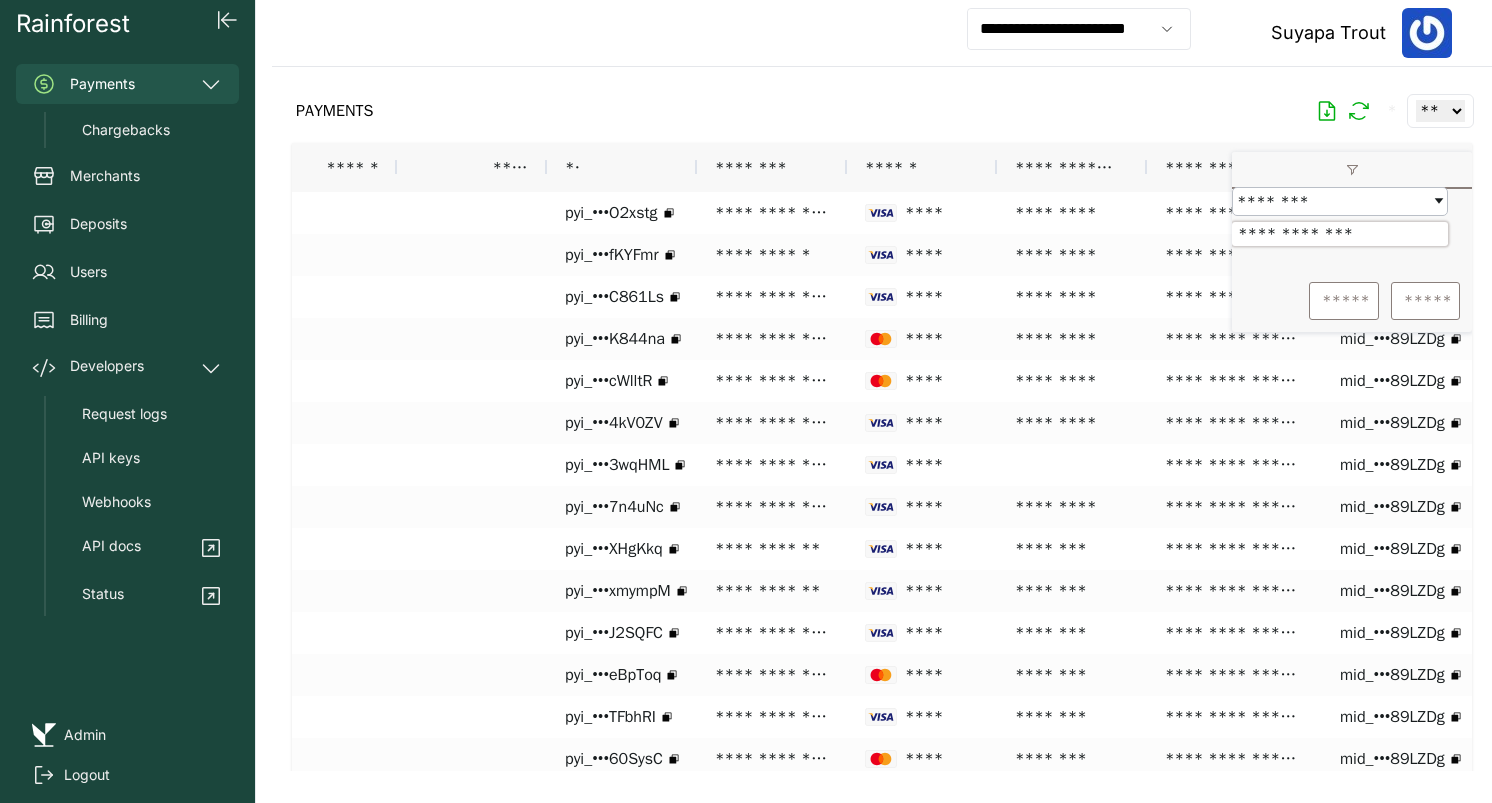 type on "**********" 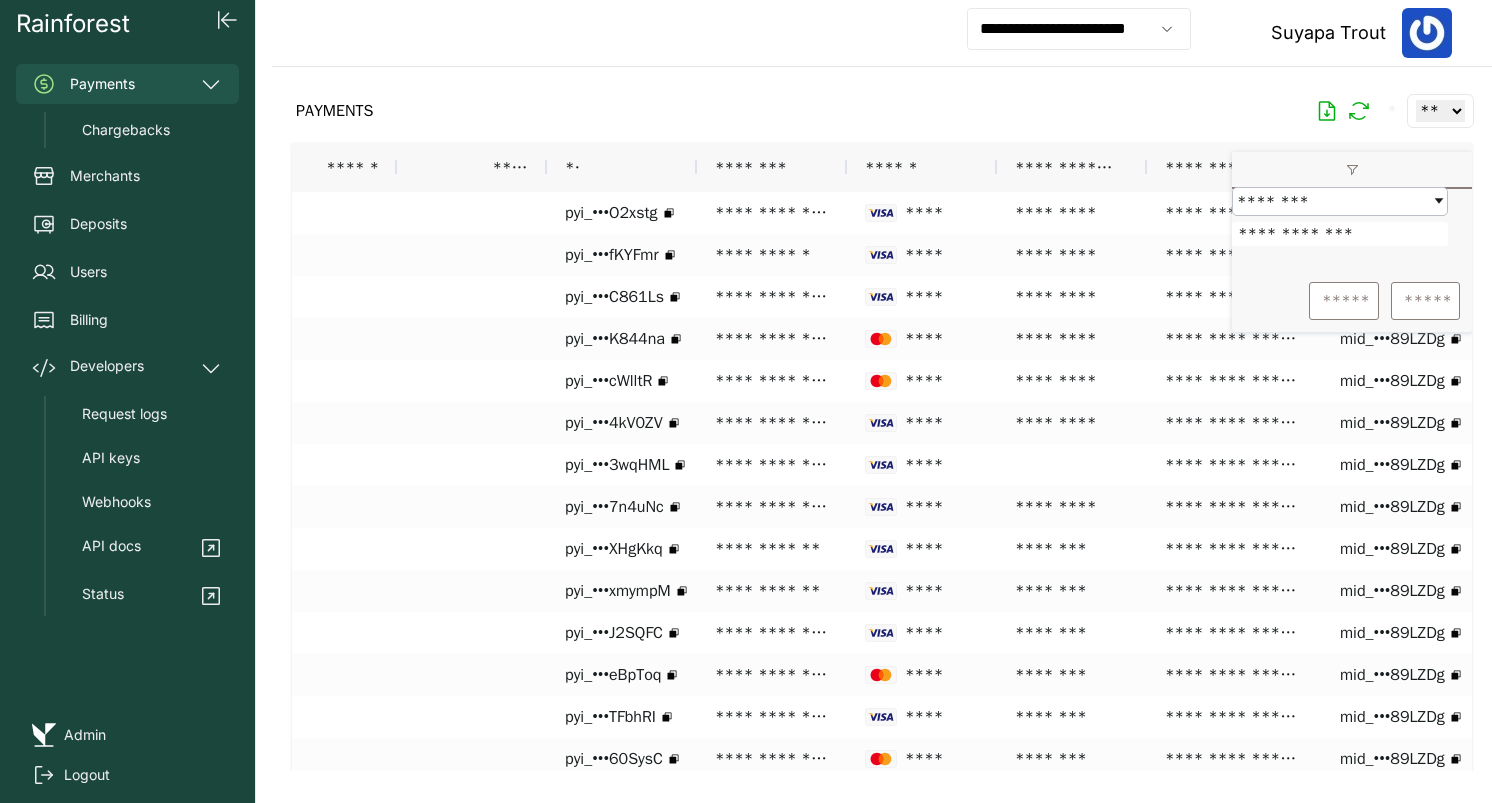 click on "***** *****" at bounding box center [1352, 301] 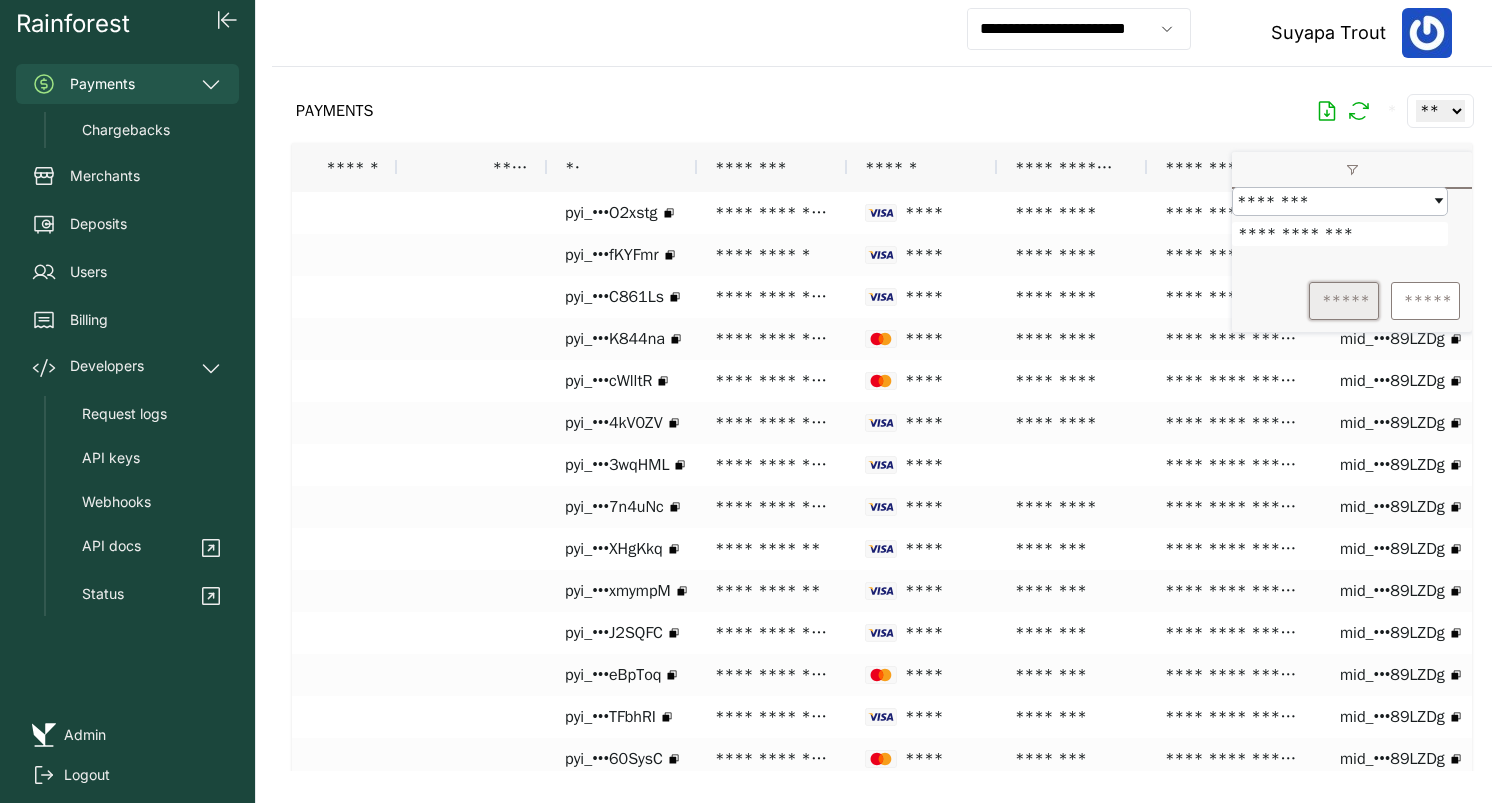 click on "*****" at bounding box center (1344, 301) 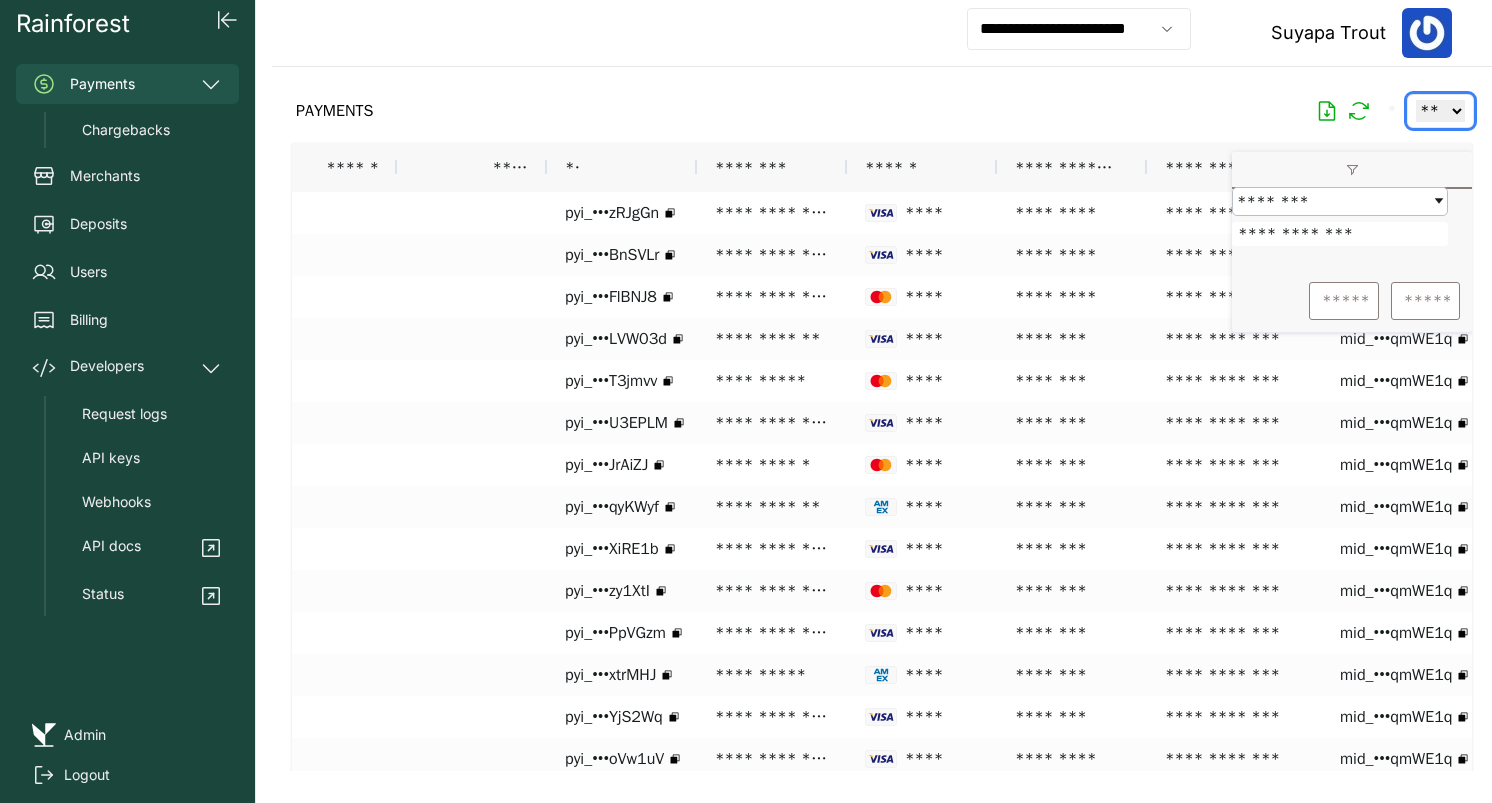 click on "** ** ** ***" at bounding box center [1440, 111] 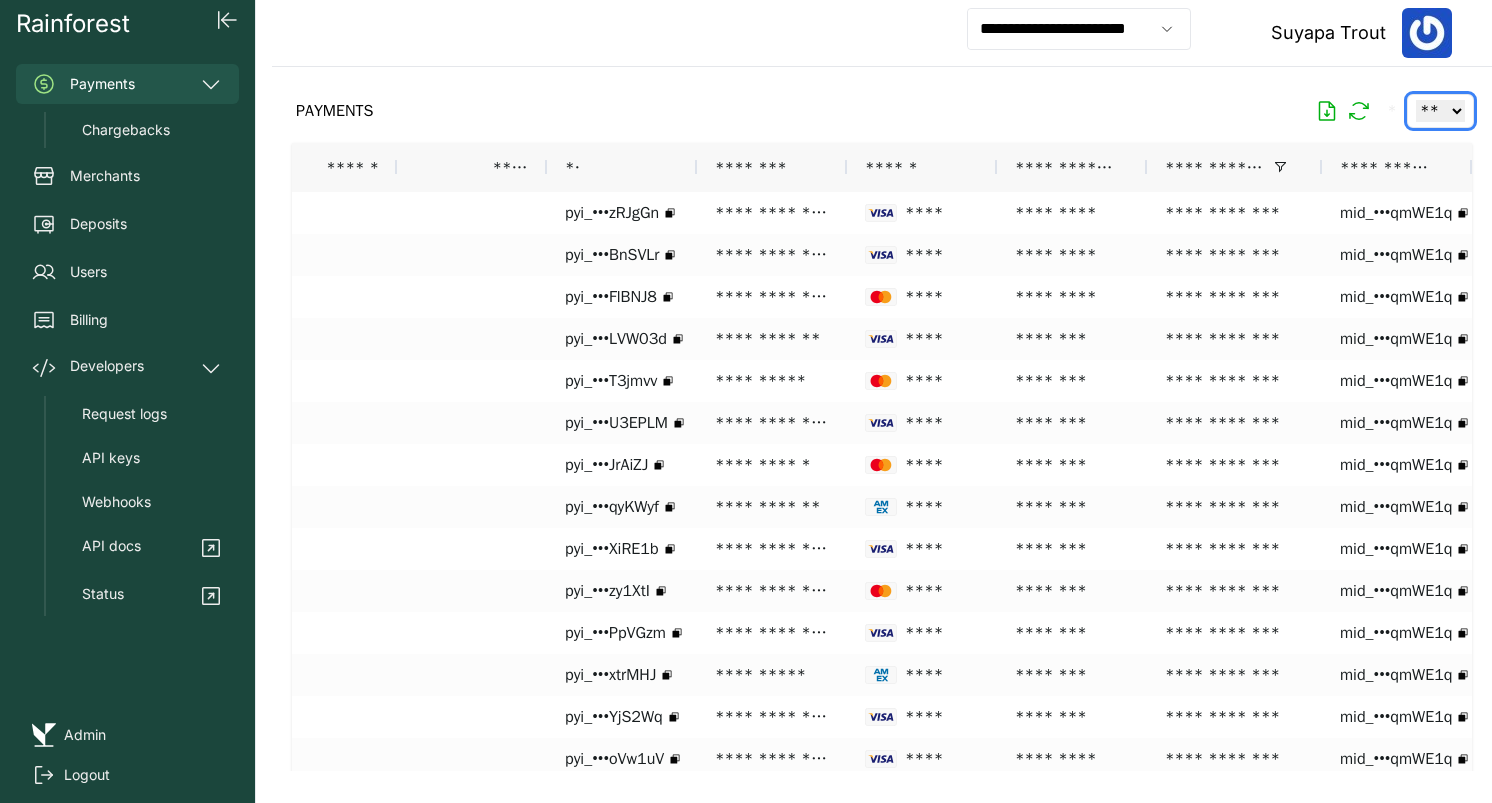 select on "***" 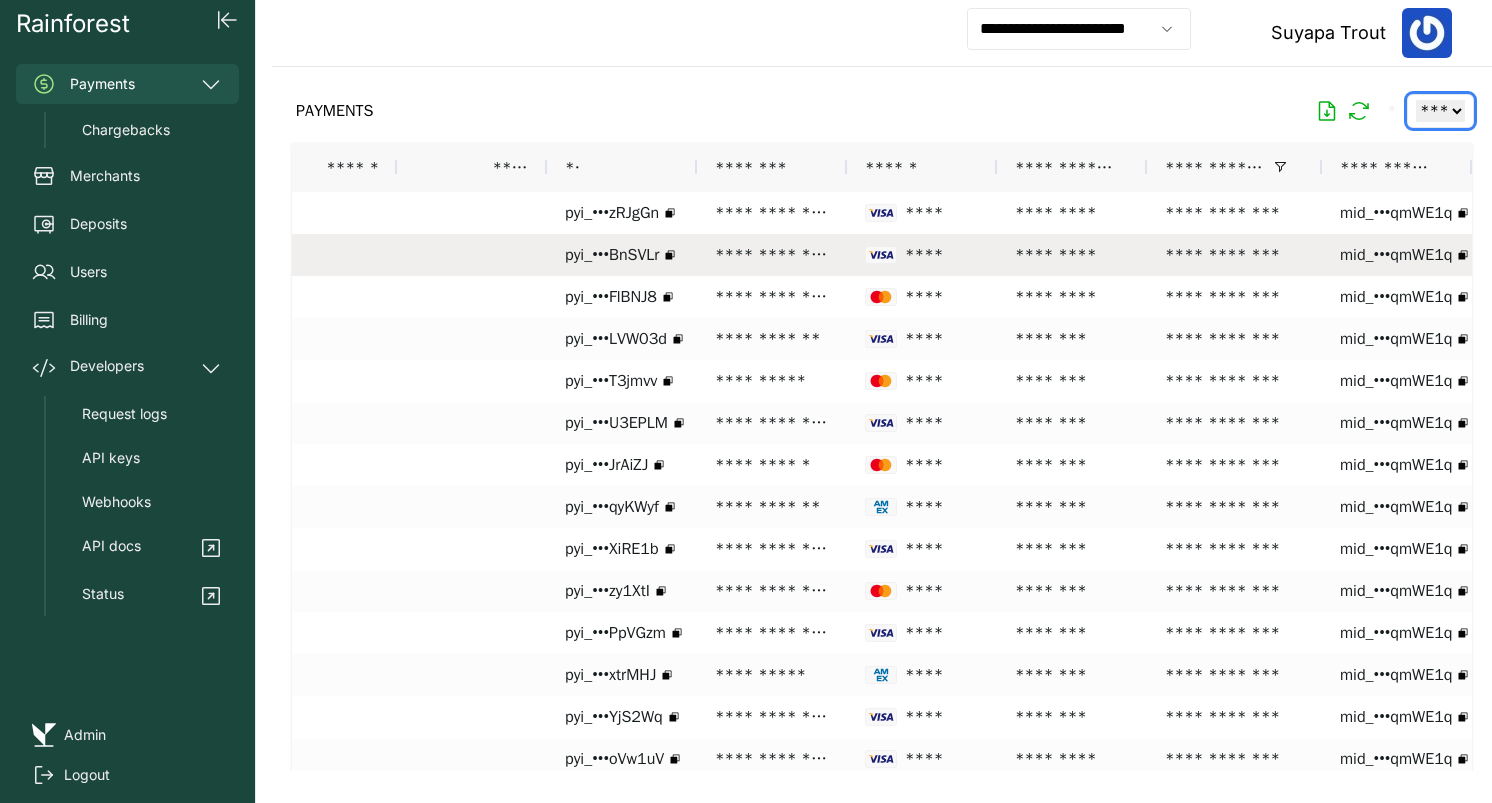 click on "**********" at bounding box center (772, 255) 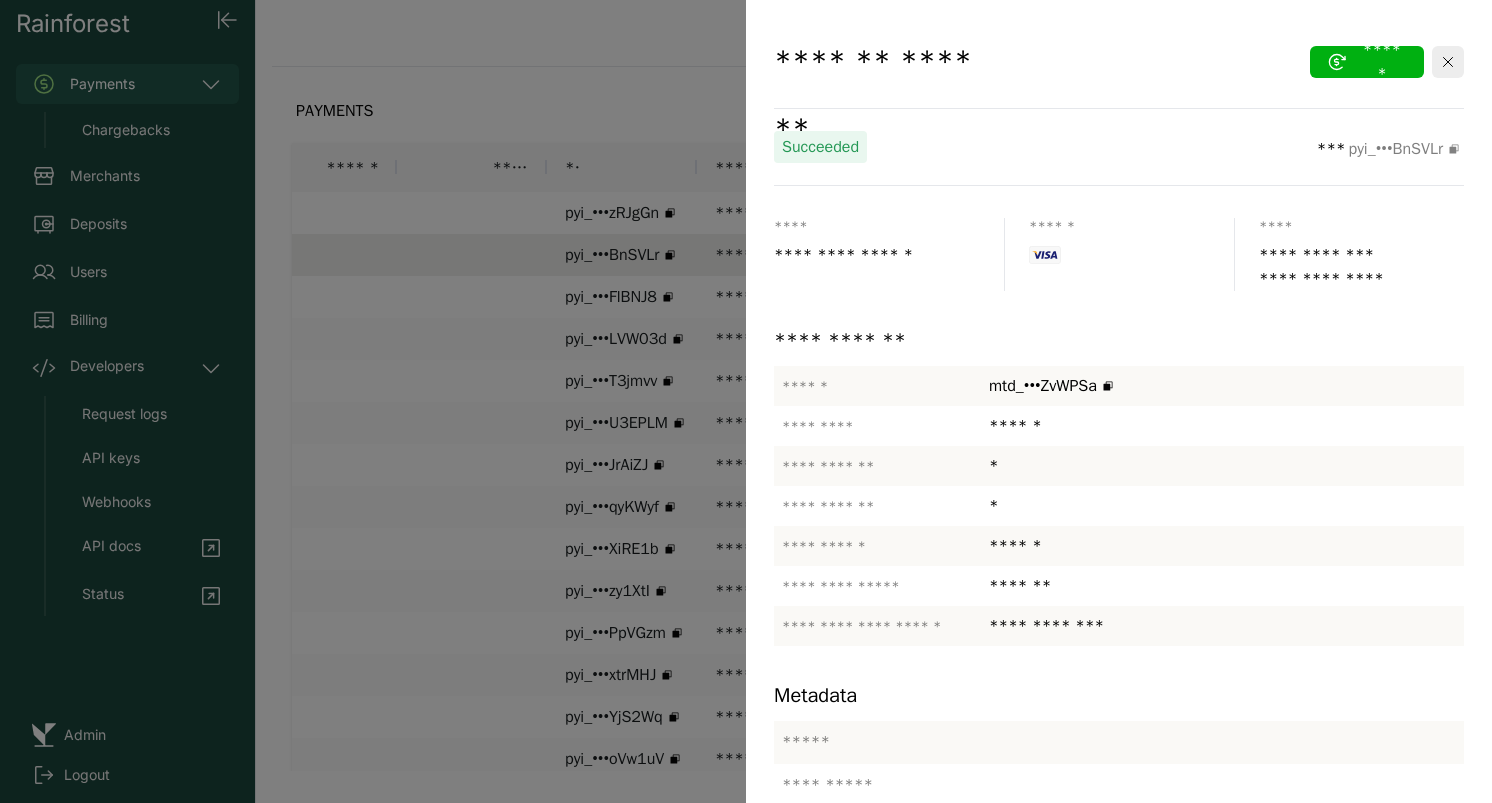scroll, scrollTop: 347, scrollLeft: 0, axis: vertical 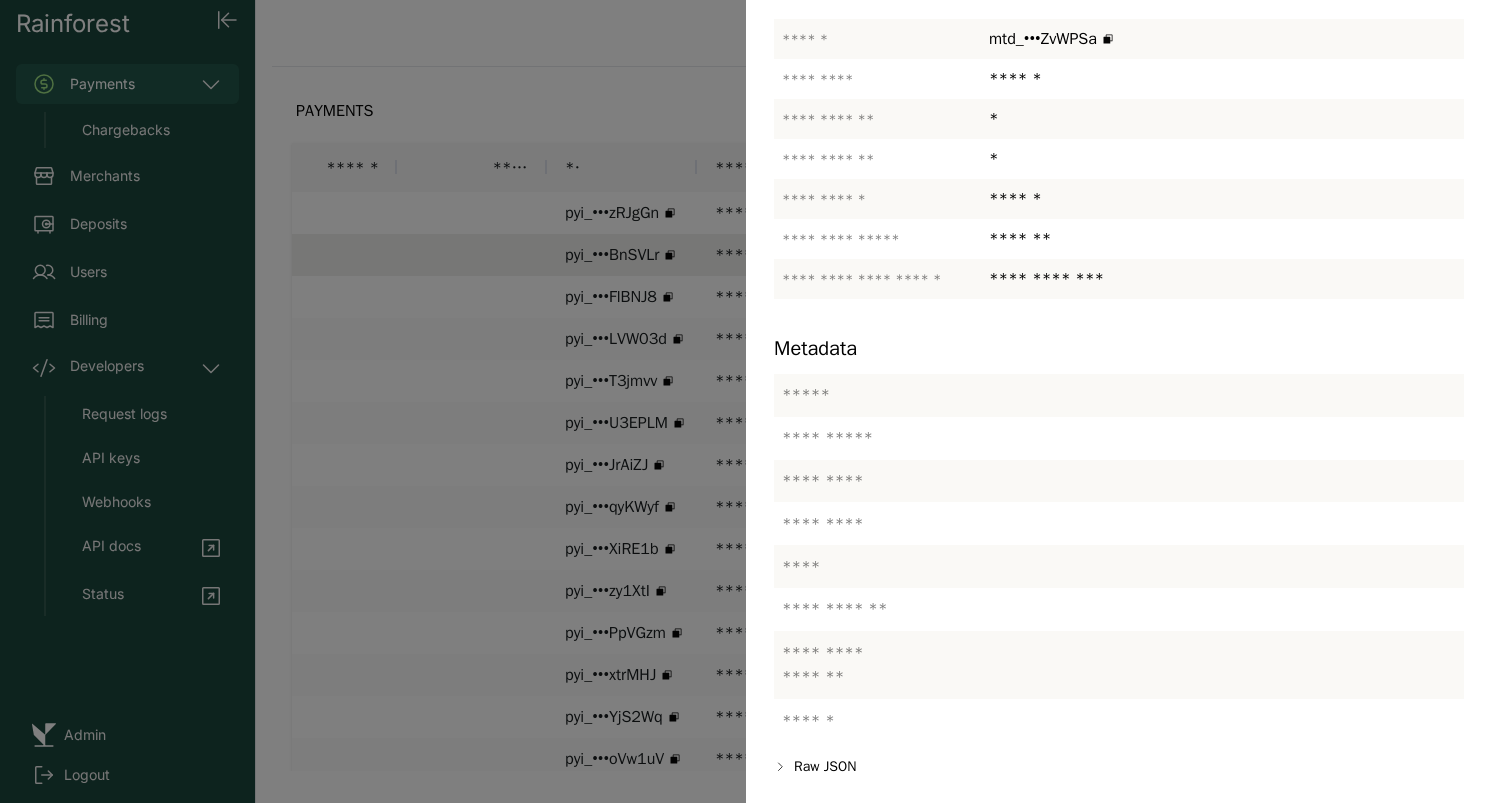 click on "**********" at bounding box center [1119, 228] 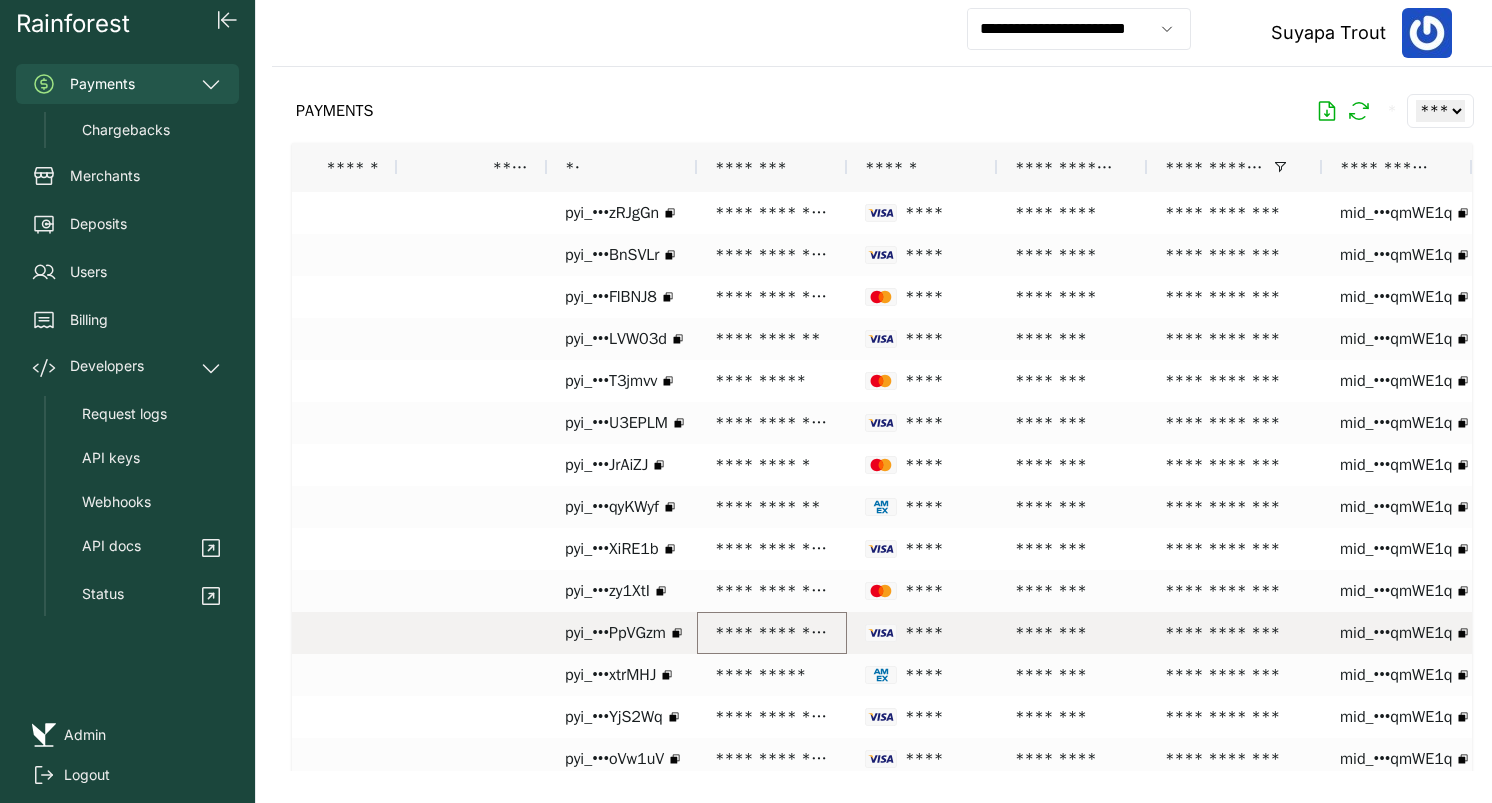 click on "**********" at bounding box center [772, 633] 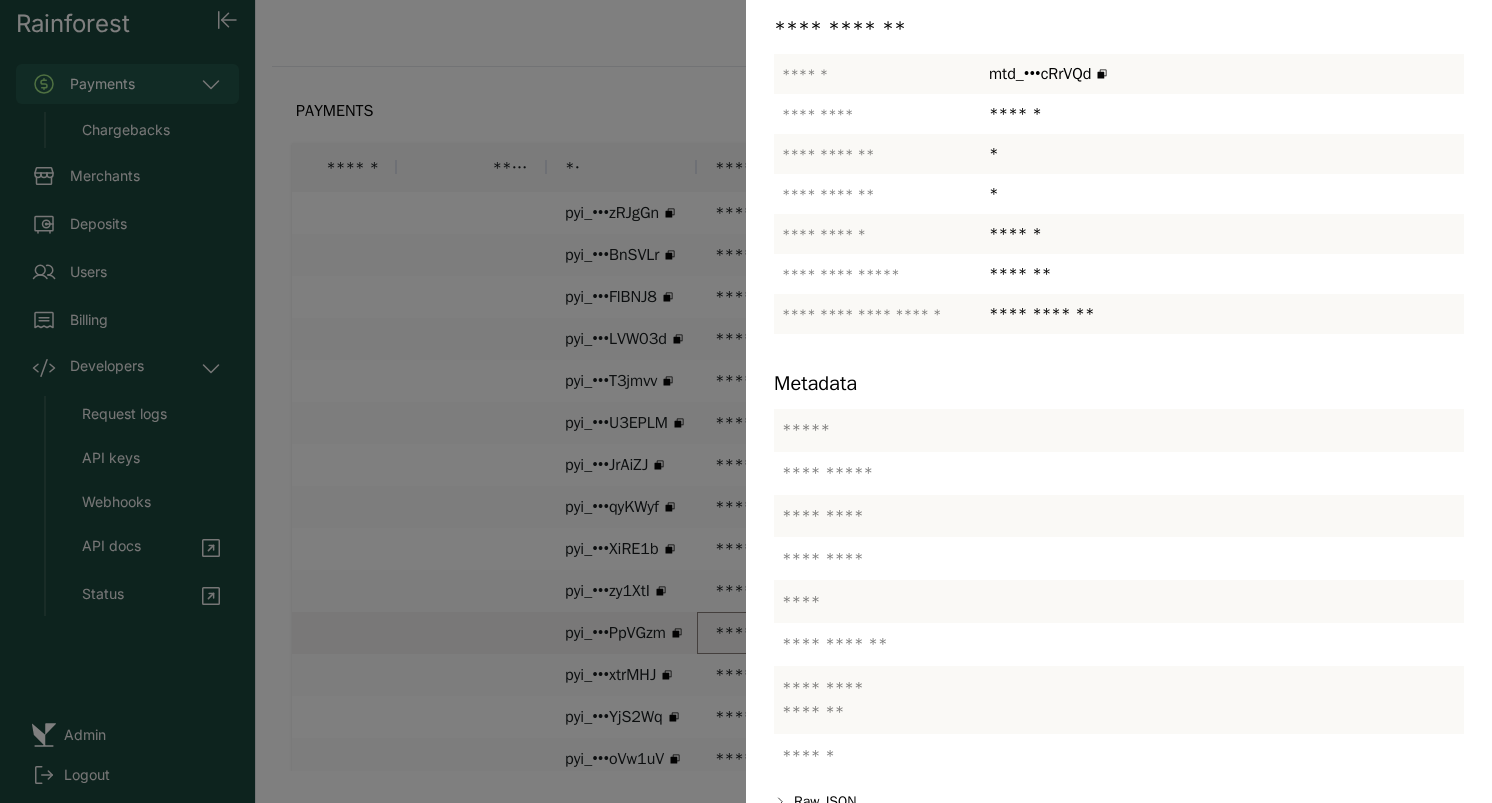 scroll, scrollTop: 347, scrollLeft: 0, axis: vertical 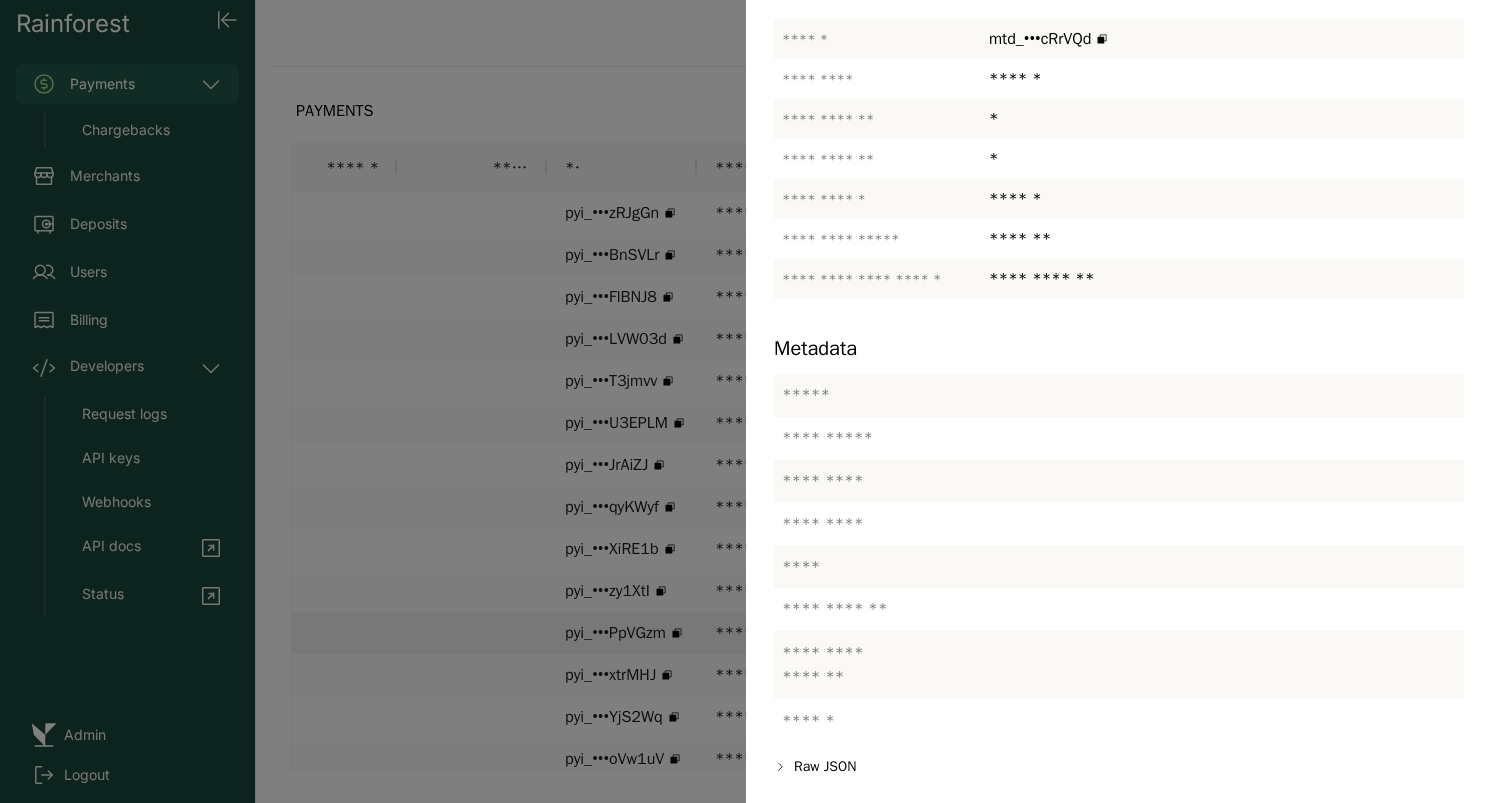 click at bounding box center [746, 401] 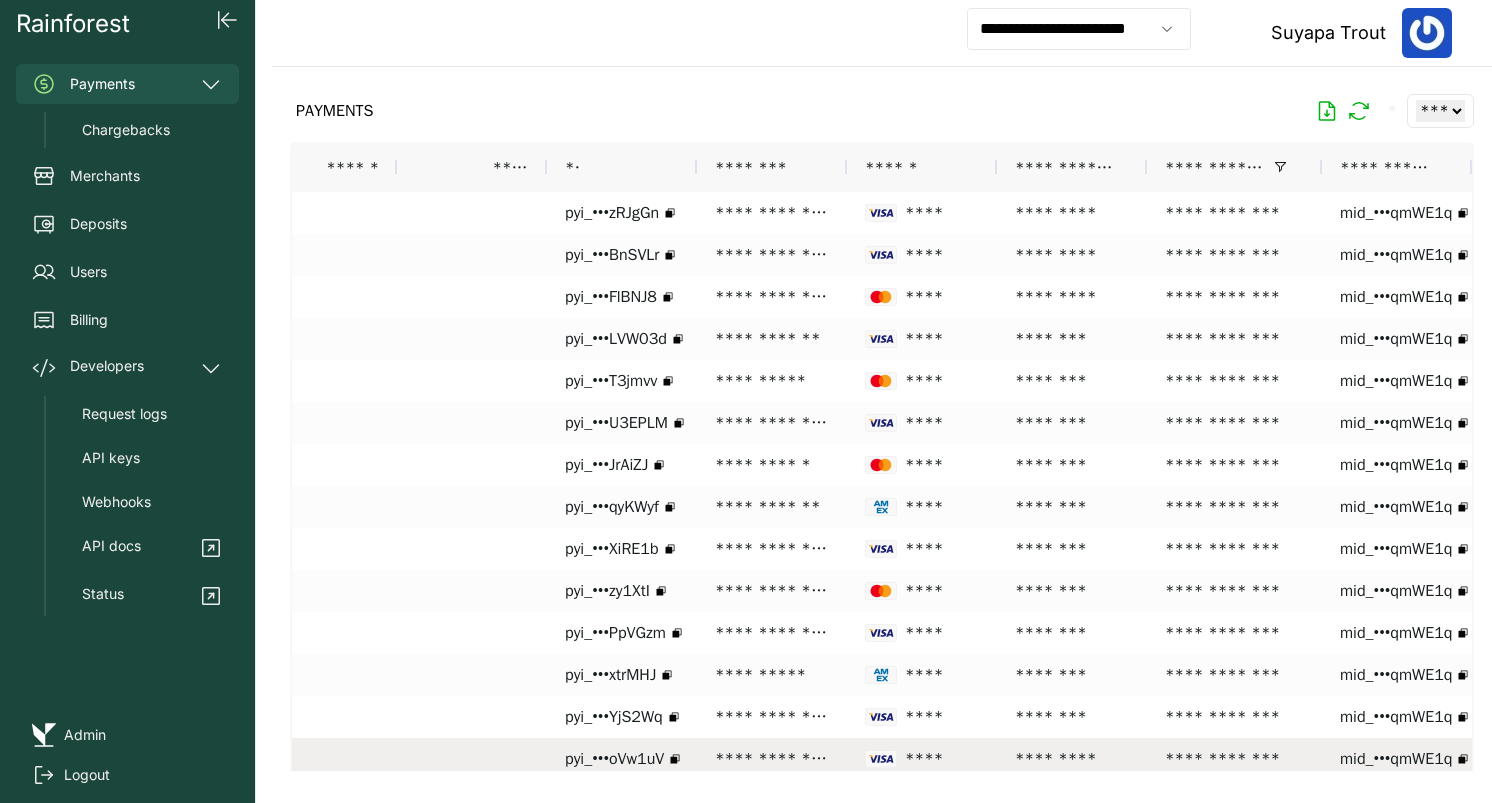 click on "**********" at bounding box center (772, 759) 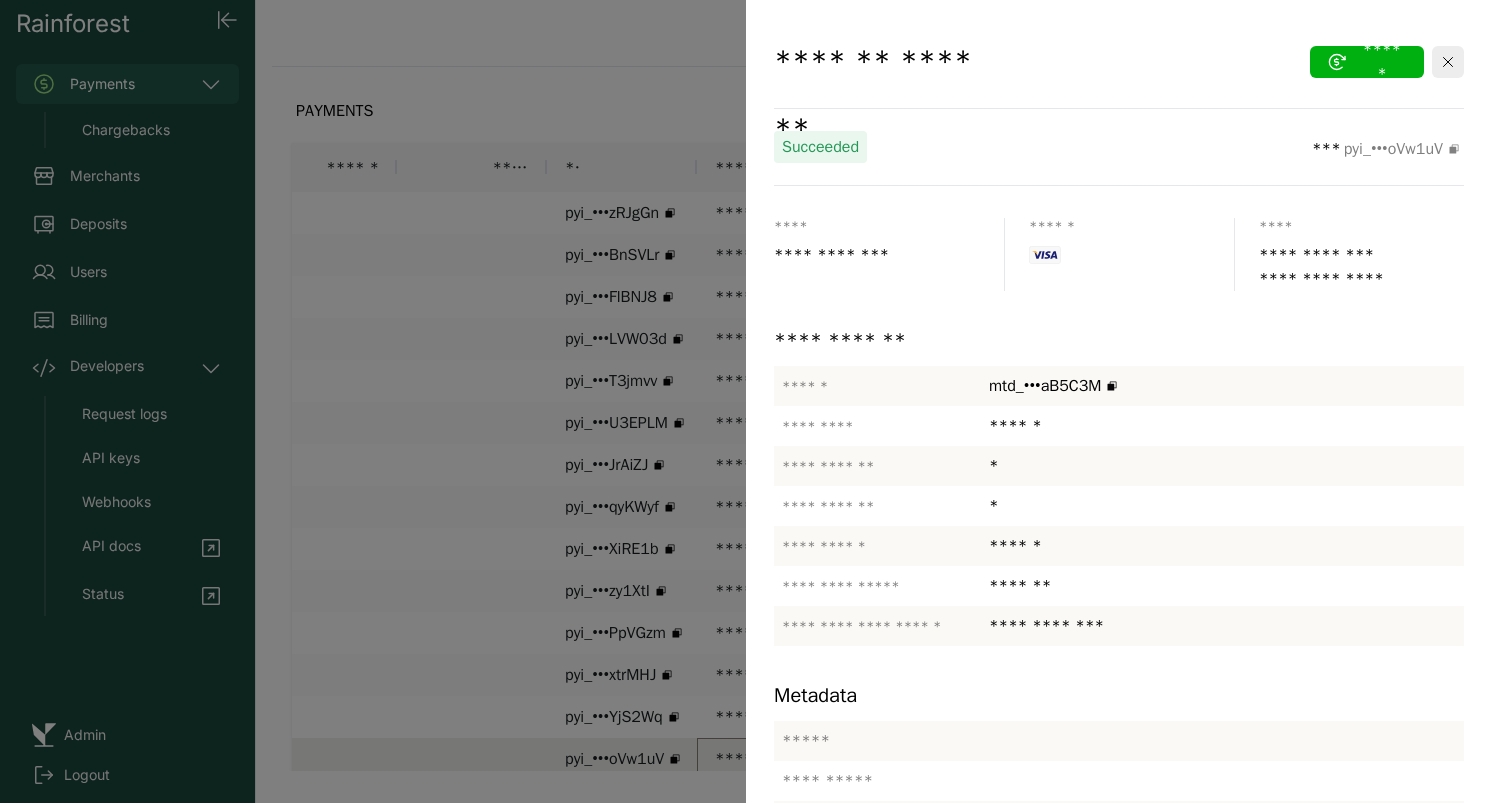 scroll, scrollTop: 323, scrollLeft: 0, axis: vertical 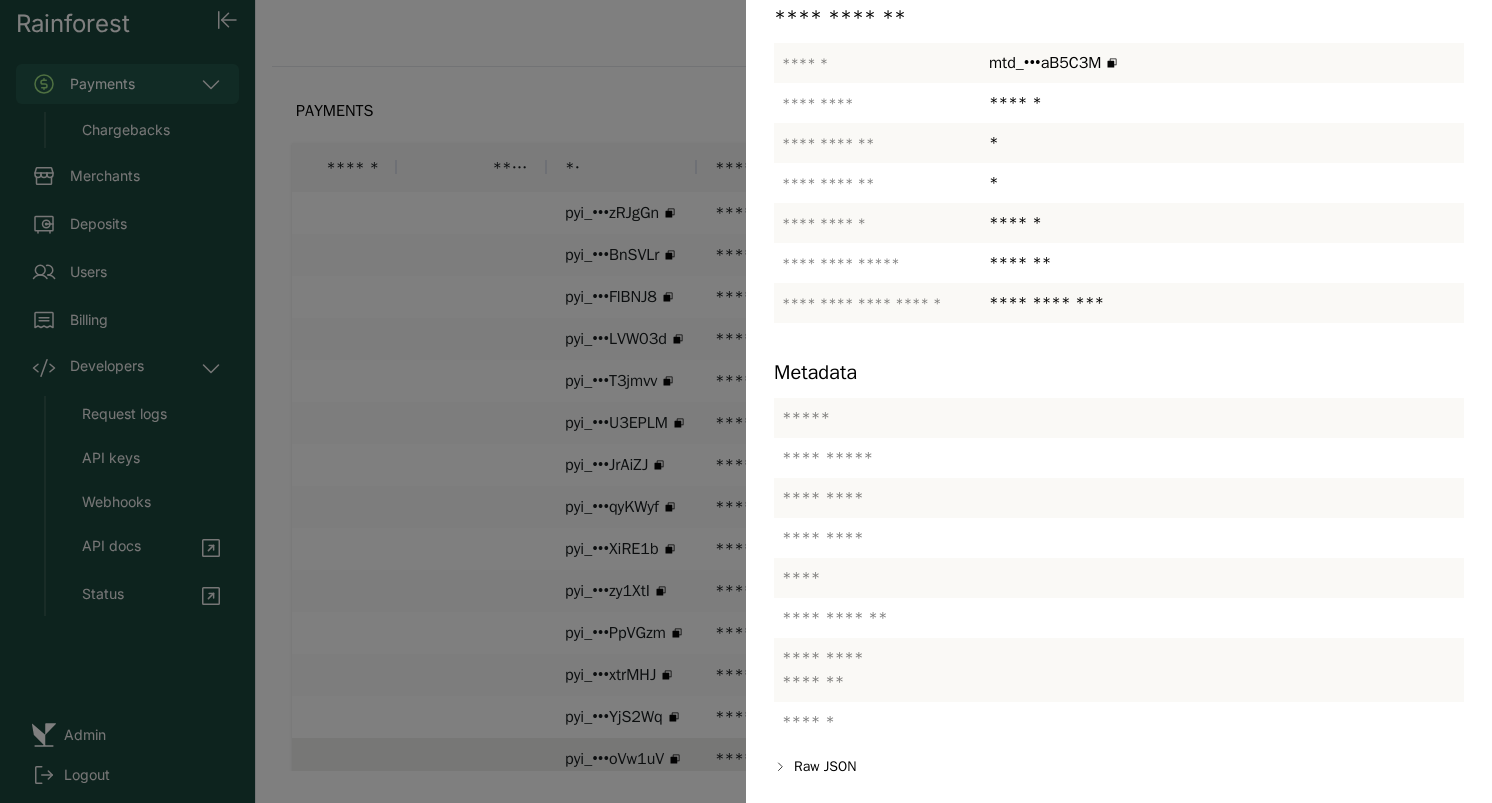 click at bounding box center (746, 401) 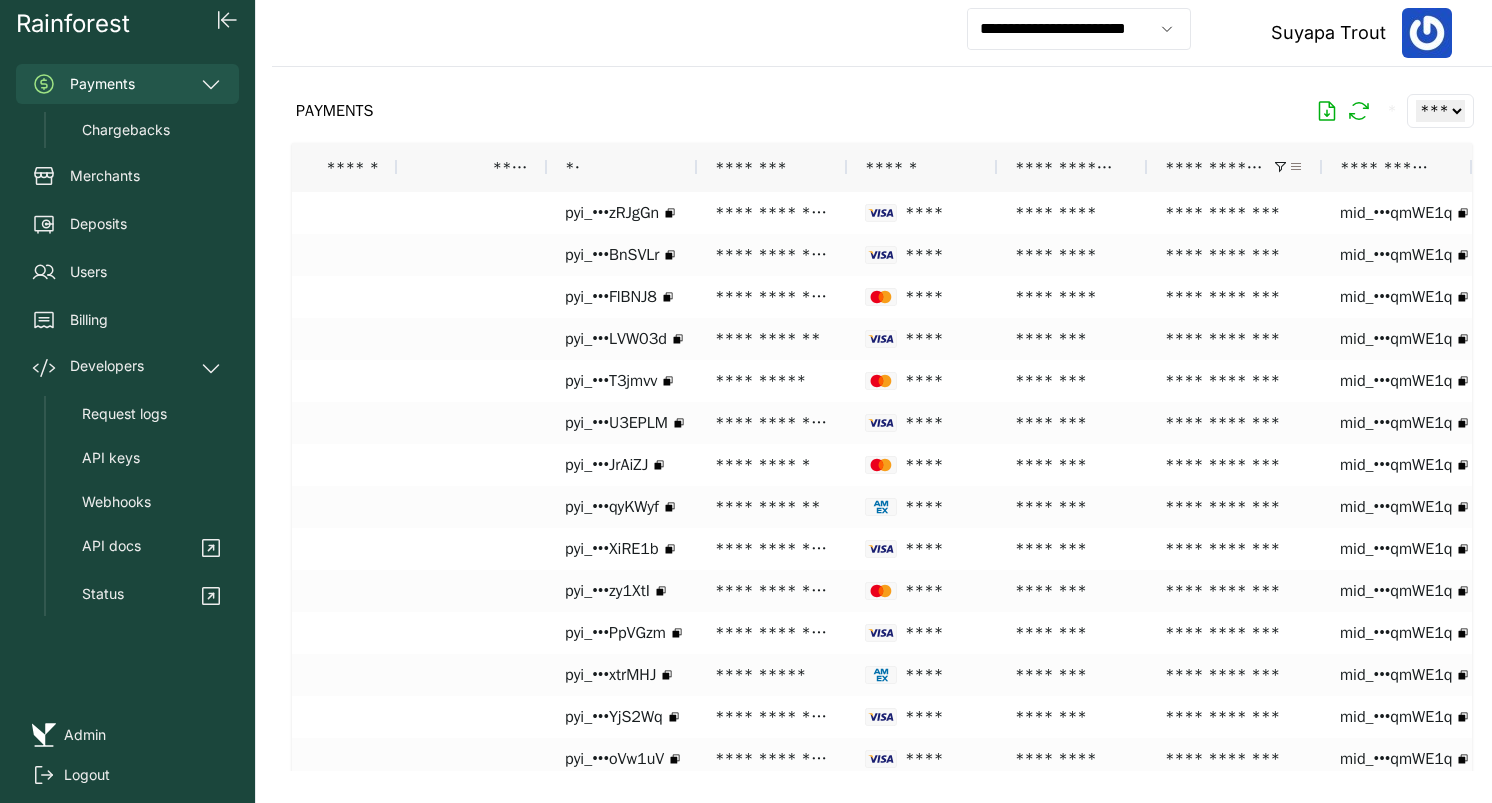 click at bounding box center [1296, 167] 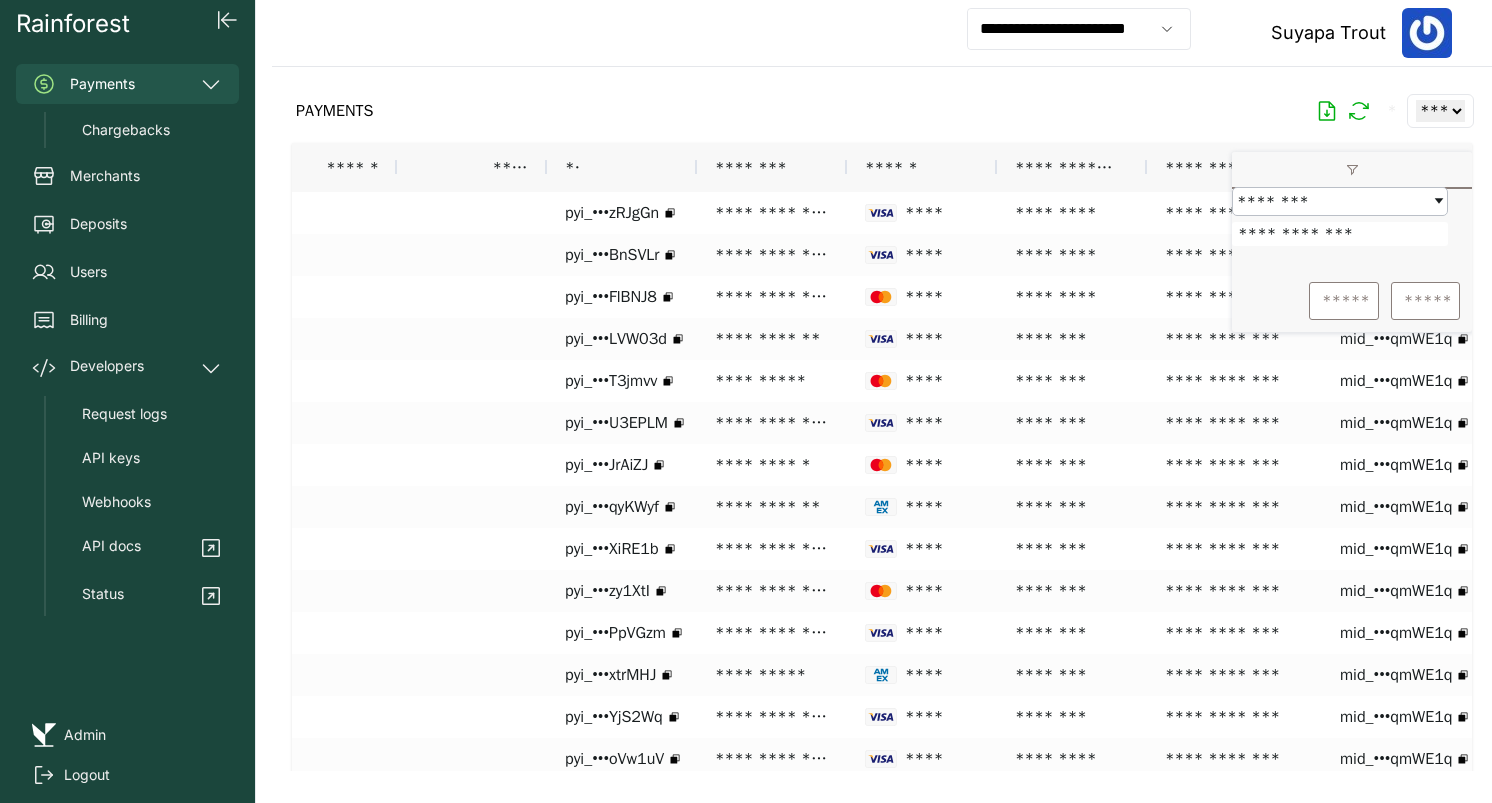 click on "**********" at bounding box center [1340, 234] 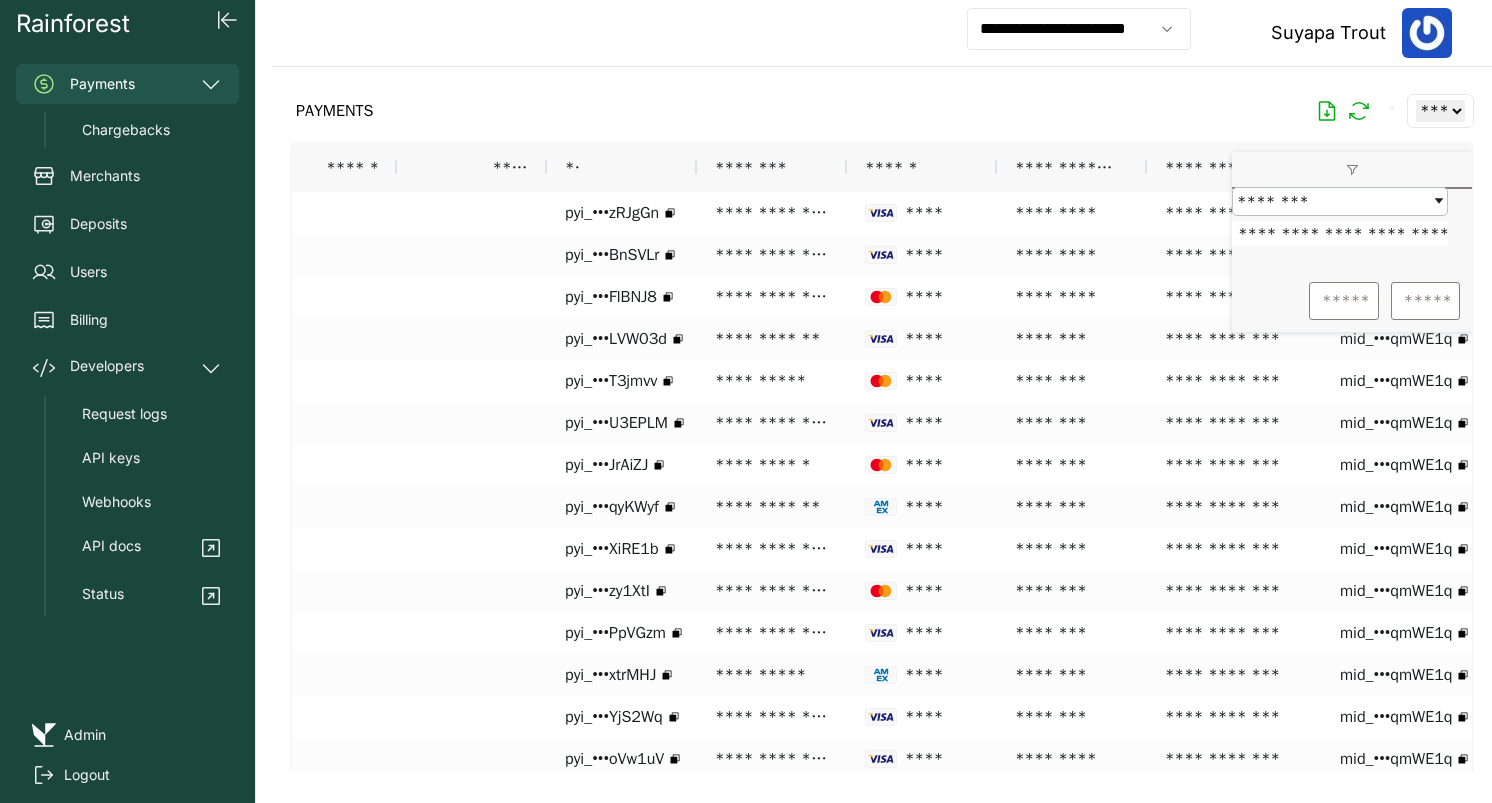 scroll, scrollTop: 0, scrollLeft: 3, axis: horizontal 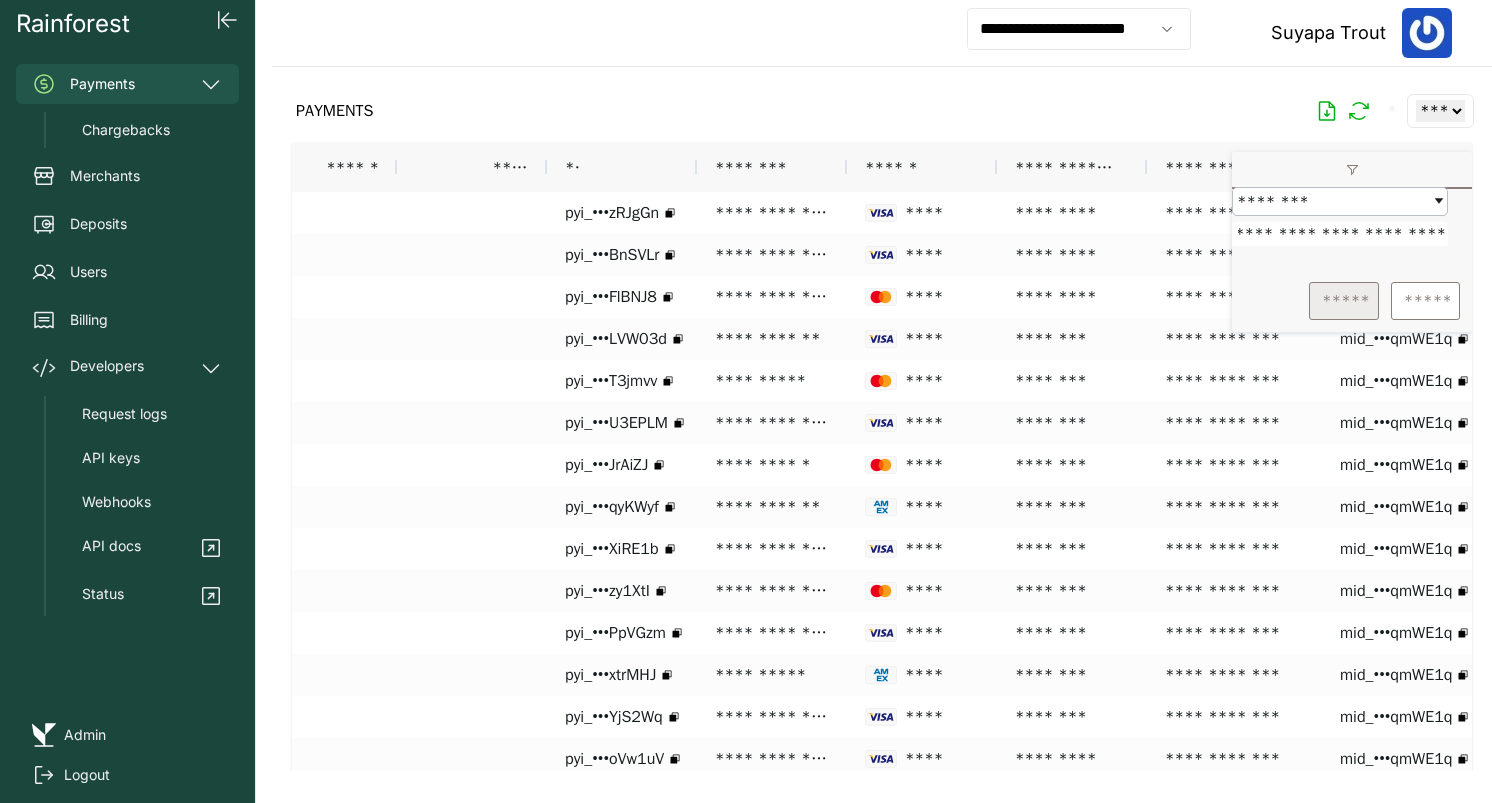 type on "**********" 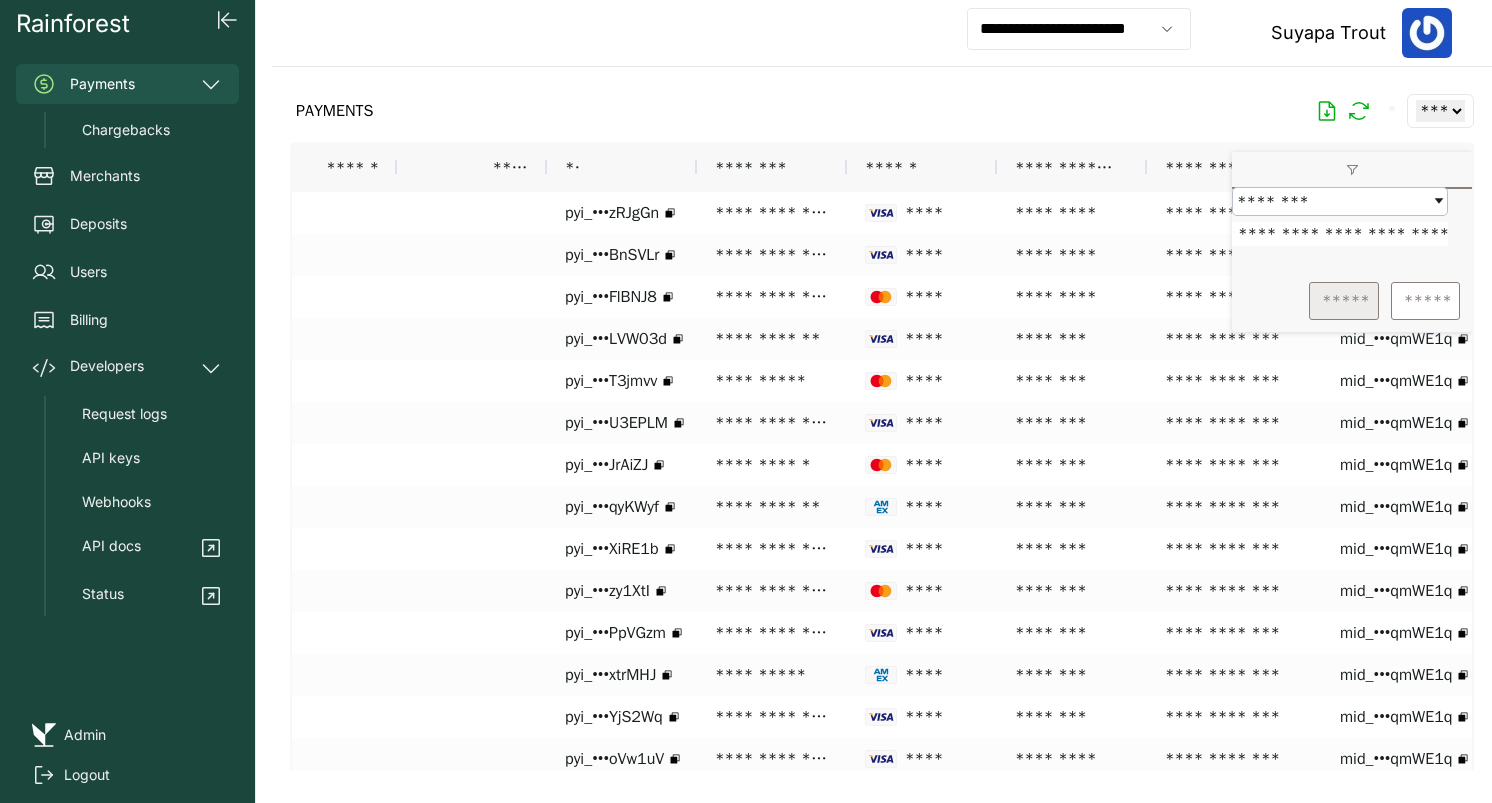 click on "*****" at bounding box center (1344, 301) 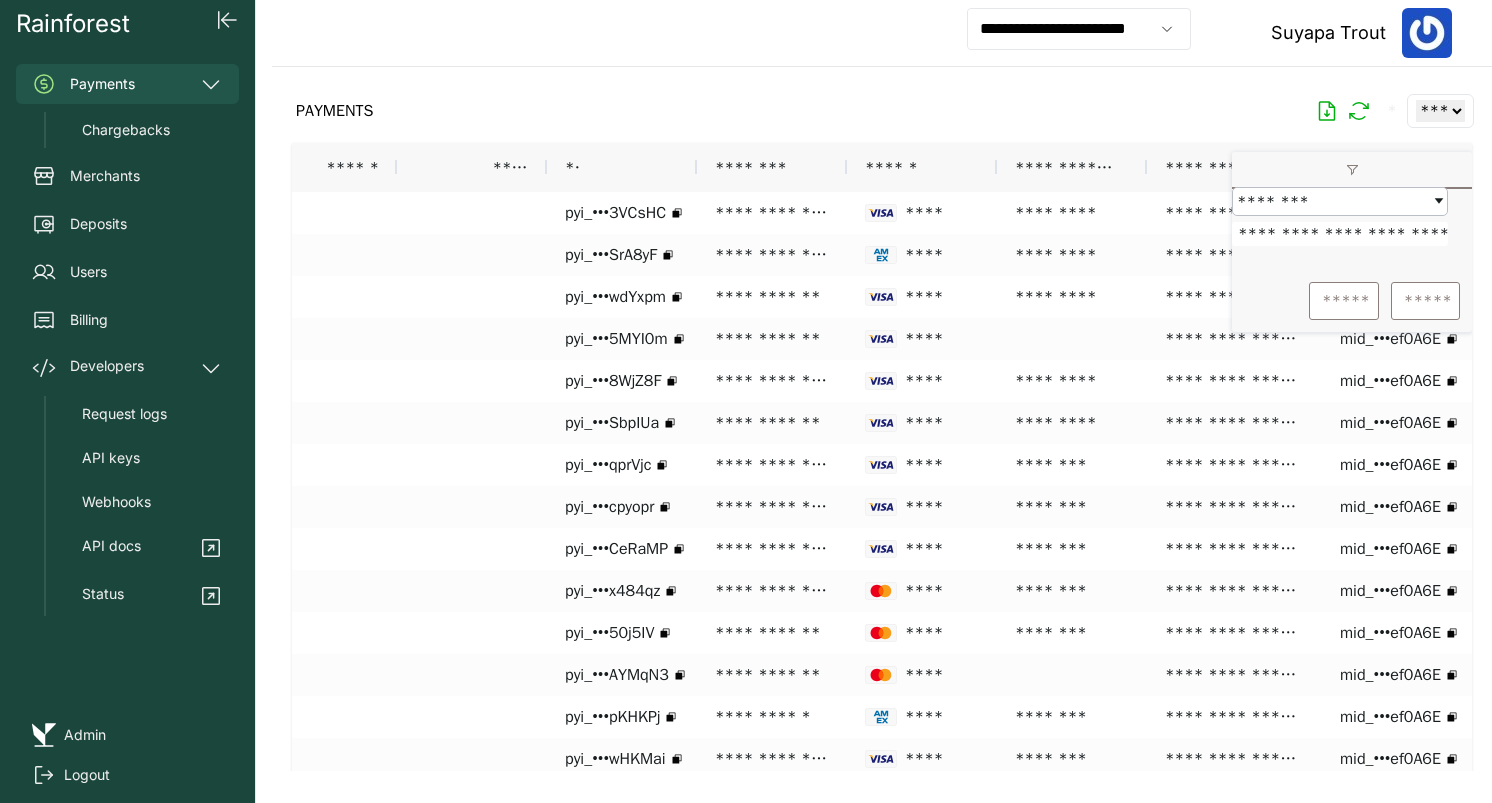 click on "PAYMENTS * ** ** ** ***" at bounding box center [882, 111] 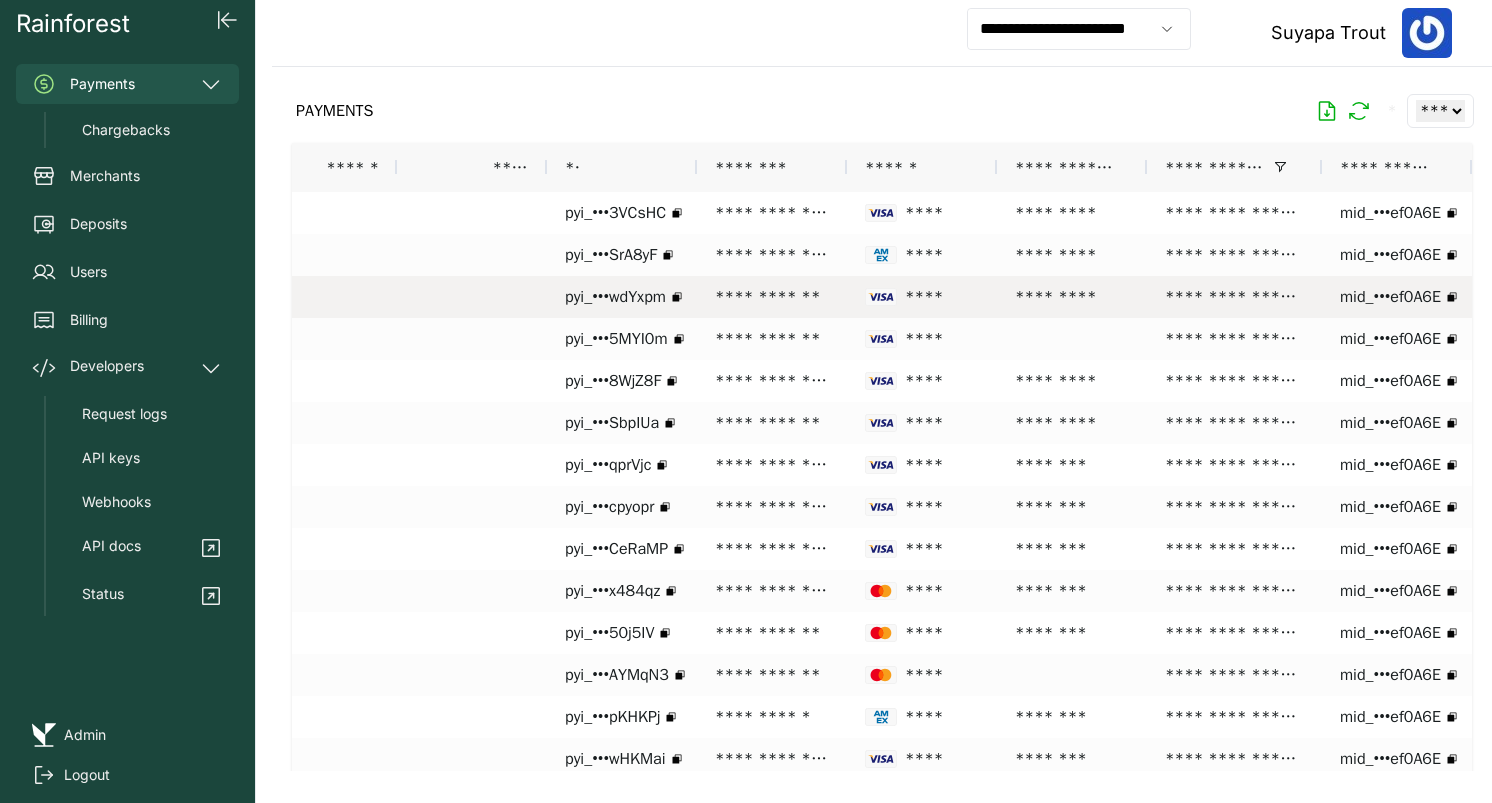 click on "**********" at bounding box center (1234, 297) 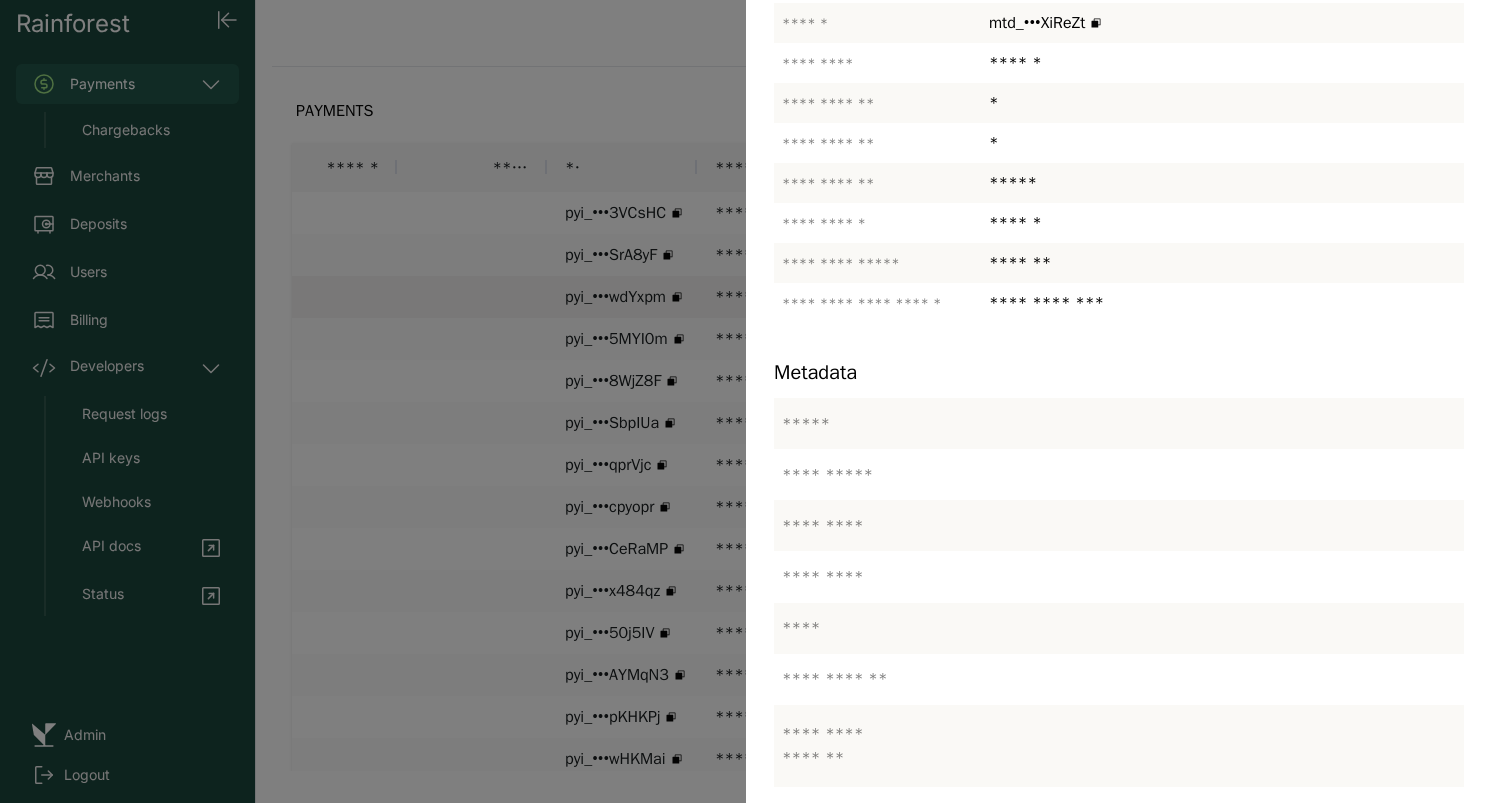 scroll, scrollTop: 367, scrollLeft: 0, axis: vertical 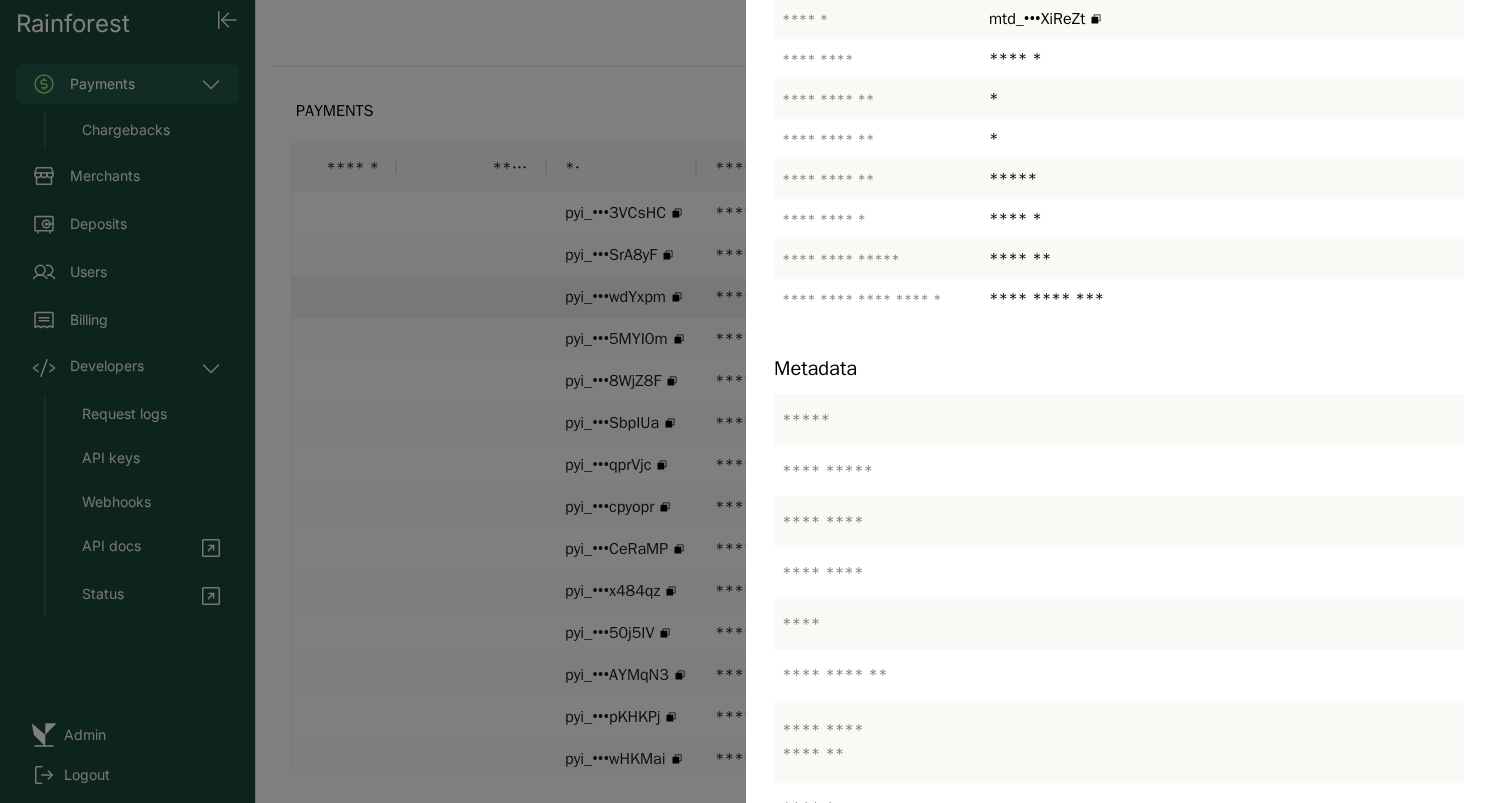 click at bounding box center (746, 401) 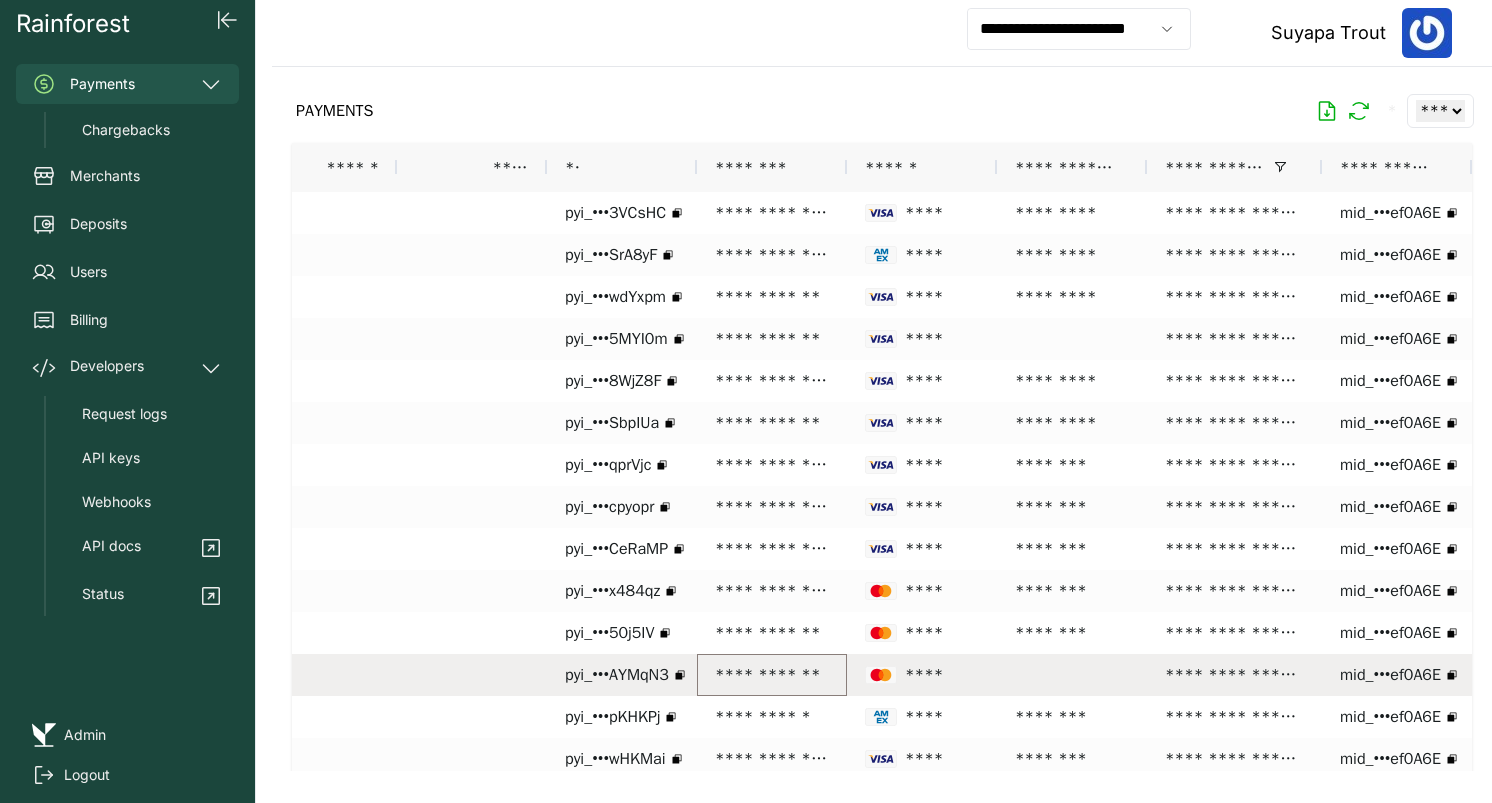 click on "**********" at bounding box center (772, 675) 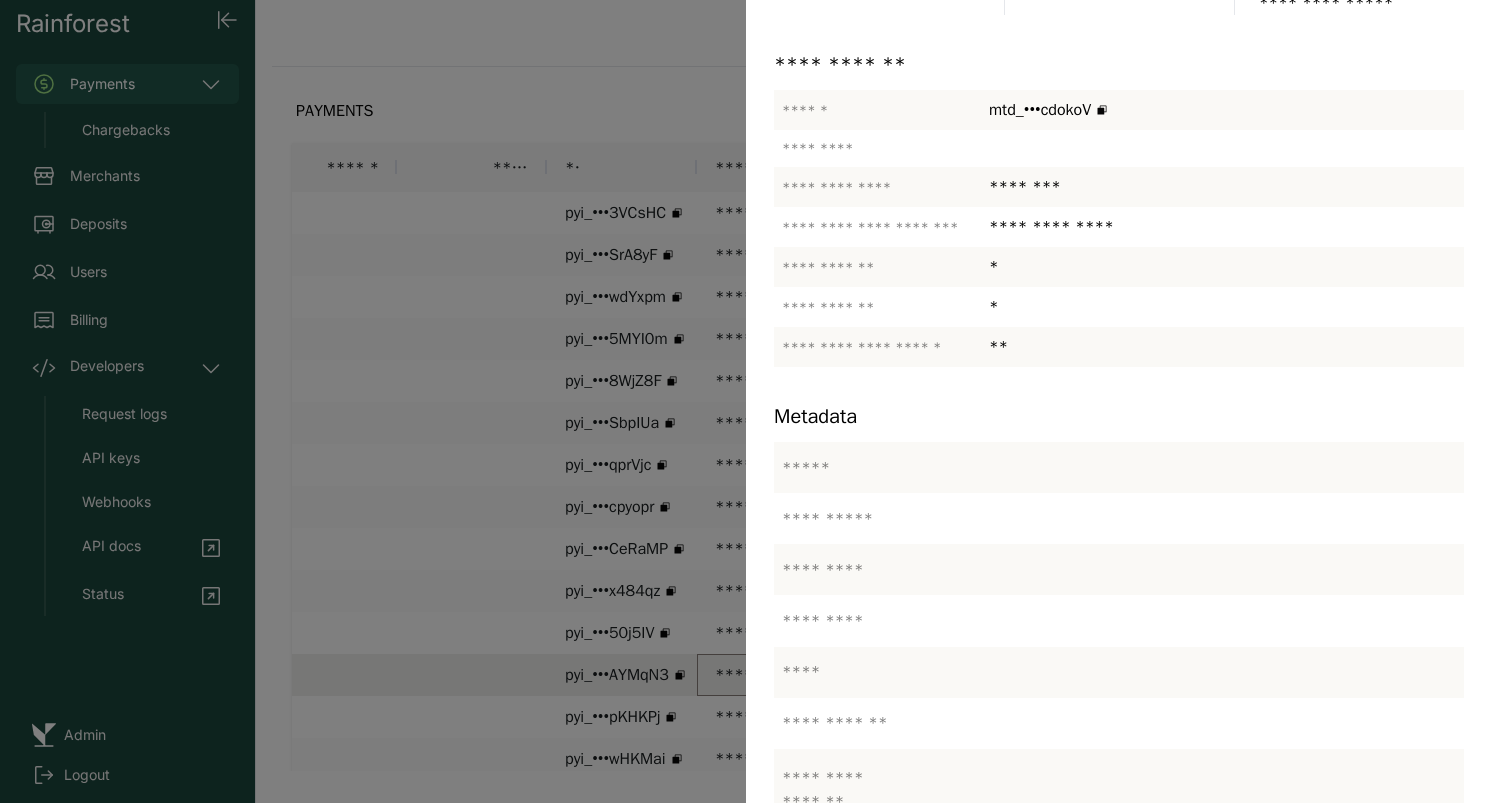 scroll, scrollTop: 416, scrollLeft: 0, axis: vertical 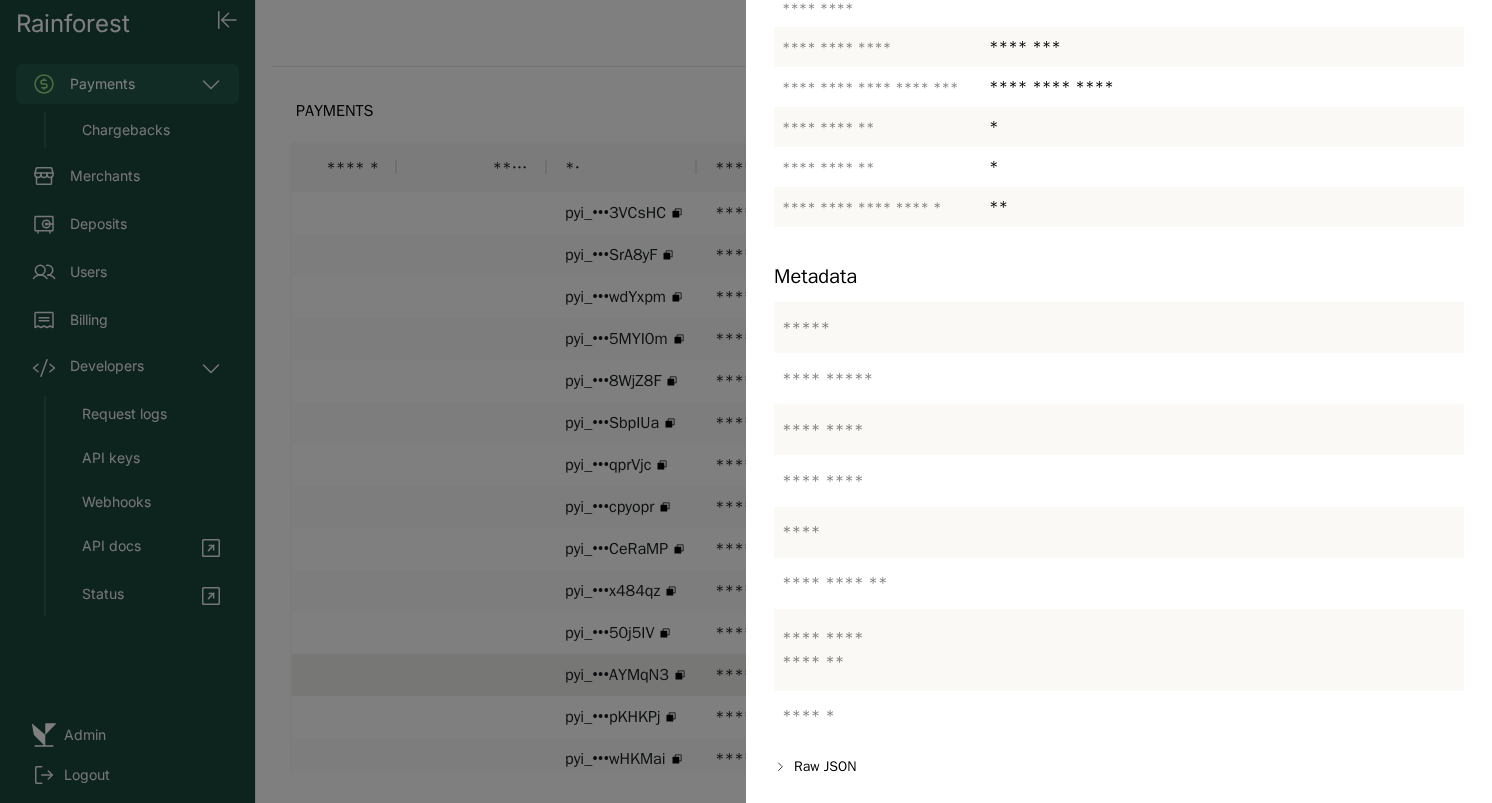 click at bounding box center [746, 401] 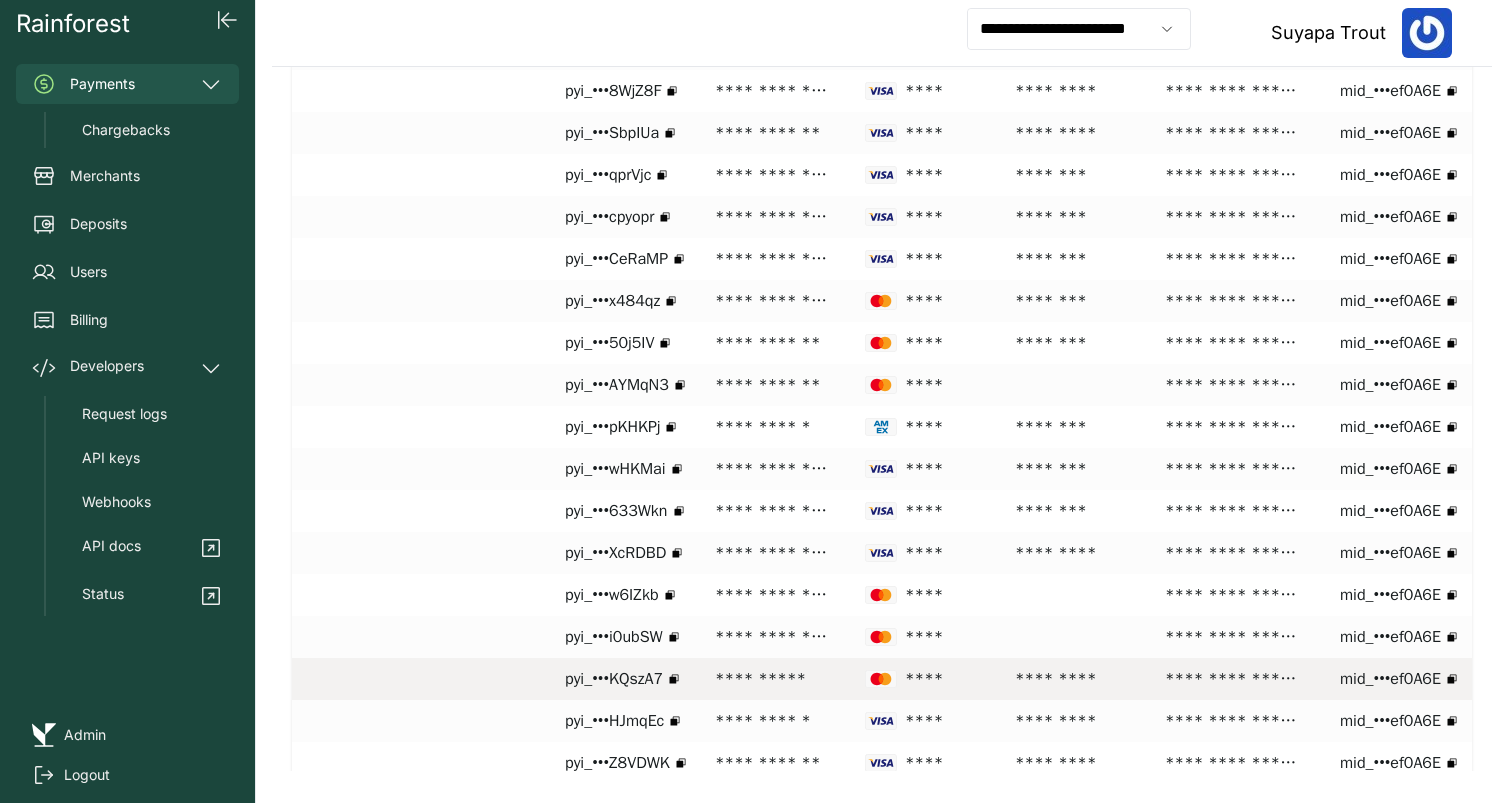 scroll, scrollTop: 302, scrollLeft: 0, axis: vertical 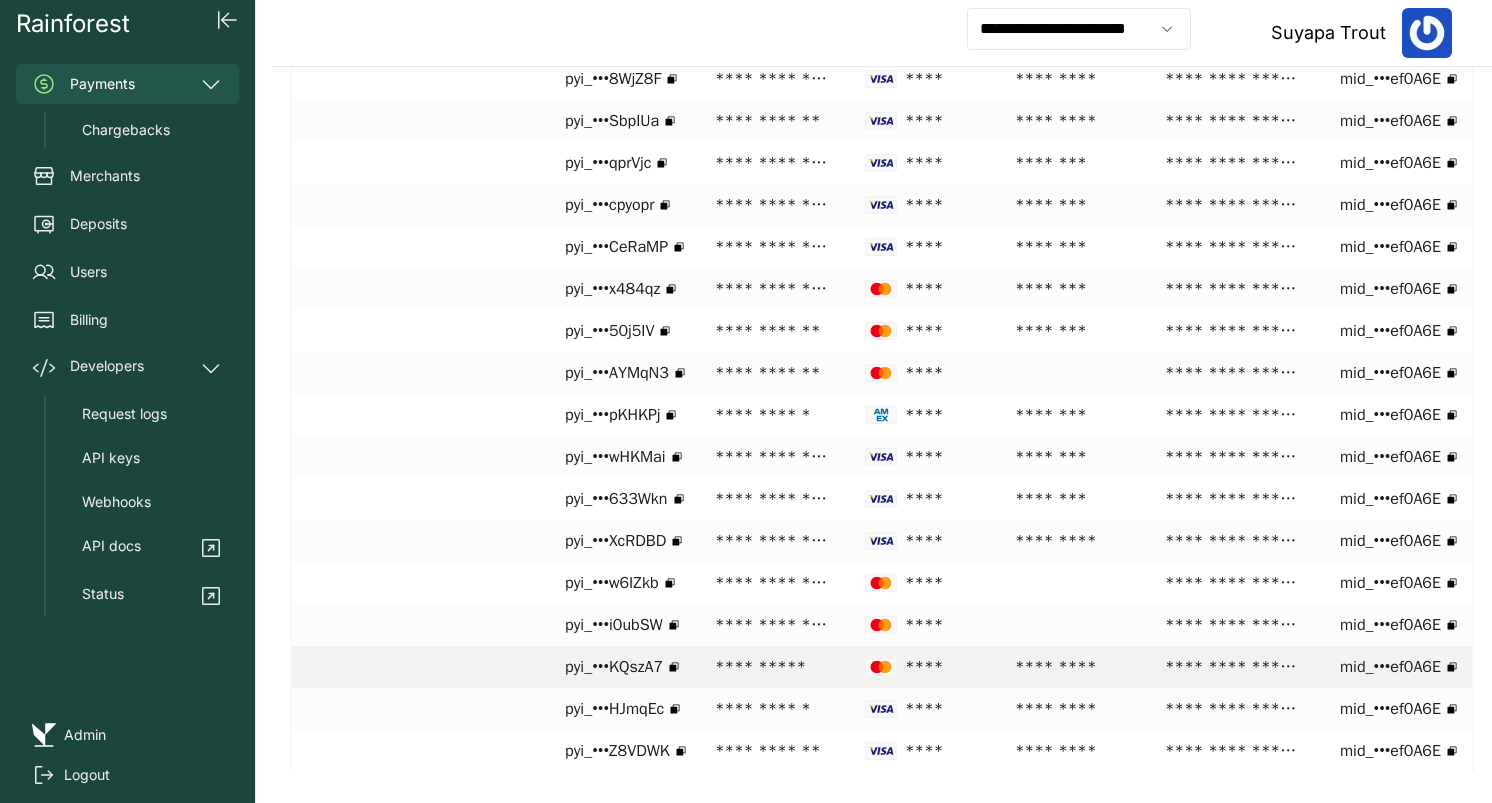 click on "**********" at bounding box center [772, 667] 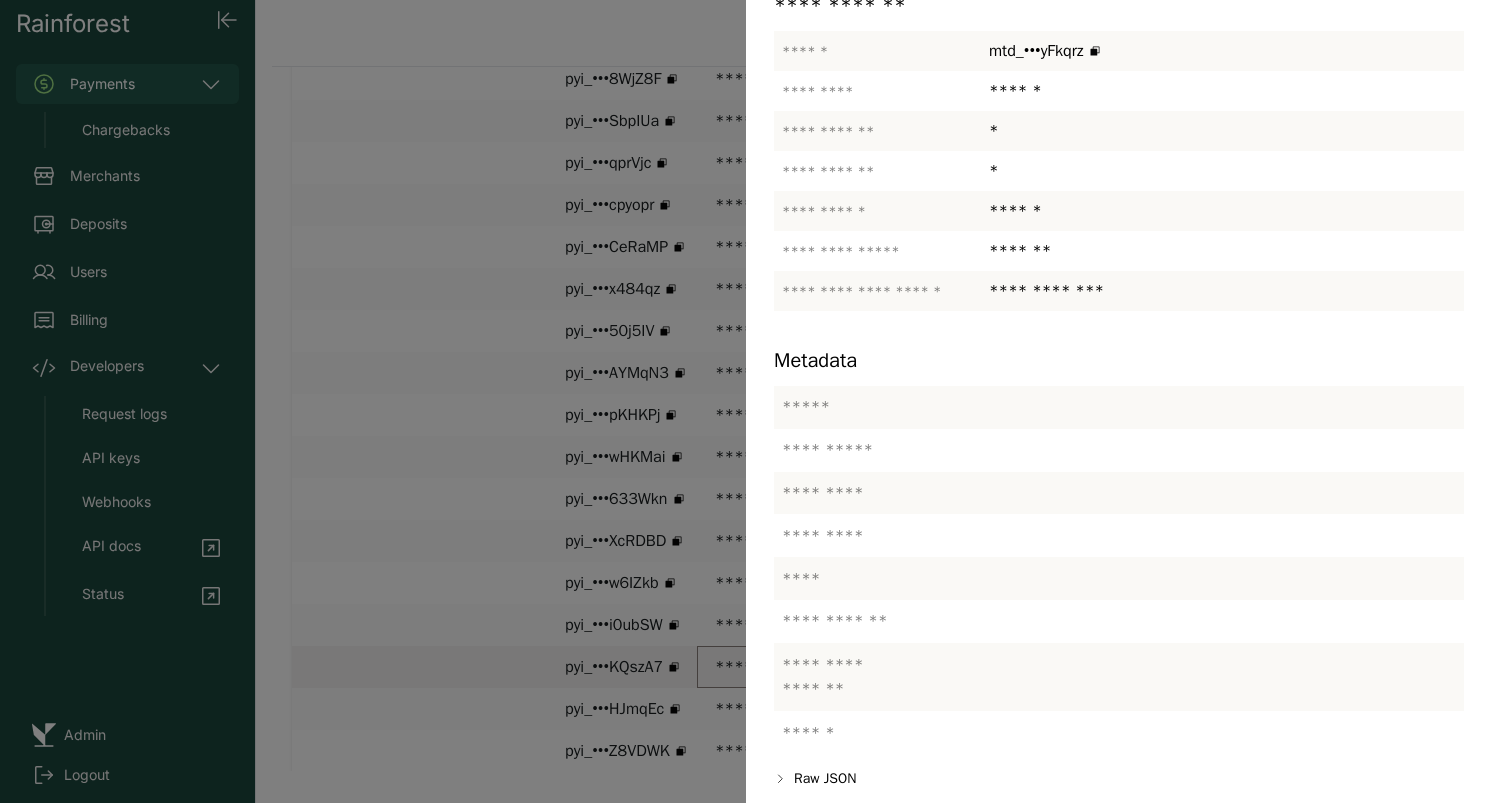 scroll, scrollTop: 347, scrollLeft: 0, axis: vertical 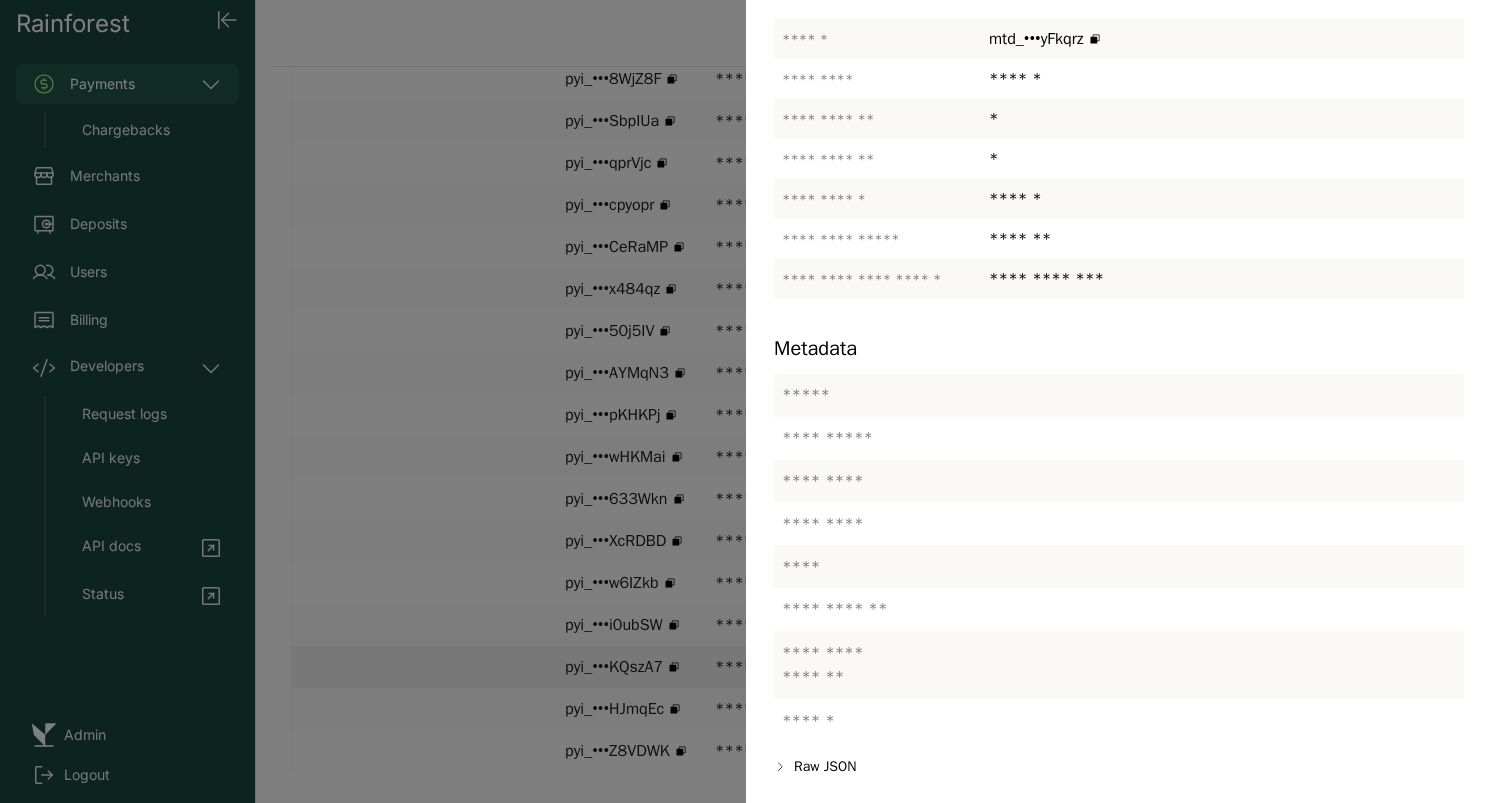 click at bounding box center (746, 401) 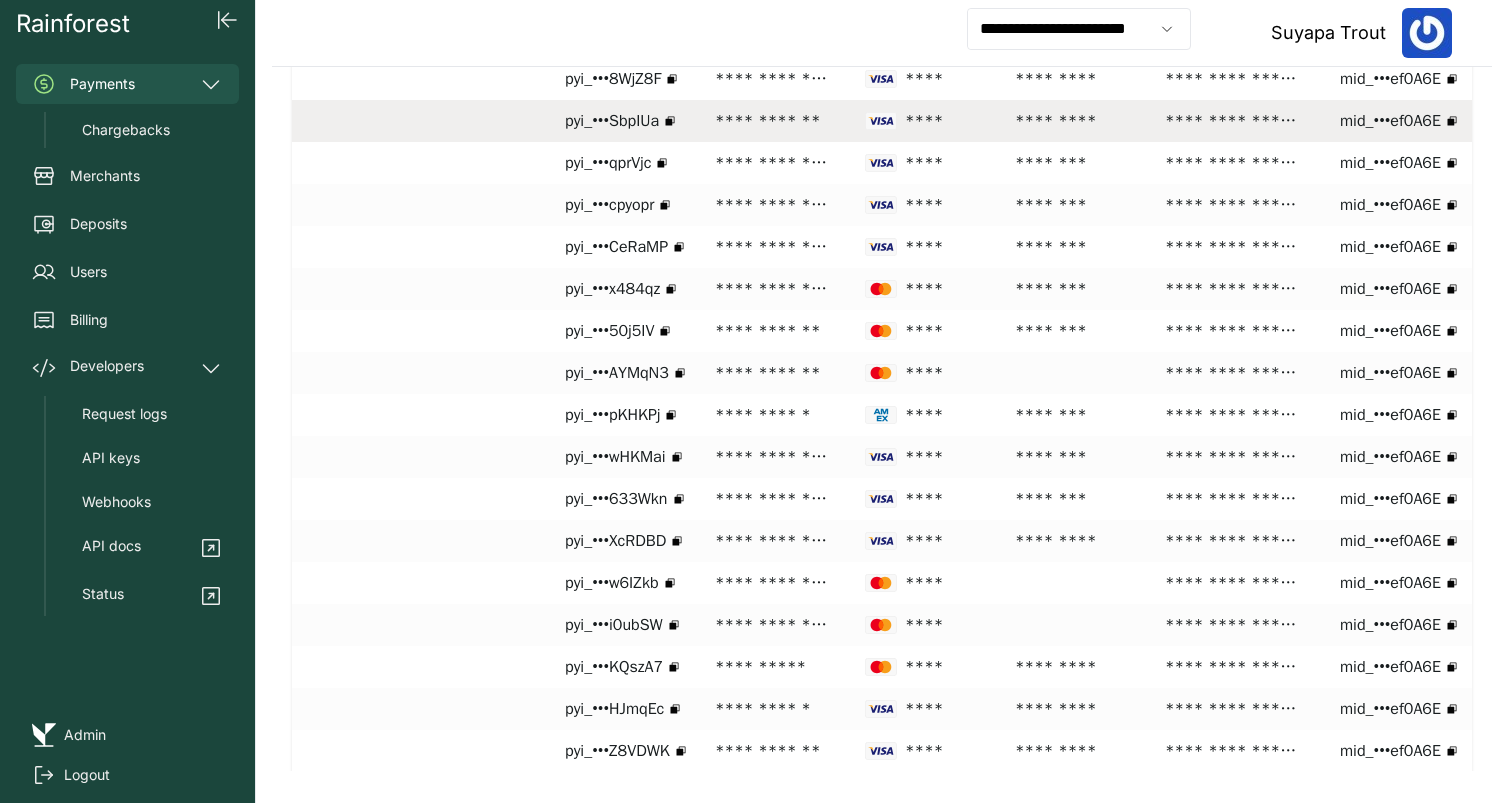 scroll, scrollTop: 0, scrollLeft: 0, axis: both 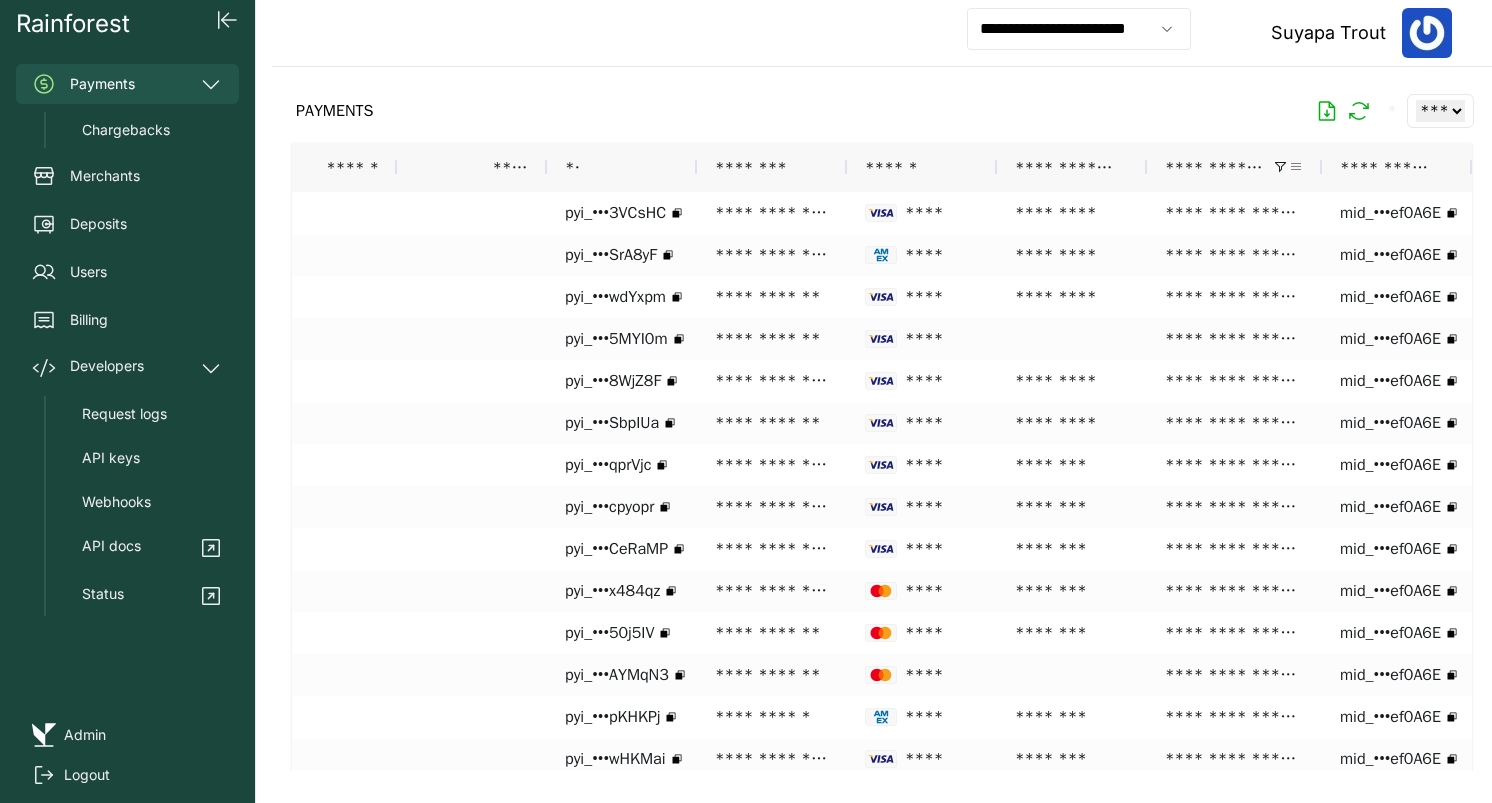 click at bounding box center [1296, 167] 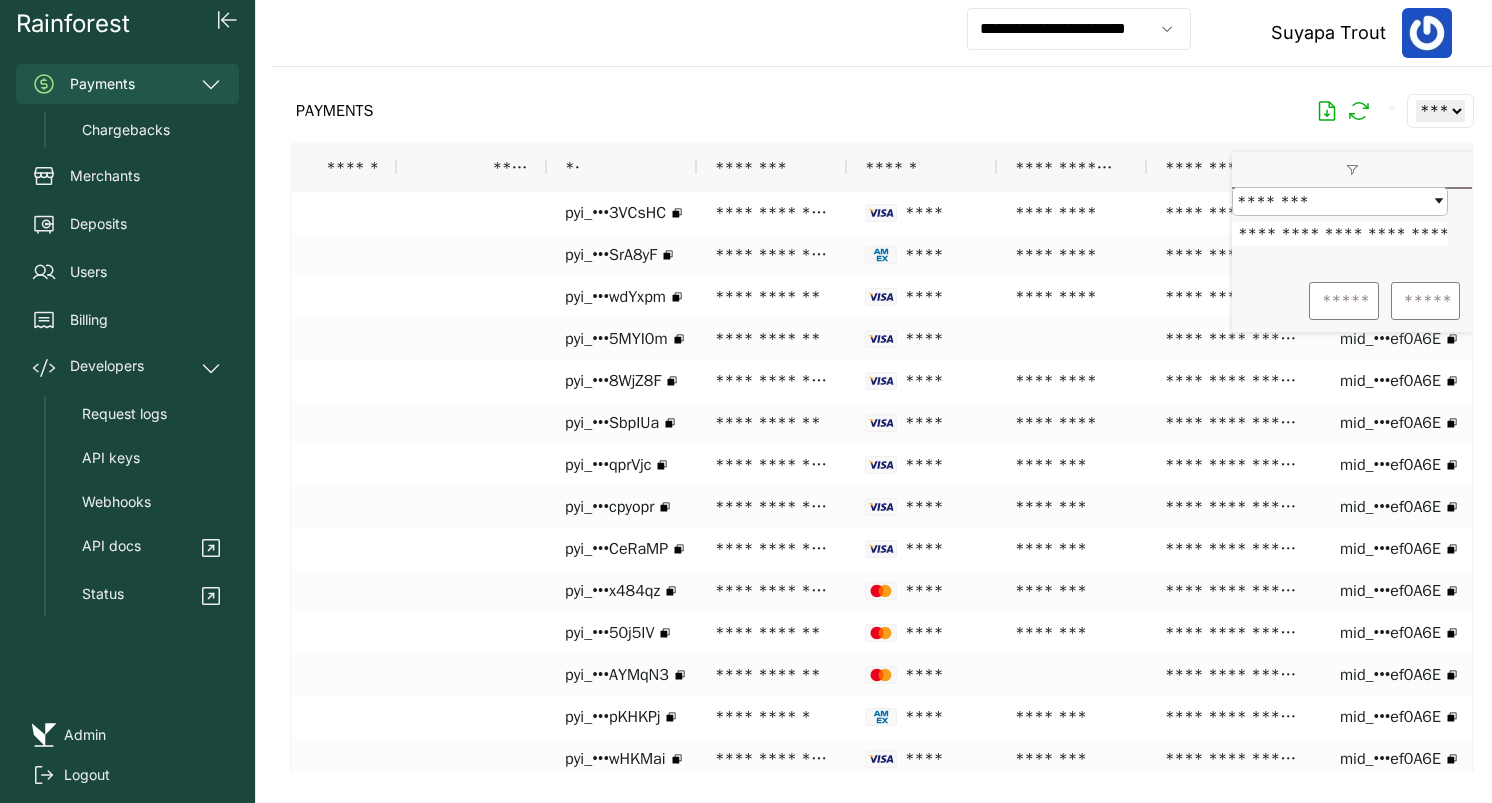scroll, scrollTop: 0, scrollLeft: 3, axis: horizontal 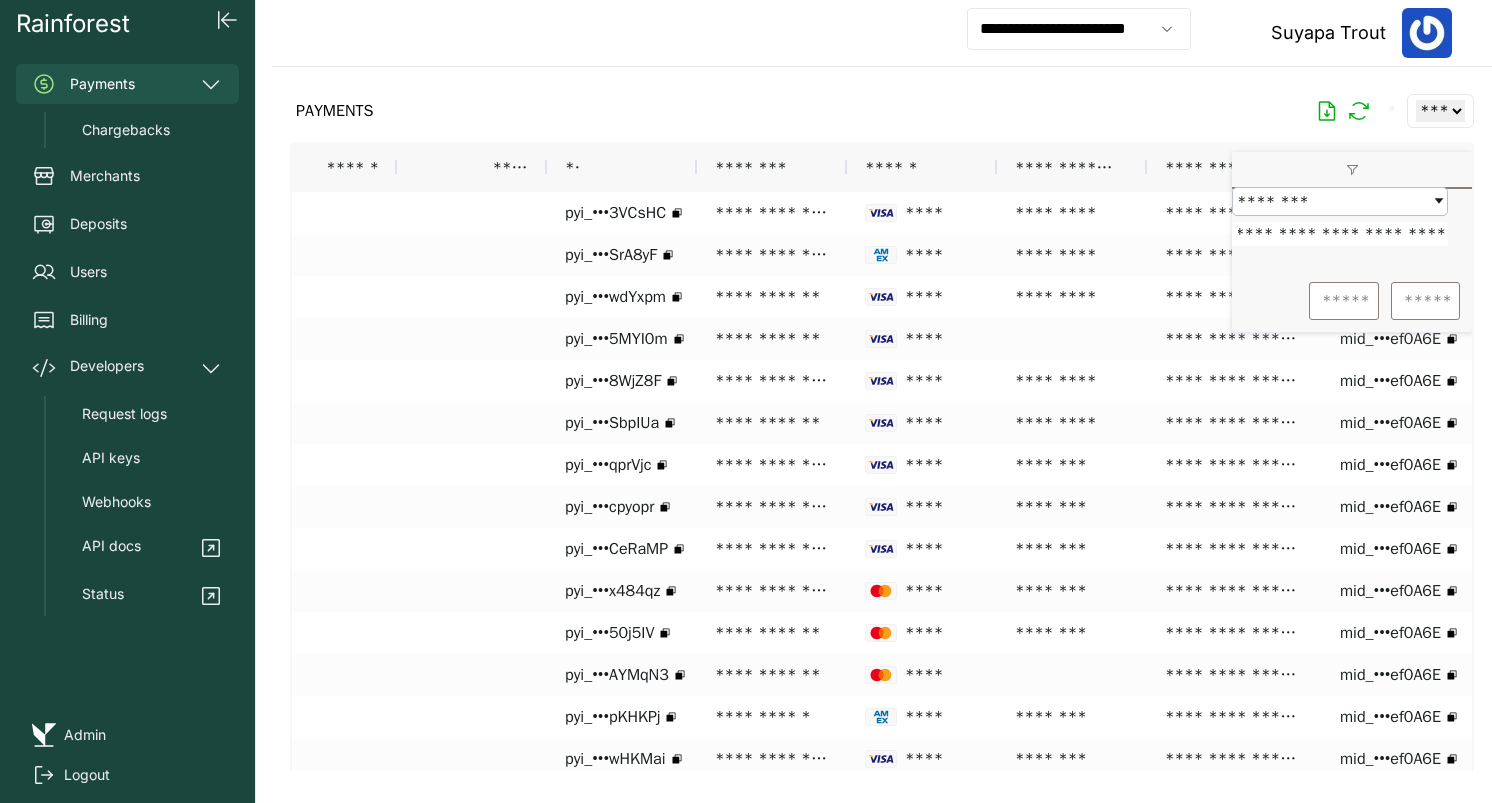 click on "**********" at bounding box center [1340, 234] 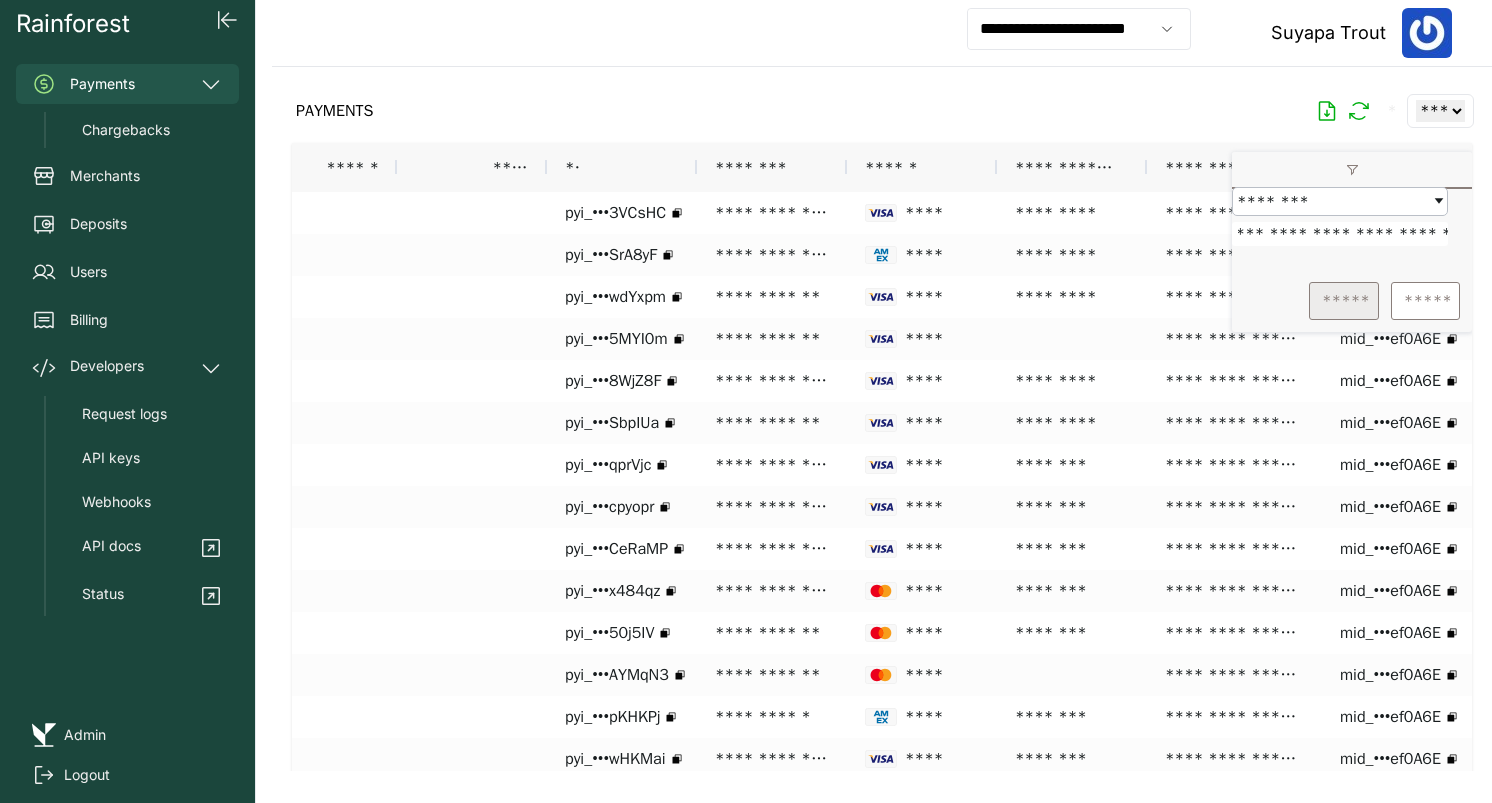 type on "**********" 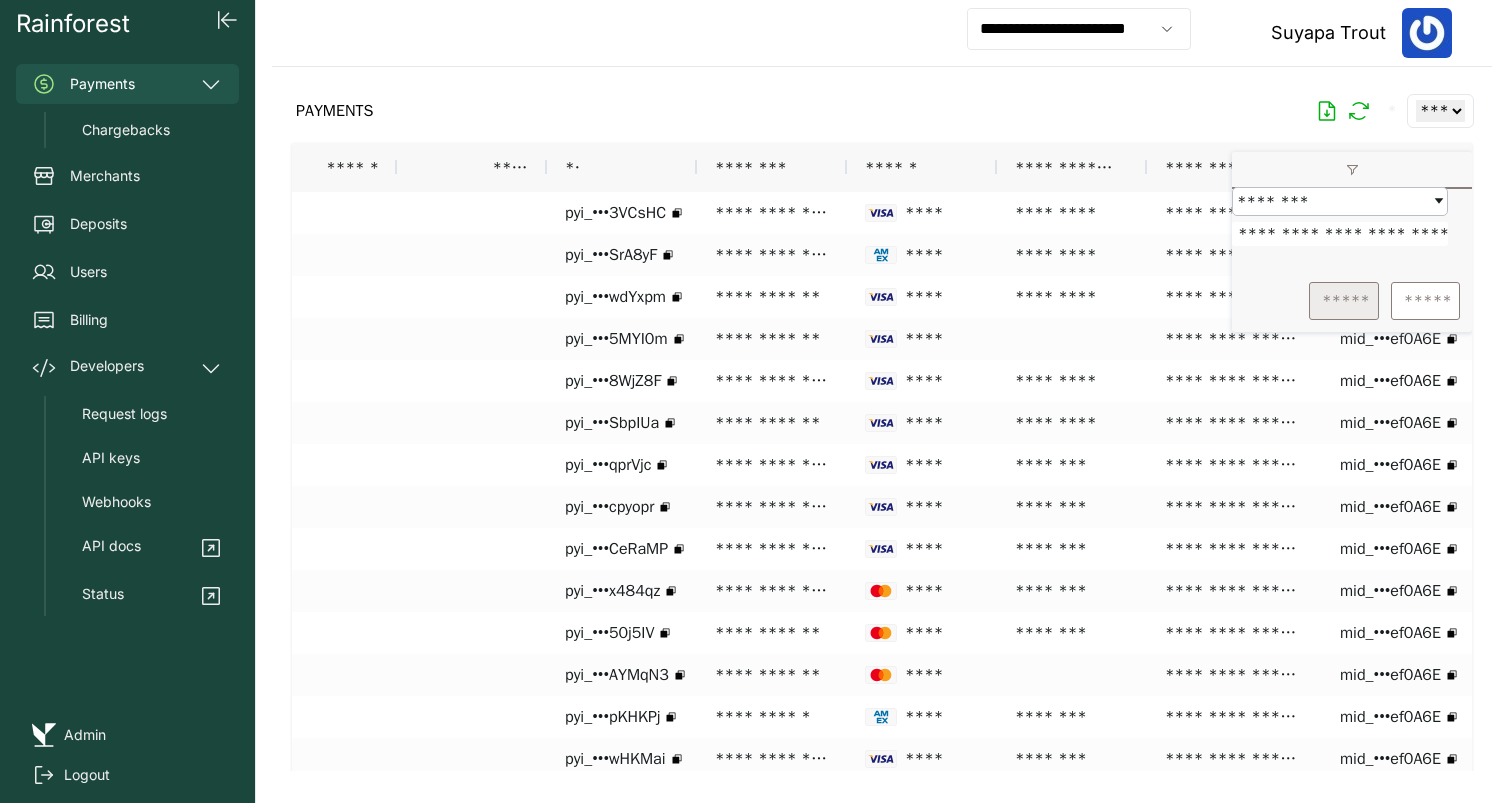 click on "*****" at bounding box center [1344, 301] 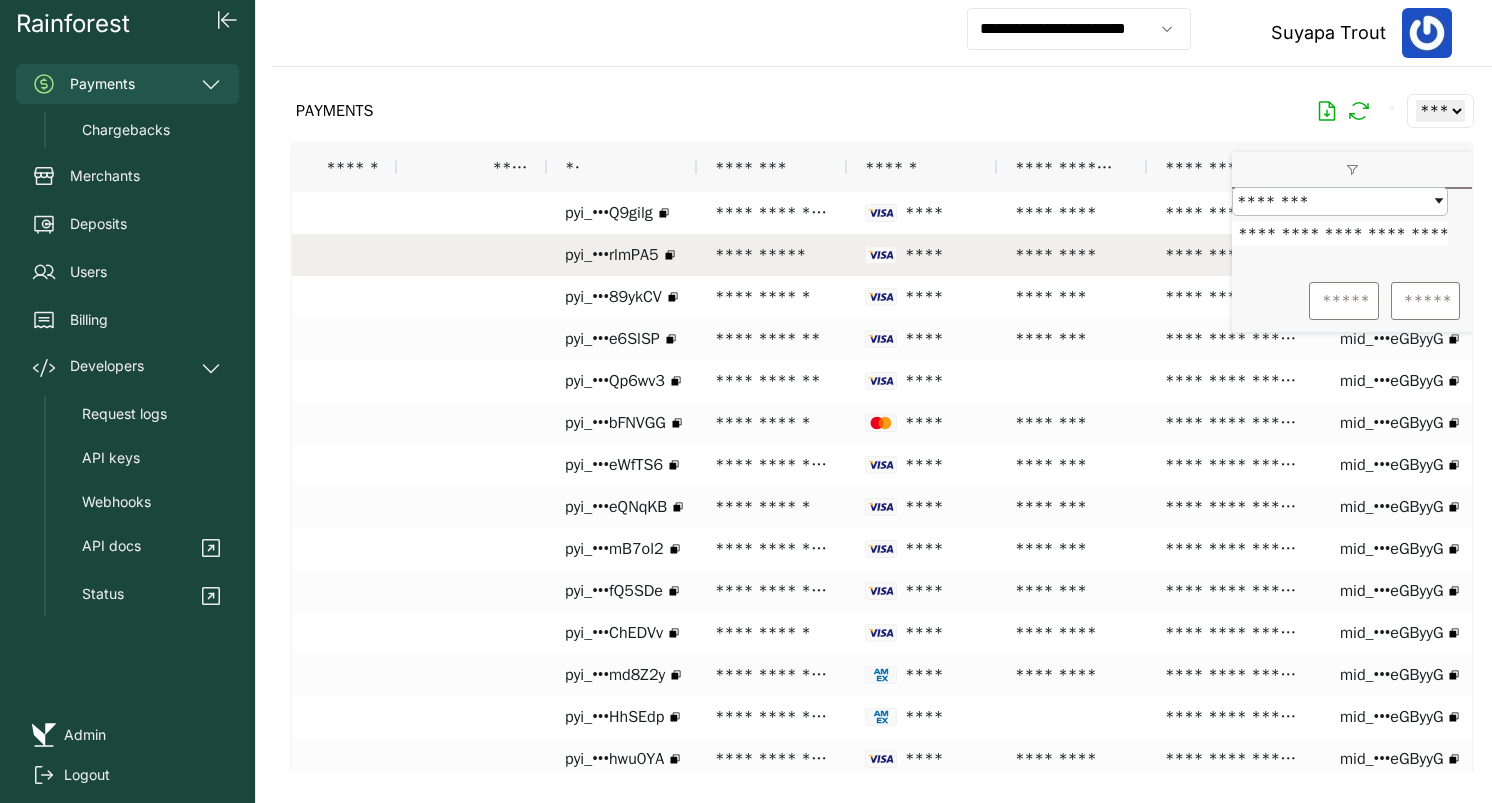 click on "*********" at bounding box center [1072, 255] 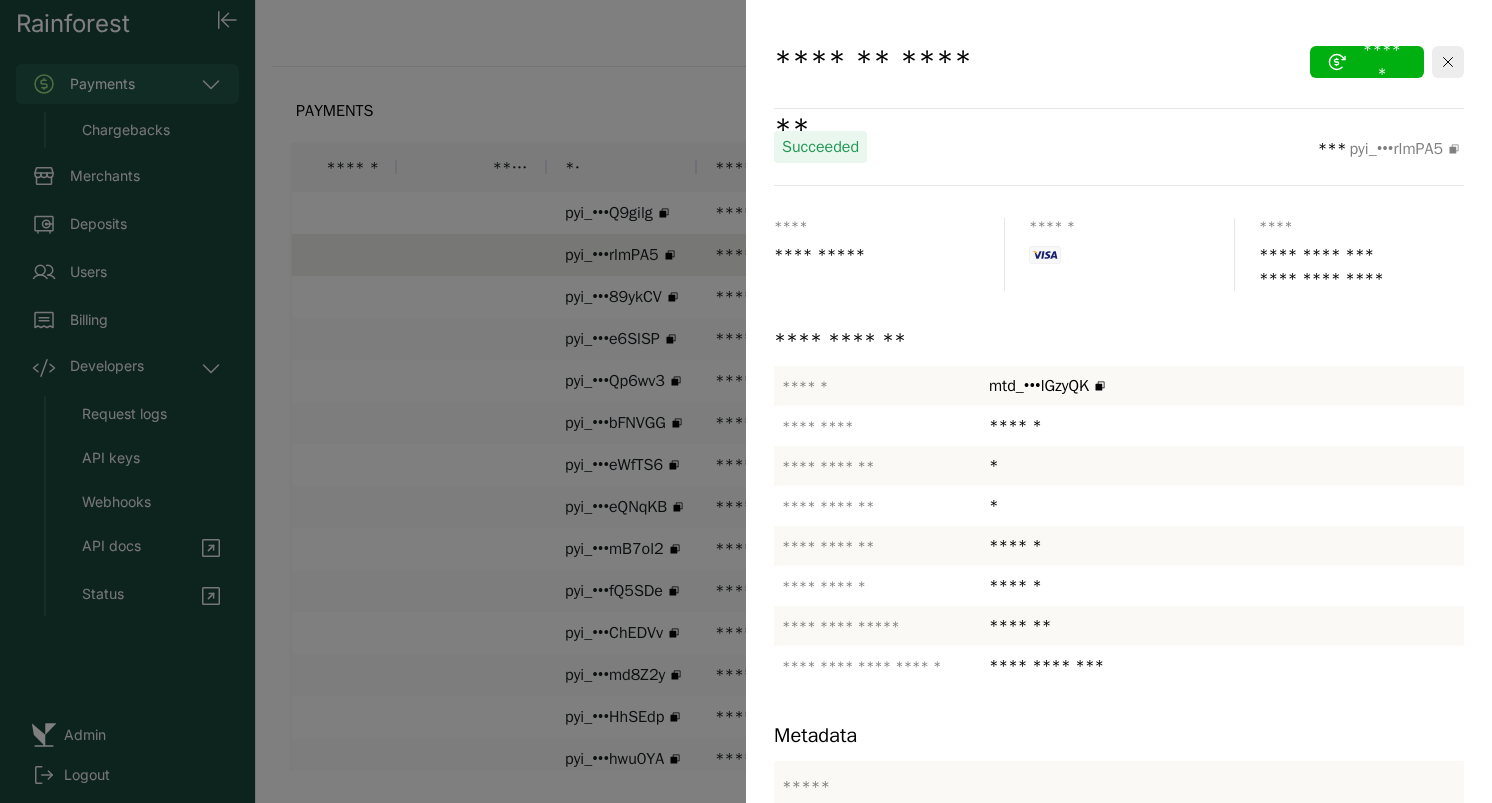 scroll, scrollTop: 459, scrollLeft: 0, axis: vertical 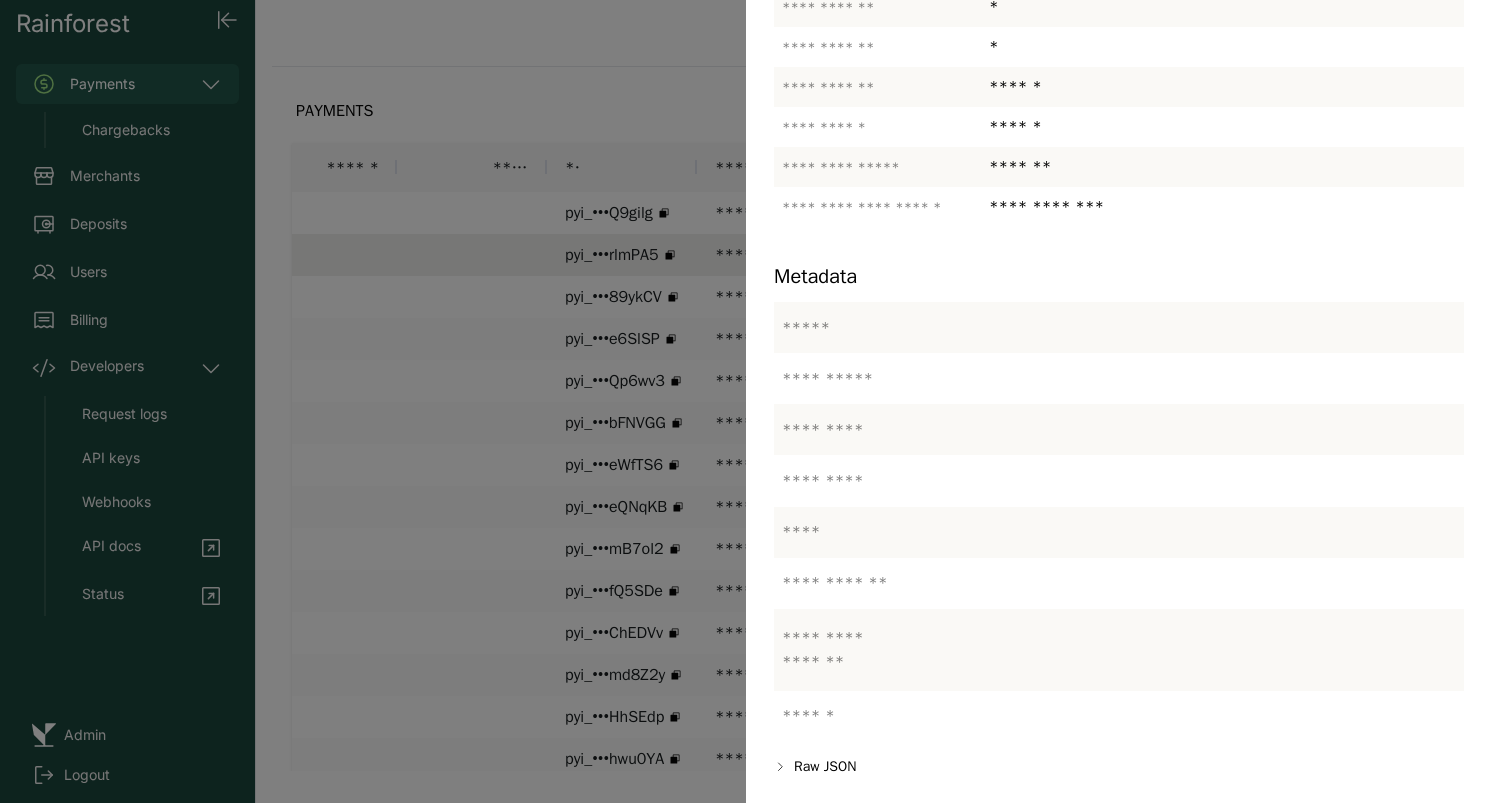 click at bounding box center [746, 401] 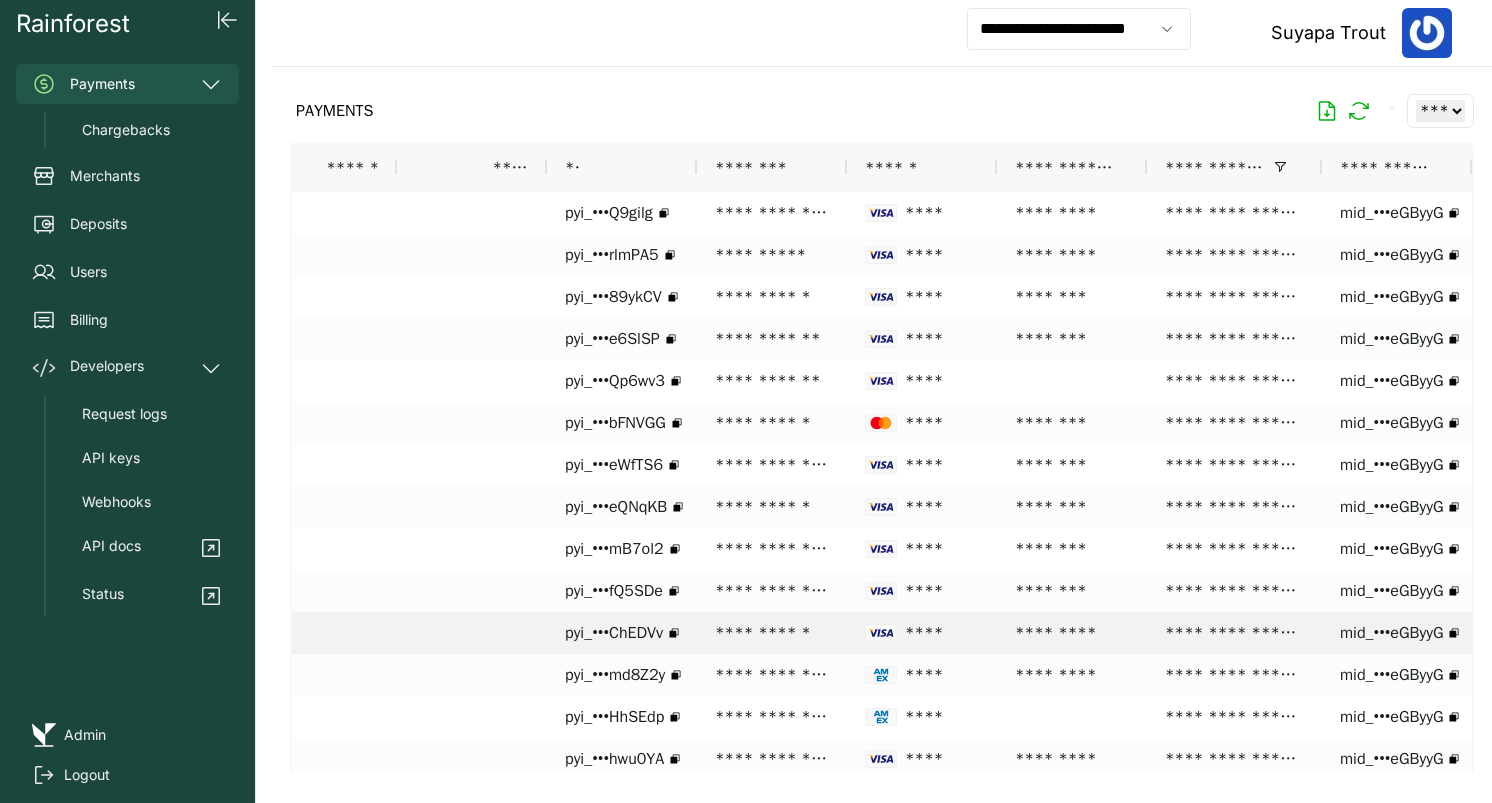 click on "*********" at bounding box center (1072, 633) 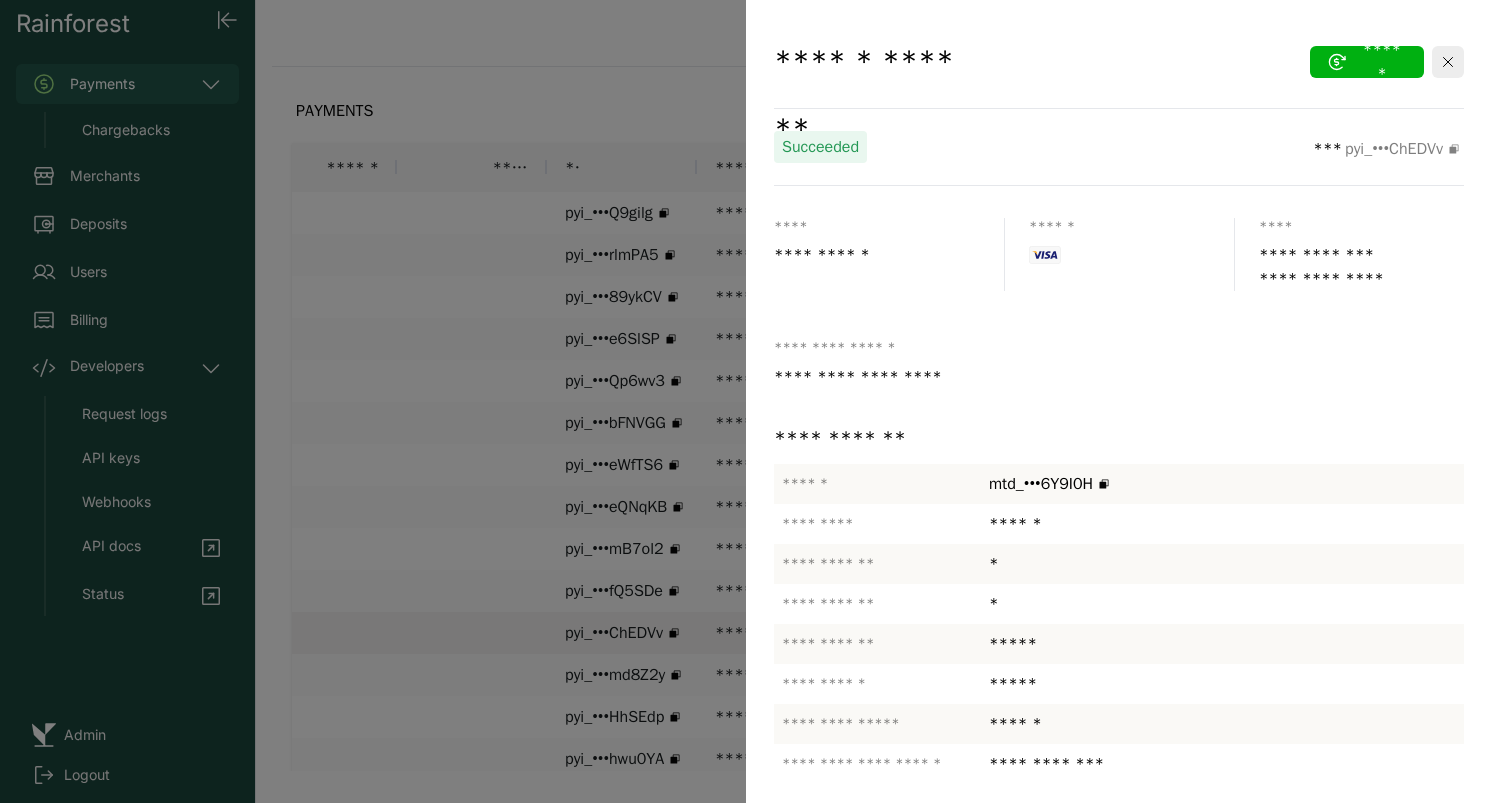 scroll, scrollTop: 485, scrollLeft: 0, axis: vertical 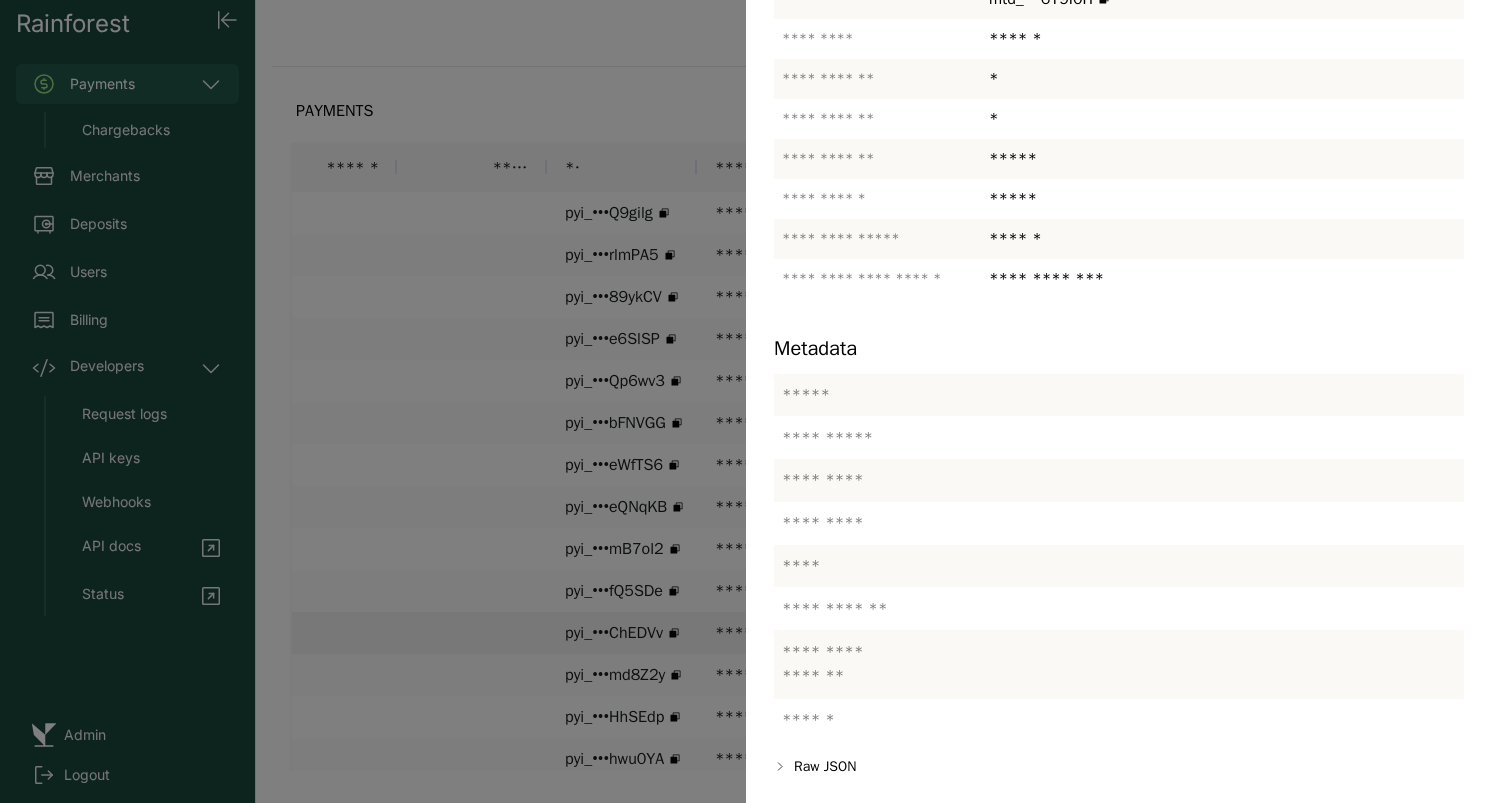 click at bounding box center (746, 401) 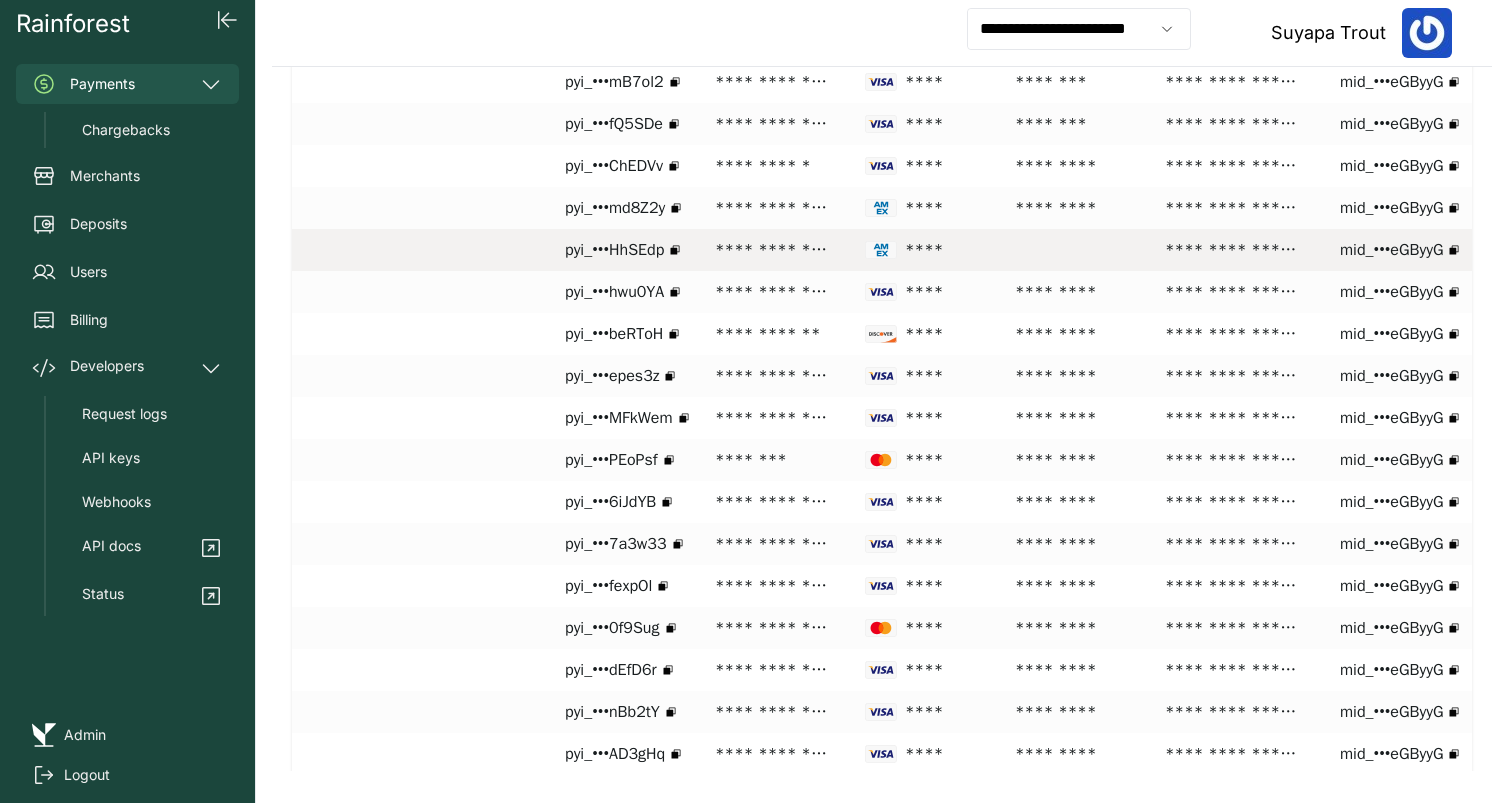 scroll, scrollTop: 981, scrollLeft: 0, axis: vertical 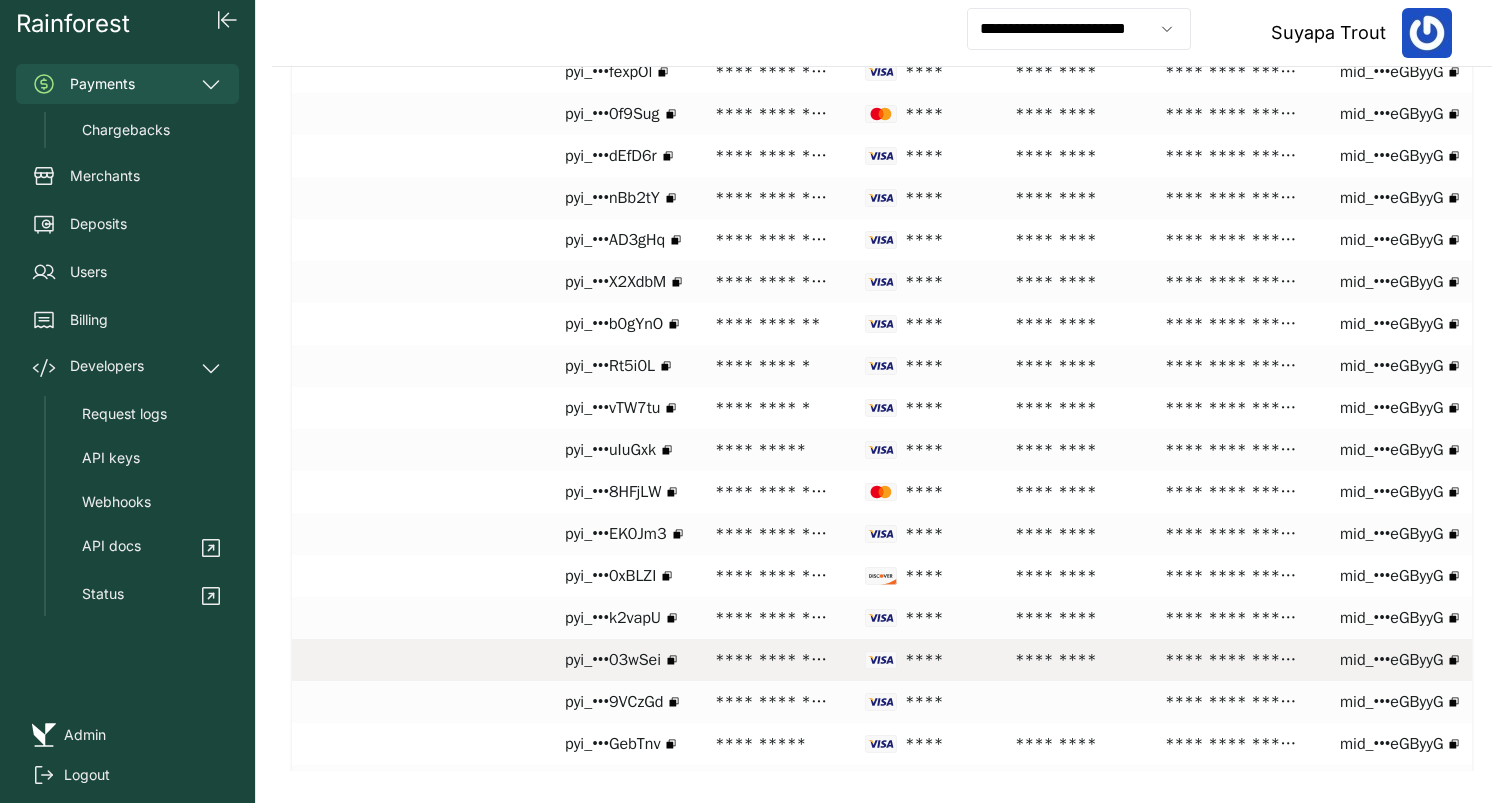 click on "*********" at bounding box center (1072, 660) 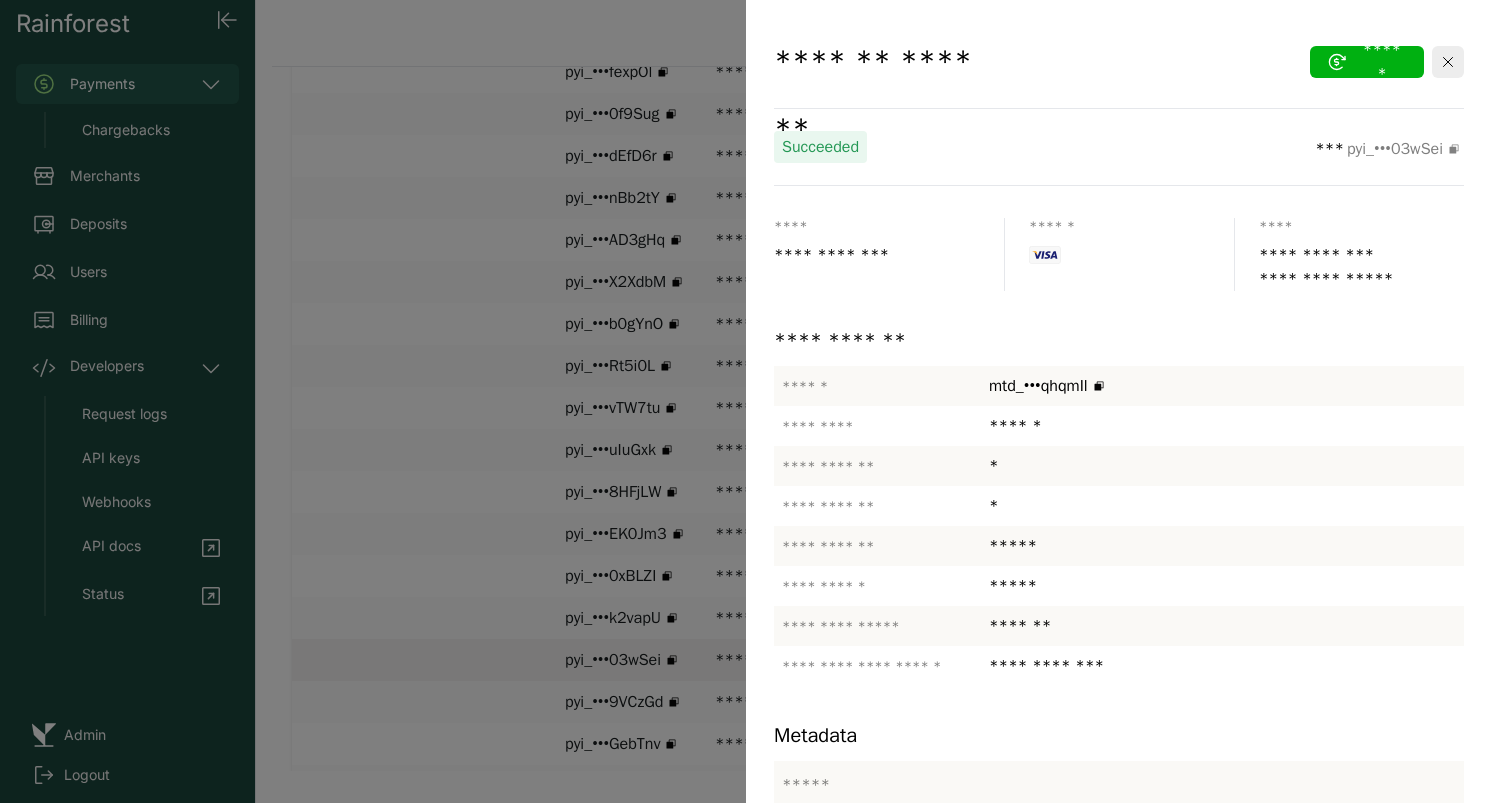 scroll, scrollTop: 435, scrollLeft: 0, axis: vertical 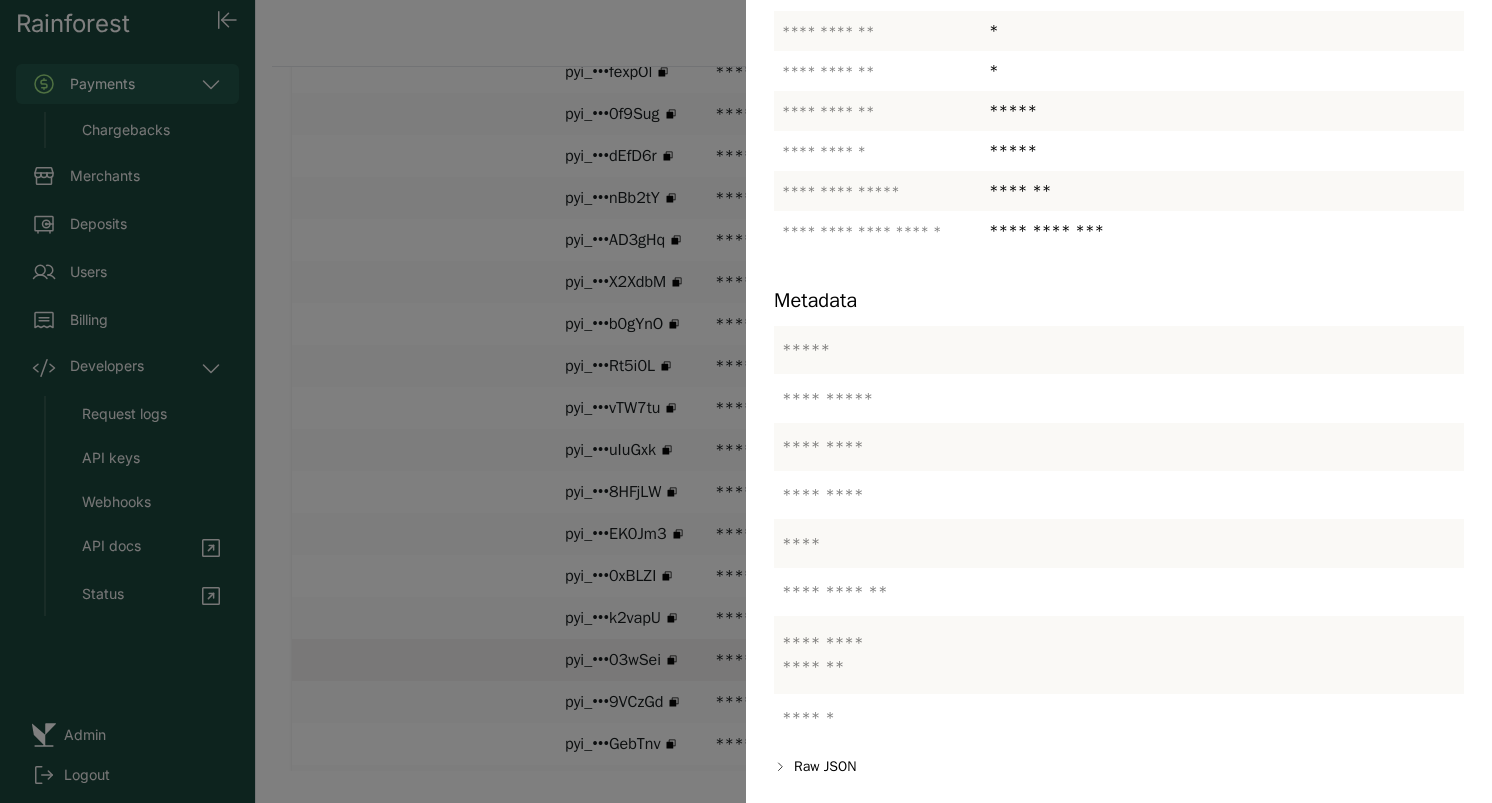 click at bounding box center [746, 401] 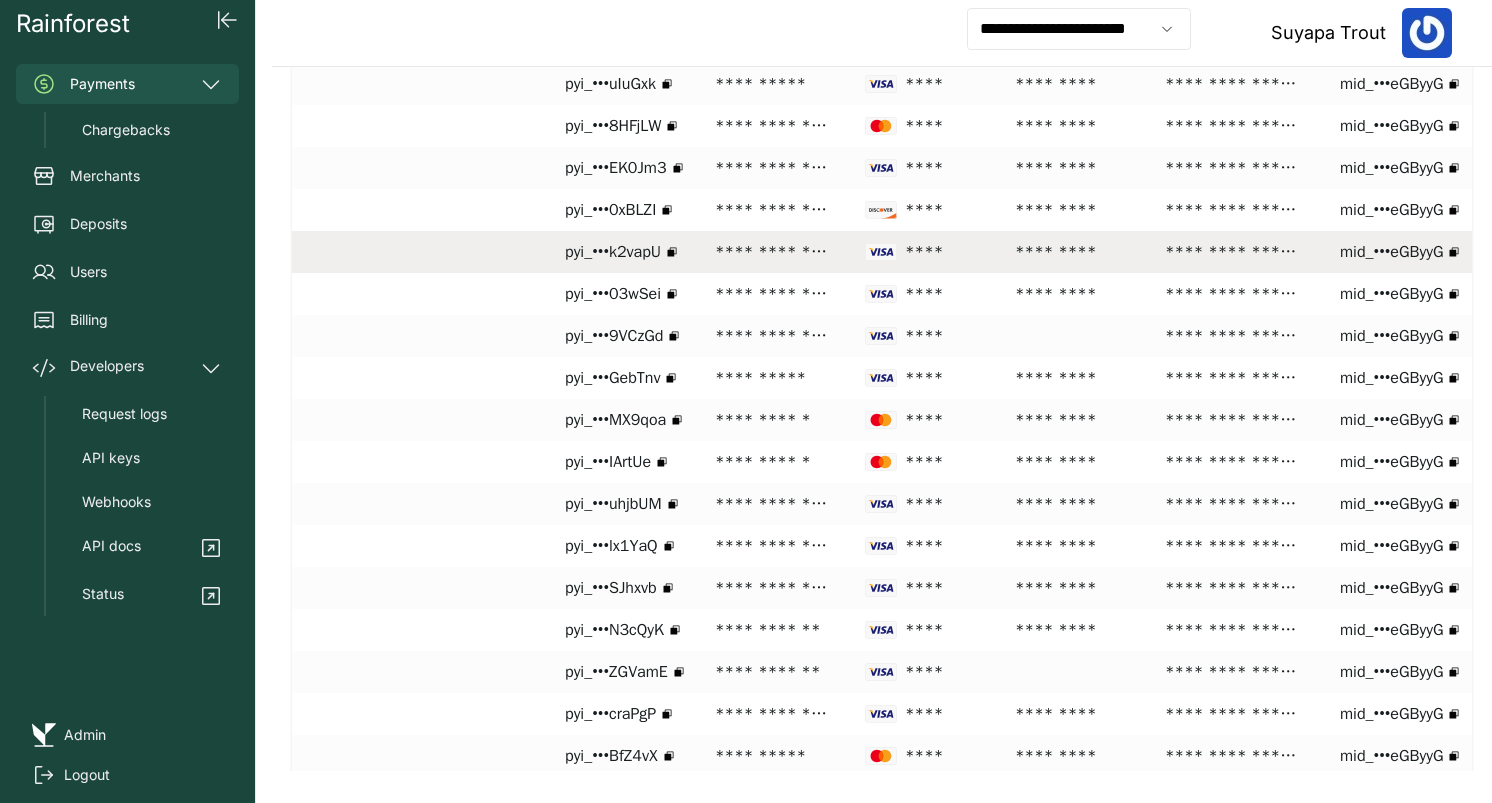 scroll, scrollTop: 1649, scrollLeft: 0, axis: vertical 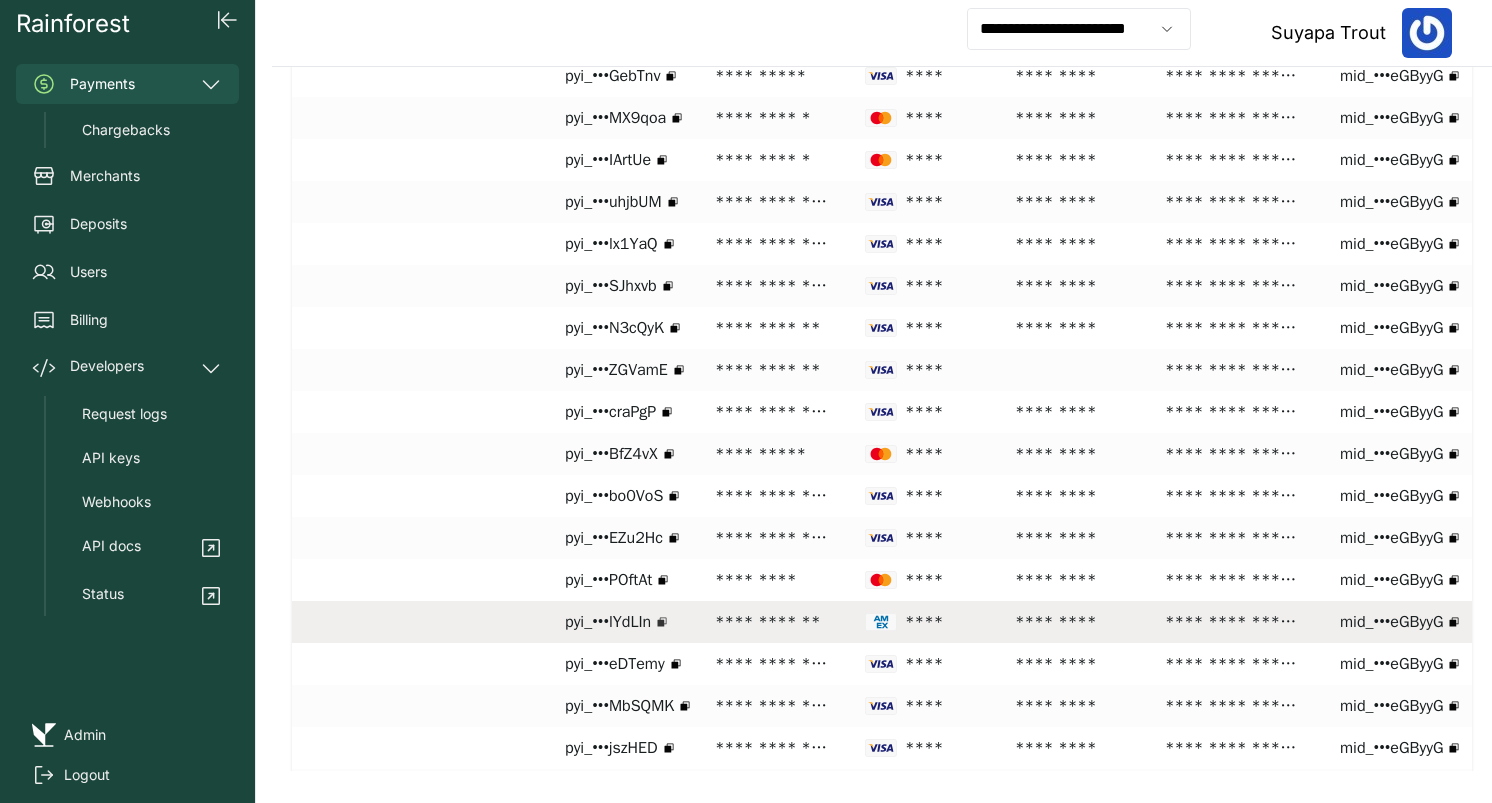 click 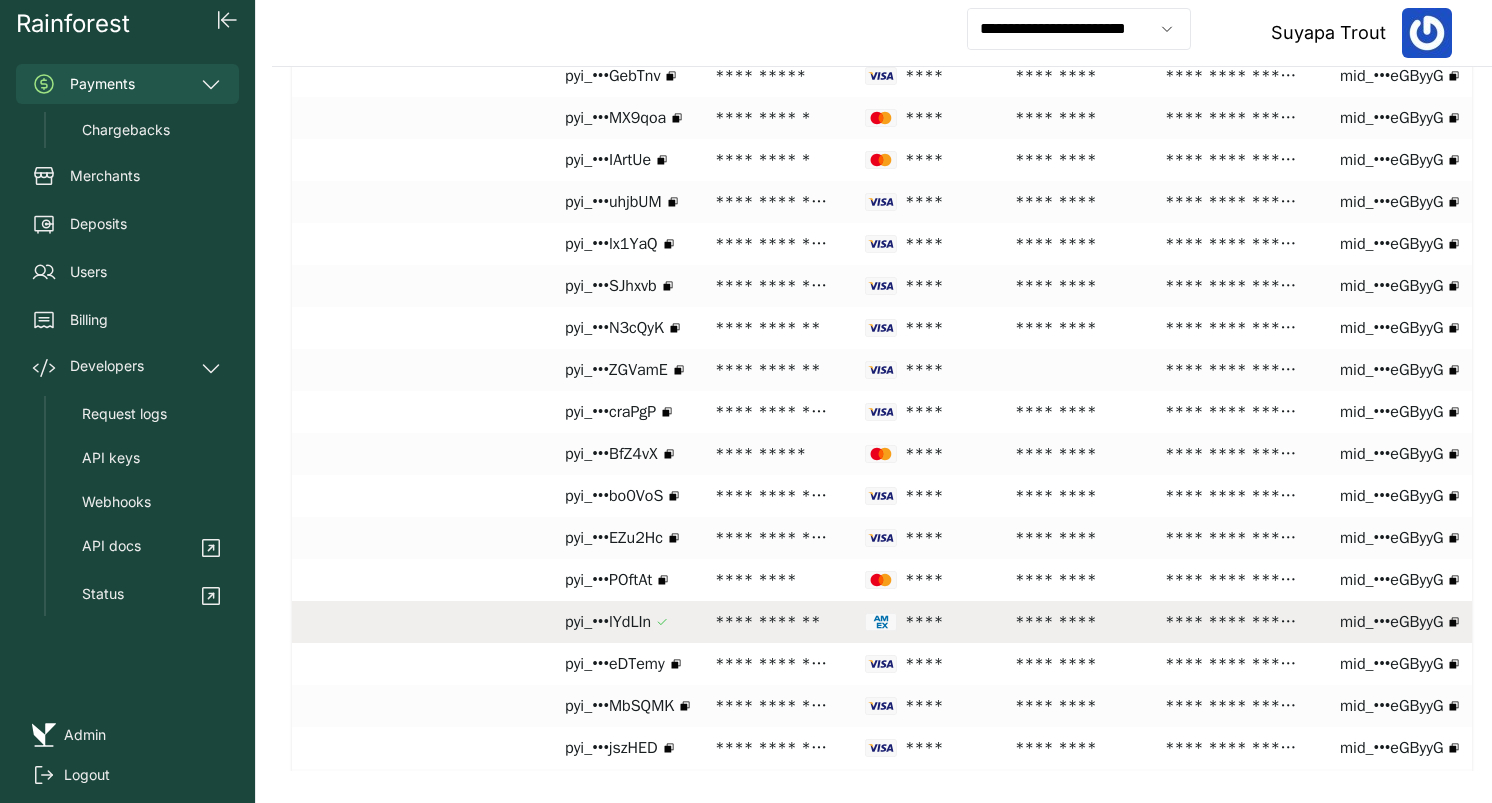 click on "**********" at bounding box center (772, 622) 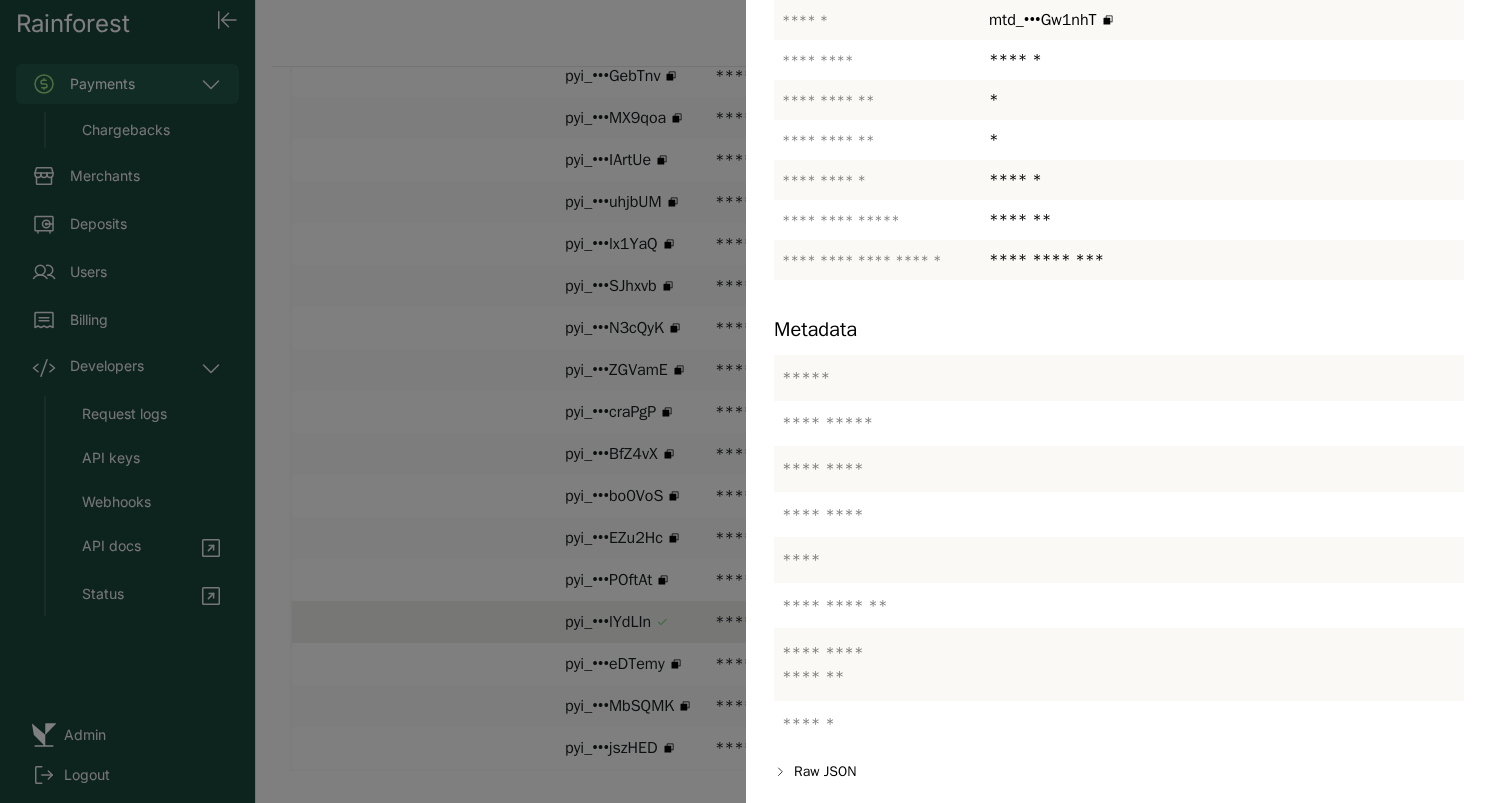 scroll, scrollTop: 371, scrollLeft: 0, axis: vertical 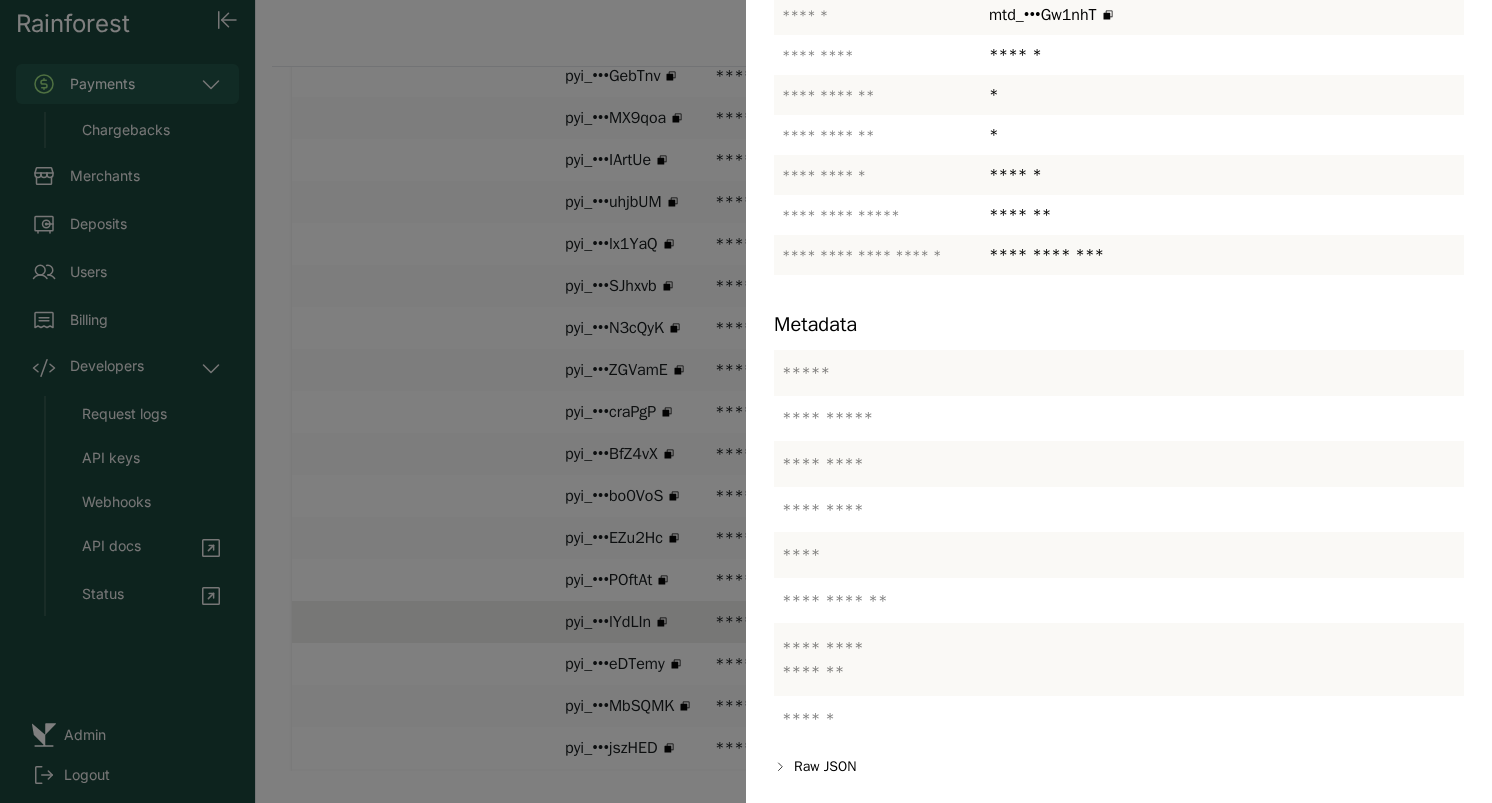 click at bounding box center [746, 401] 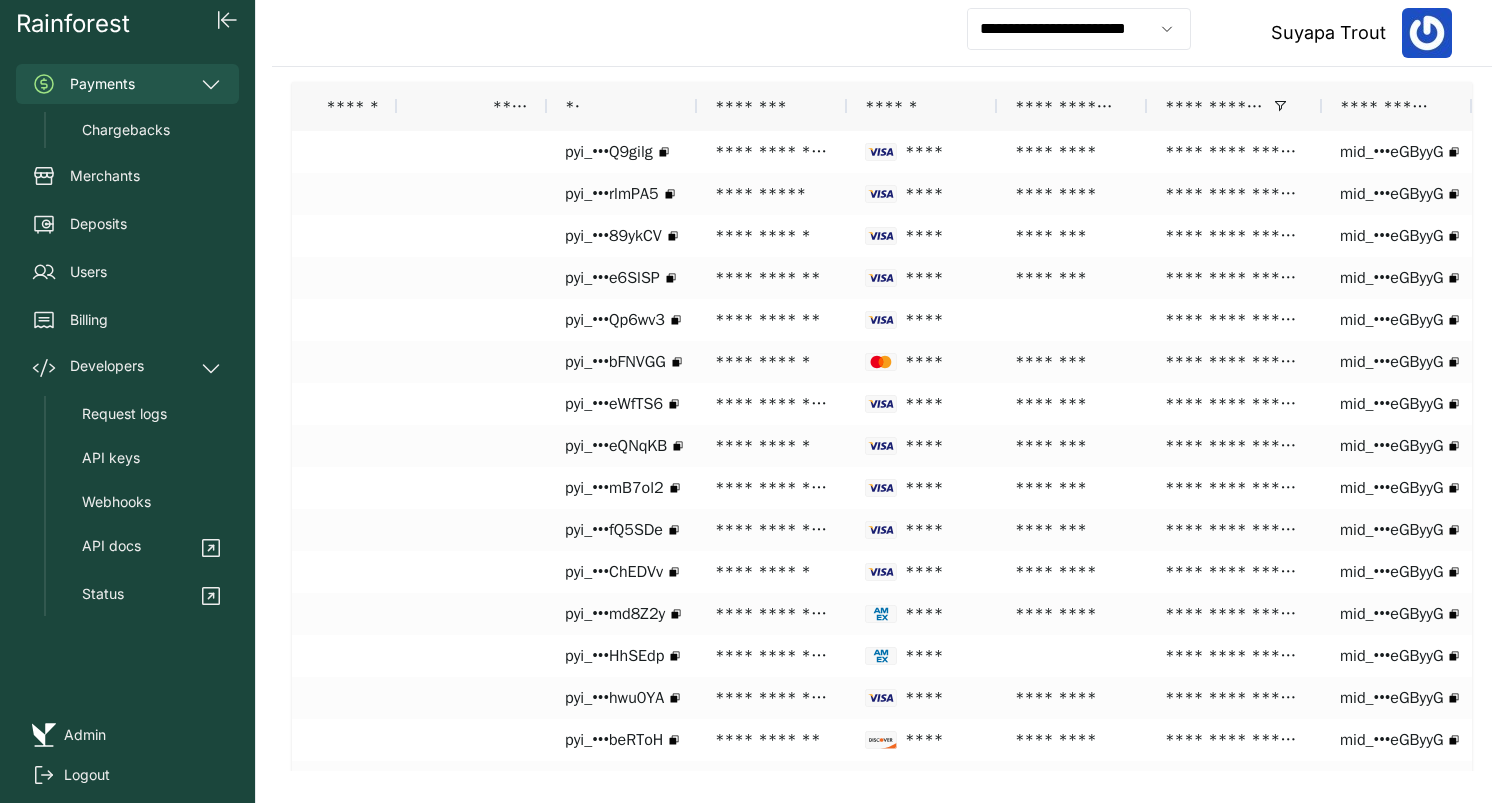 scroll, scrollTop: 0, scrollLeft: 0, axis: both 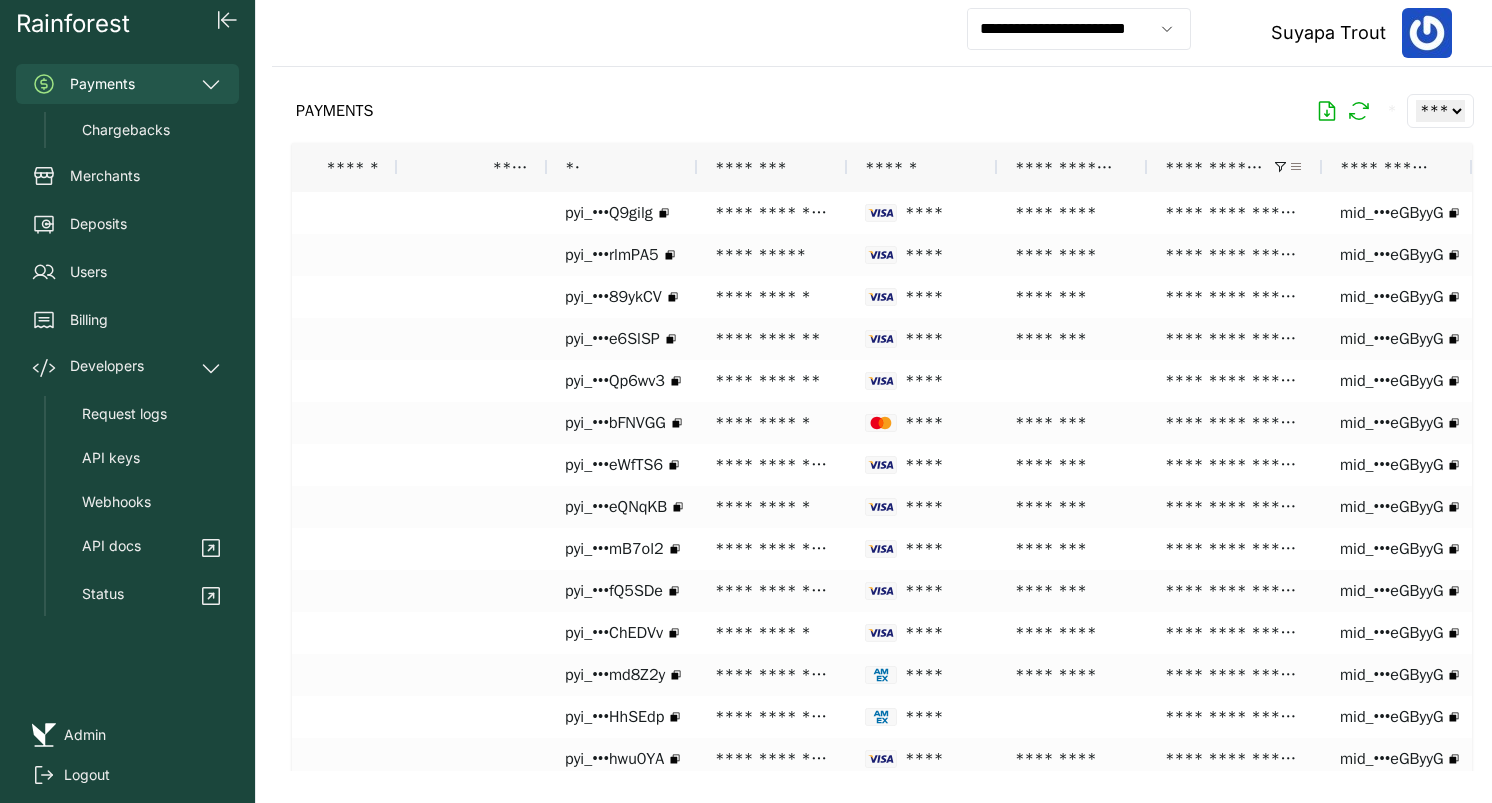 click at bounding box center [1296, 167] 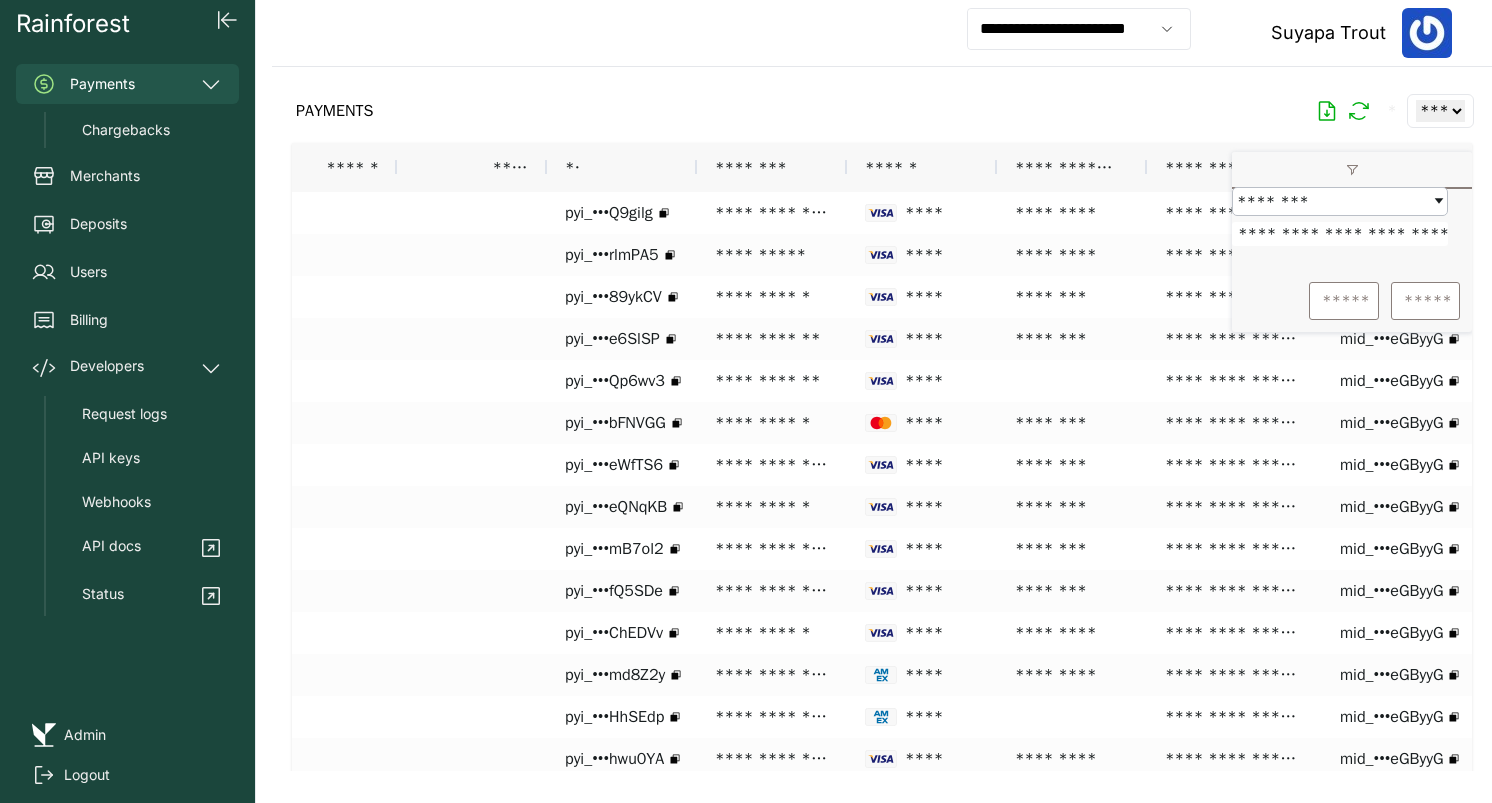 scroll, scrollTop: 0, scrollLeft: 12, axis: horizontal 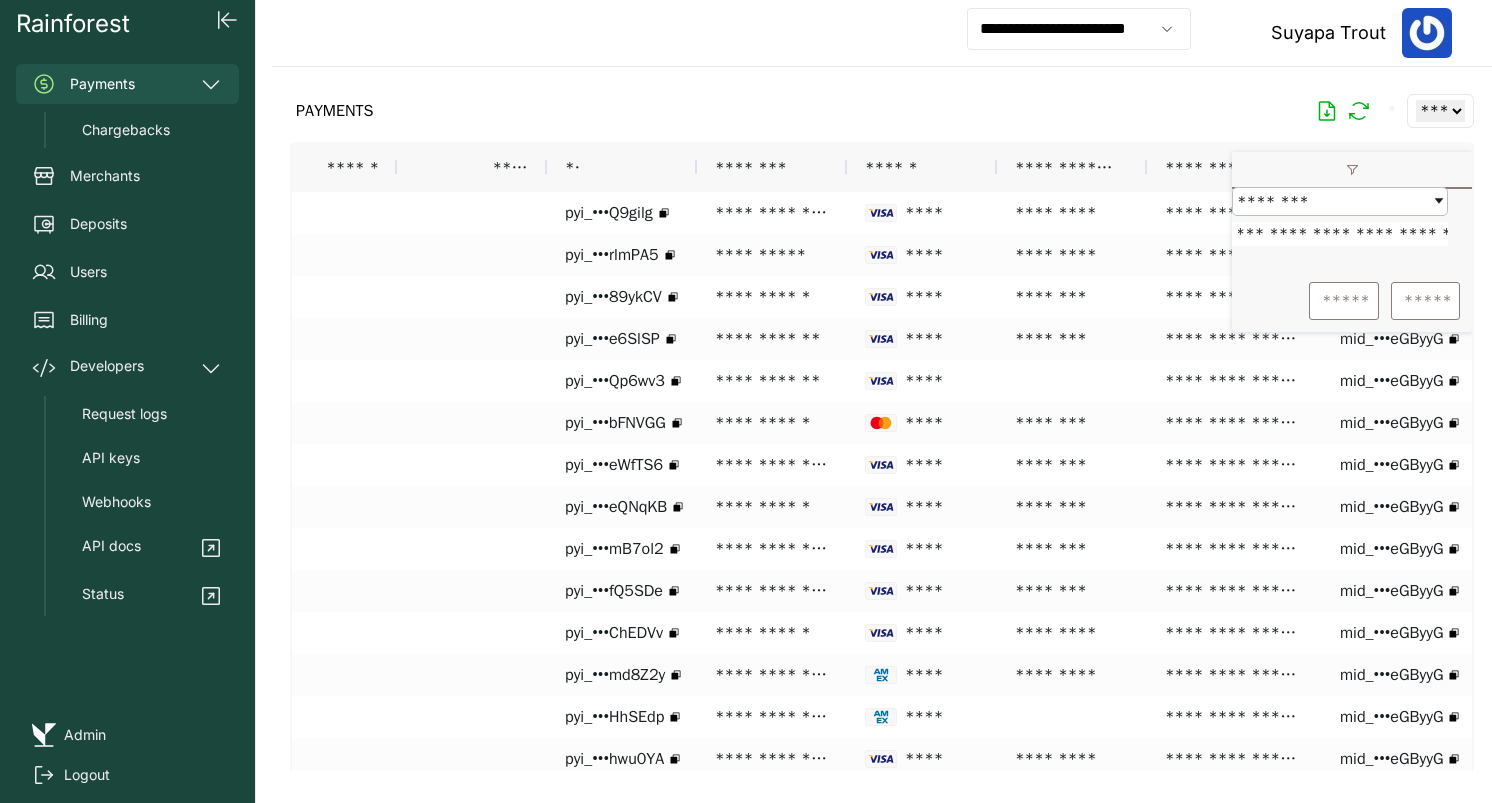 click on "**********" at bounding box center [1340, 234] 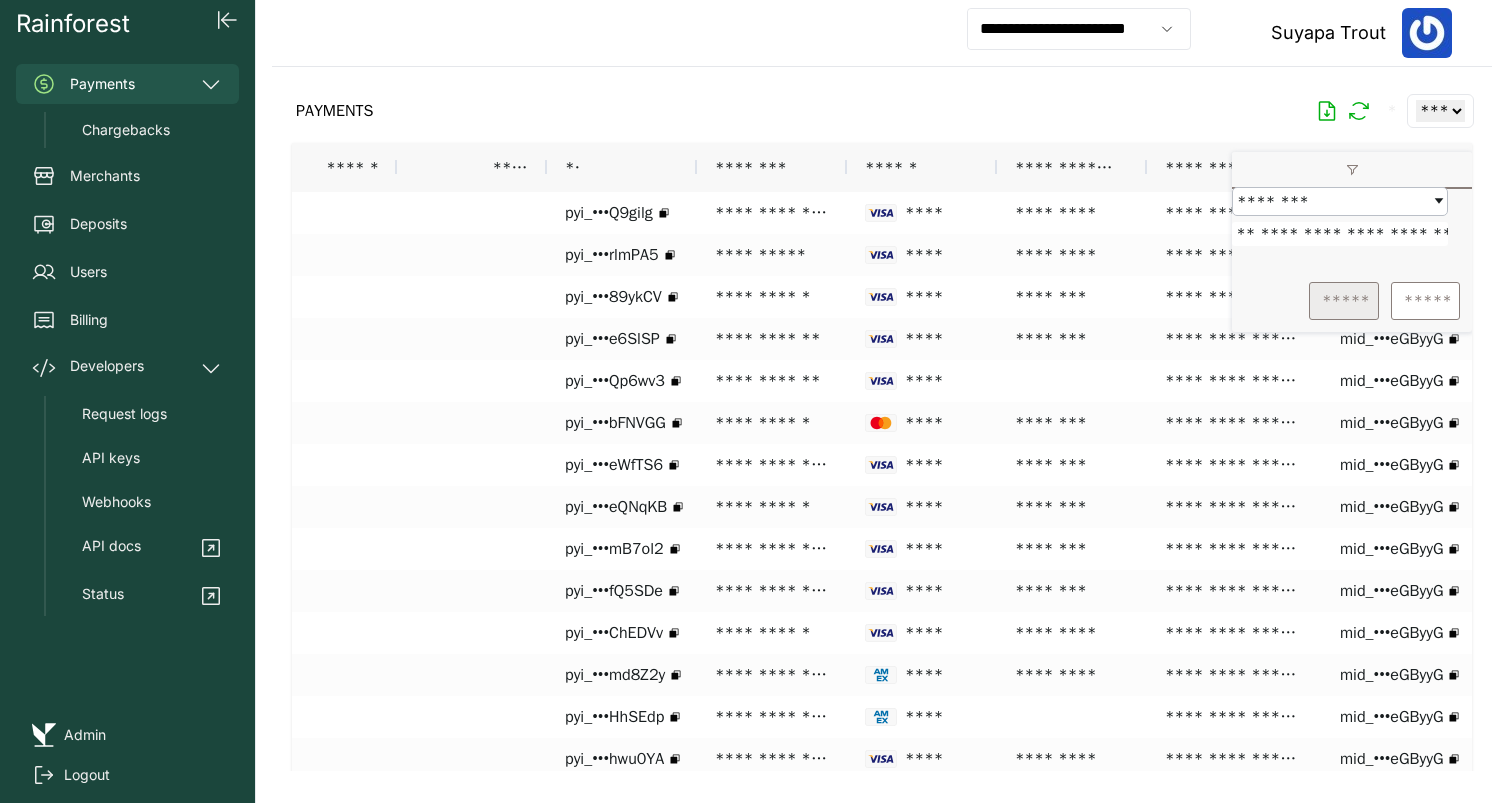 type on "**********" 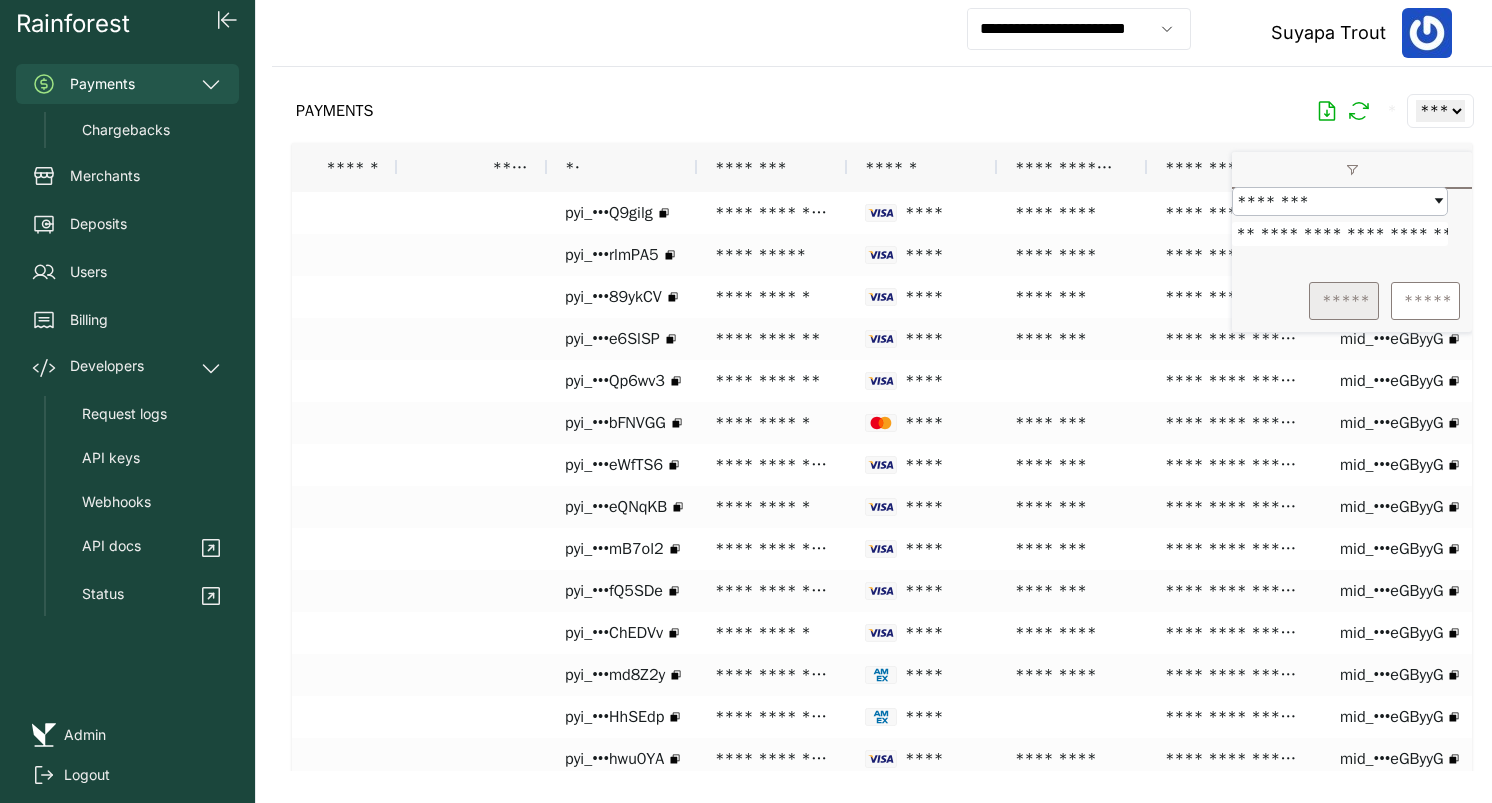 scroll, scrollTop: 0, scrollLeft: 0, axis: both 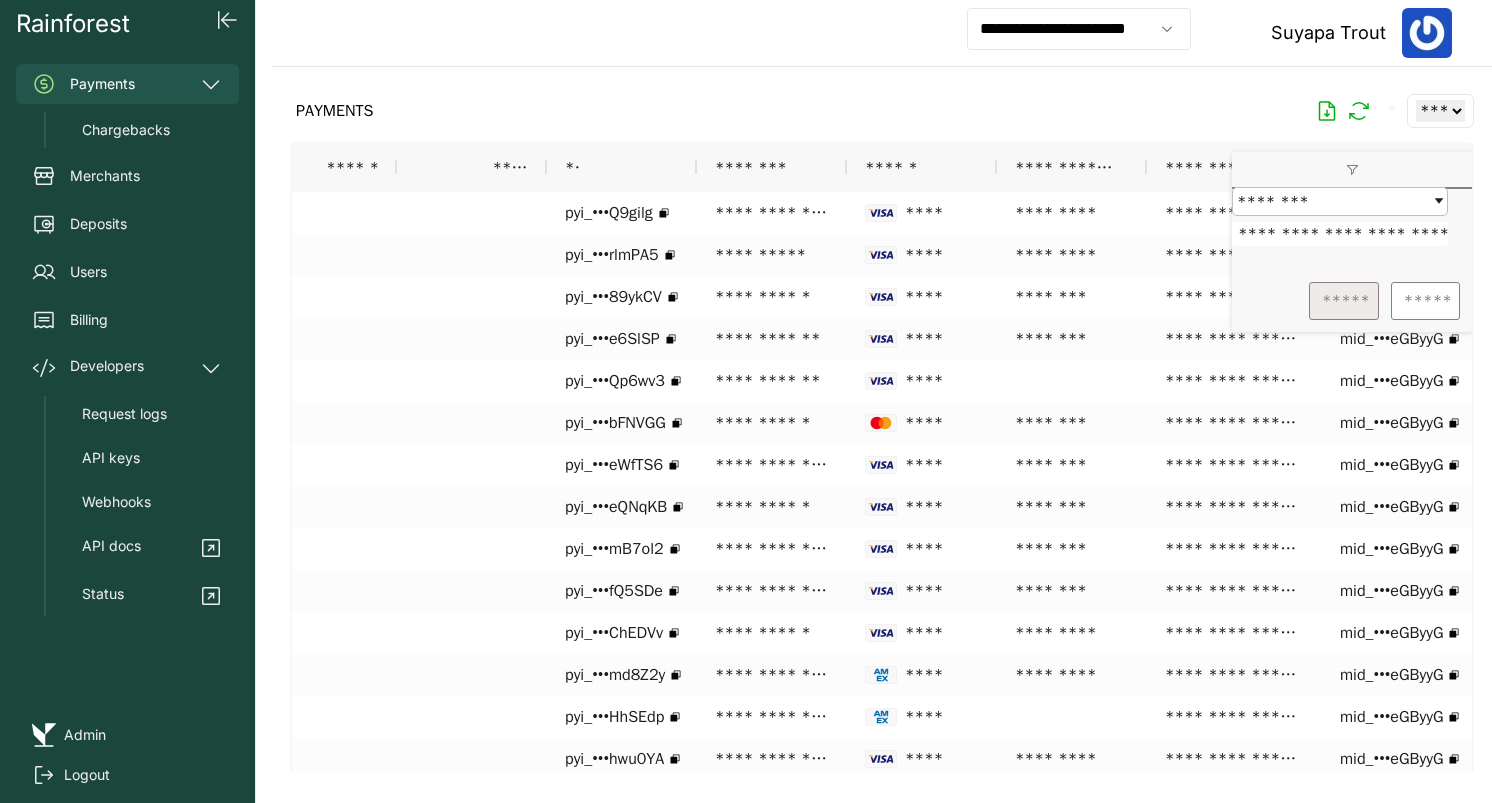 click on "*****" at bounding box center (1344, 301) 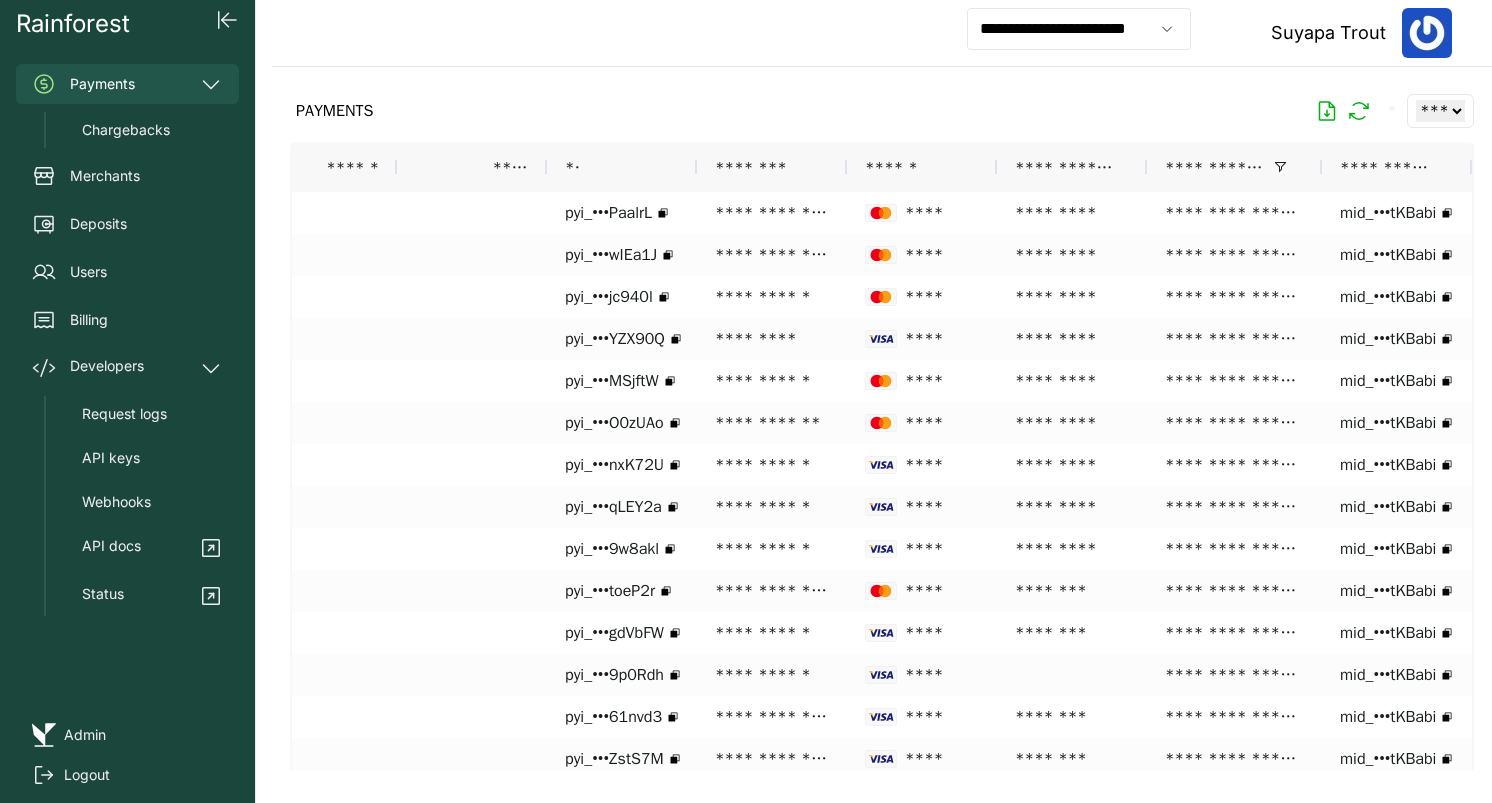 click at bounding box center [882, 419] 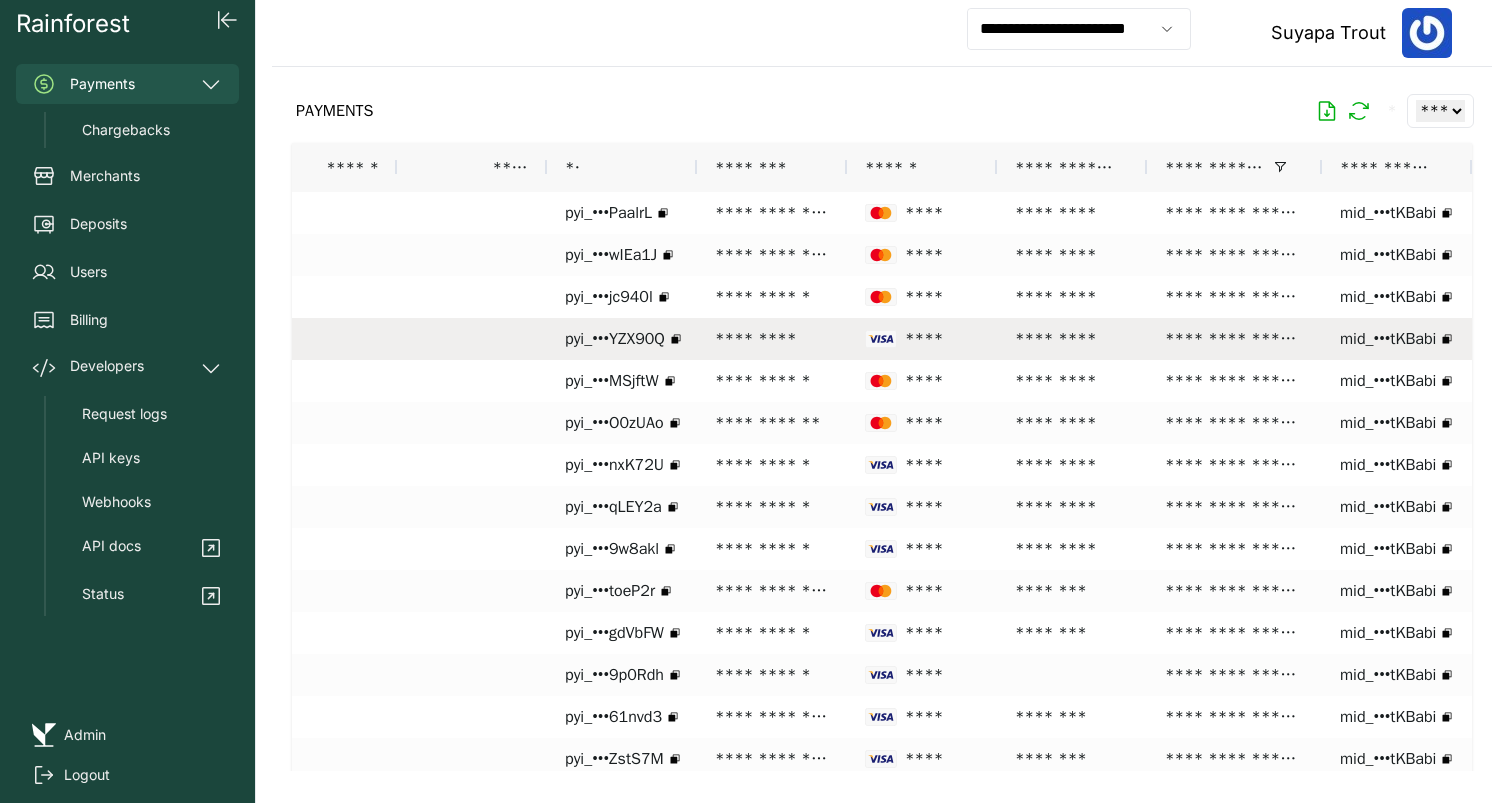 click on "*********" at bounding box center [1072, 339] 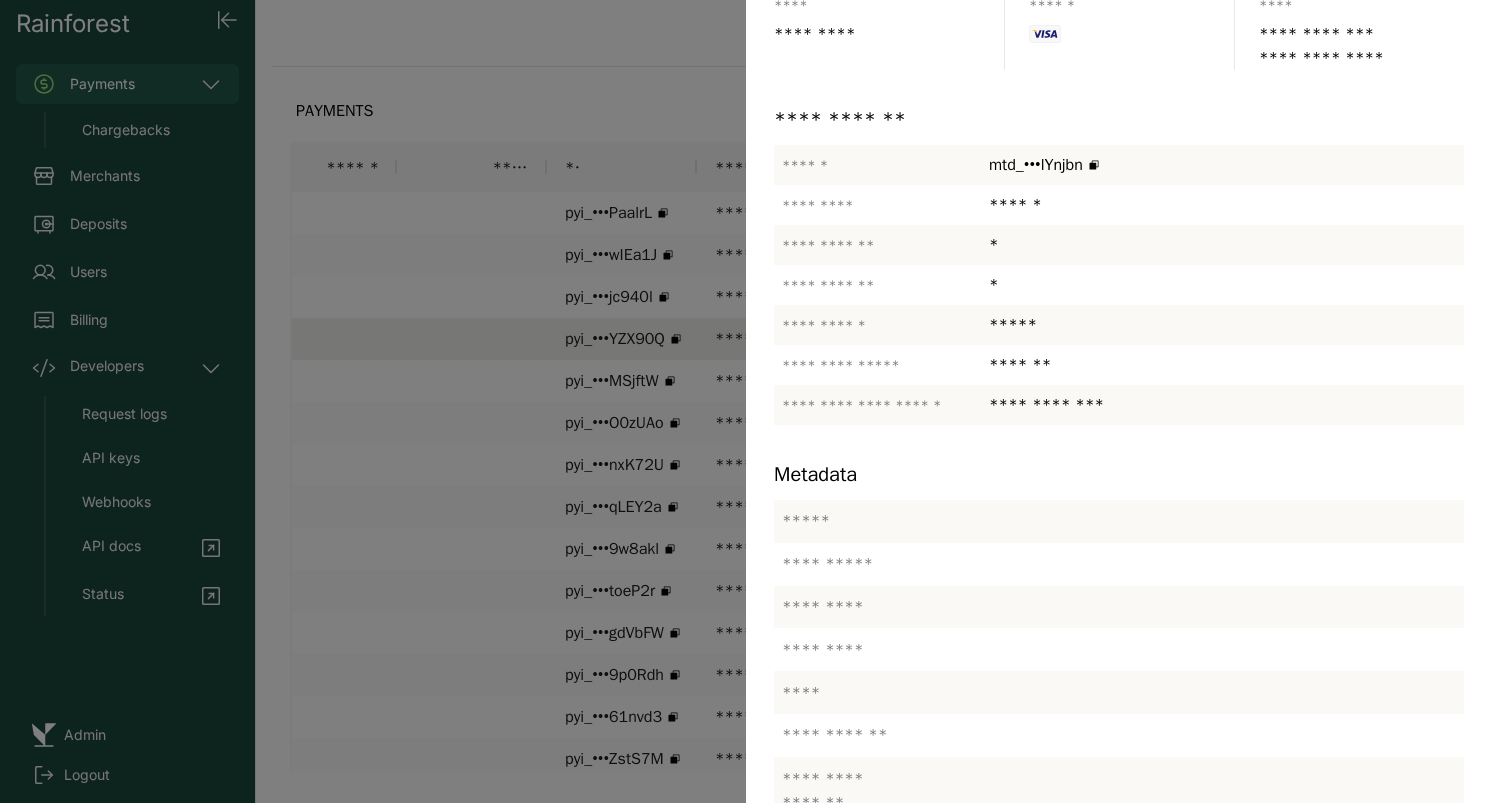 scroll, scrollTop: 347, scrollLeft: 0, axis: vertical 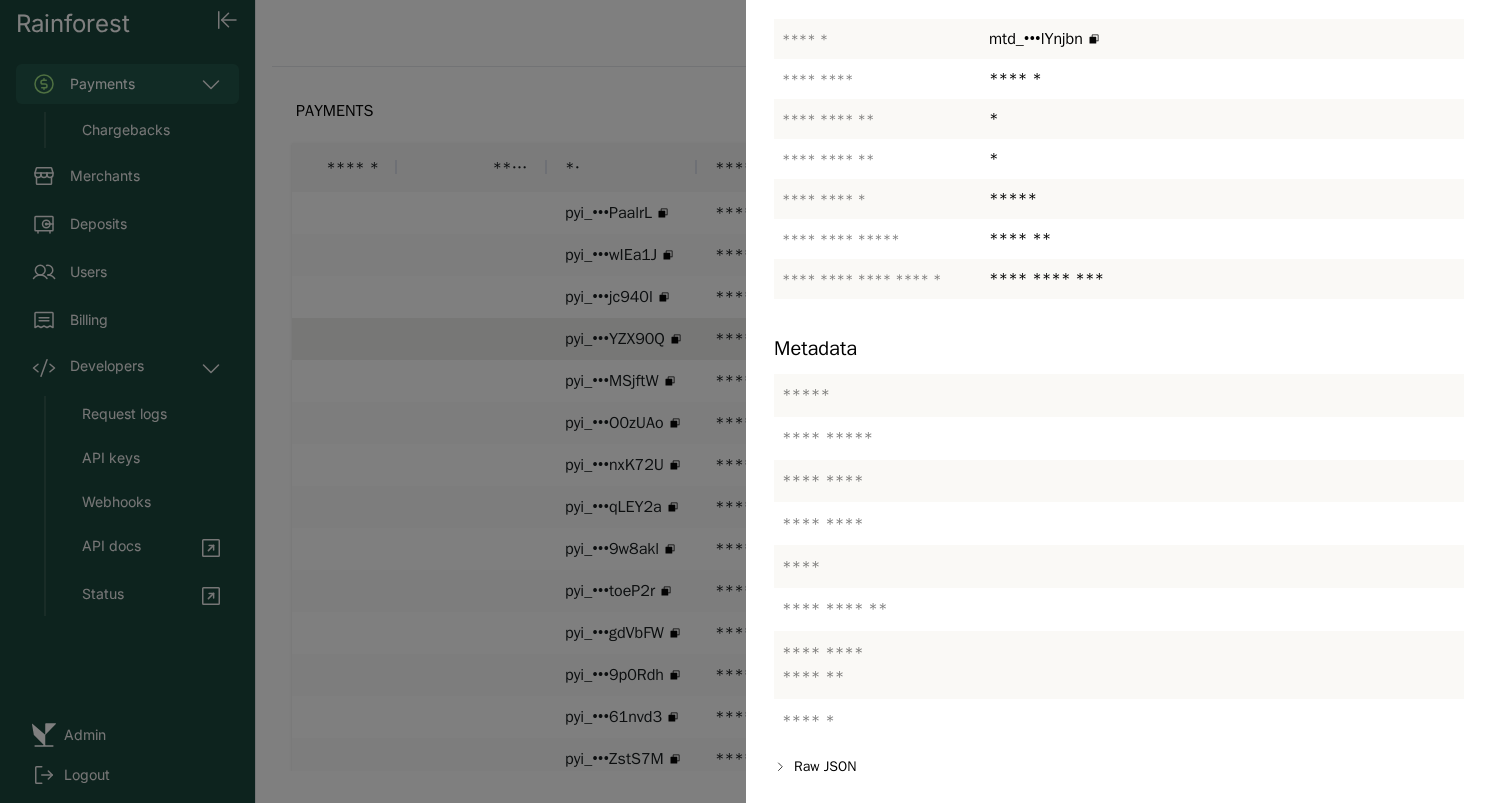click at bounding box center (746, 401) 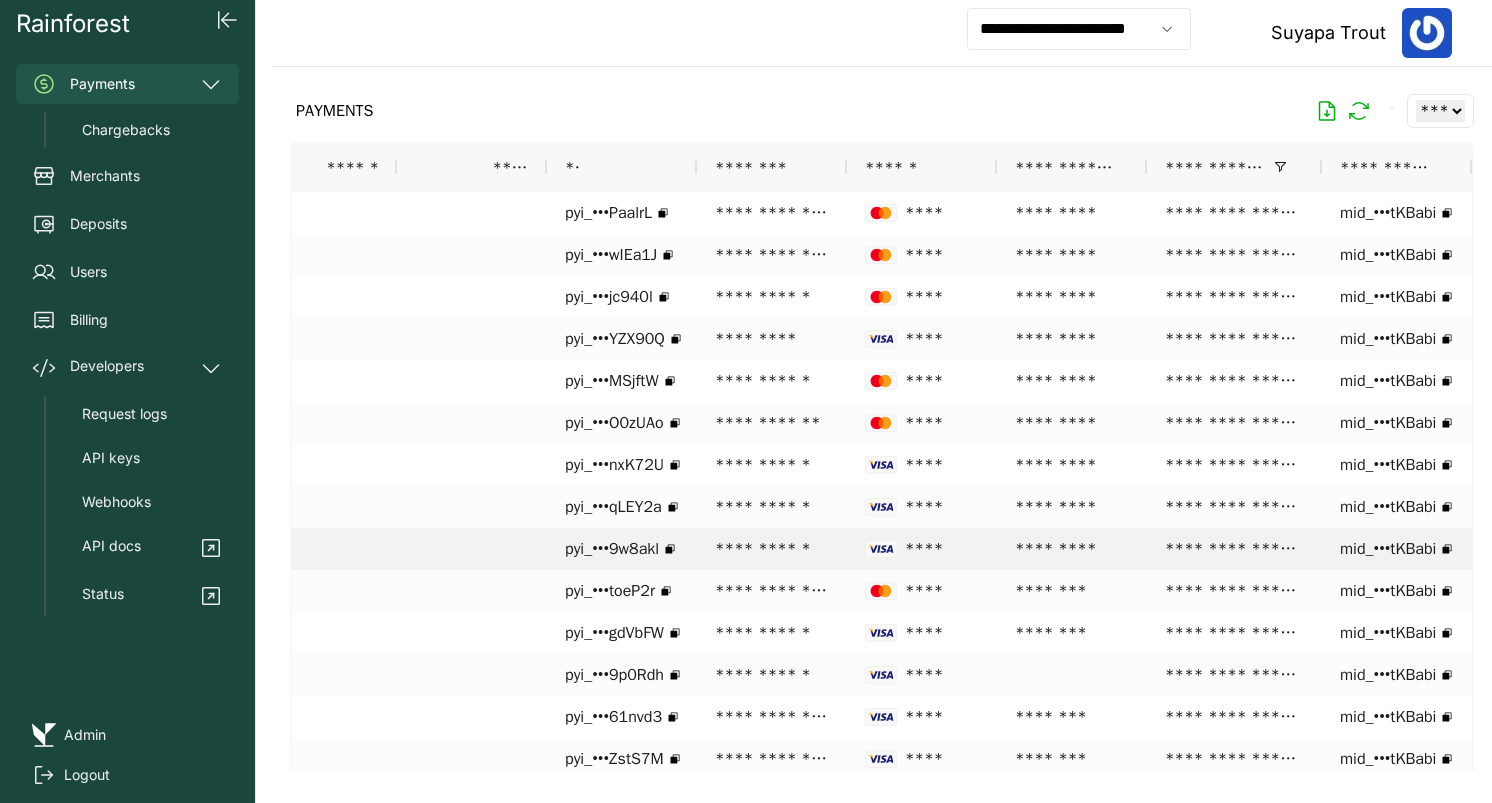 click on "*********" at bounding box center [1072, 549] 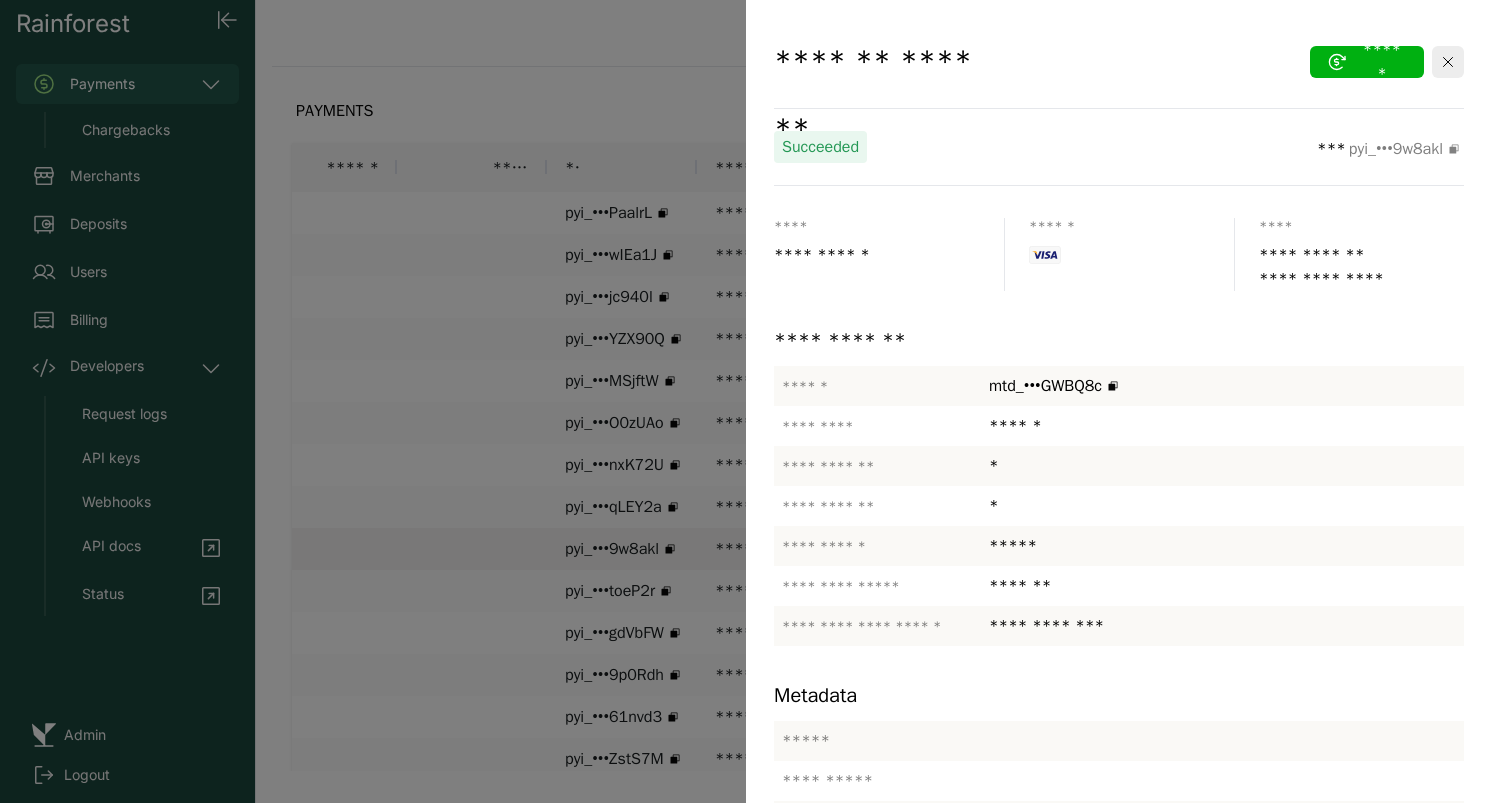scroll, scrollTop: 323, scrollLeft: 0, axis: vertical 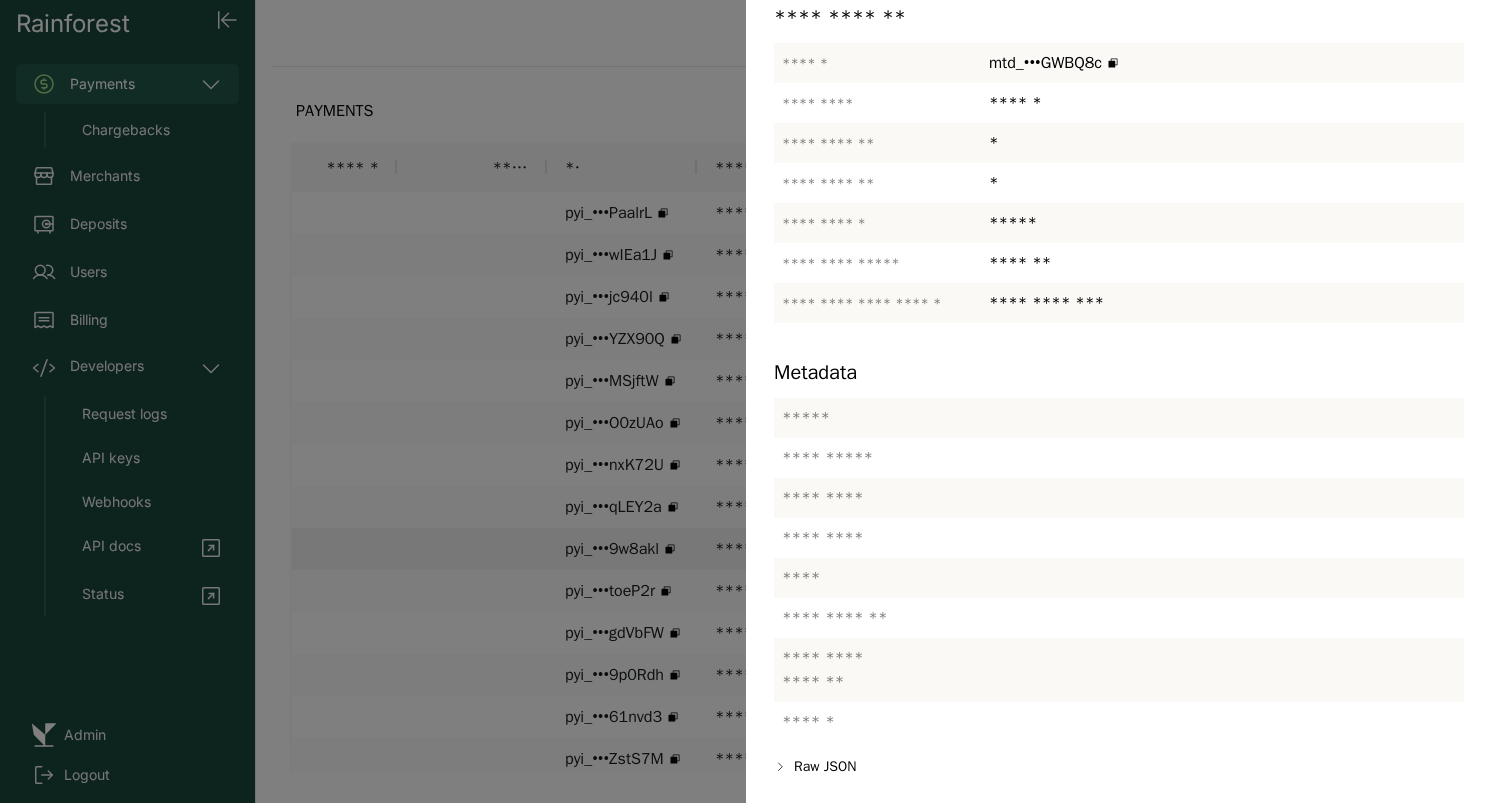 click at bounding box center (746, 401) 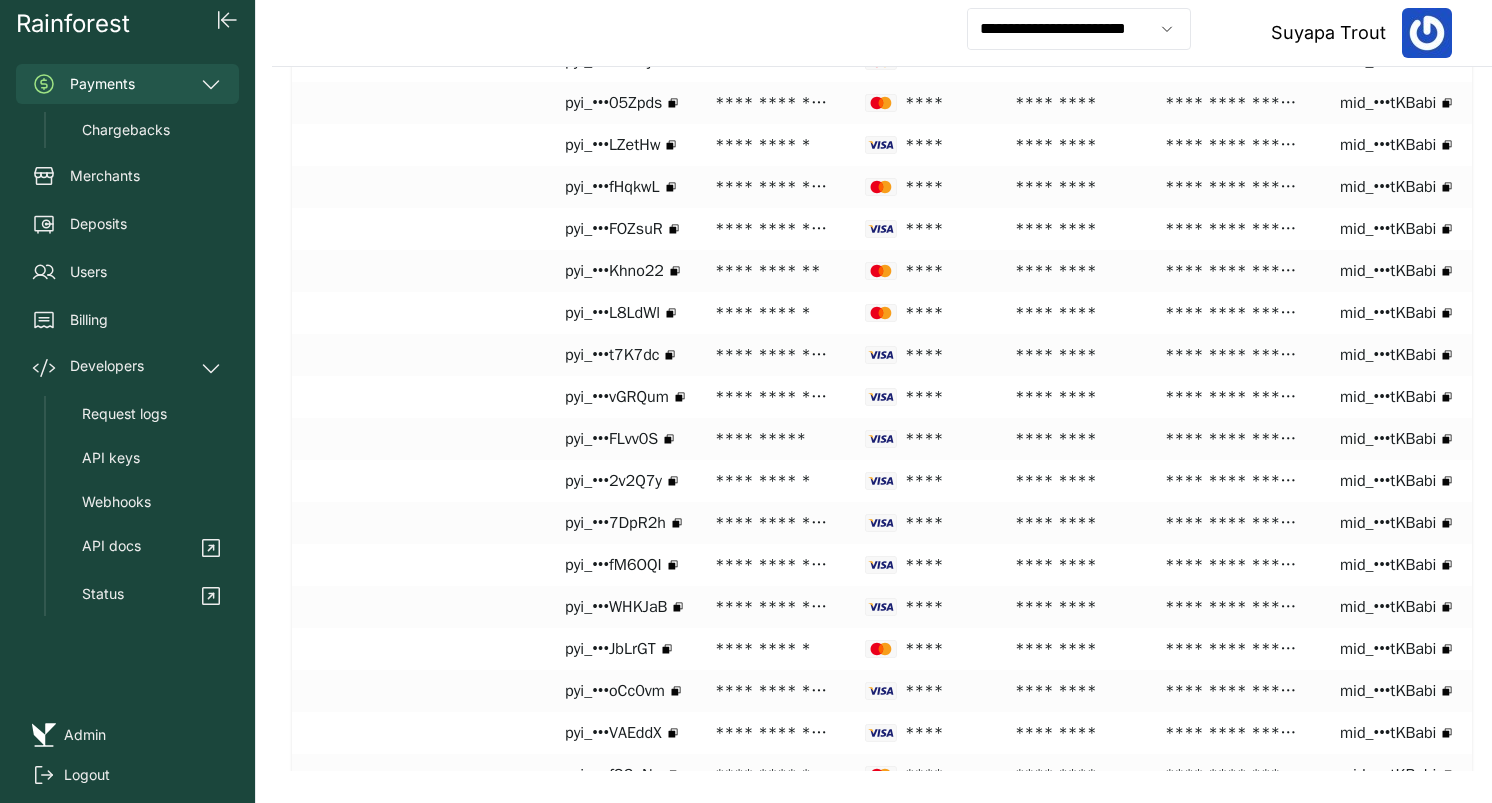 scroll, scrollTop: 2192, scrollLeft: 0, axis: vertical 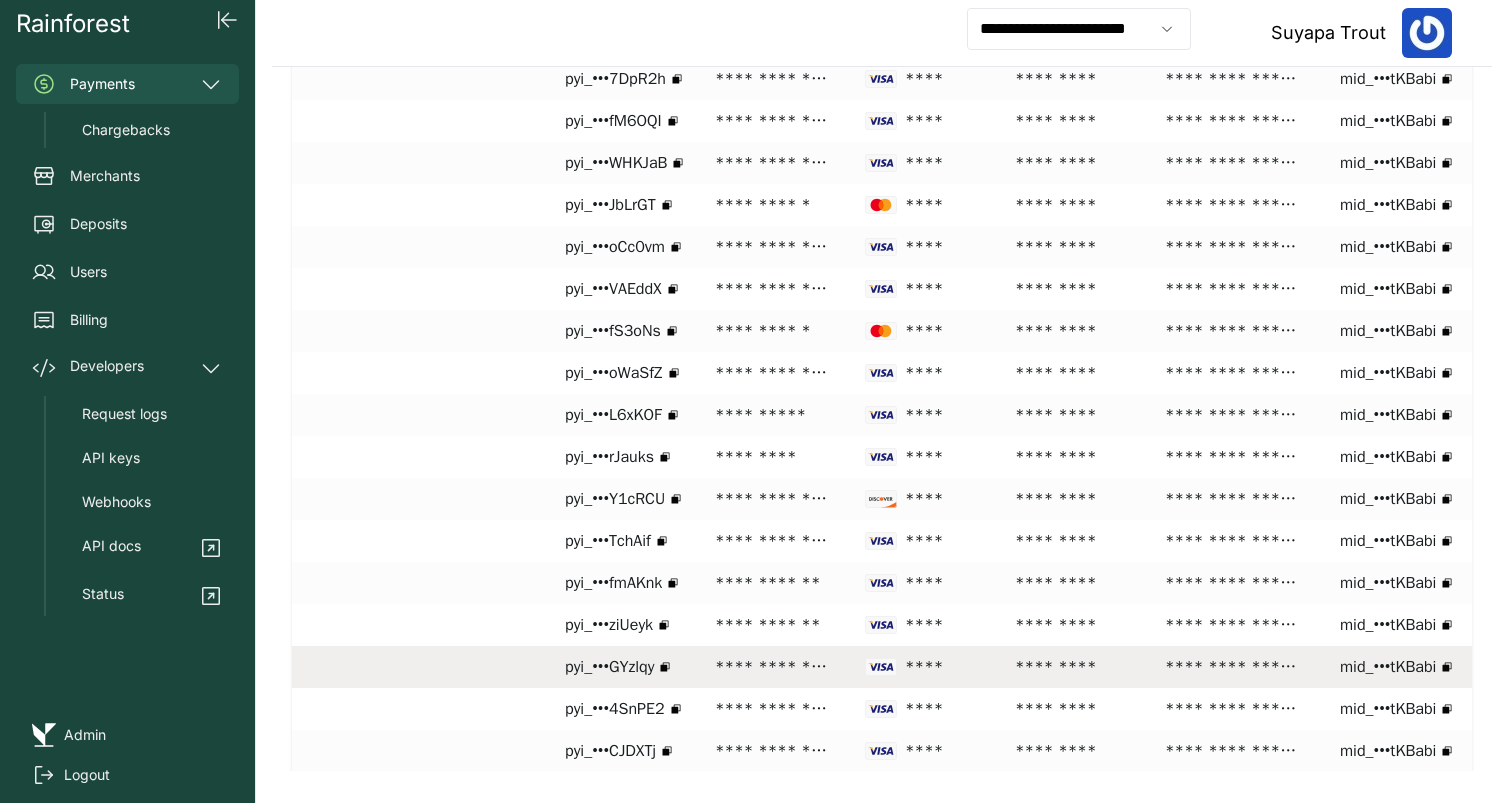 click on "*********" at bounding box center (1072, 667) 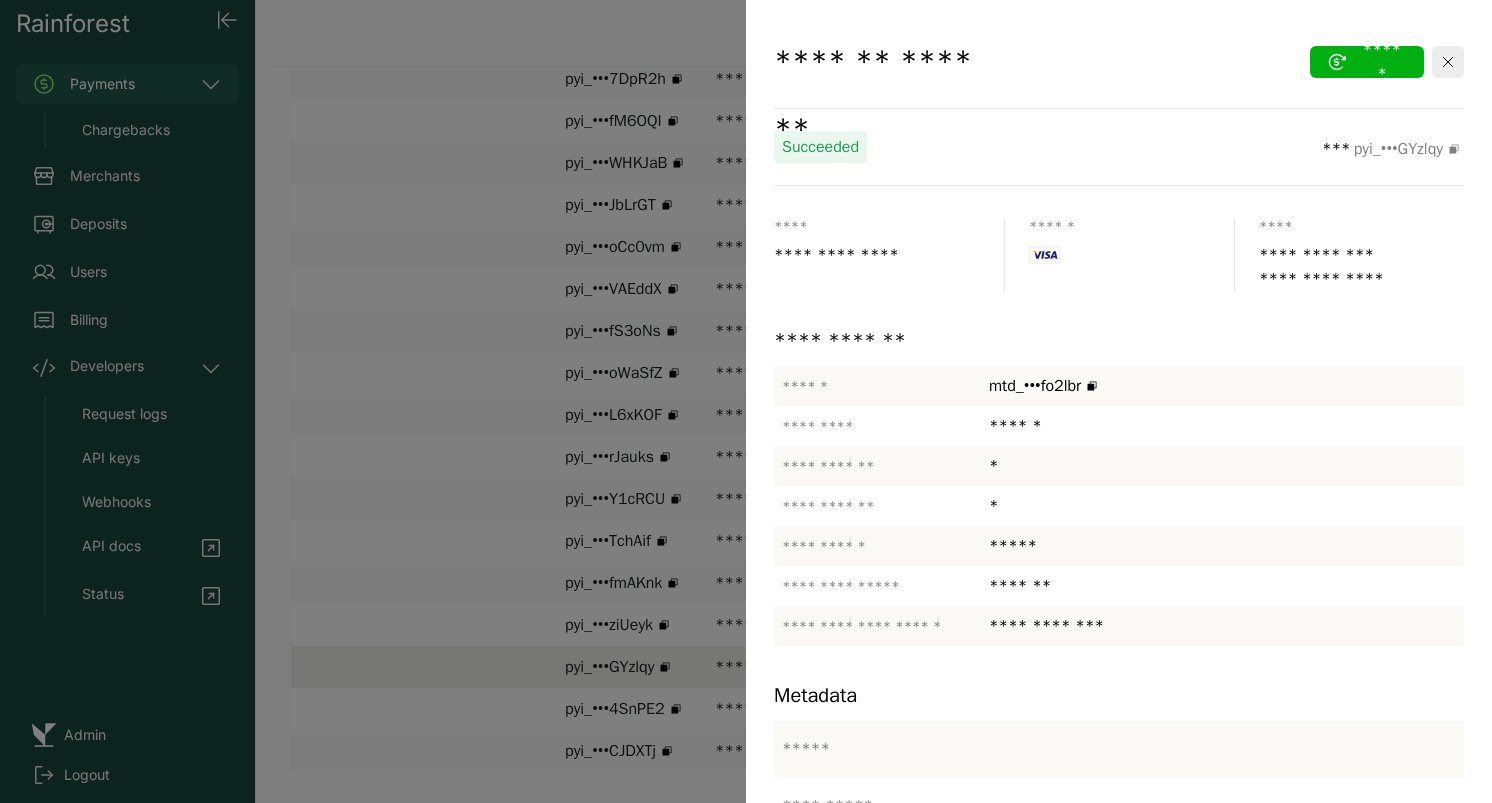 scroll, scrollTop: 467, scrollLeft: 0, axis: vertical 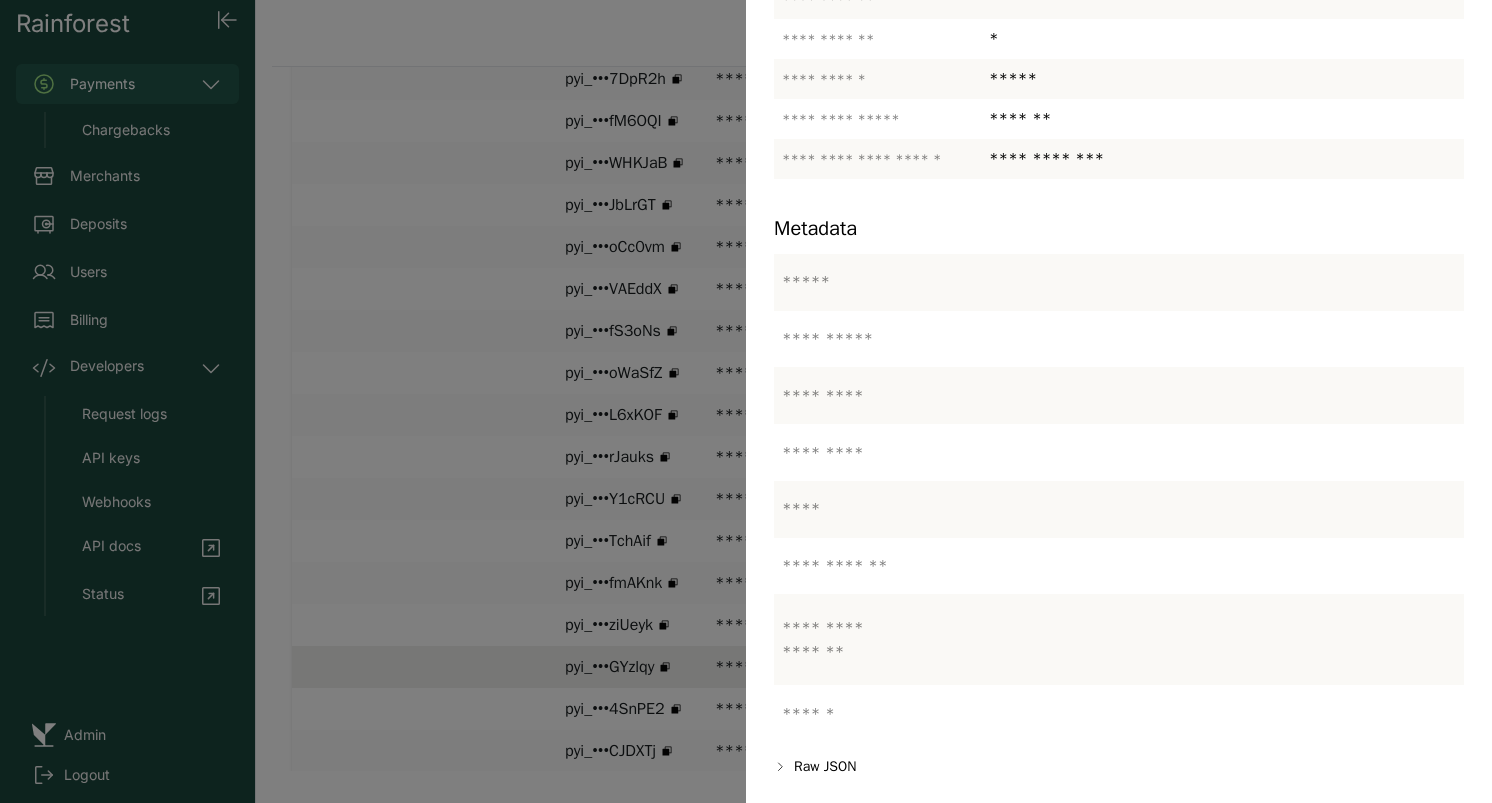 click at bounding box center [746, 401] 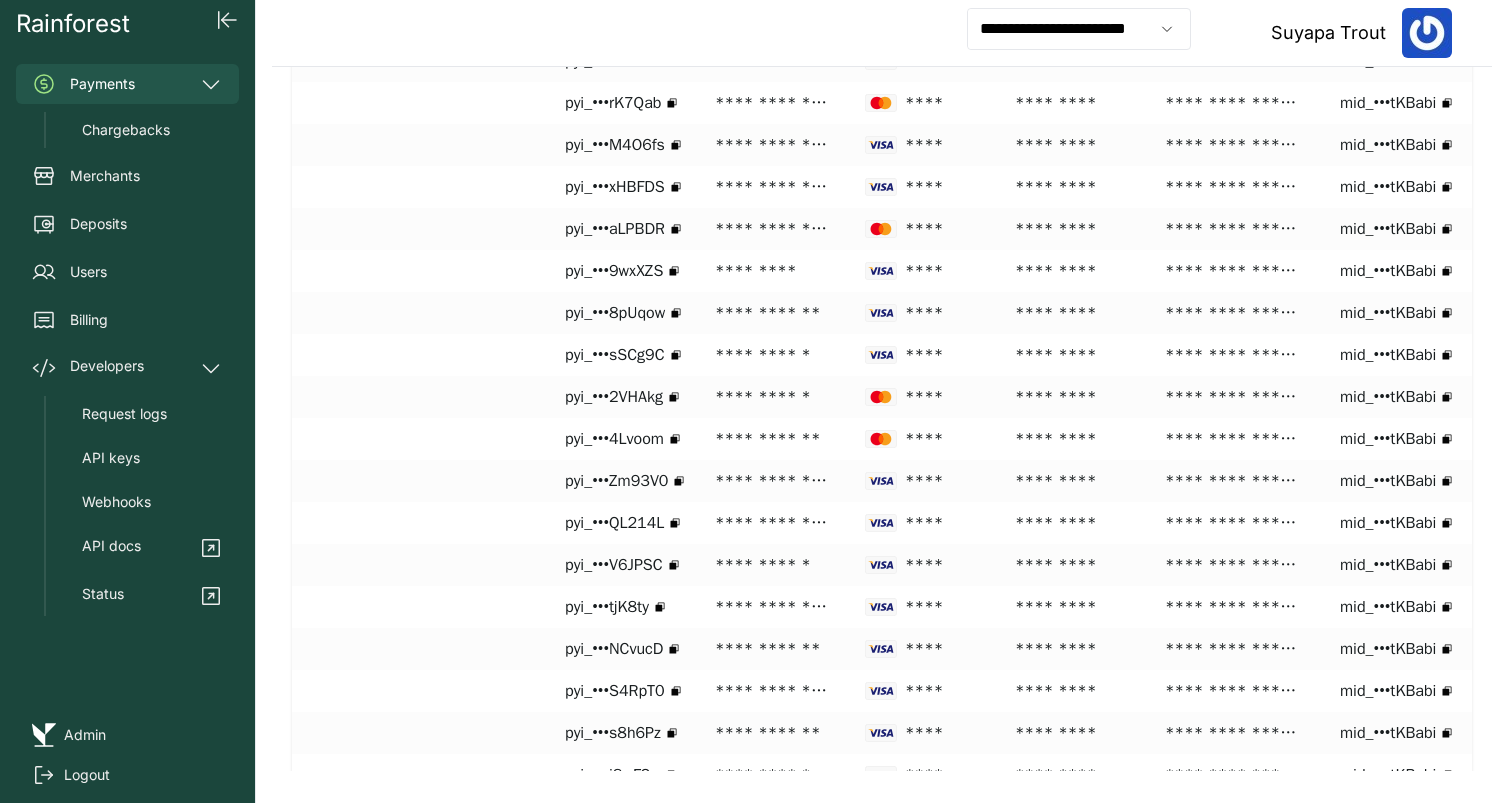 scroll, scrollTop: 3225, scrollLeft: 0, axis: vertical 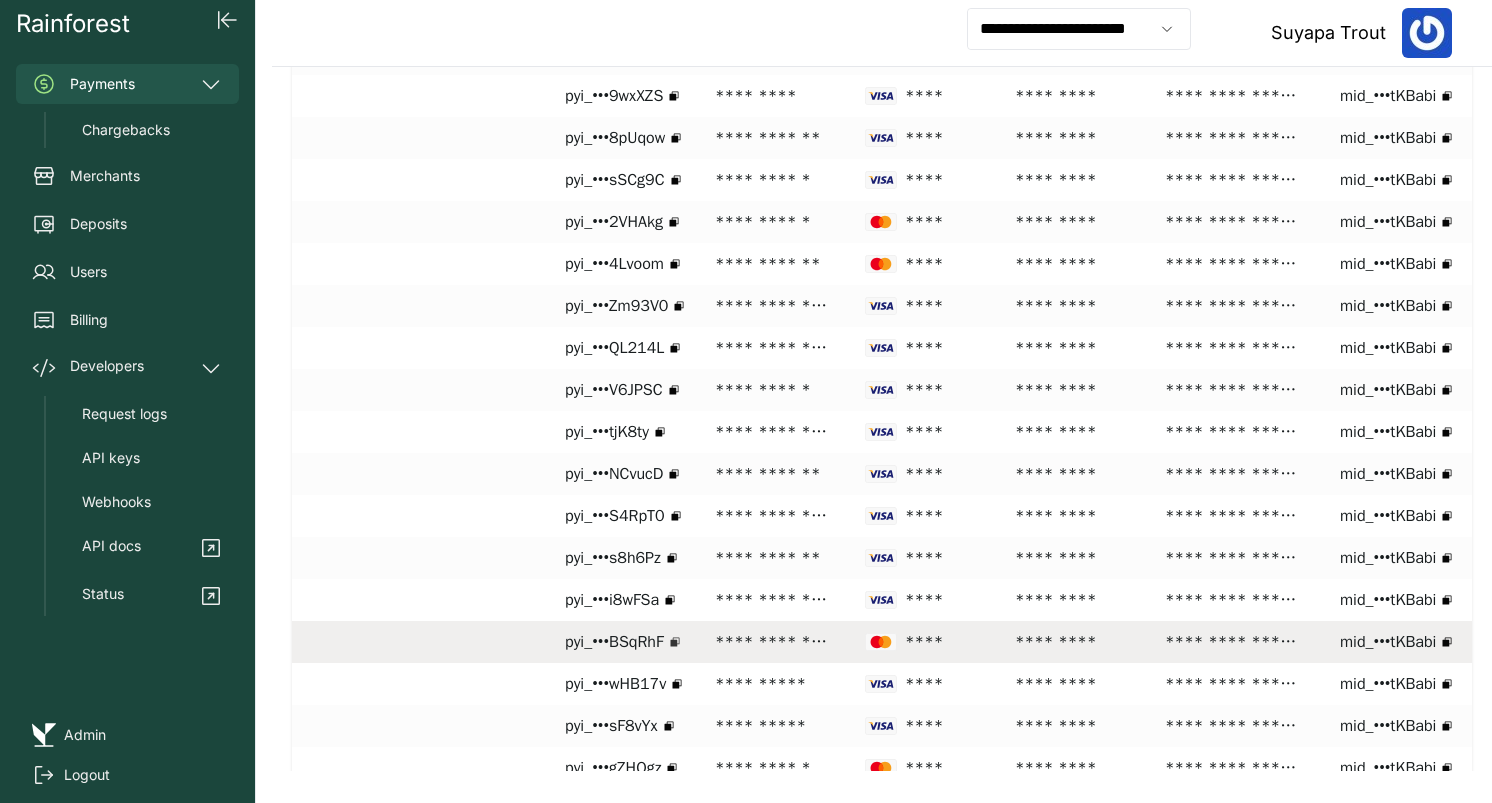 click 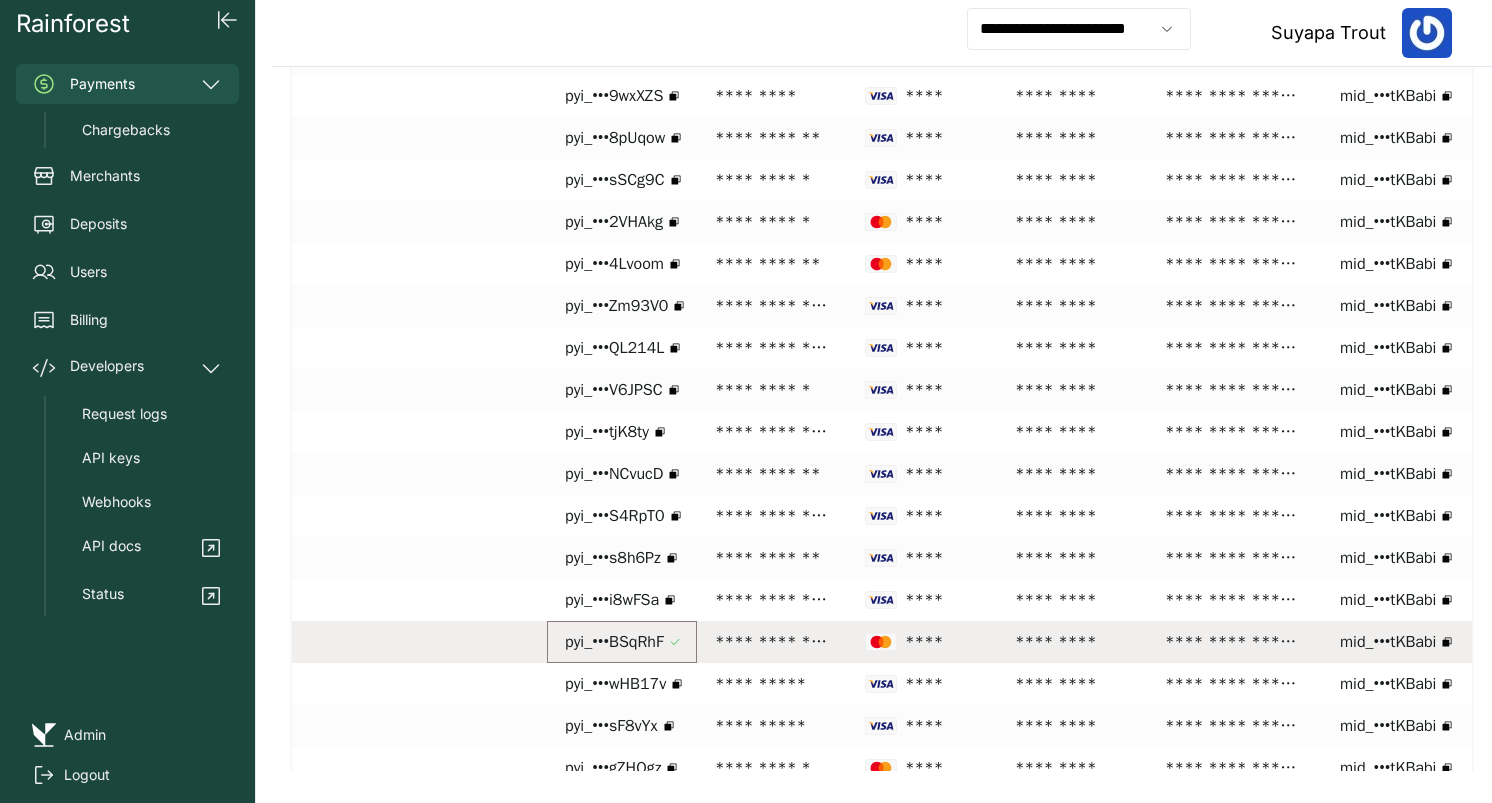 click on "****" at bounding box center [922, 642] 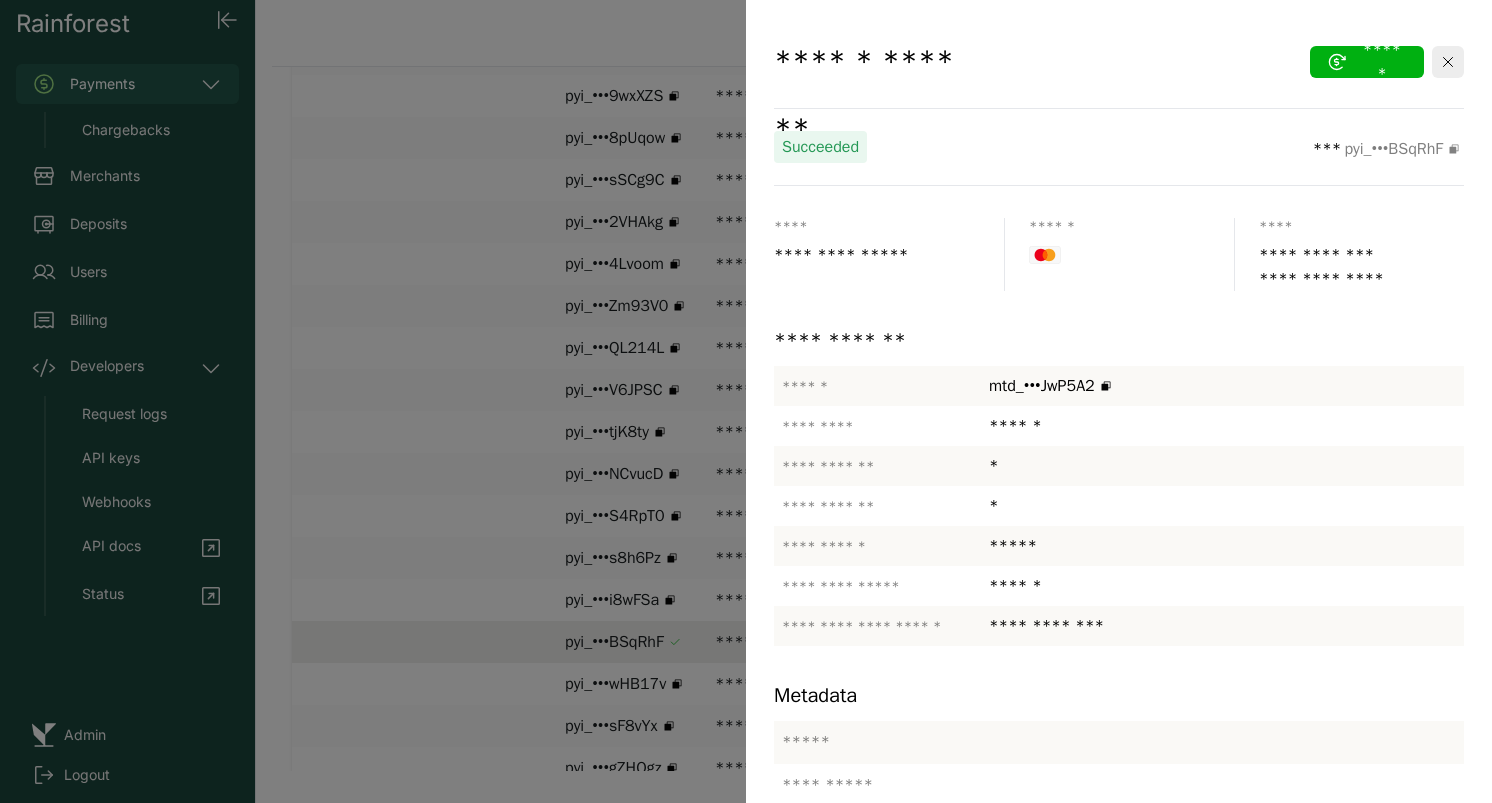 scroll, scrollTop: 347, scrollLeft: 0, axis: vertical 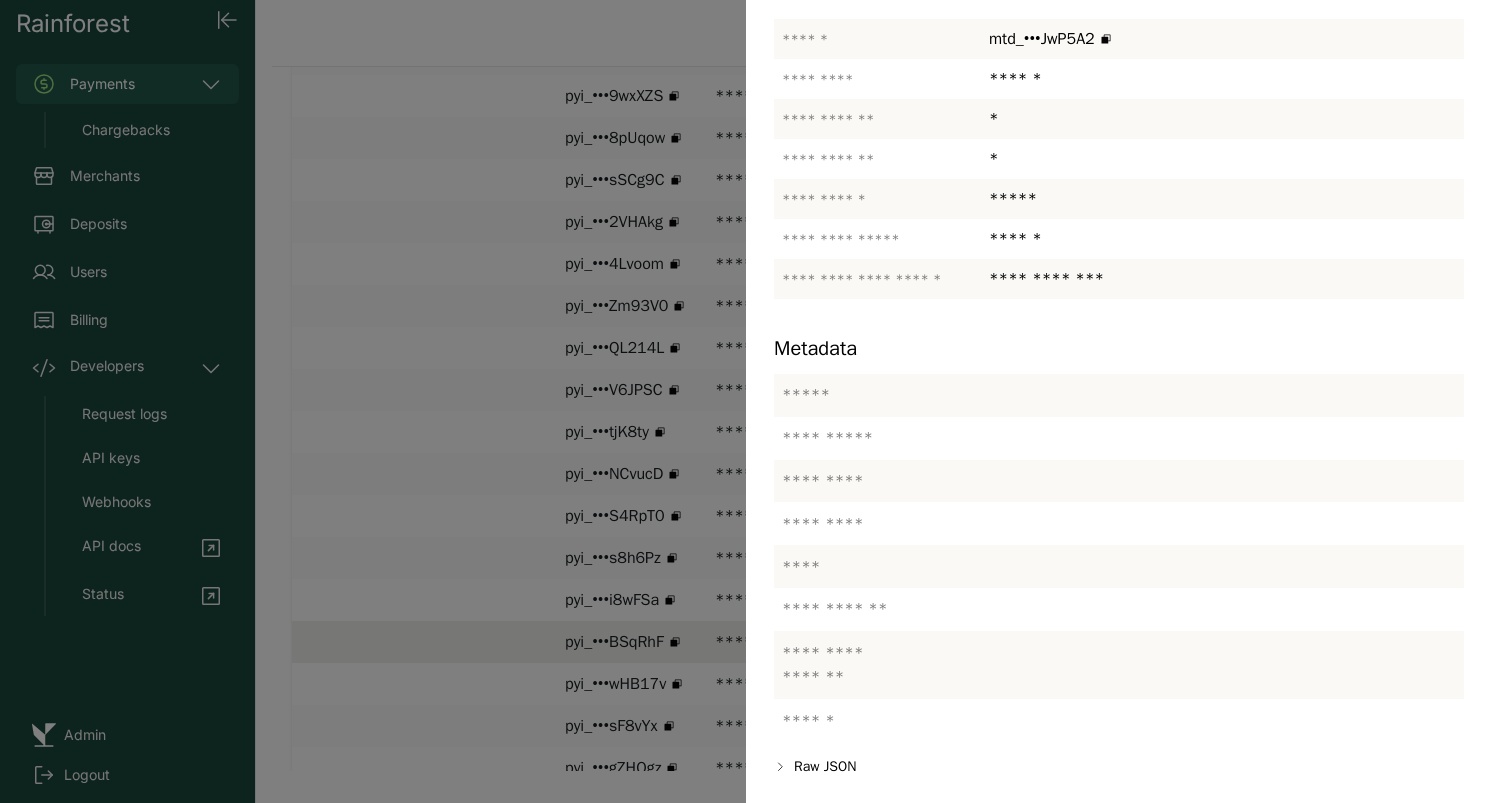 click at bounding box center [746, 401] 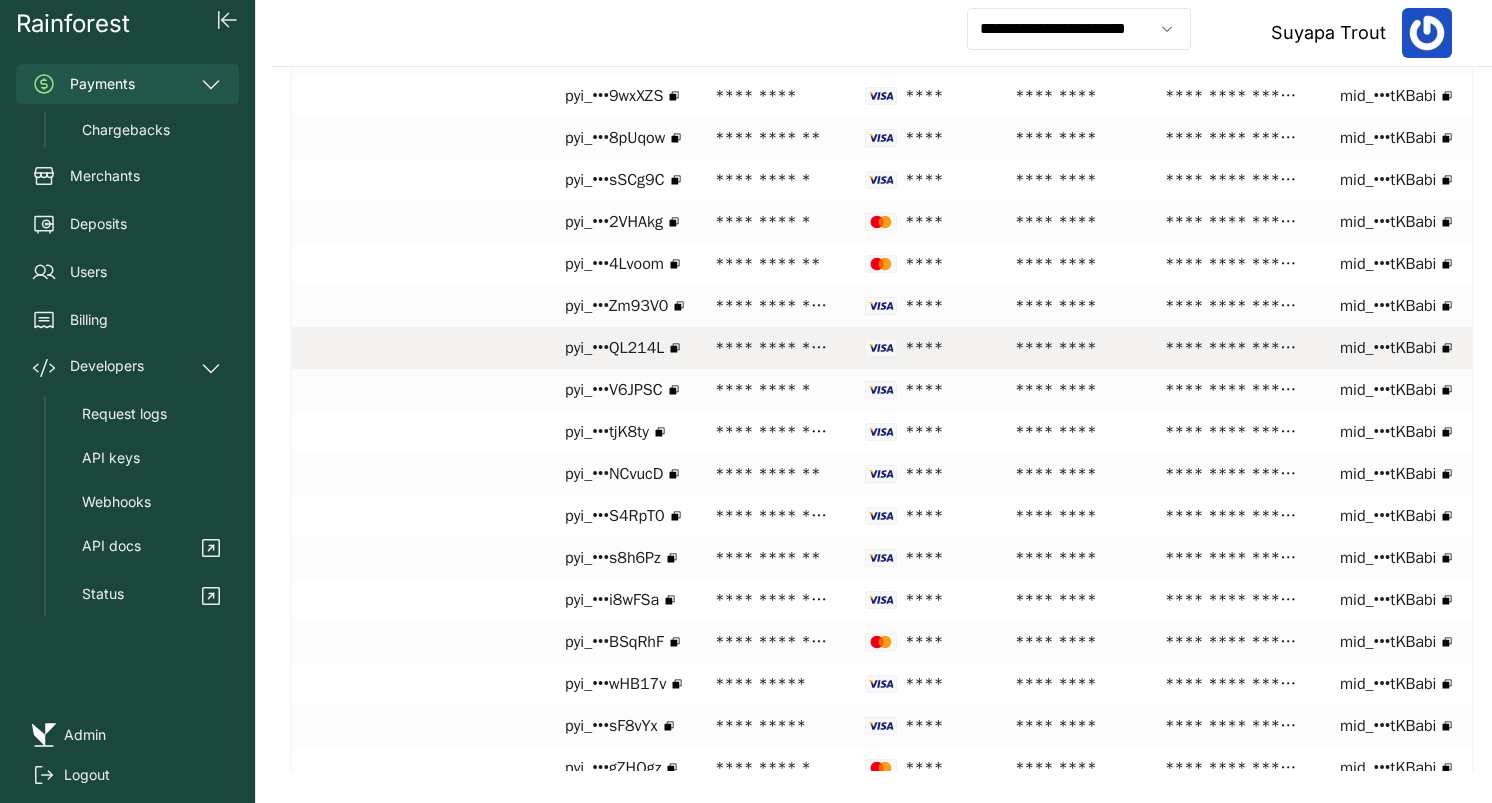click on "pyi_•••QL214L" at bounding box center (614, 348) 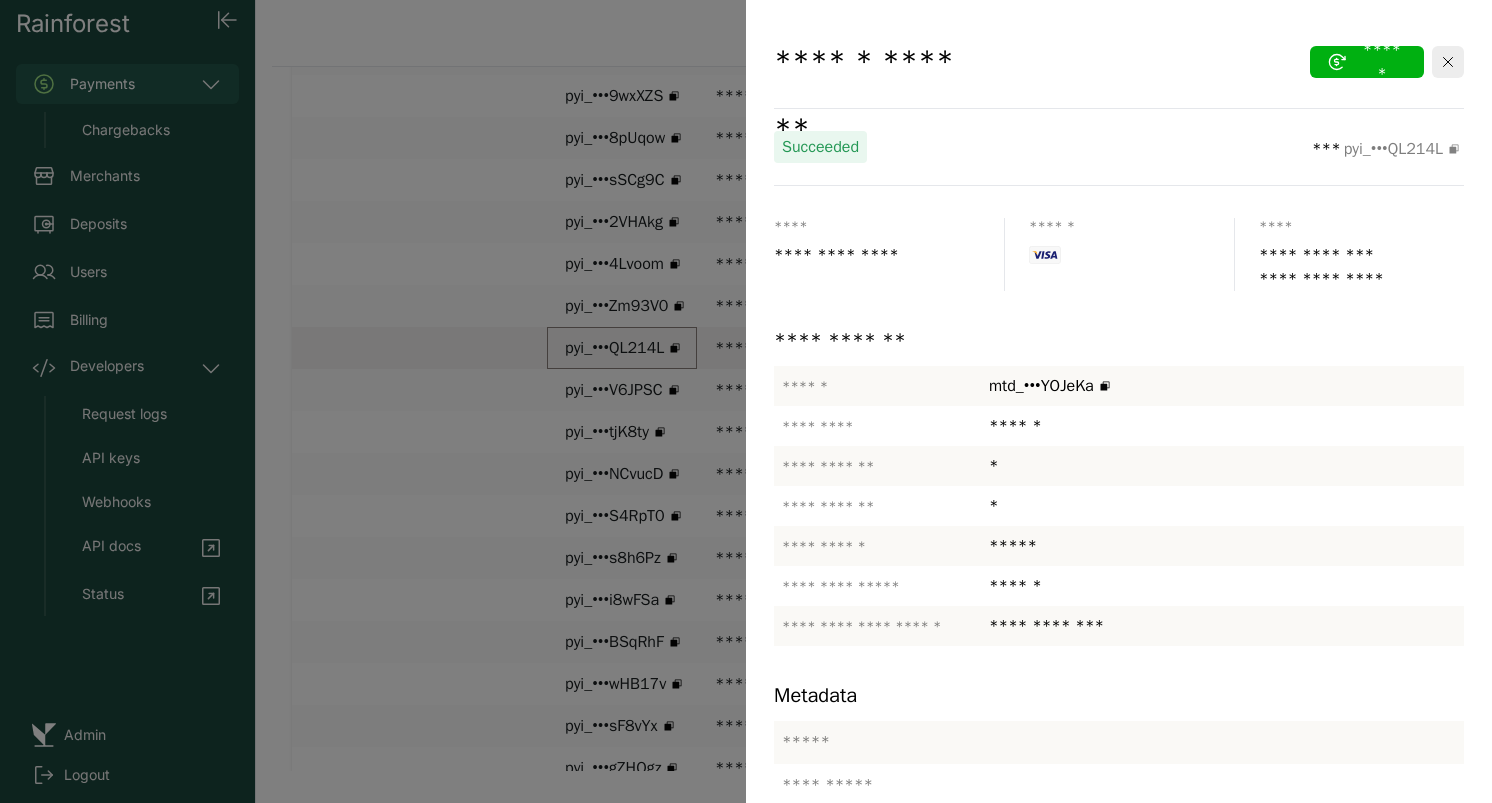 scroll, scrollTop: 347, scrollLeft: 0, axis: vertical 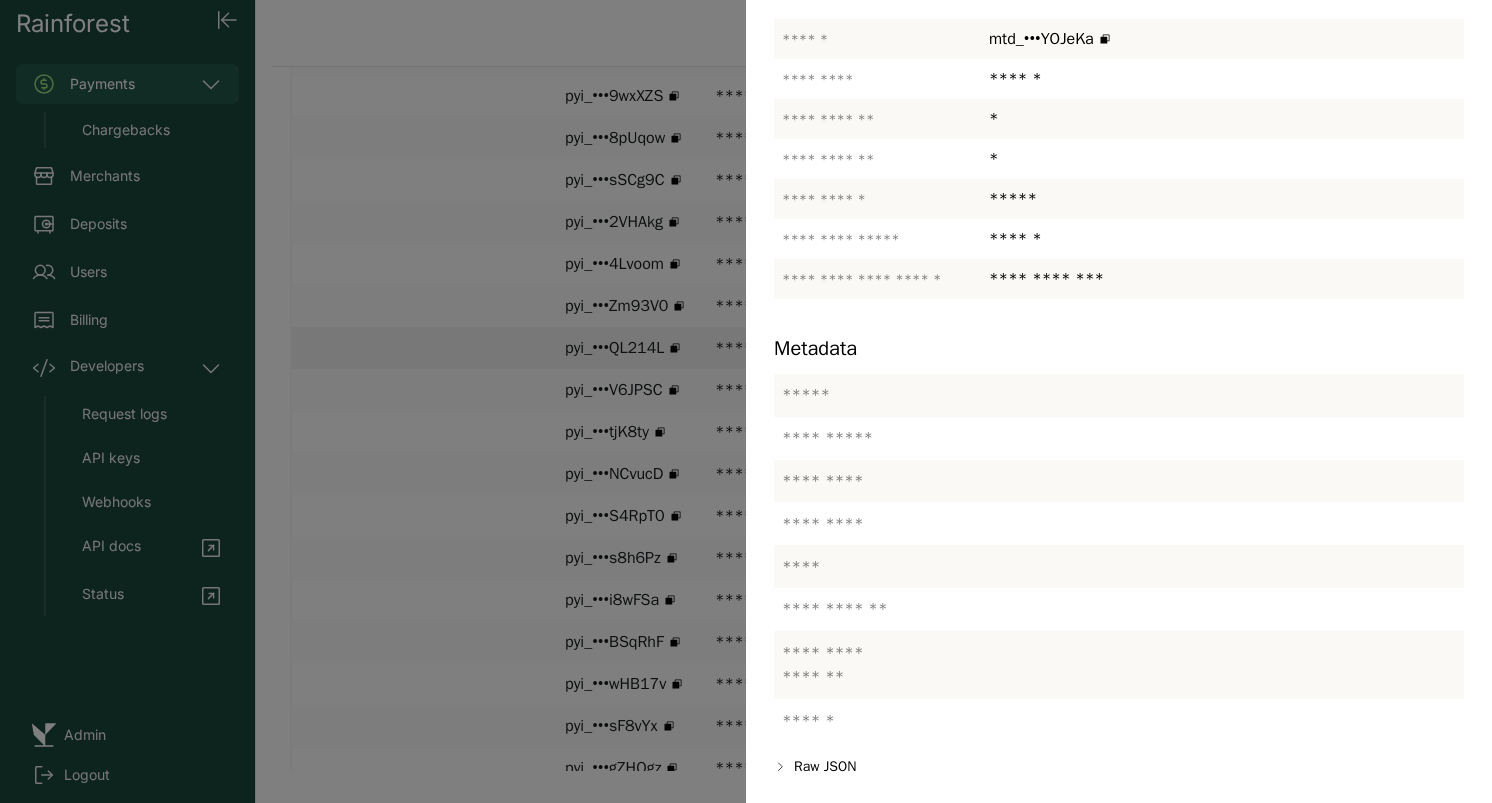 click at bounding box center [746, 401] 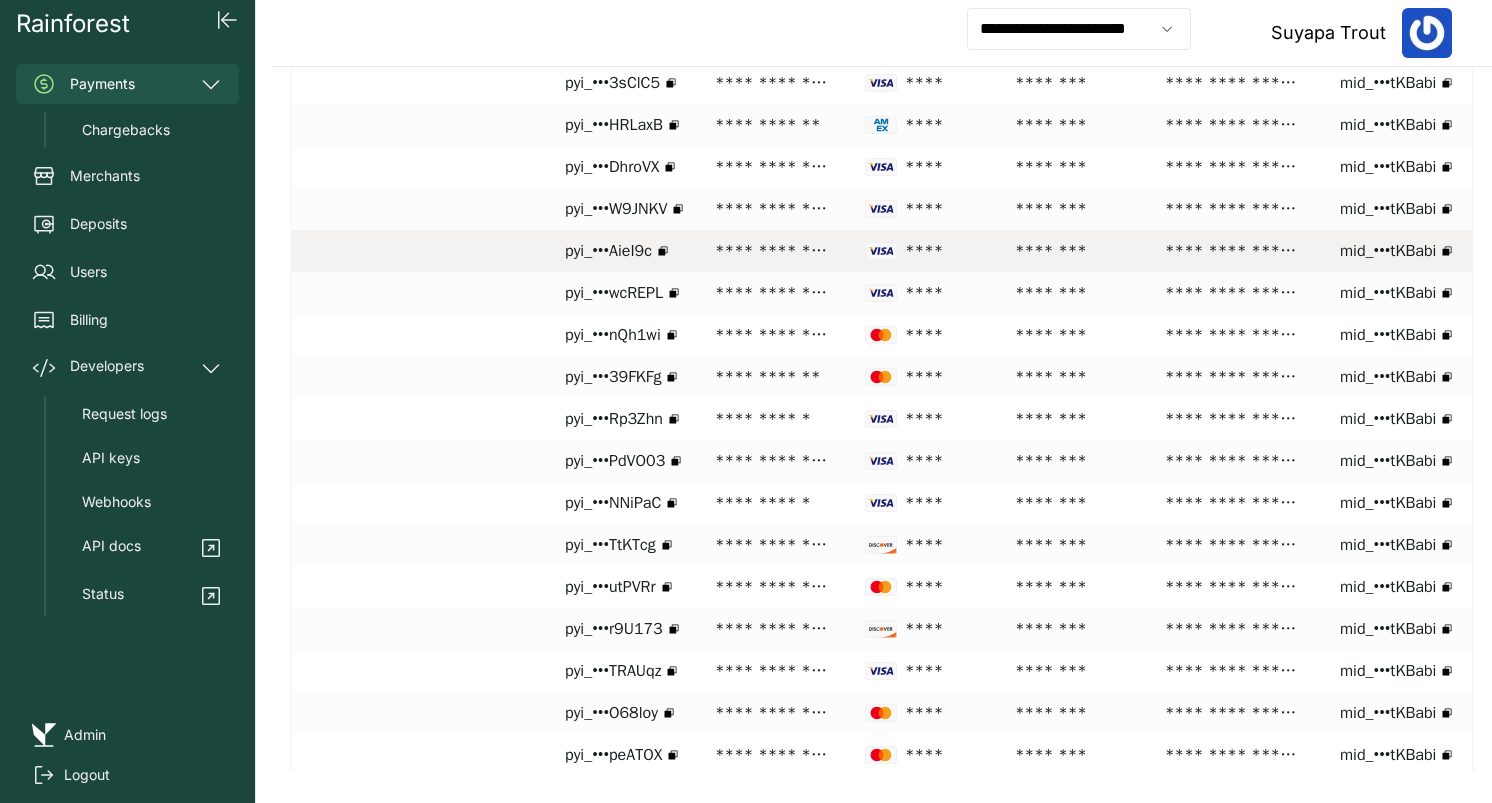 scroll, scrollTop: 0, scrollLeft: 0, axis: both 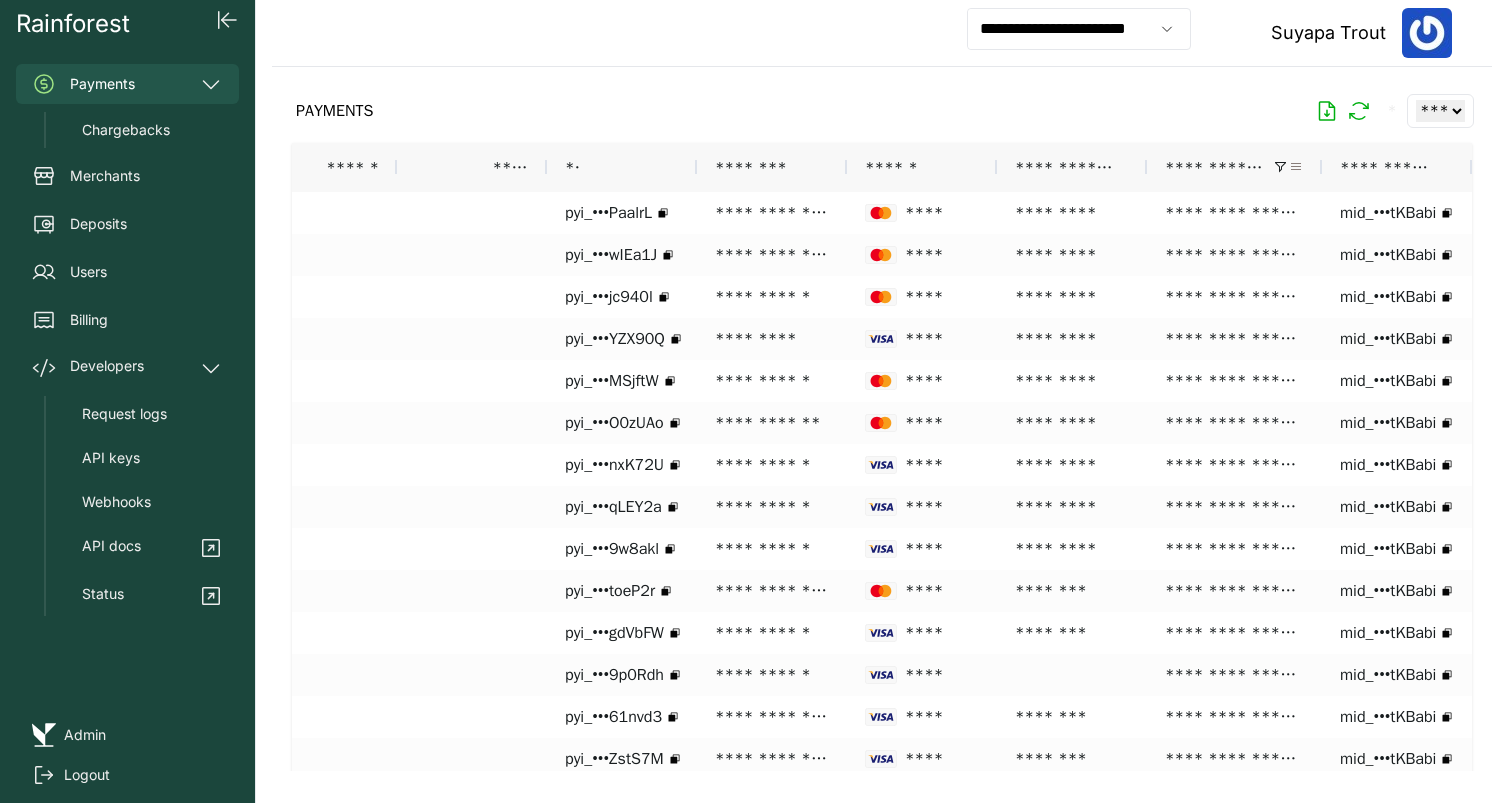 click at bounding box center [1296, 167] 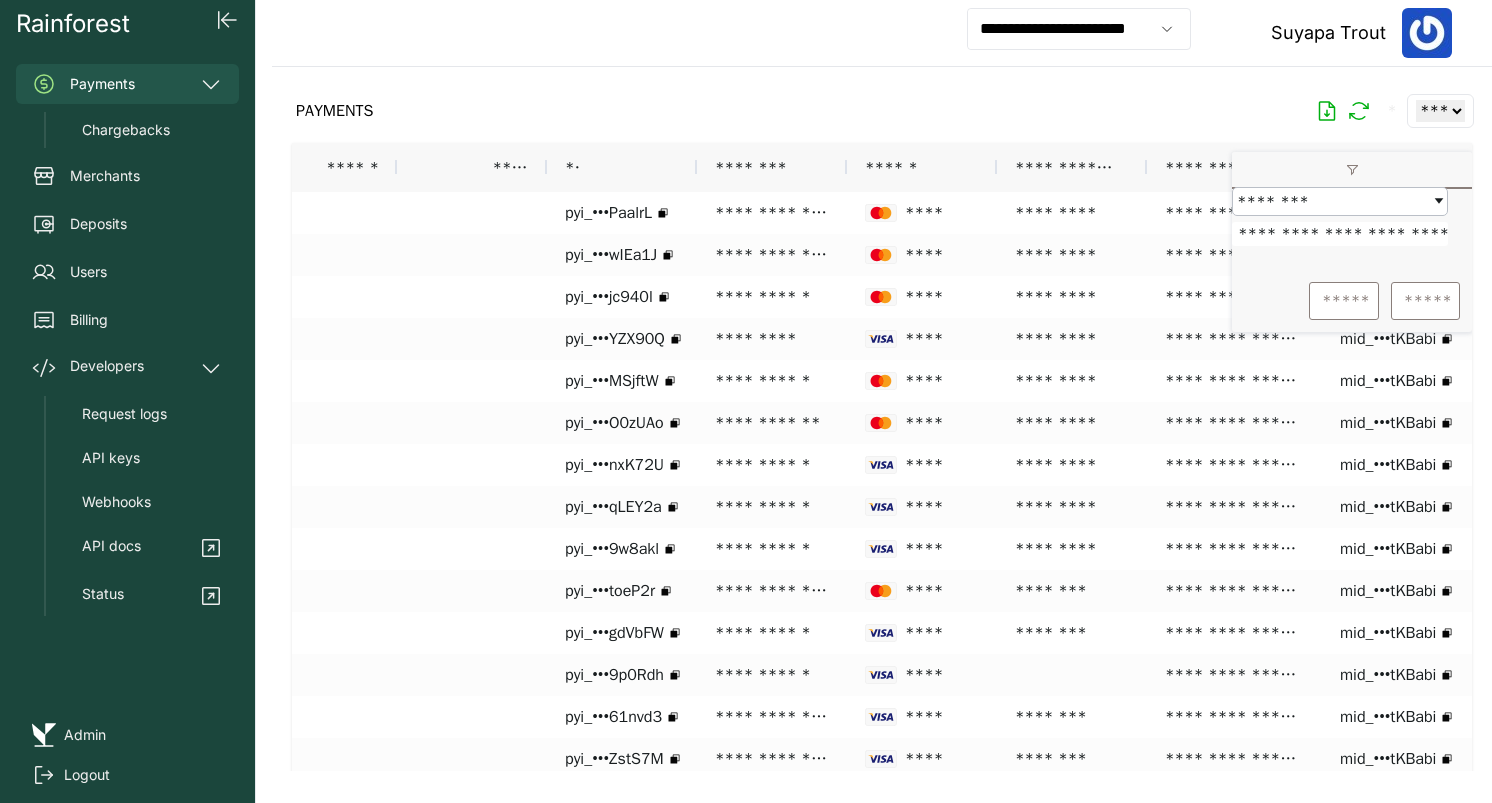 scroll, scrollTop: 0, scrollLeft: 22, axis: horizontal 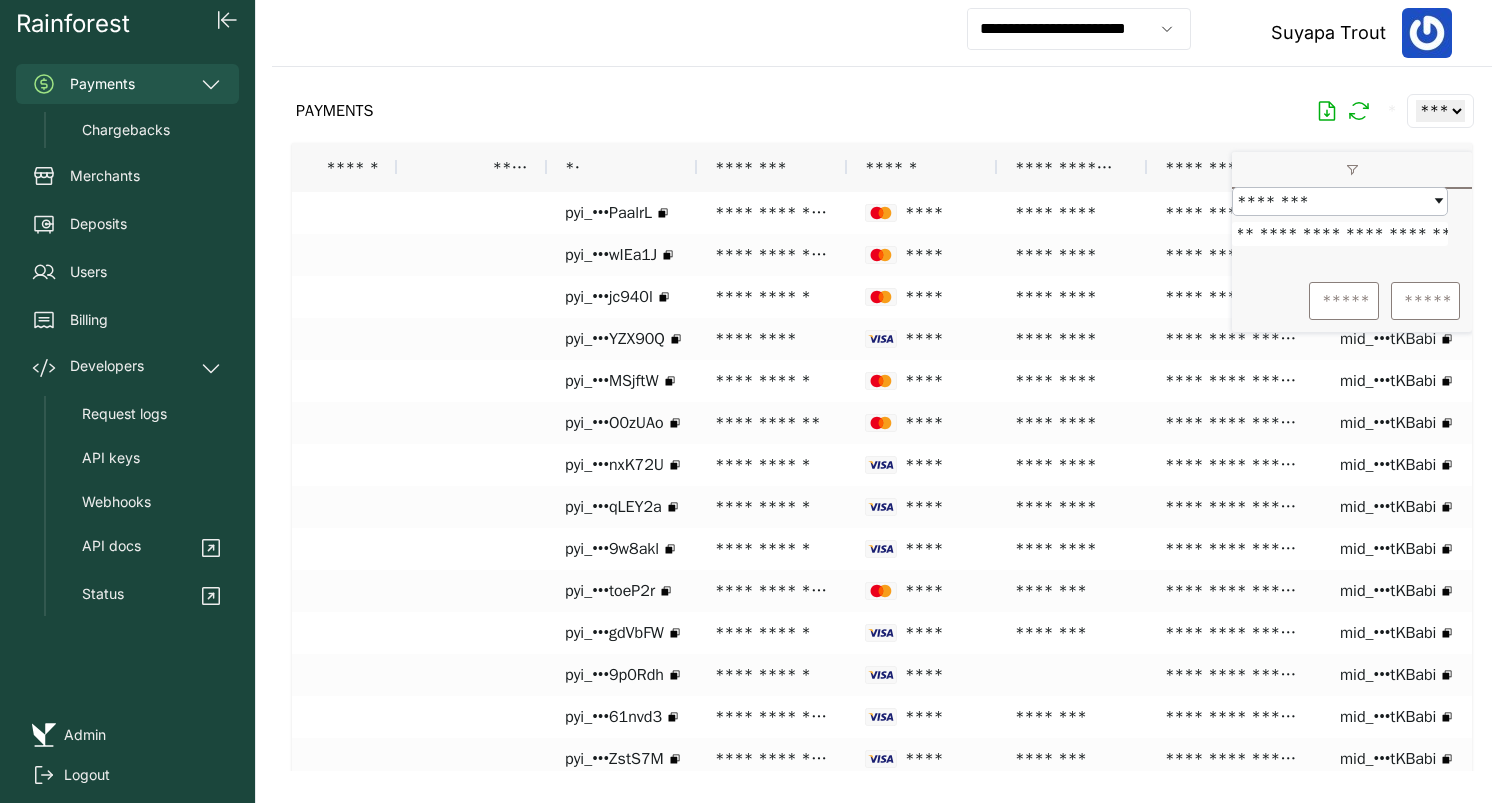 click on "**********" at bounding box center [1340, 234] 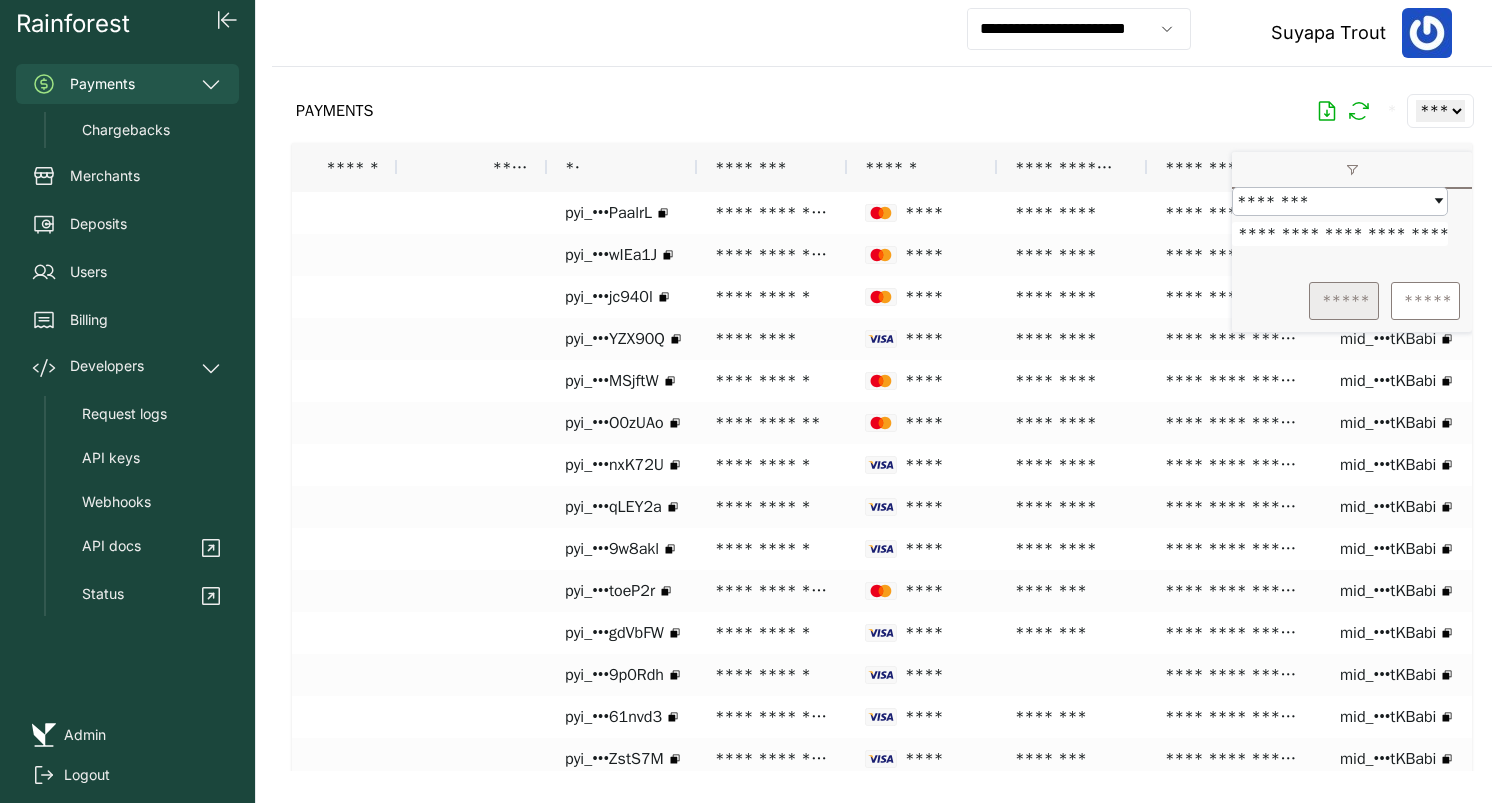 type on "**********" 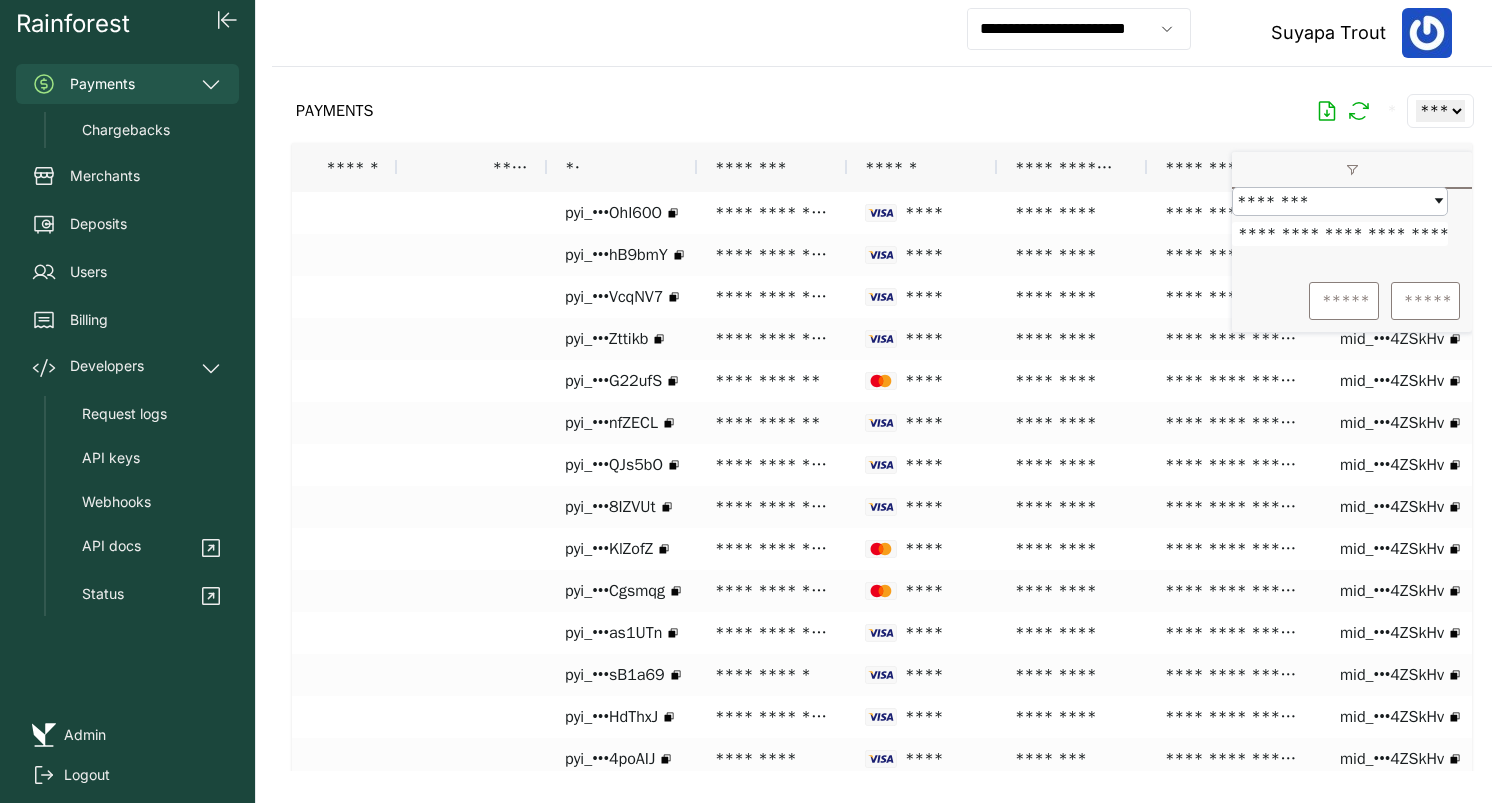 click on "PAYMENTS * ** ** ** ***" at bounding box center [882, 111] 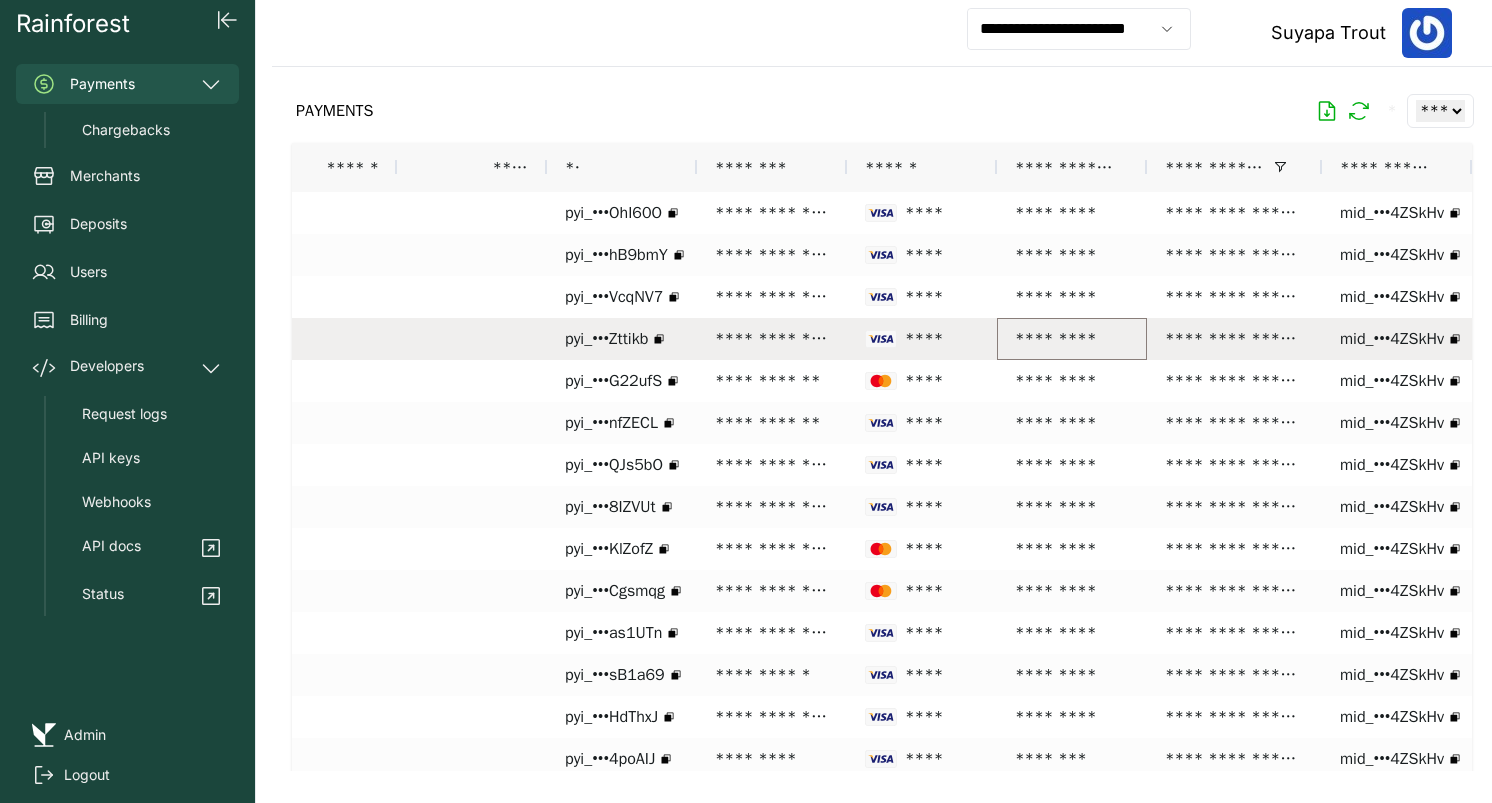 click on "*********" at bounding box center [1072, 339] 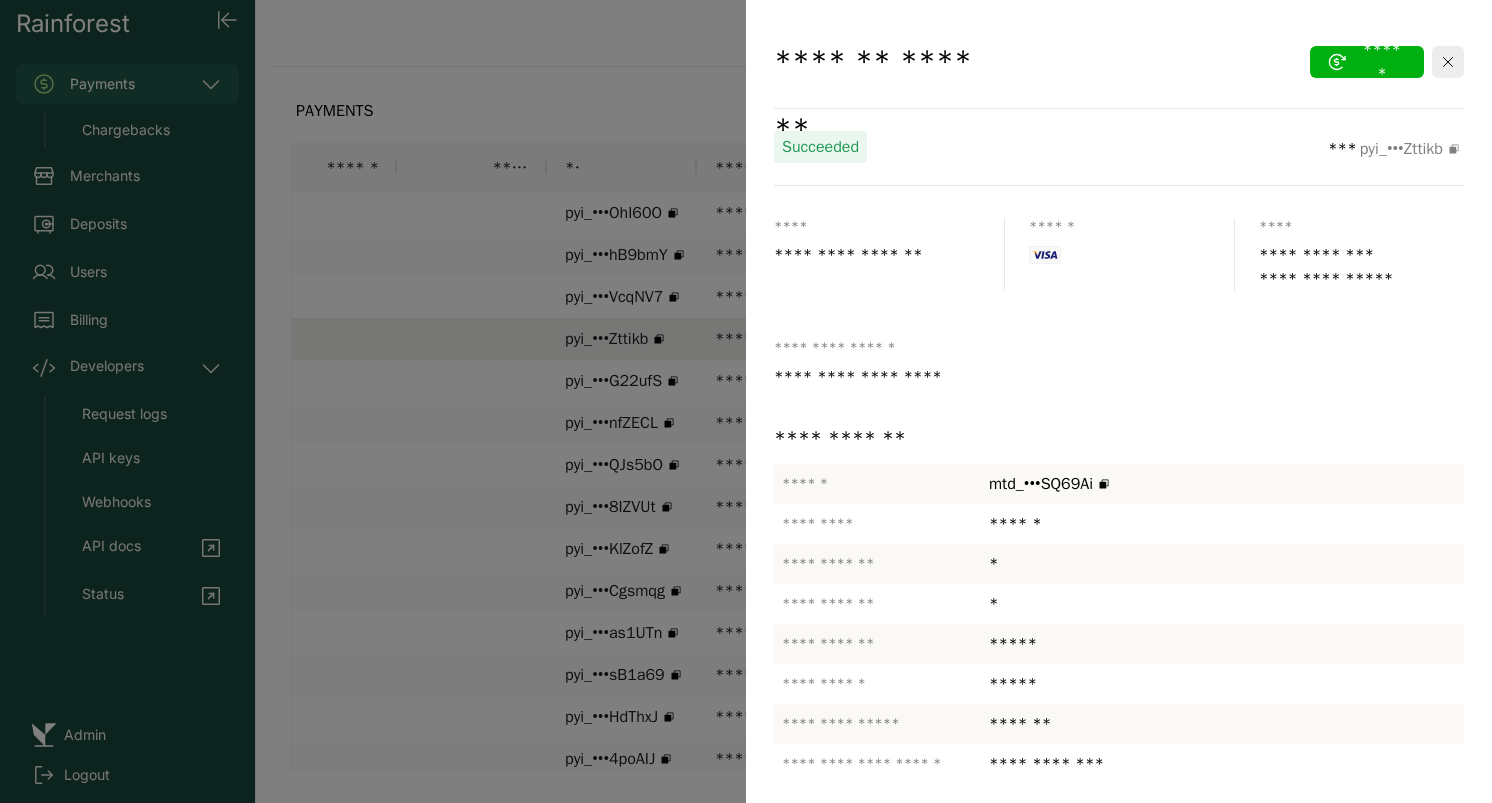 scroll, scrollTop: 485, scrollLeft: 0, axis: vertical 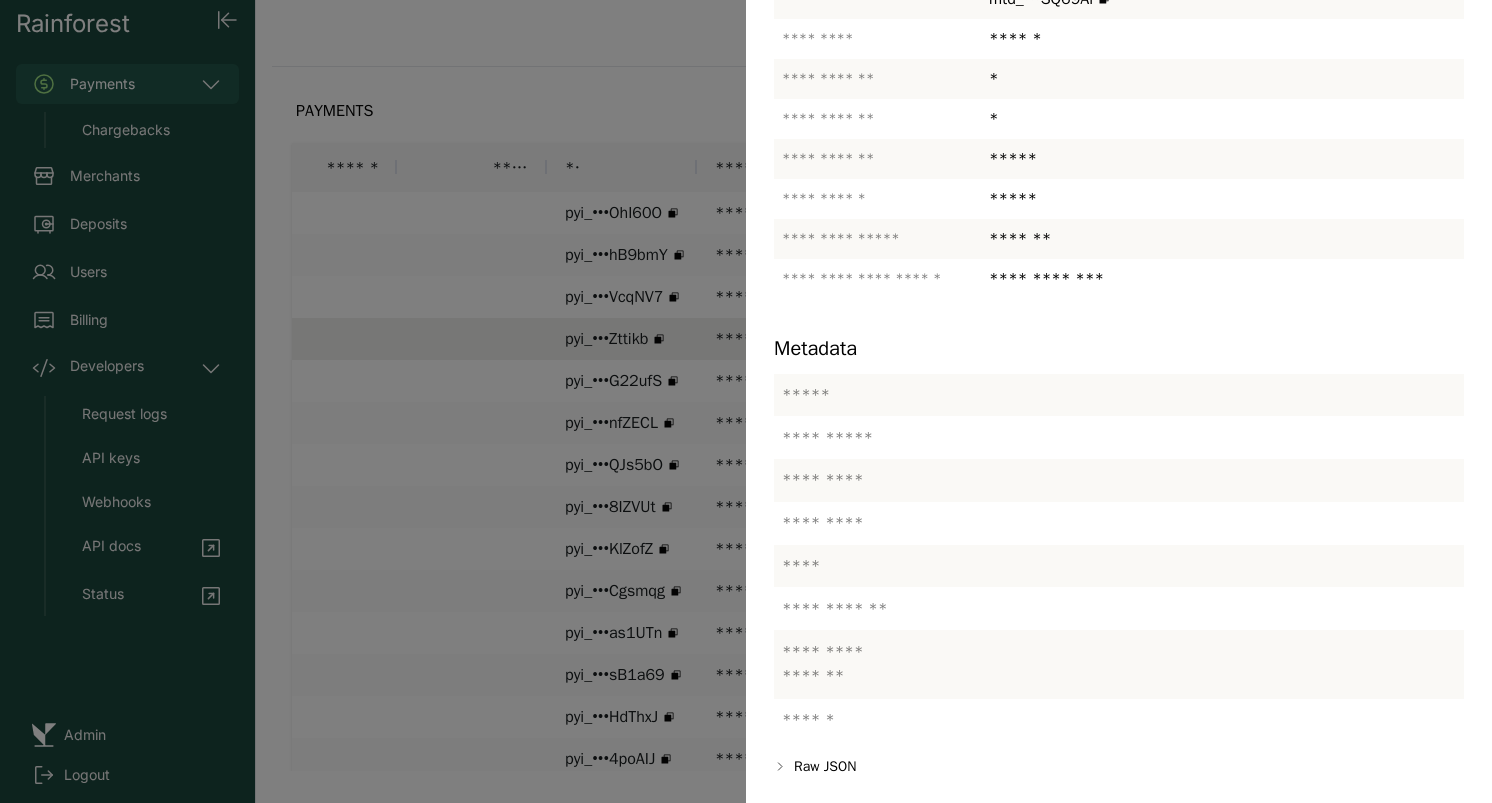 click at bounding box center [746, 401] 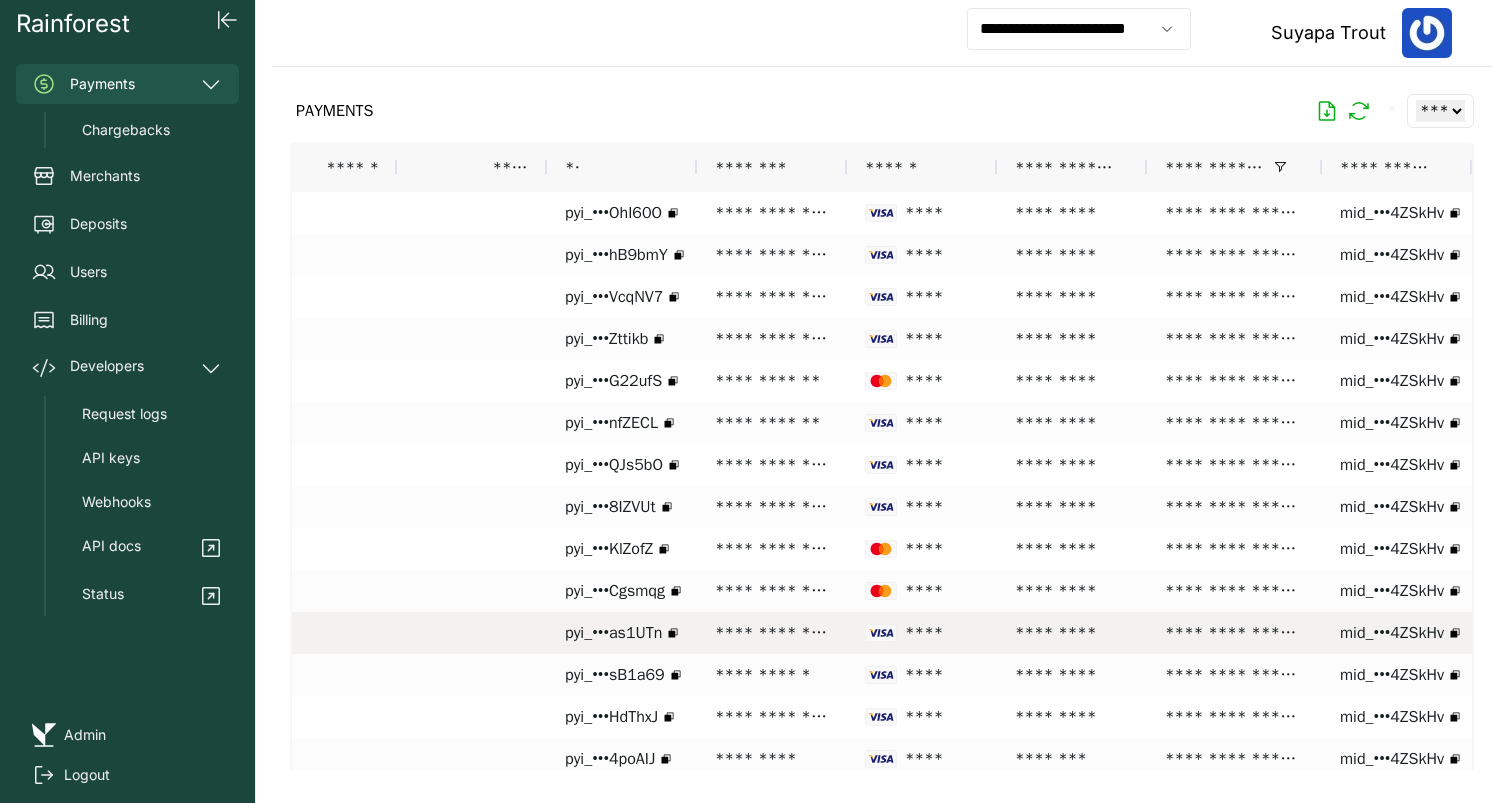 click on "*********" at bounding box center [1072, 633] 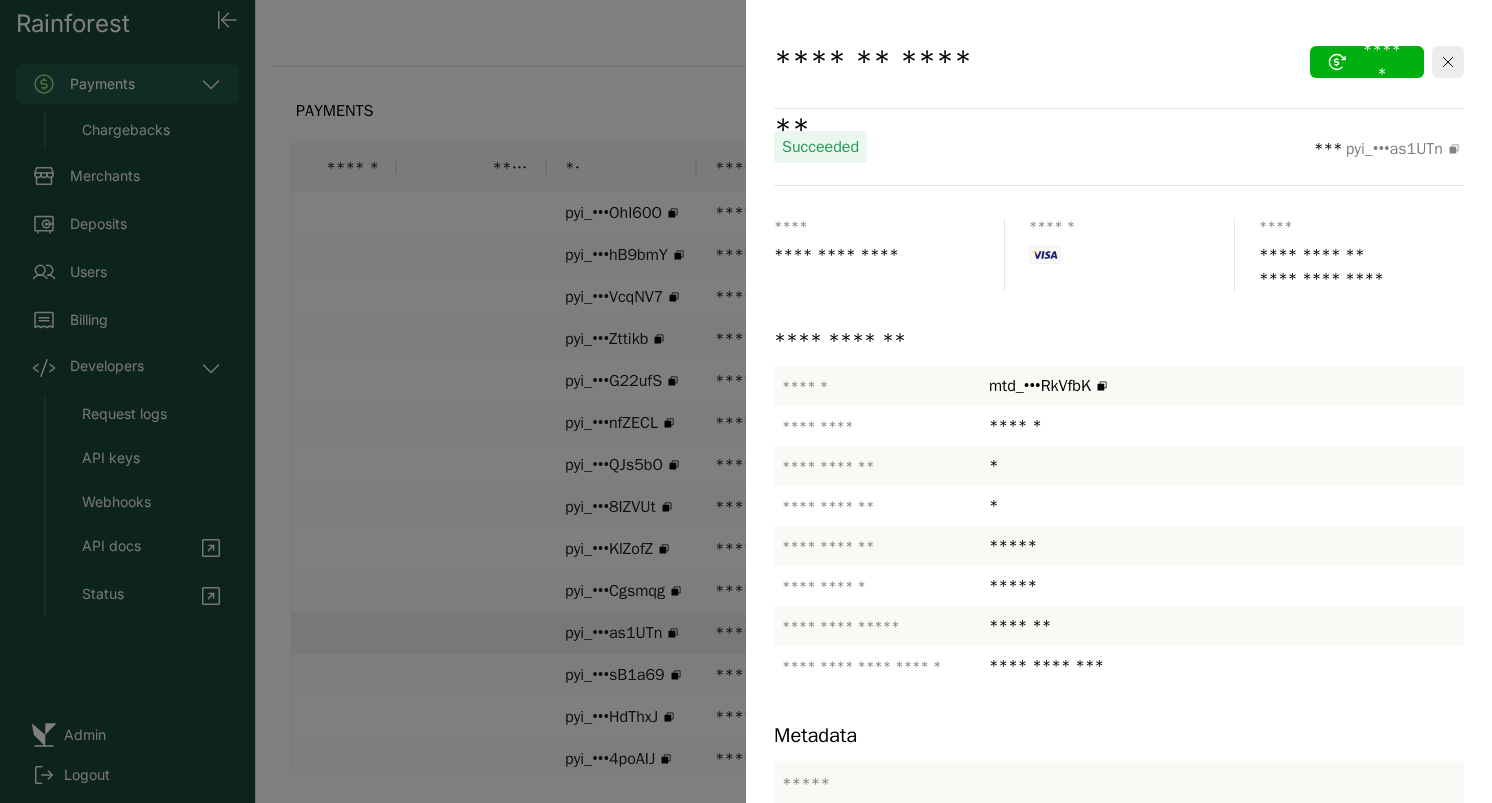 scroll, scrollTop: 411, scrollLeft: 0, axis: vertical 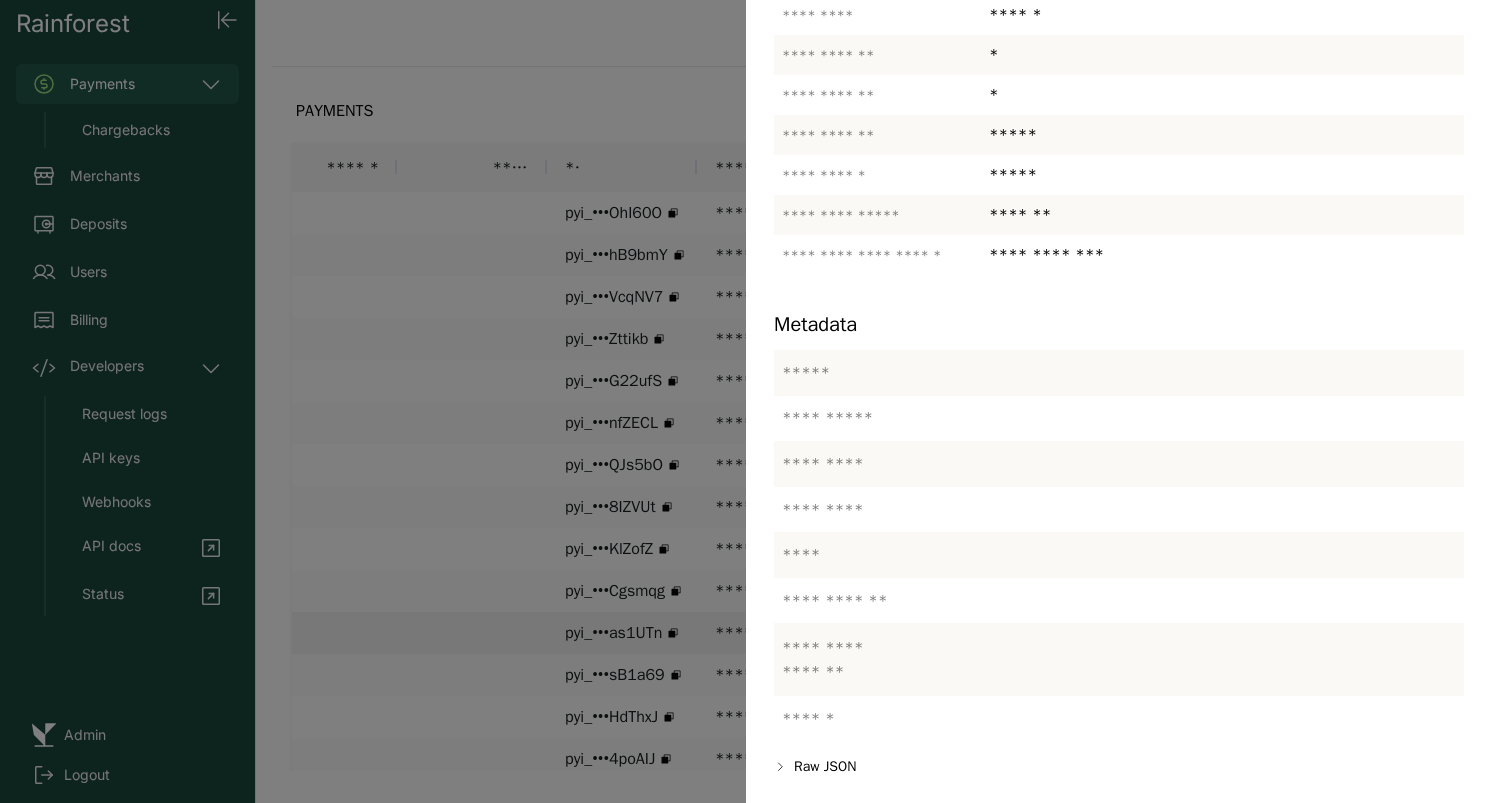click at bounding box center (746, 401) 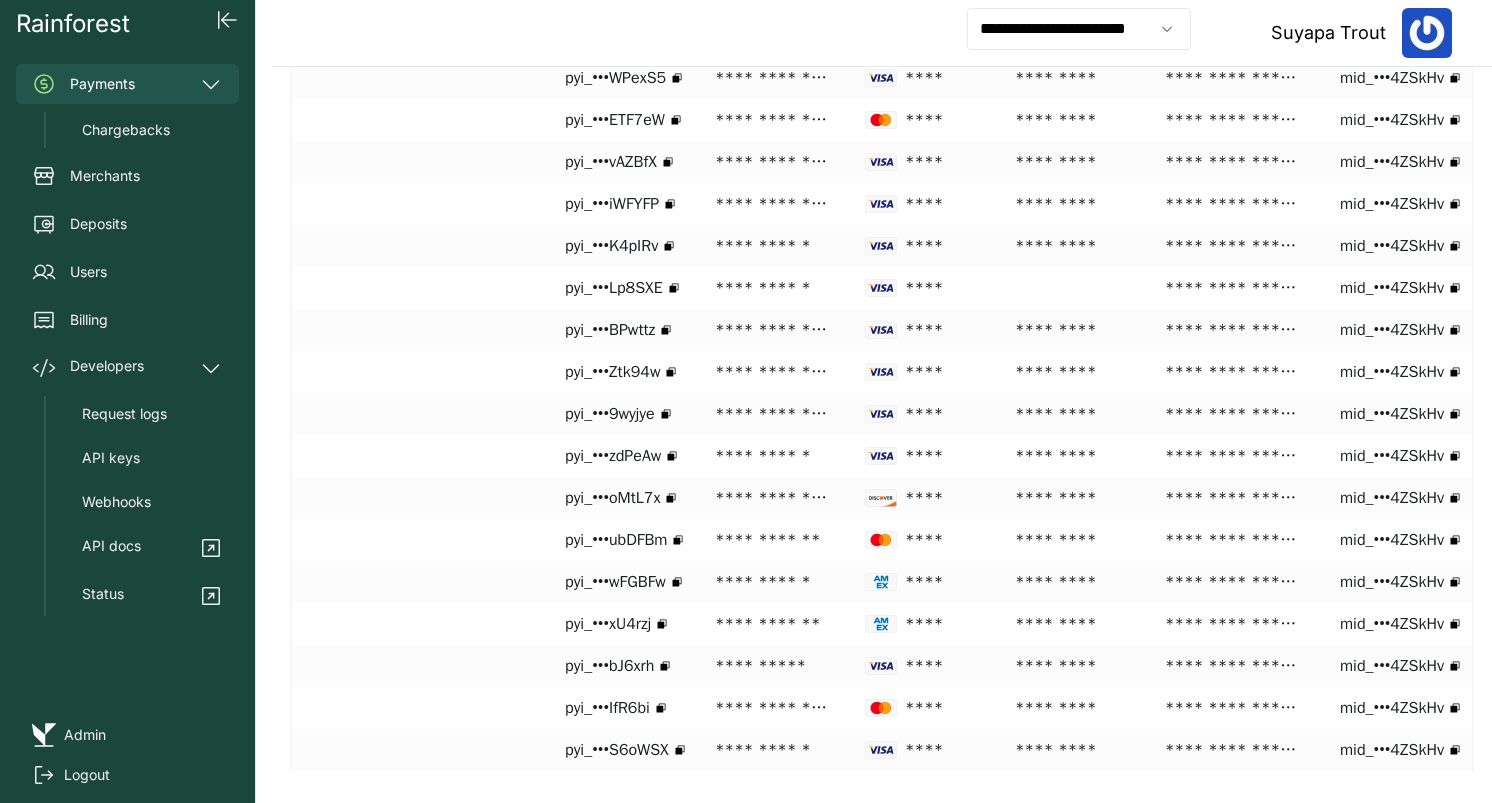 scroll, scrollTop: 2094, scrollLeft: 0, axis: vertical 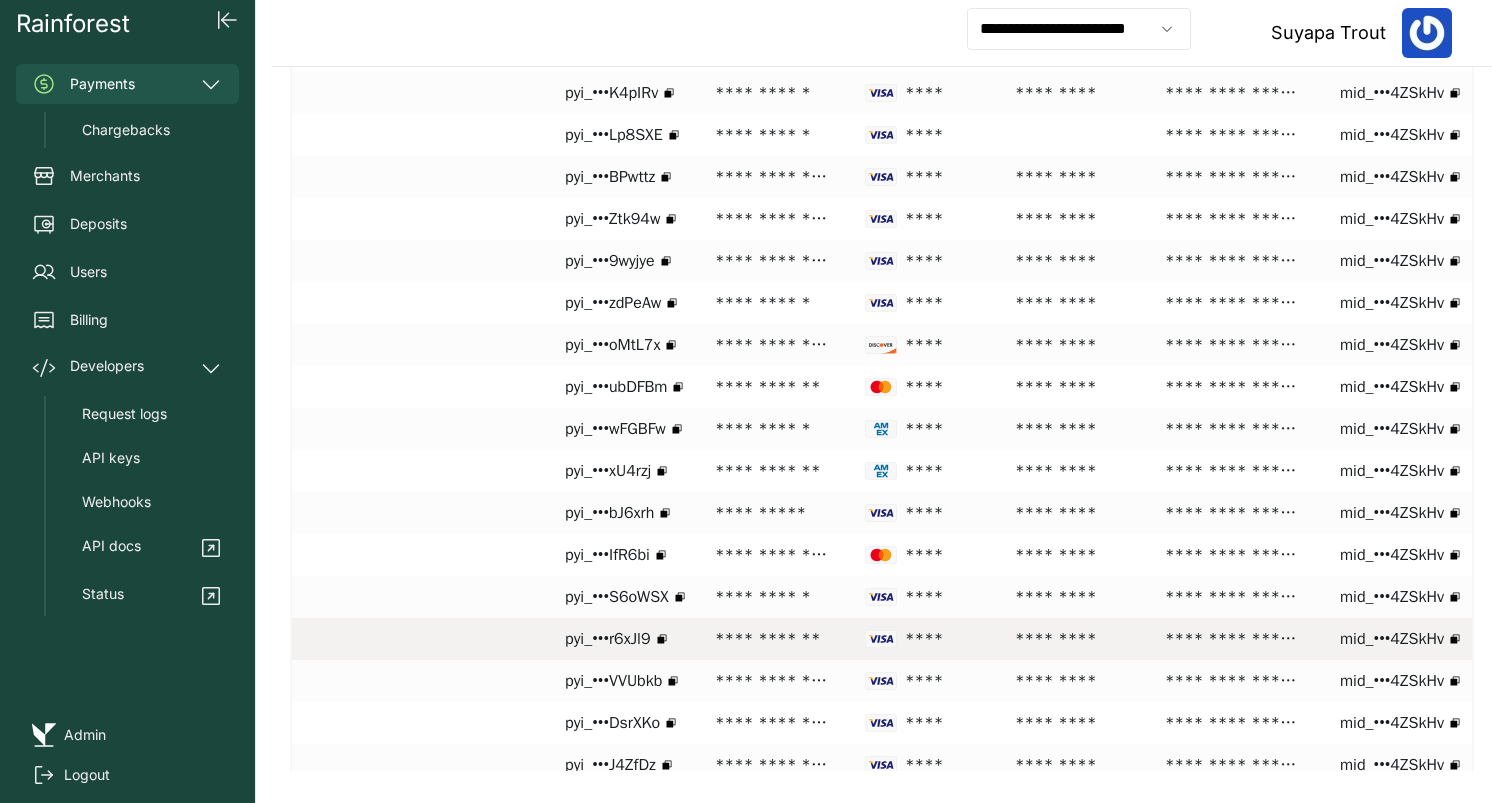 click on "****" at bounding box center (922, 639) 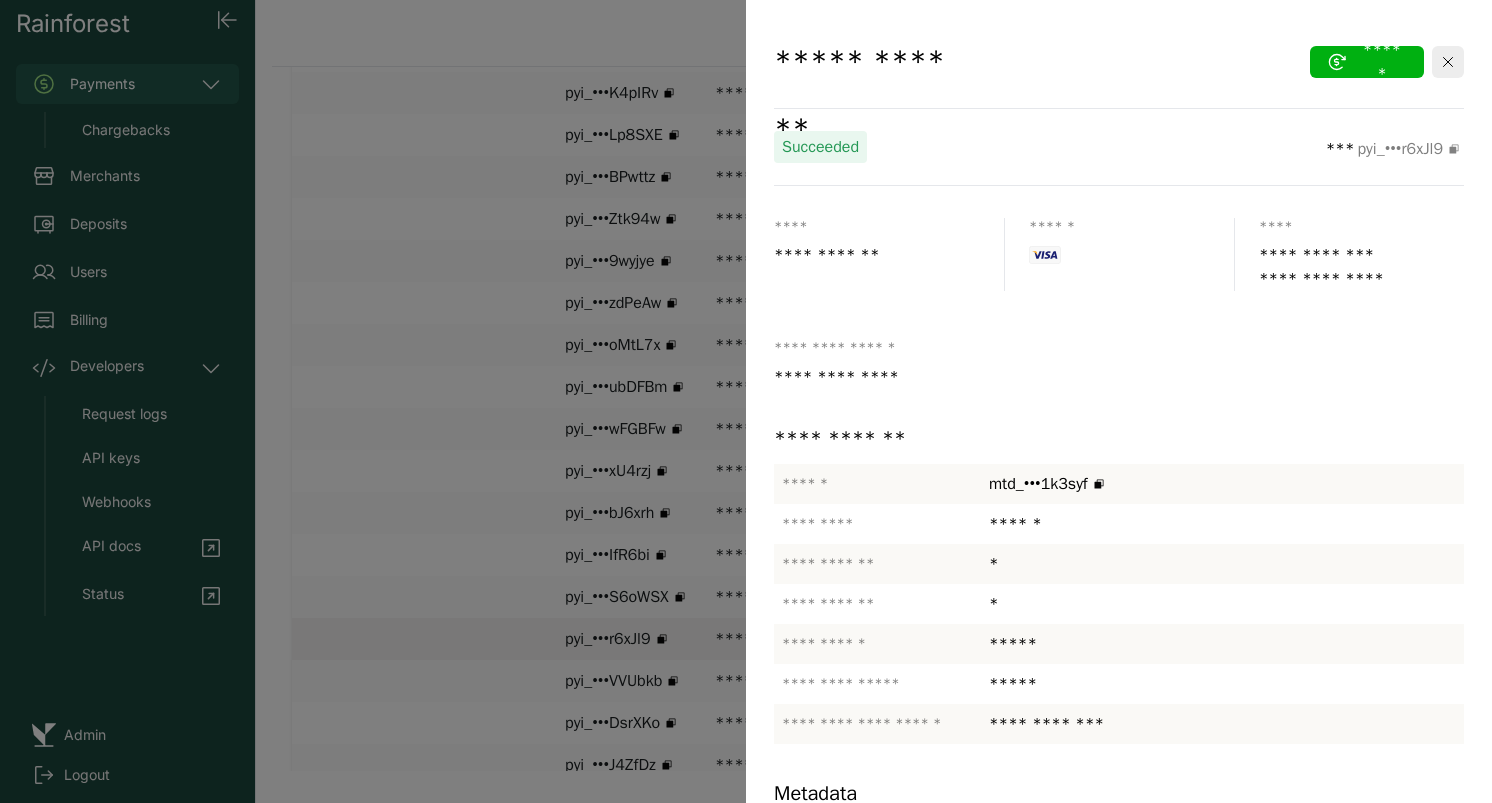 scroll, scrollTop: 117, scrollLeft: 0, axis: vertical 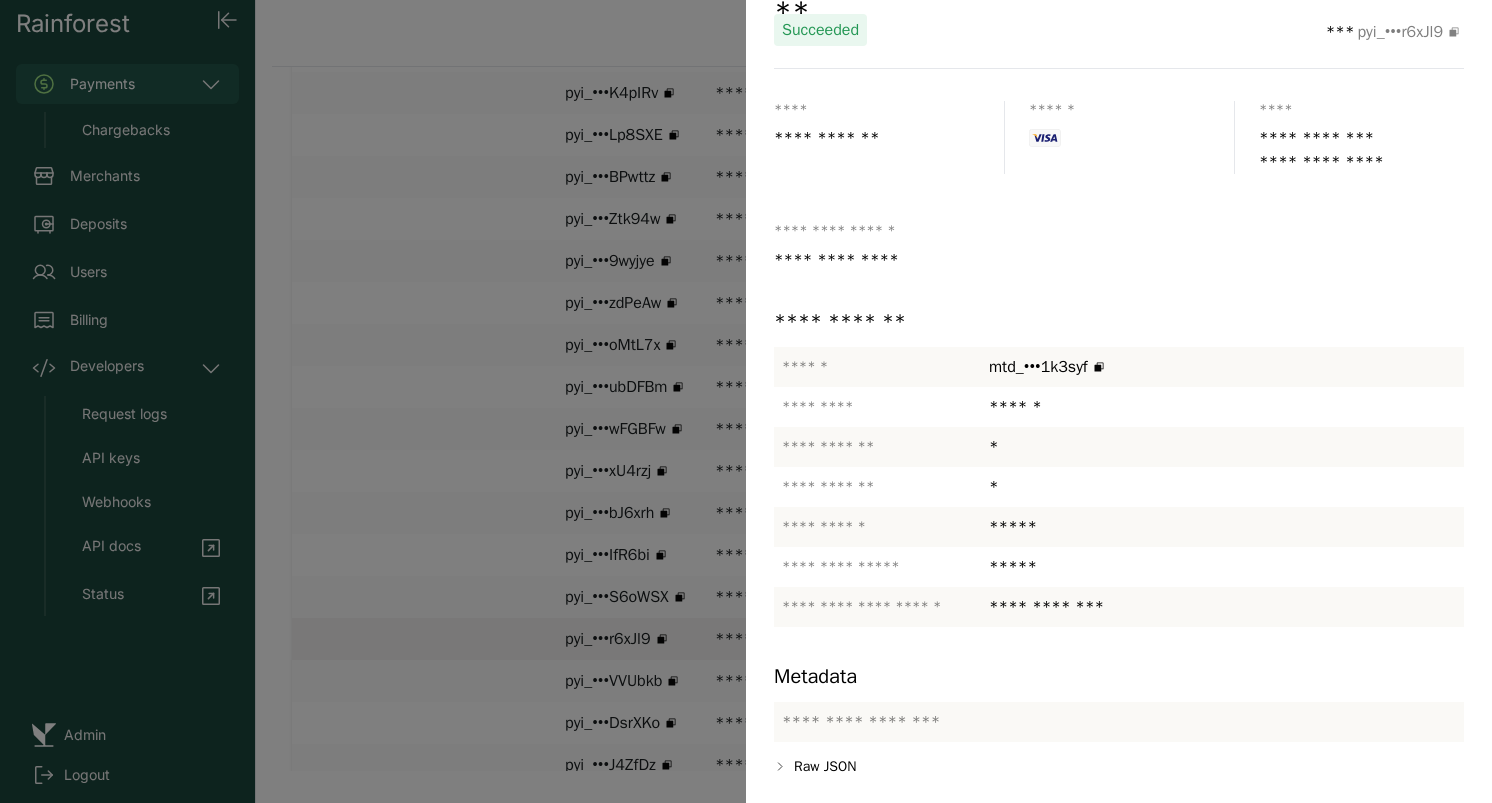 click at bounding box center [746, 401] 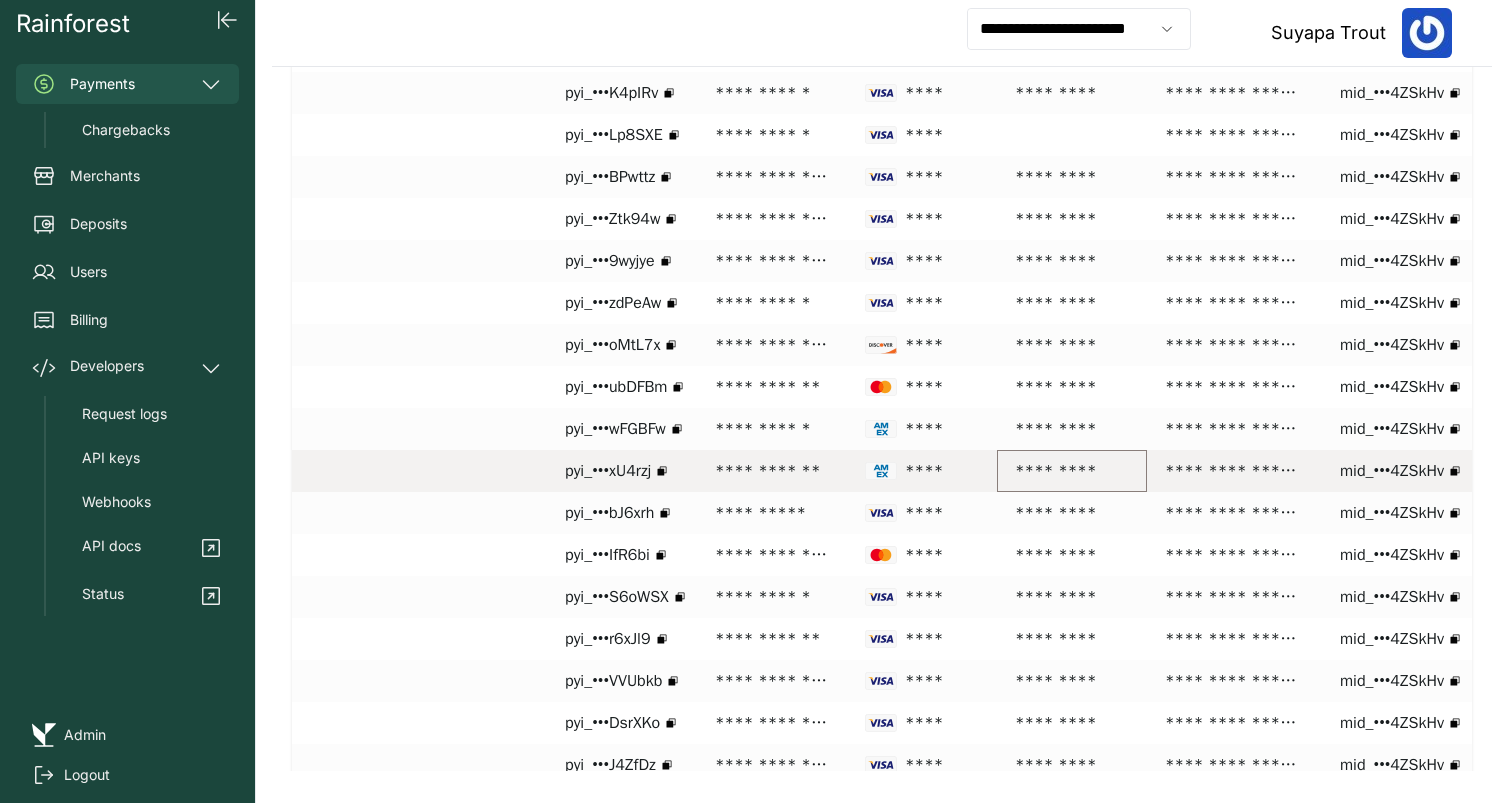 click on "*********" at bounding box center [1072, 471] 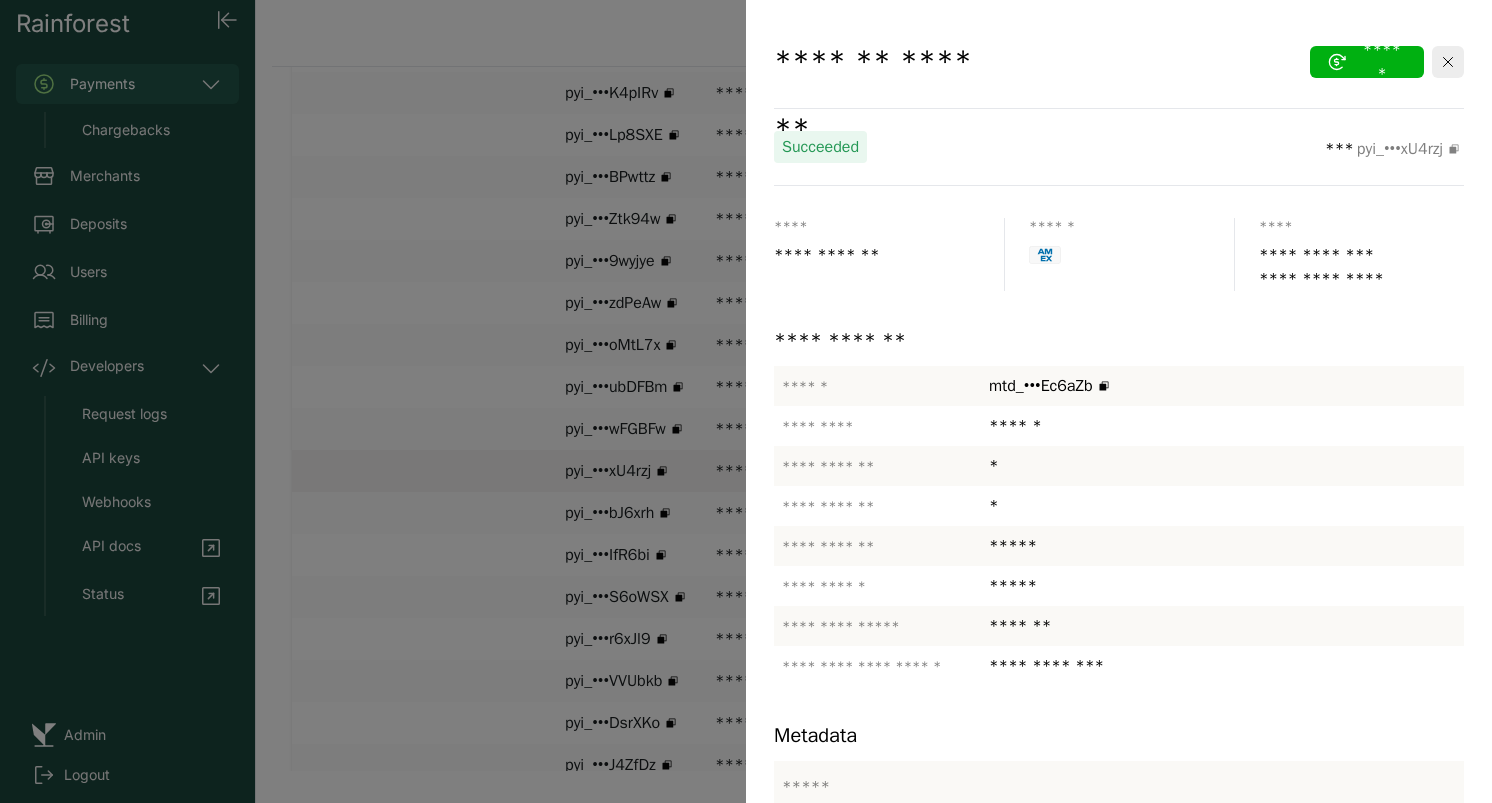 scroll, scrollTop: 459, scrollLeft: 0, axis: vertical 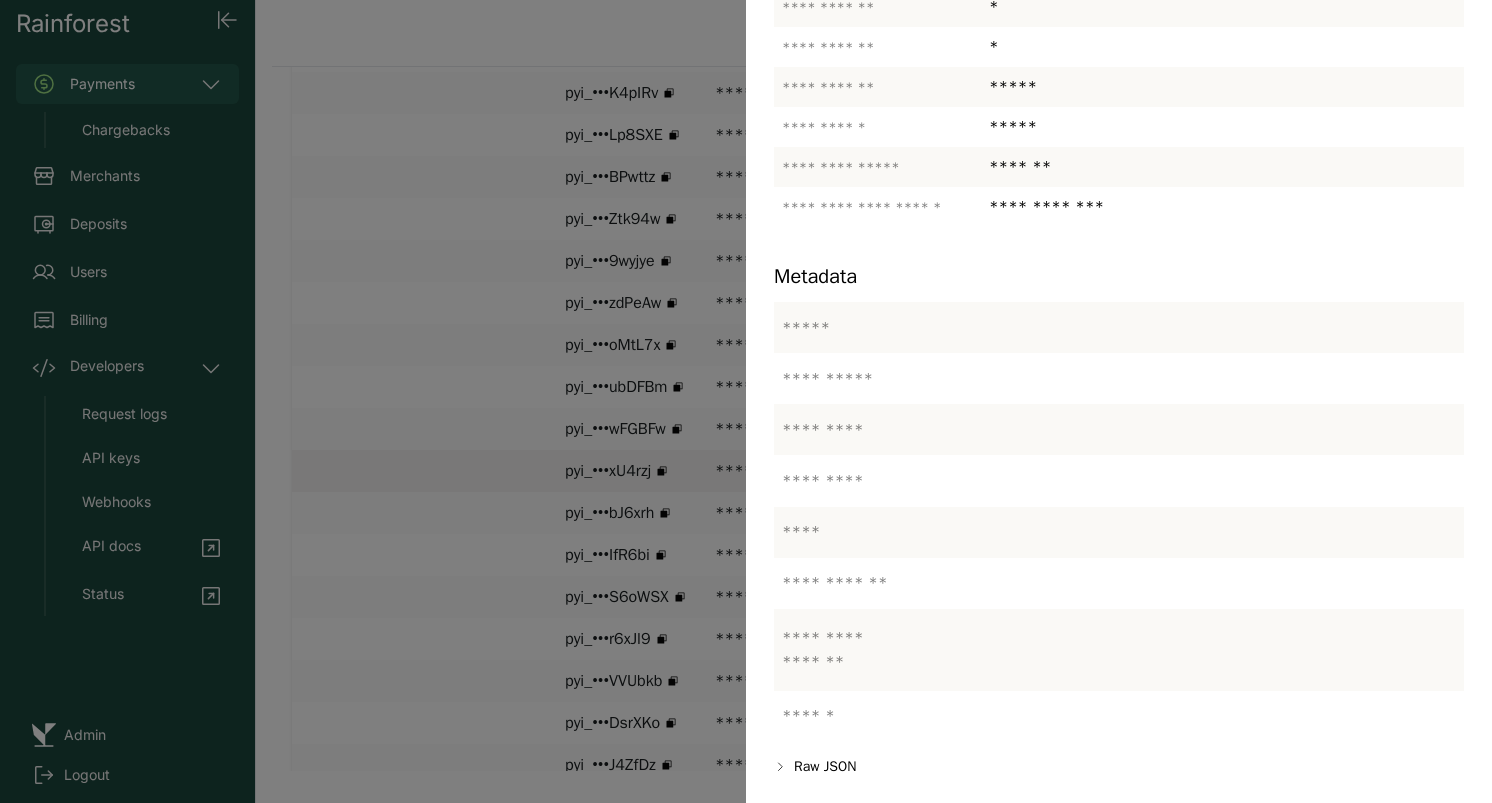 click at bounding box center (746, 401) 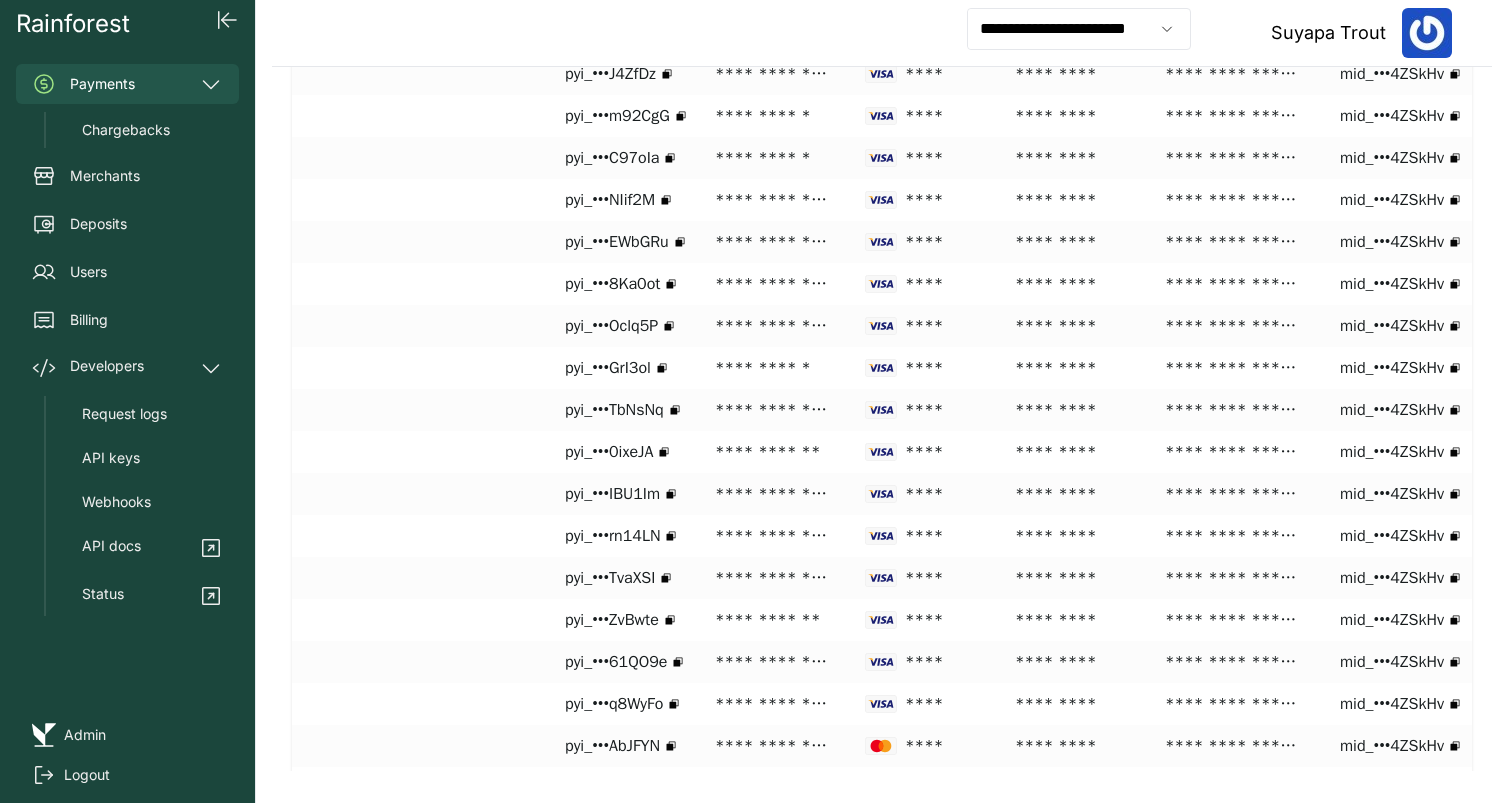 scroll, scrollTop: 3474, scrollLeft: 0, axis: vertical 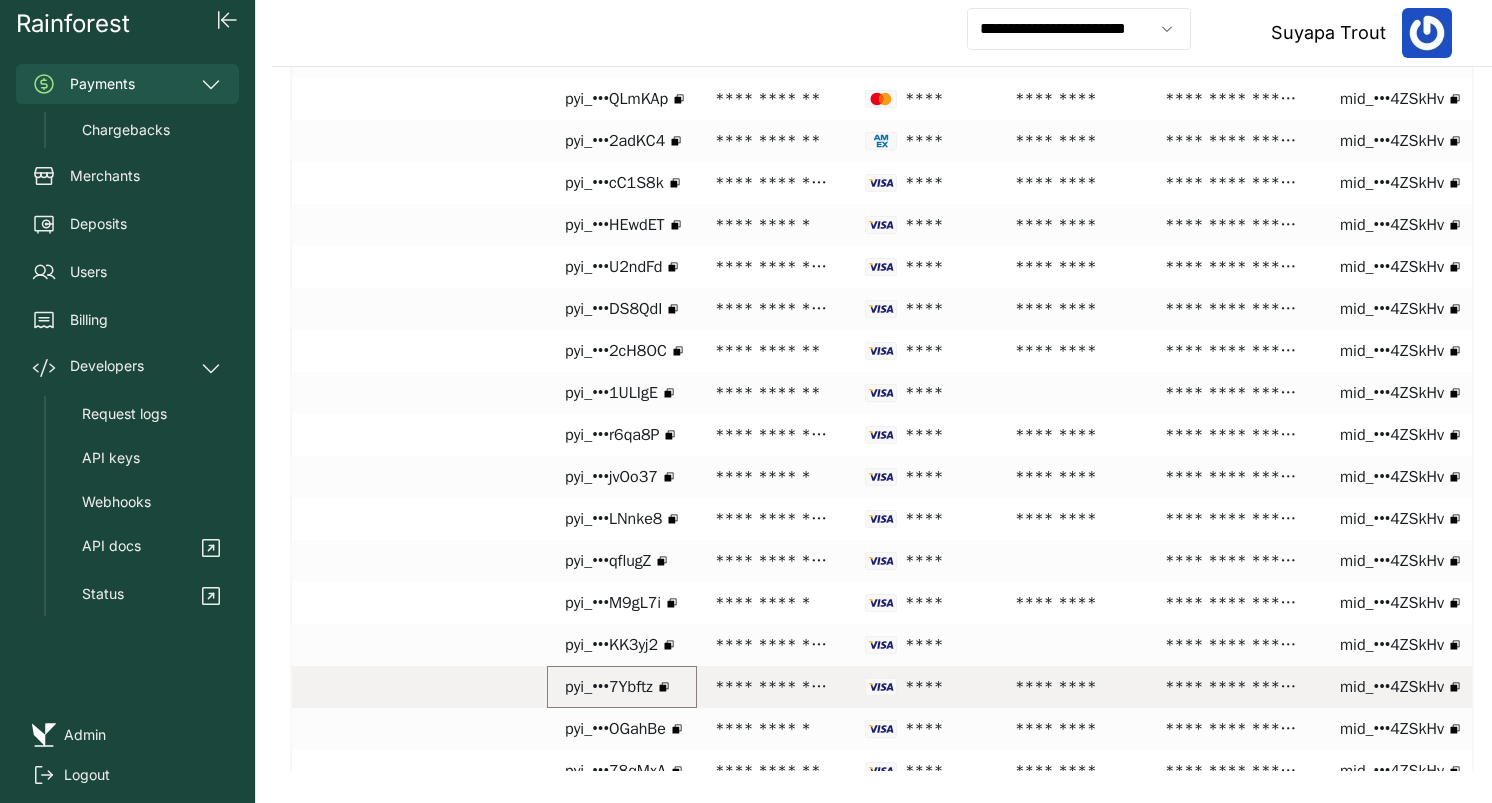 click on "pyi_•••7Ybftz" at bounding box center (609, 687) 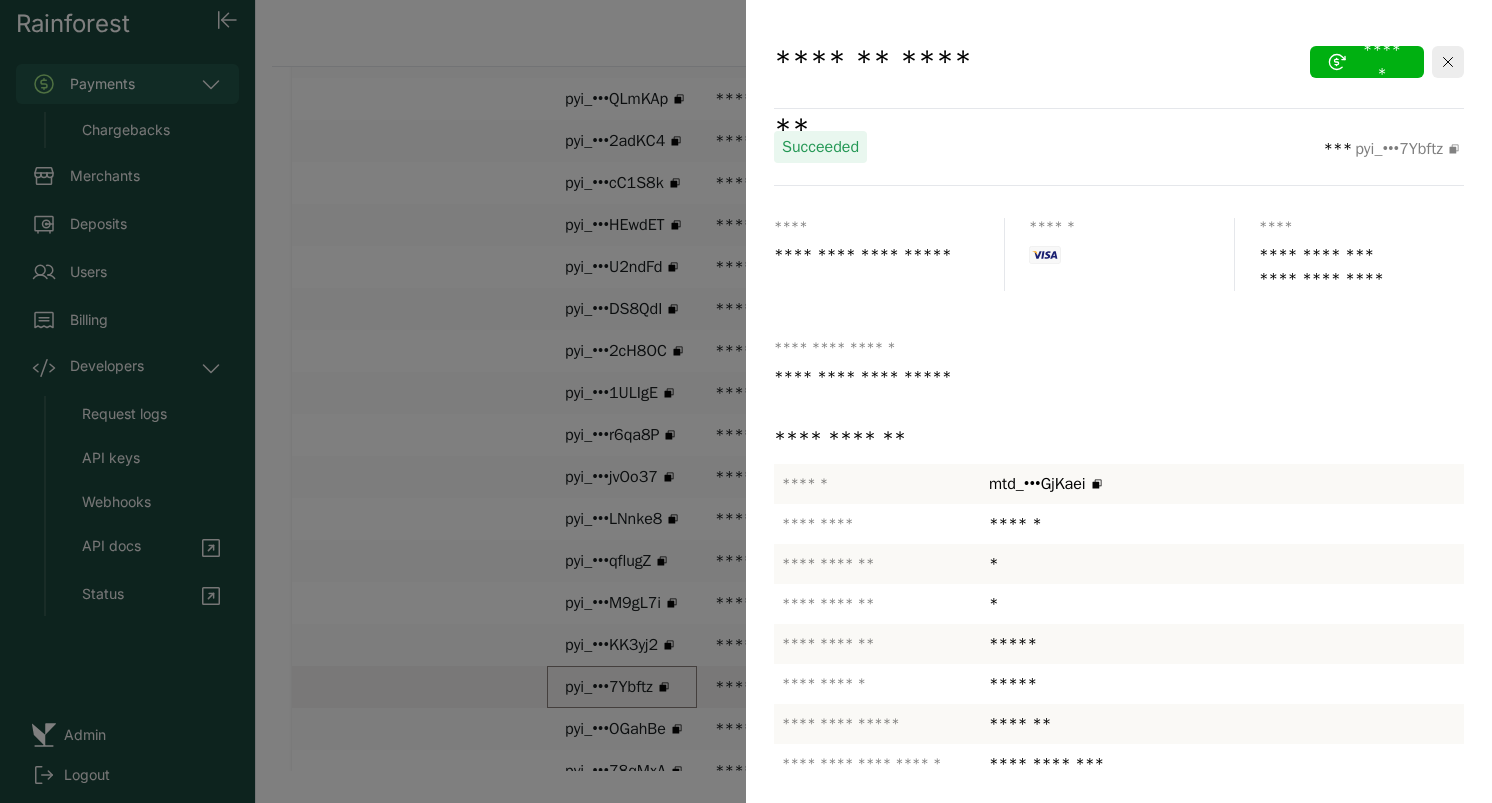 scroll, scrollTop: 485, scrollLeft: 0, axis: vertical 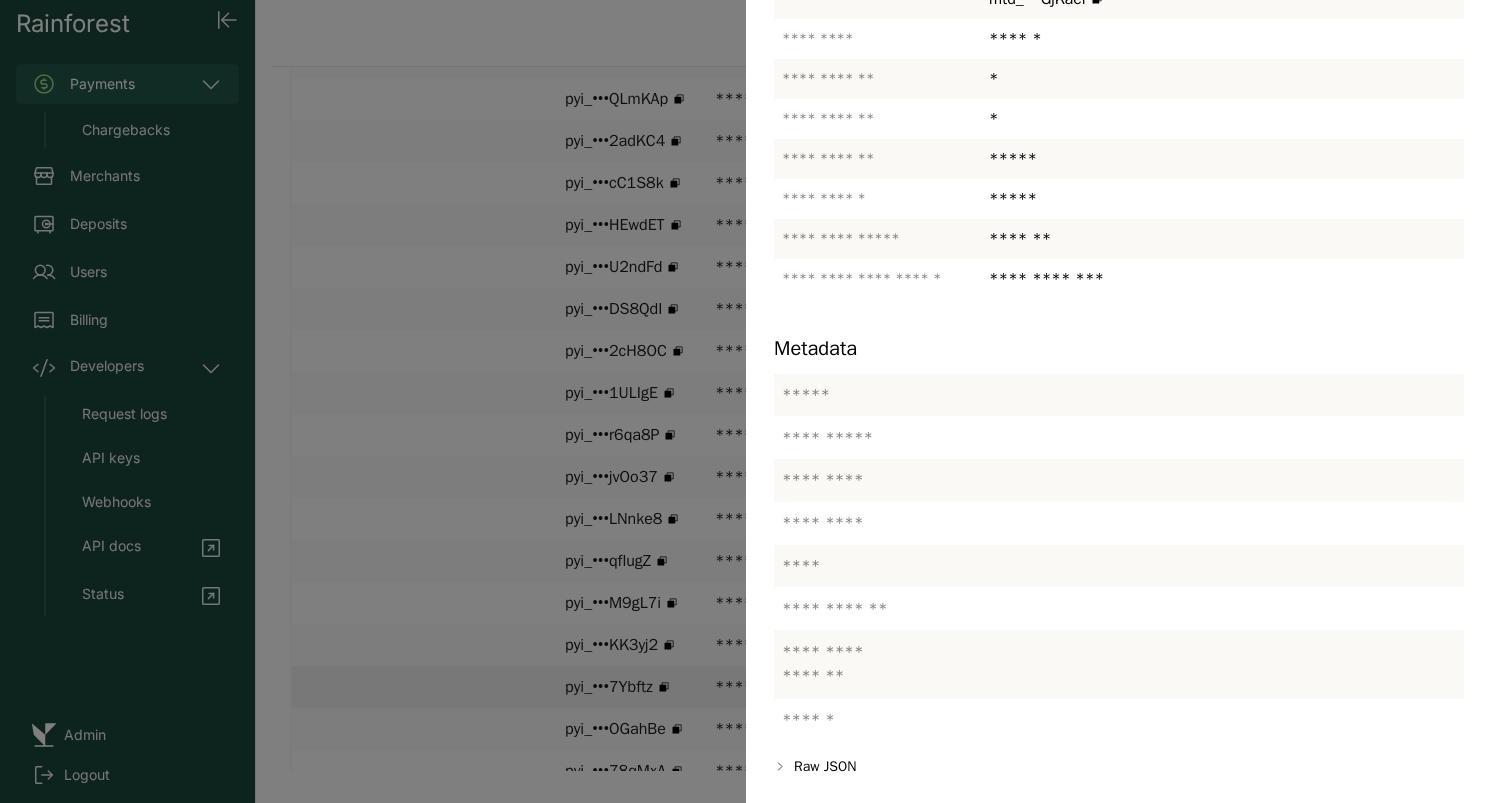 click at bounding box center [746, 401] 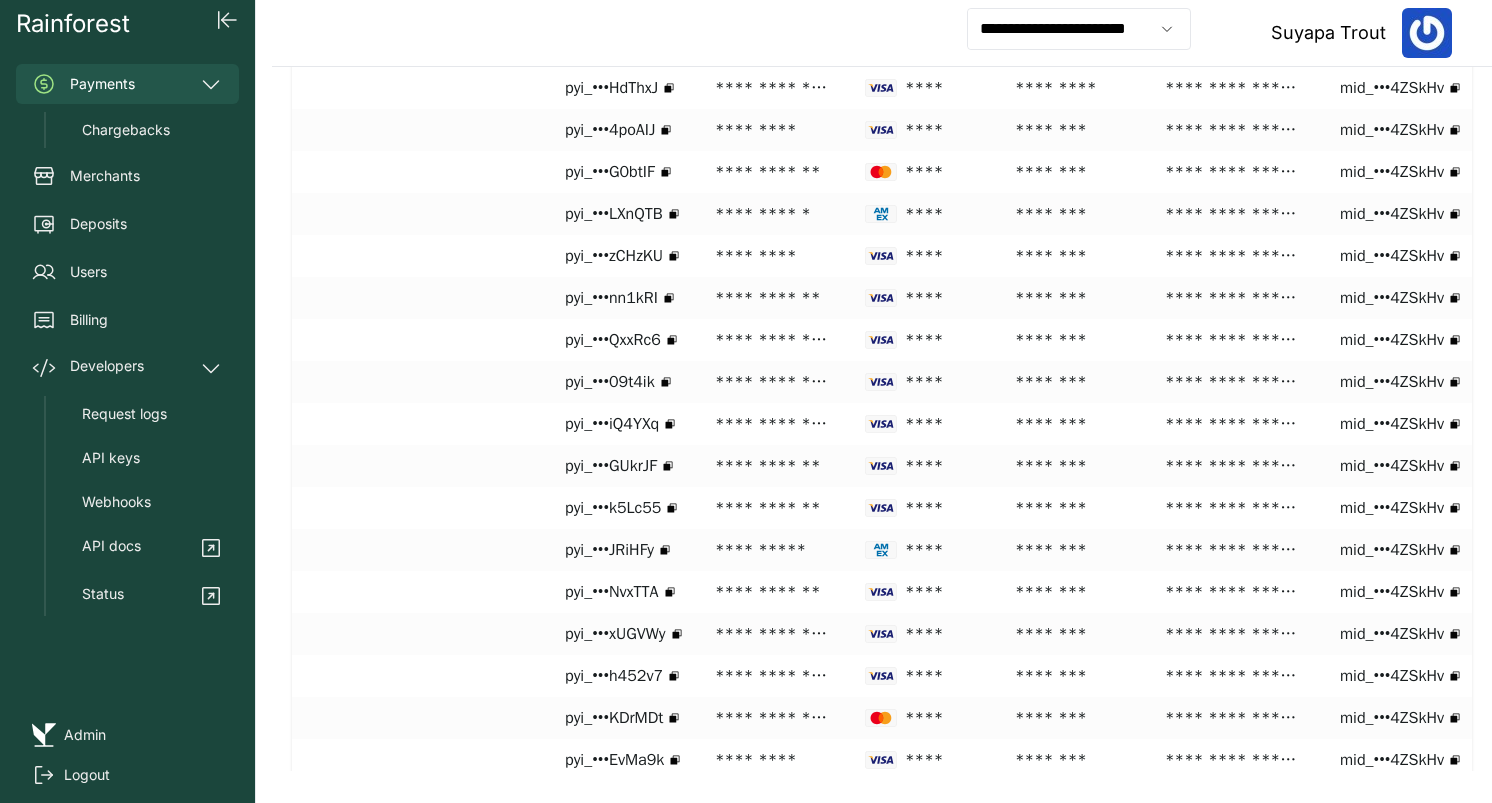 scroll, scrollTop: 0, scrollLeft: 0, axis: both 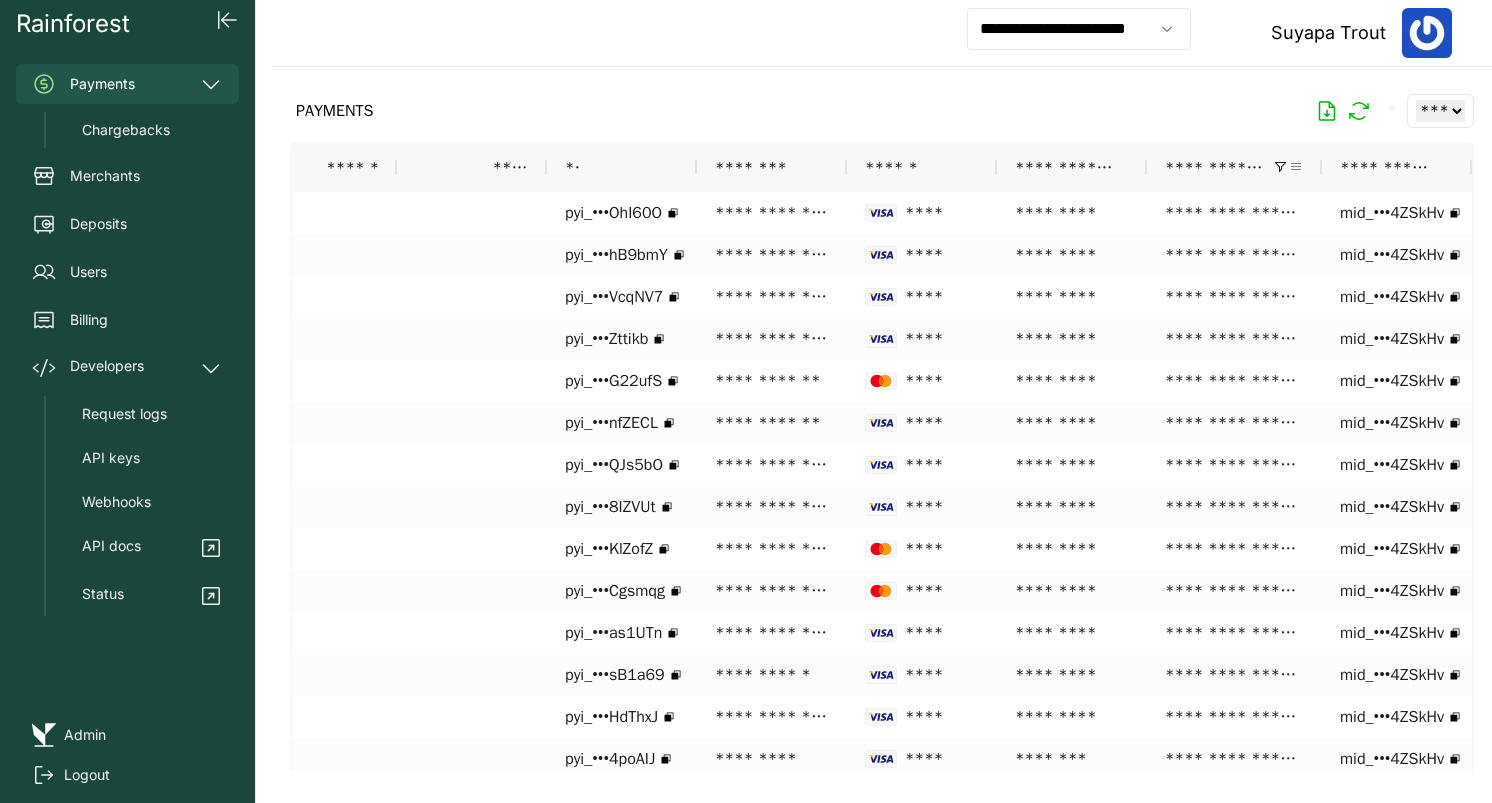 click at bounding box center [1296, 167] 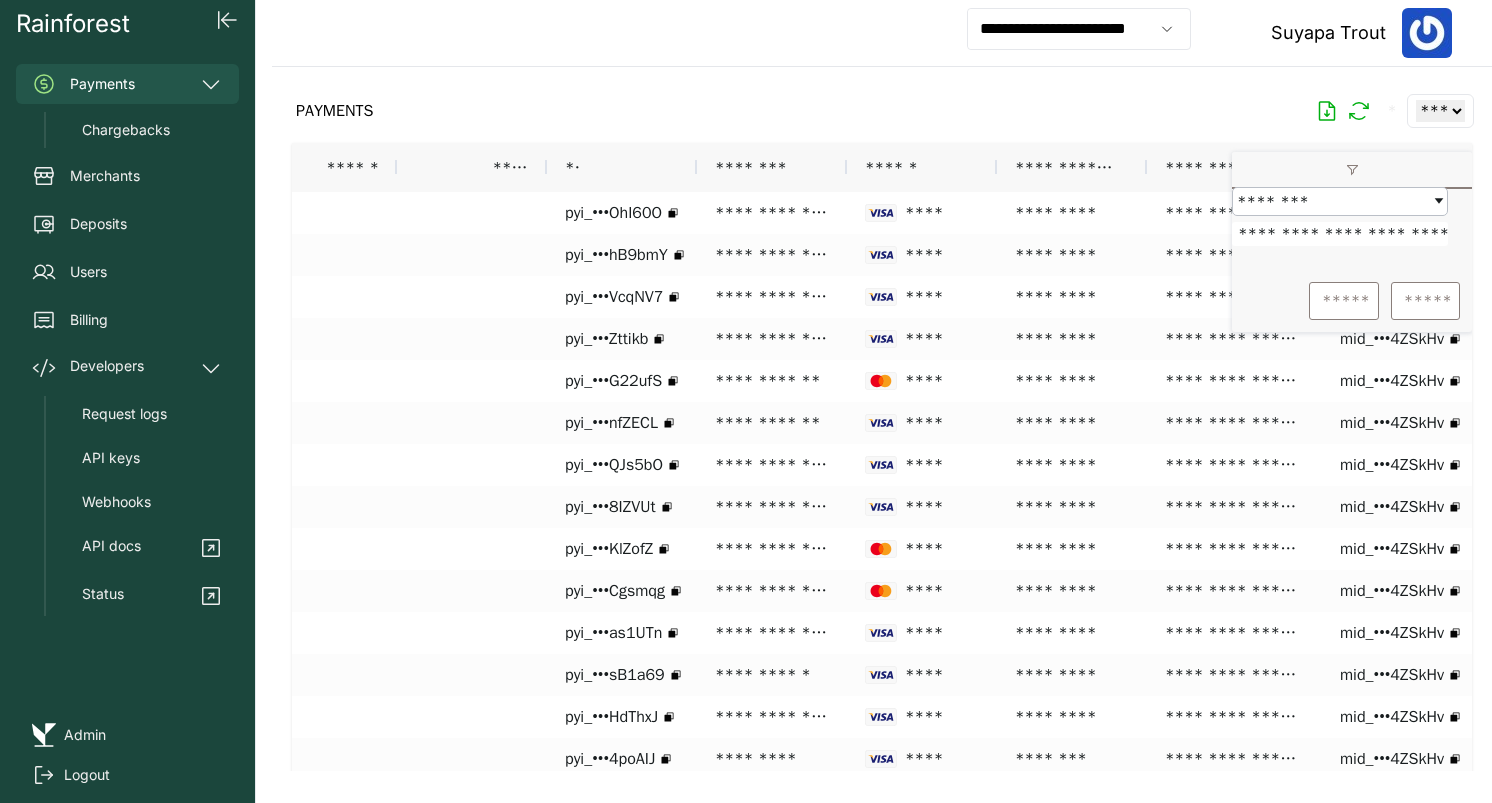 click on "**********" at bounding box center (1352, 229) 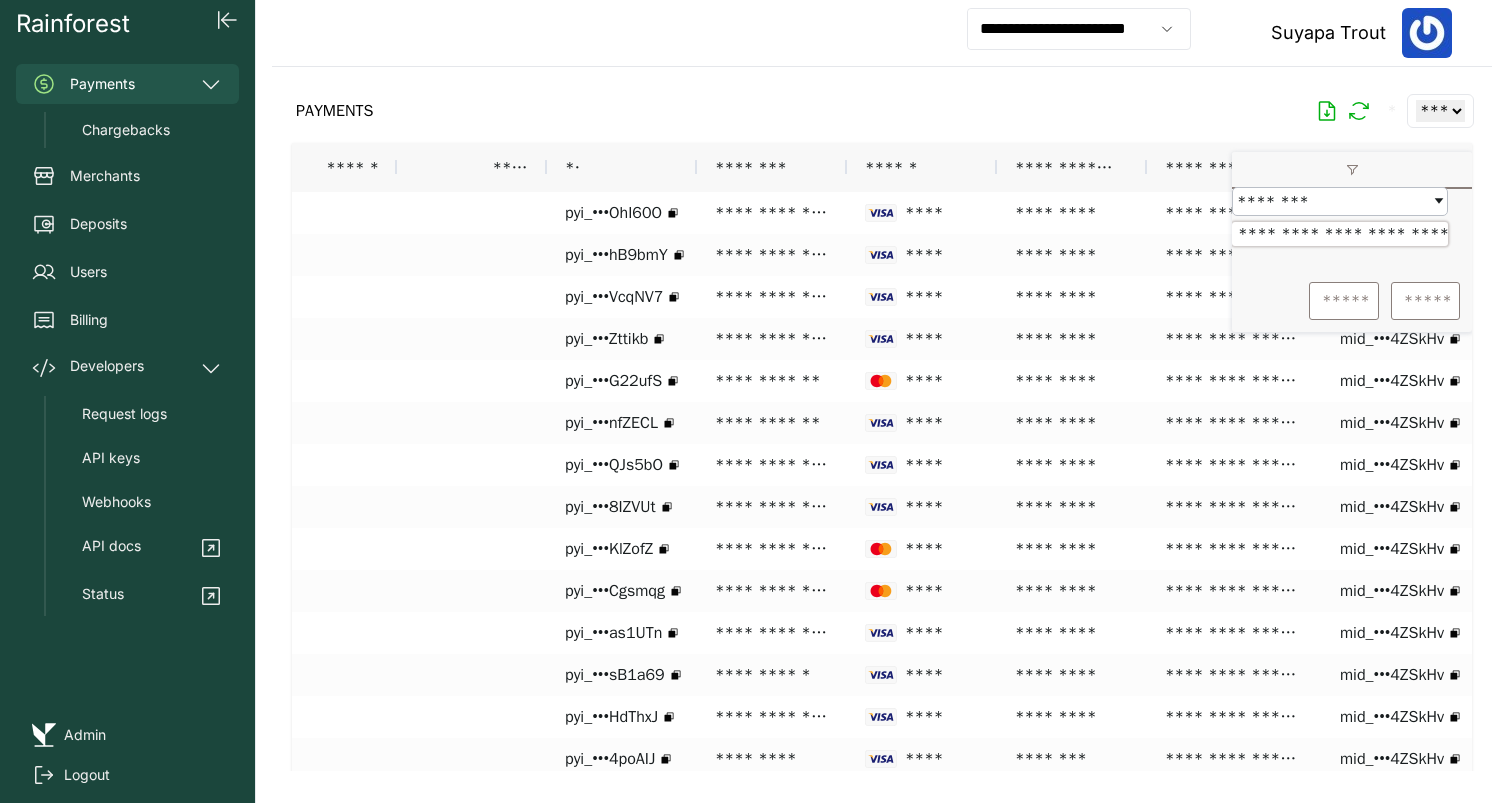 click on "**********" at bounding box center (1340, 234) 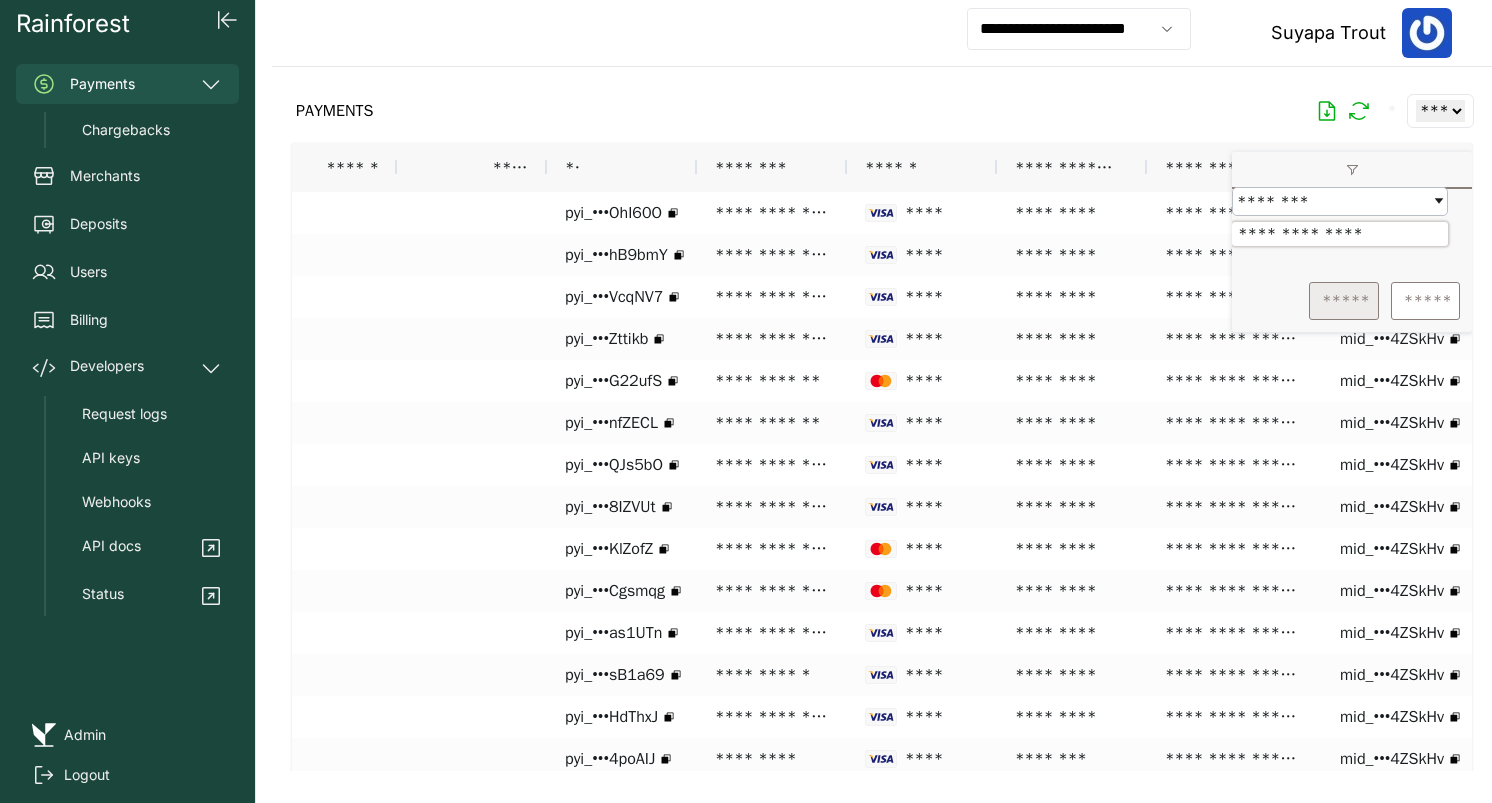 type on "**********" 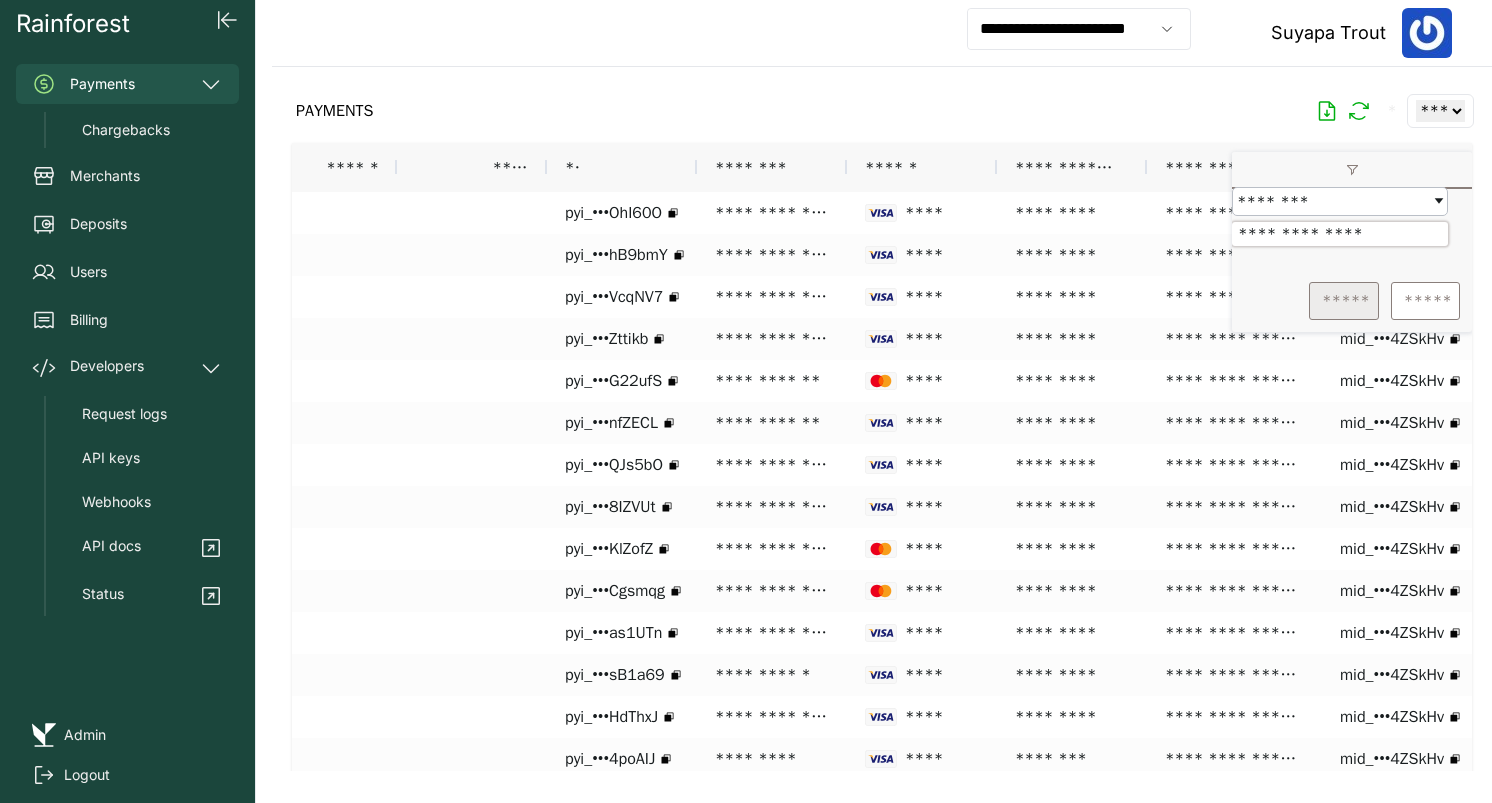 click on "*****" at bounding box center (1344, 301) 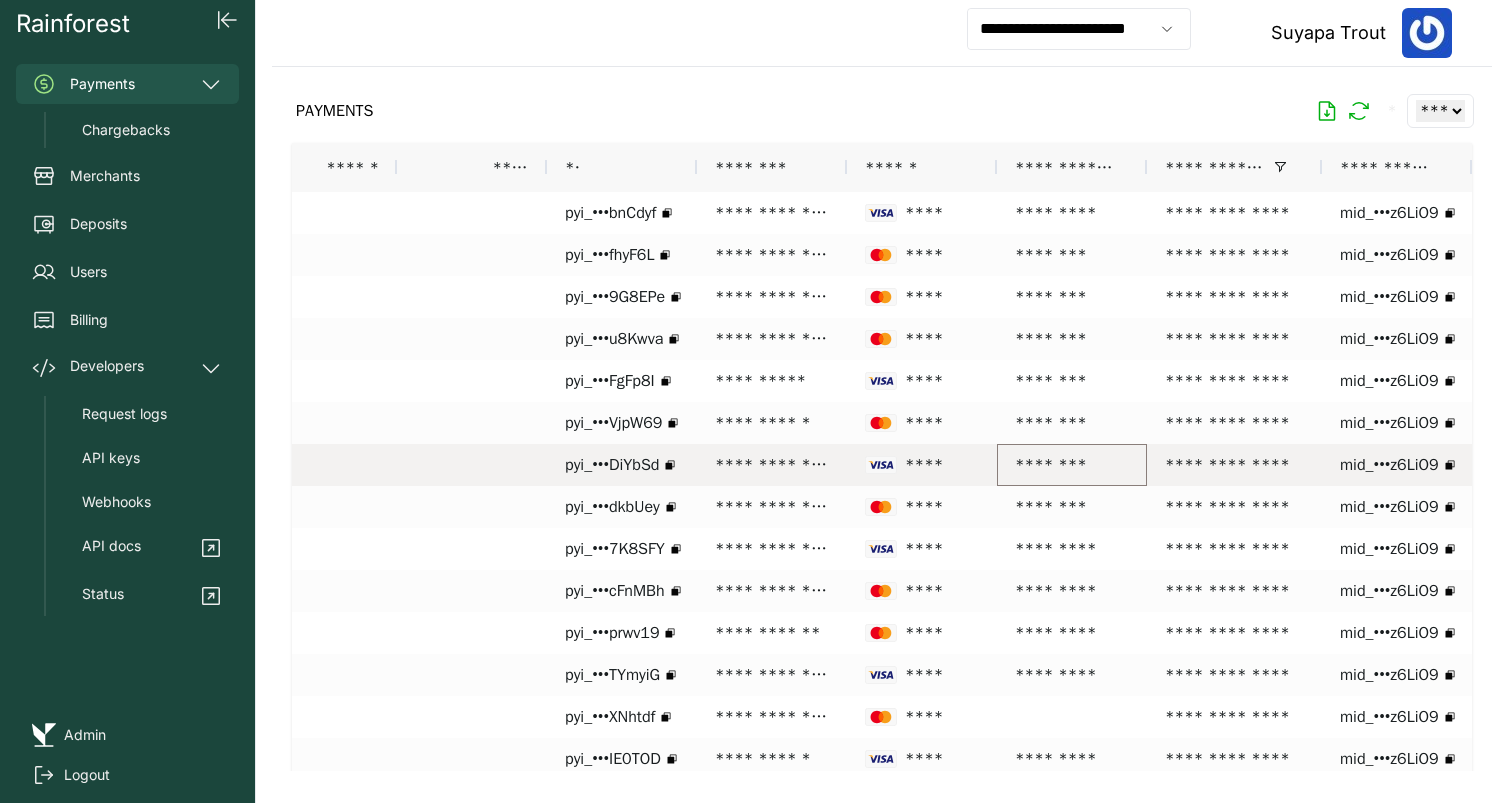 click on "********" at bounding box center [1072, 465] 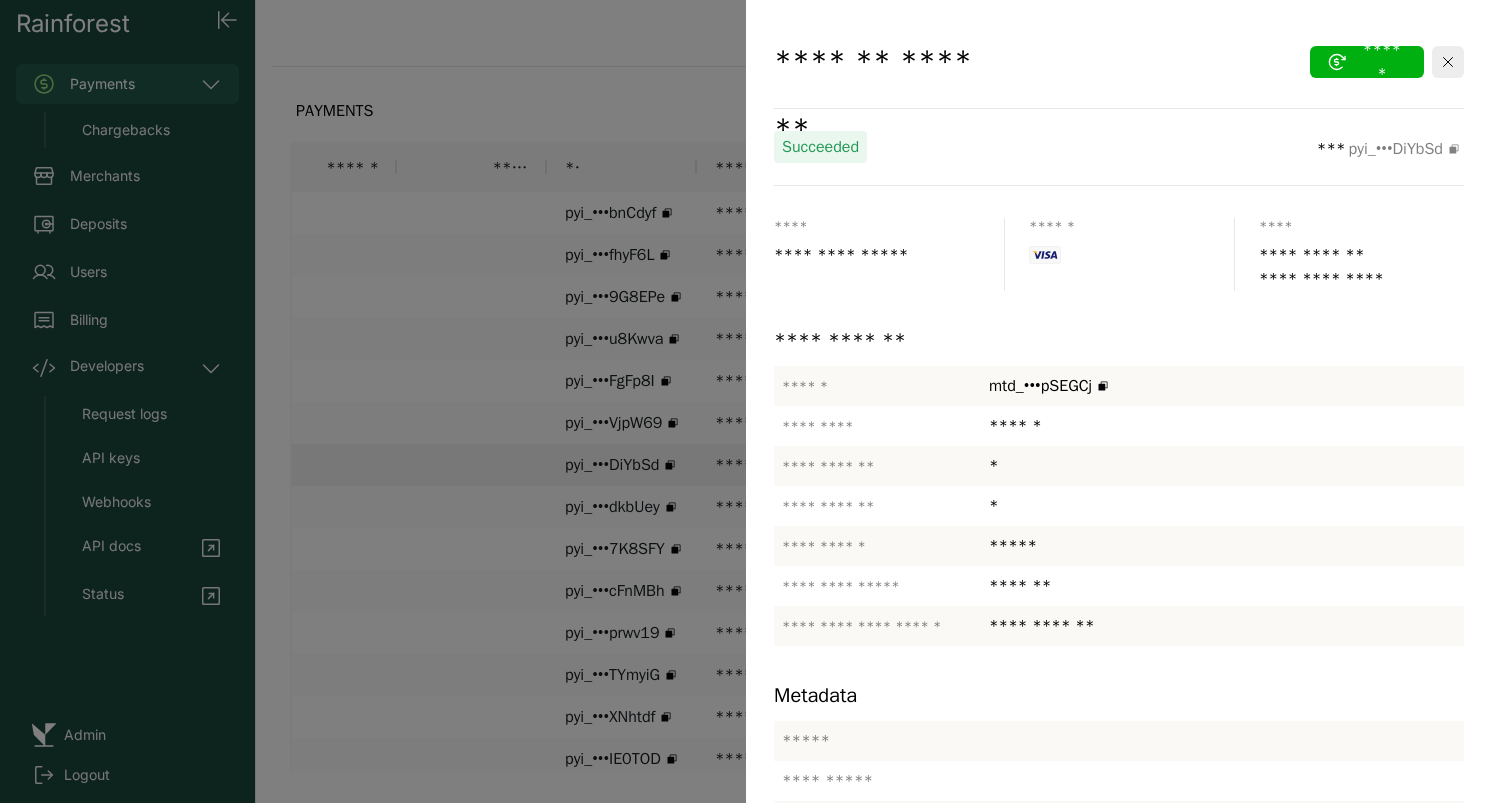 scroll, scrollTop: 323, scrollLeft: 0, axis: vertical 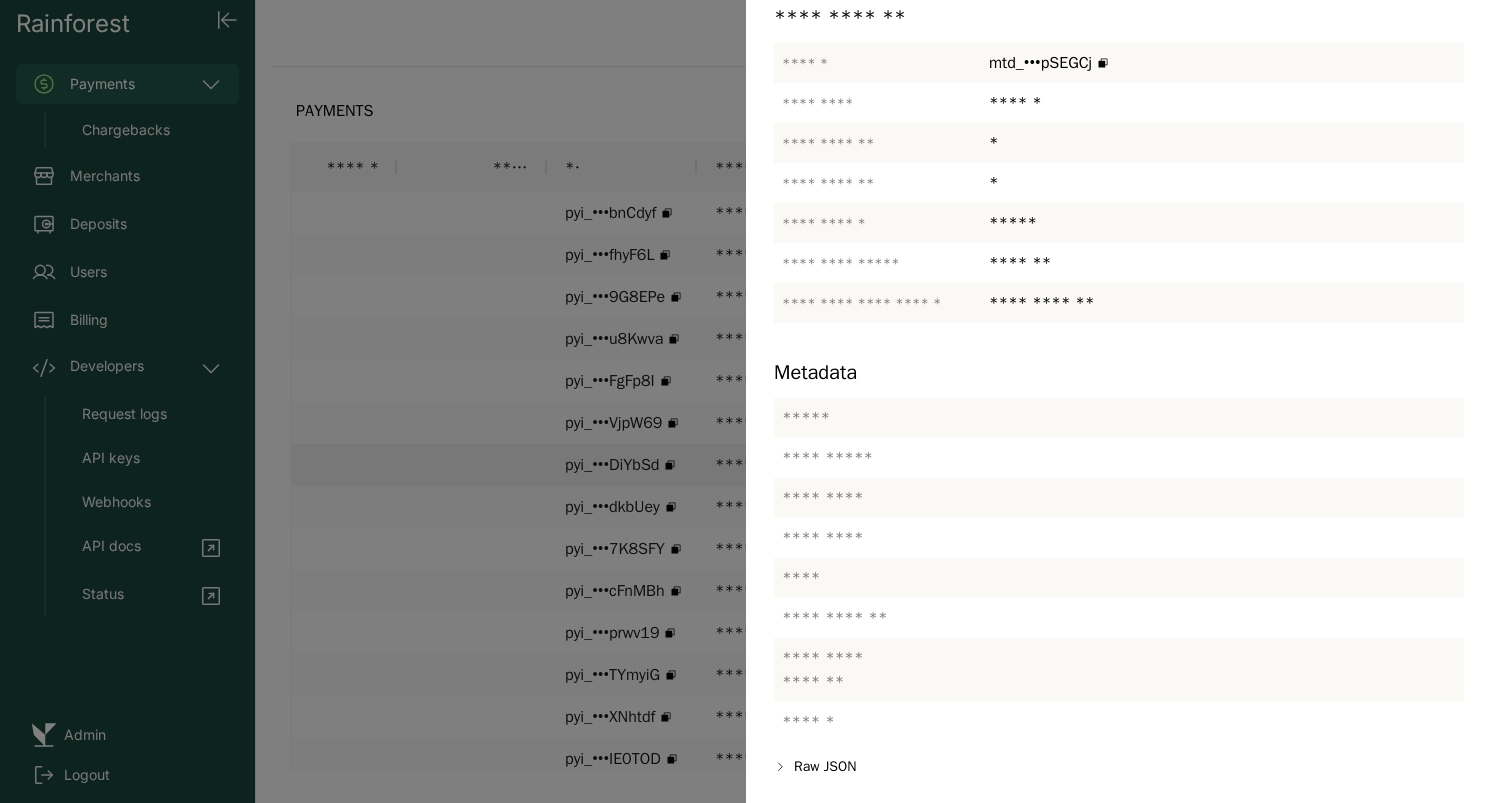 click at bounding box center (746, 401) 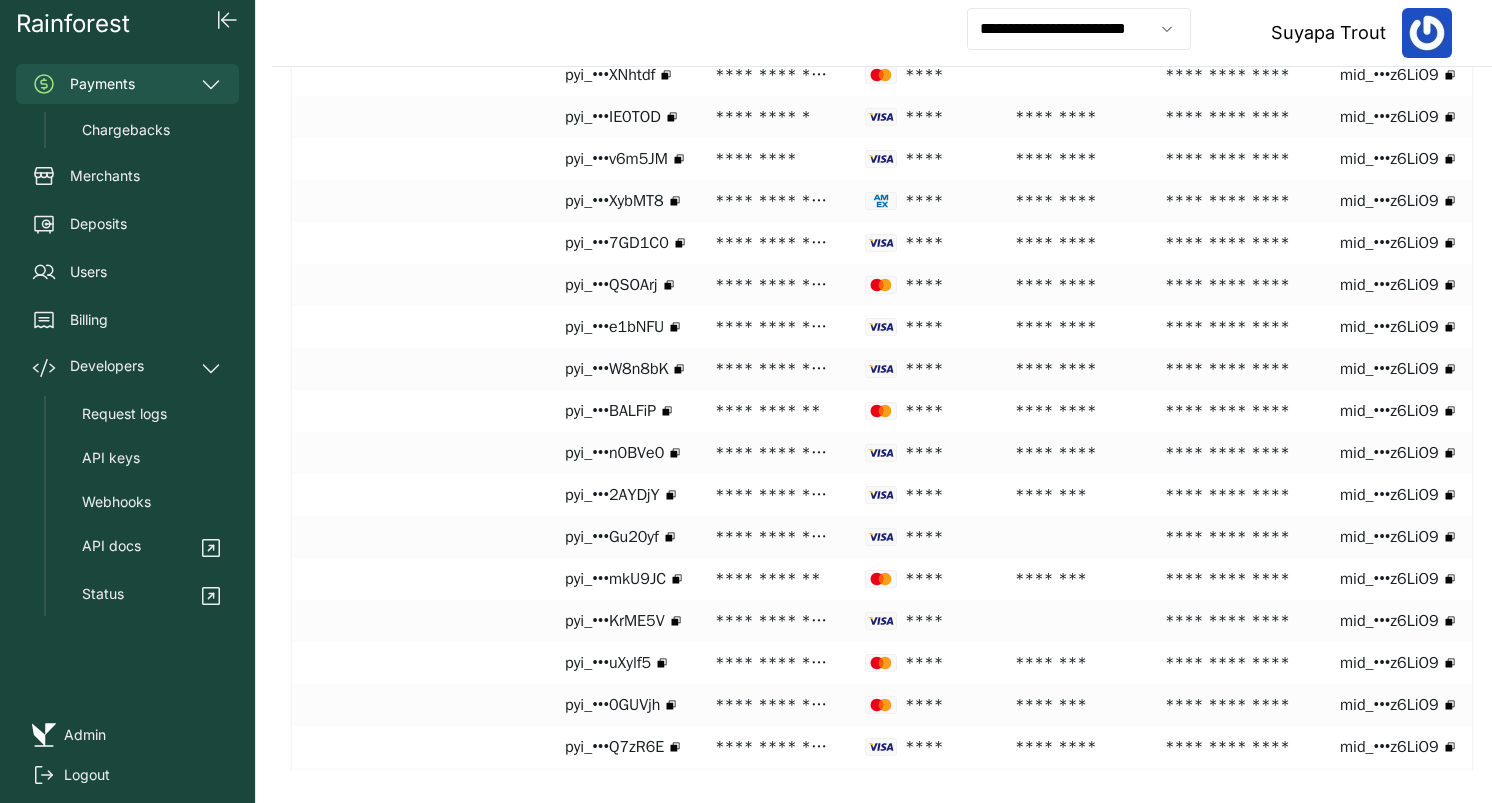scroll, scrollTop: 717, scrollLeft: 0, axis: vertical 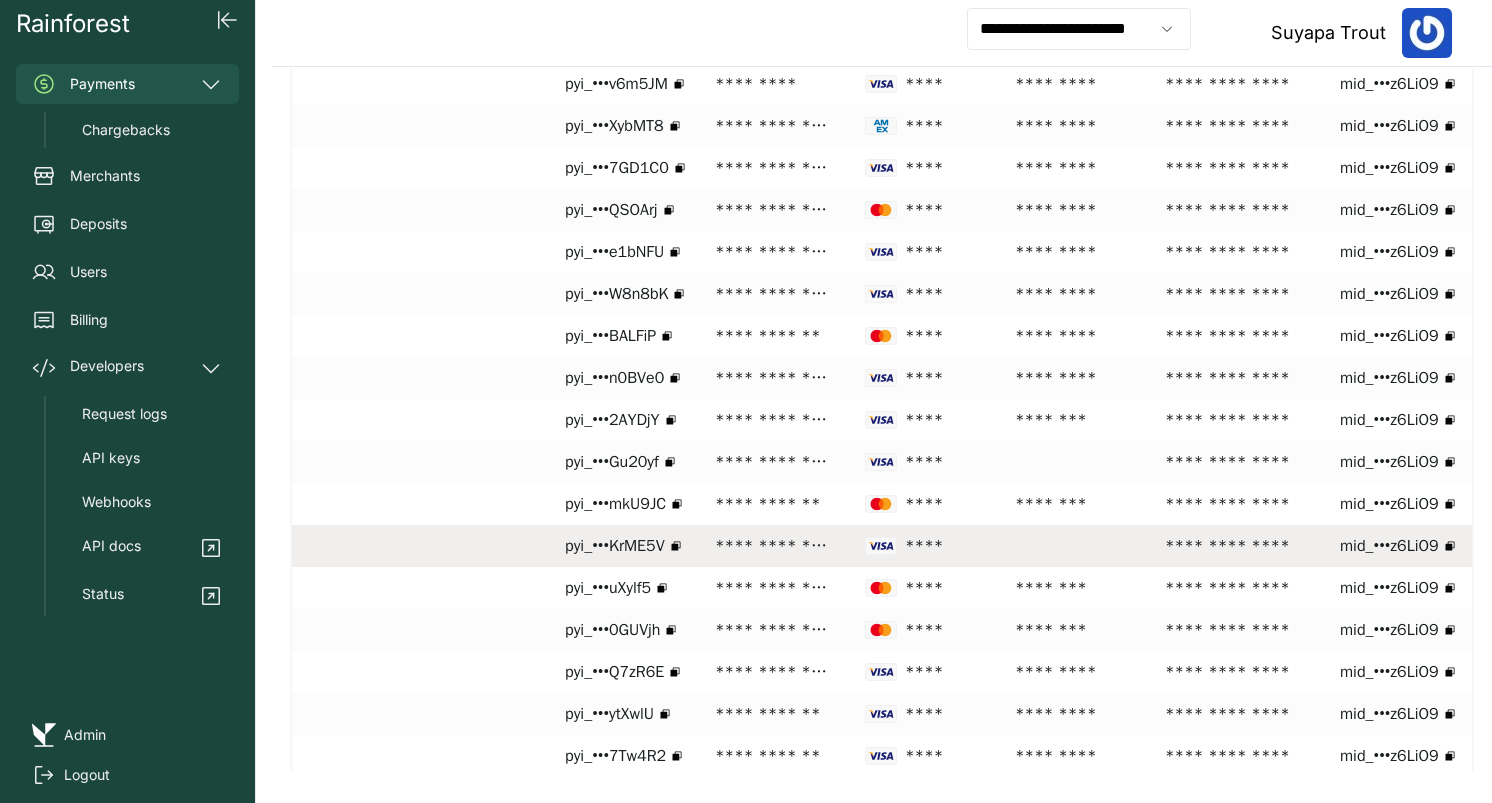 click at bounding box center (1072, 546) 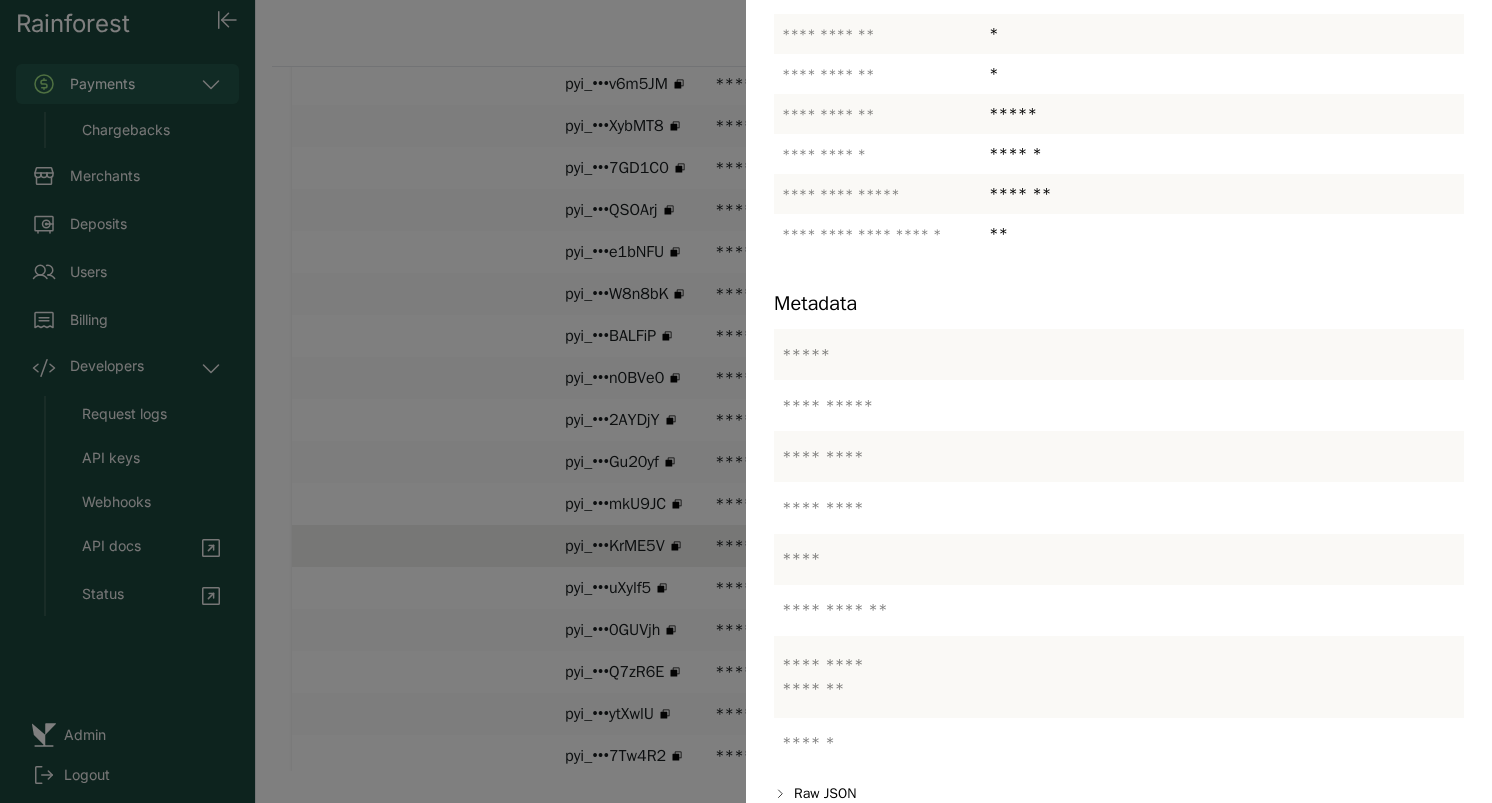 scroll, scrollTop: 435, scrollLeft: 0, axis: vertical 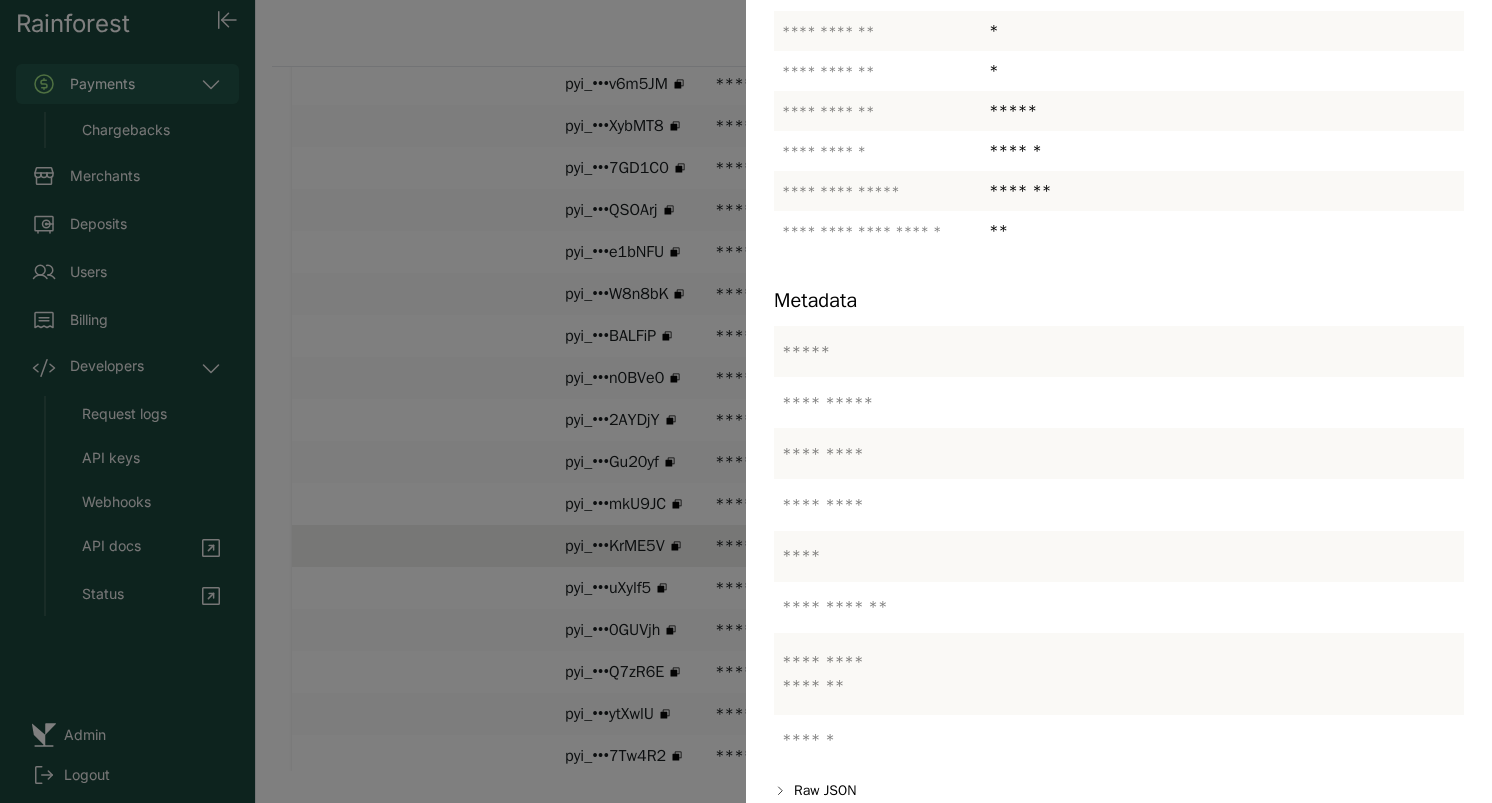 click at bounding box center (746, 401) 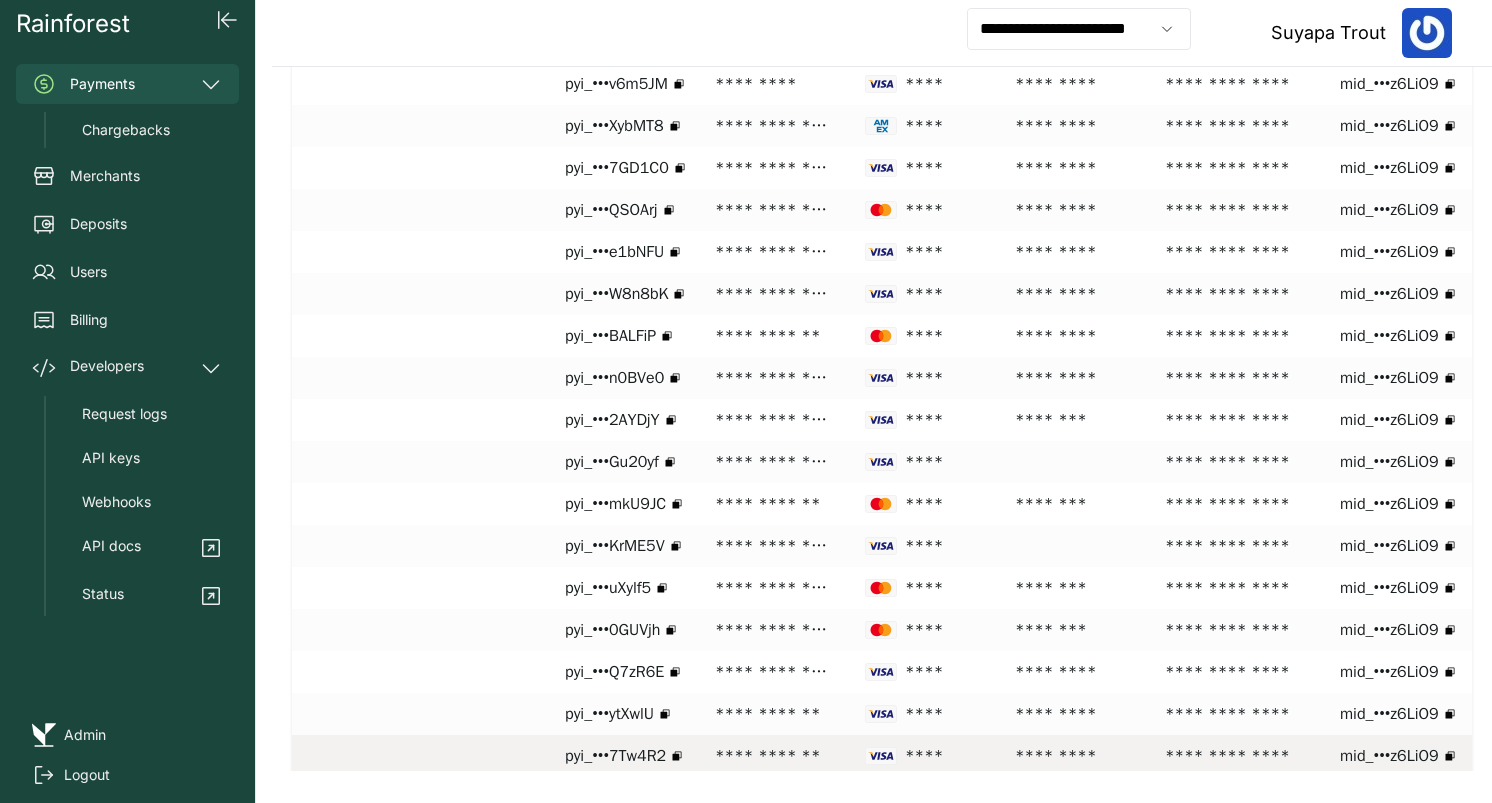 click on "*********" at bounding box center [1072, 756] 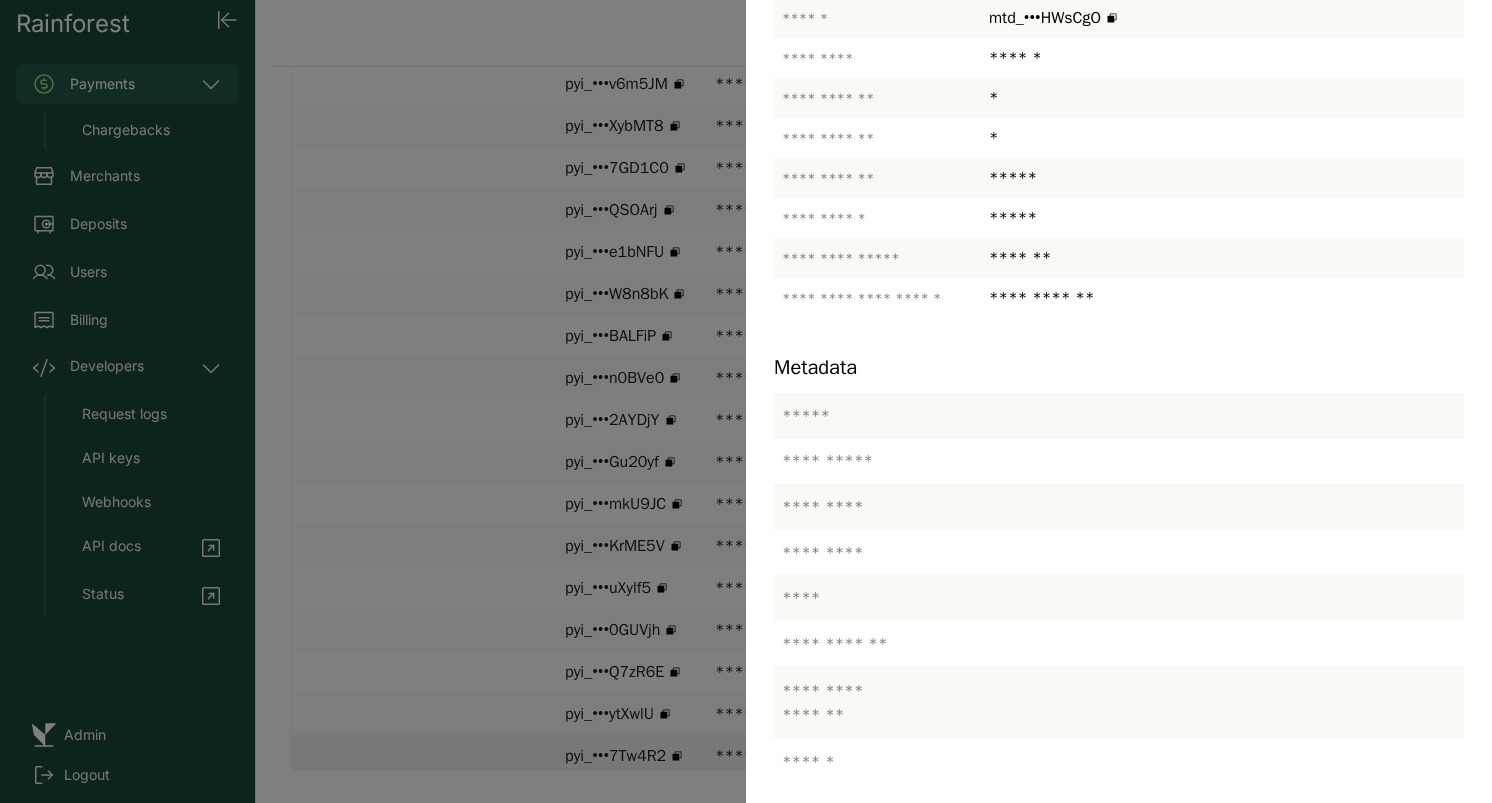 scroll, scrollTop: 370, scrollLeft: 0, axis: vertical 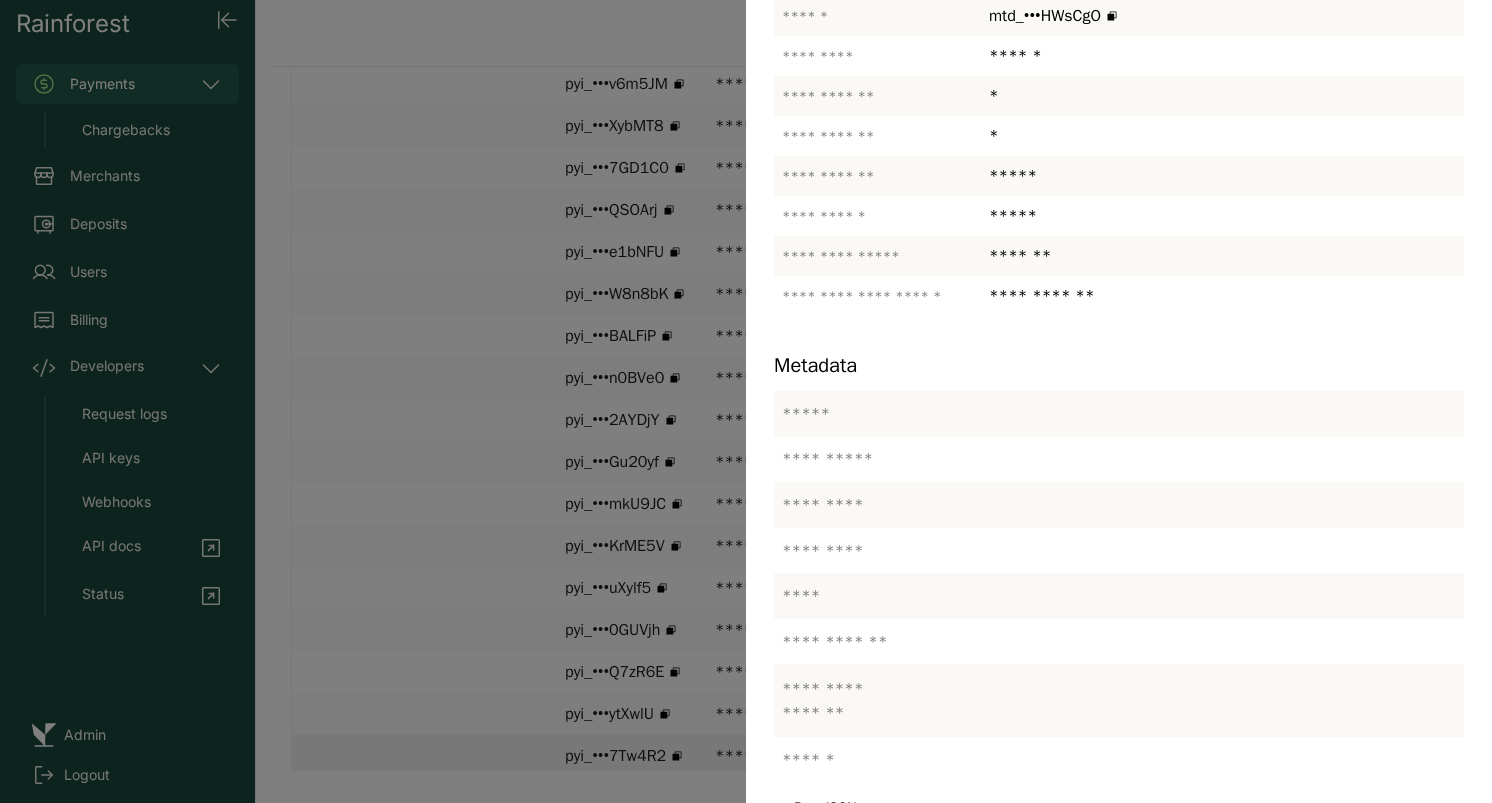 click at bounding box center [746, 401] 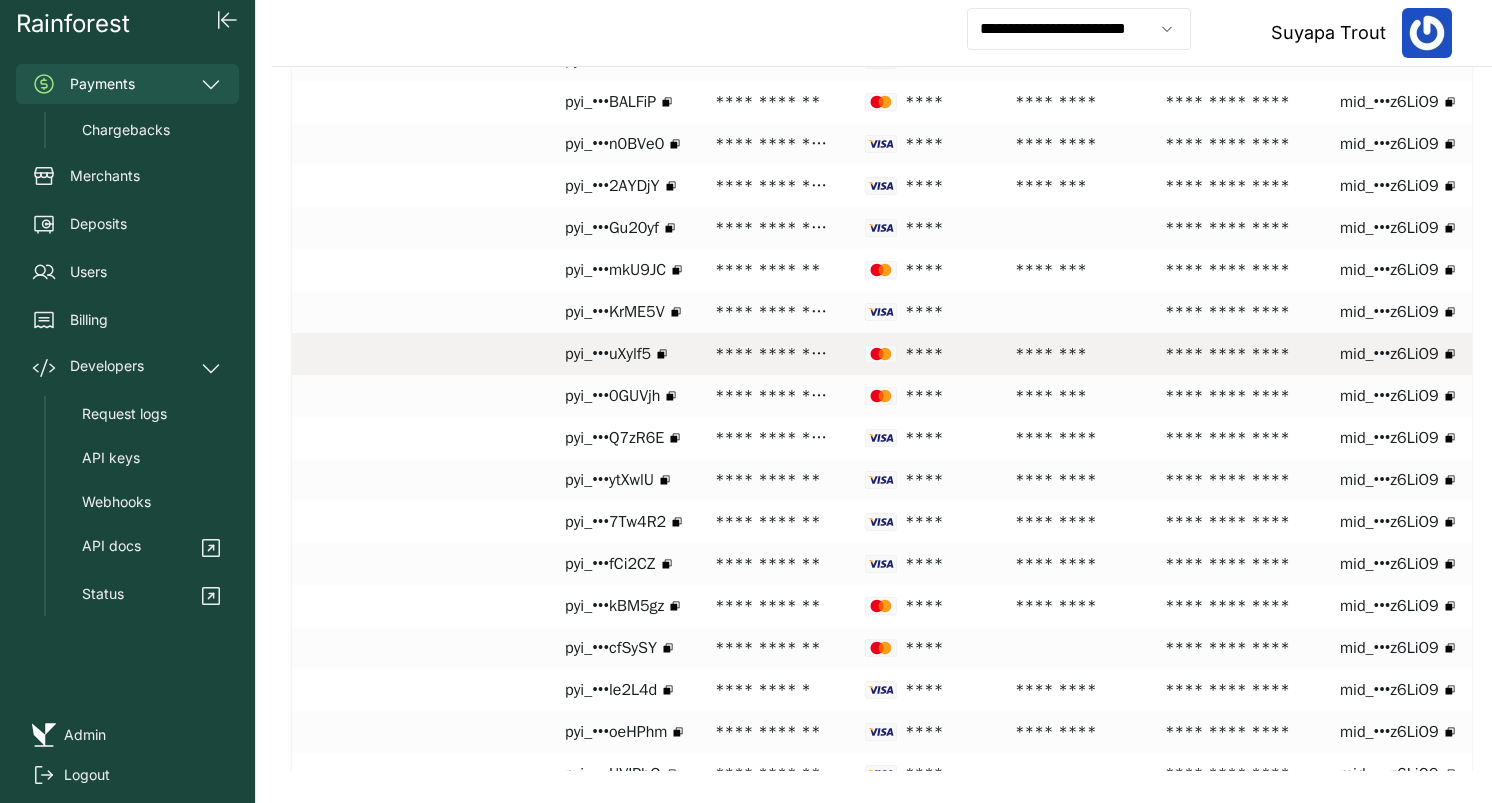 scroll, scrollTop: 1317, scrollLeft: 0, axis: vertical 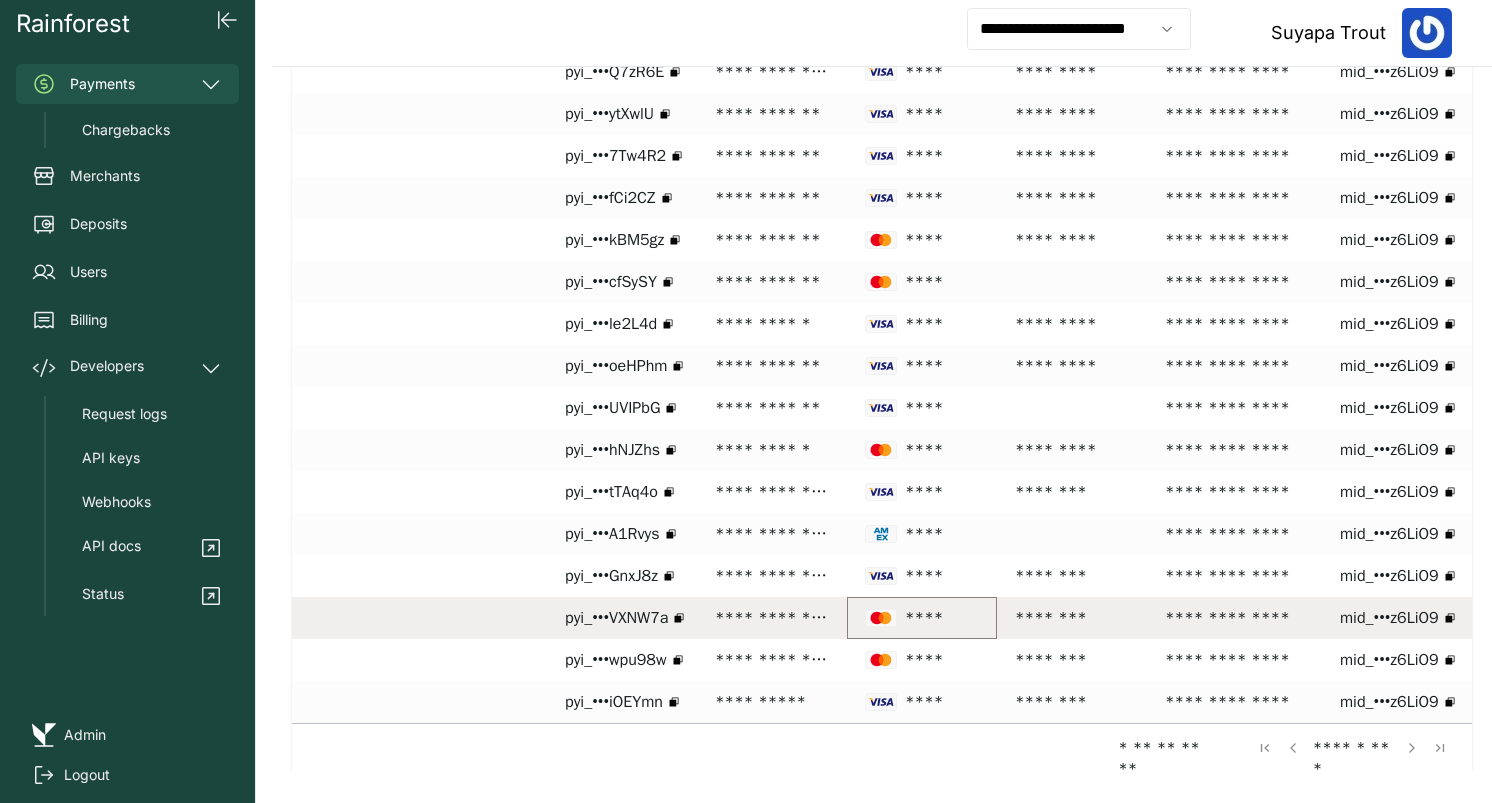 click on "****" at bounding box center [922, 618] 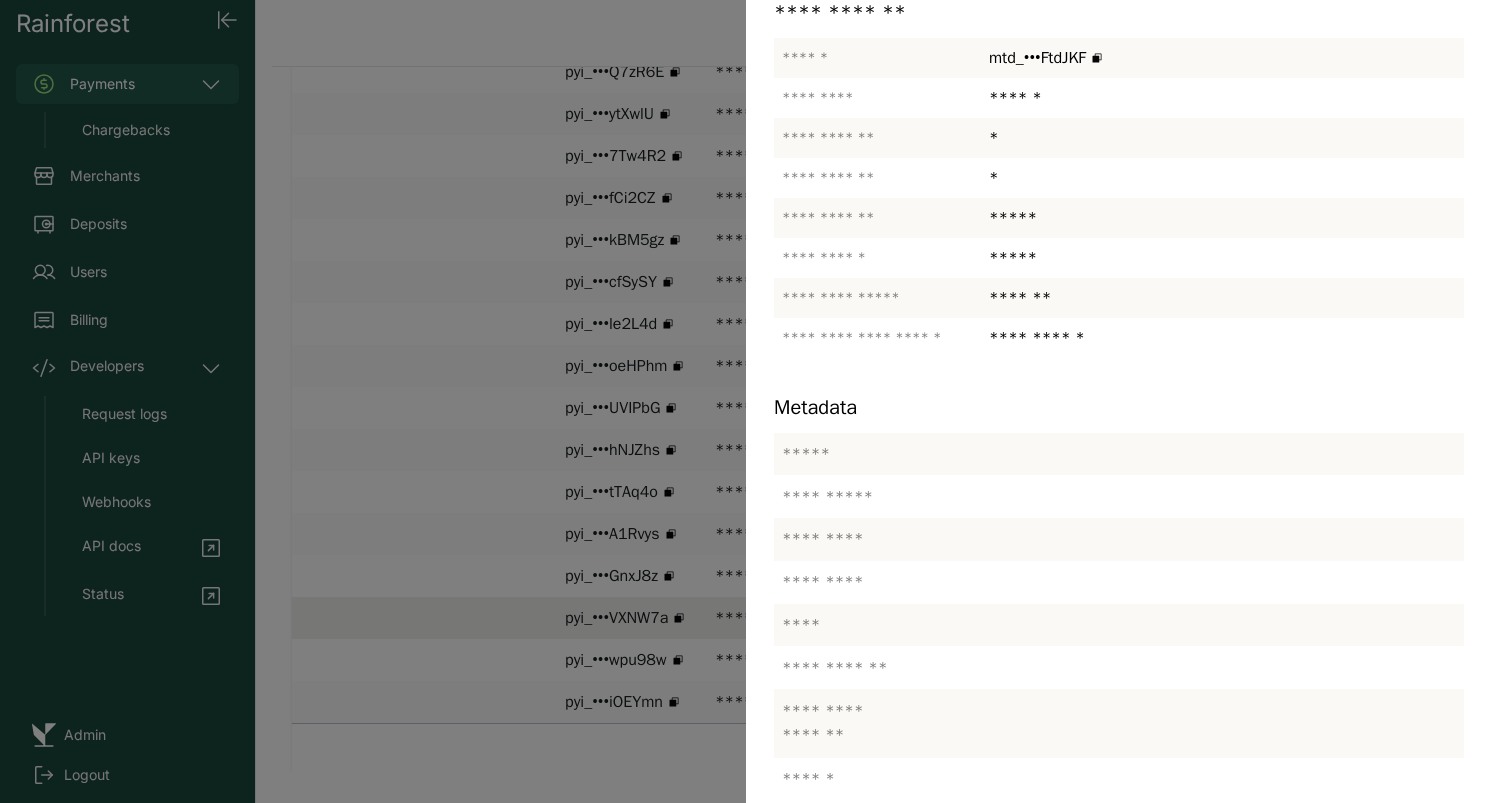 scroll, scrollTop: 485, scrollLeft: 0, axis: vertical 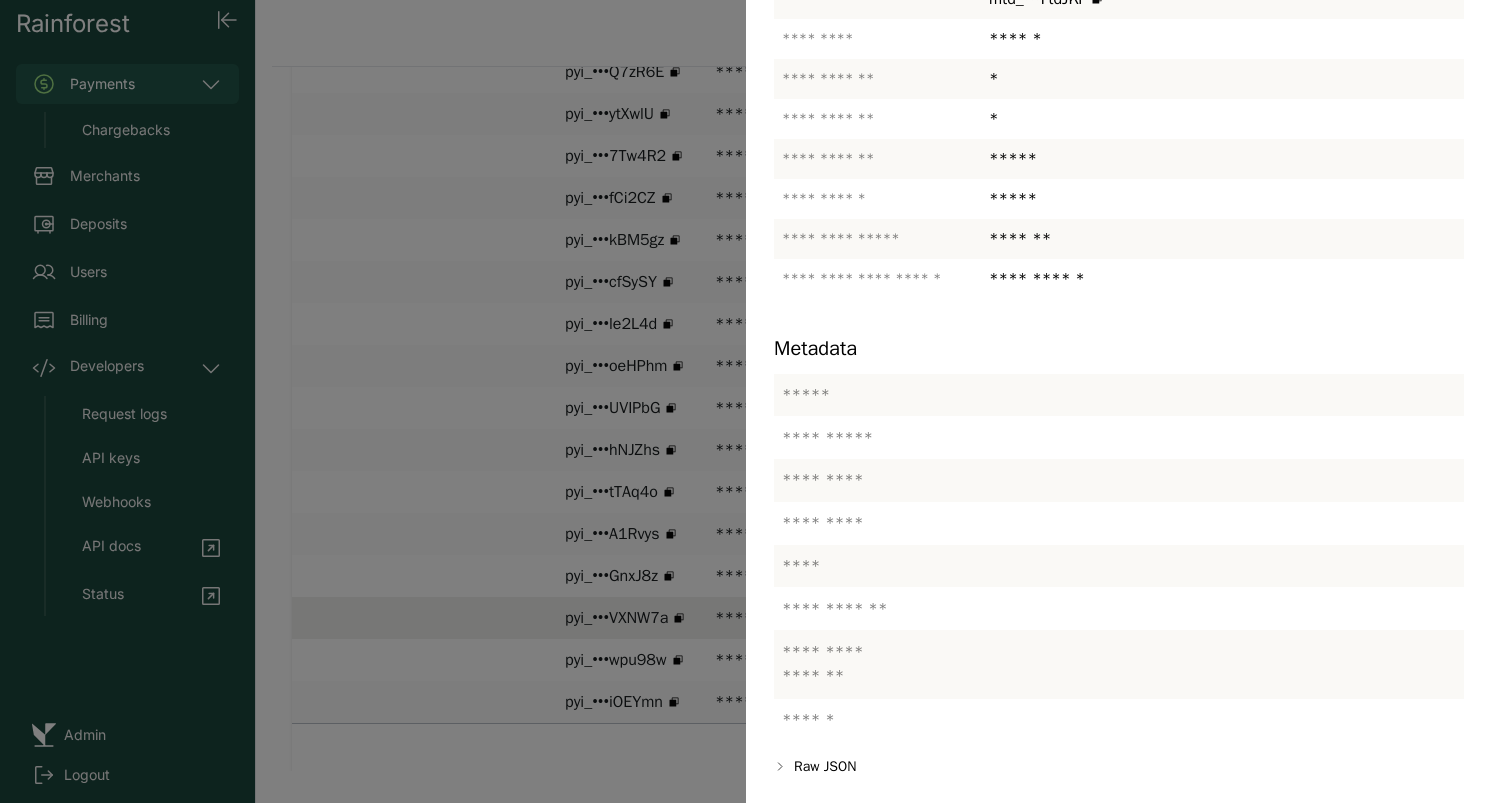 click at bounding box center (746, 401) 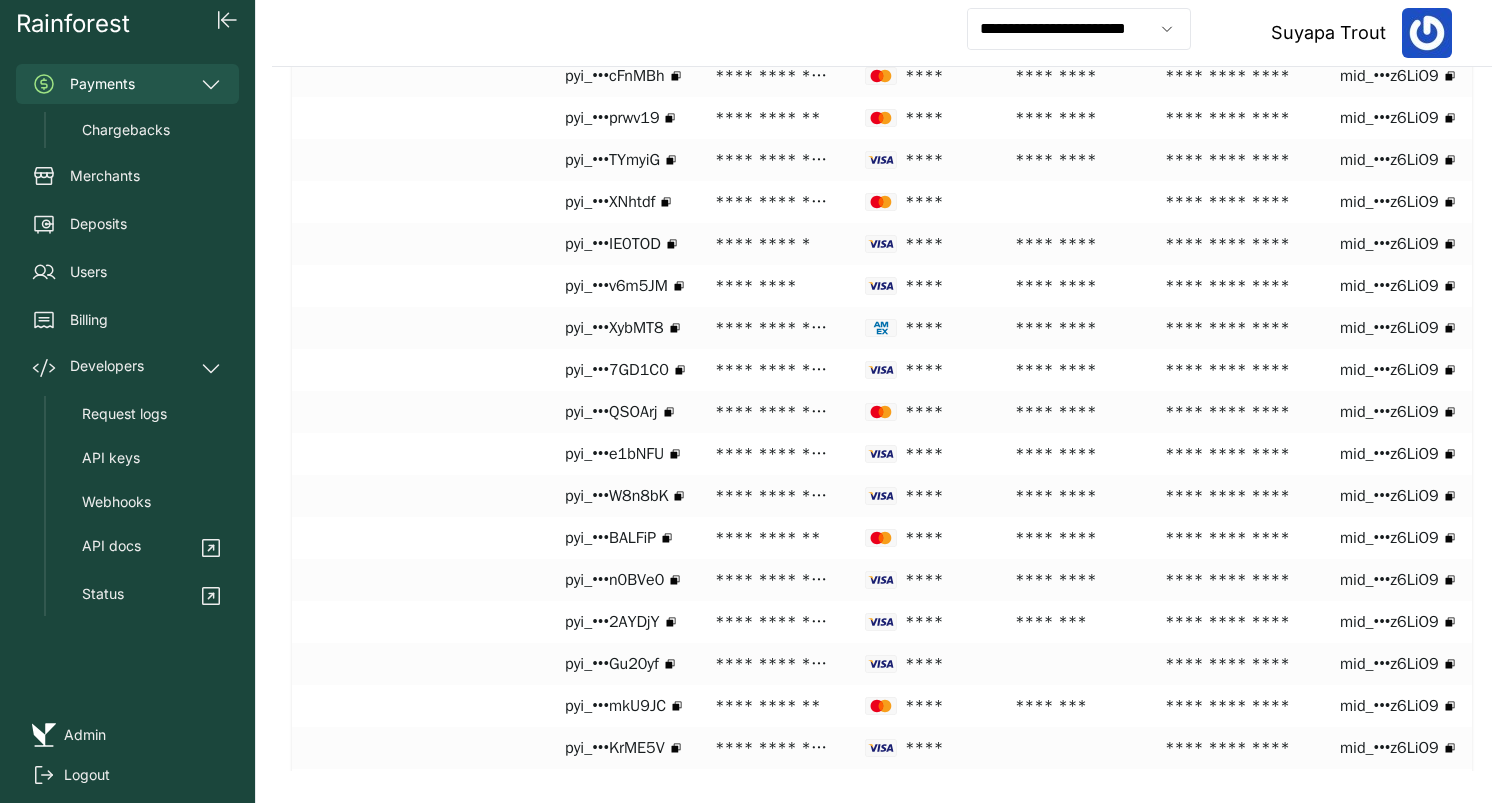 scroll, scrollTop: 0, scrollLeft: 0, axis: both 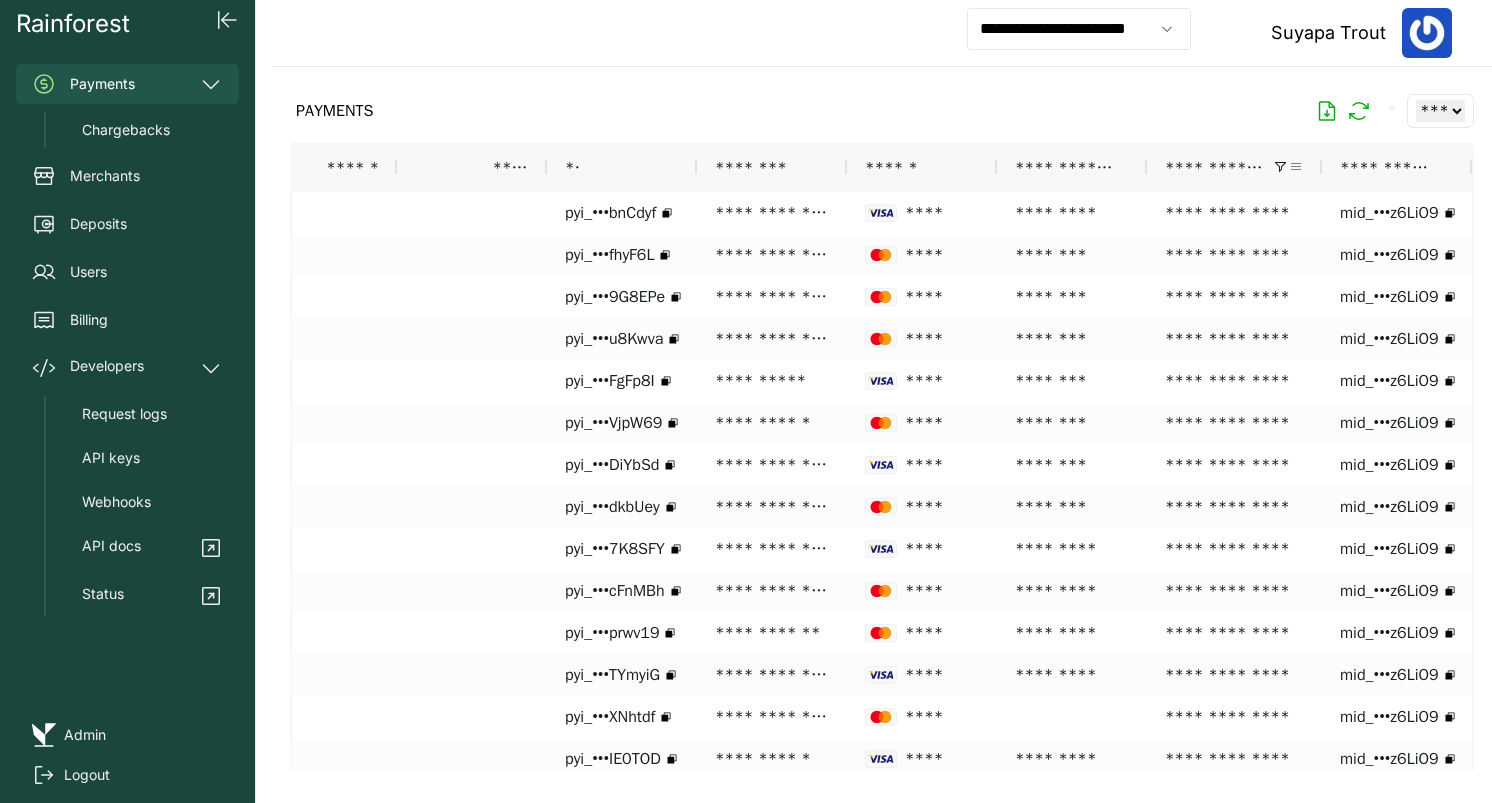 click at bounding box center [1296, 167] 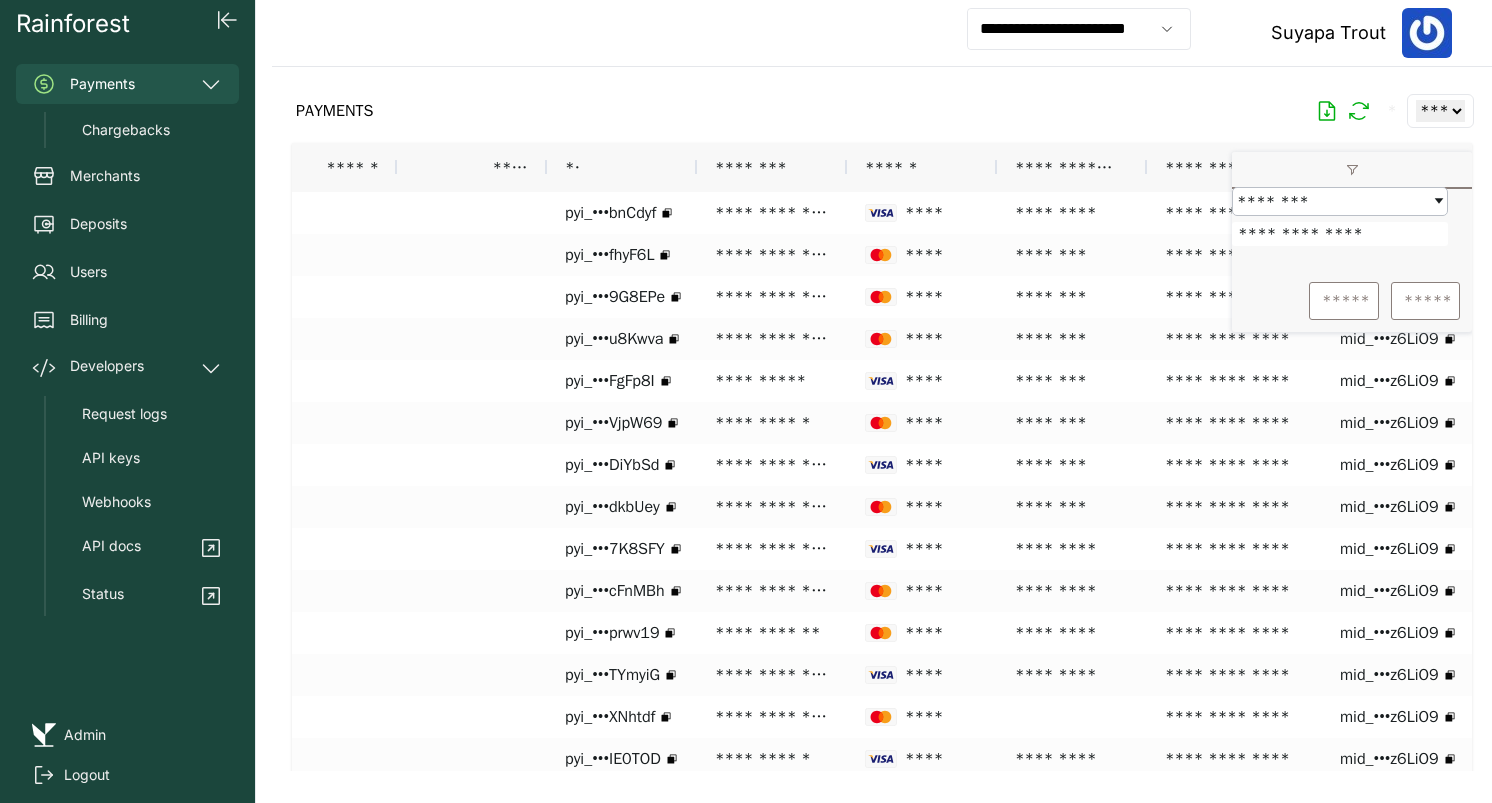 click on "**********" at bounding box center [1340, 234] 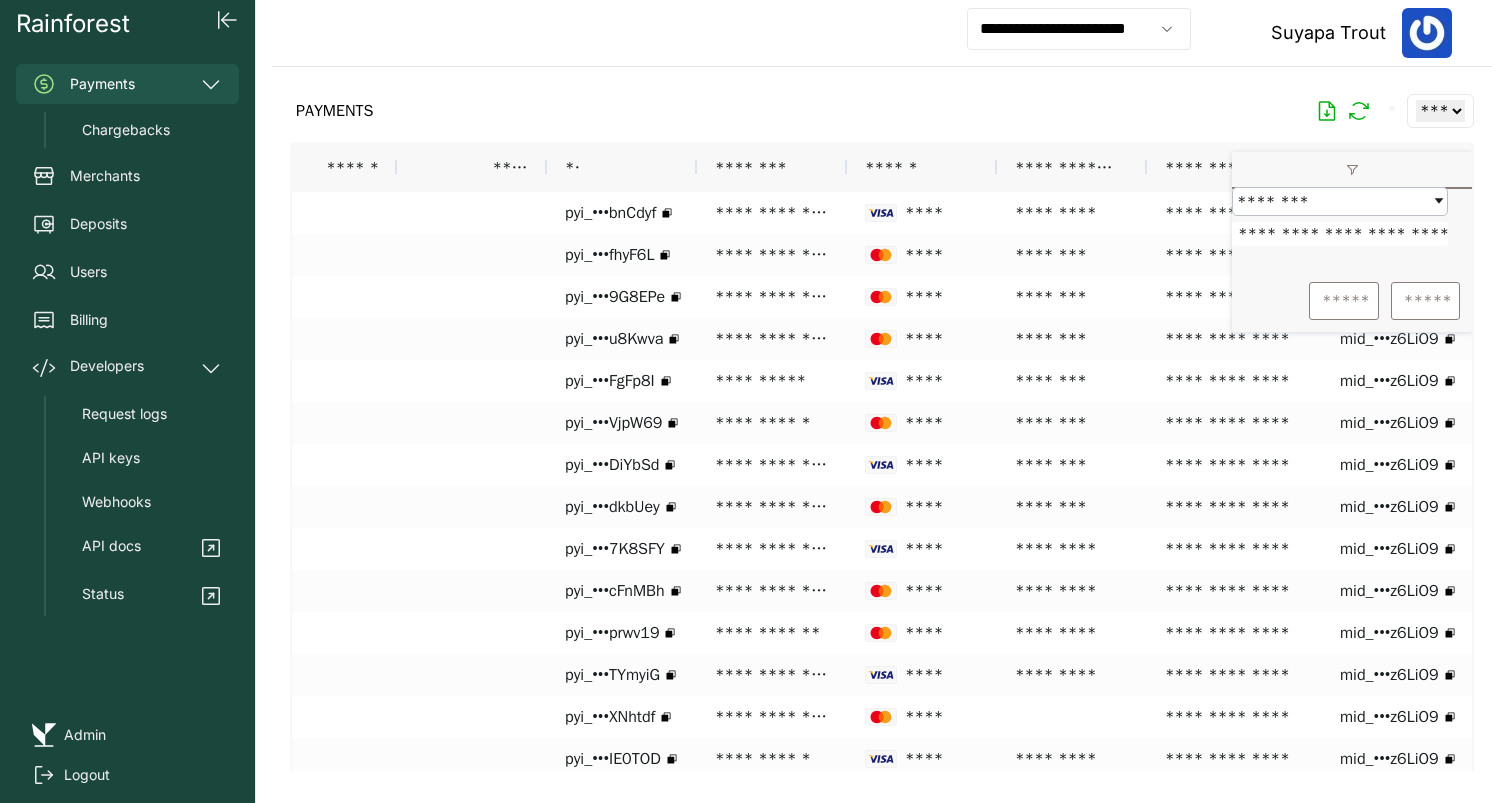 scroll, scrollTop: 0, scrollLeft: 46, axis: horizontal 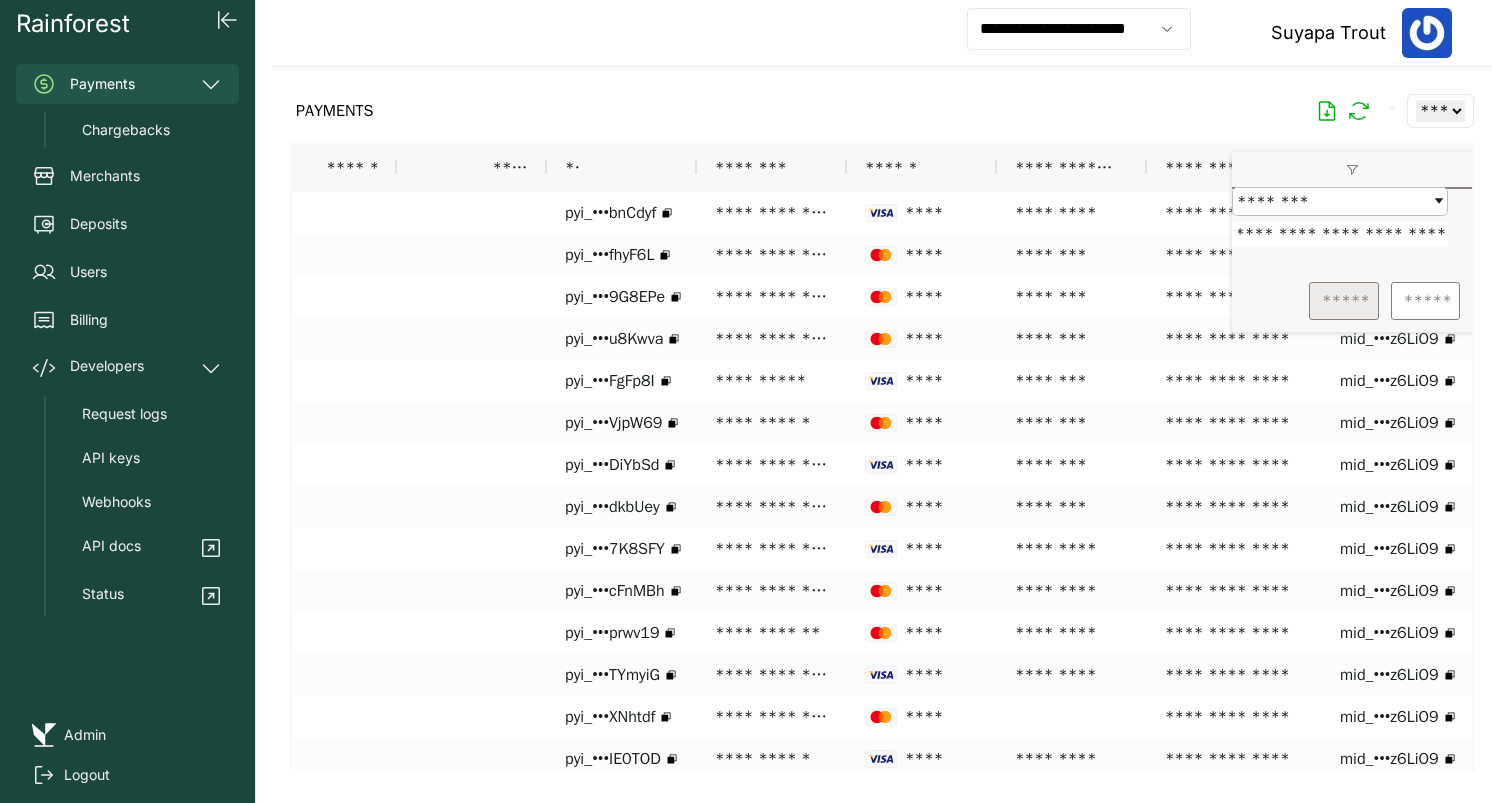 type on "**********" 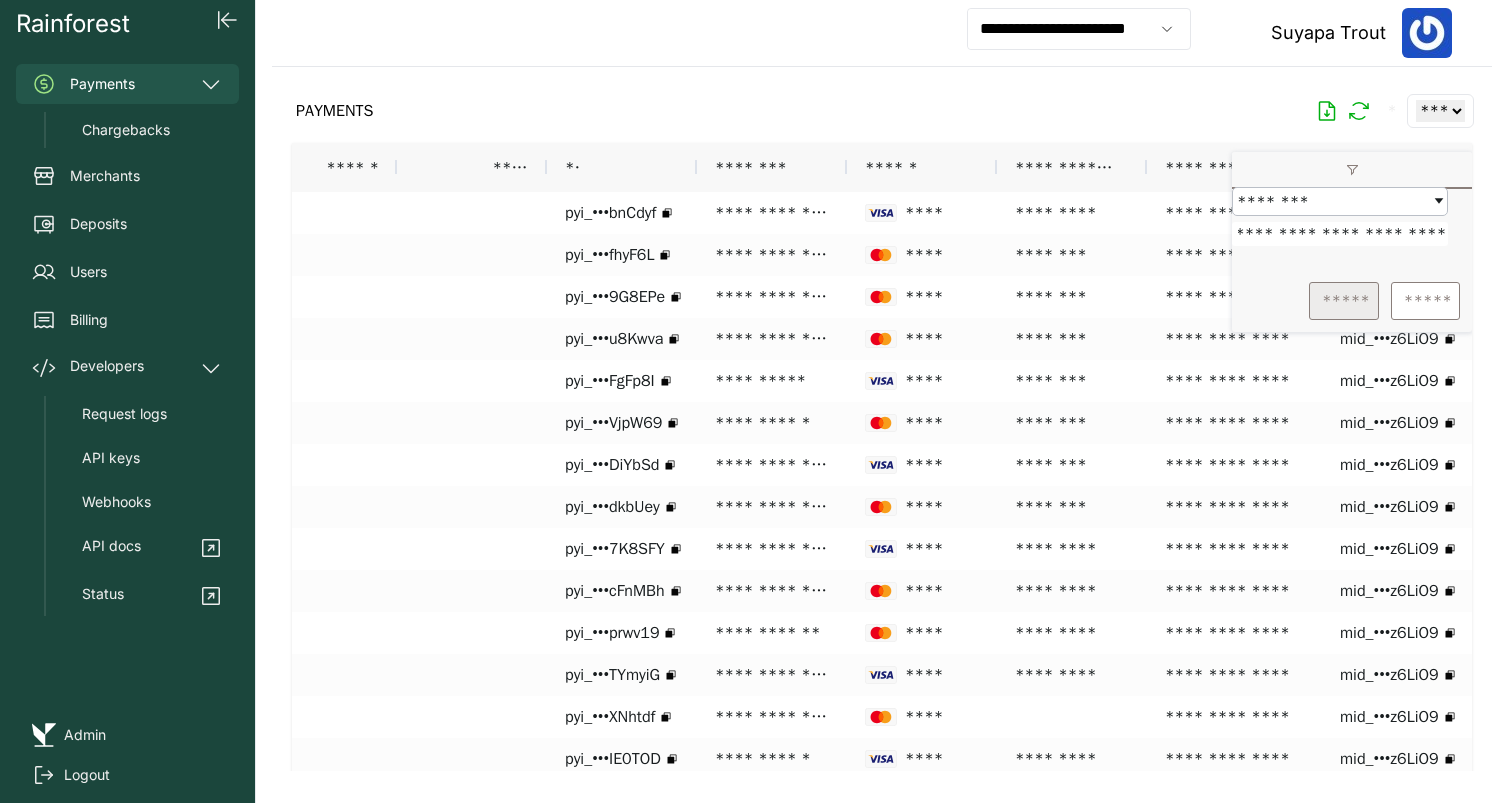 scroll, scrollTop: 0, scrollLeft: 0, axis: both 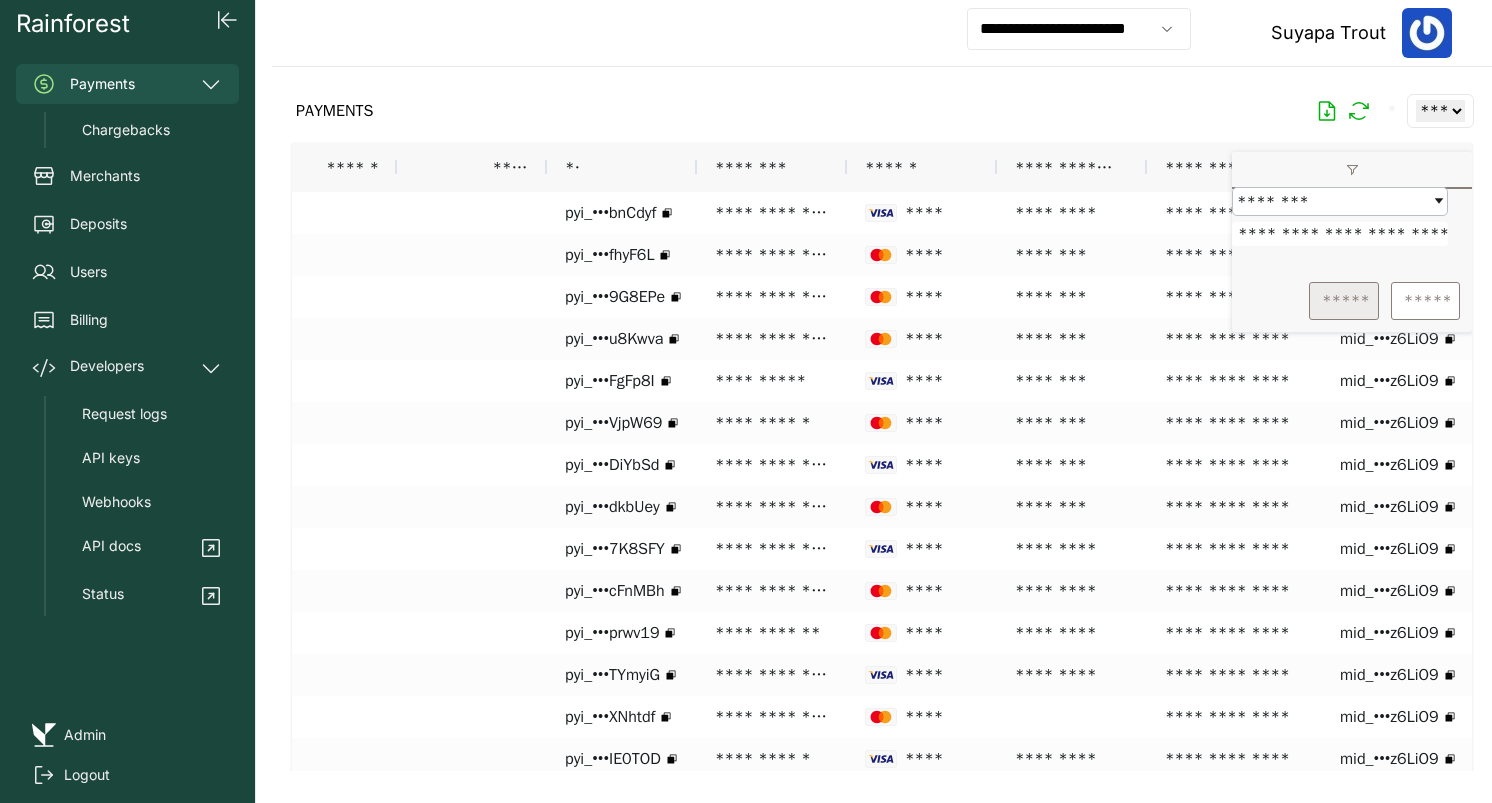 click on "*****" at bounding box center (1344, 301) 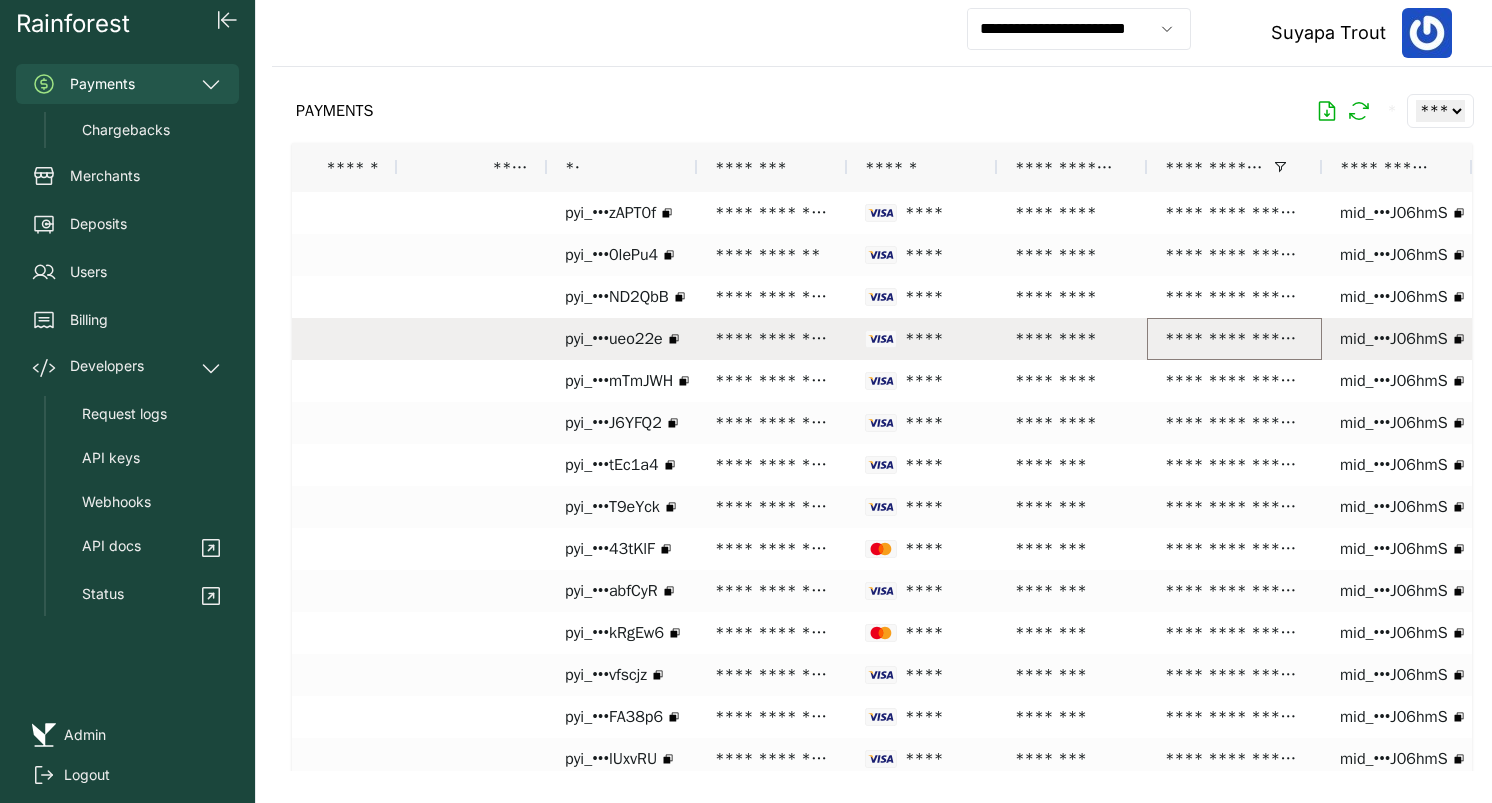 click on "**********" at bounding box center (1234, 339) 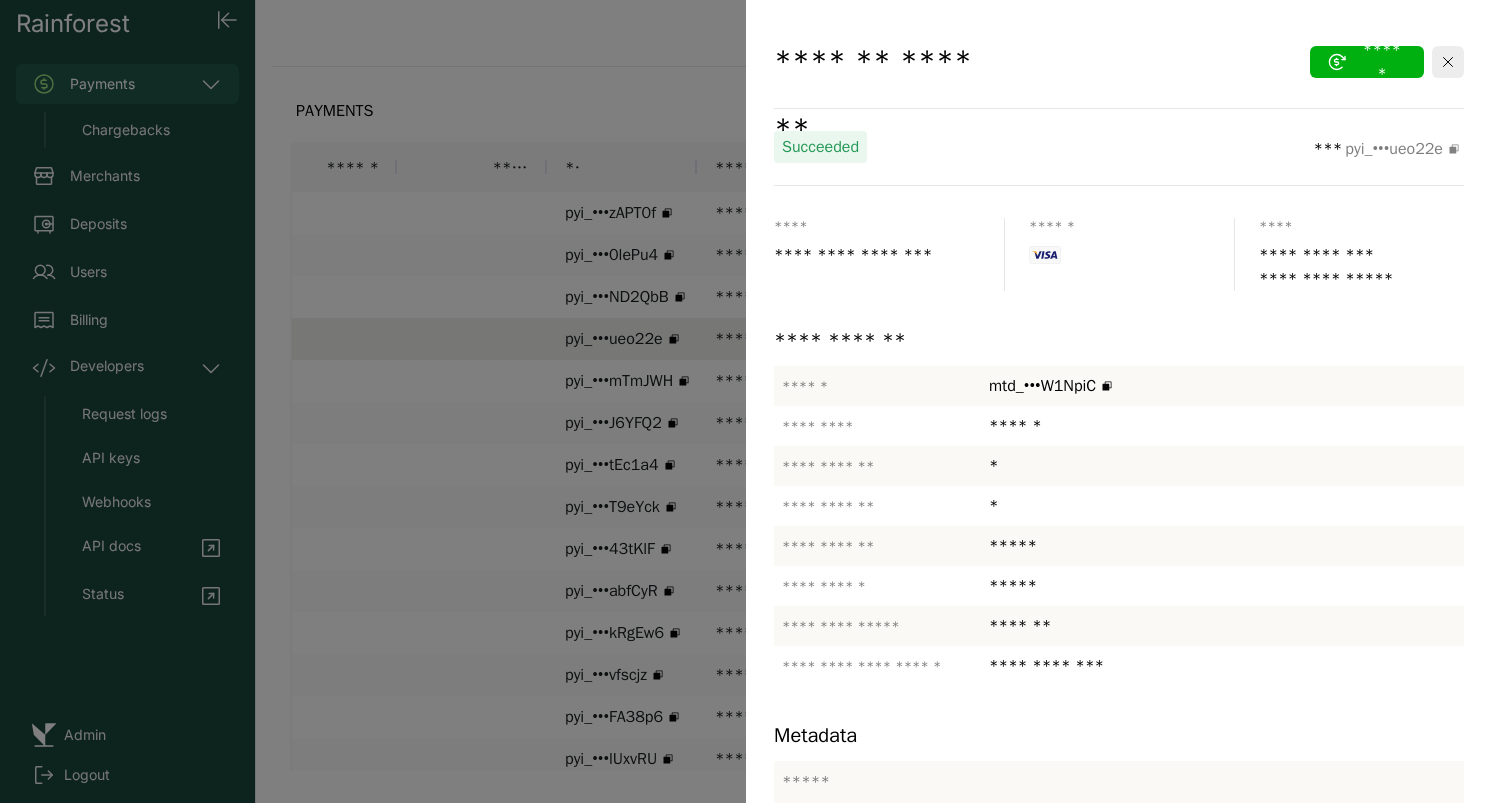 scroll, scrollTop: 387, scrollLeft: 0, axis: vertical 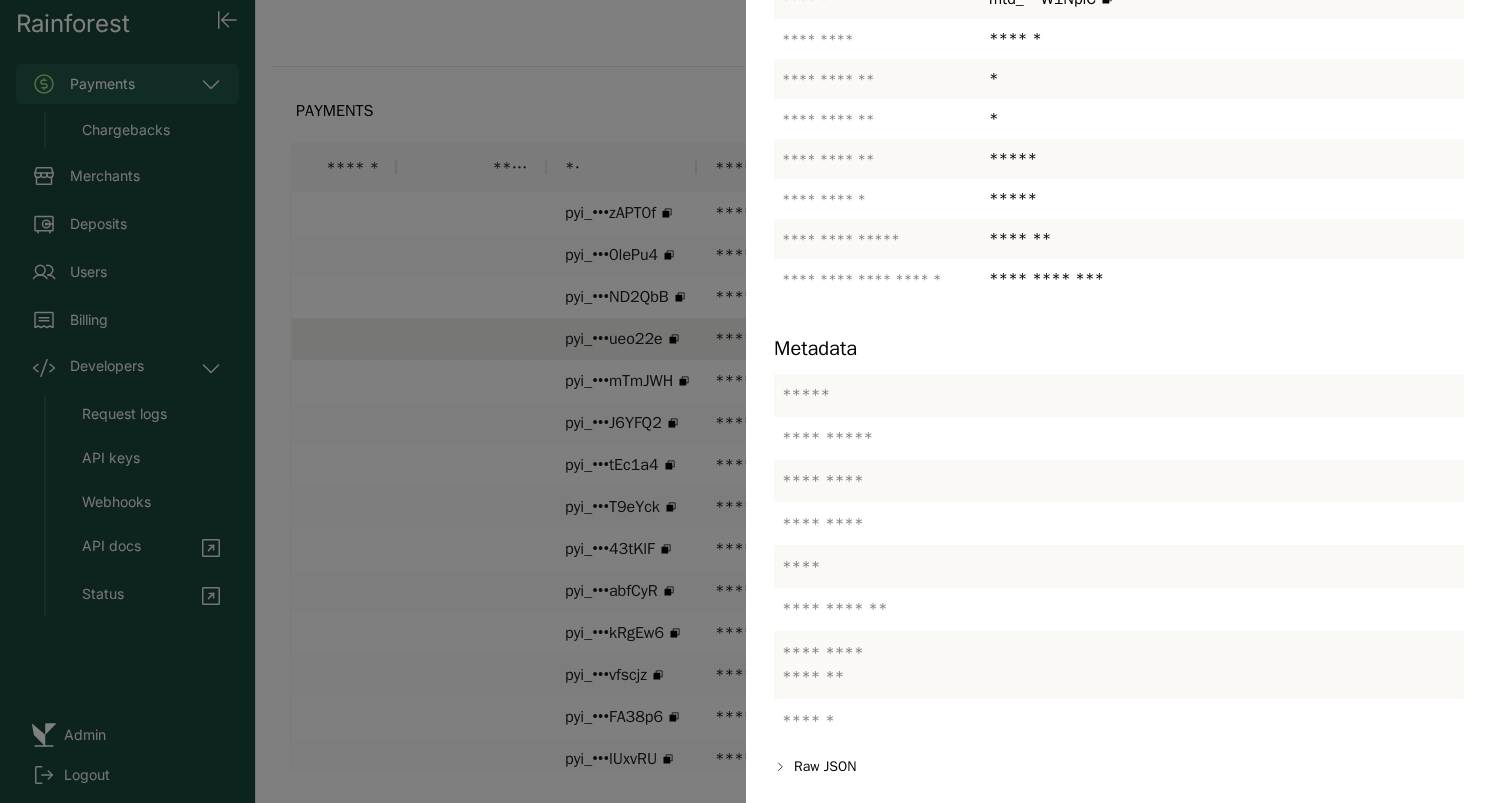 click at bounding box center [746, 401] 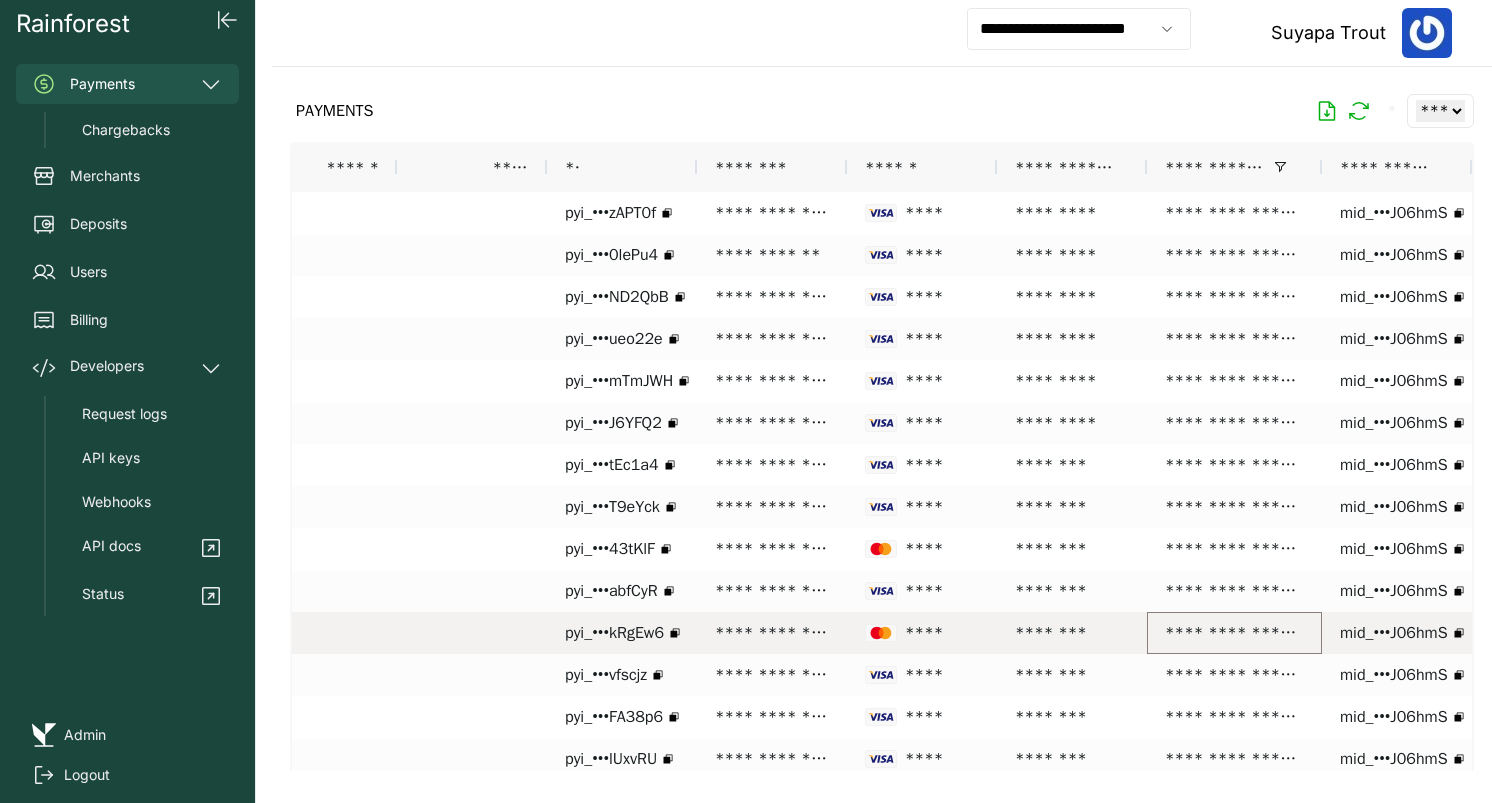 click on "**********" at bounding box center [1234, 633] 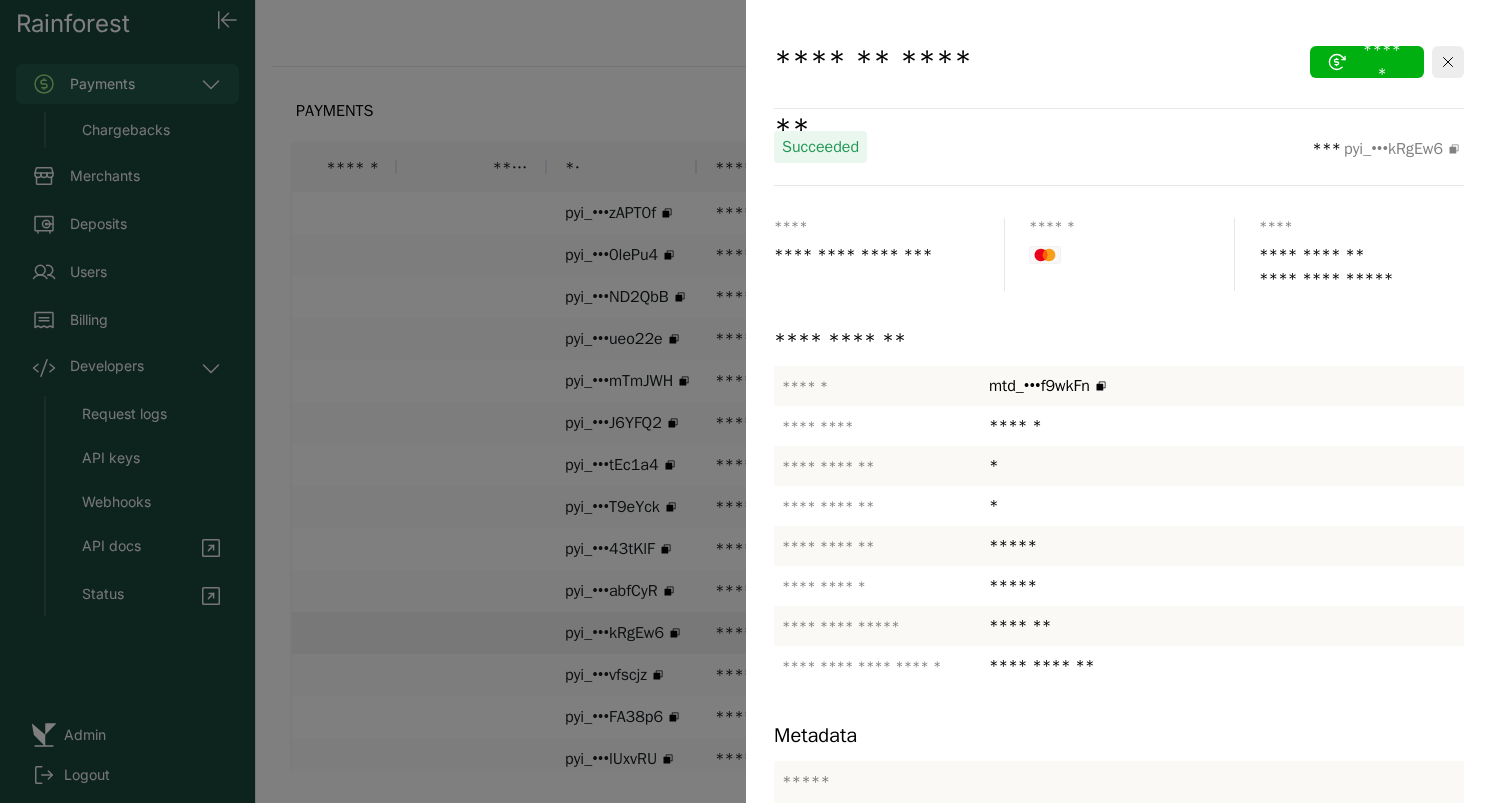 scroll, scrollTop: 387, scrollLeft: 0, axis: vertical 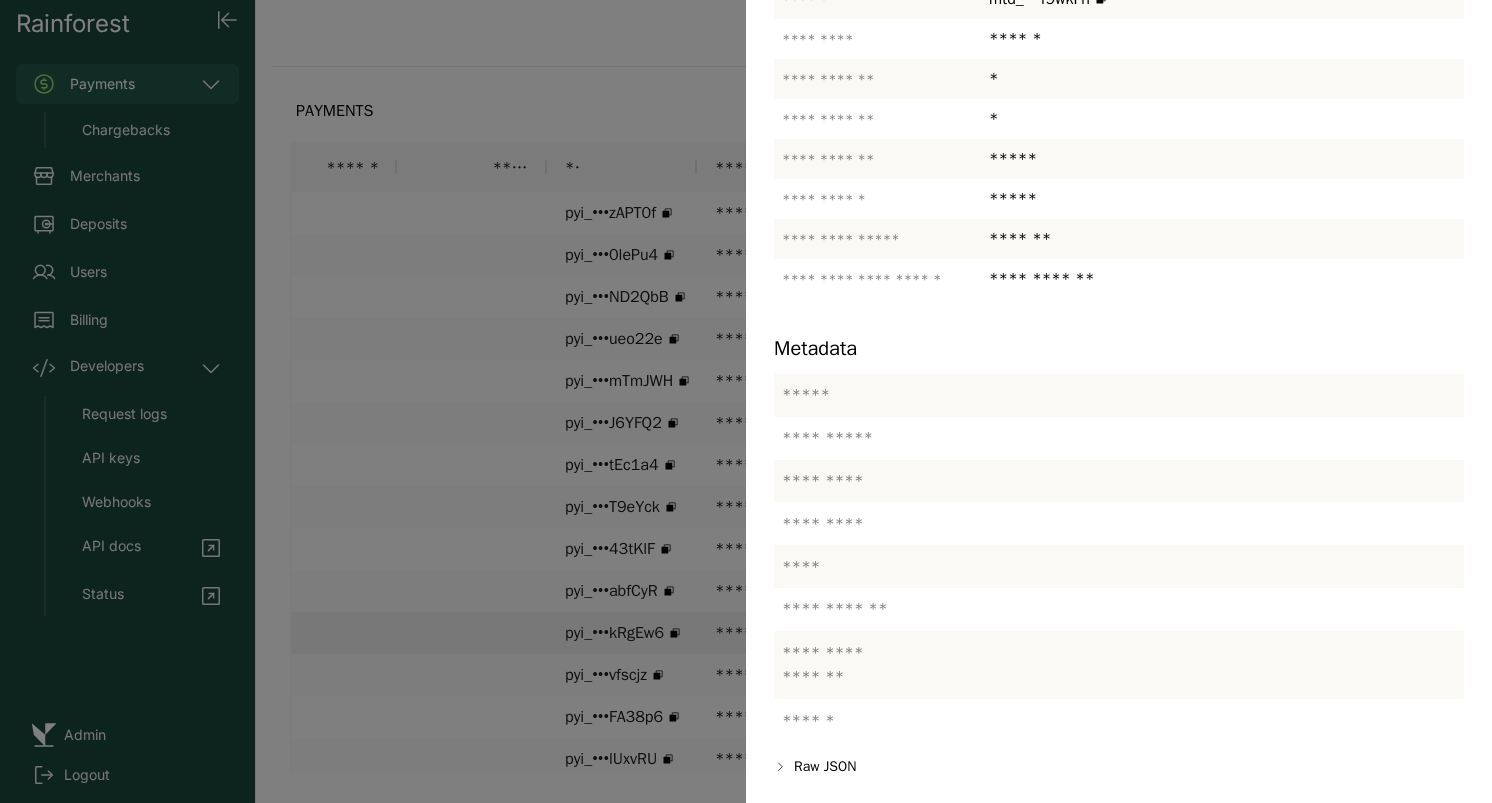 click at bounding box center [746, 401] 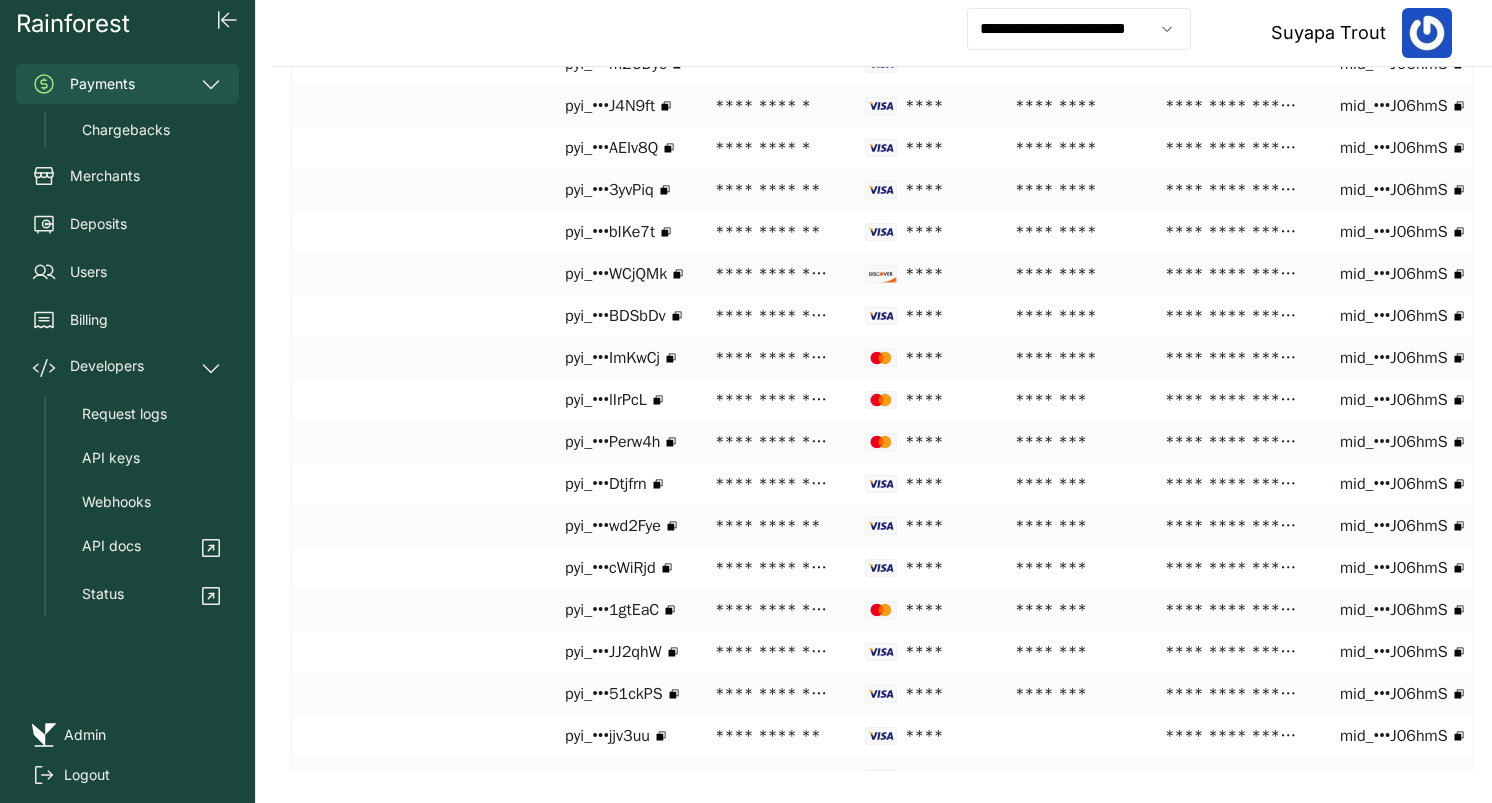 scroll, scrollTop: 1884, scrollLeft: 0, axis: vertical 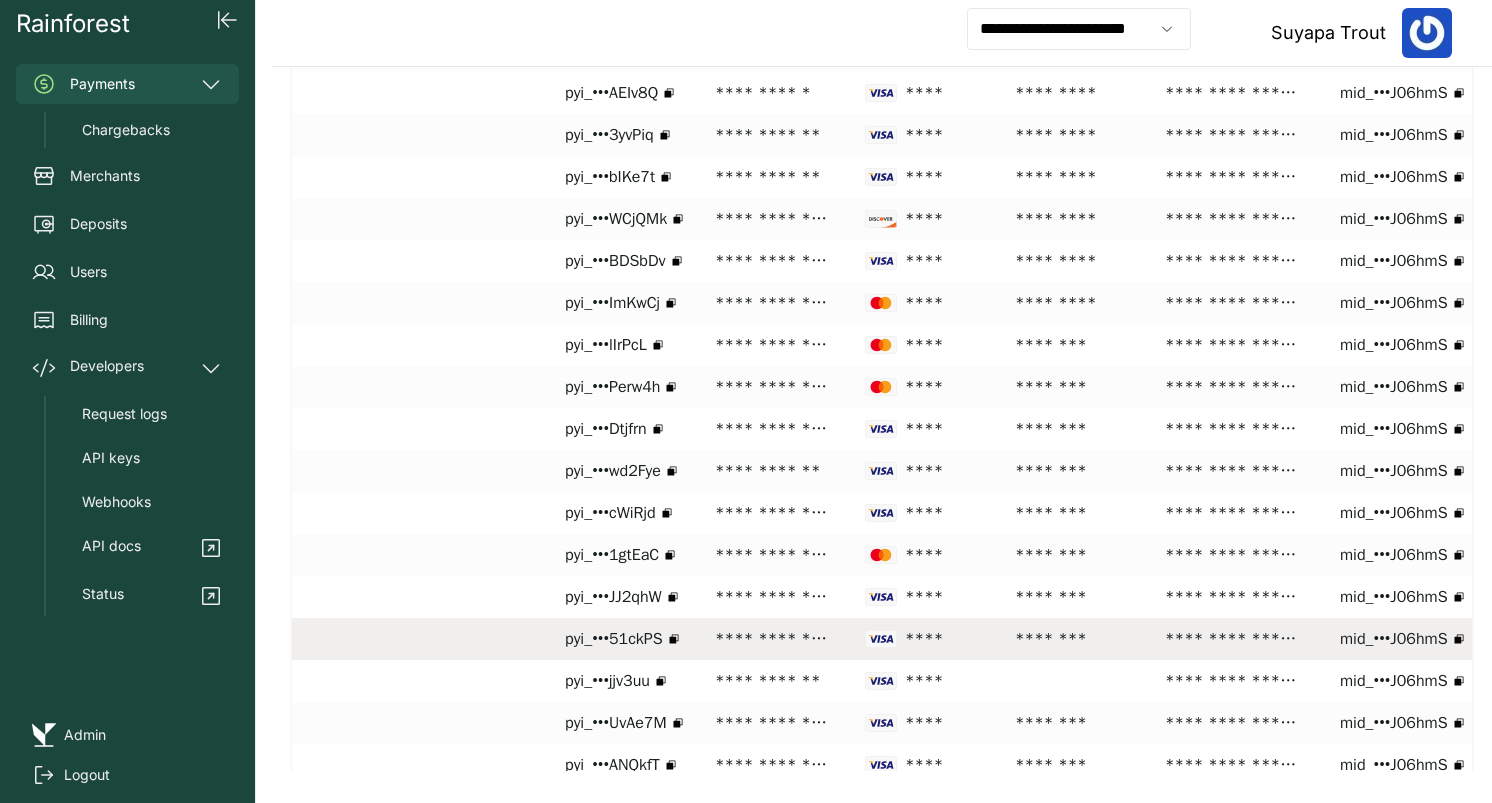 click on "**********" at bounding box center [772, 639] 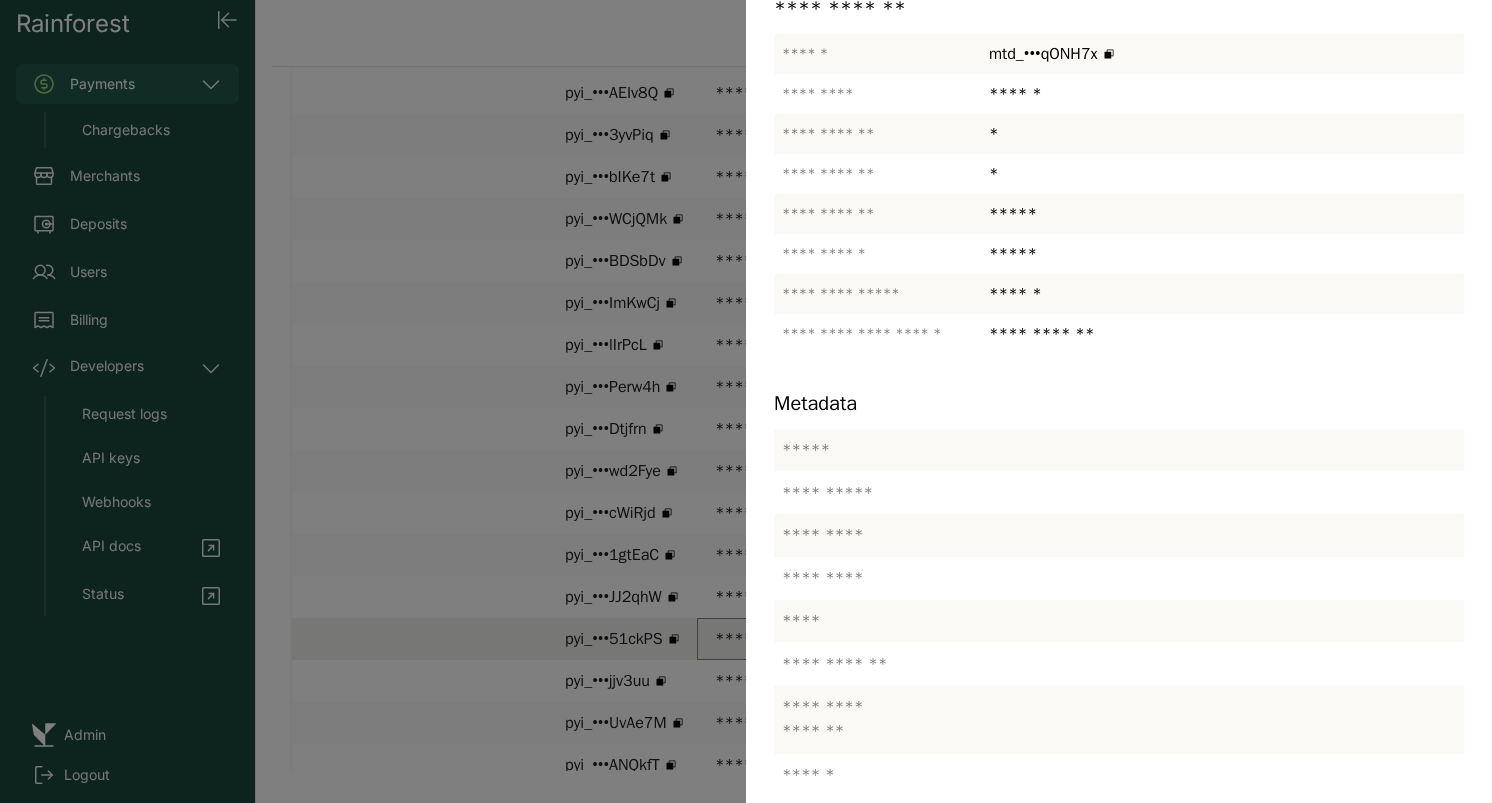 scroll, scrollTop: 485, scrollLeft: 0, axis: vertical 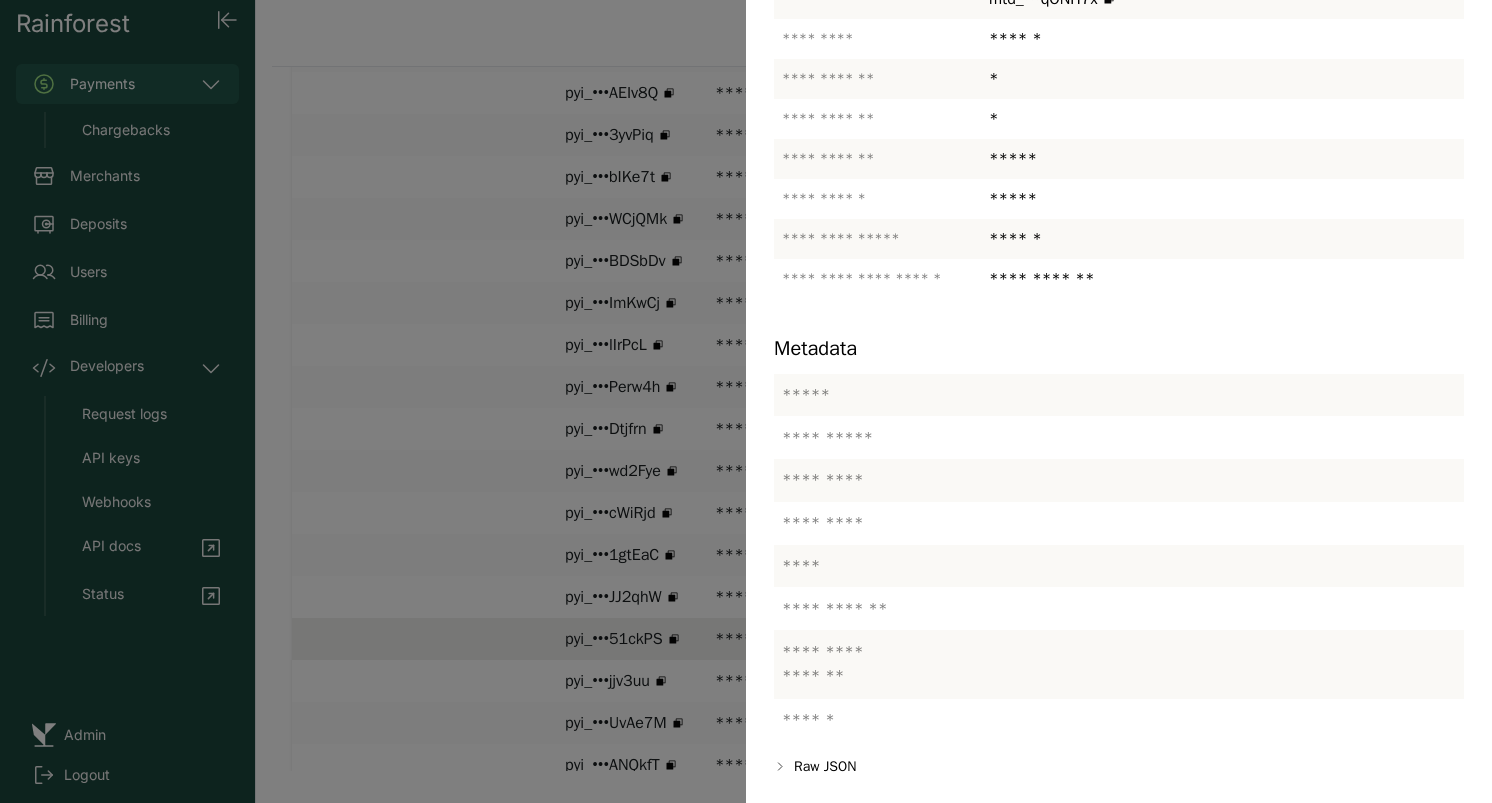 click at bounding box center (746, 401) 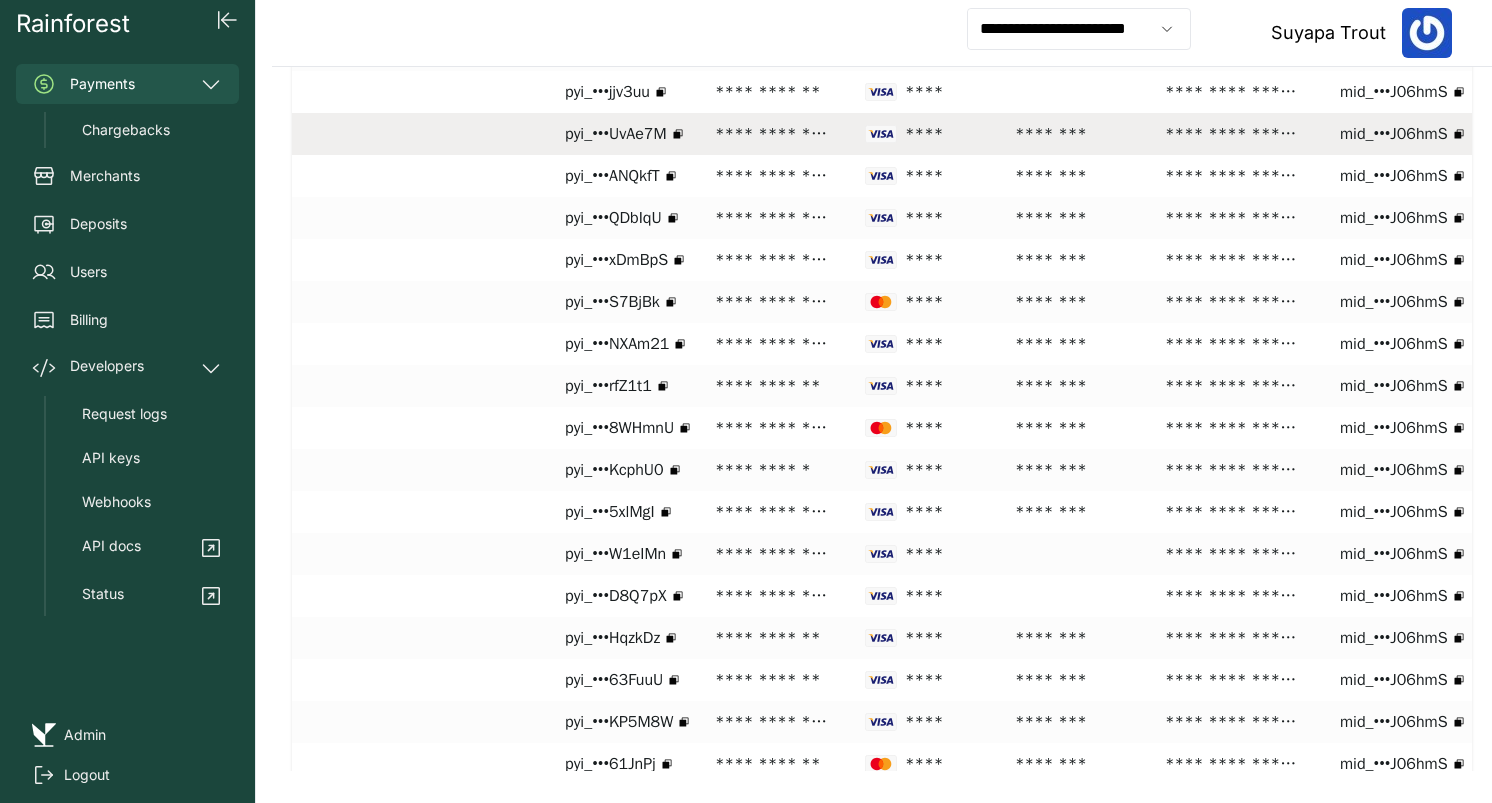 scroll, scrollTop: 2717, scrollLeft: 0, axis: vertical 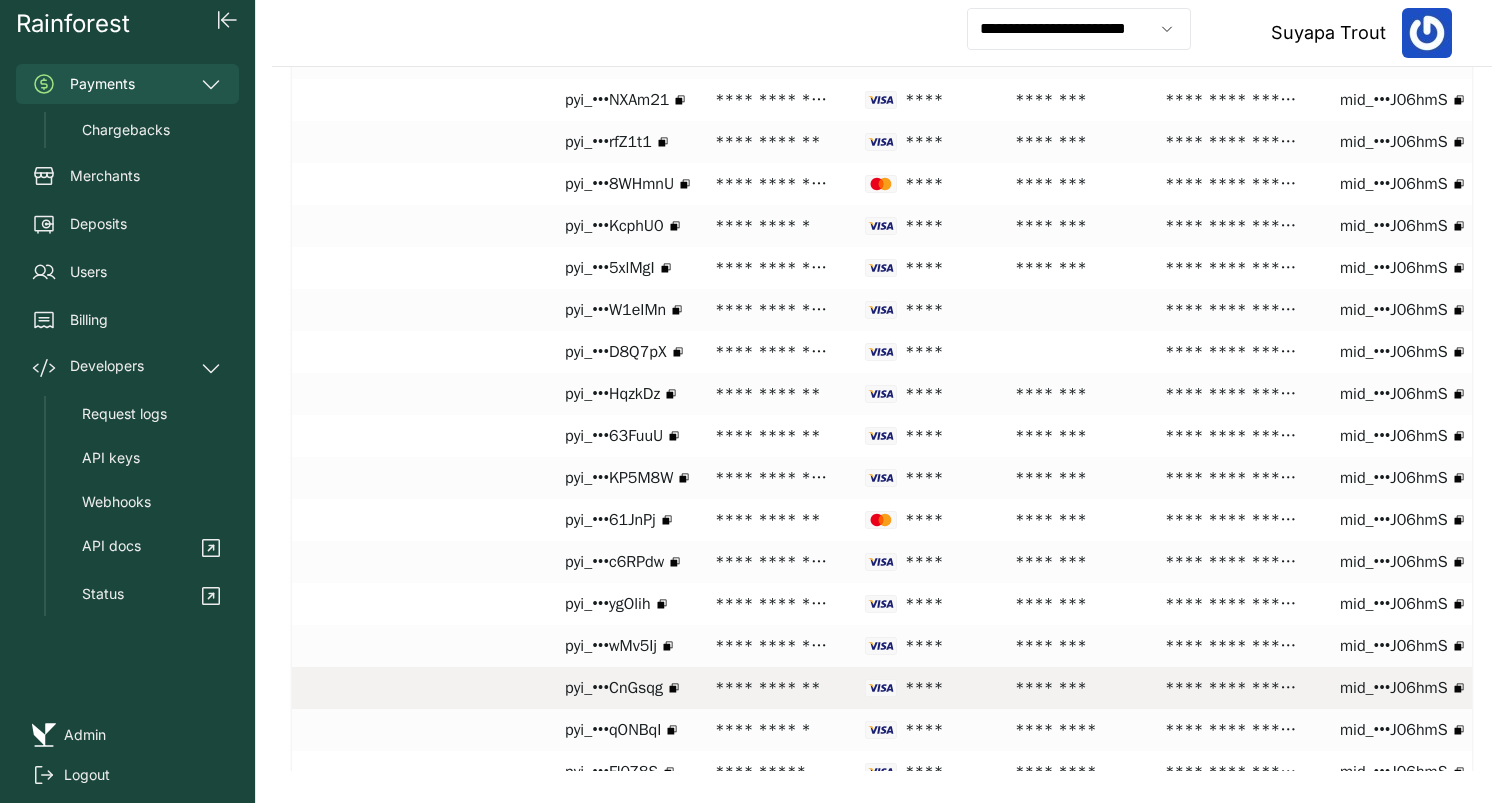 click on "**********" at bounding box center (772, 688) 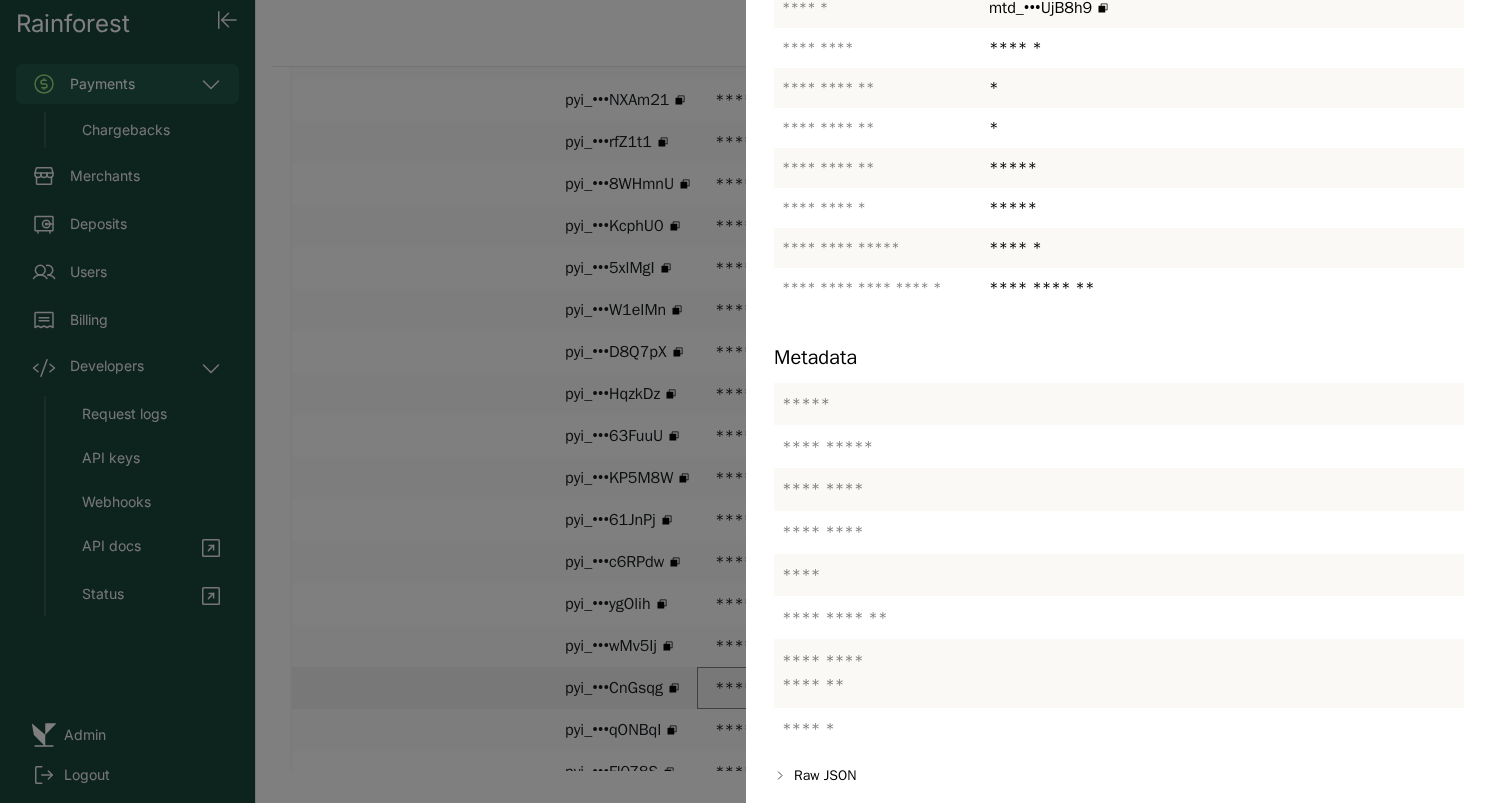 scroll, scrollTop: 478, scrollLeft: 0, axis: vertical 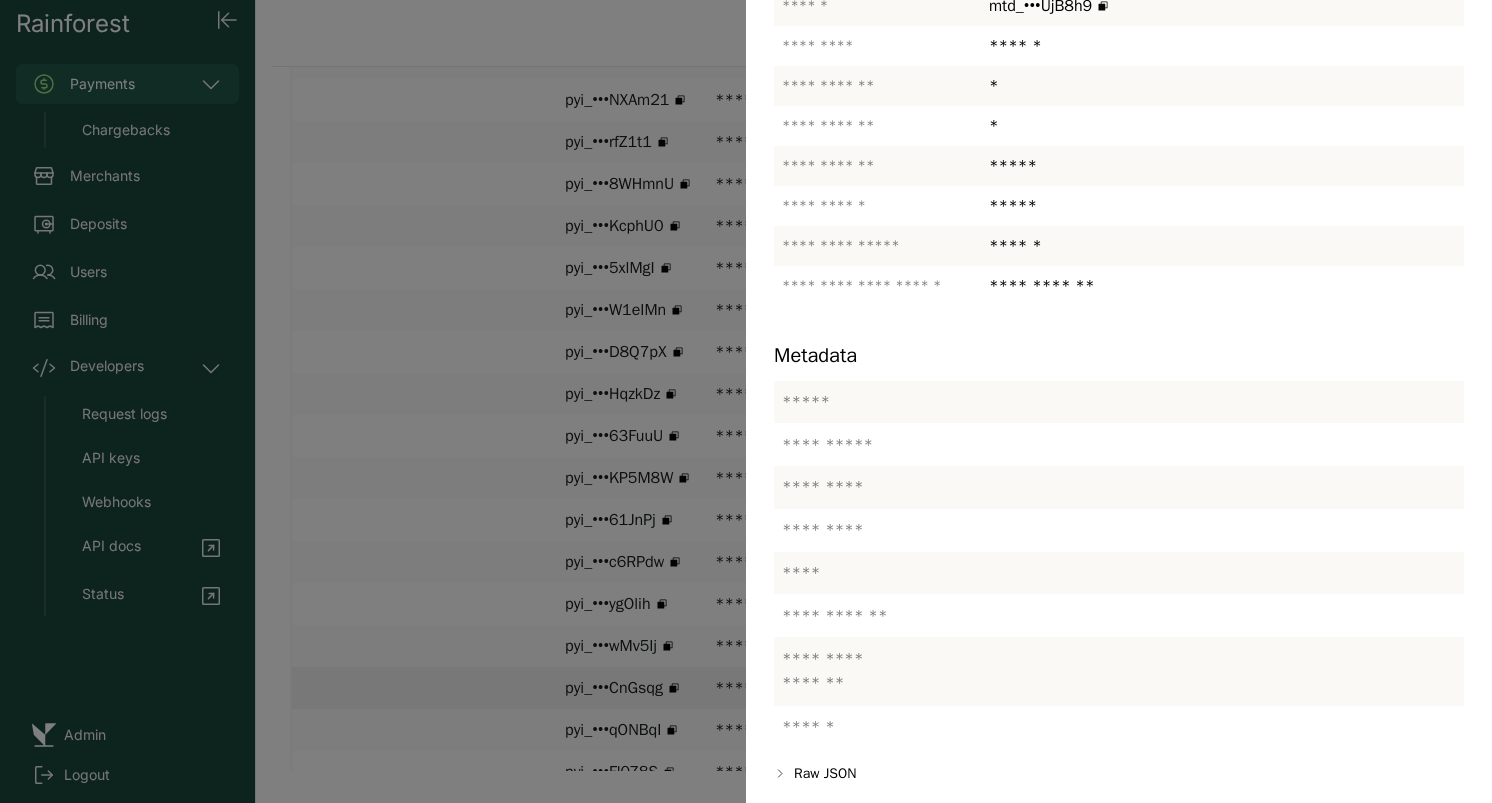 click at bounding box center (746, 401) 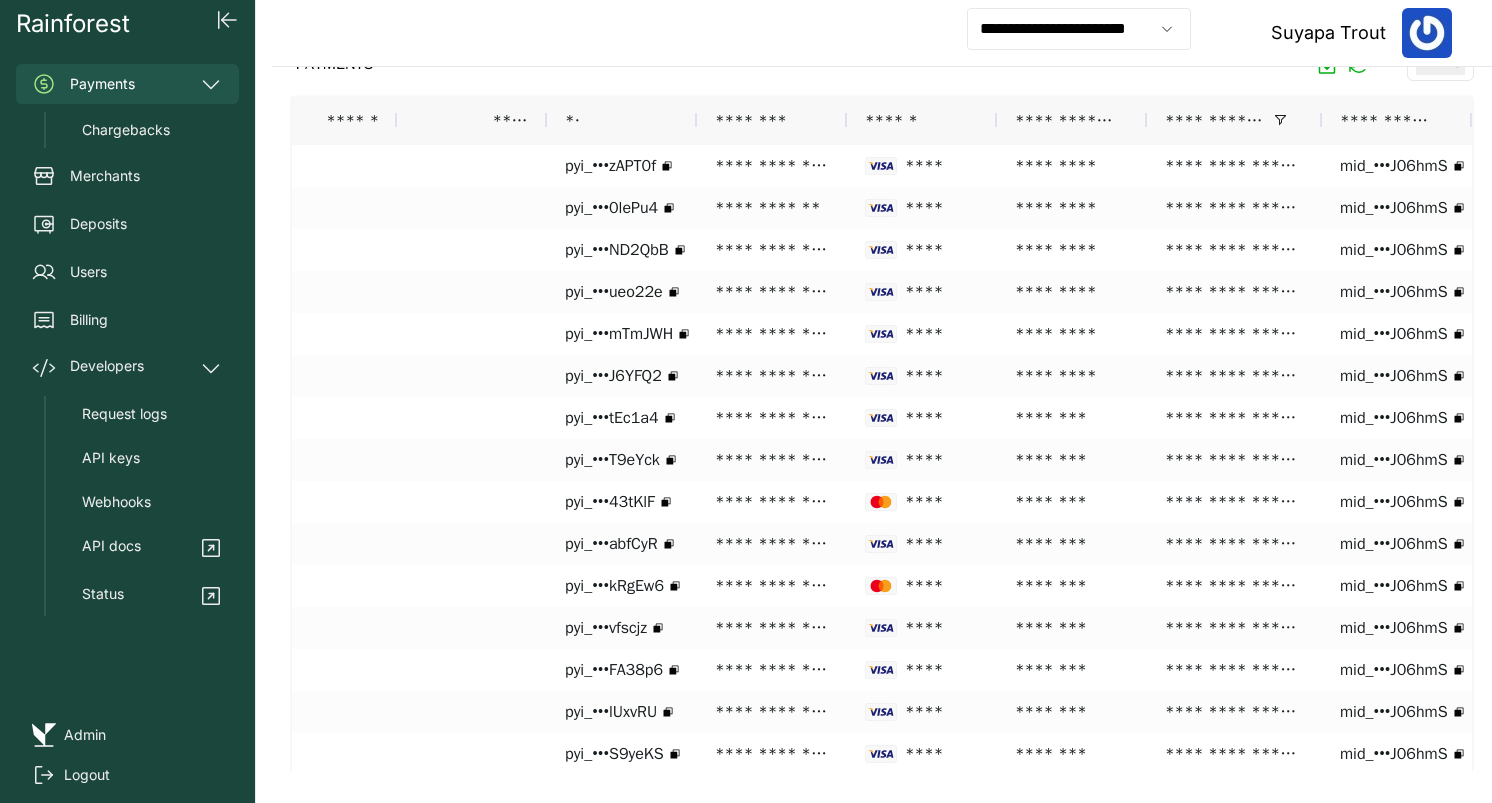 scroll, scrollTop: 0, scrollLeft: 0, axis: both 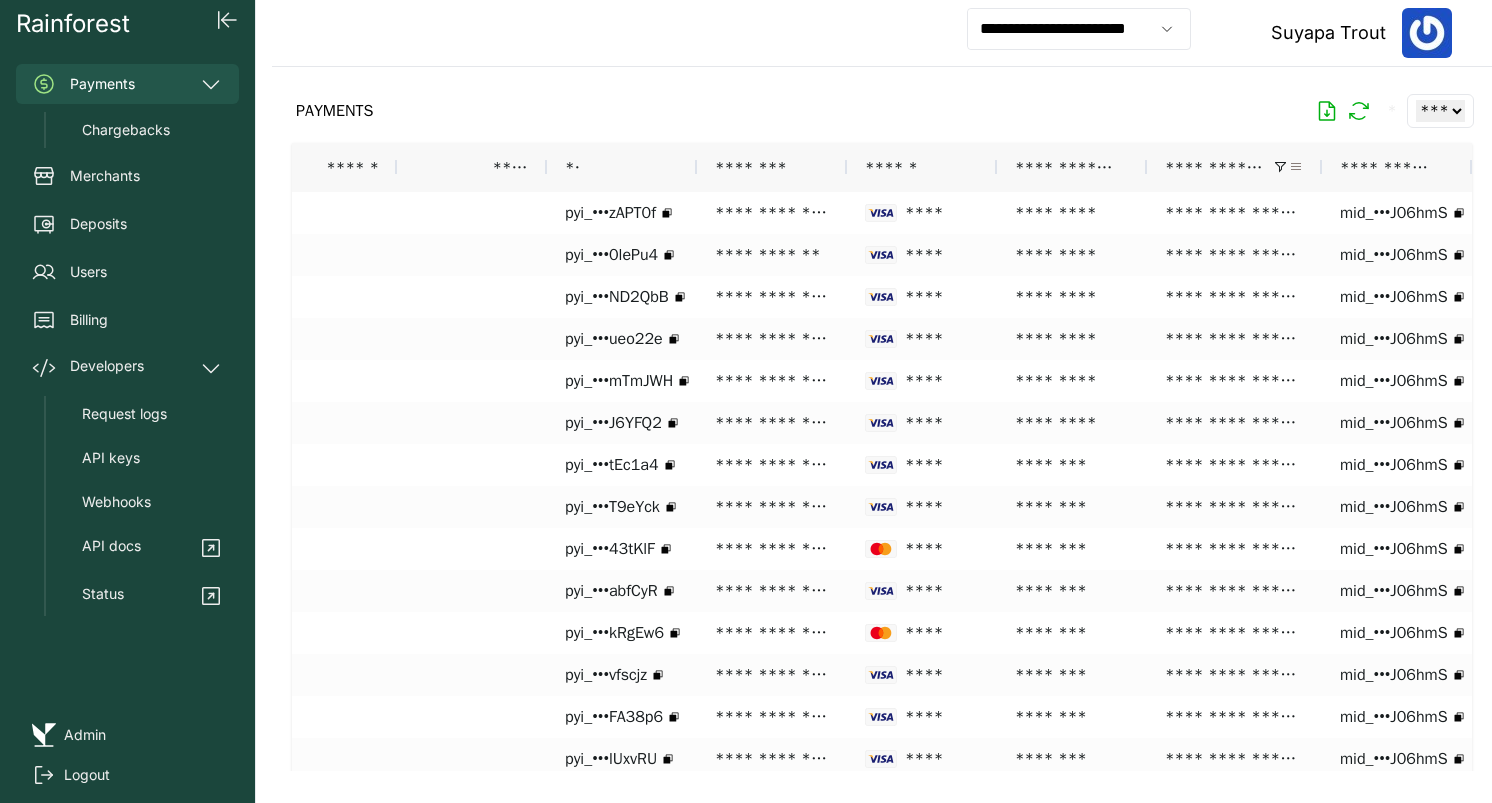 click at bounding box center (1296, 167) 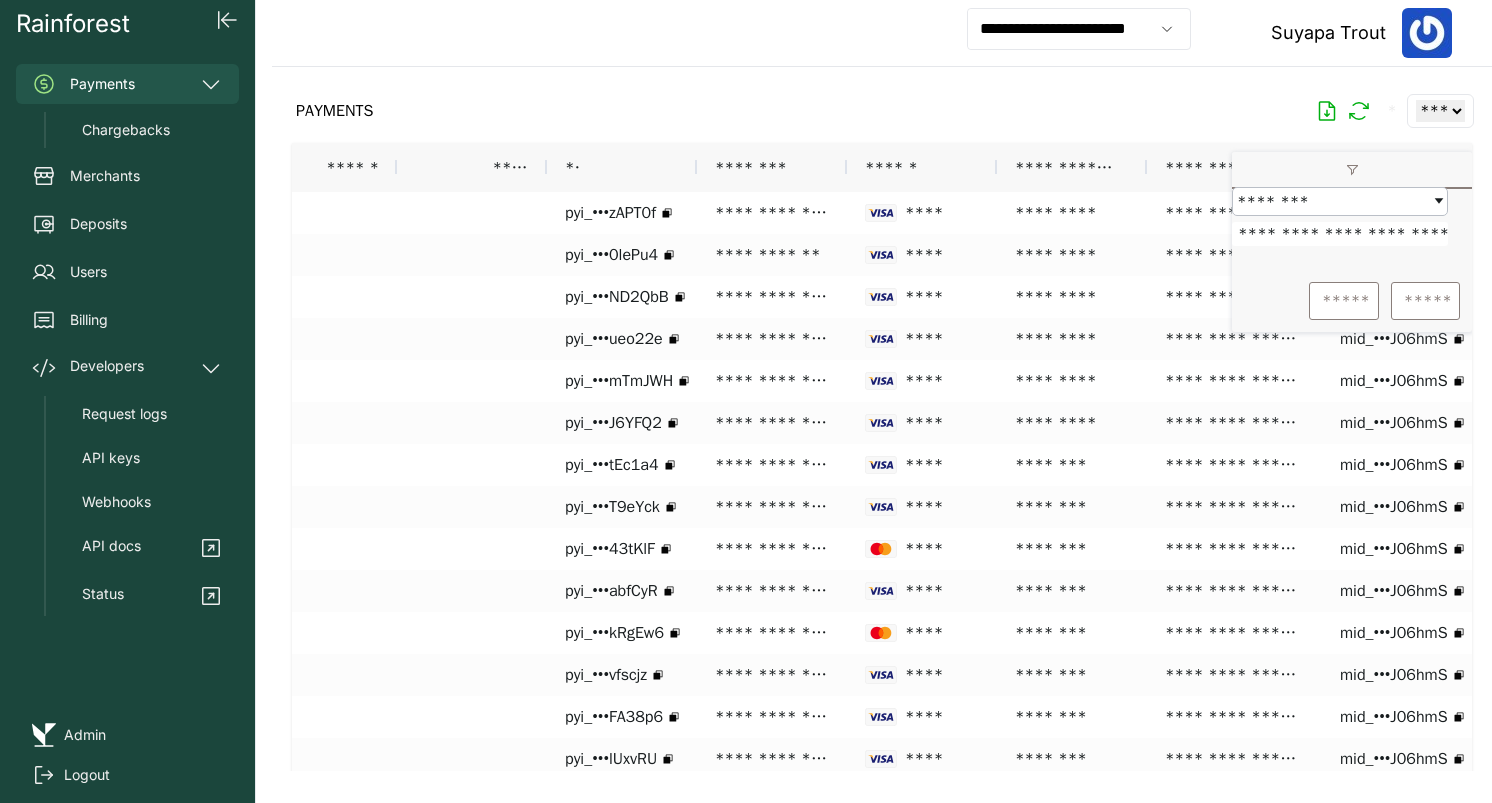 scroll, scrollTop: 0, scrollLeft: 46, axis: horizontal 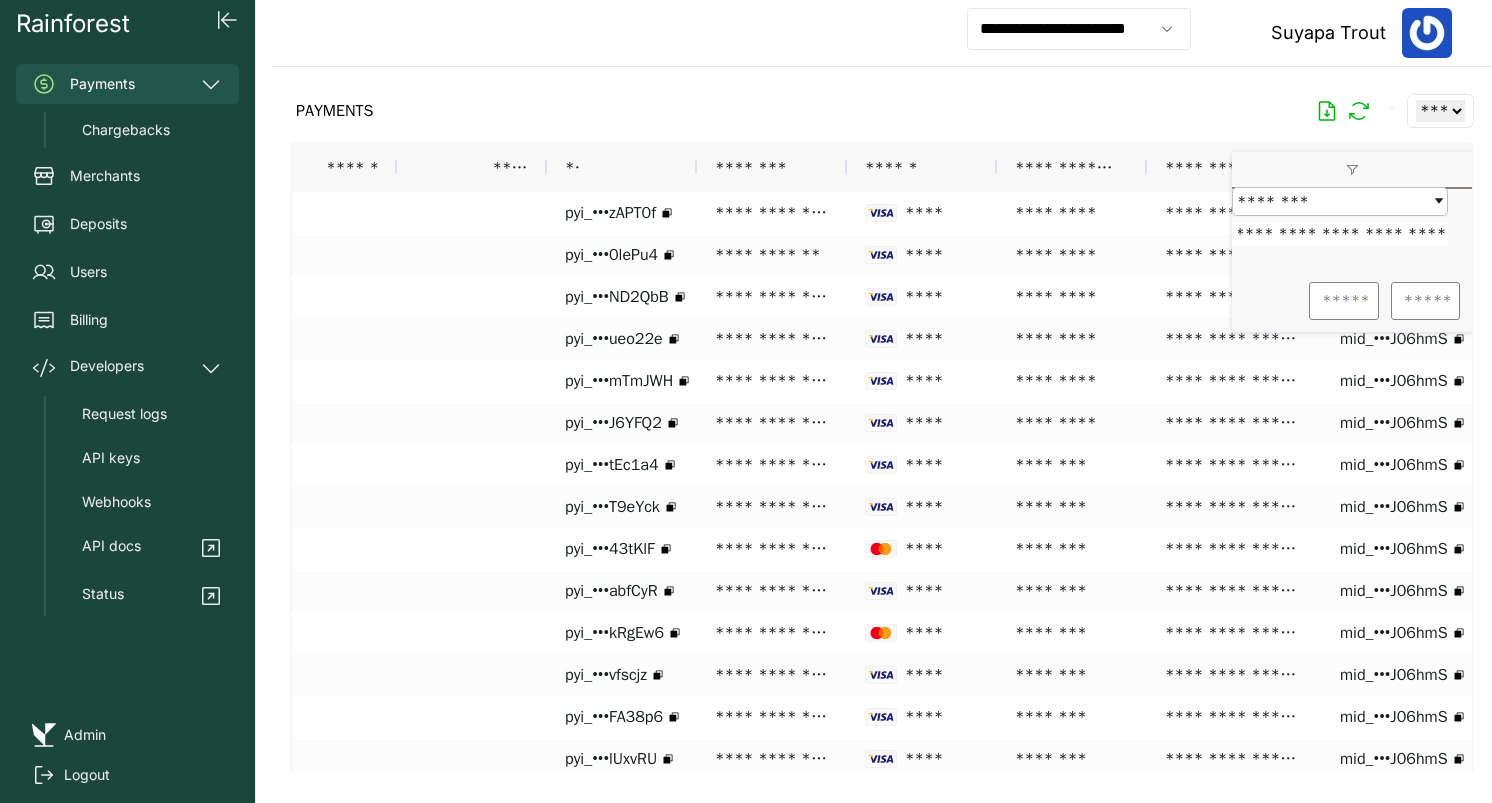 click on "**********" at bounding box center [1340, 234] 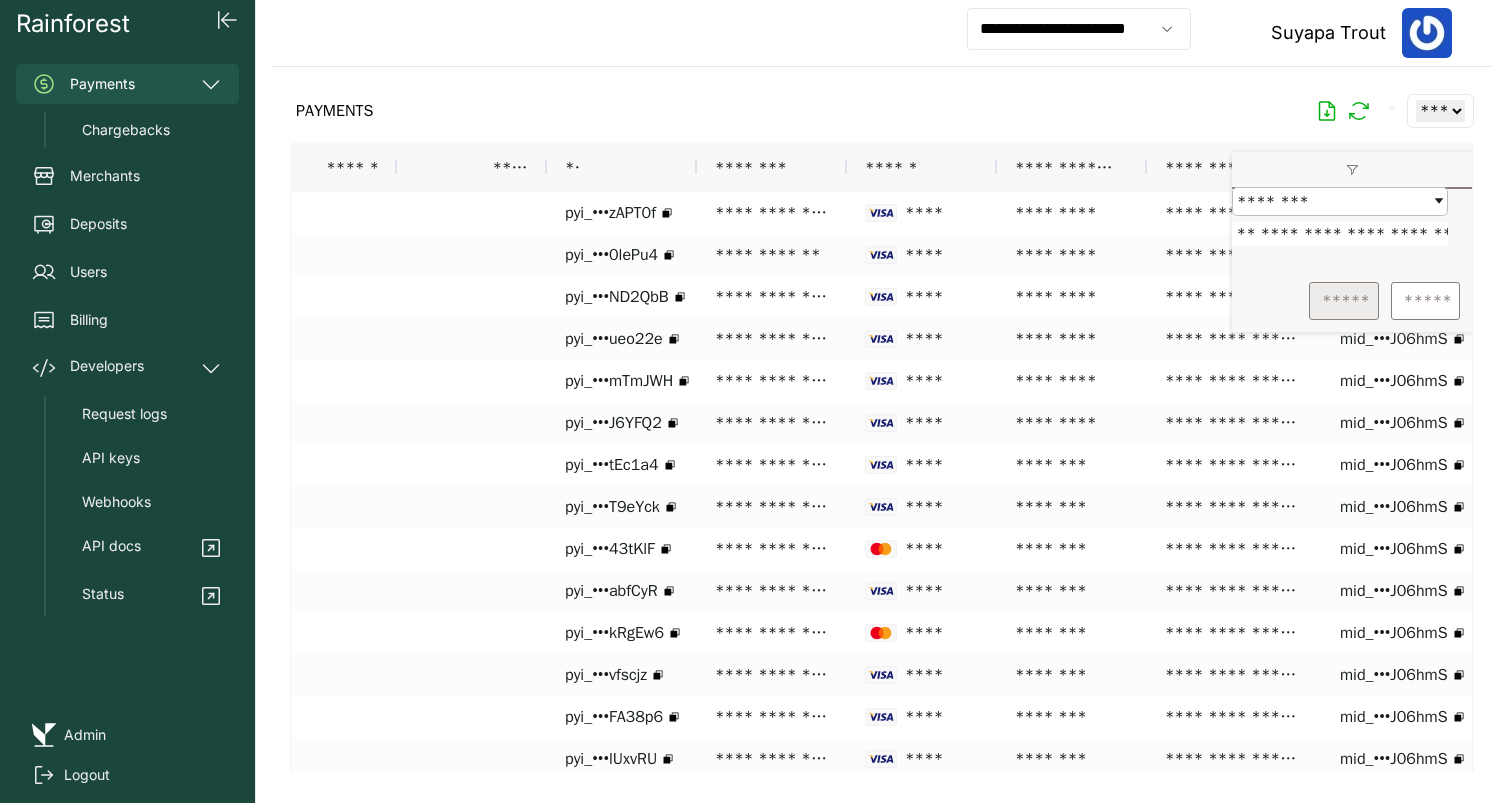 type on "**********" 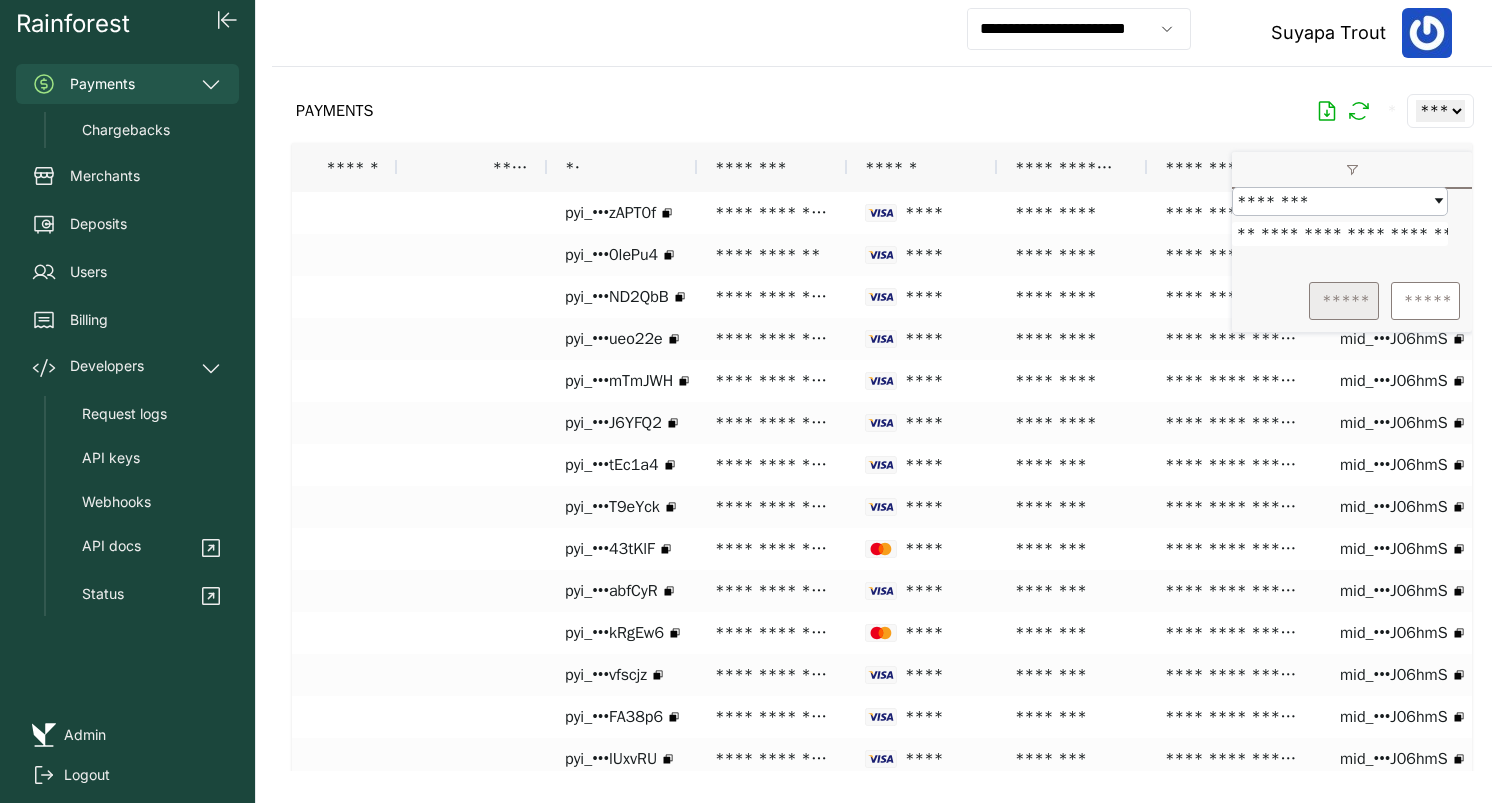 scroll, scrollTop: 0, scrollLeft: 0, axis: both 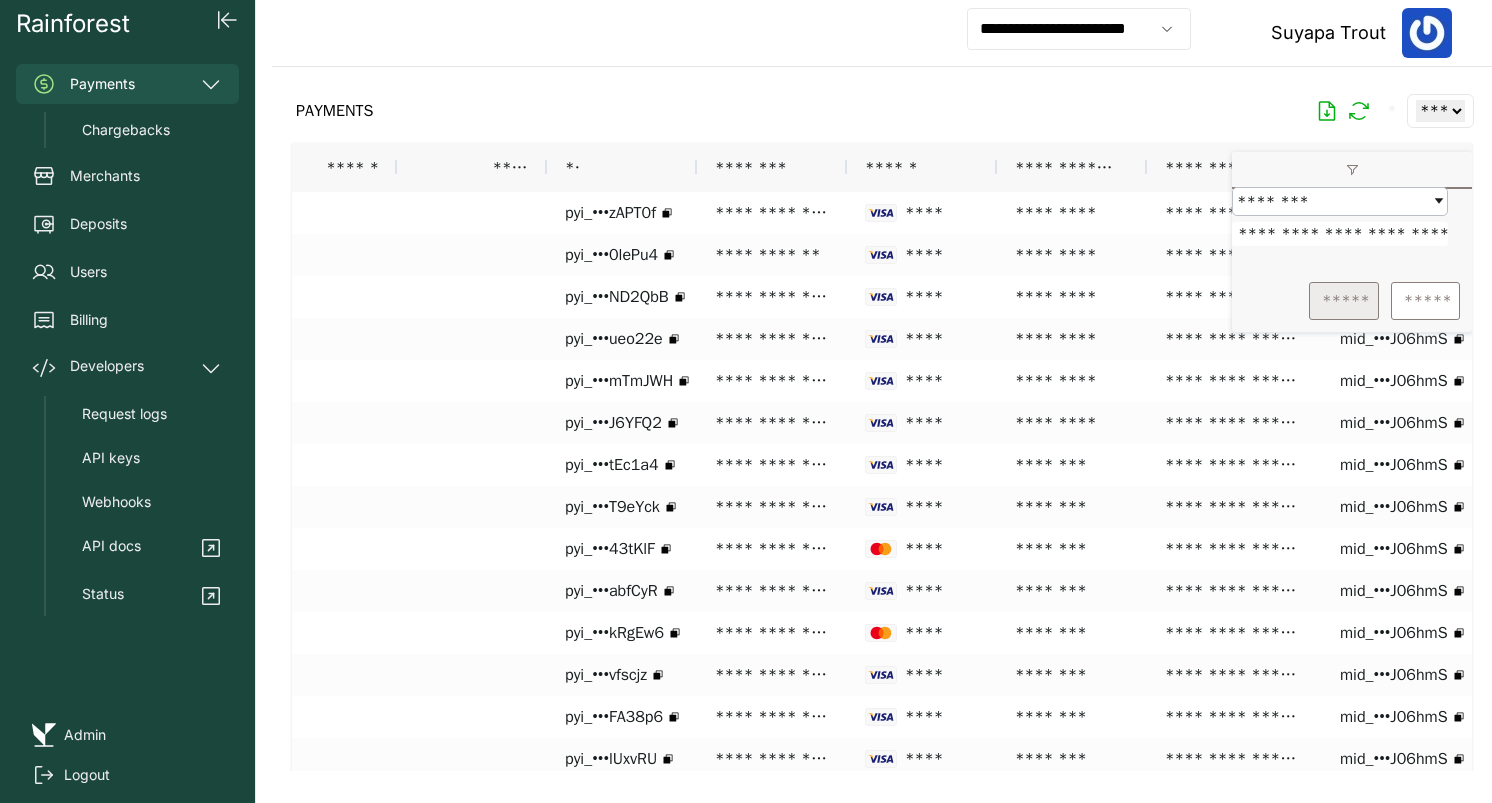 click on "*****" at bounding box center (1344, 301) 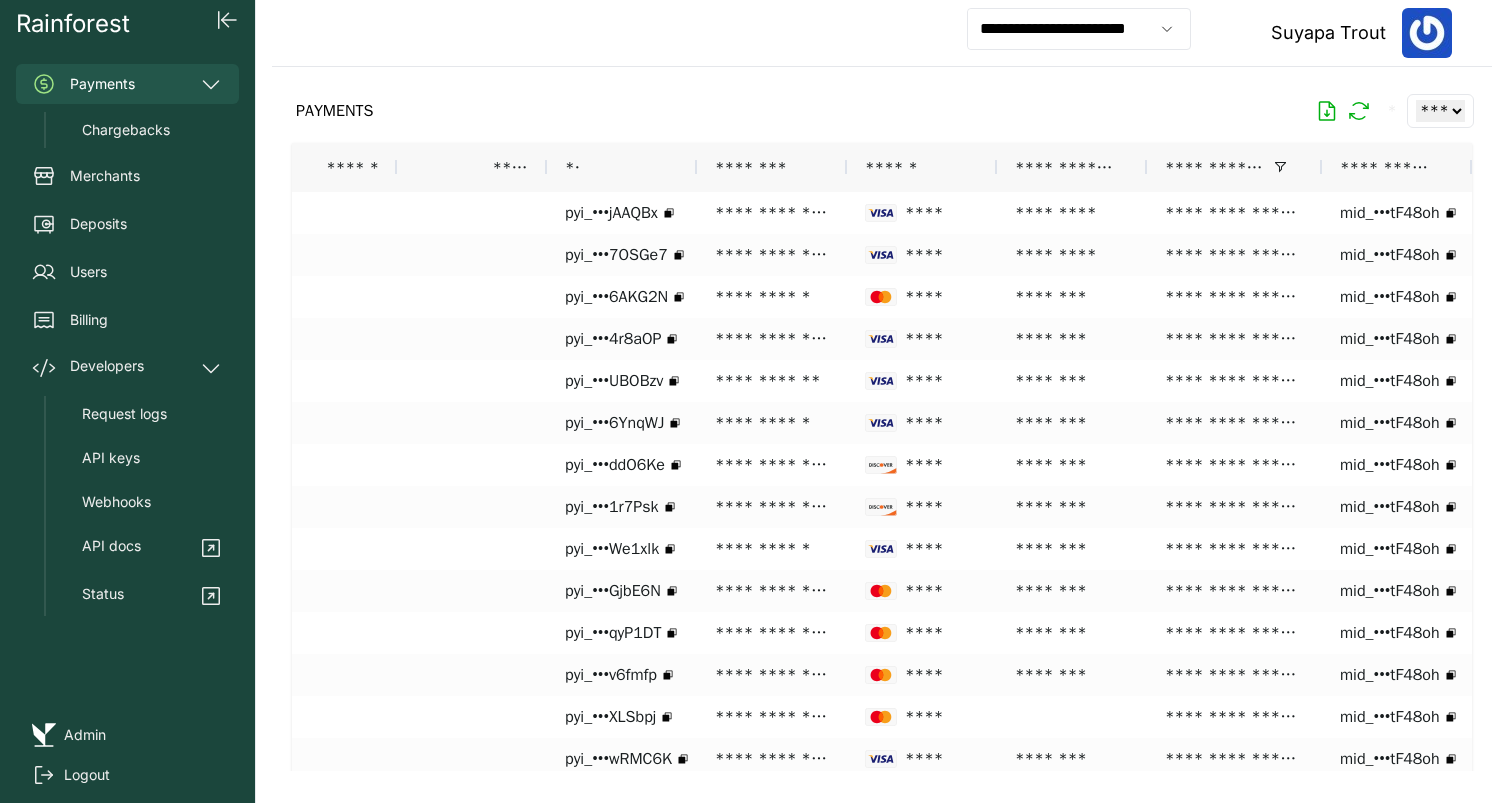 click on "PAYMENTS * ** ** ** ***" at bounding box center [882, 111] 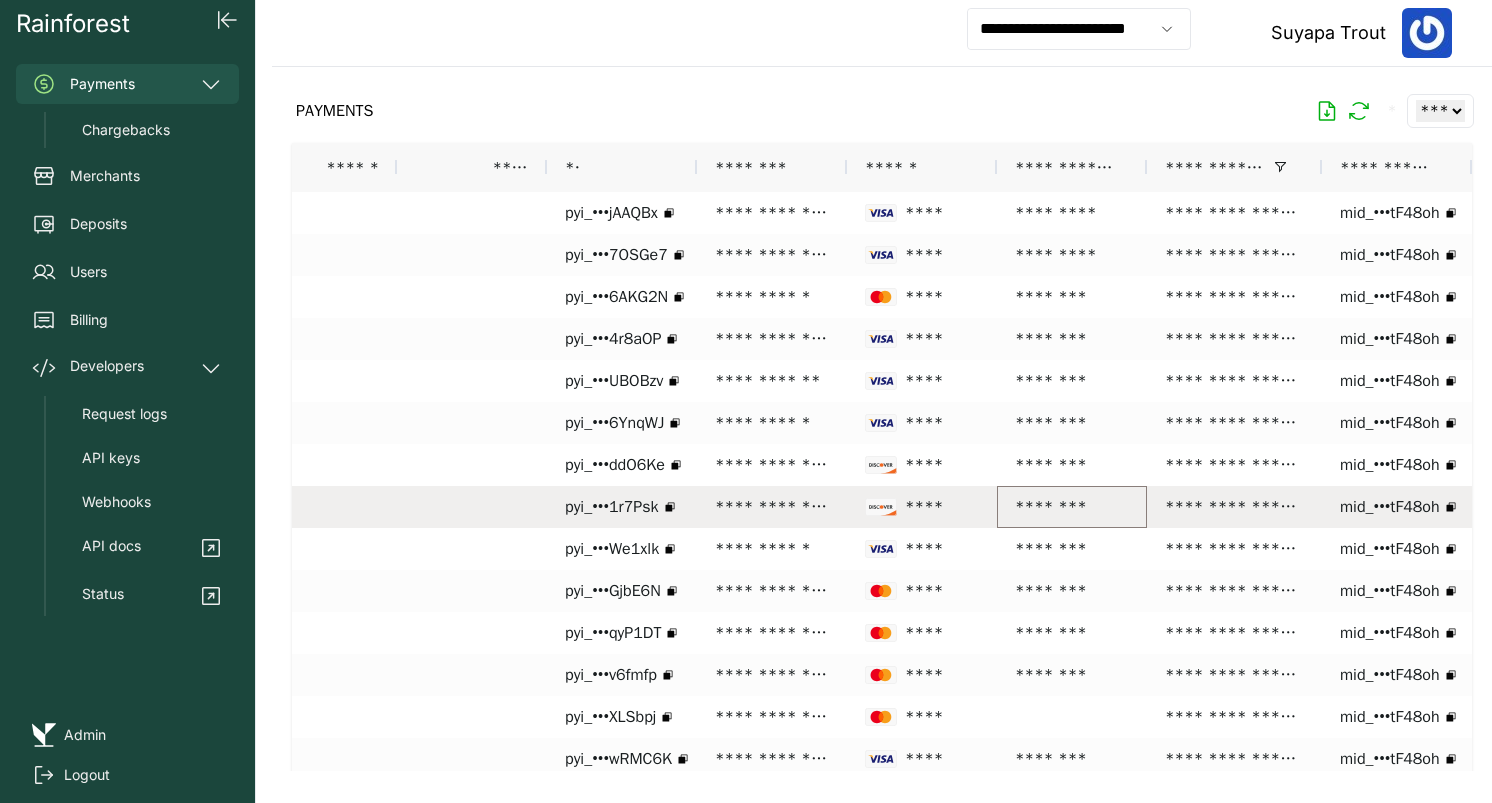 click on "********" at bounding box center [1072, 507] 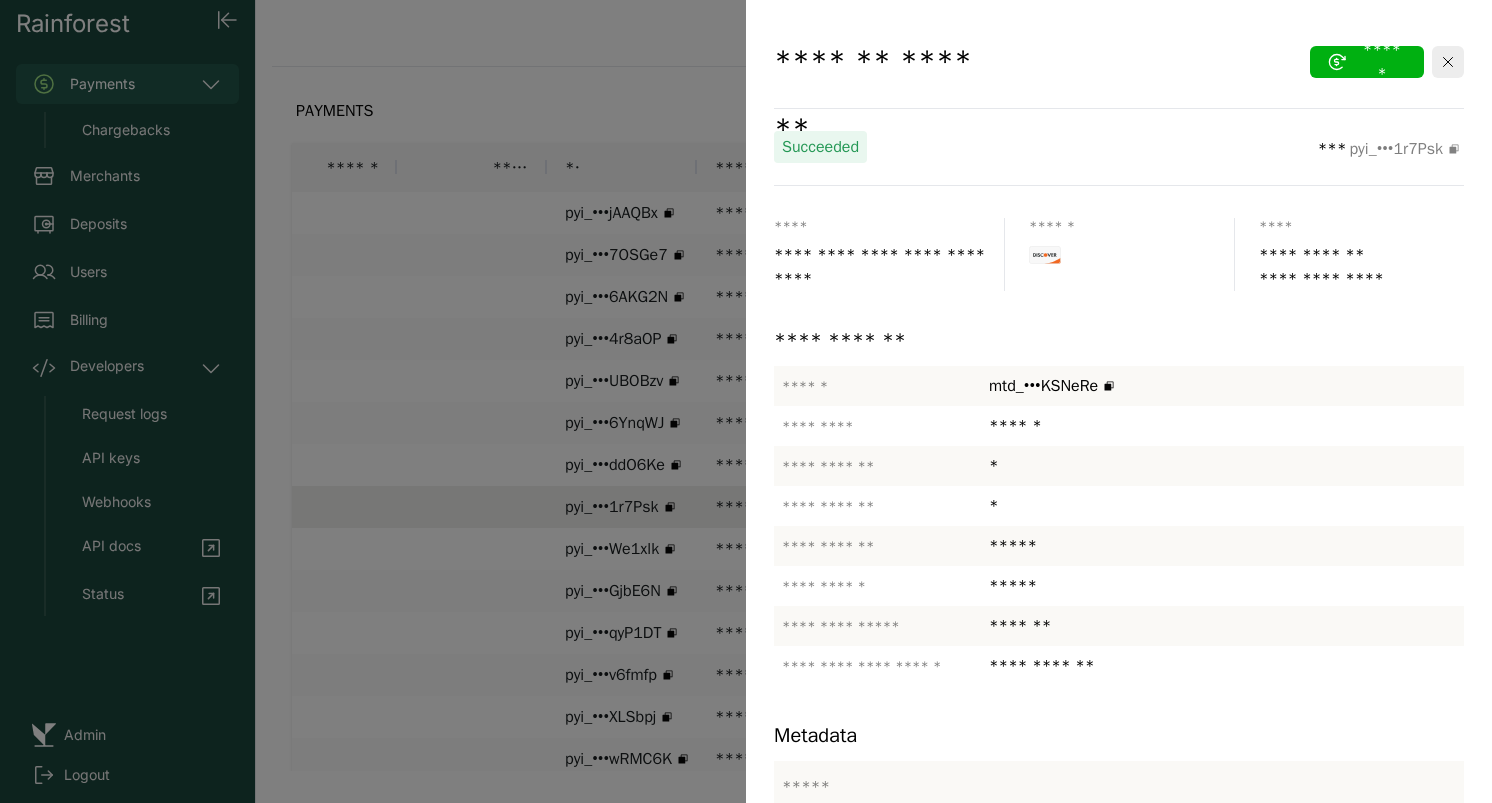 scroll, scrollTop: 459, scrollLeft: 0, axis: vertical 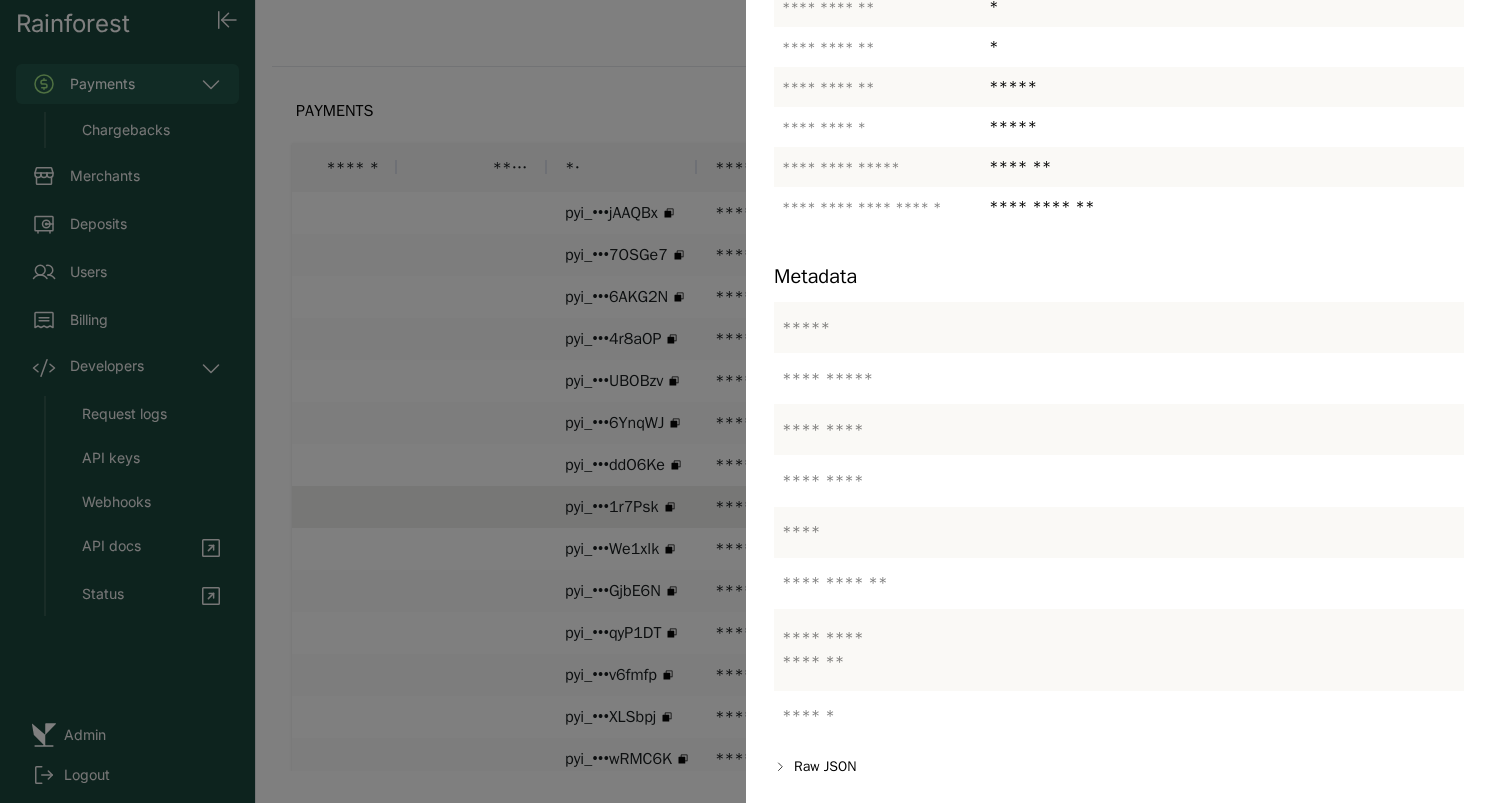 click on "****" at bounding box center (844, 532) 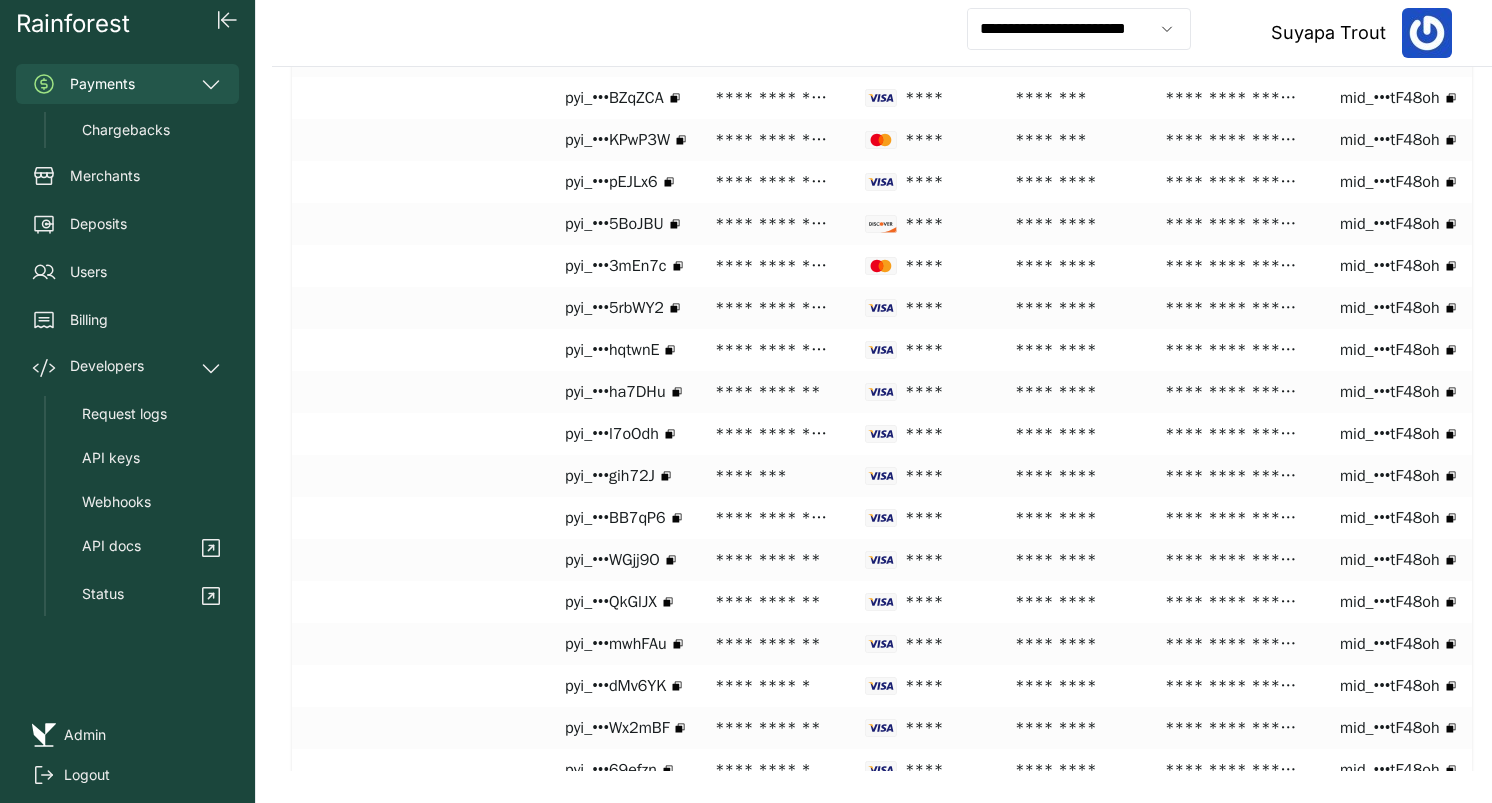 scroll, scrollTop: 1279, scrollLeft: 0, axis: vertical 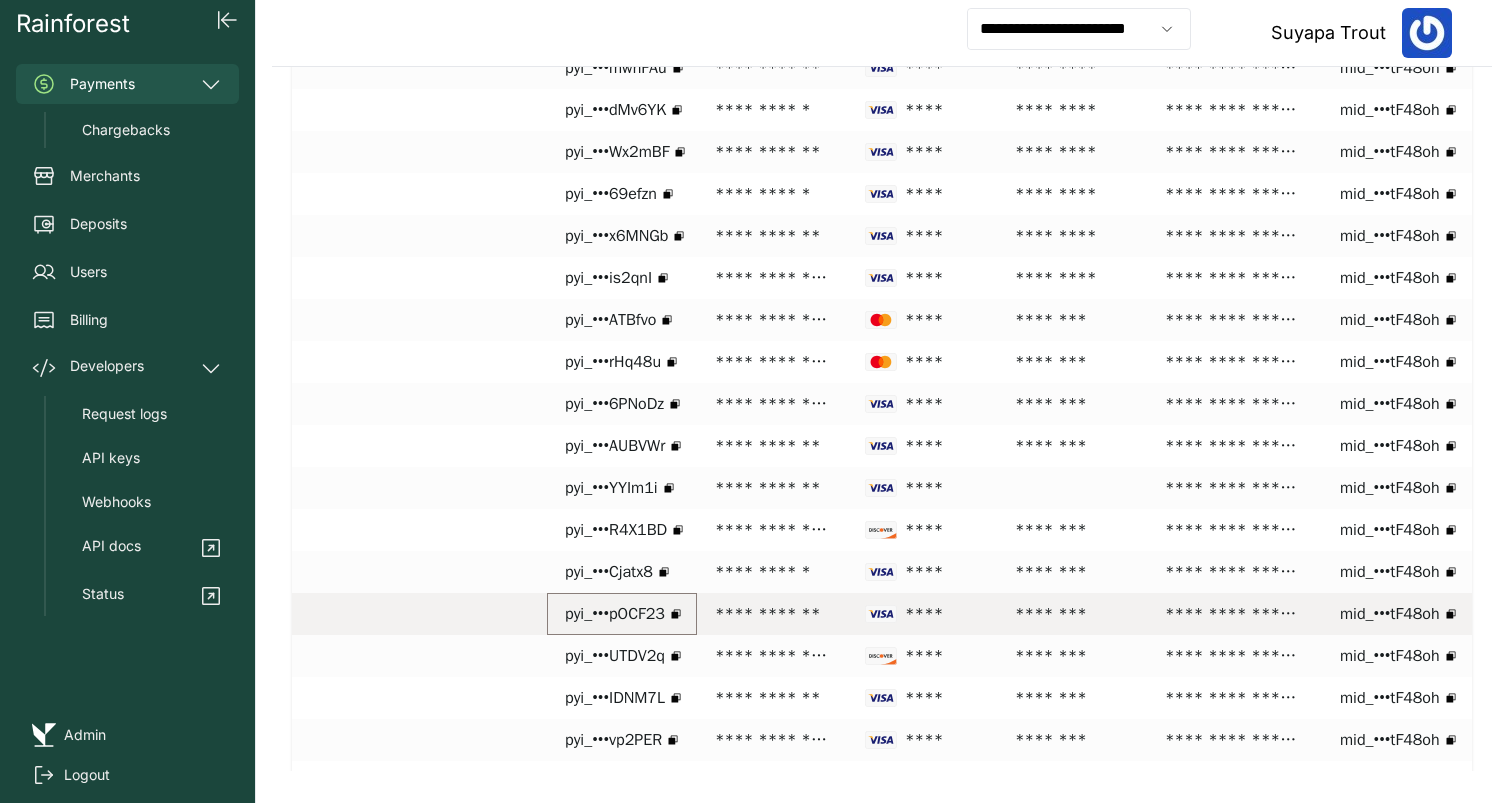 click on "pyi_•••pOCF23" at bounding box center [615, 614] 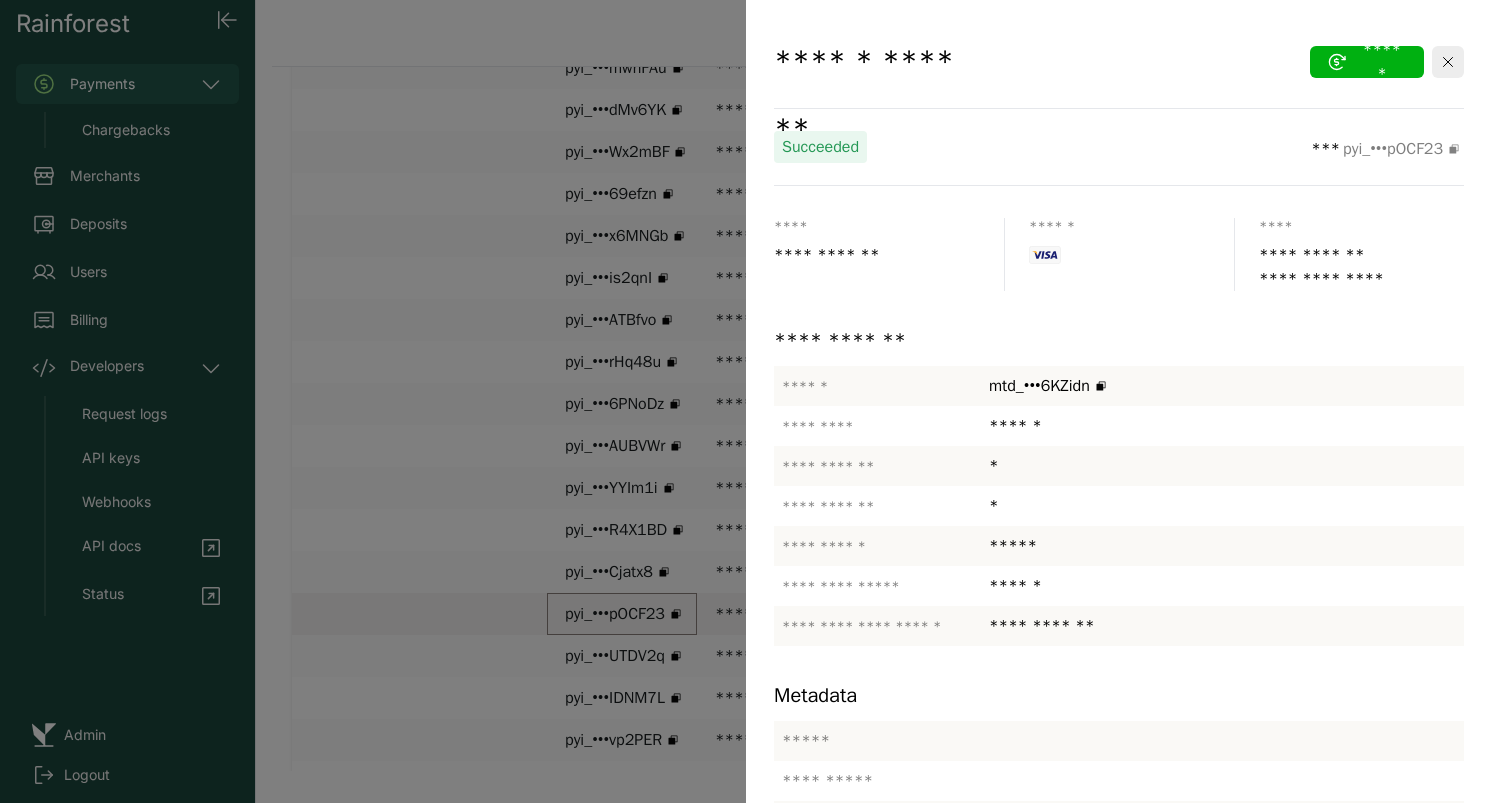 scroll, scrollTop: 323, scrollLeft: 0, axis: vertical 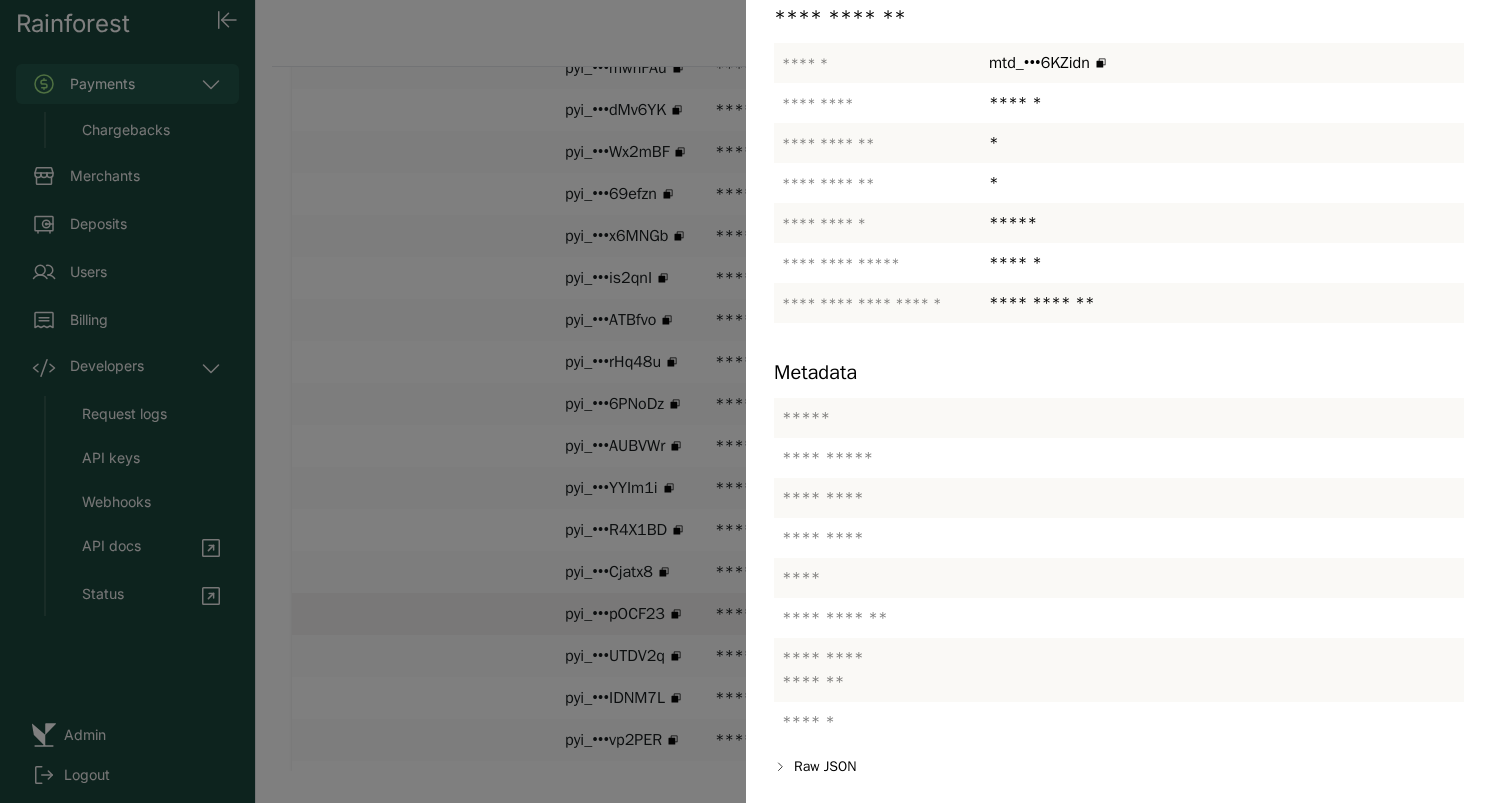 click at bounding box center [746, 401] 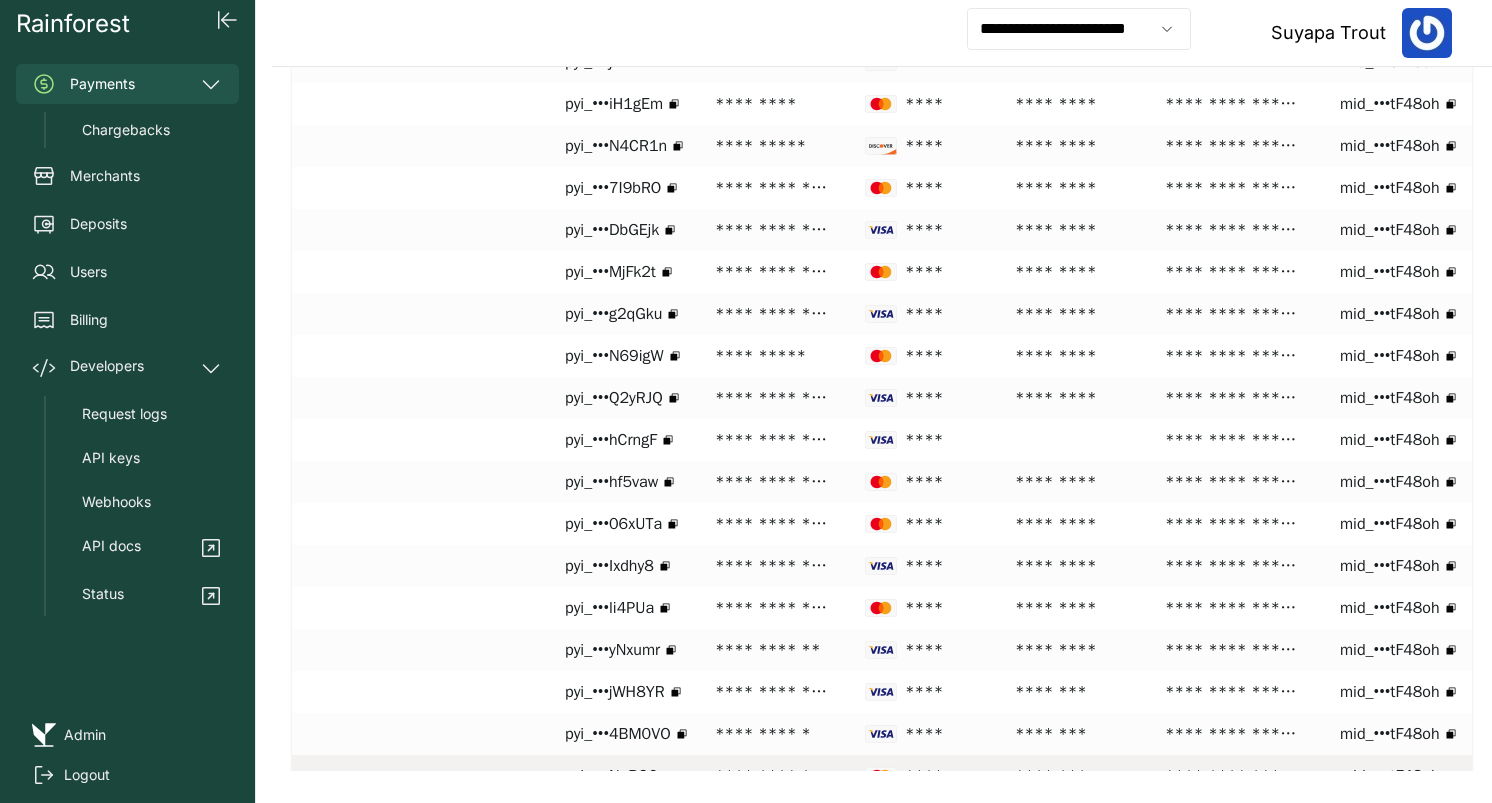 scroll, scrollTop: 2537, scrollLeft: 0, axis: vertical 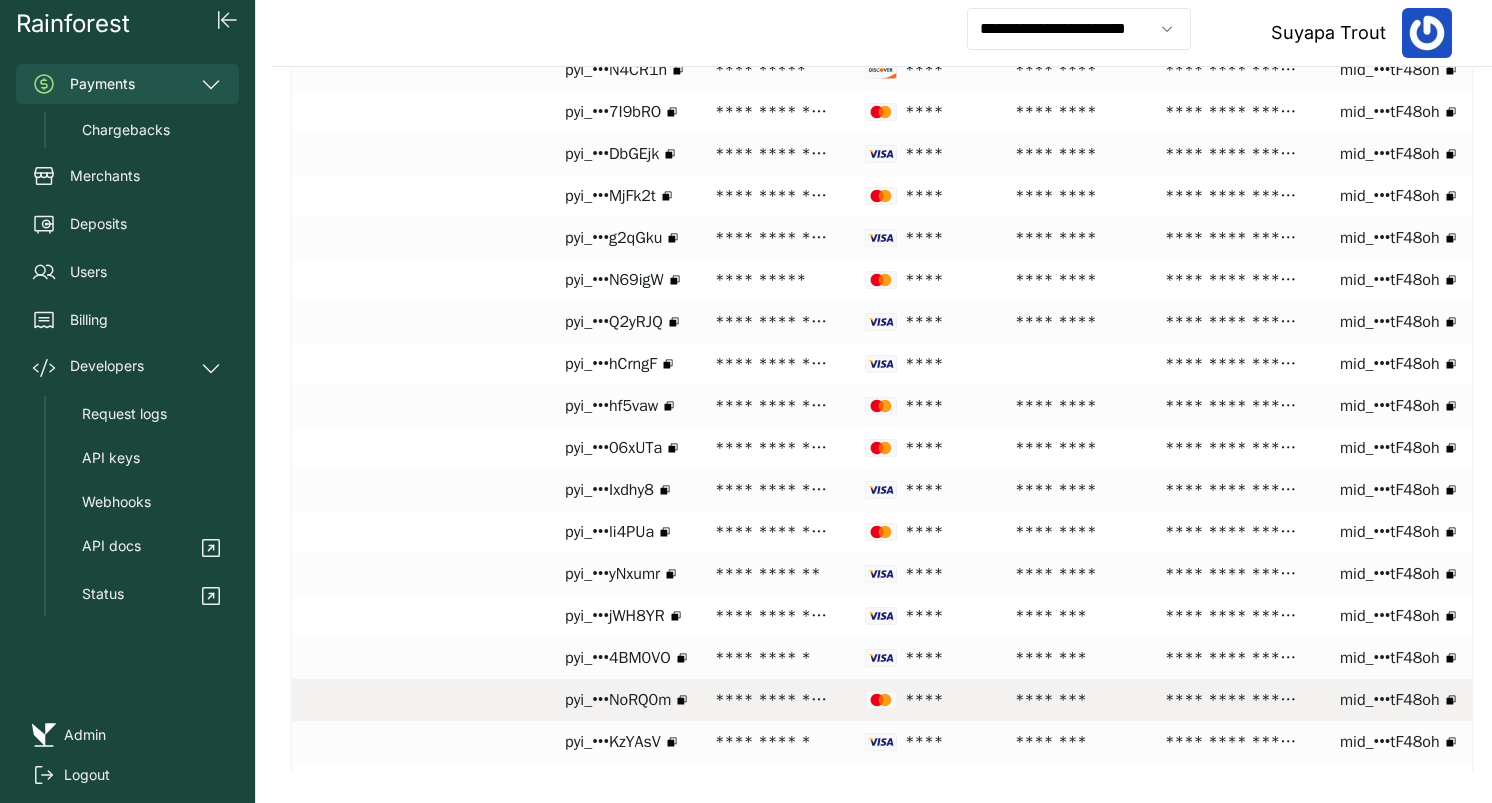 click on "pyi_•••NoRQ0m" at bounding box center (618, 700) 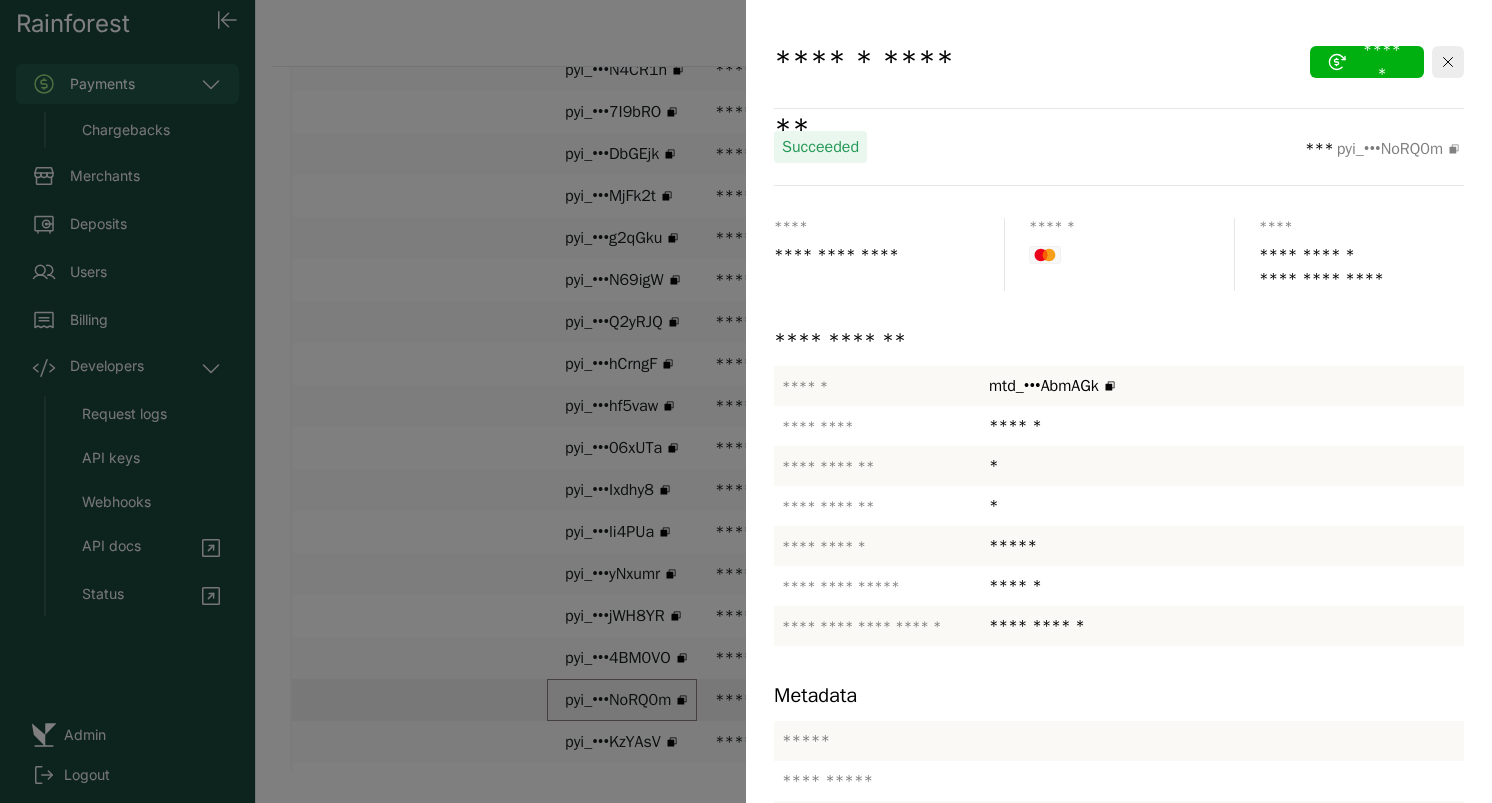 scroll, scrollTop: 323, scrollLeft: 0, axis: vertical 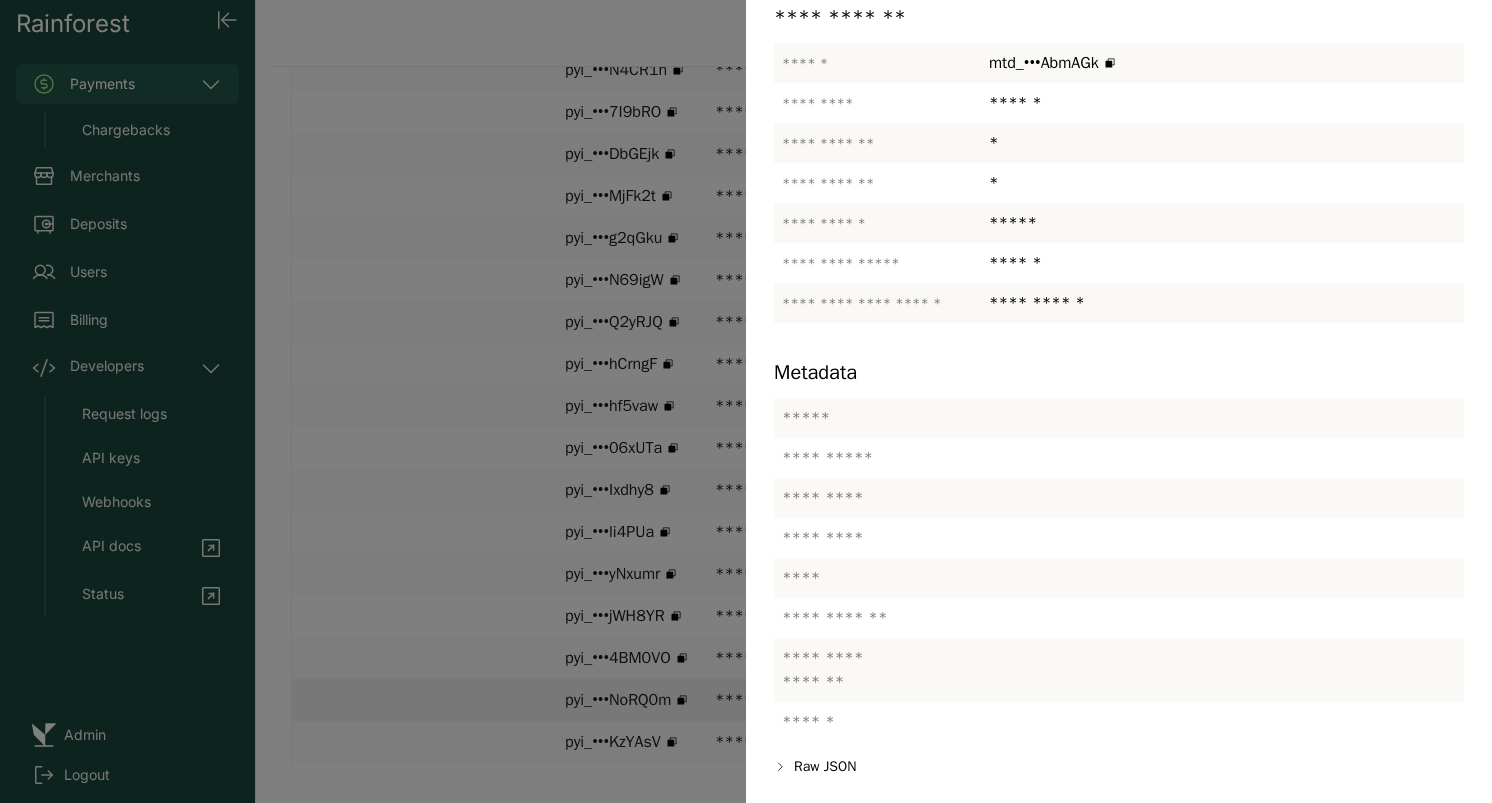 click at bounding box center [746, 401] 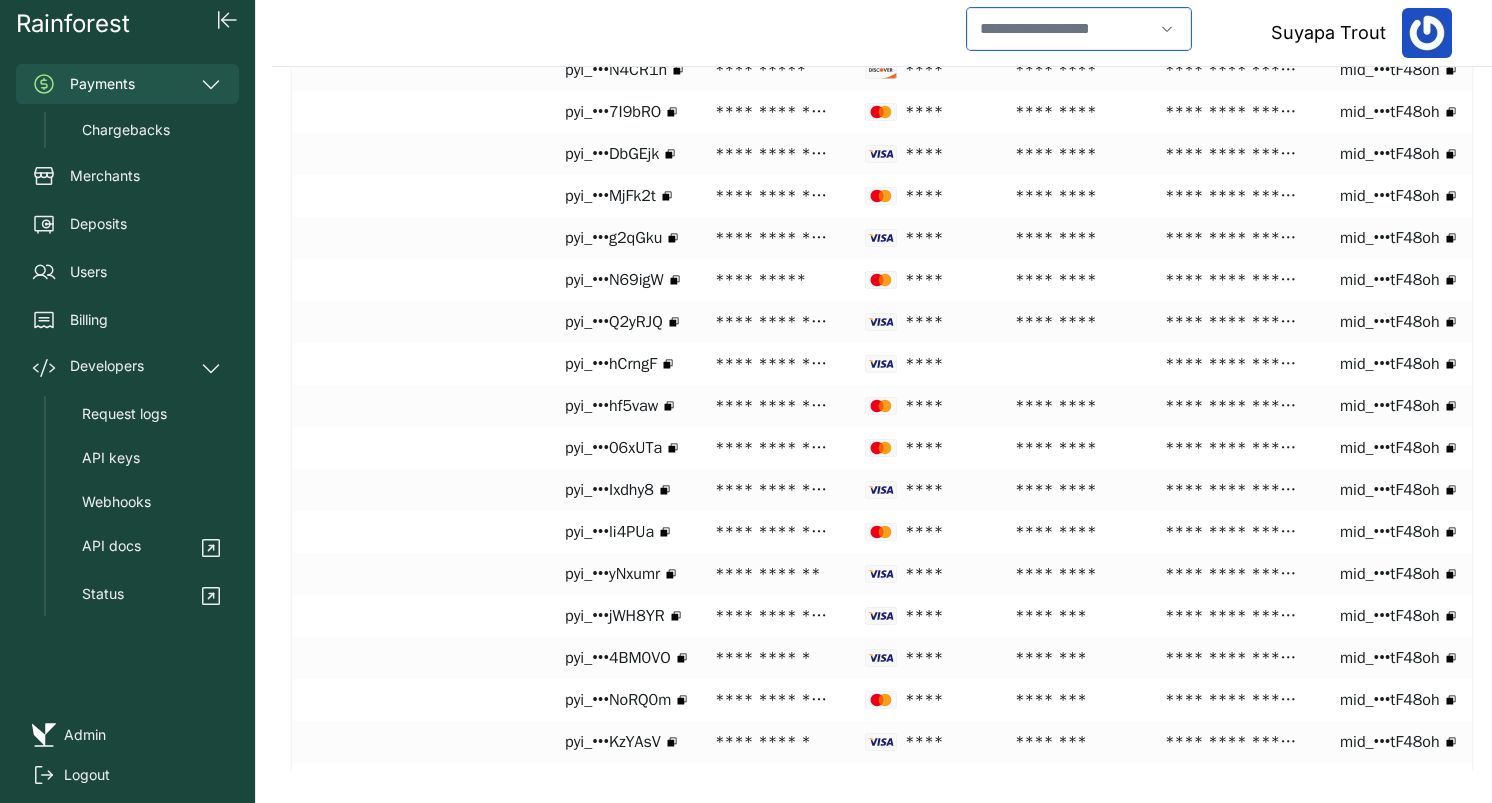 click at bounding box center [1060, 29] 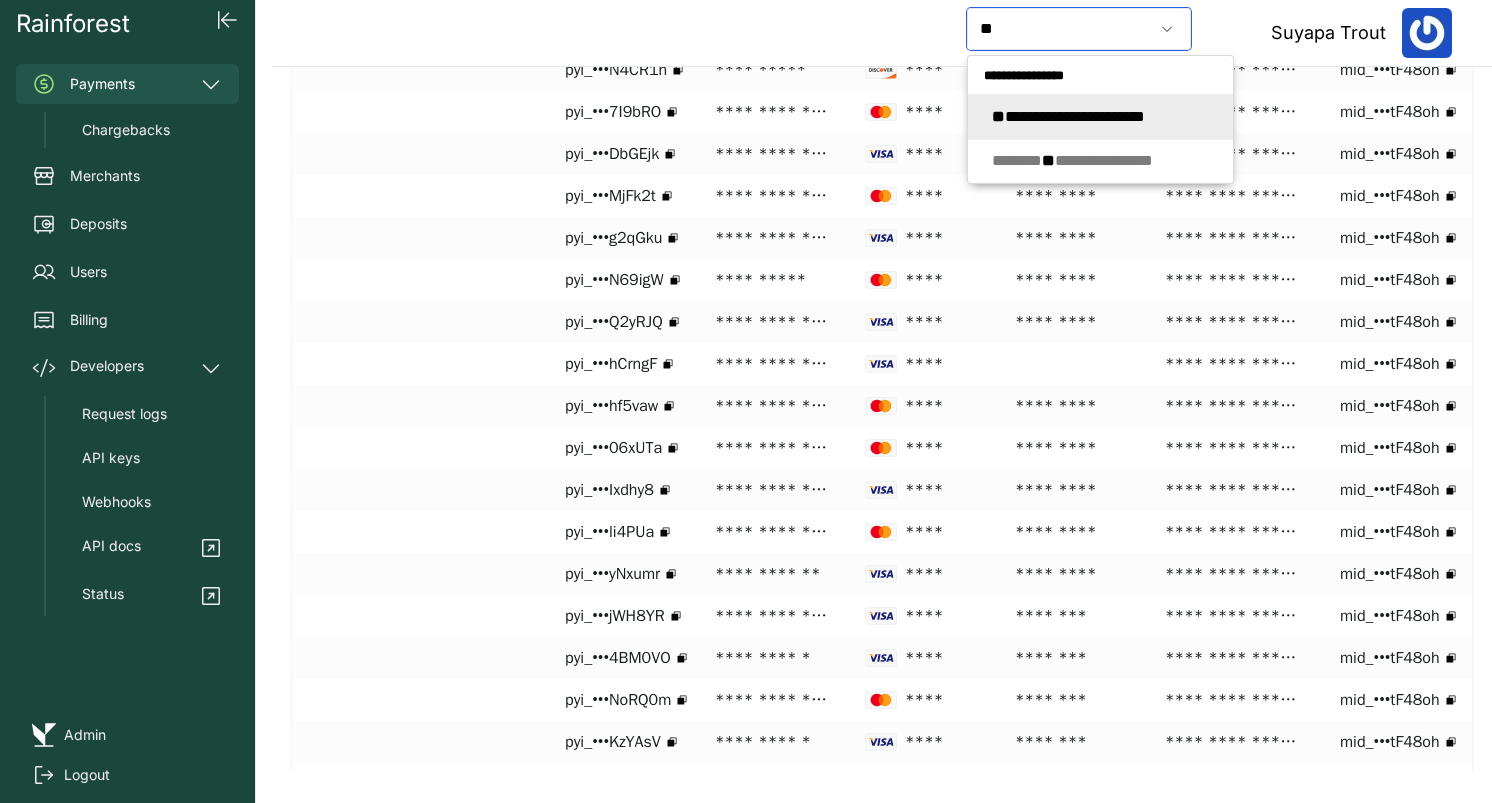 click on "**********" 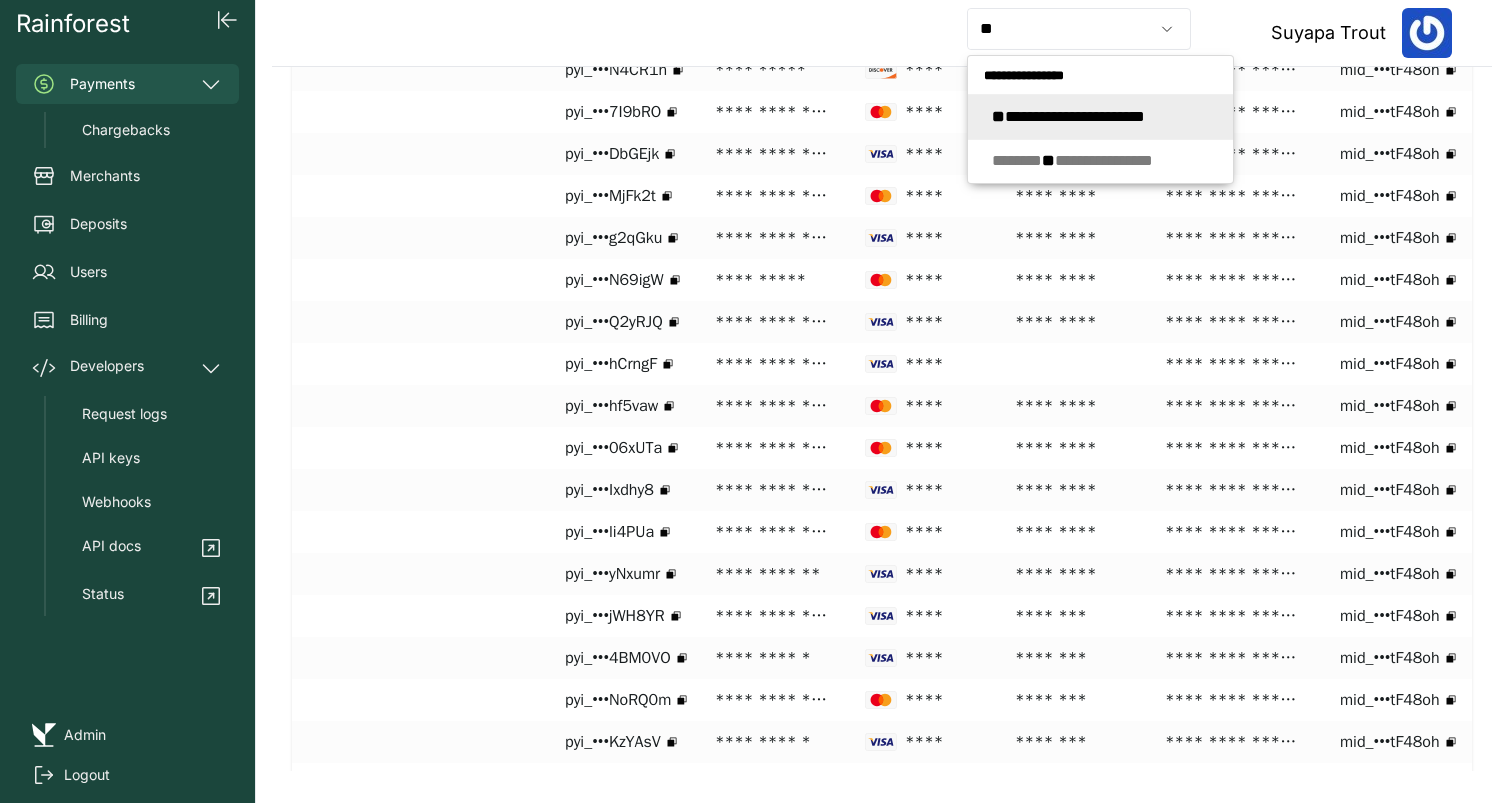 type on "**********" 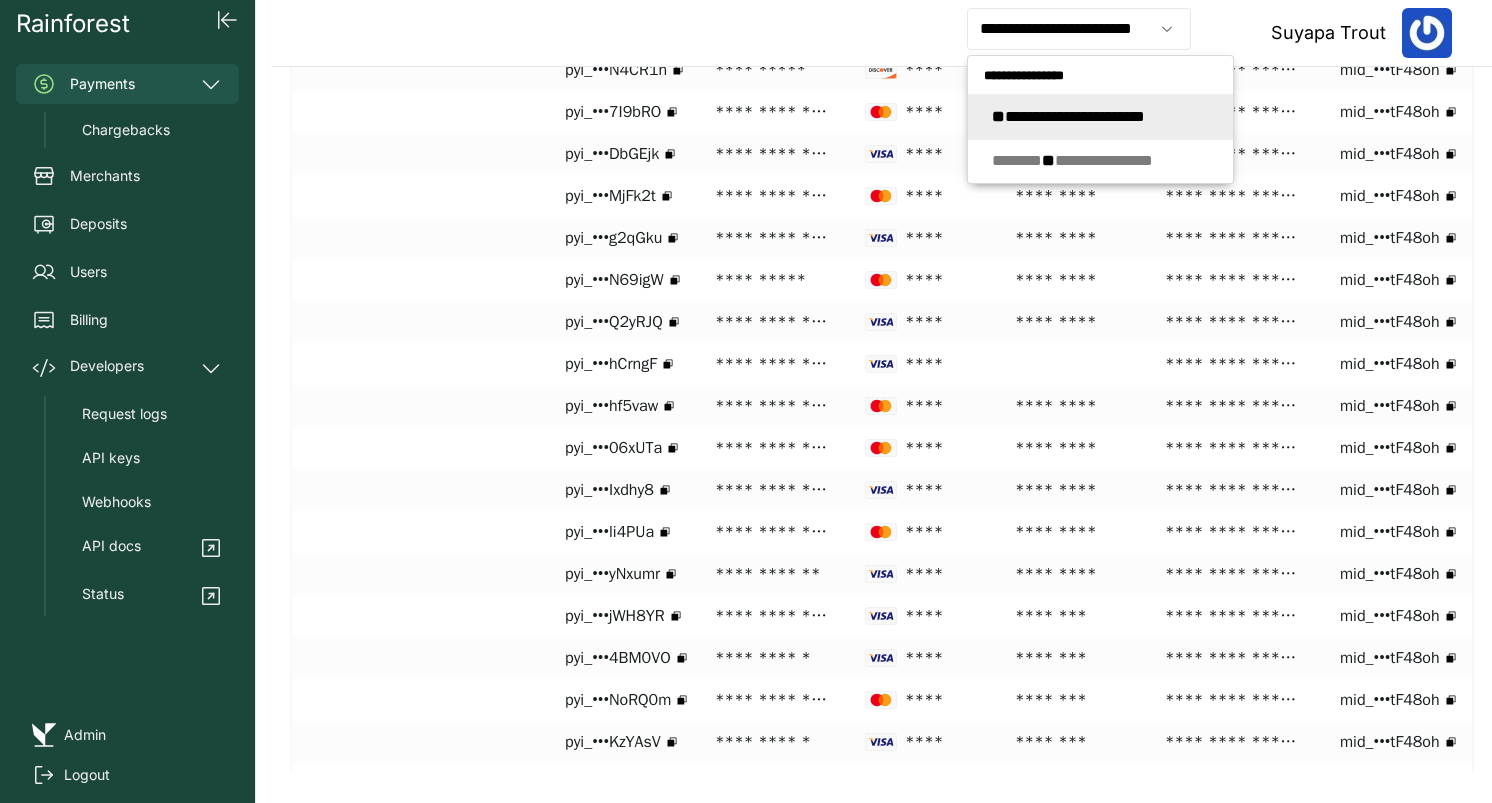 scroll, scrollTop: 0, scrollLeft: 0, axis: both 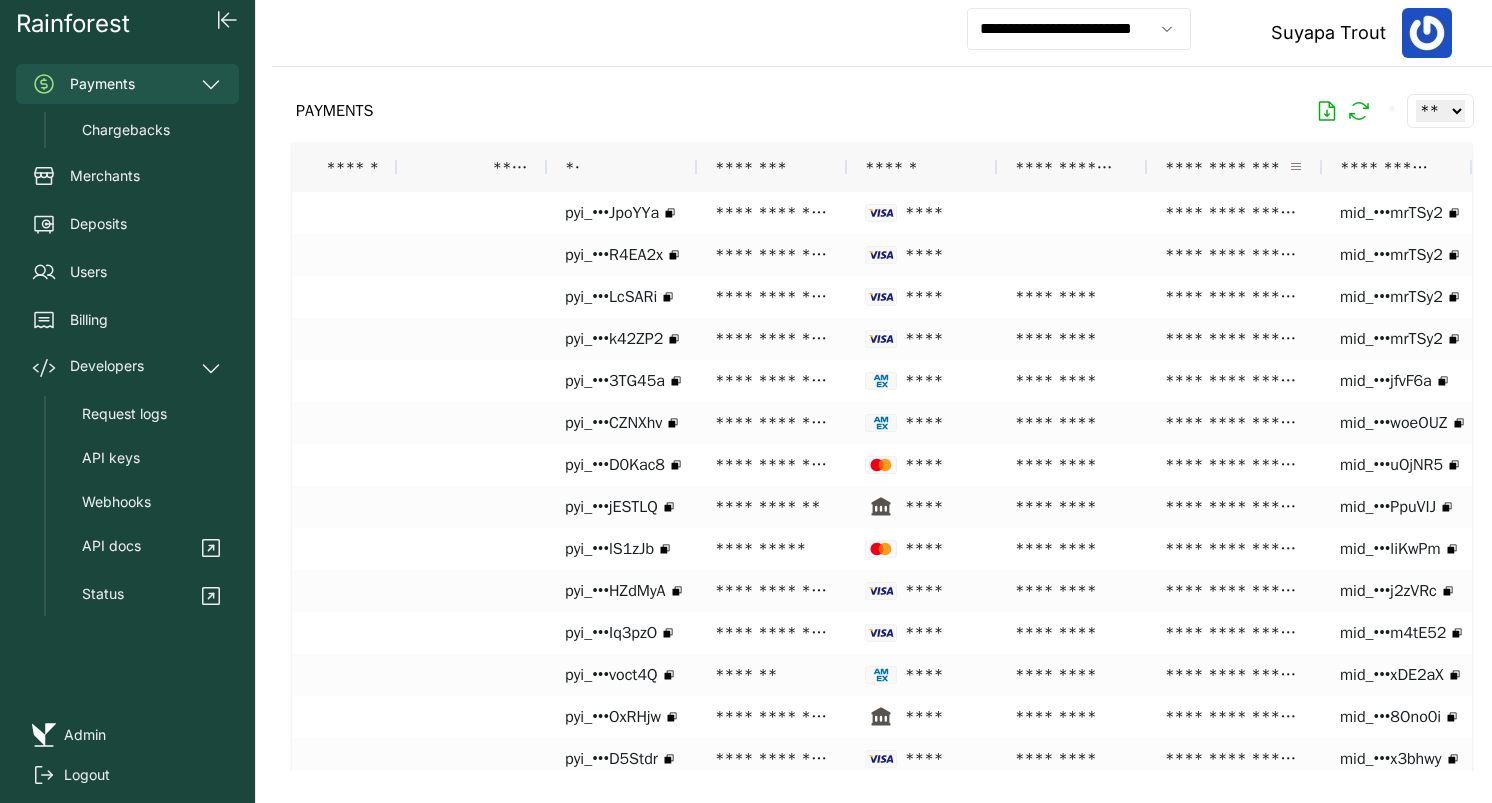 click at bounding box center [1296, 167] 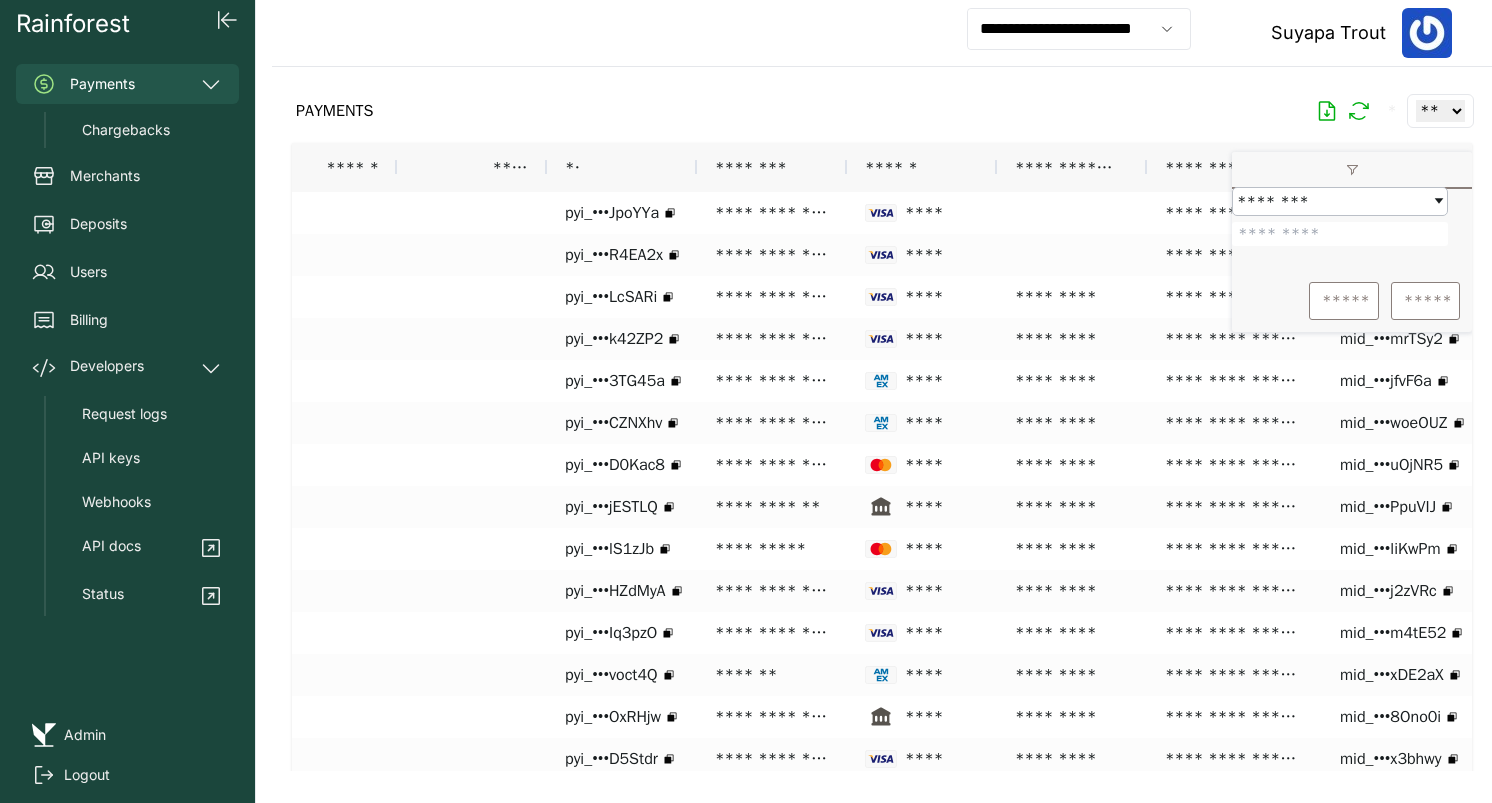 click at bounding box center (1340, 234) 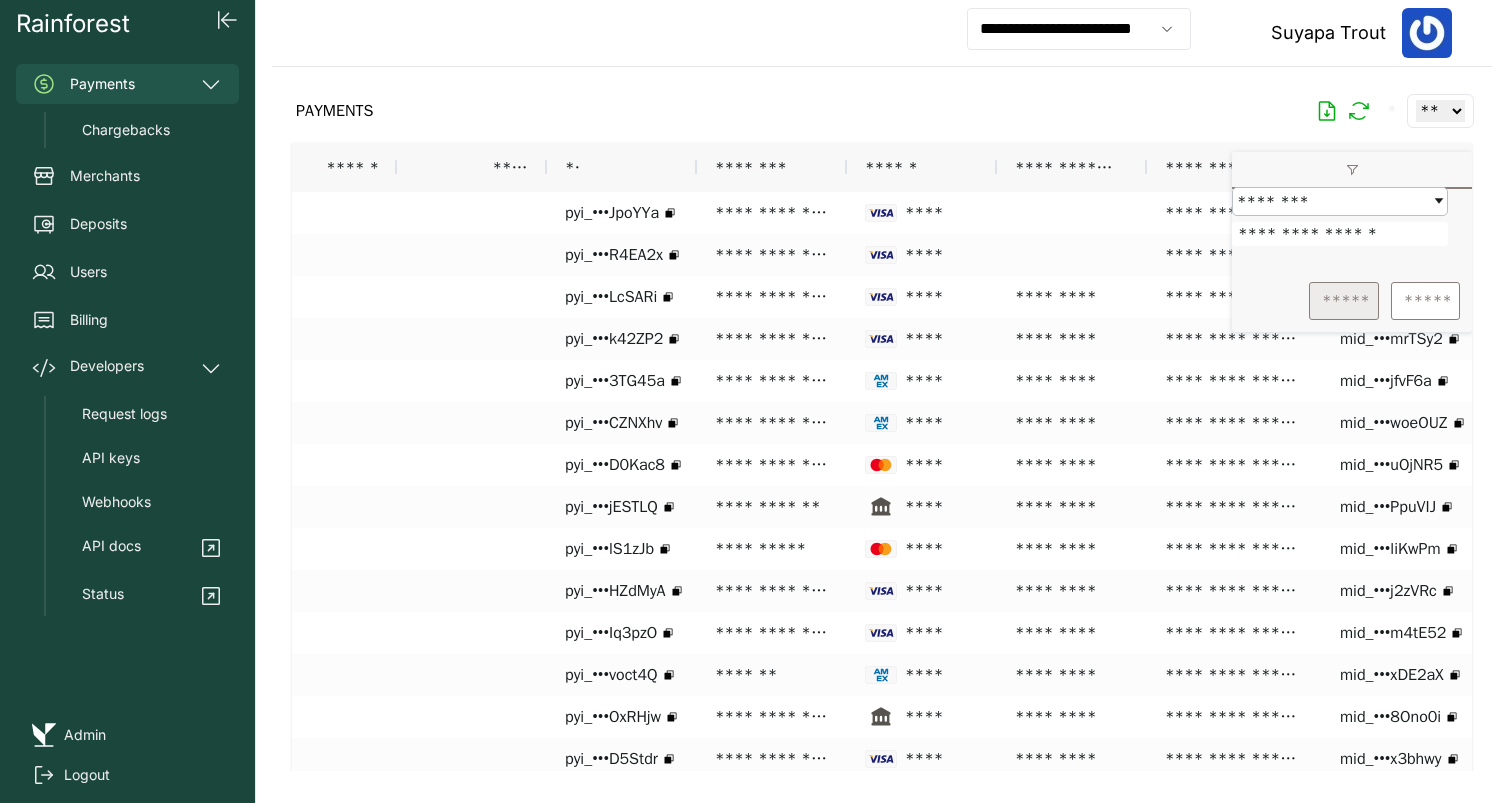 type on "**********" 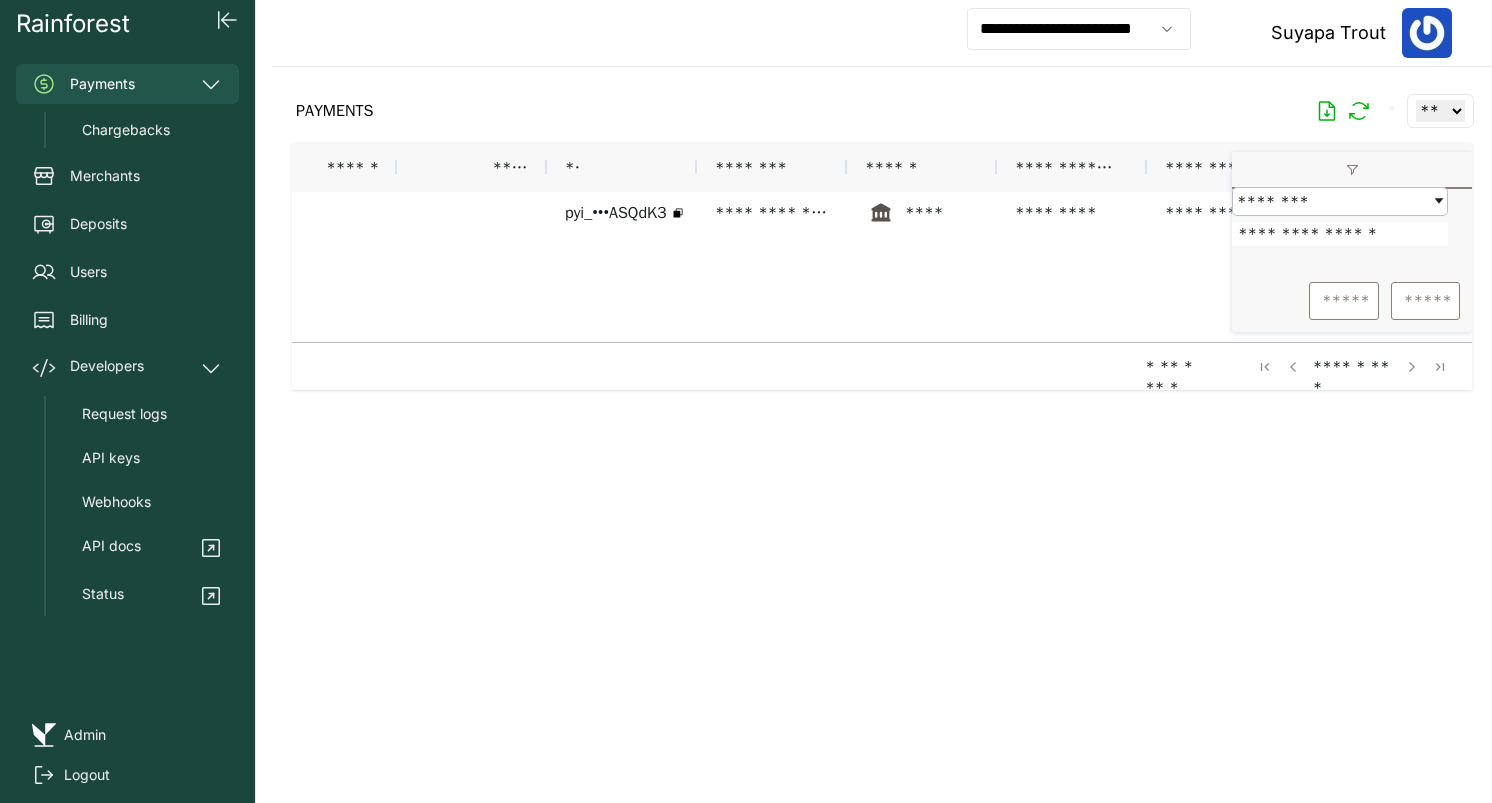 click on "PAYMENTS * ** ** ** ***" at bounding box center [882, 111] 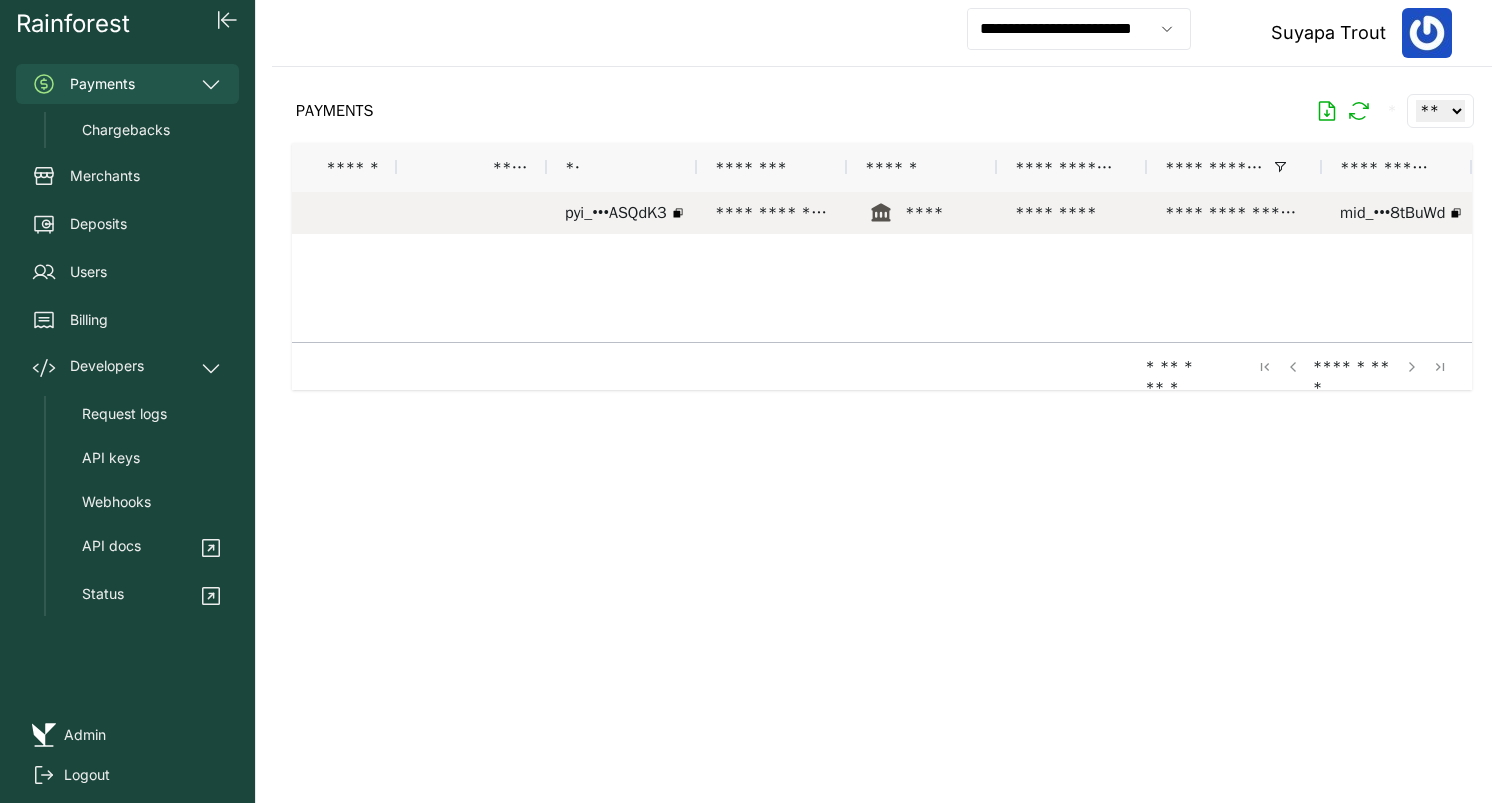 scroll, scrollTop: 0, scrollLeft: 506, axis: horizontal 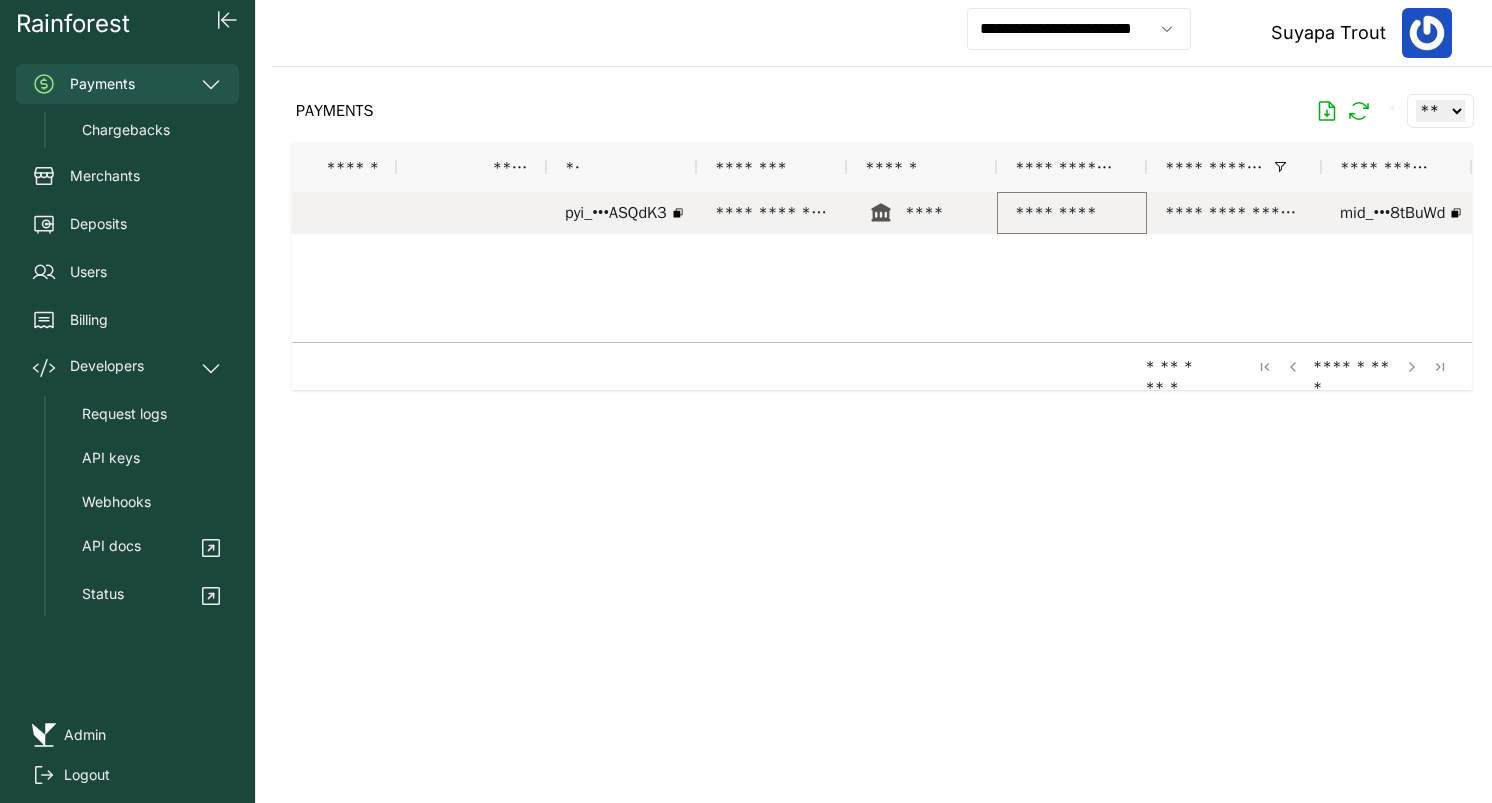 click on "*********" at bounding box center (1072, 213) 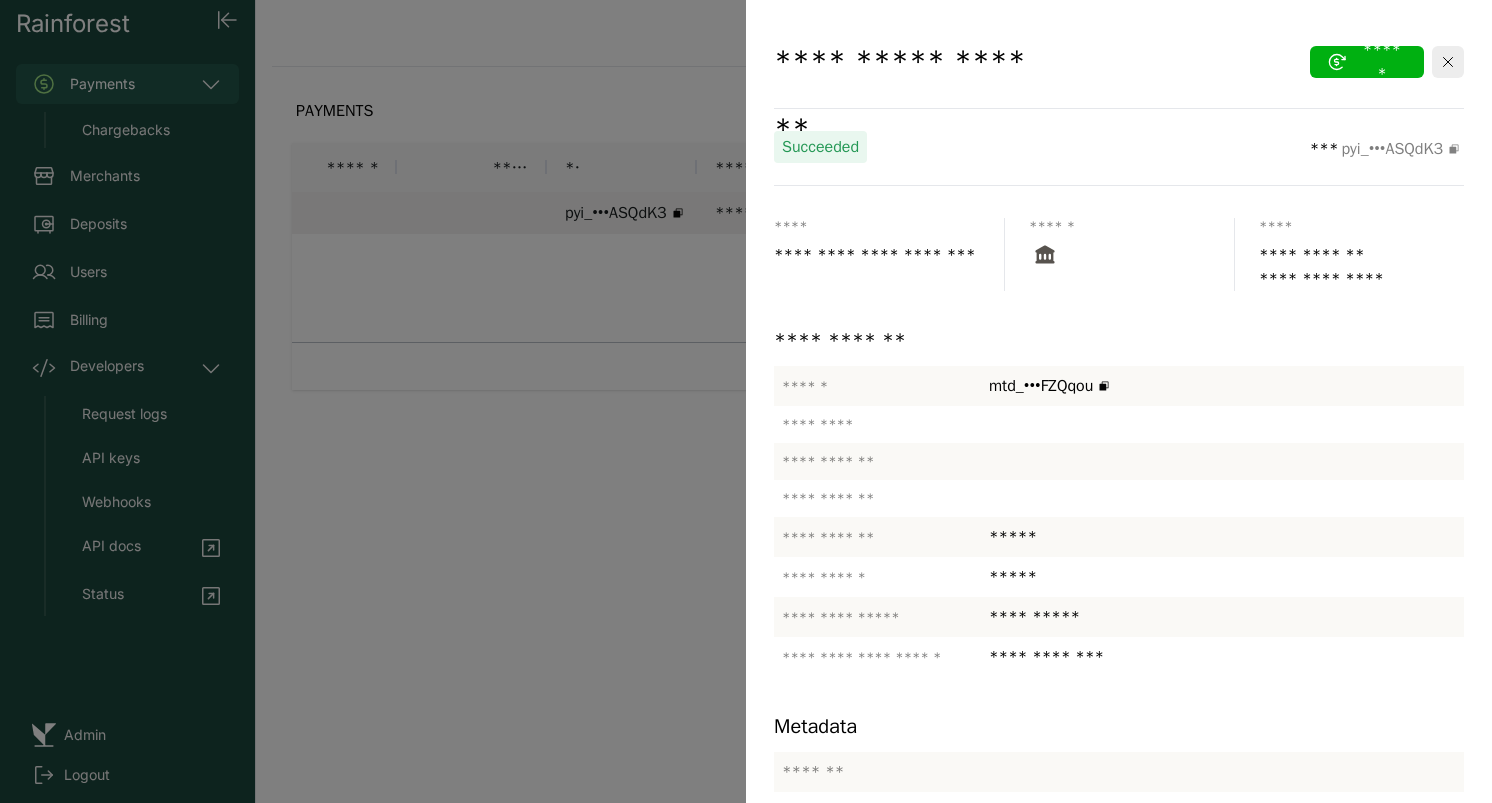 click at bounding box center [746, 401] 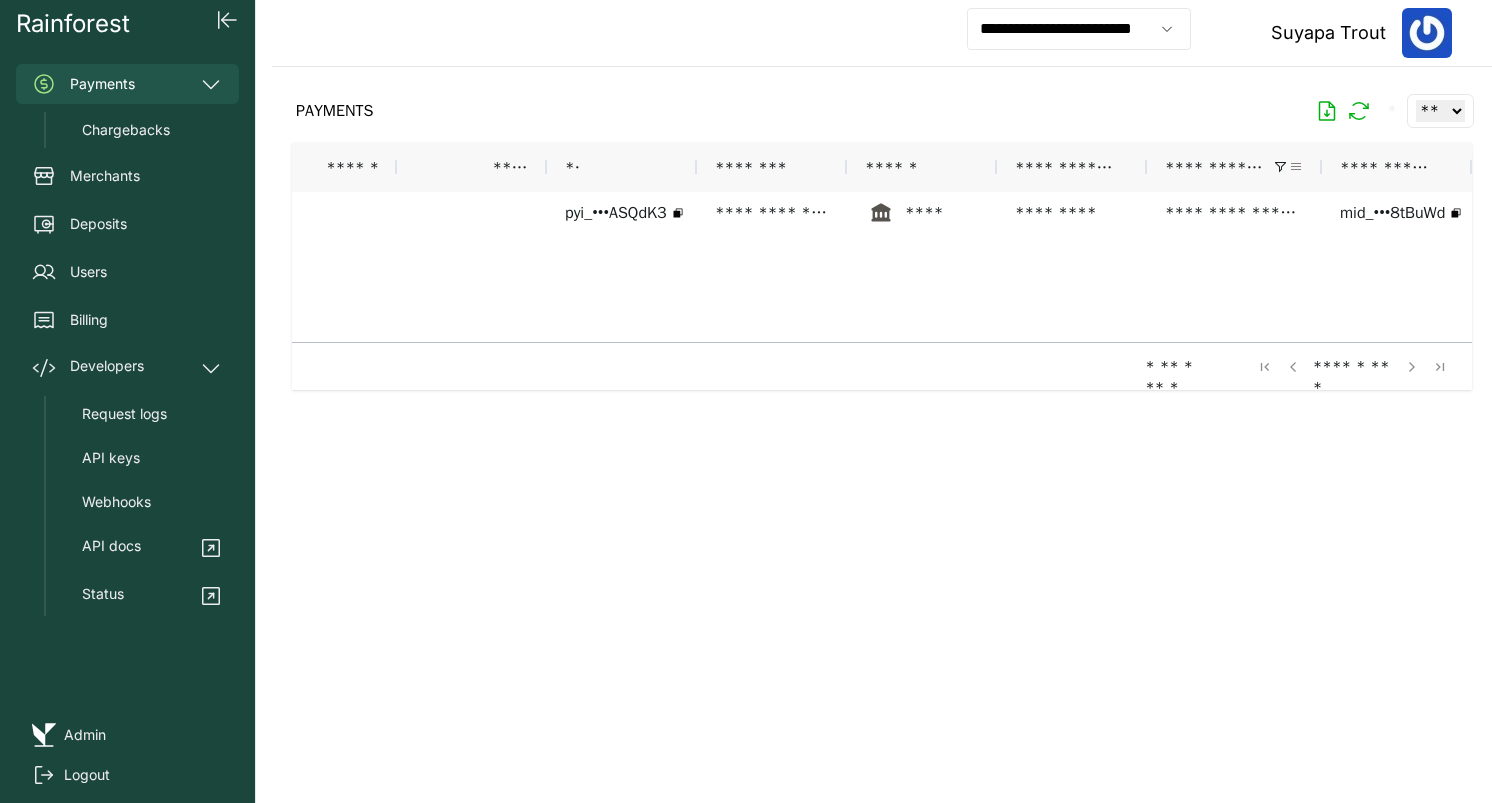 click at bounding box center (1296, 167) 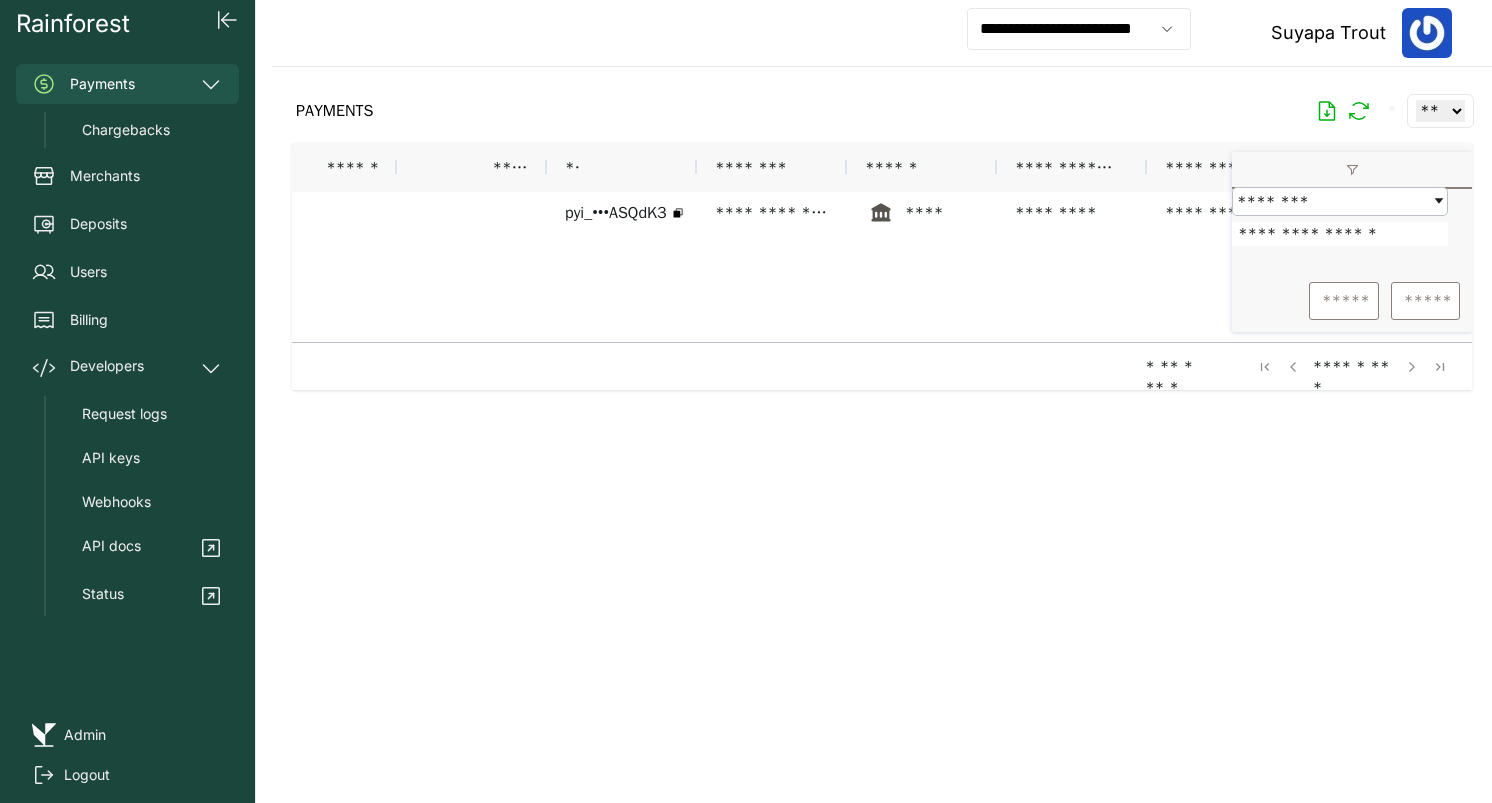 click on "**********" at bounding box center (1340, 234) 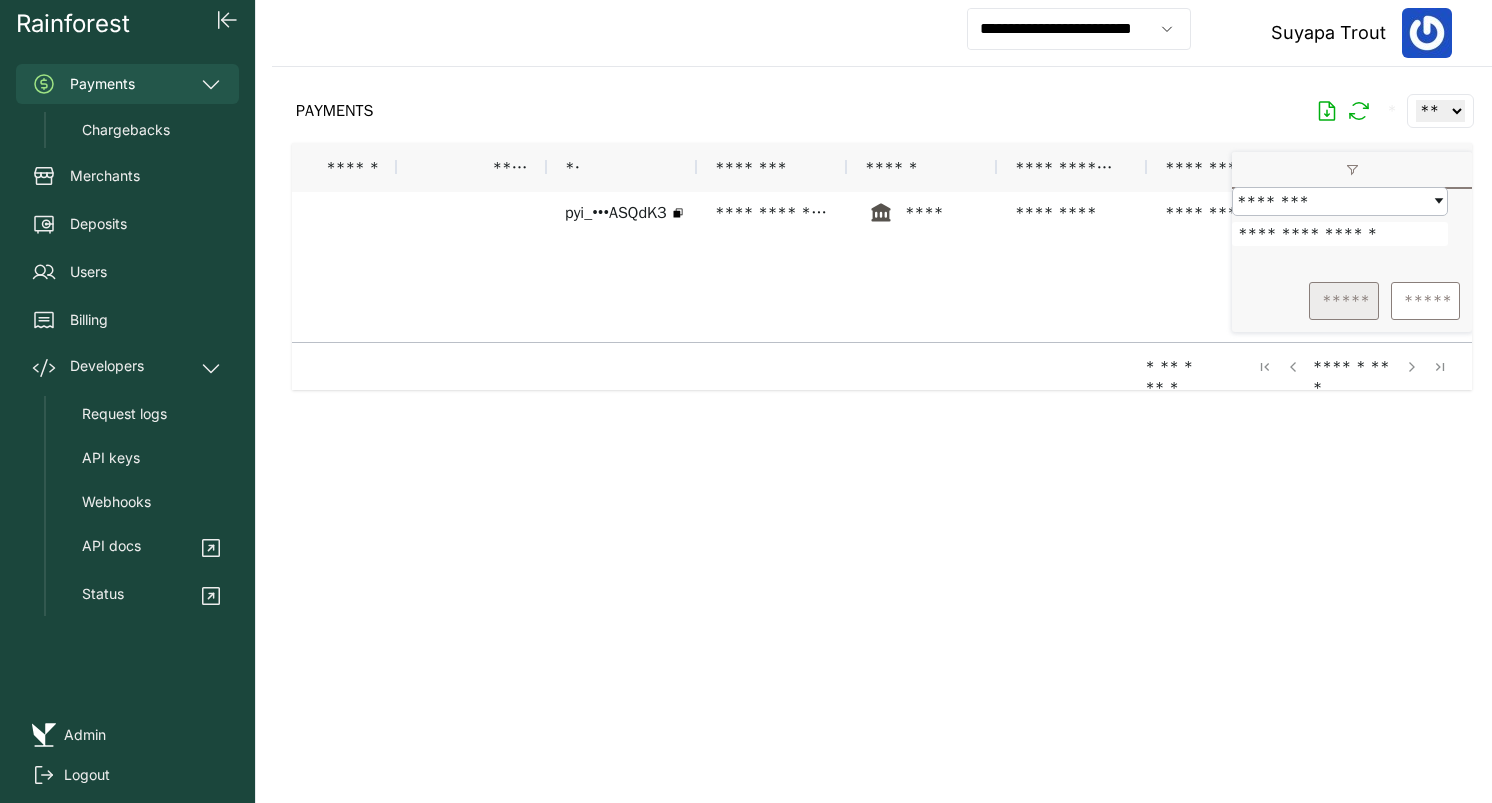 type on "**********" 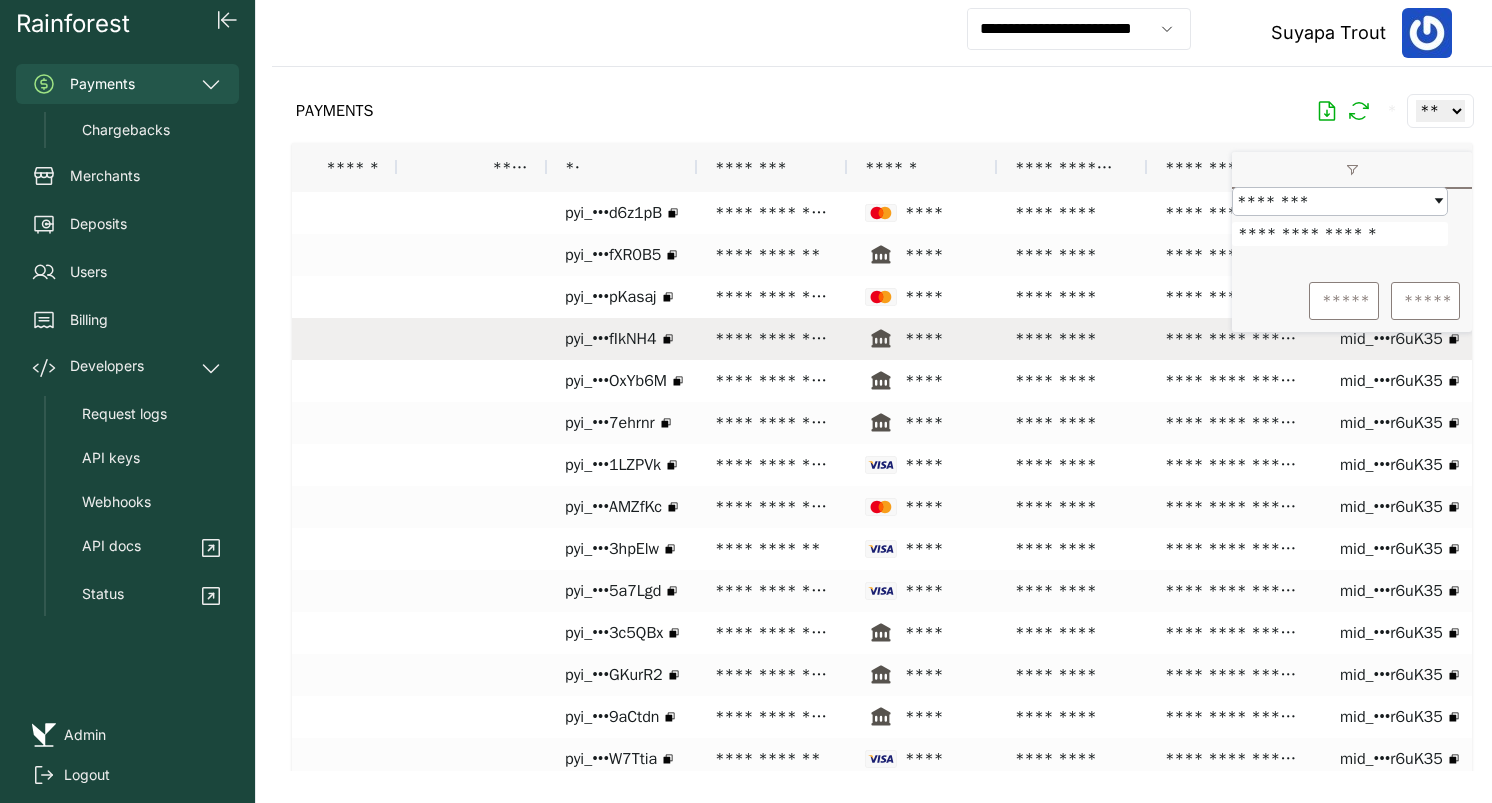scroll, scrollTop: 0, scrollLeft: 527, axis: horizontal 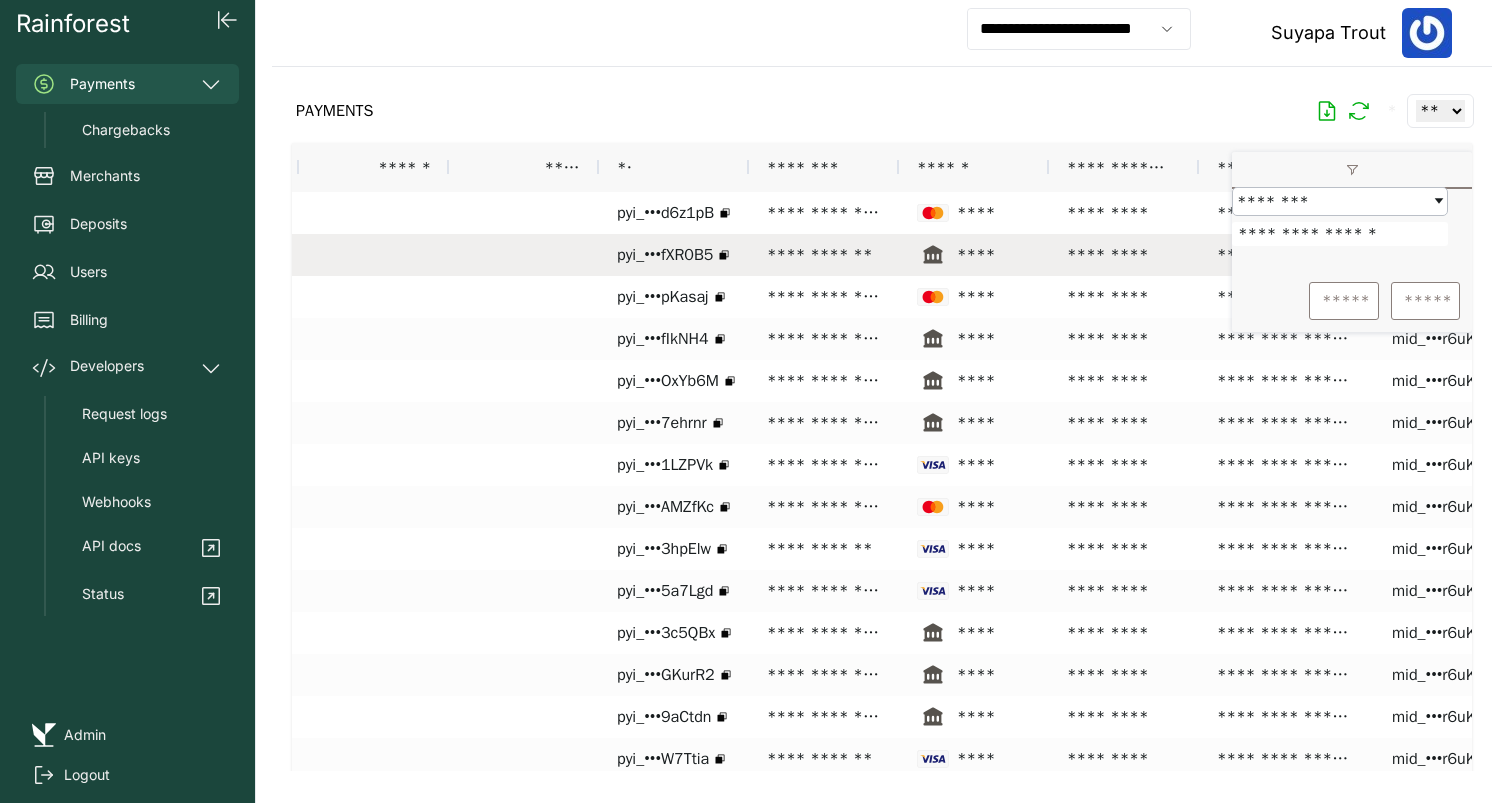 click on "**********" at bounding box center (824, 255) 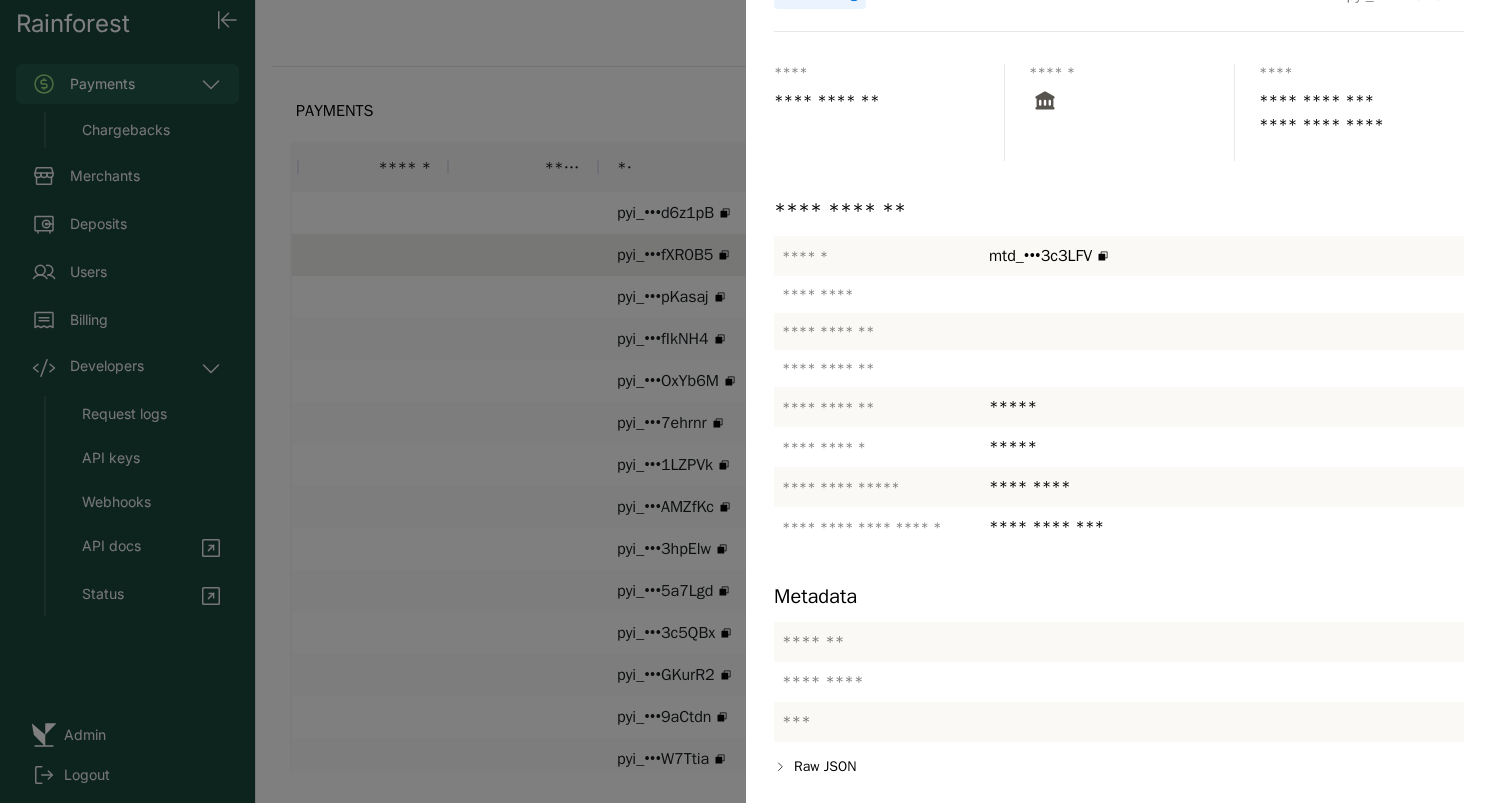 click at bounding box center (746, 401) 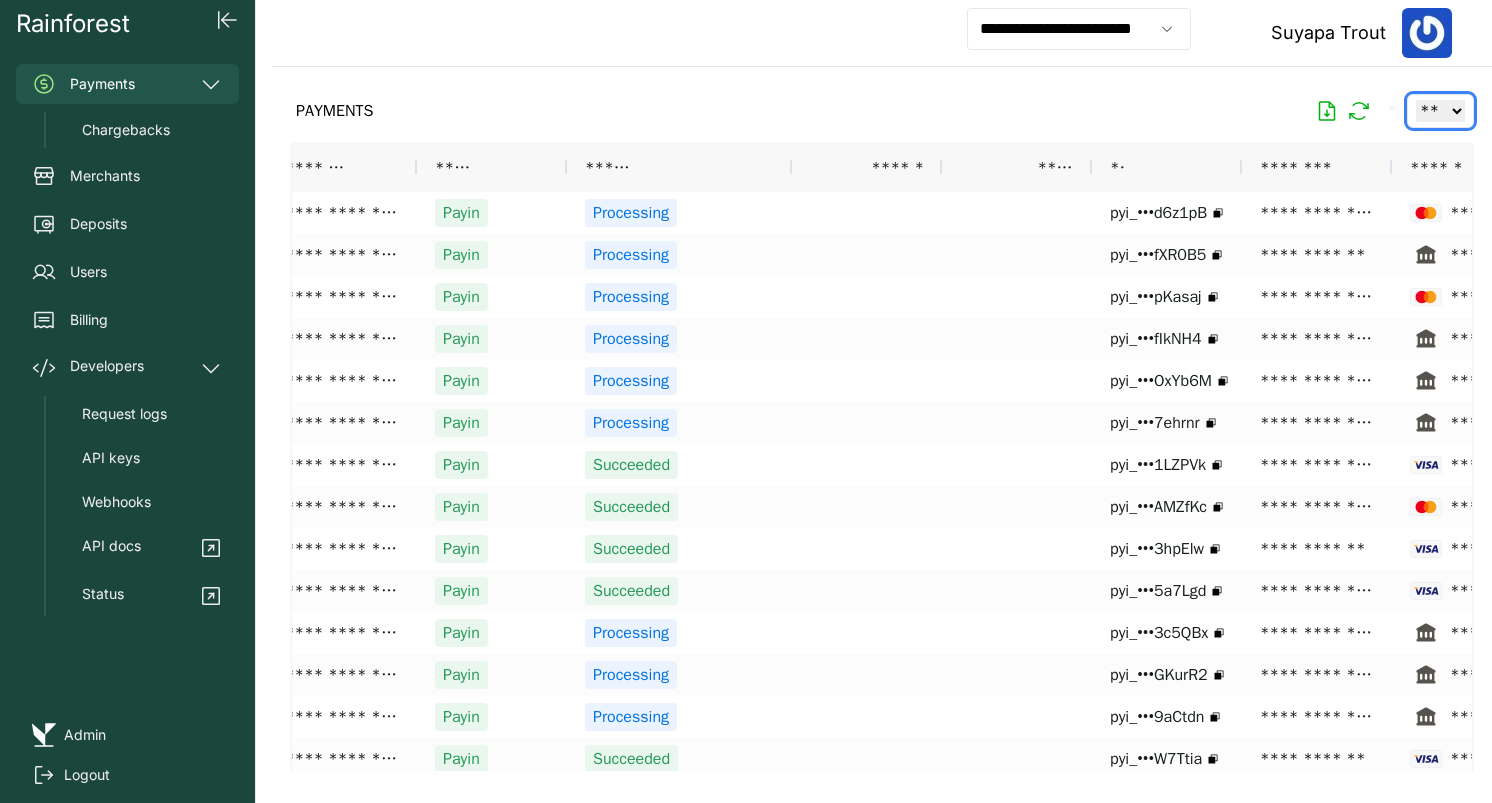 click on "** ** ** ***" at bounding box center (1440, 111) 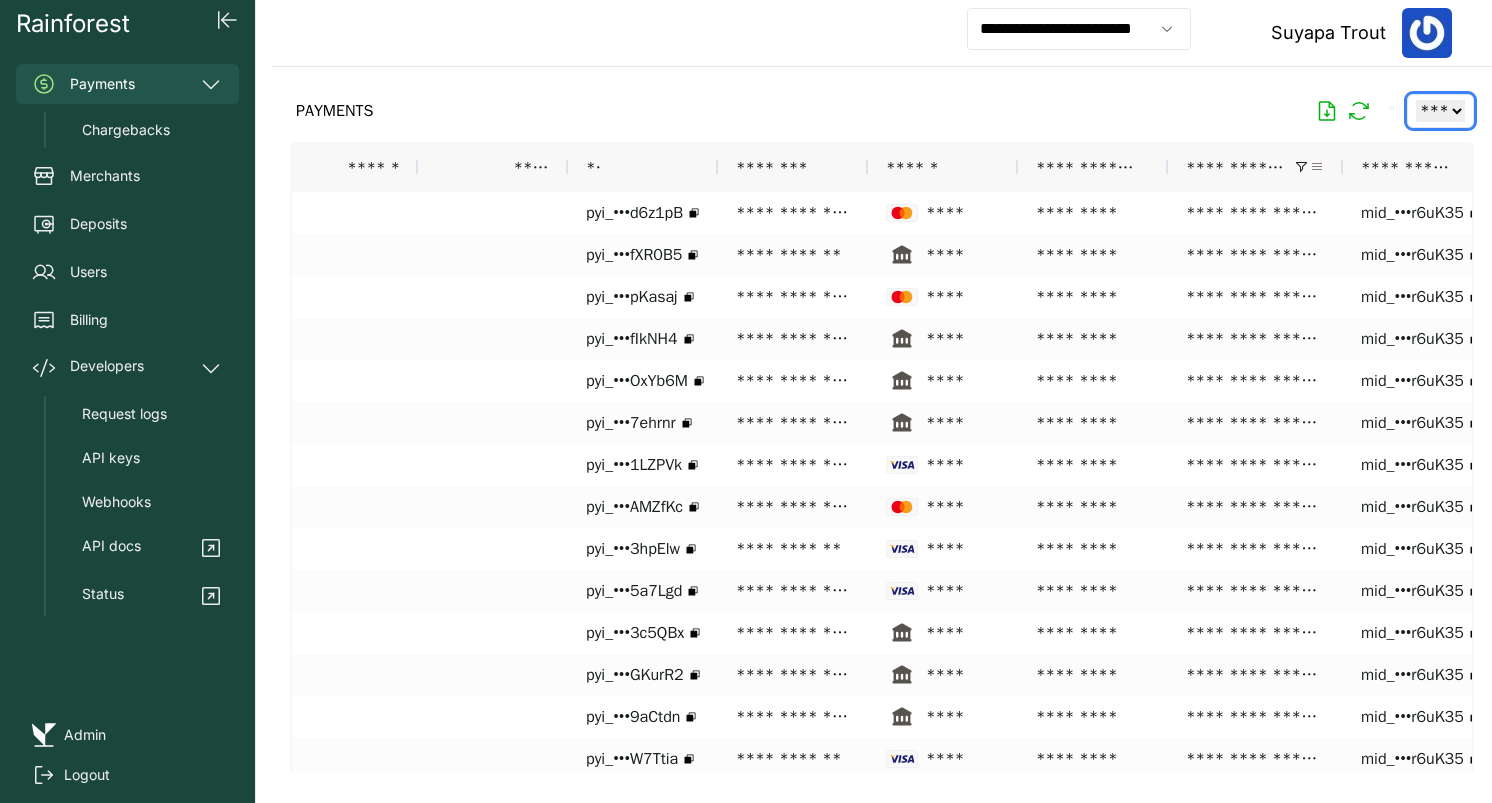 click at bounding box center [1317, 167] 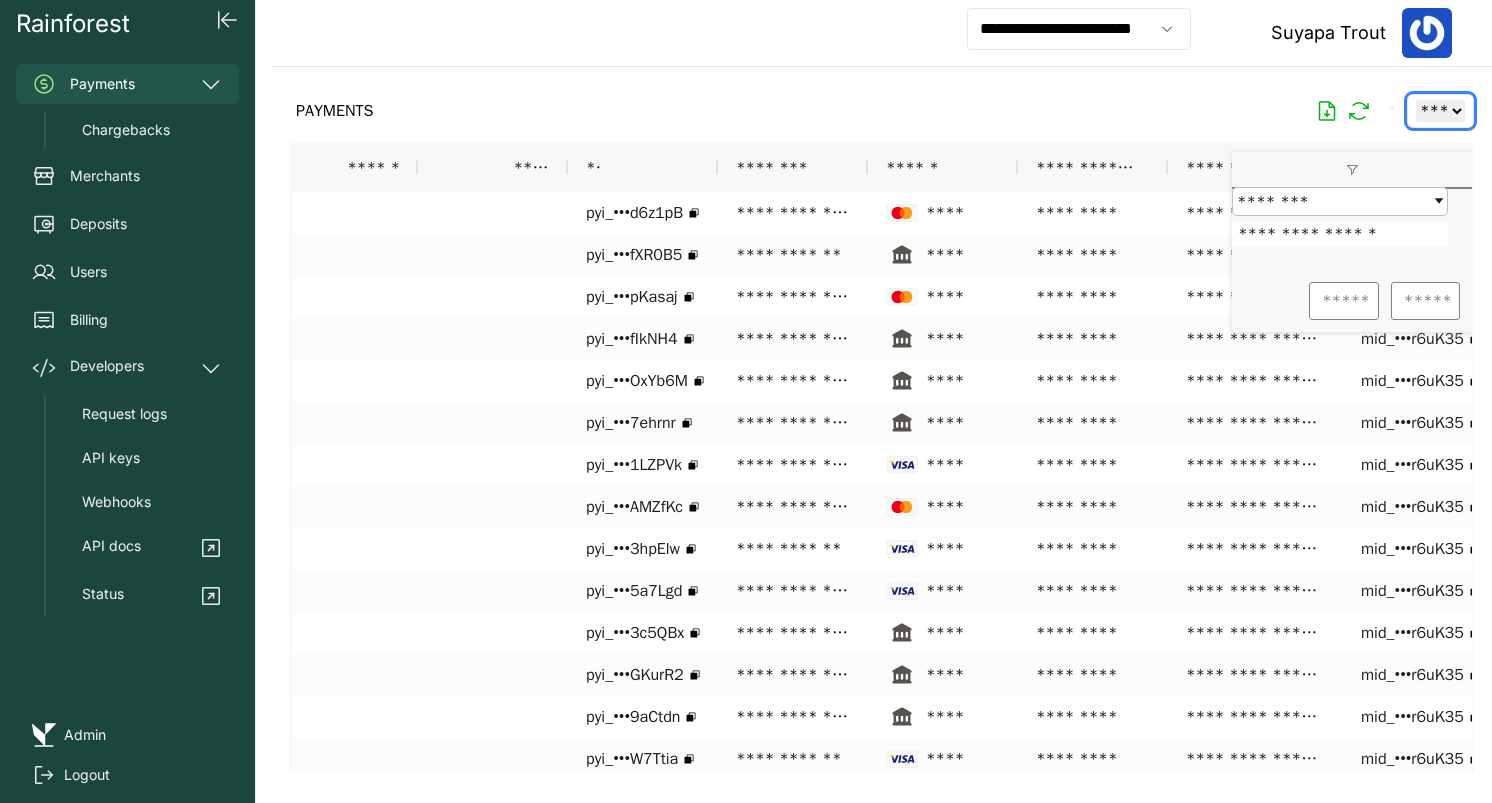 click on "**********" at bounding box center (1340, 234) 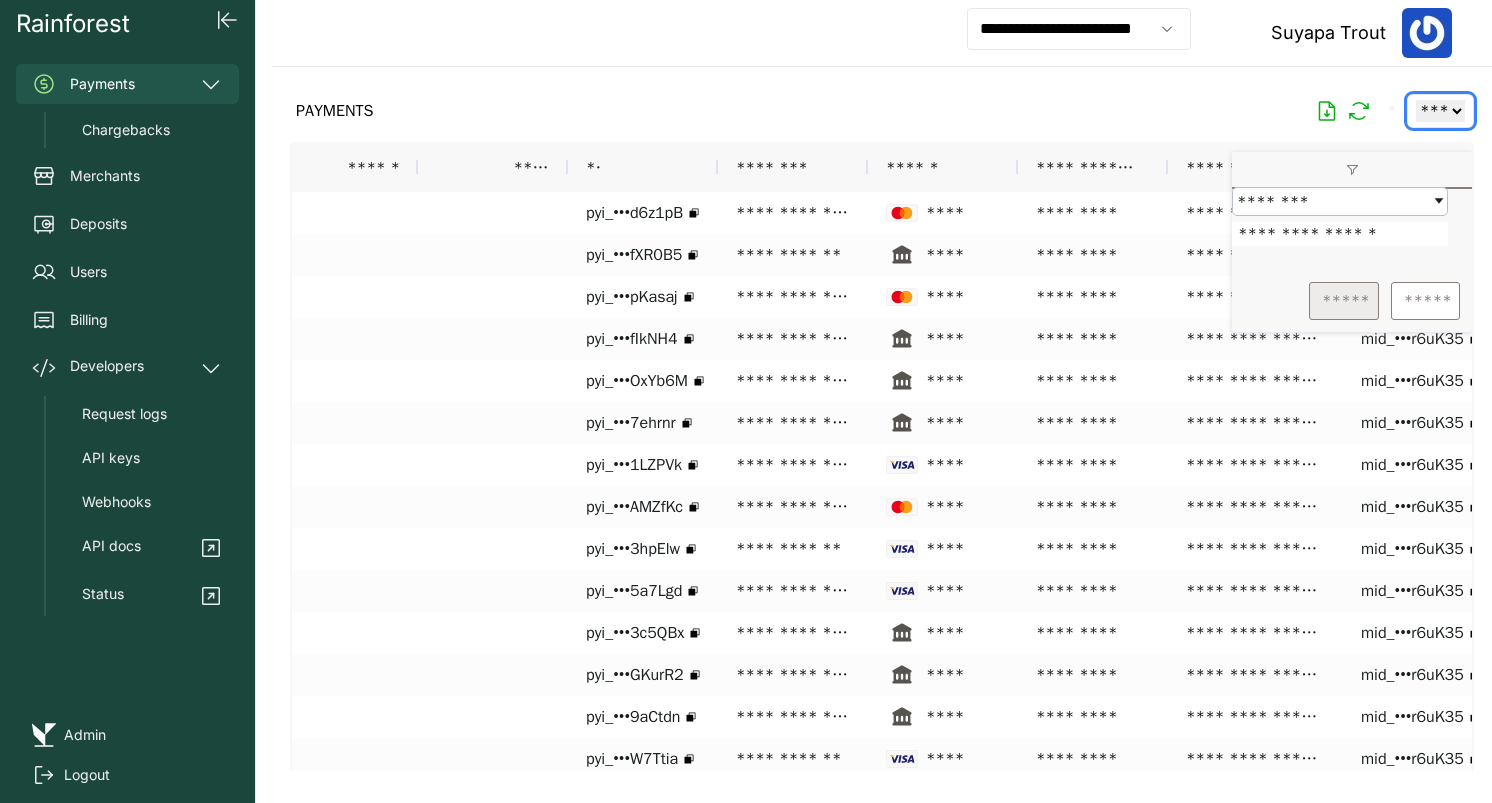 type on "**********" 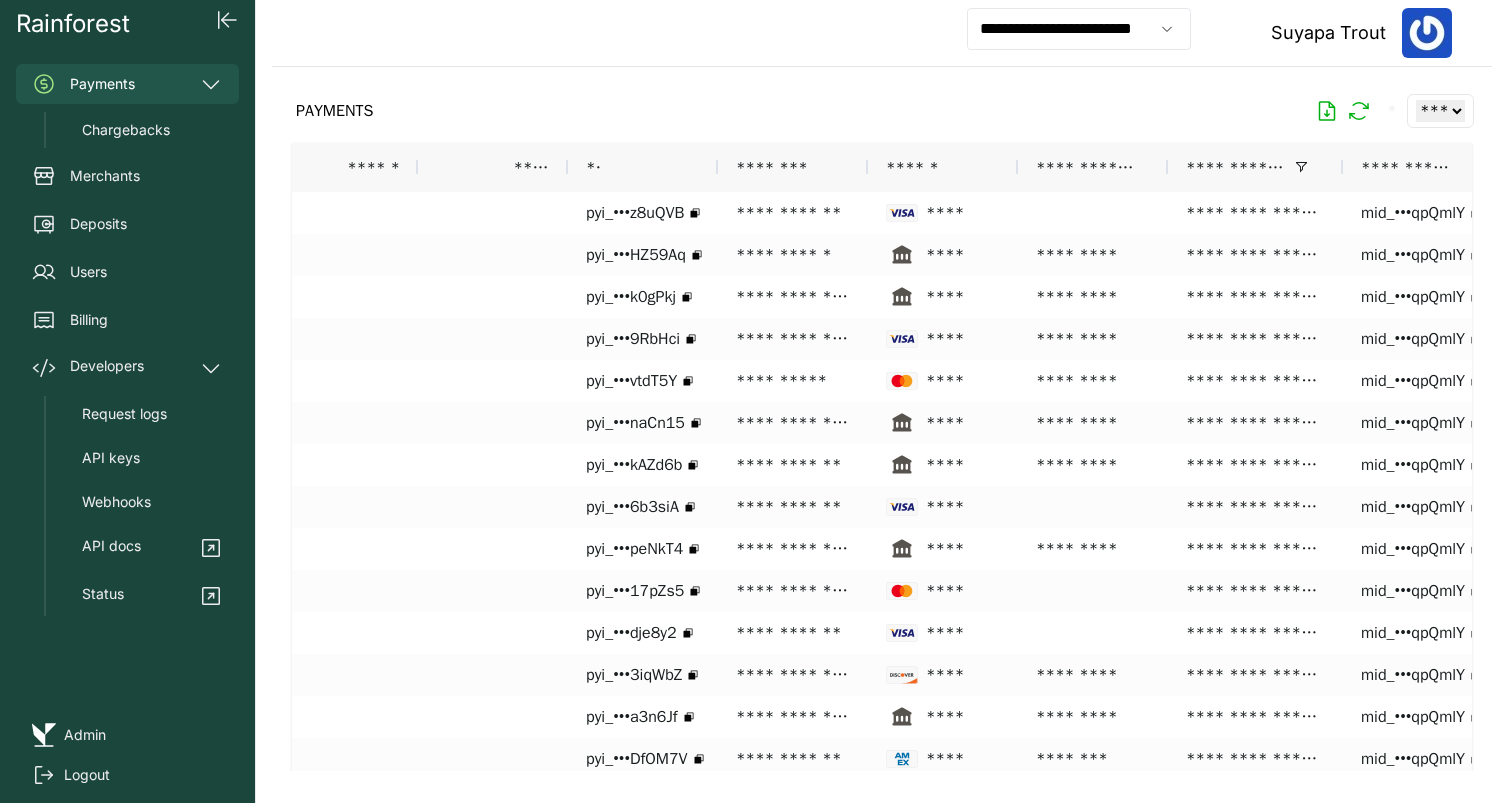 click on "PAYMENTS * ** ** ** ***" at bounding box center (882, 111) 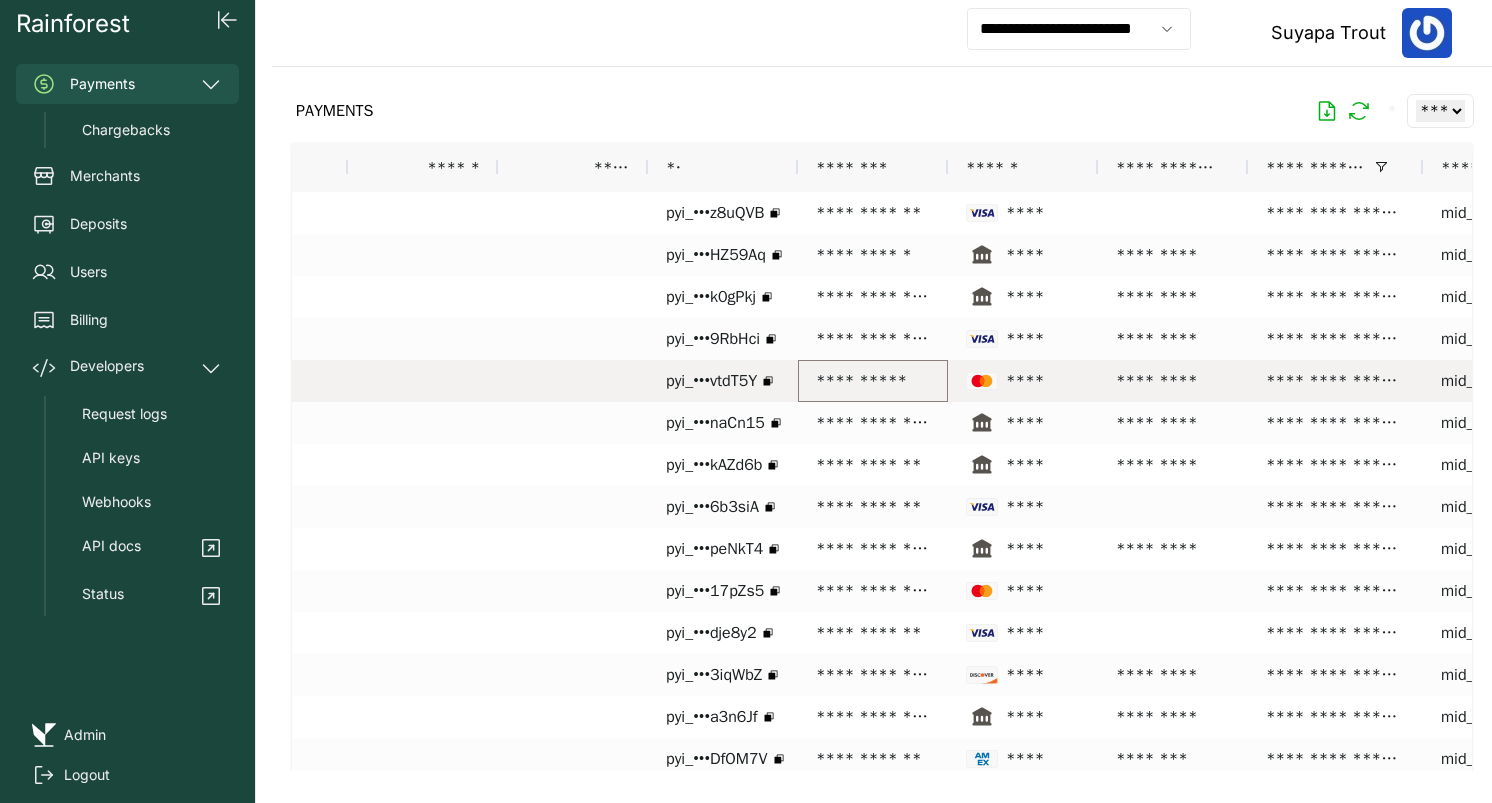 click on "**********" at bounding box center [873, 381] 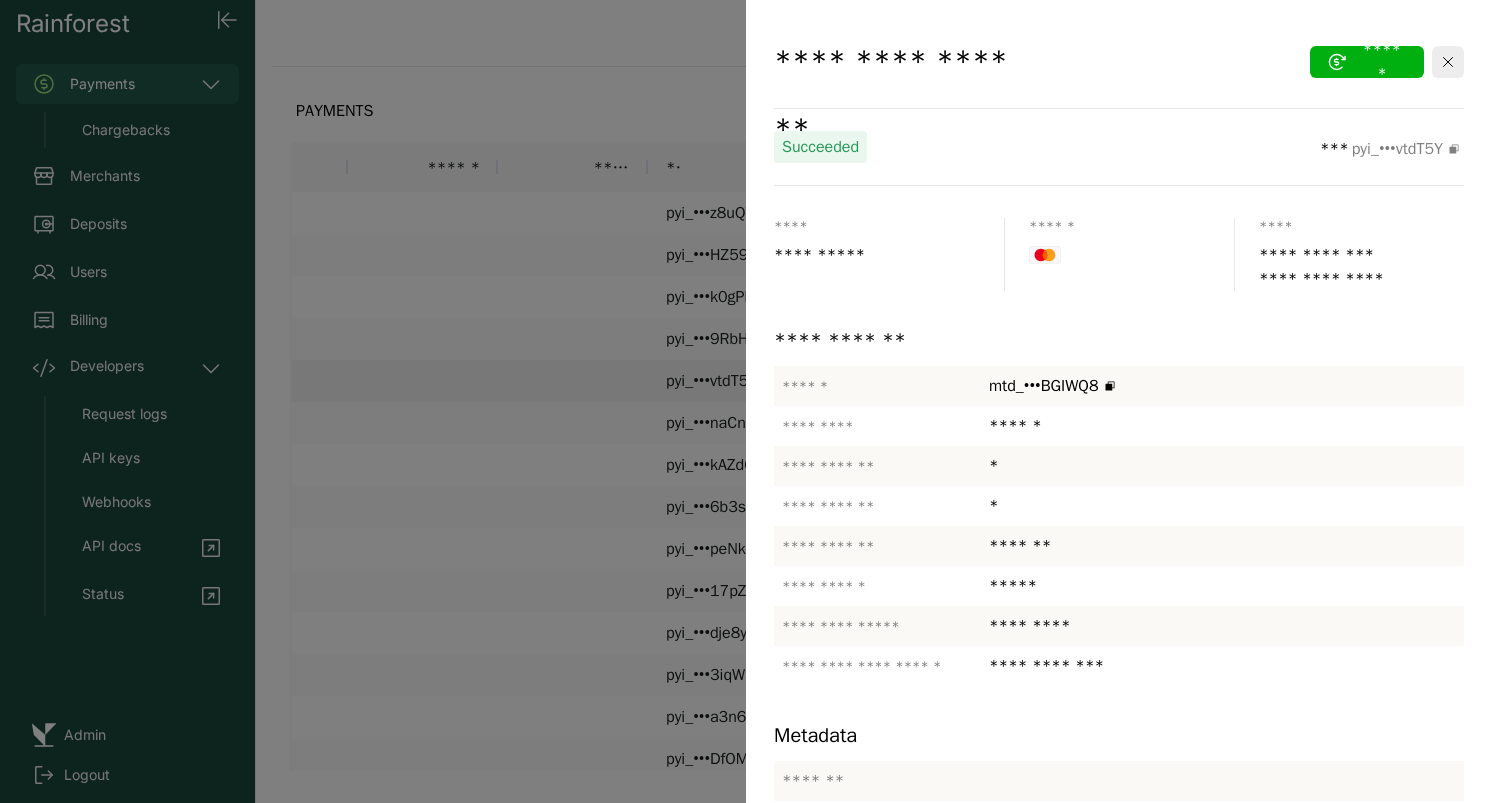 click at bounding box center (746, 401) 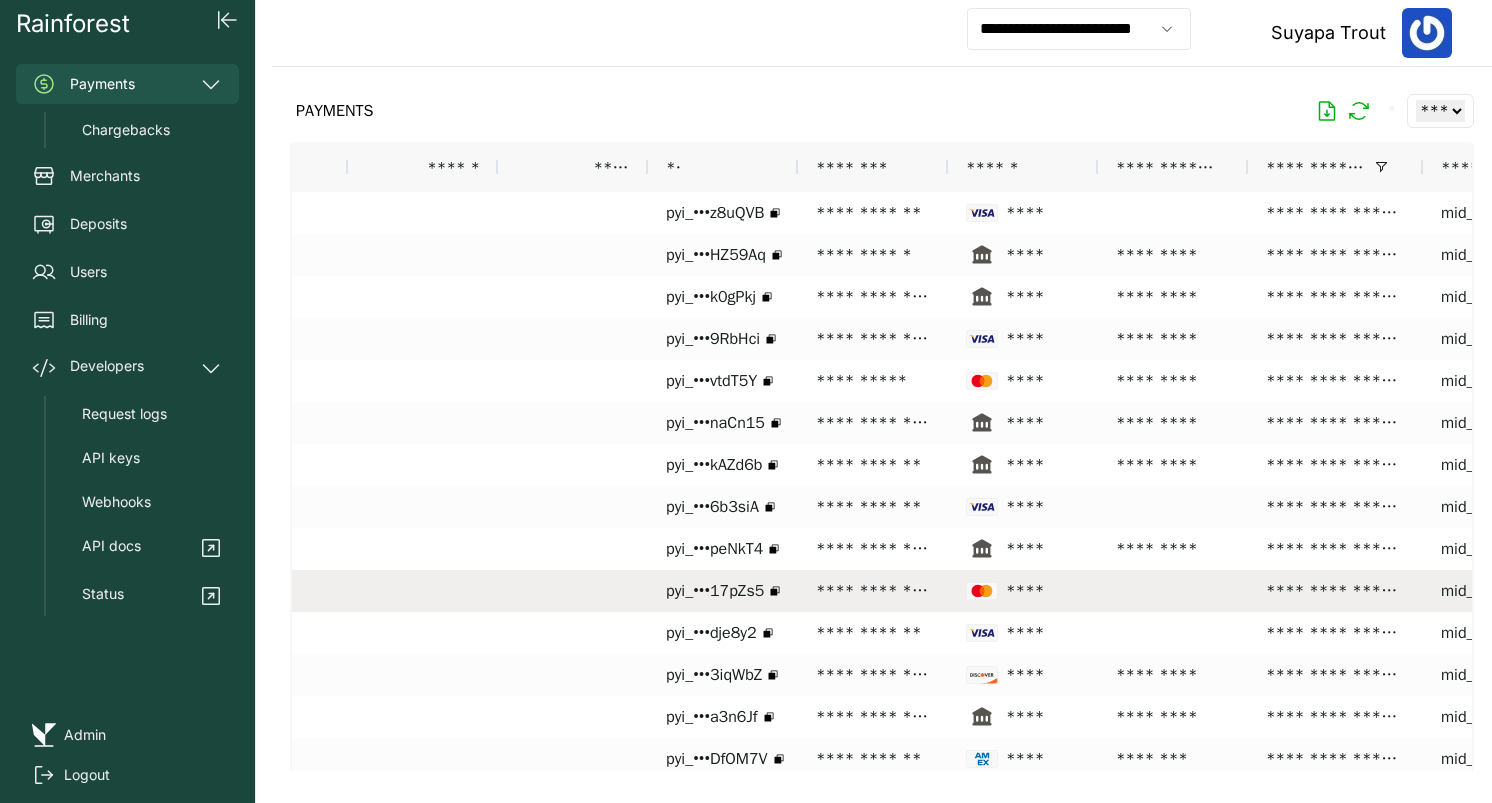 scroll, scrollTop: 0, scrollLeft: 0, axis: both 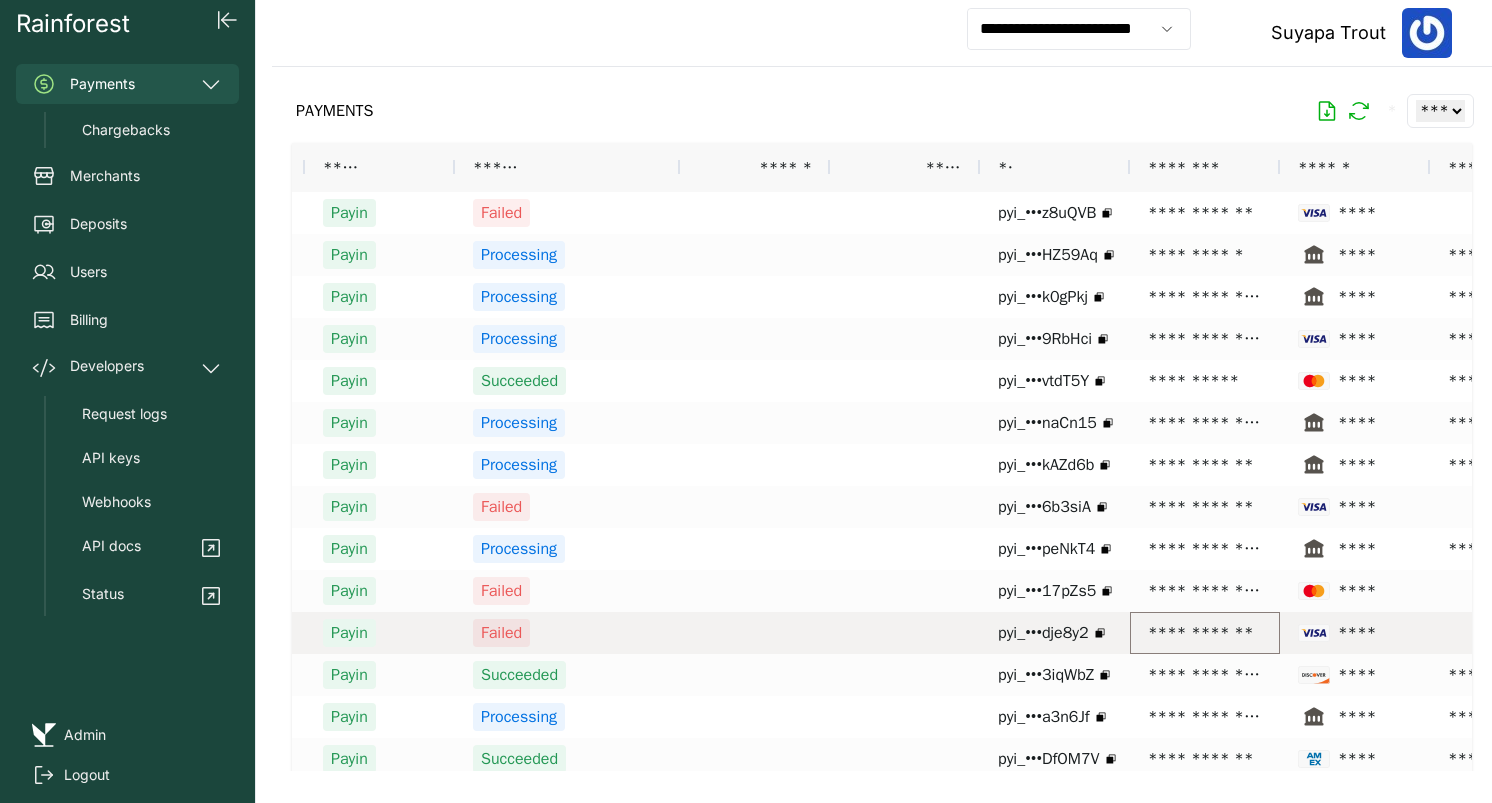click on "**********" at bounding box center [1205, 633] 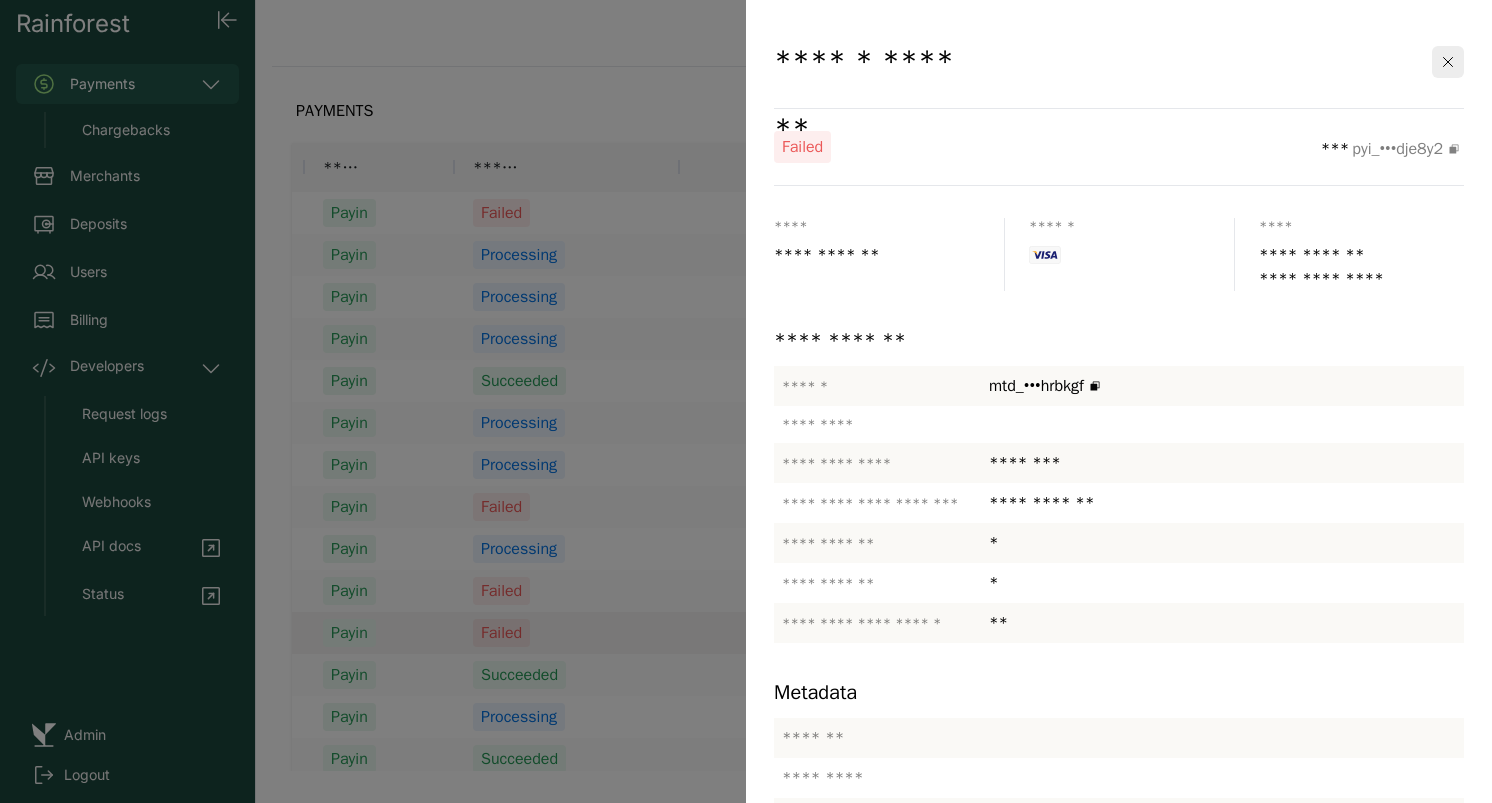scroll, scrollTop: 96, scrollLeft: 0, axis: vertical 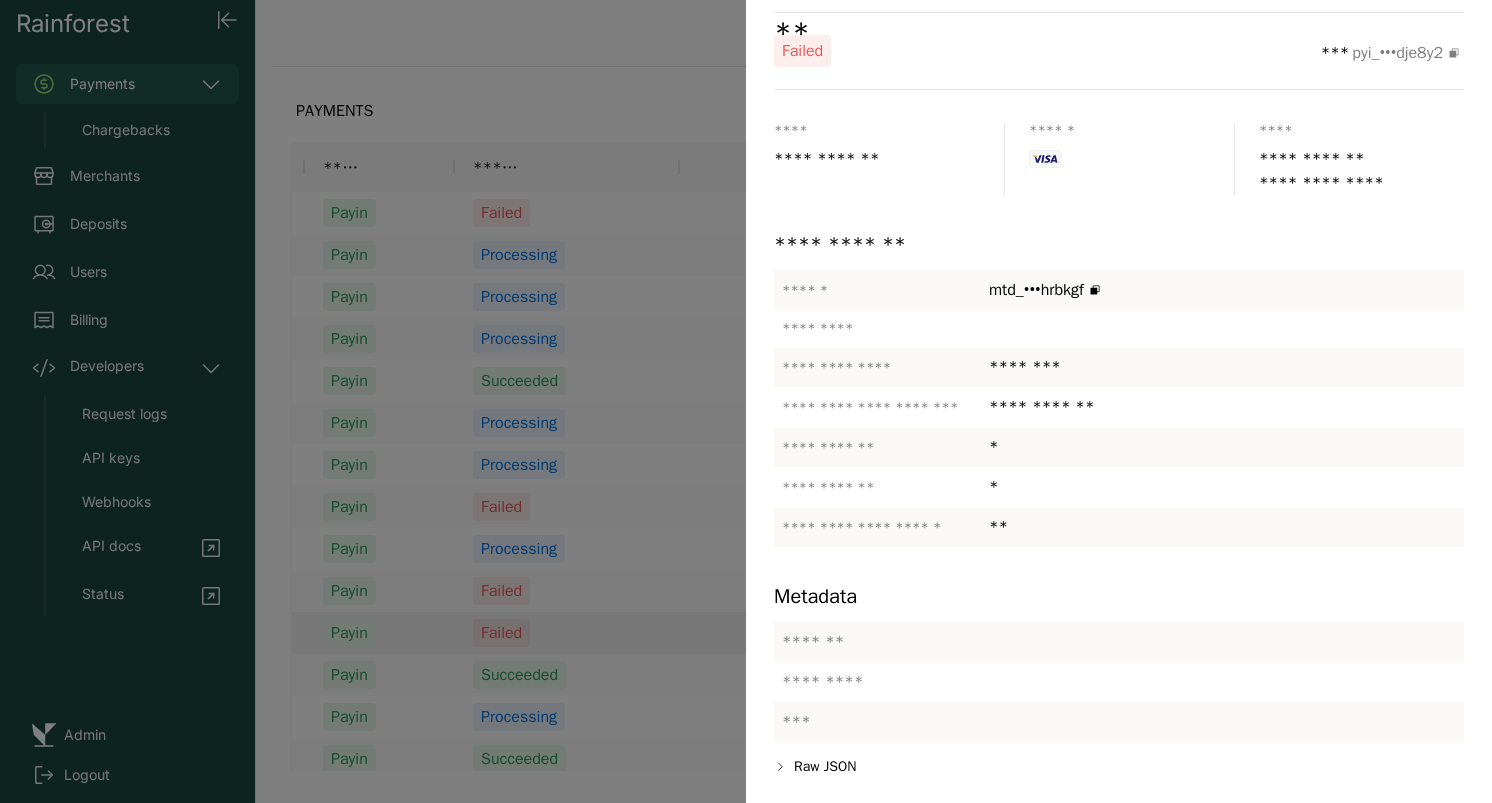 click at bounding box center [746, 401] 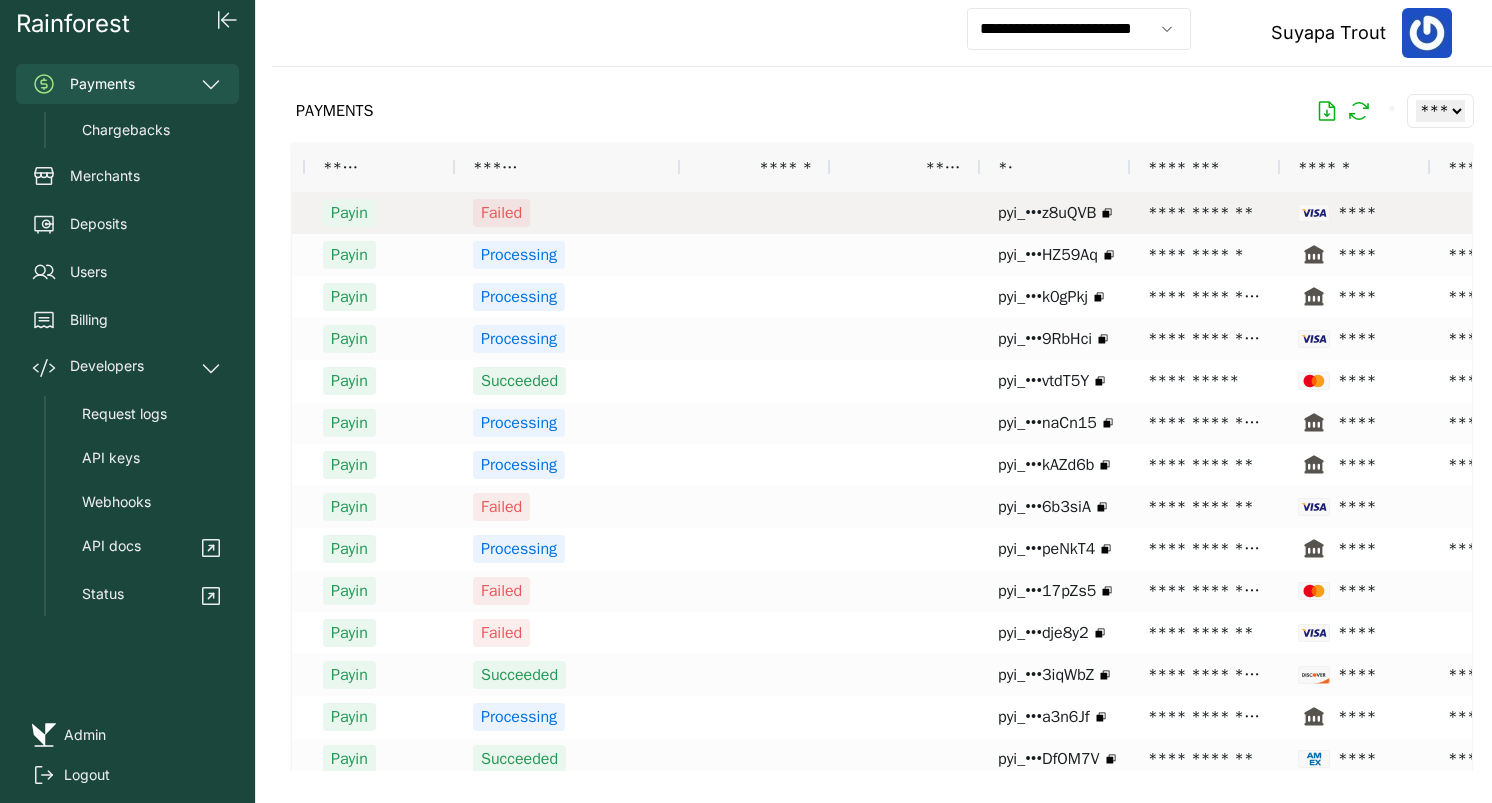 click on "**********" at bounding box center [1205, 213] 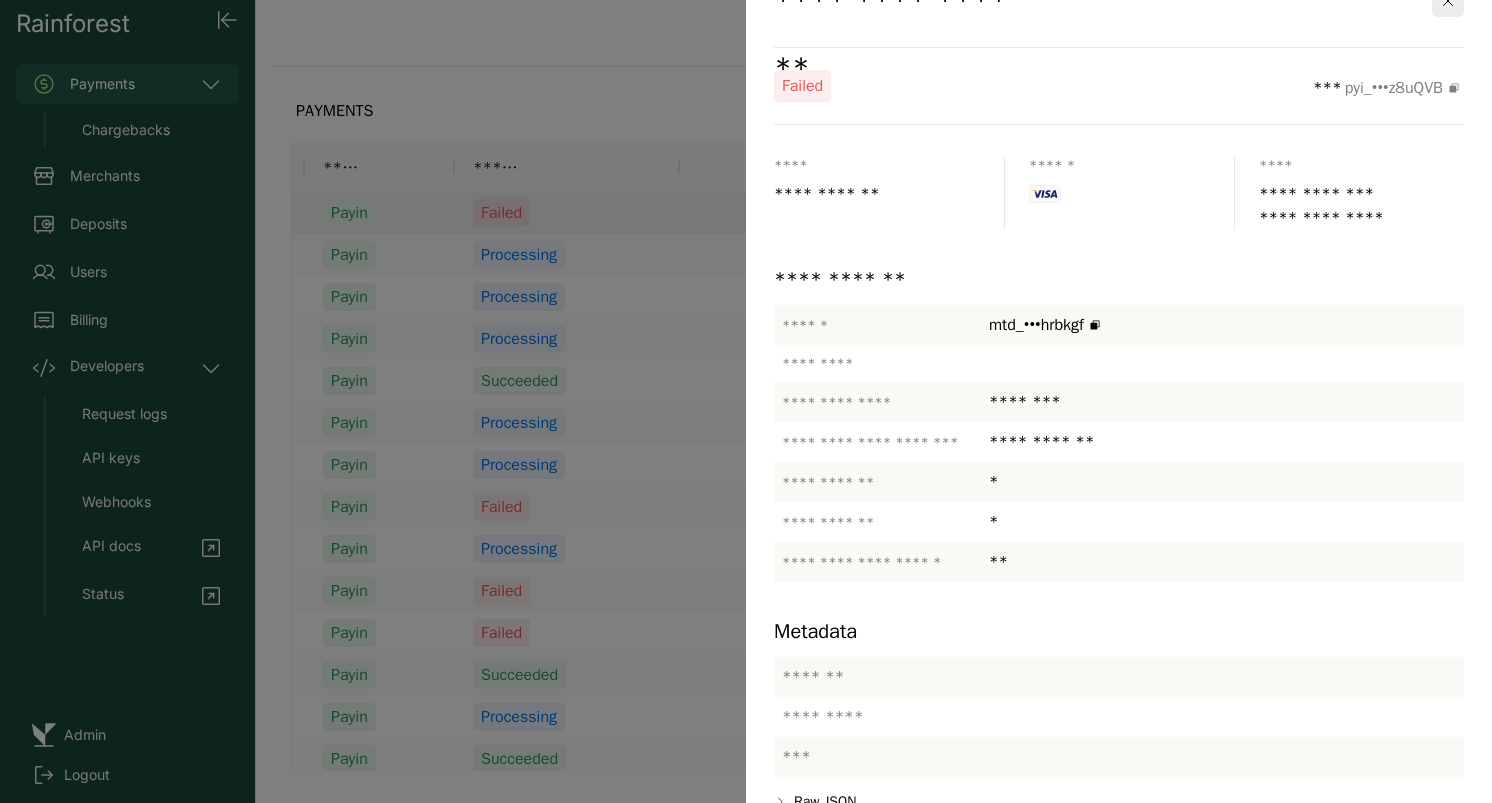 scroll, scrollTop: 0, scrollLeft: 0, axis: both 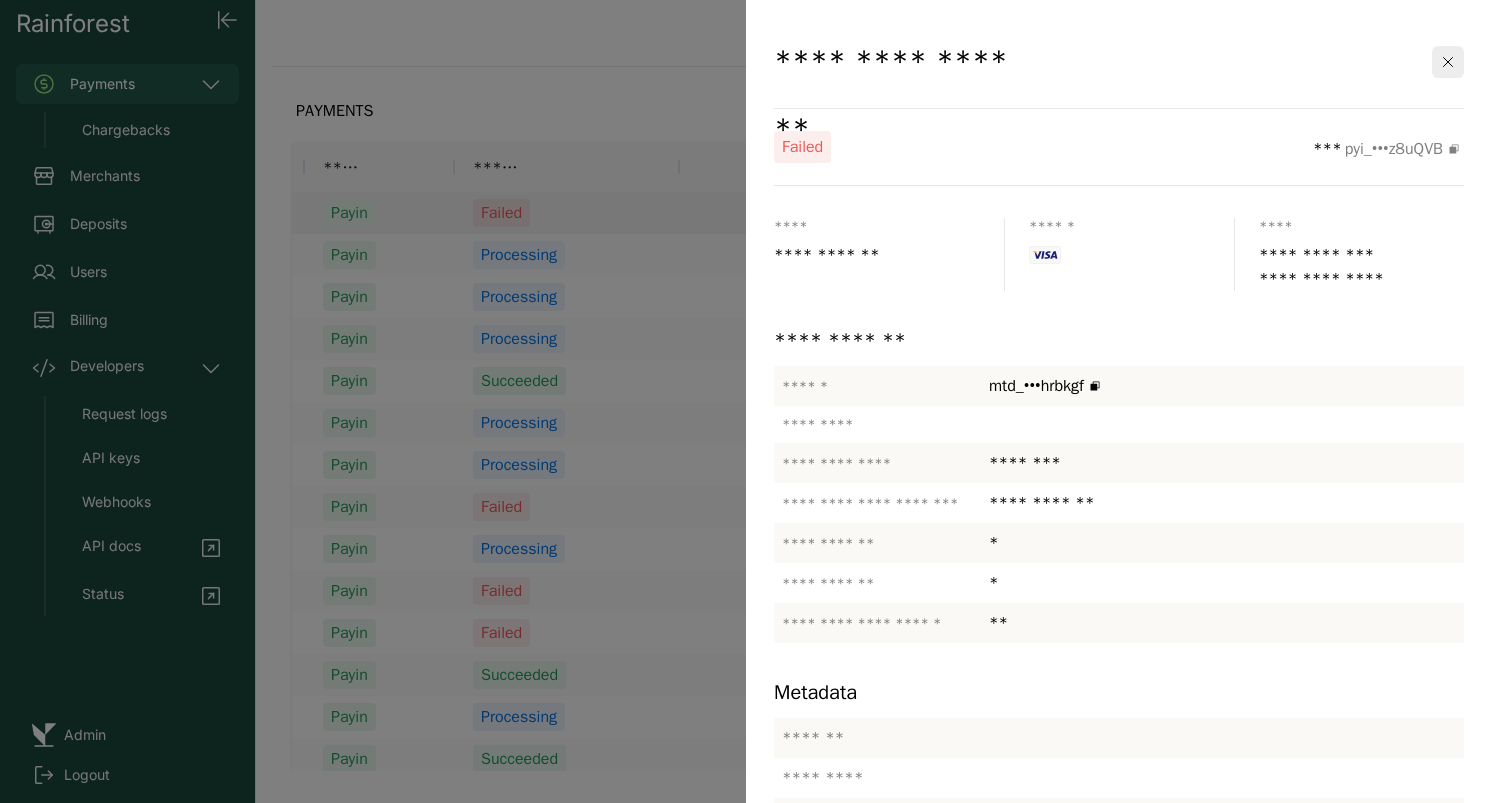 click at bounding box center [746, 401] 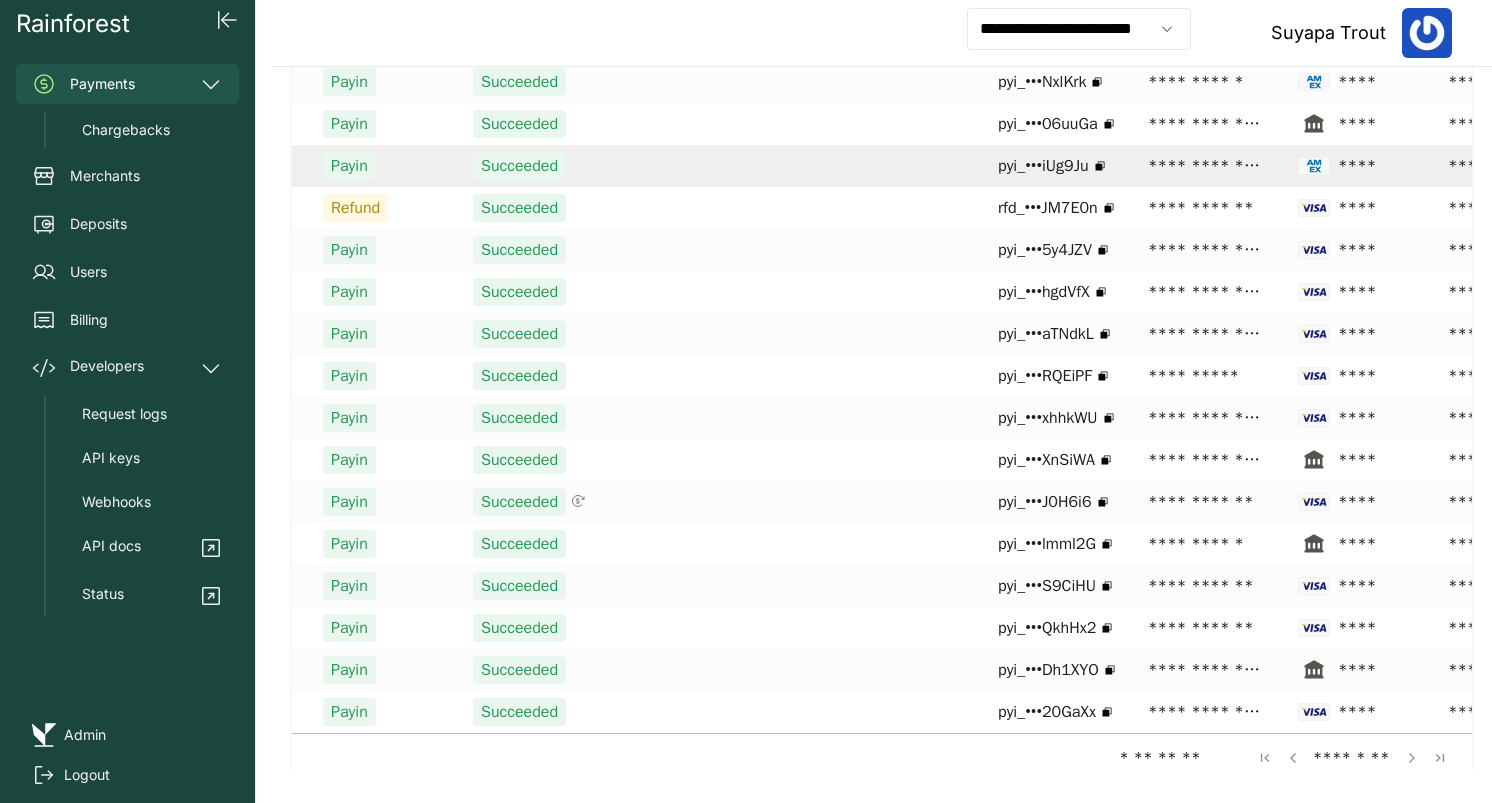 scroll, scrollTop: 1947, scrollLeft: 0, axis: vertical 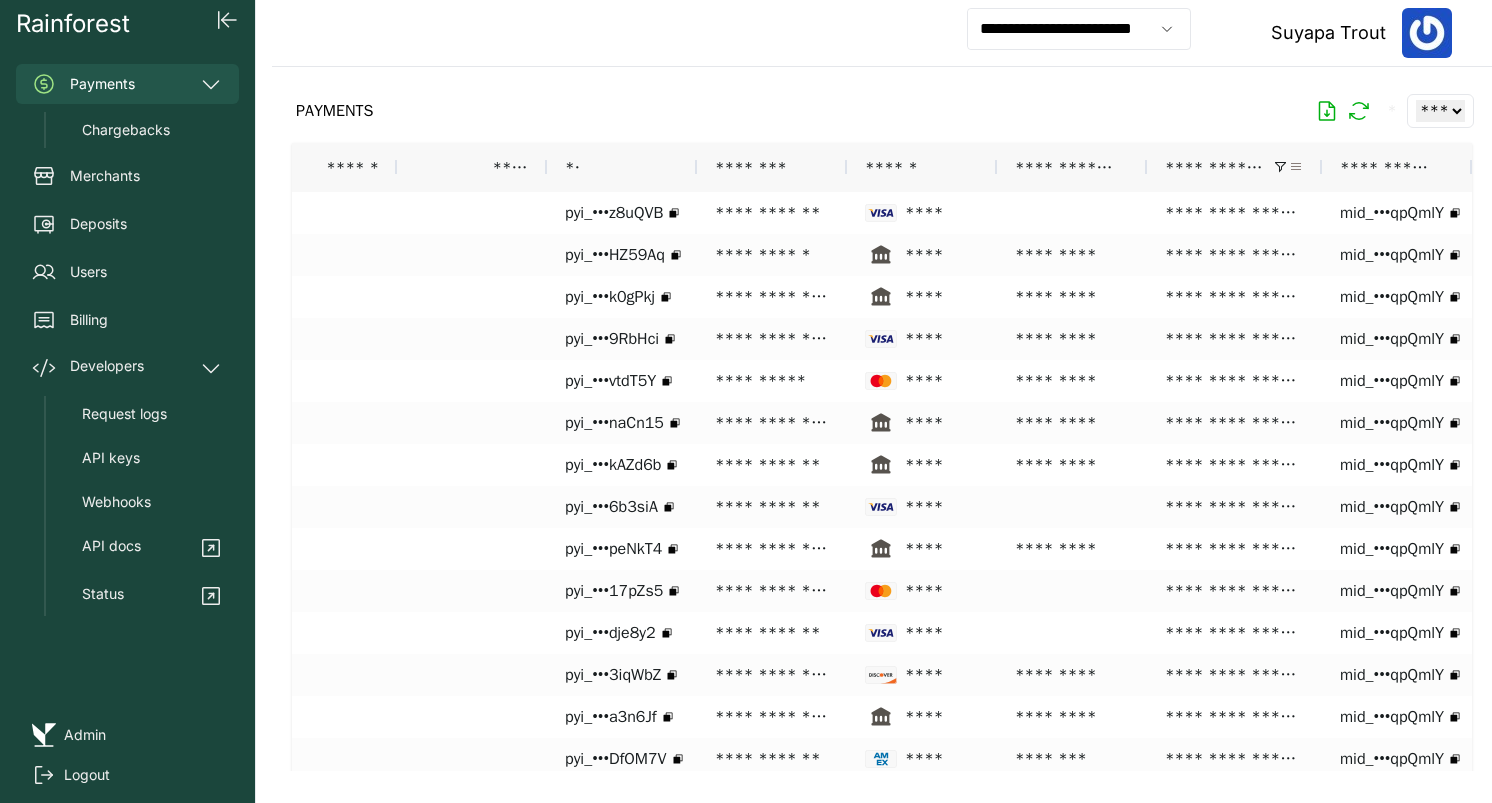 click at bounding box center [1296, 167] 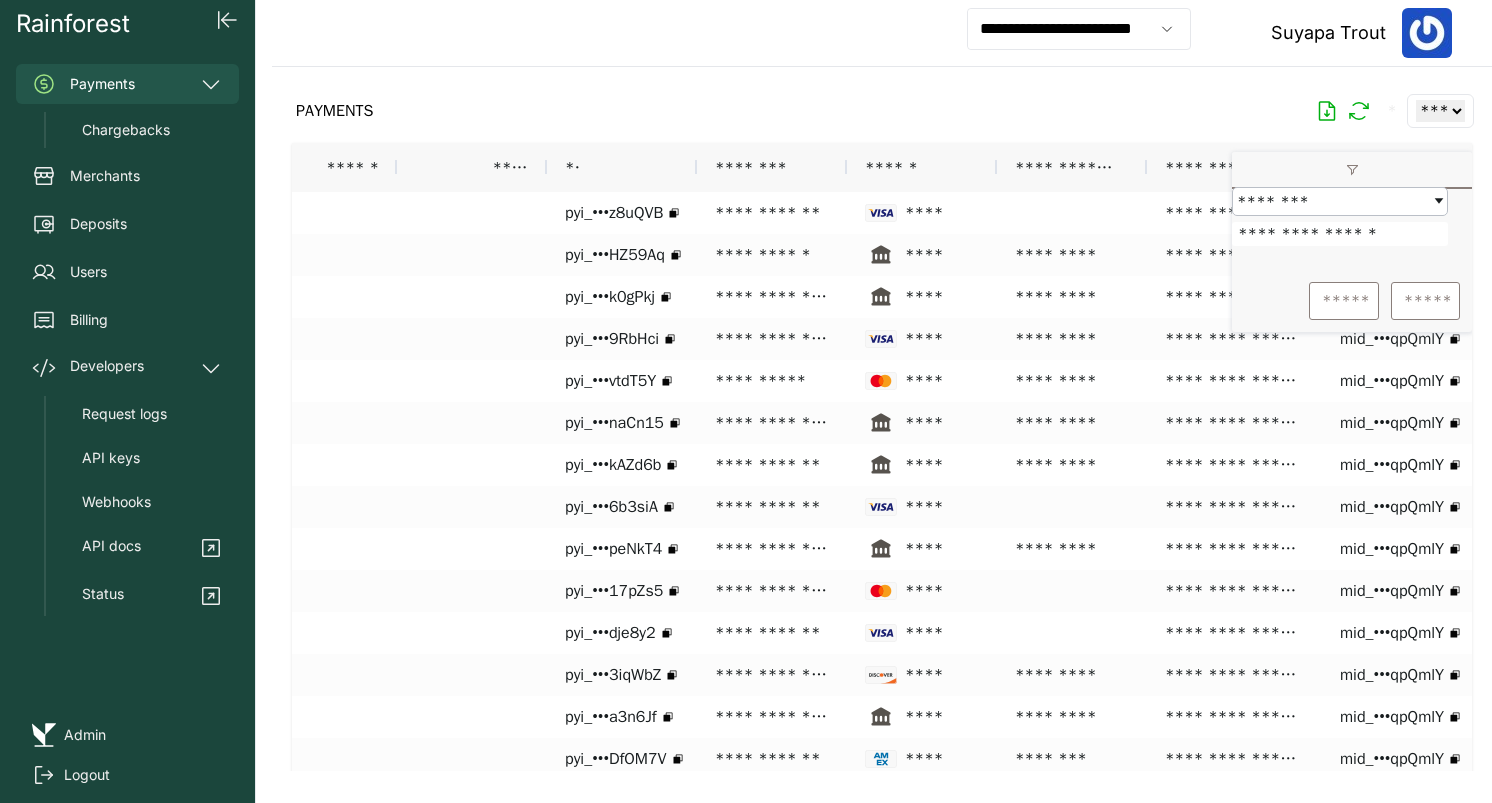 click on "**********" at bounding box center (1340, 234) 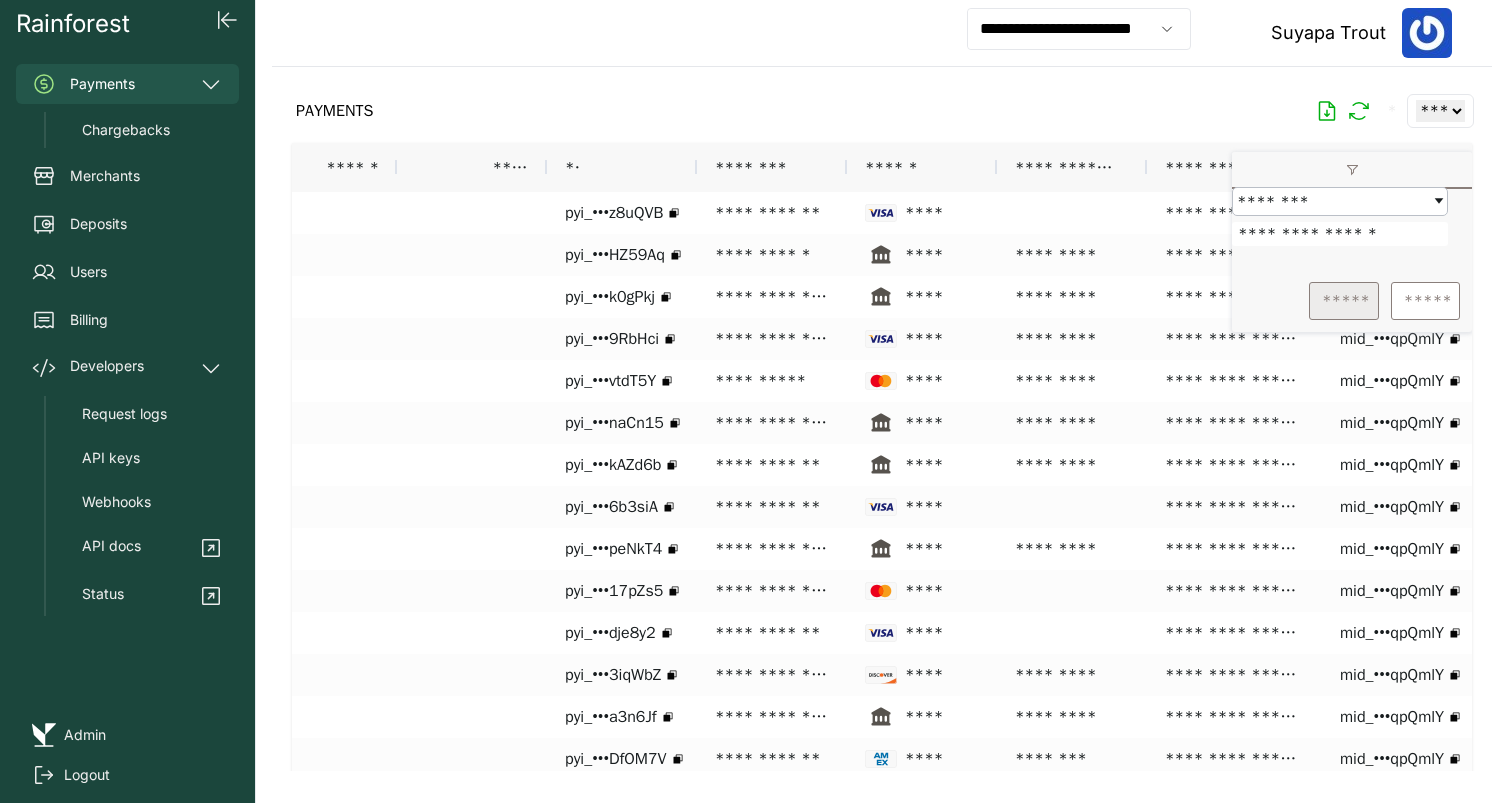 click on "*****" at bounding box center (1344, 301) 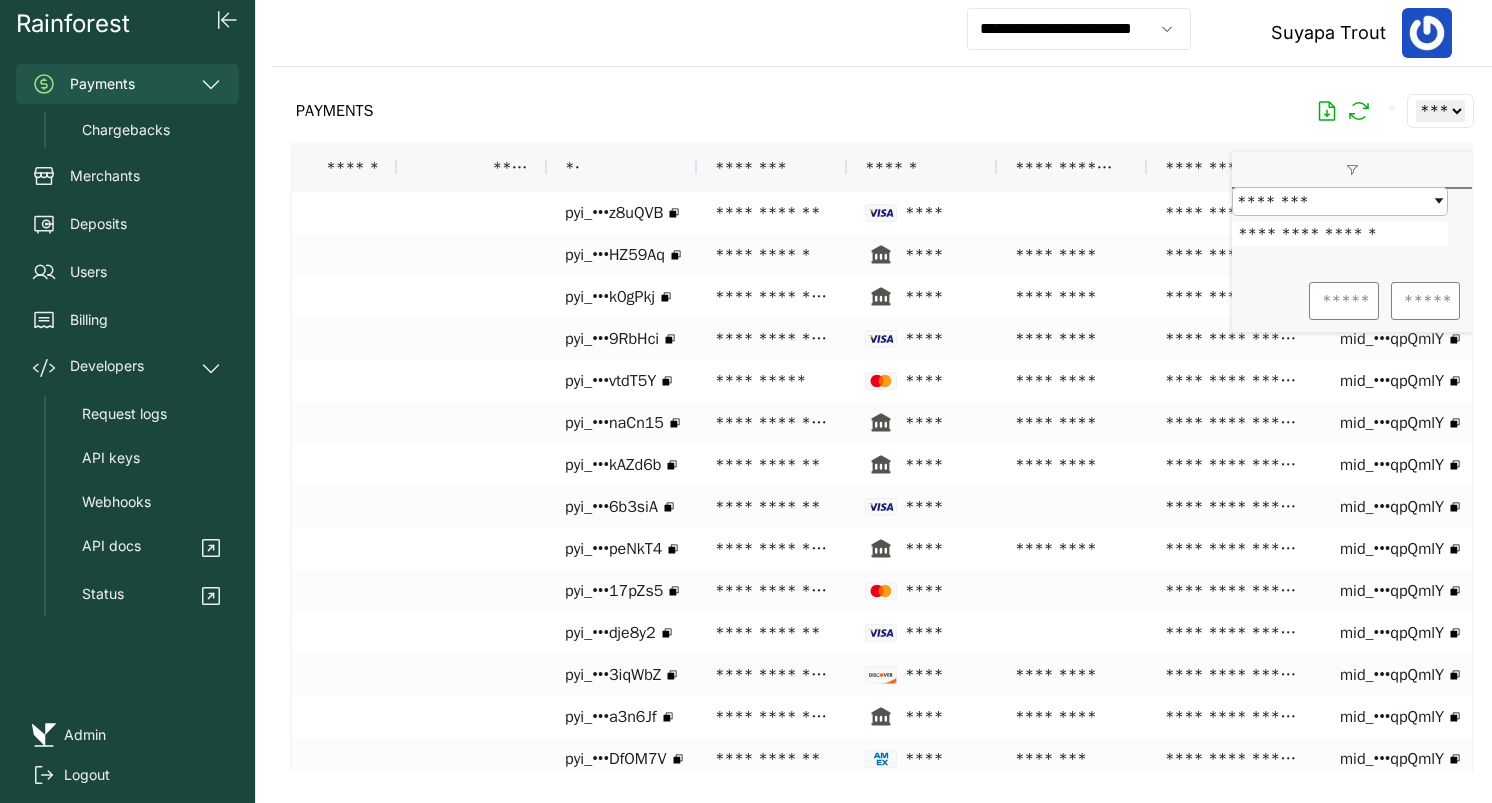 click at bounding box center (882, 419) 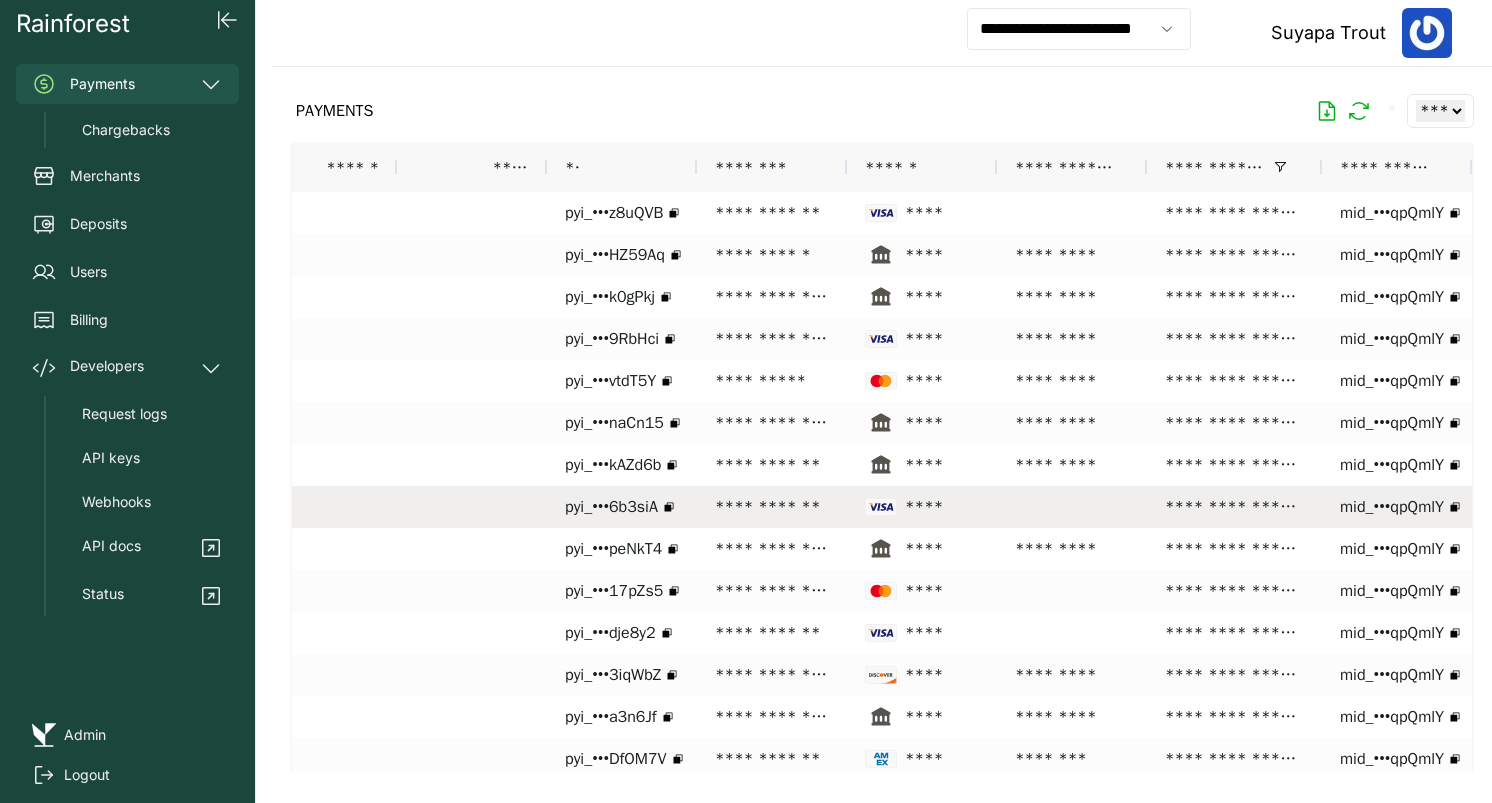 scroll, scrollTop: 0, scrollLeft: 482, axis: horizontal 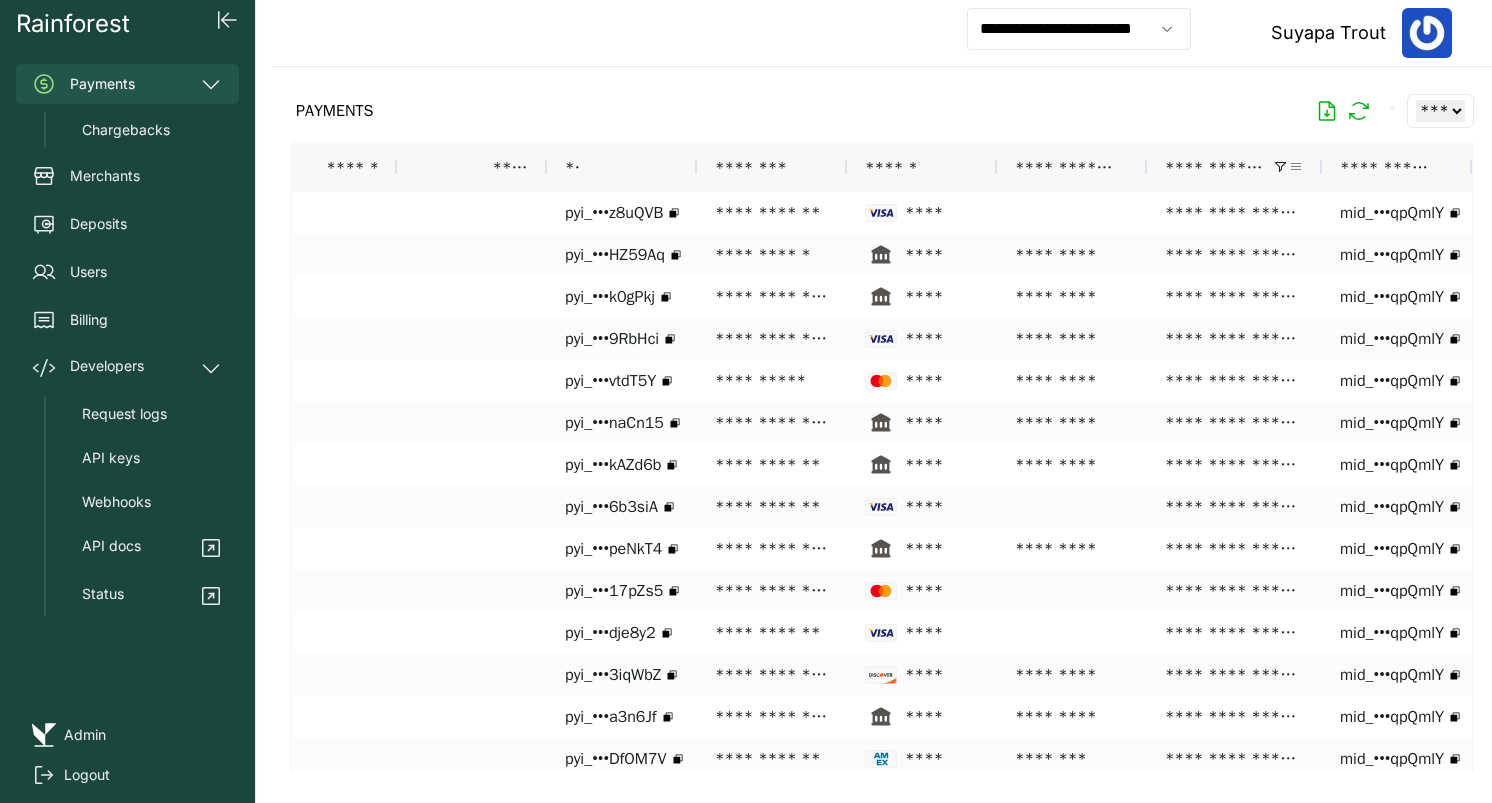 click at bounding box center [1296, 167] 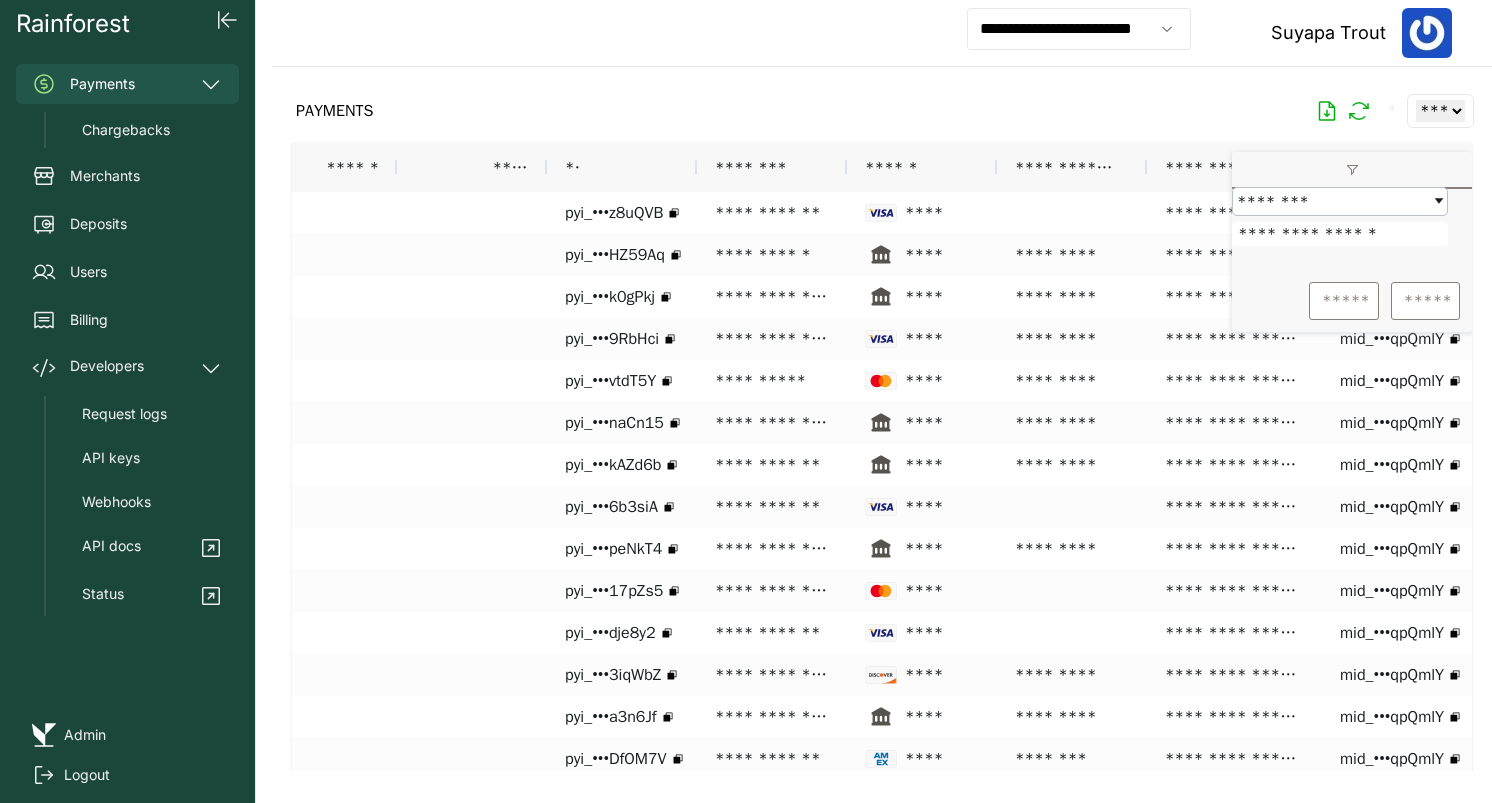 click on "**********" at bounding box center (1340, 234) 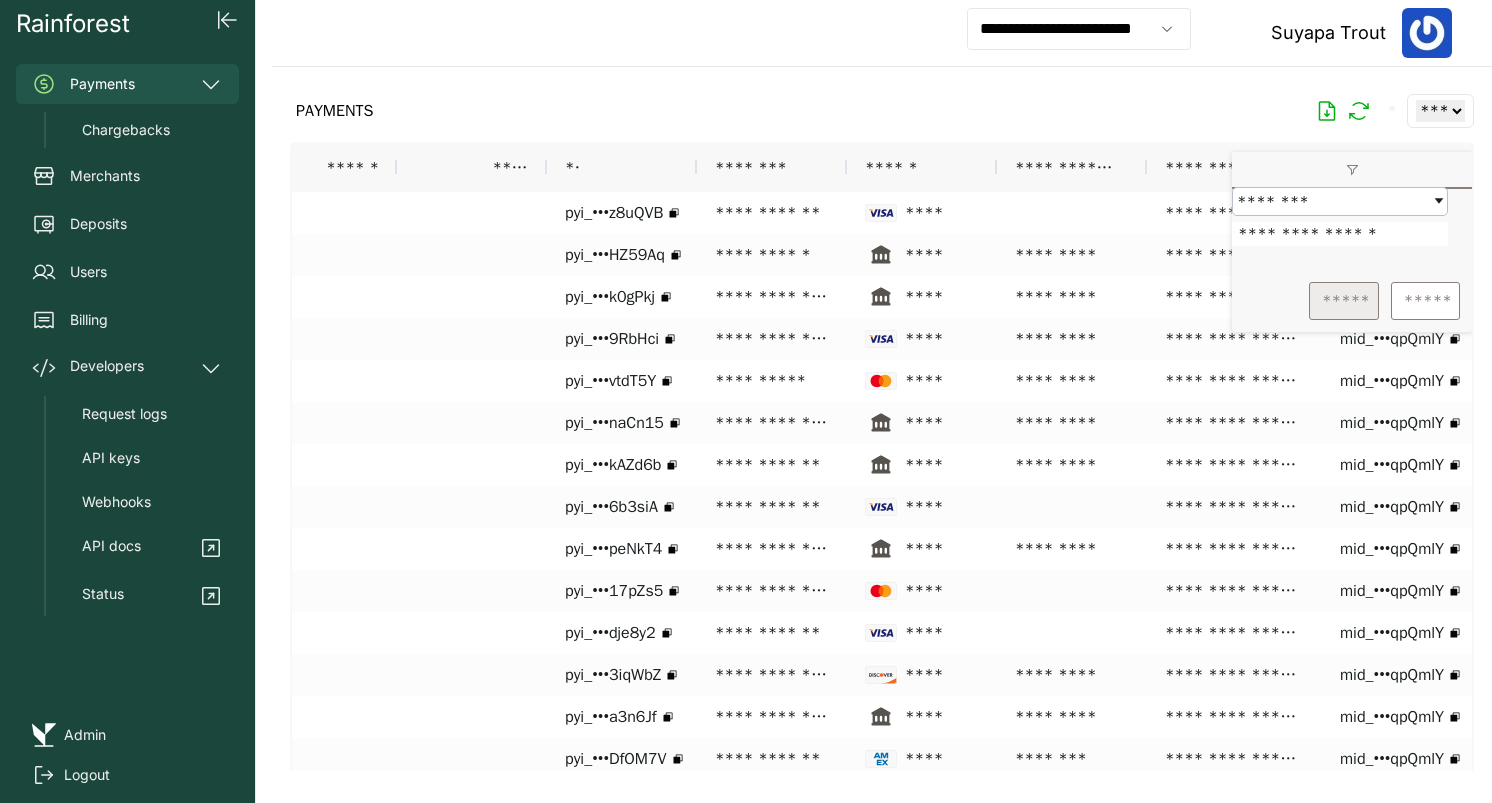 type on "**********" 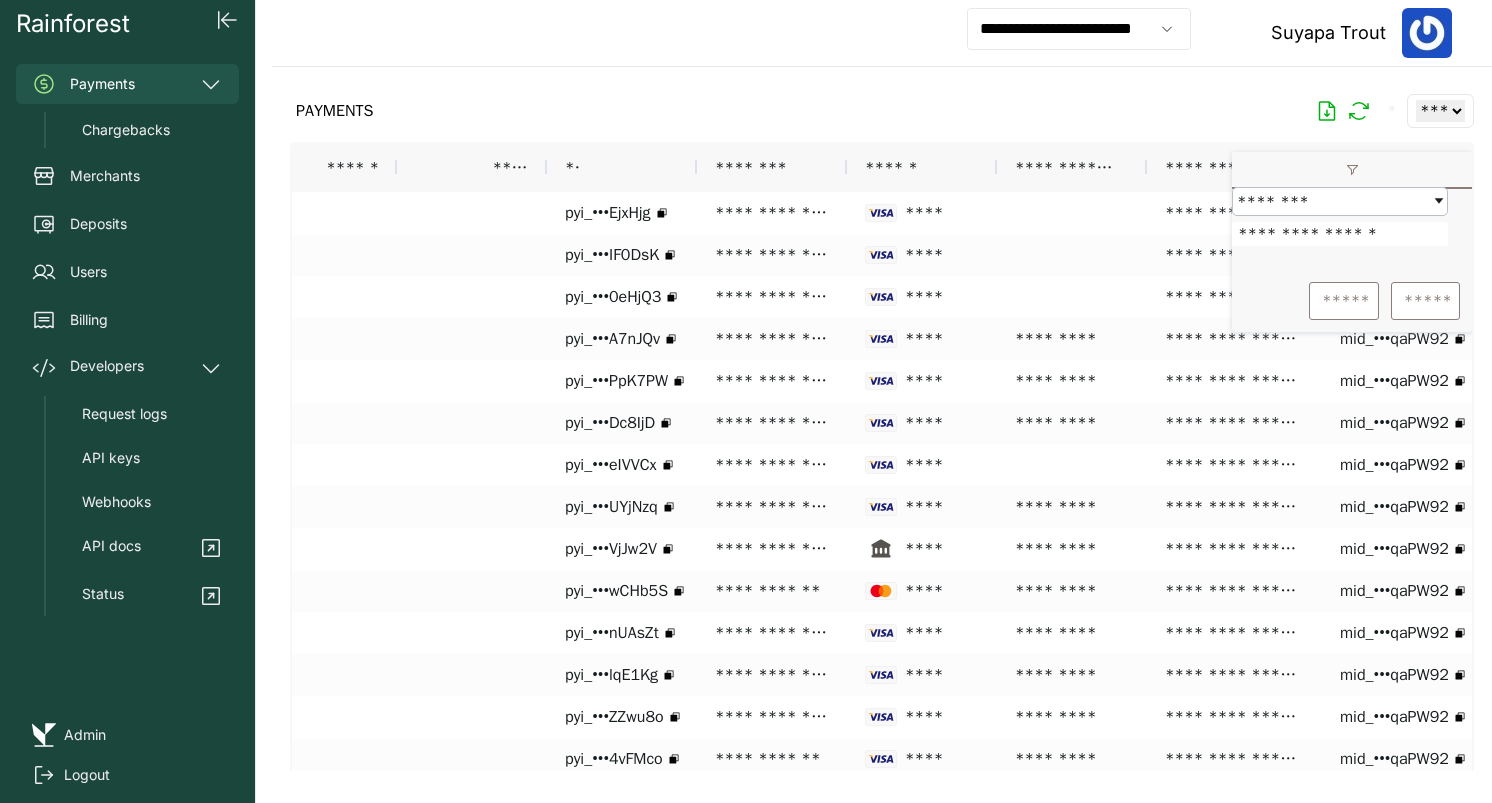 click on "PAYMENTS * ** ** ** ***" at bounding box center [882, 111] 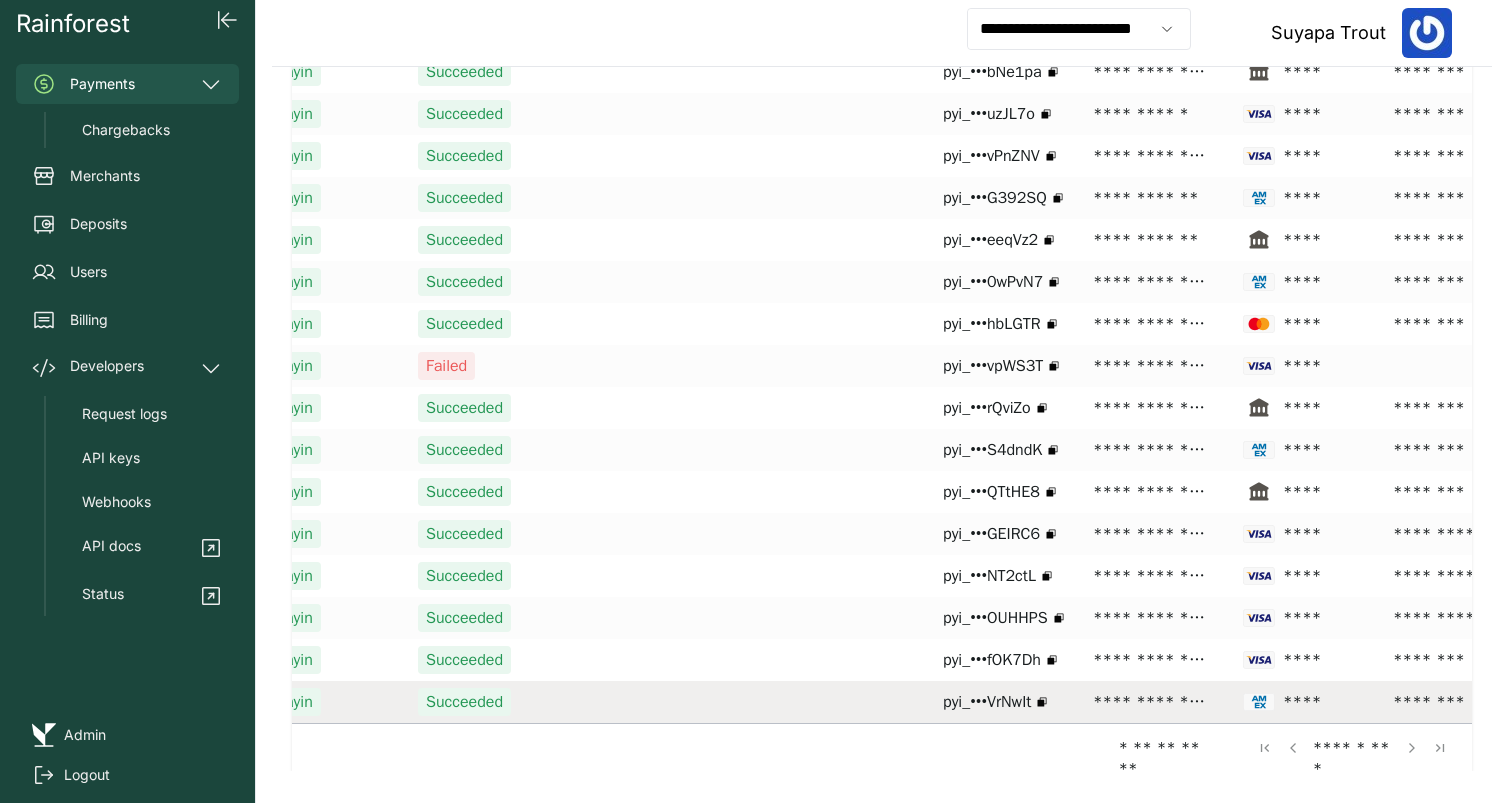 click on "pyi_•••VrNwIt" at bounding box center [987, 702] 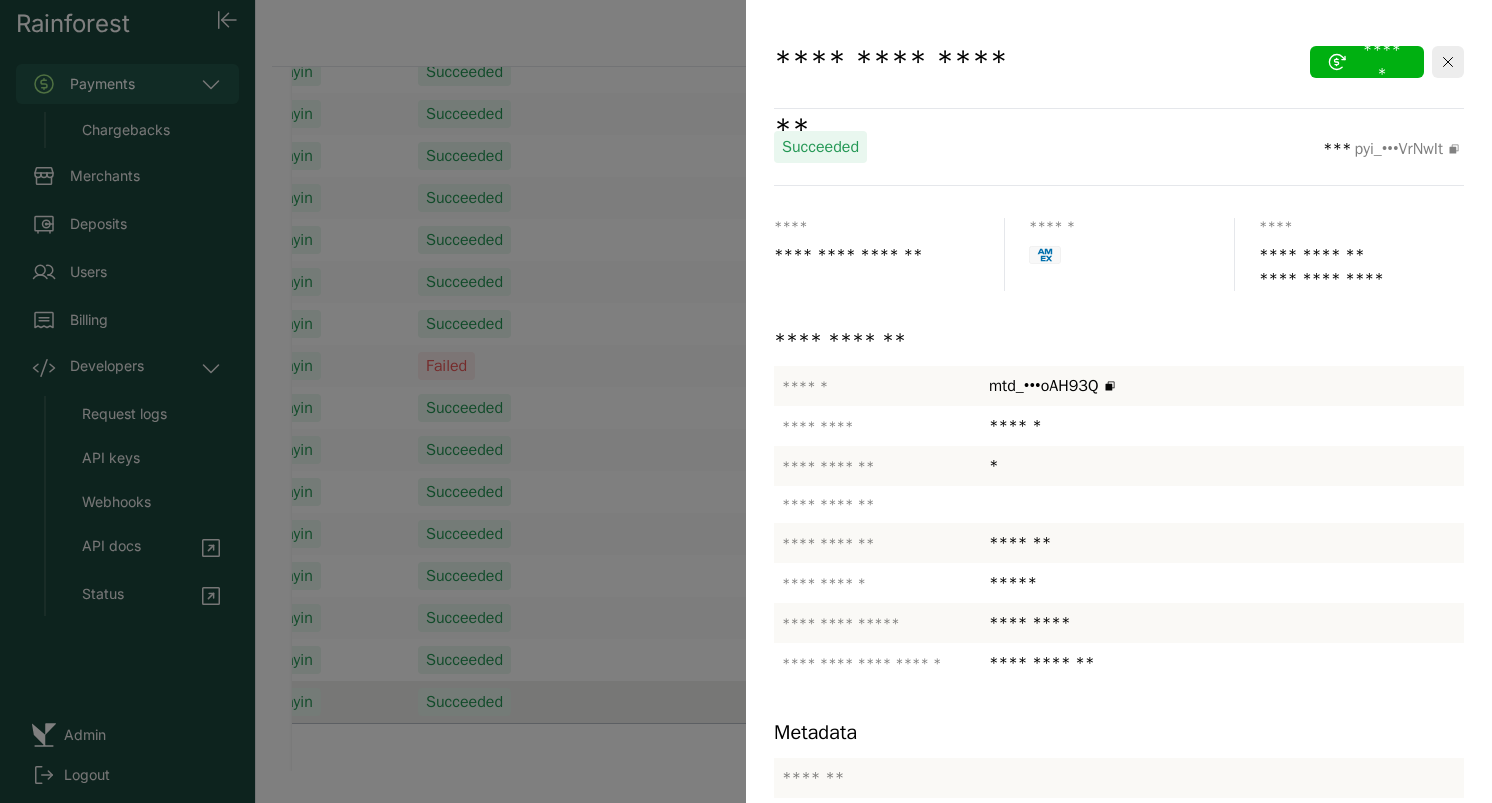click at bounding box center (746, 401) 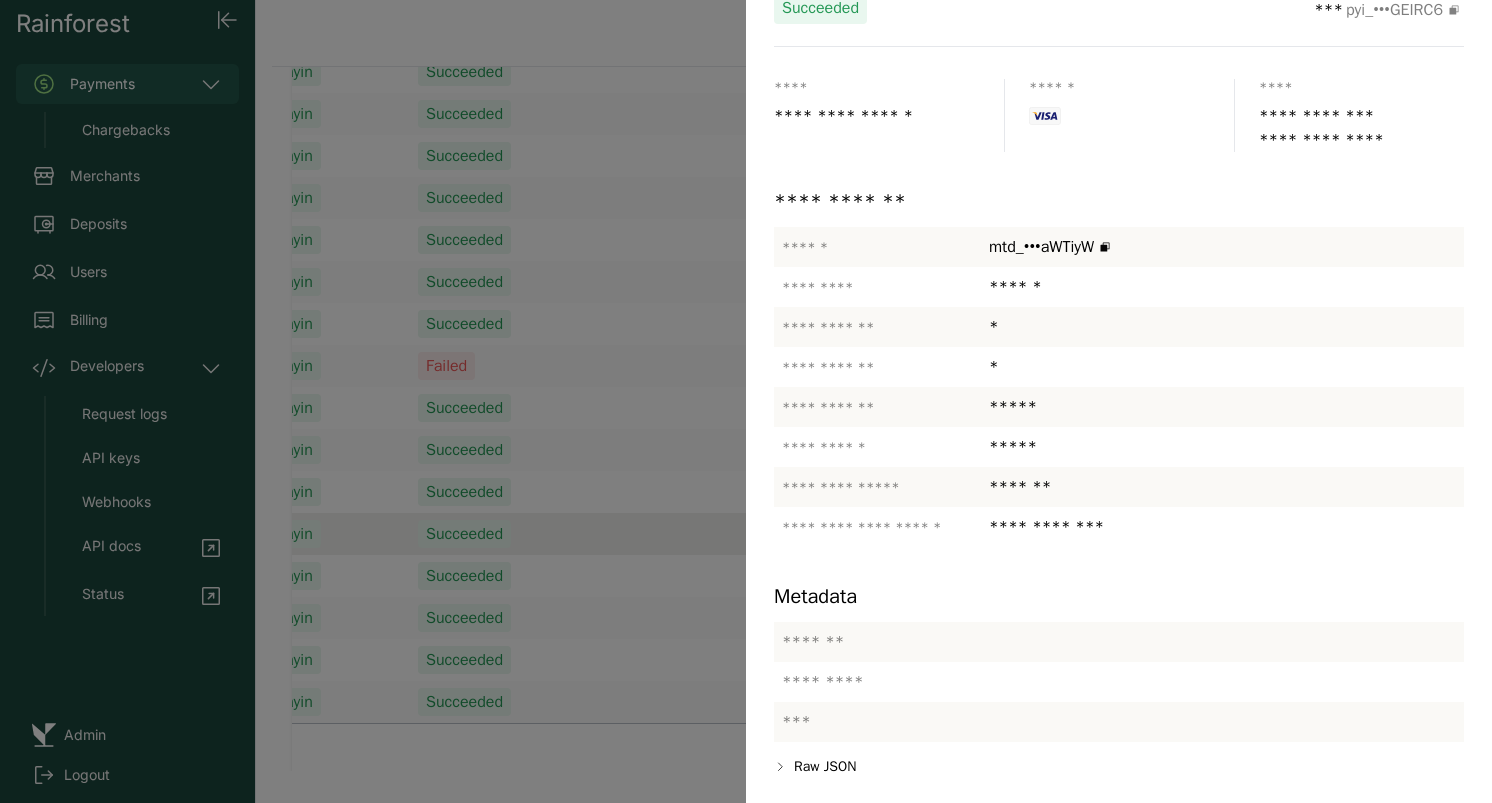 click at bounding box center [746, 401] 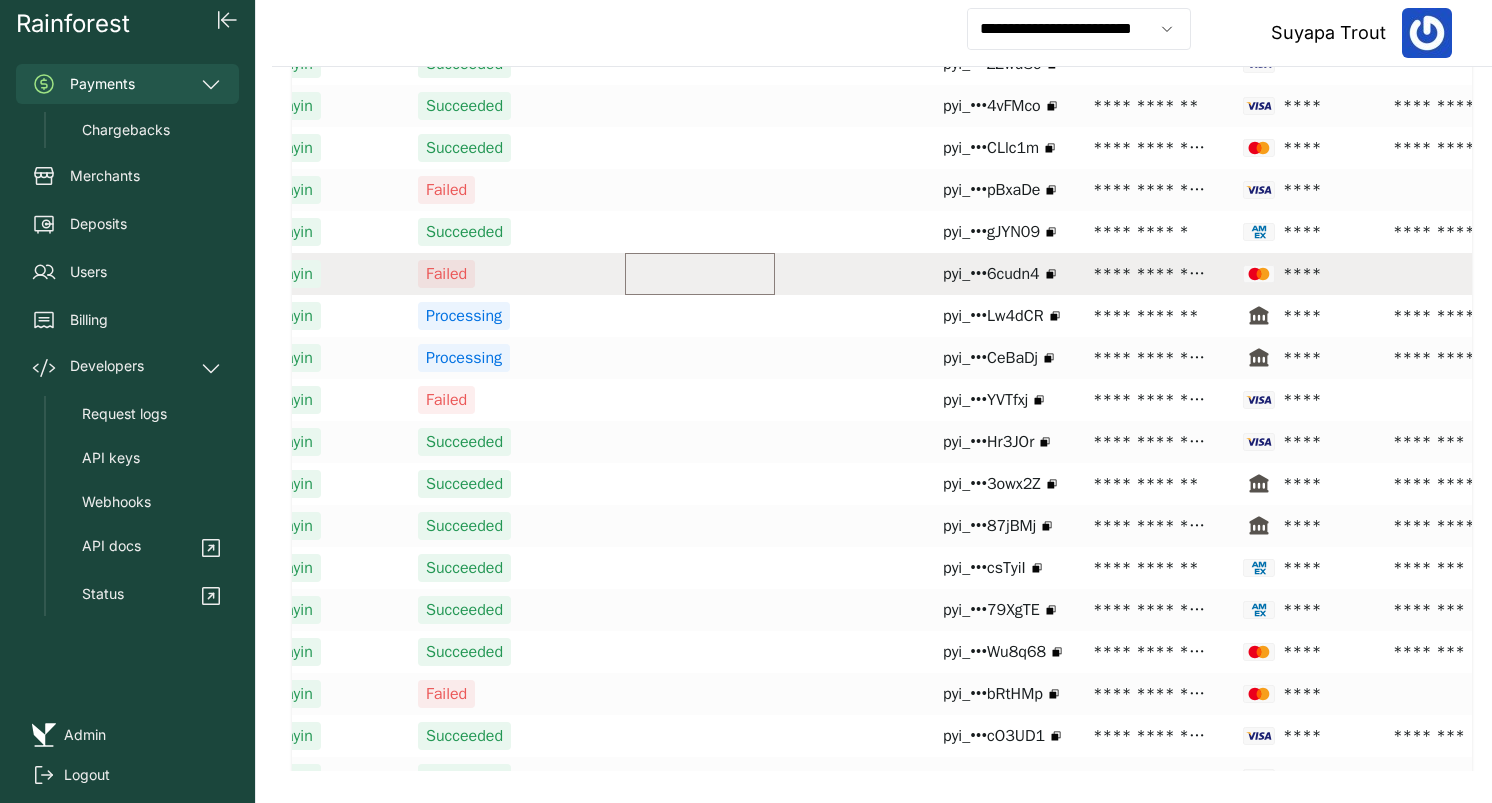 click at bounding box center [700, 274] 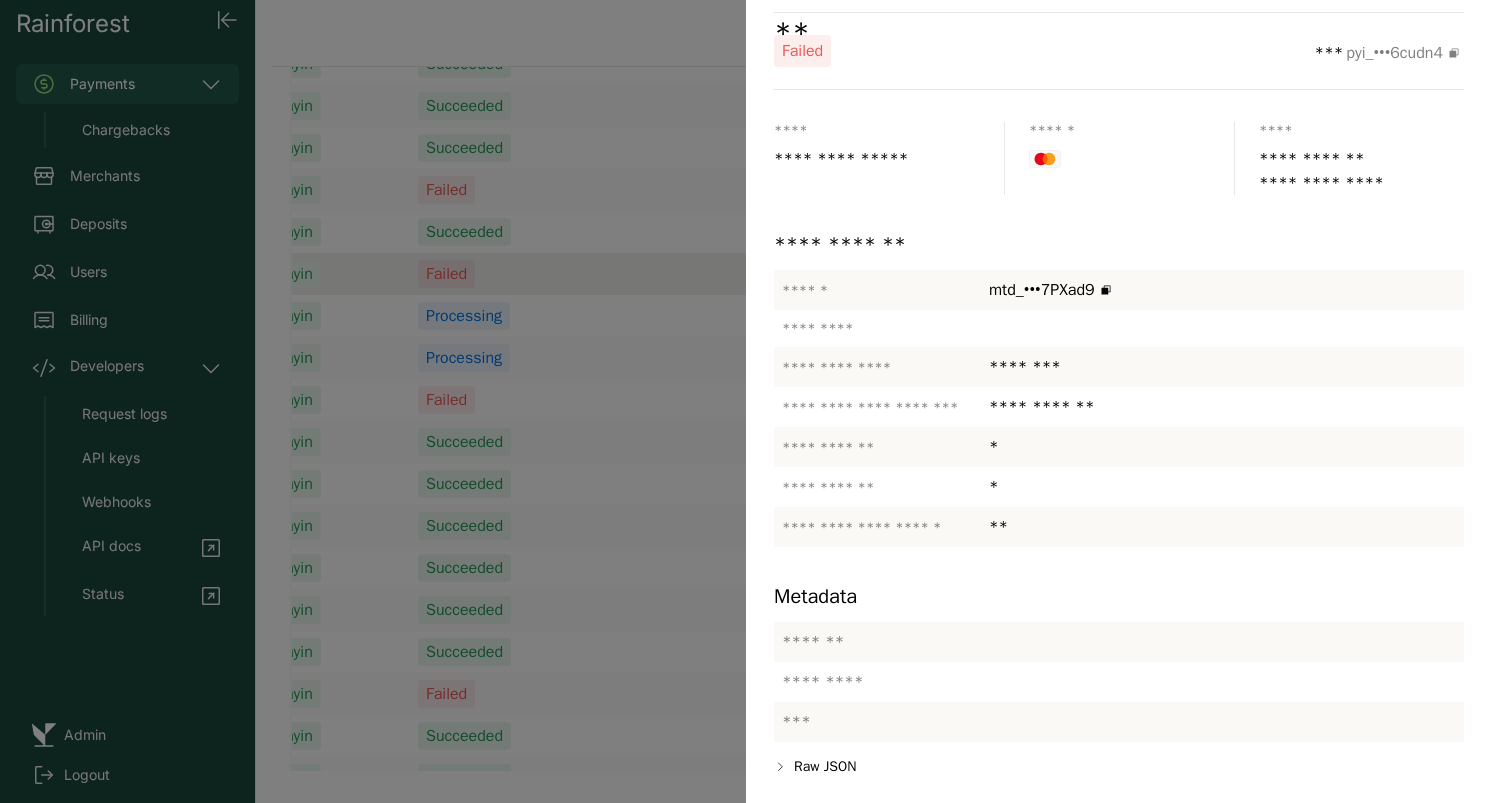 click at bounding box center [746, 401] 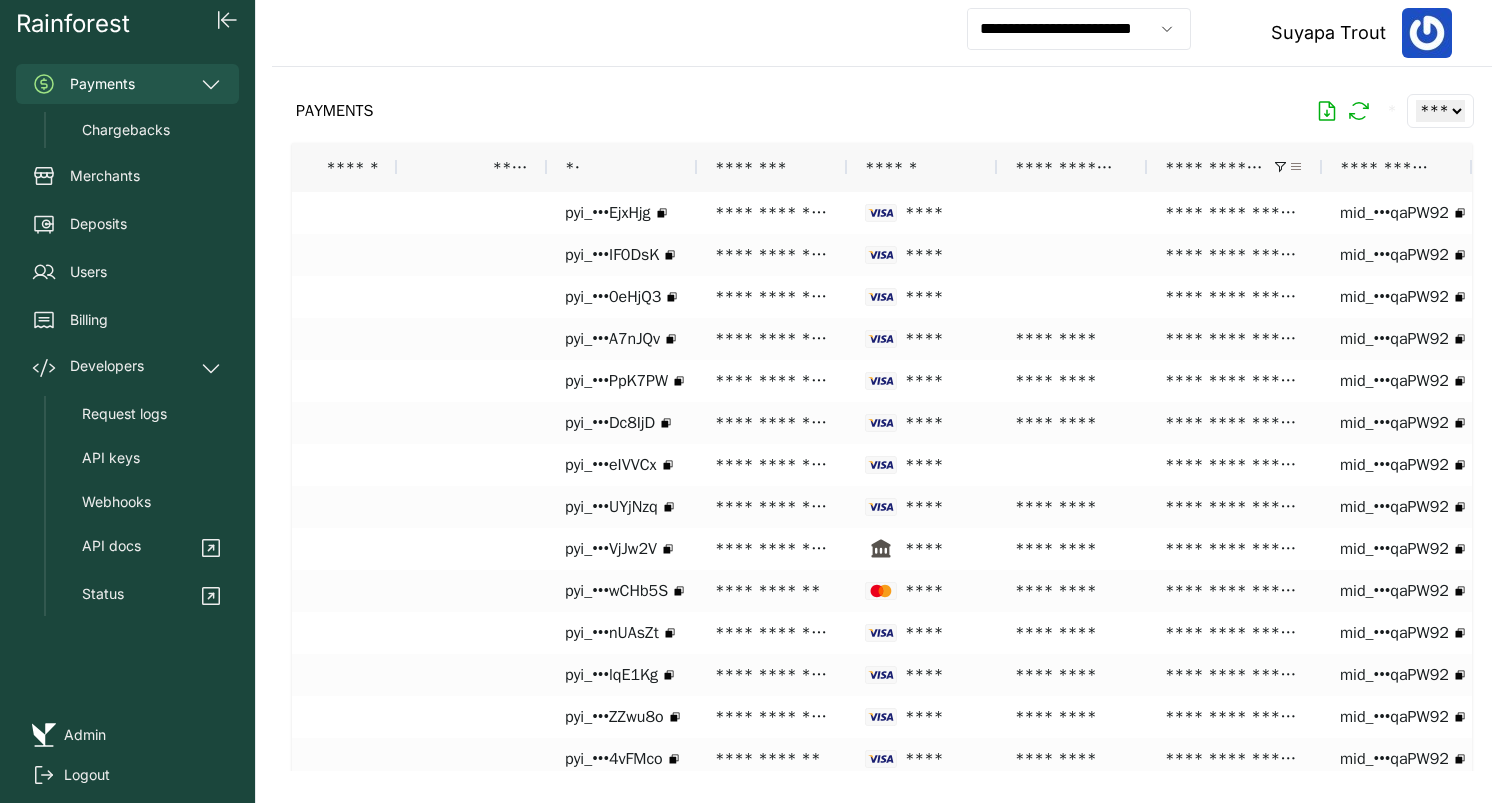click at bounding box center [1296, 167] 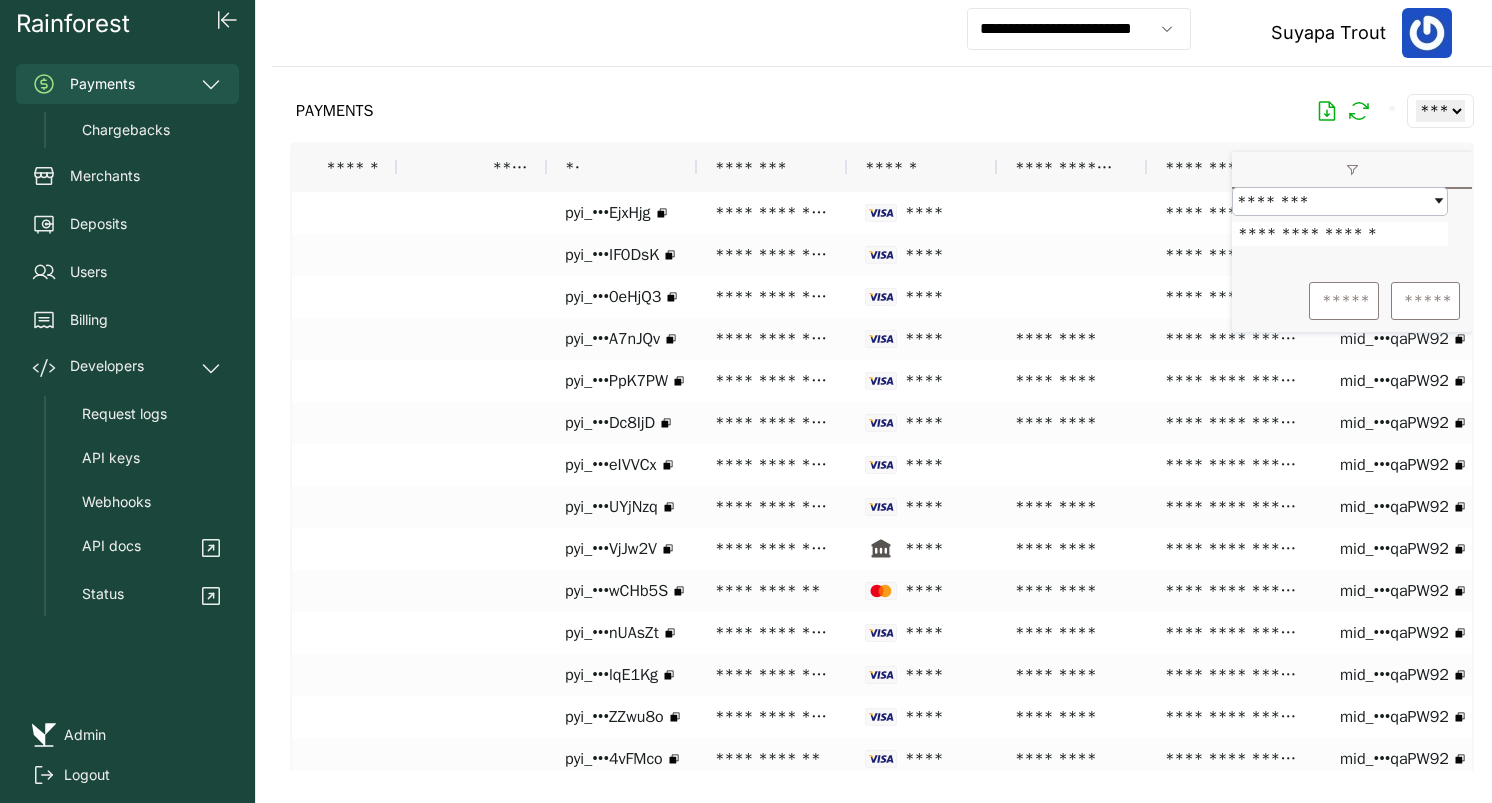 click on "**********" at bounding box center (1340, 234) 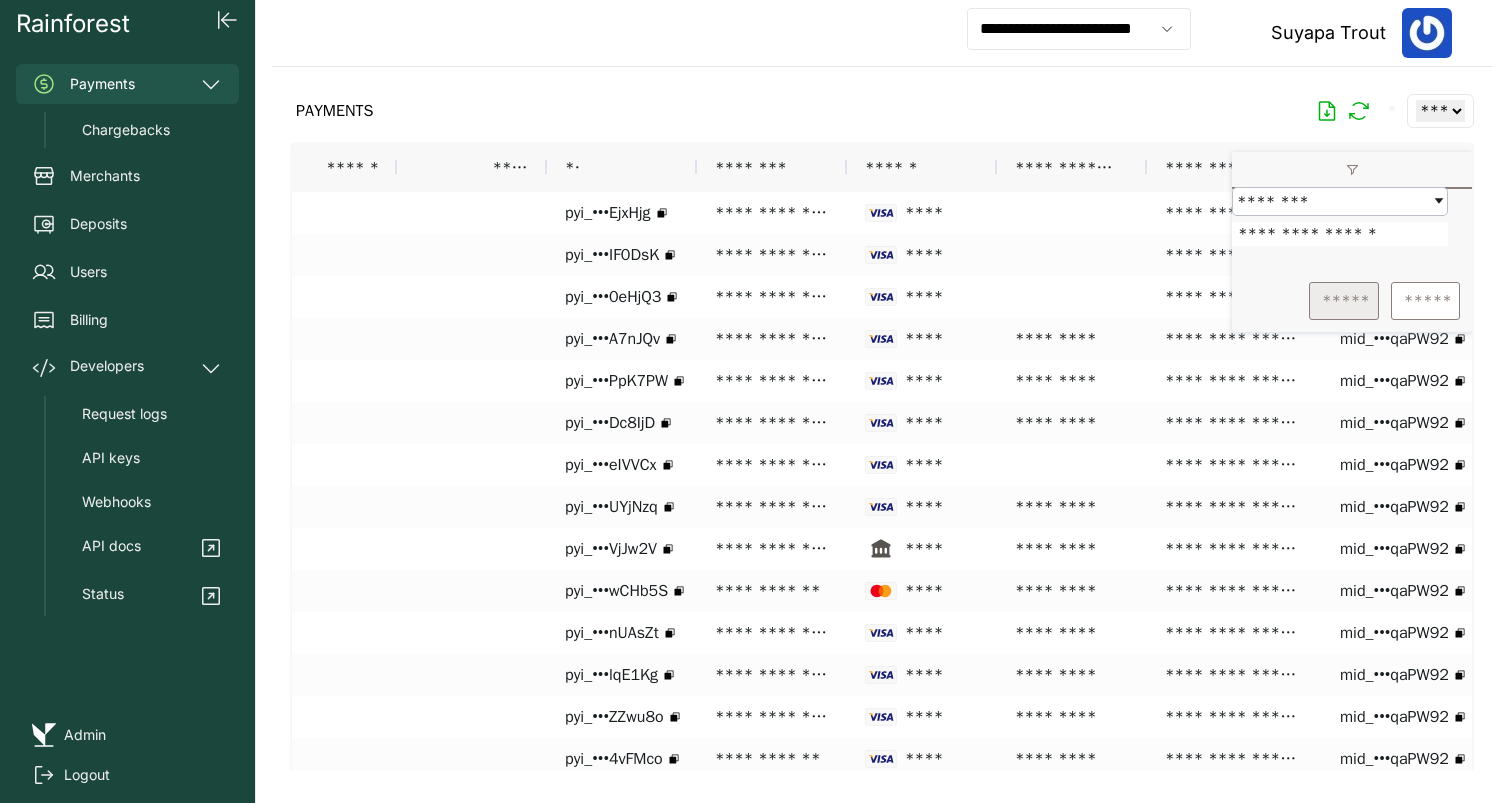 type on "**********" 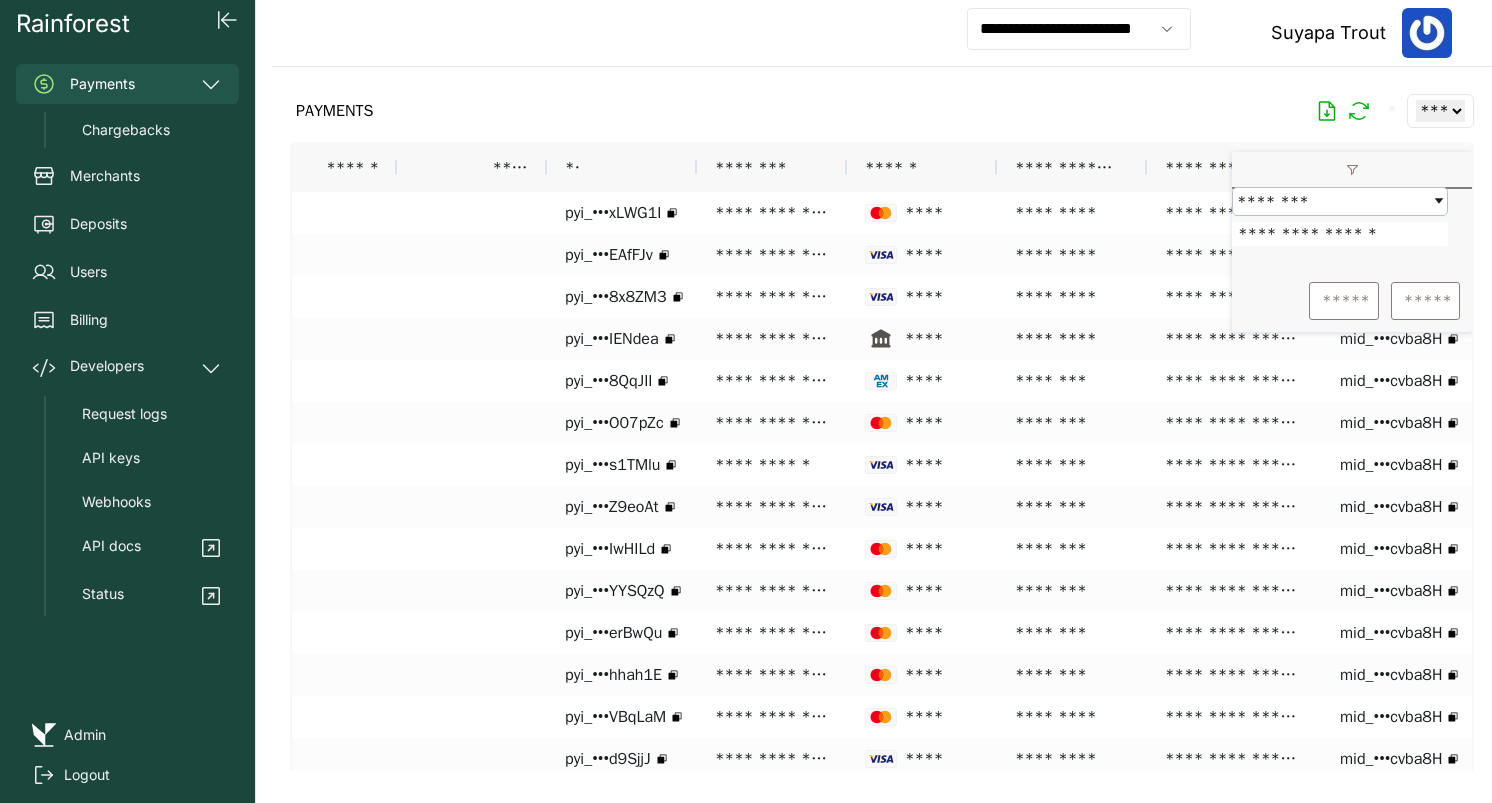 click on "PAYMENTS * ** ** ** ***" at bounding box center (882, 111) 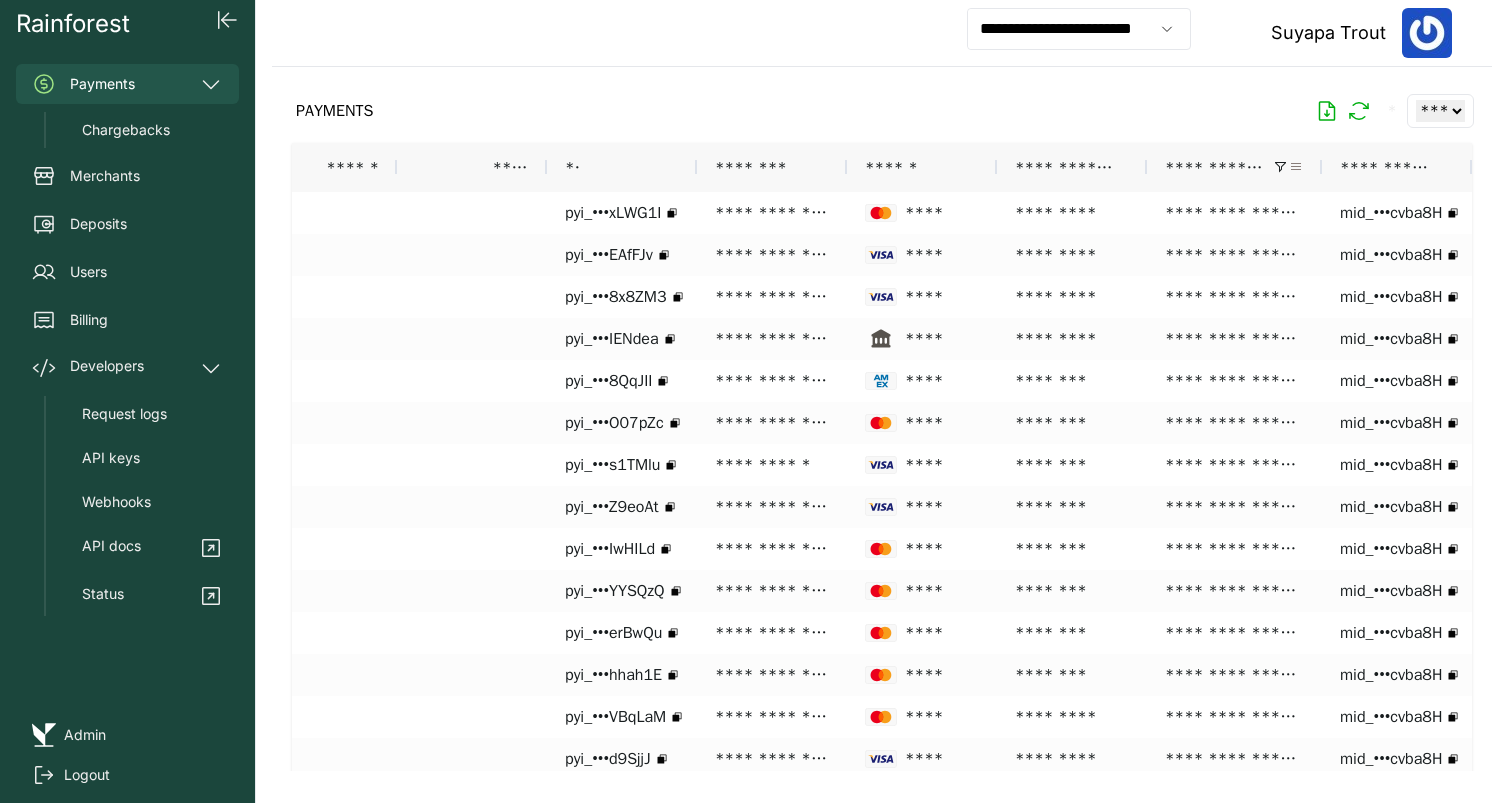 click at bounding box center (1296, 167) 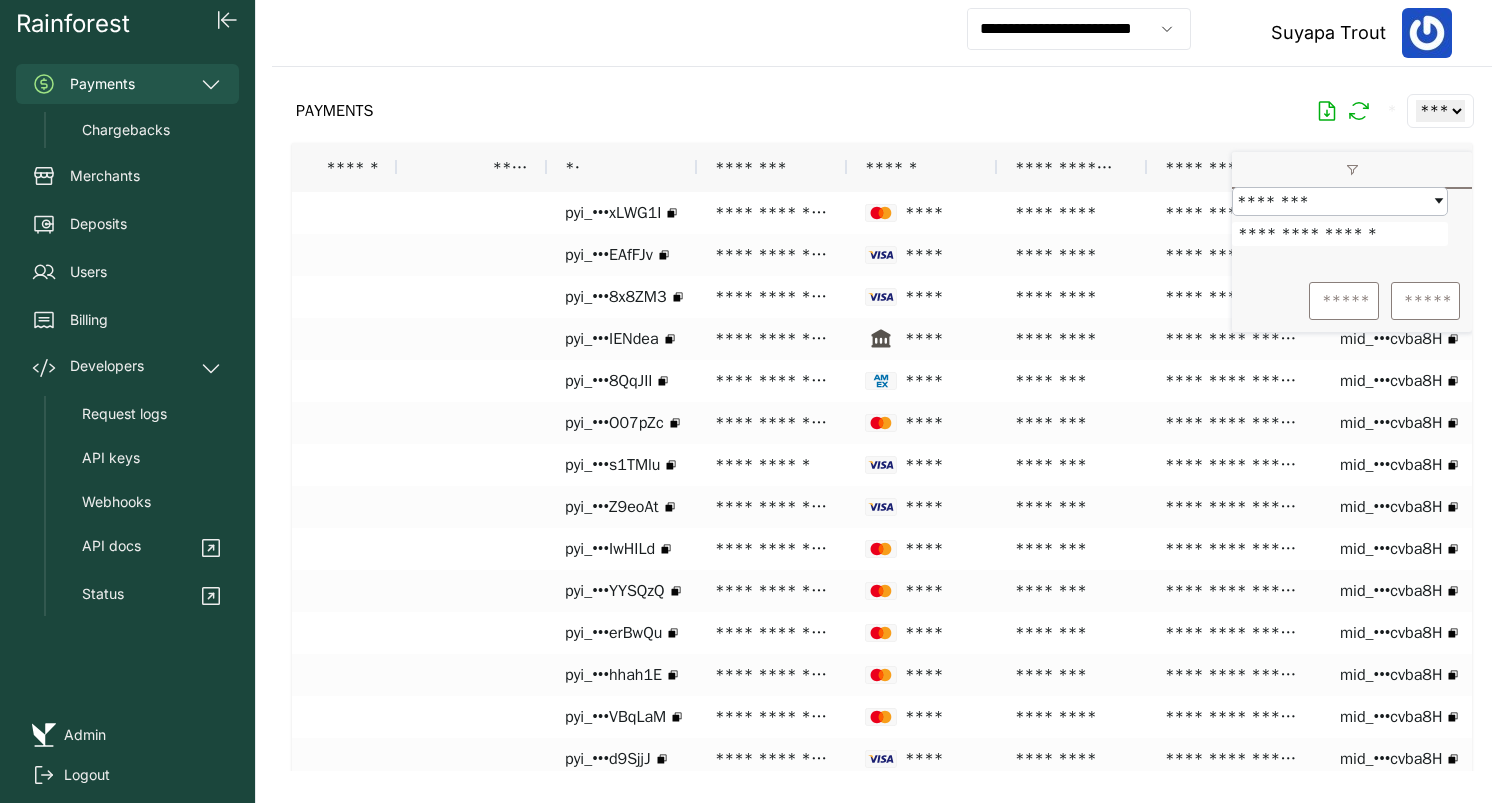 click on "**********" at bounding box center (1340, 234) 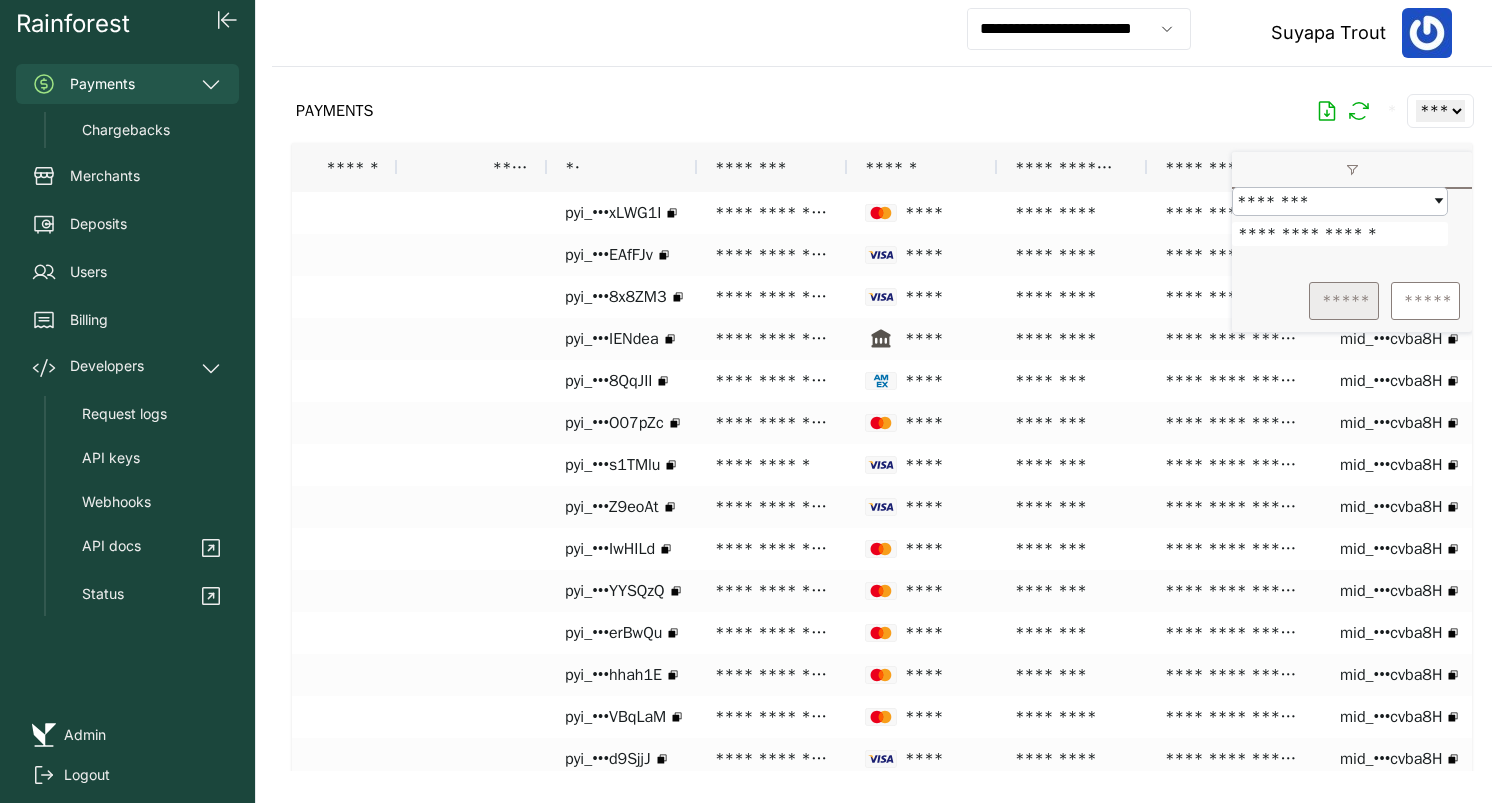 type on "**********" 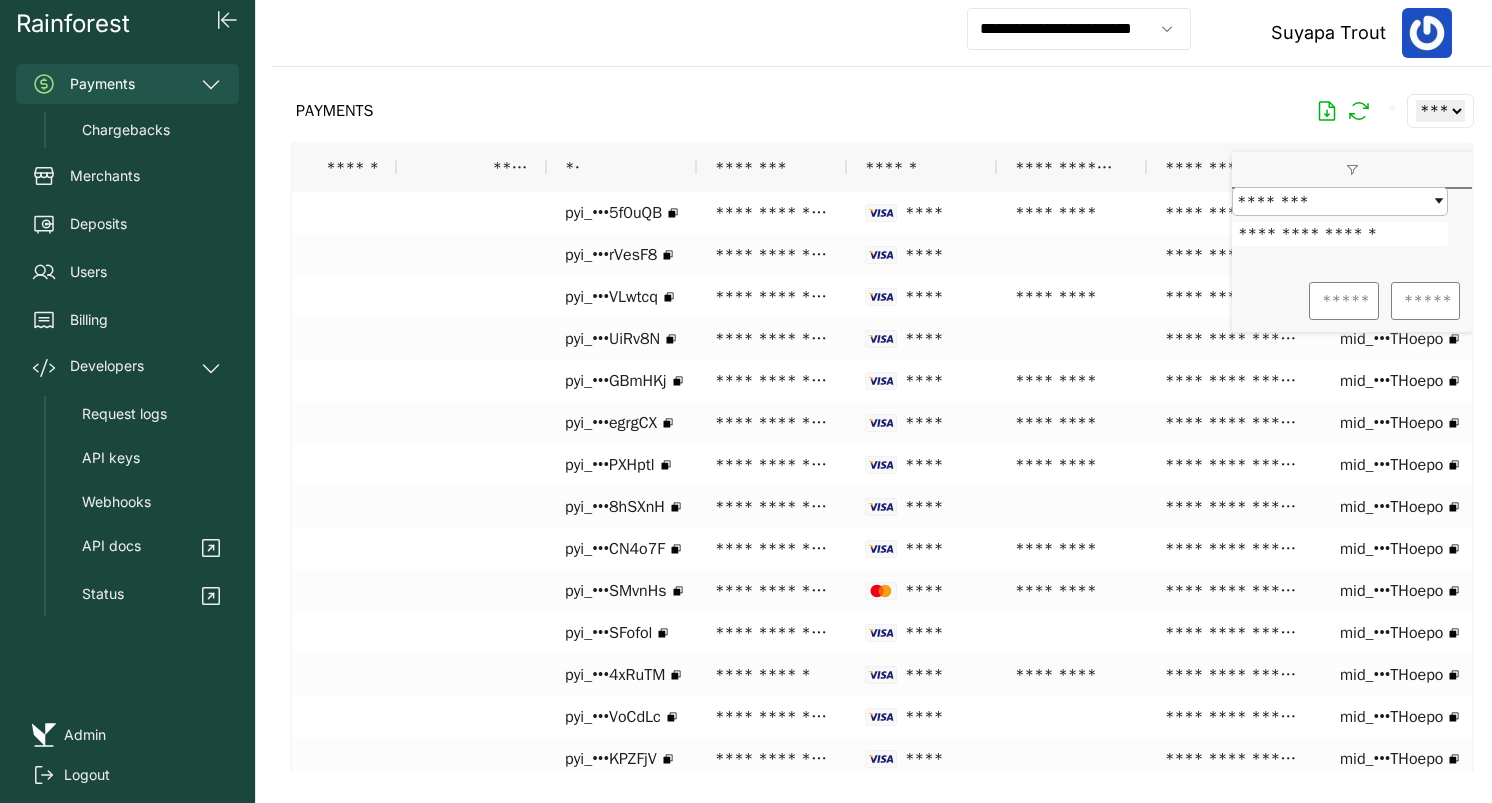 click on "PAYMENTS * ** ** ** ***" at bounding box center (882, 111) 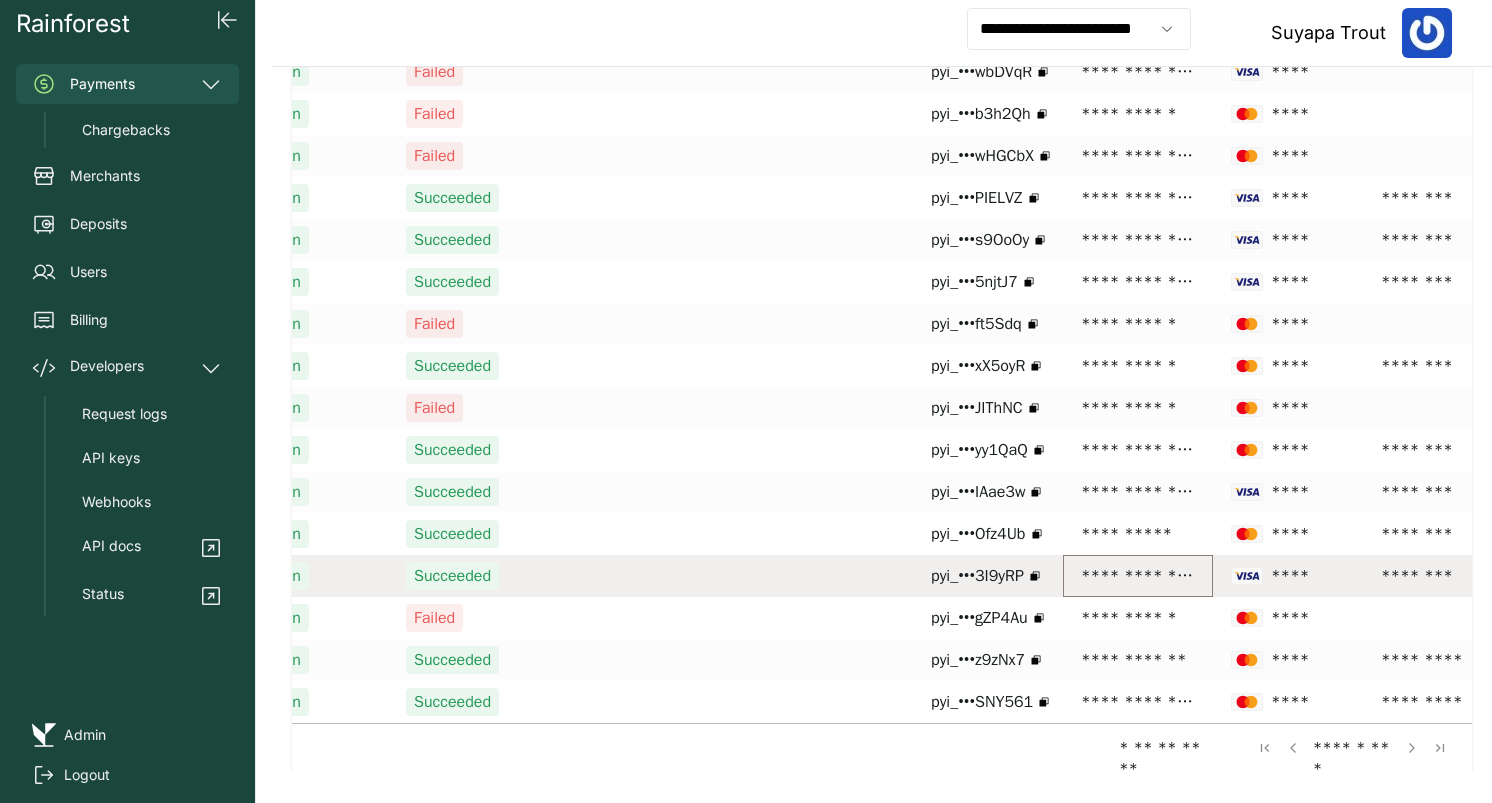click on "**********" at bounding box center [1138, 576] 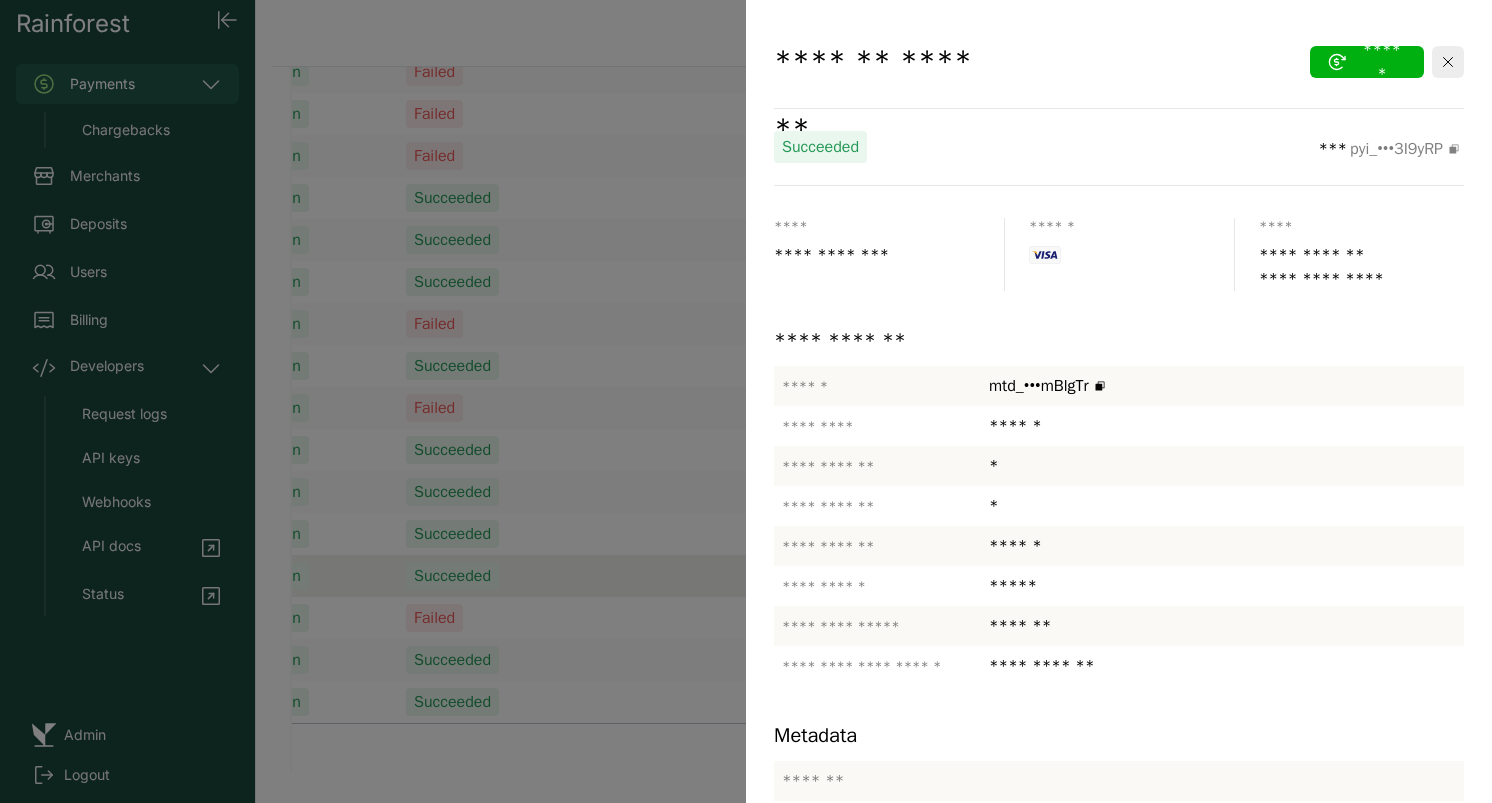 scroll, scrollTop: 139, scrollLeft: 0, axis: vertical 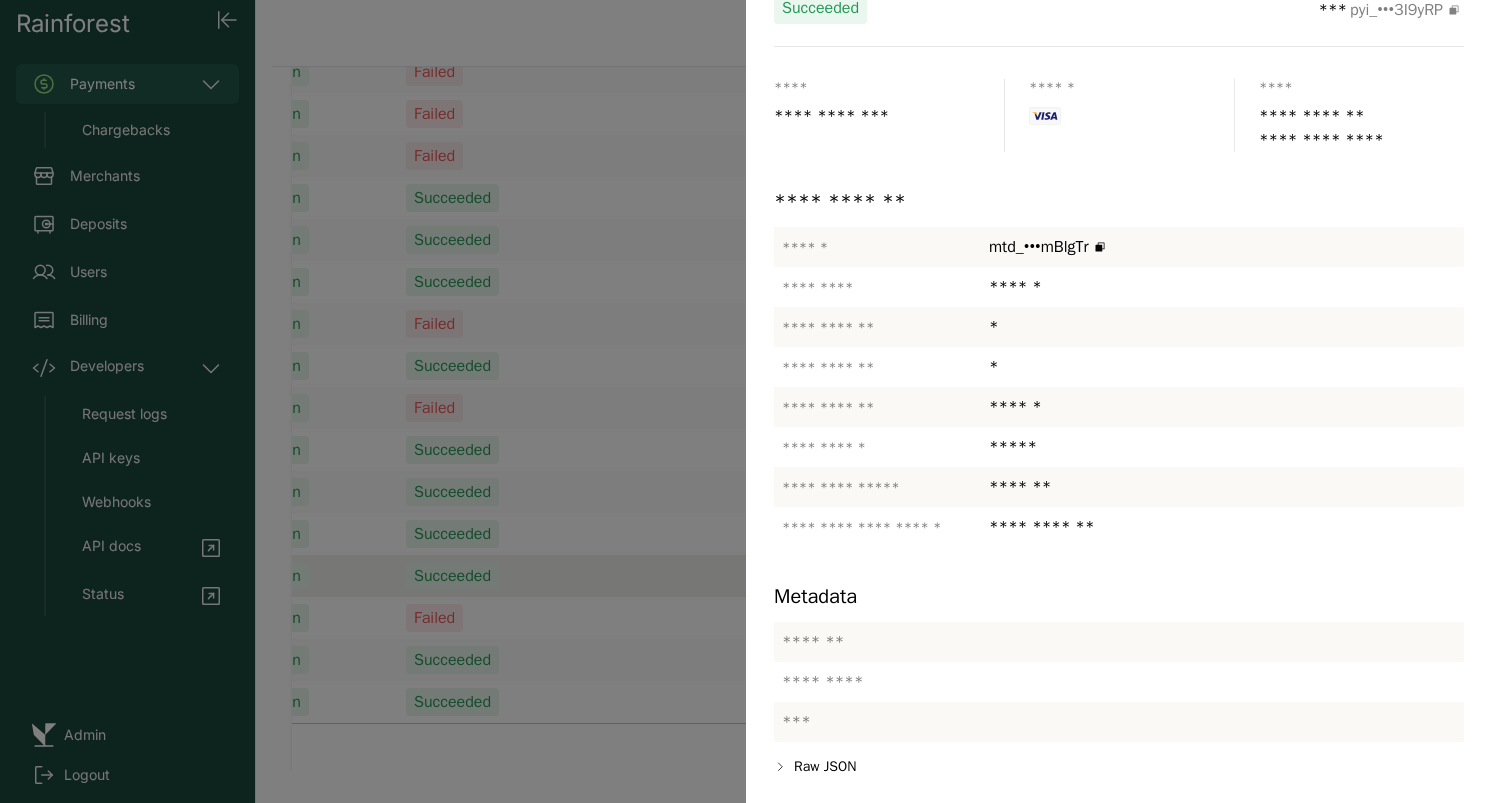 click at bounding box center [746, 401] 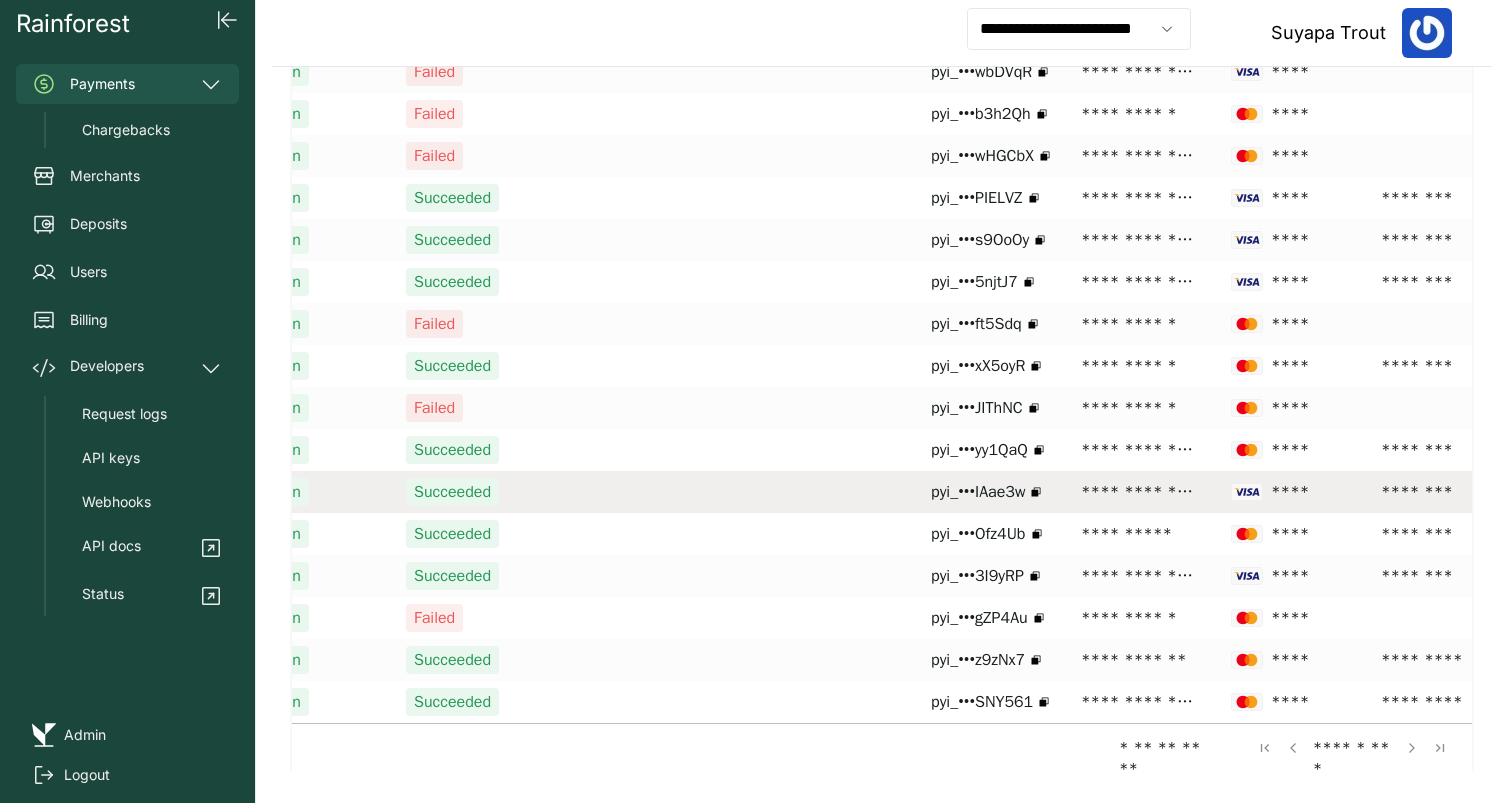 click on "**********" at bounding box center [1138, 492] 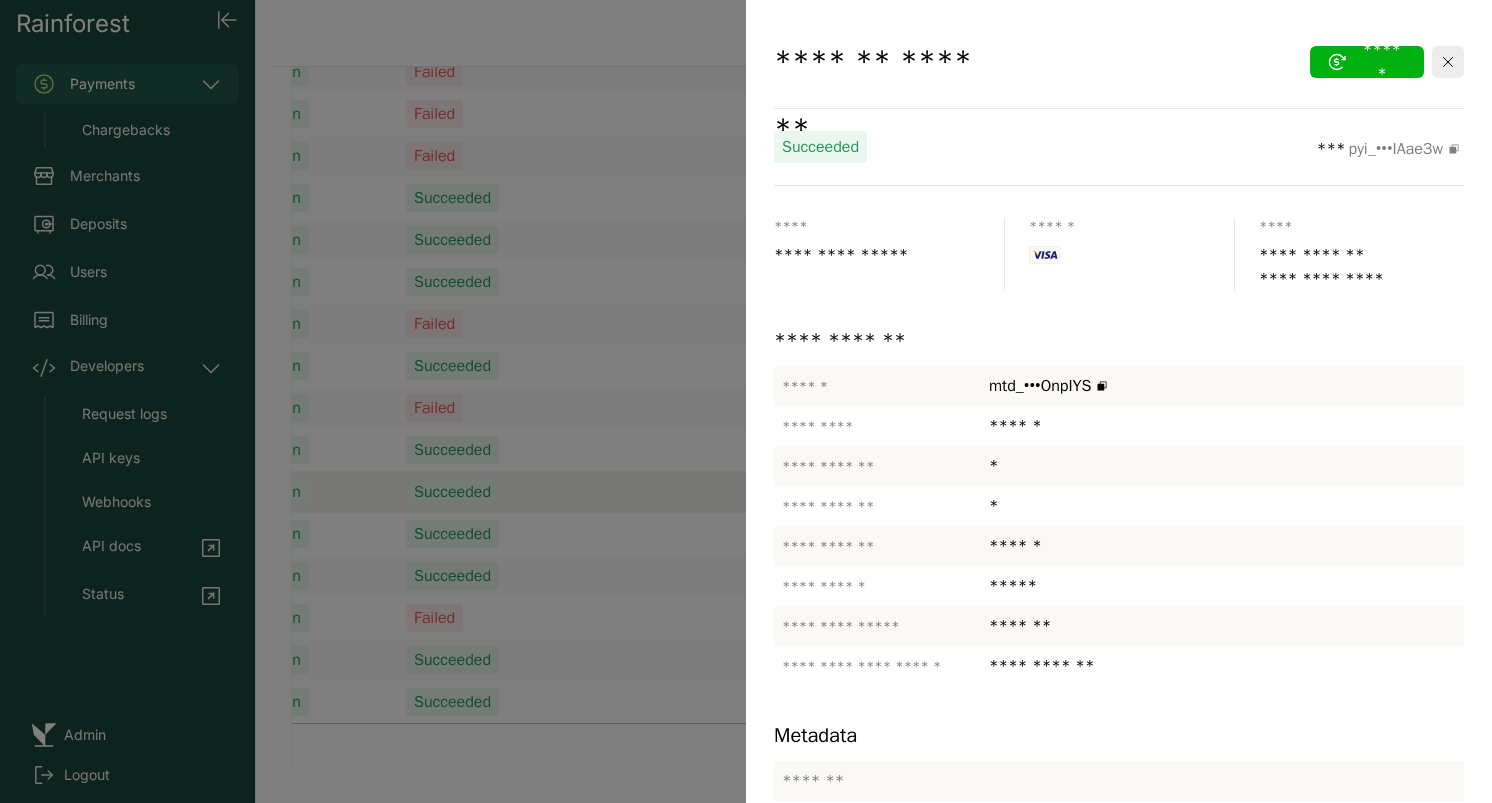 scroll, scrollTop: 139, scrollLeft: 0, axis: vertical 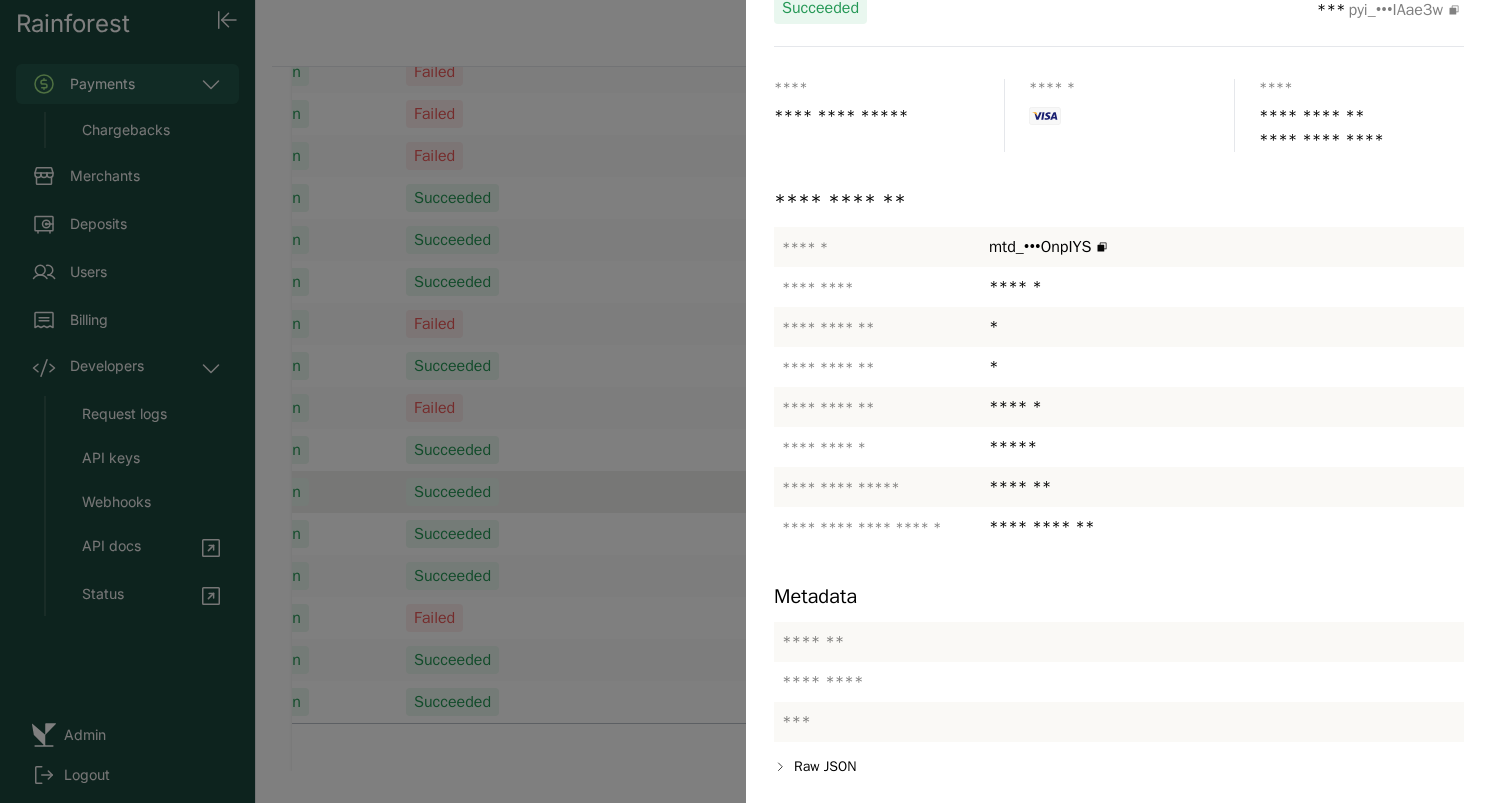click at bounding box center (746, 401) 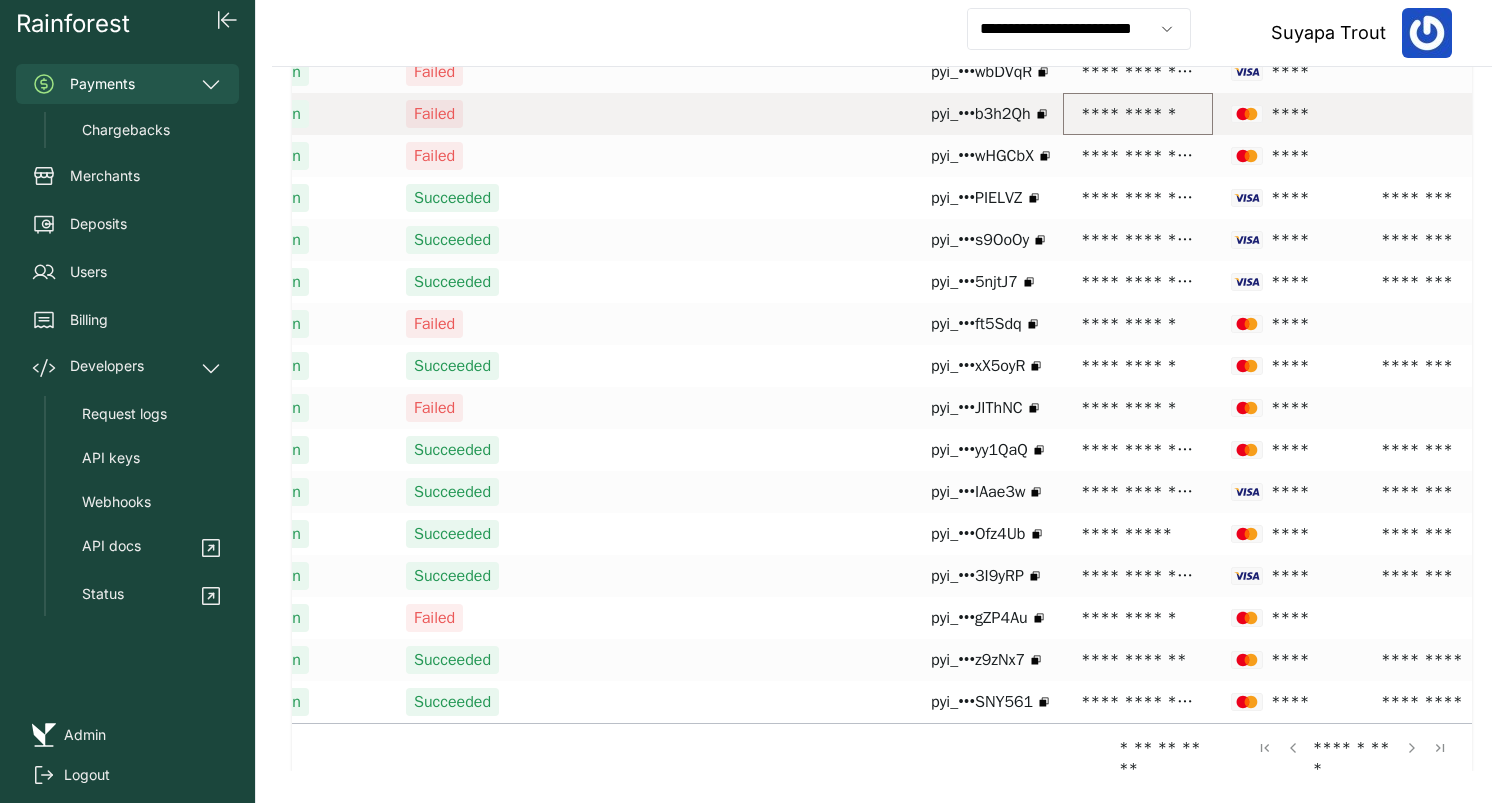 click on "**********" at bounding box center [1138, 114] 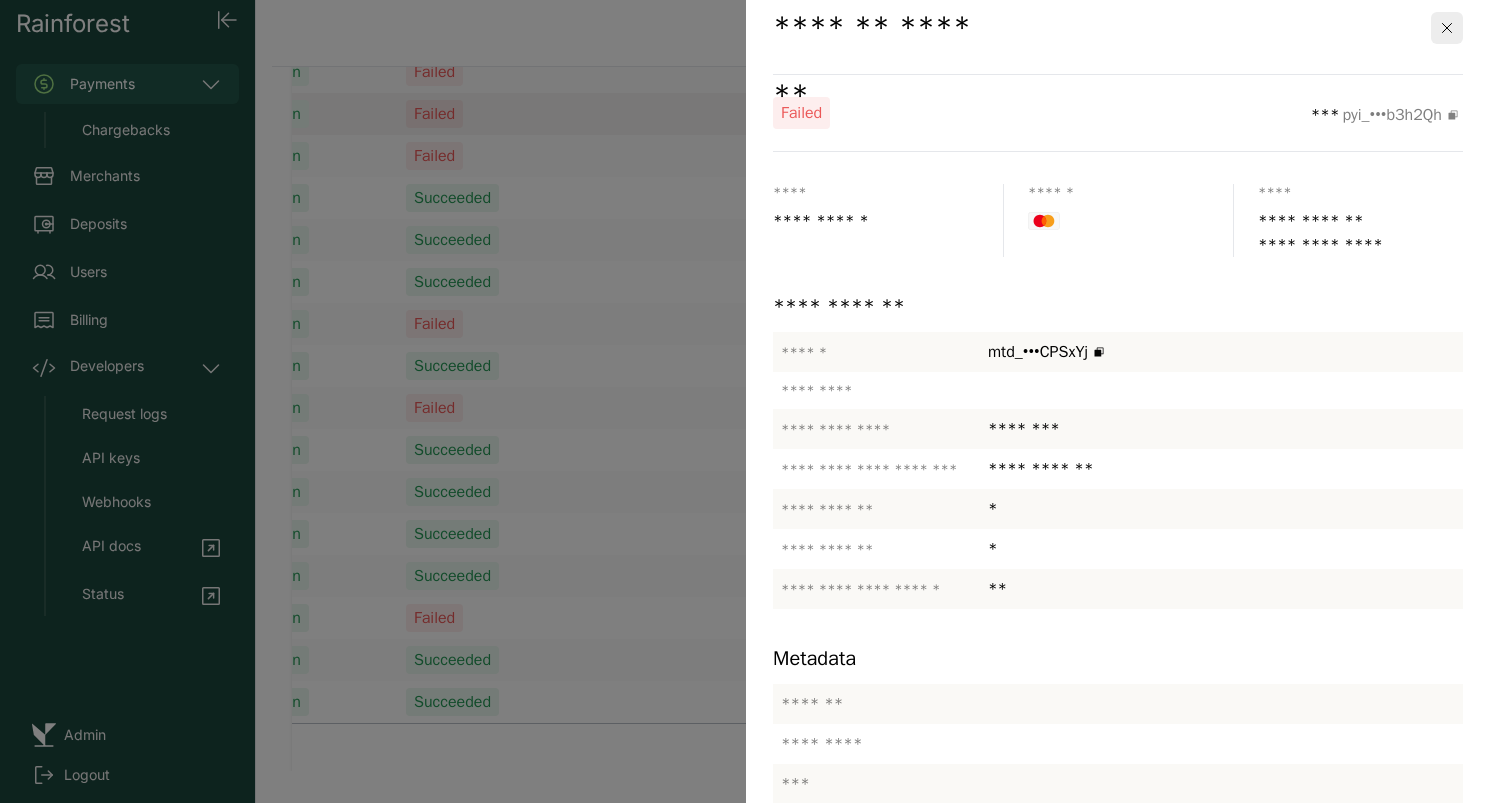 scroll, scrollTop: 0, scrollLeft: 1, axis: horizontal 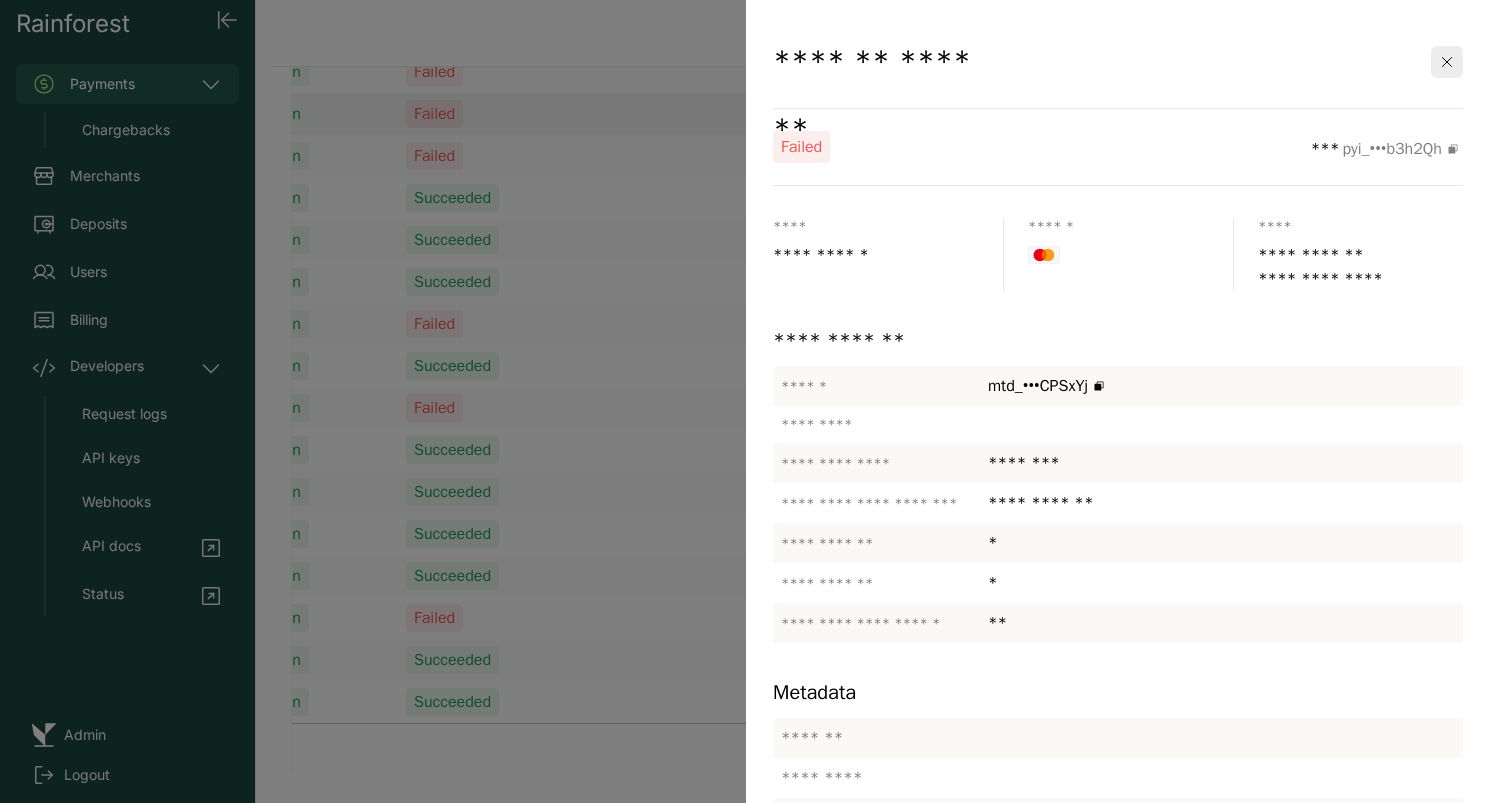 click at bounding box center (746, 401) 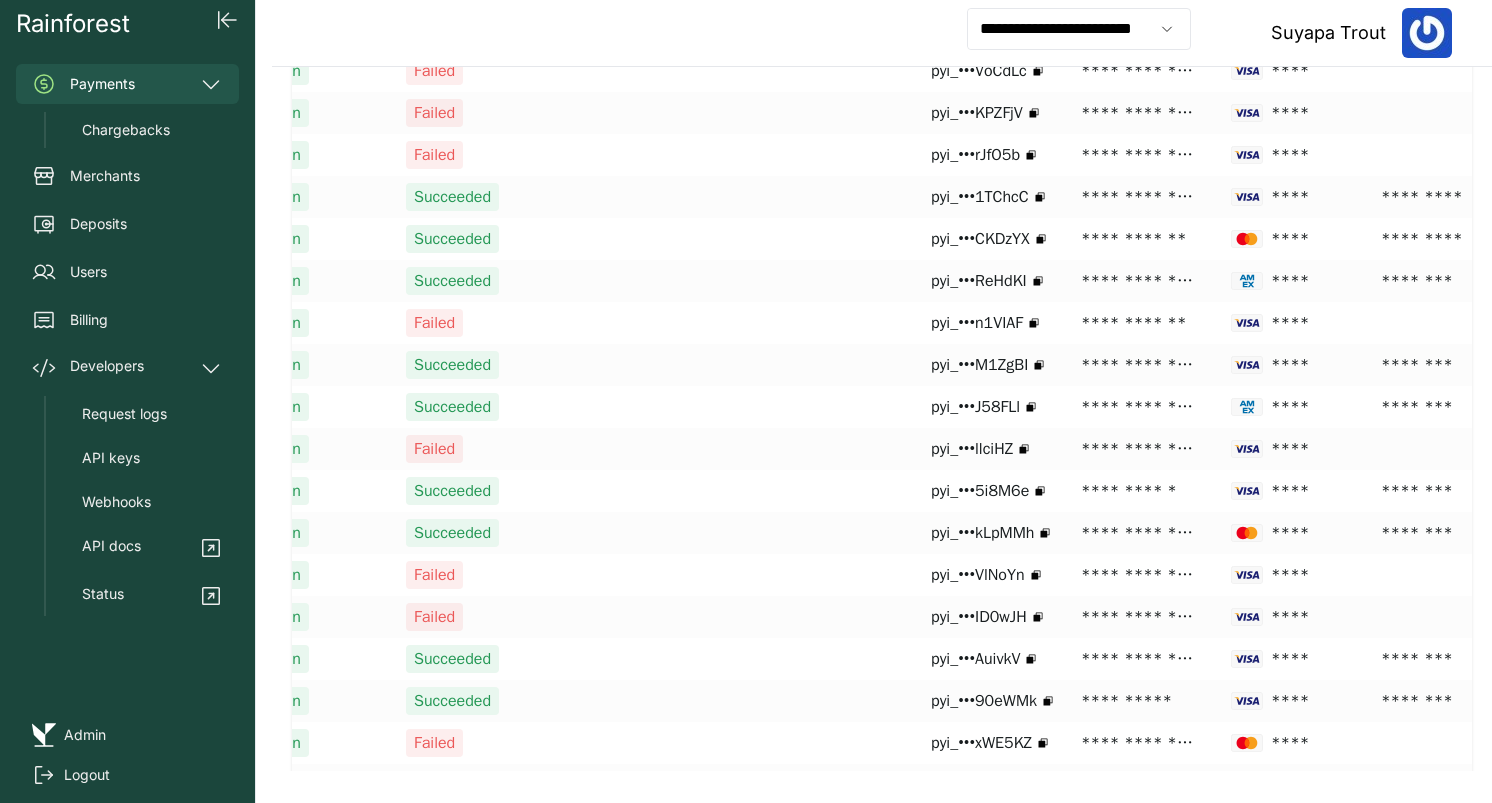 scroll, scrollTop: 145, scrollLeft: 0, axis: vertical 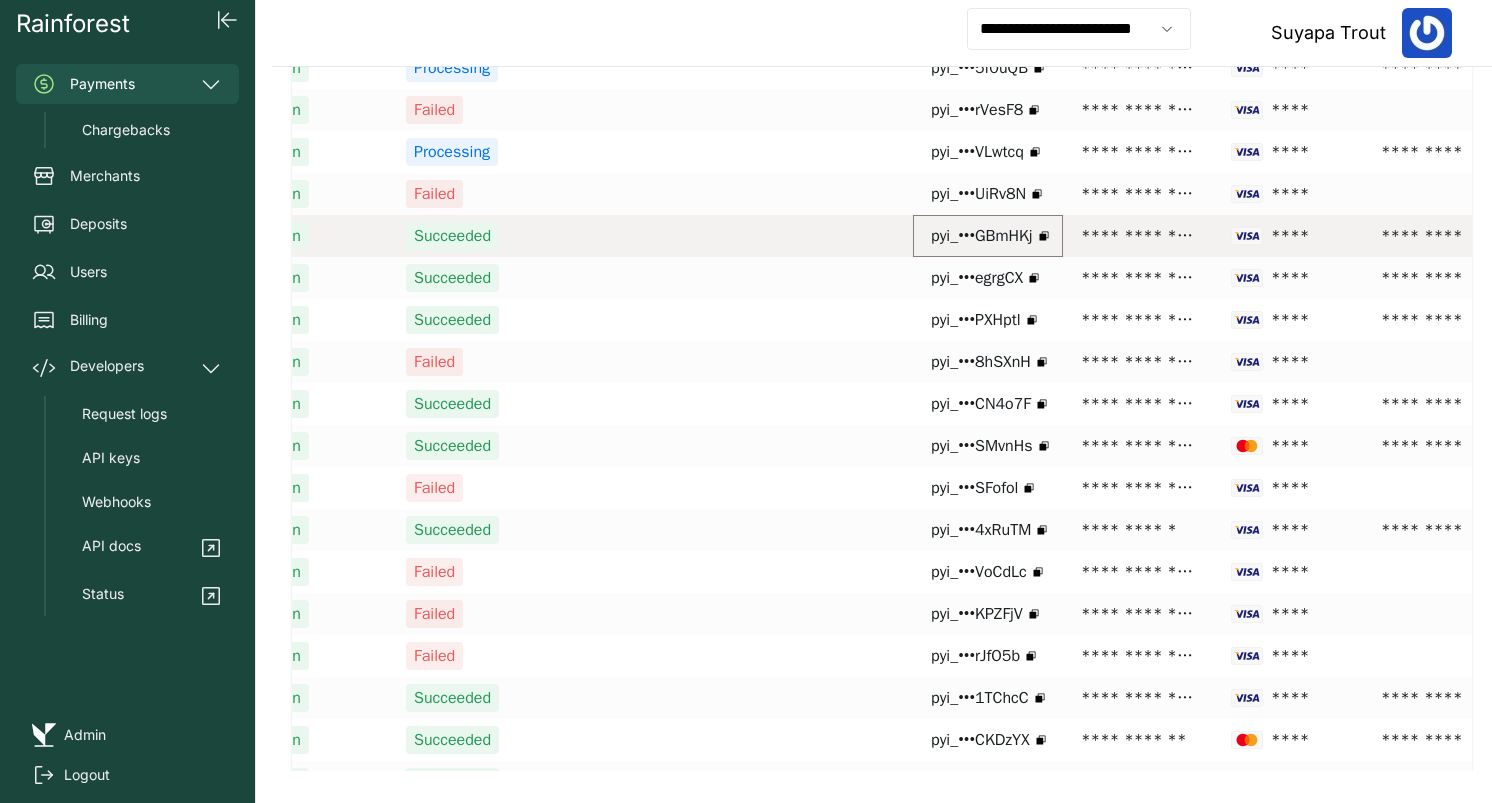 click on "pyi_•••GBmHKj" at bounding box center [982, 236] 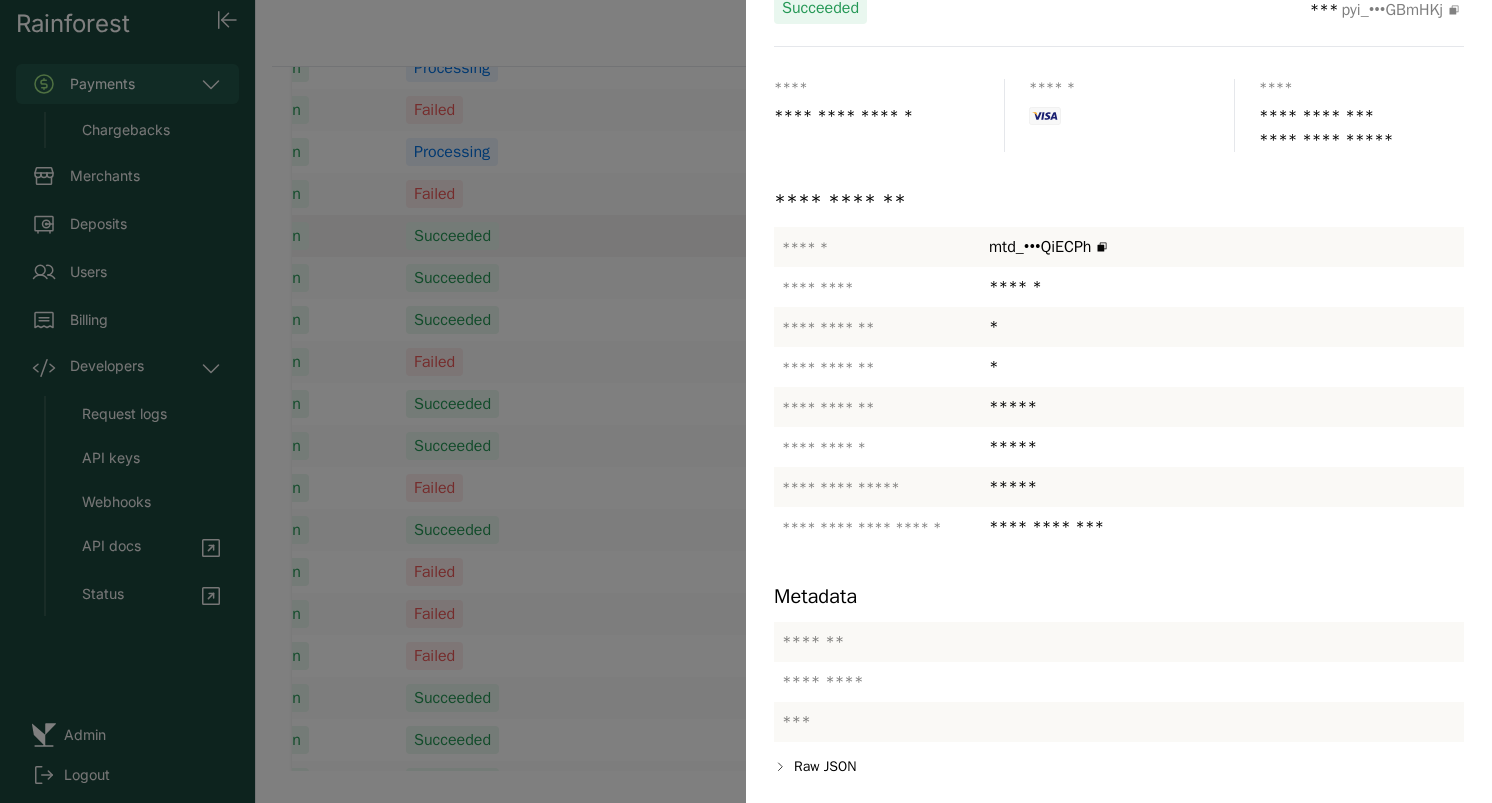 scroll, scrollTop: 0, scrollLeft: 0, axis: both 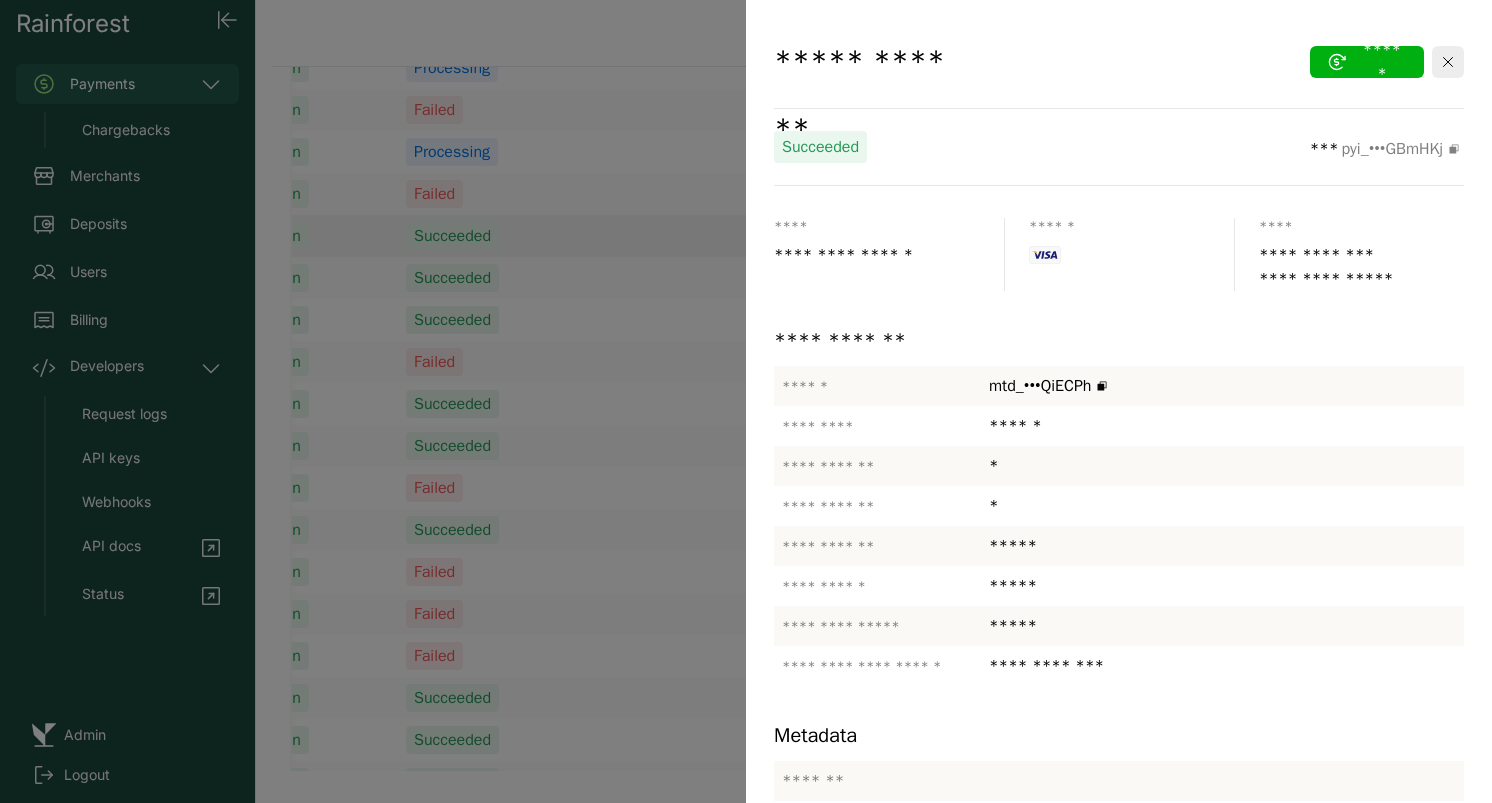 click at bounding box center [746, 401] 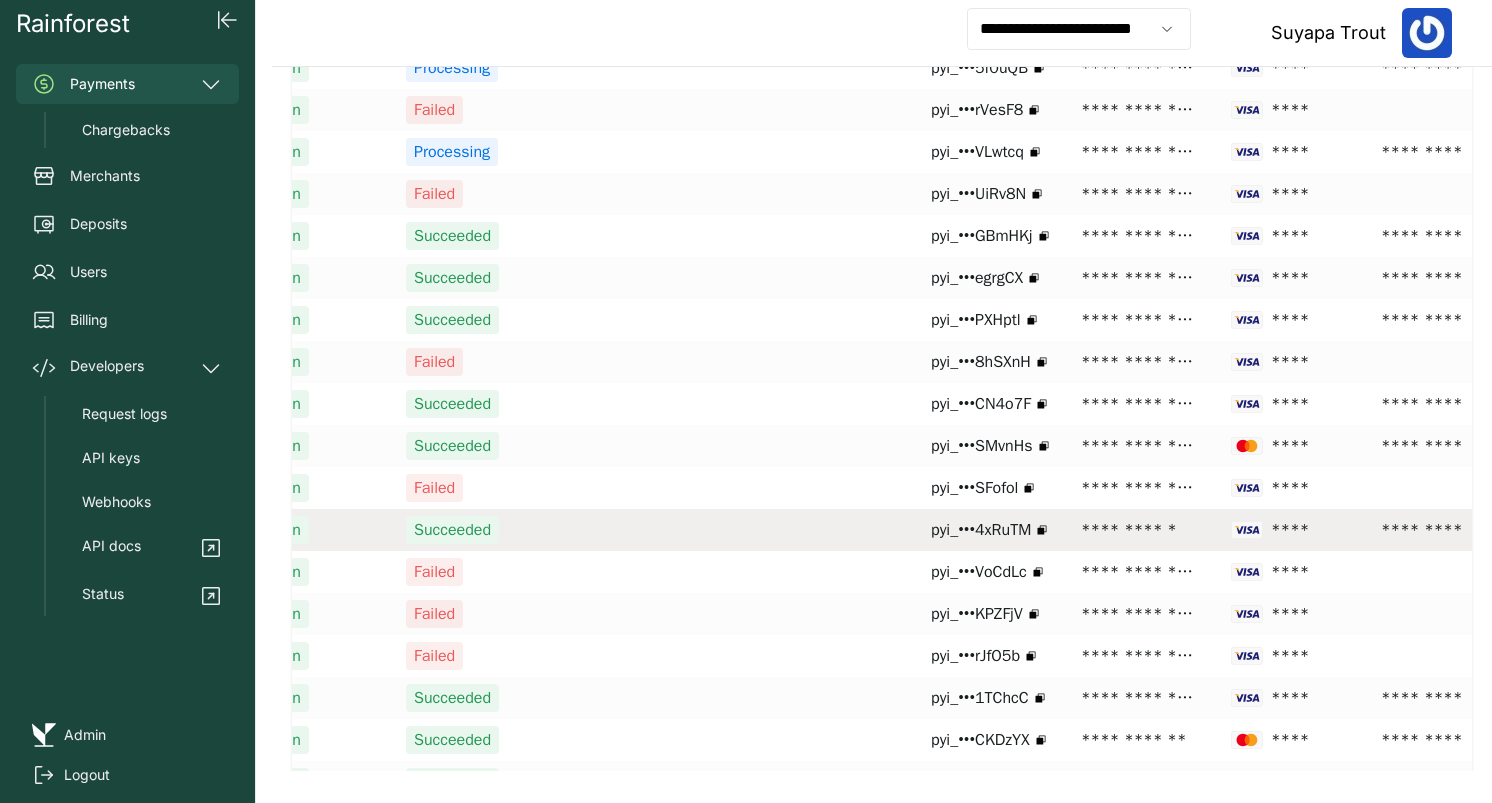 scroll, scrollTop: 0, scrollLeft: 0, axis: both 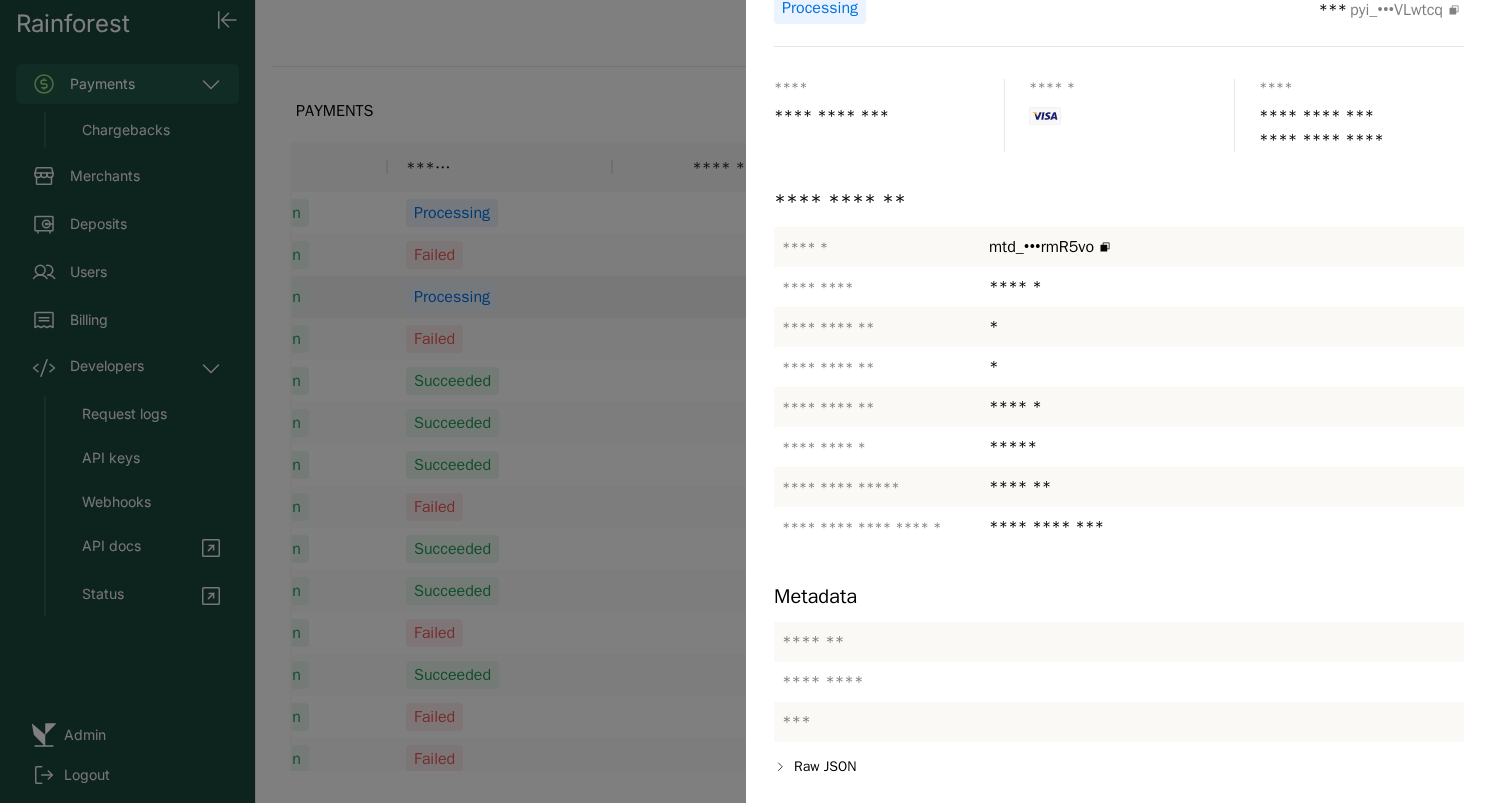 click at bounding box center (746, 401) 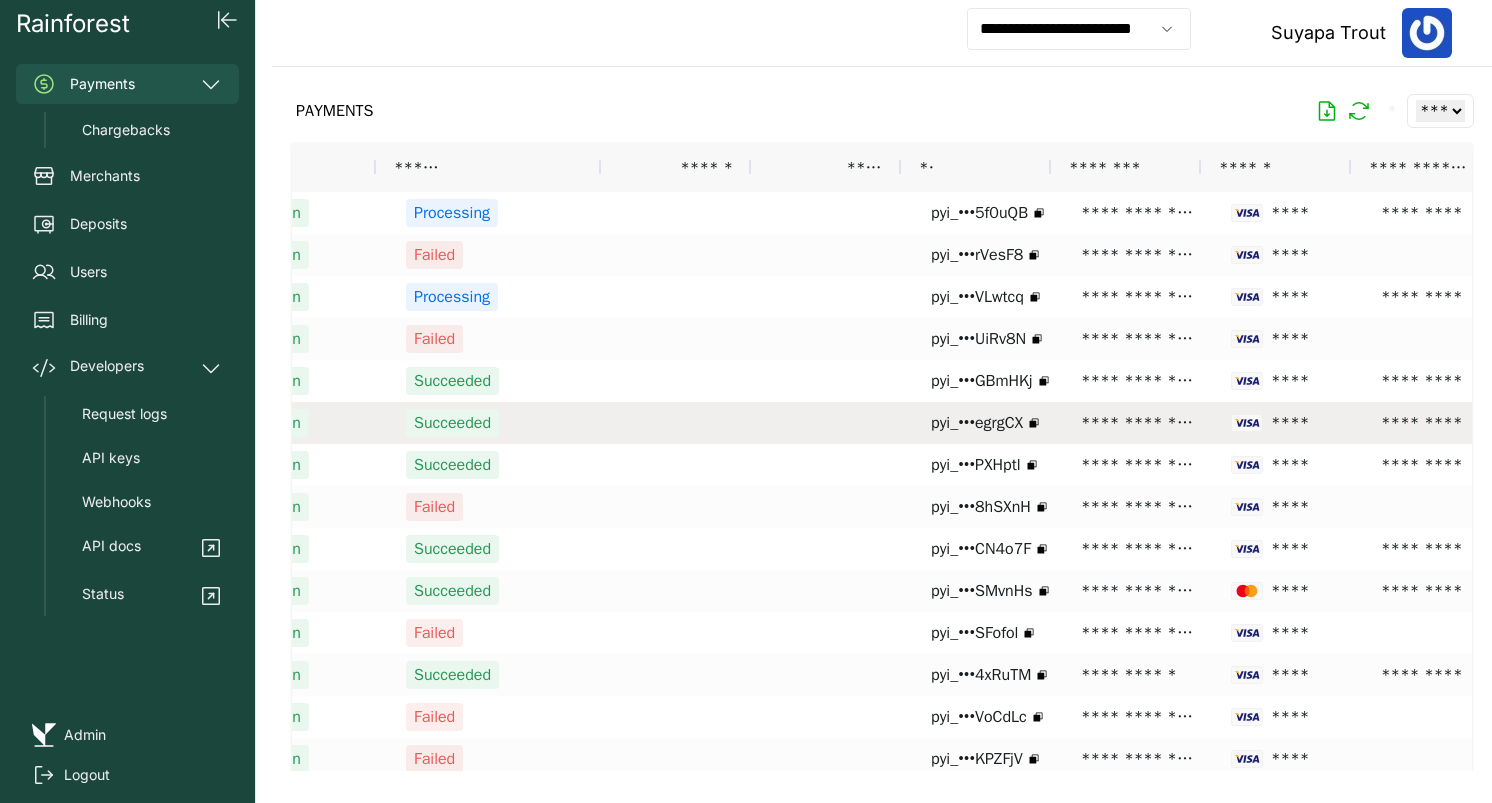 scroll, scrollTop: 0, scrollLeft: 570, axis: horizontal 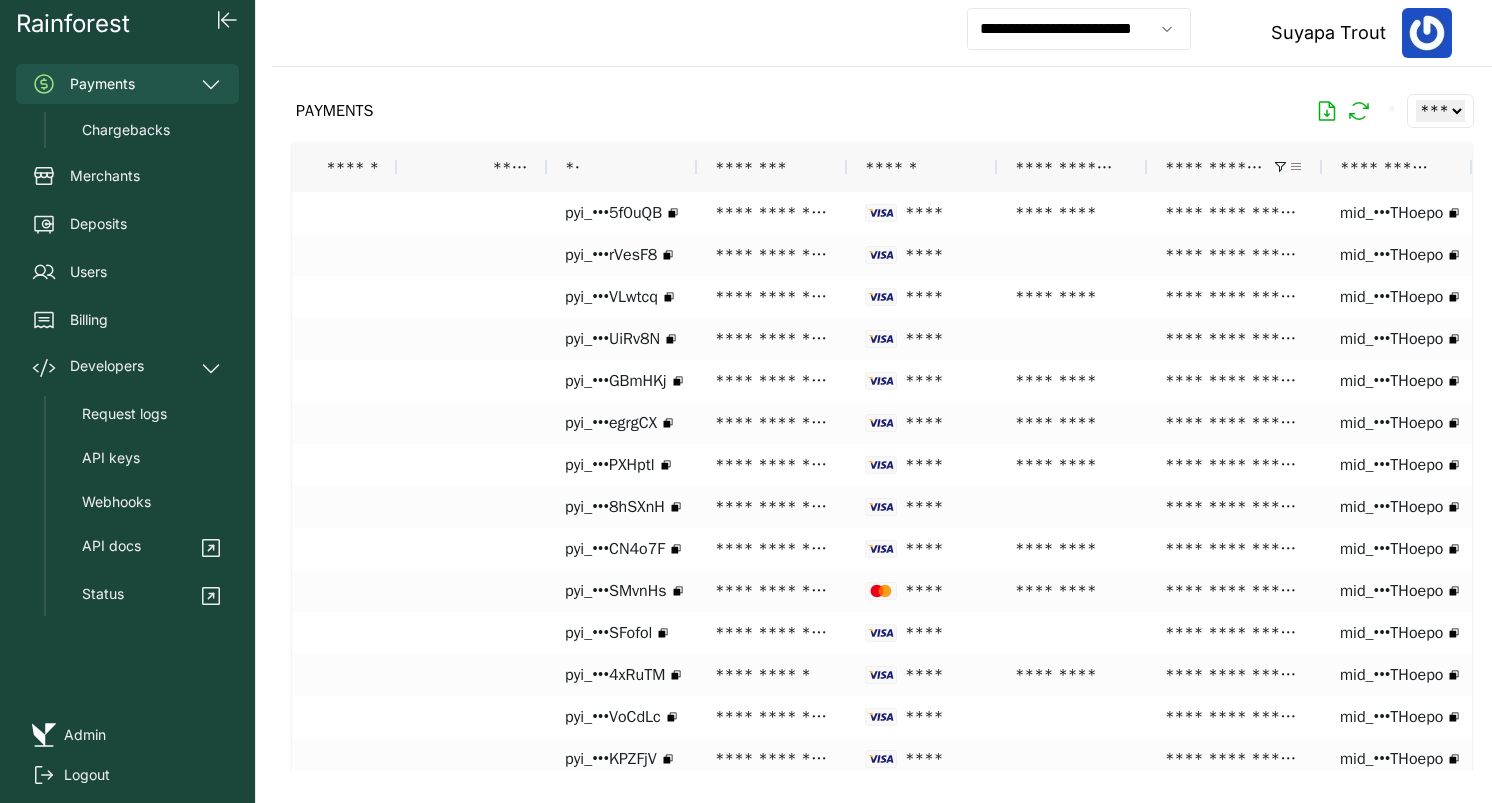 click at bounding box center [1296, 167] 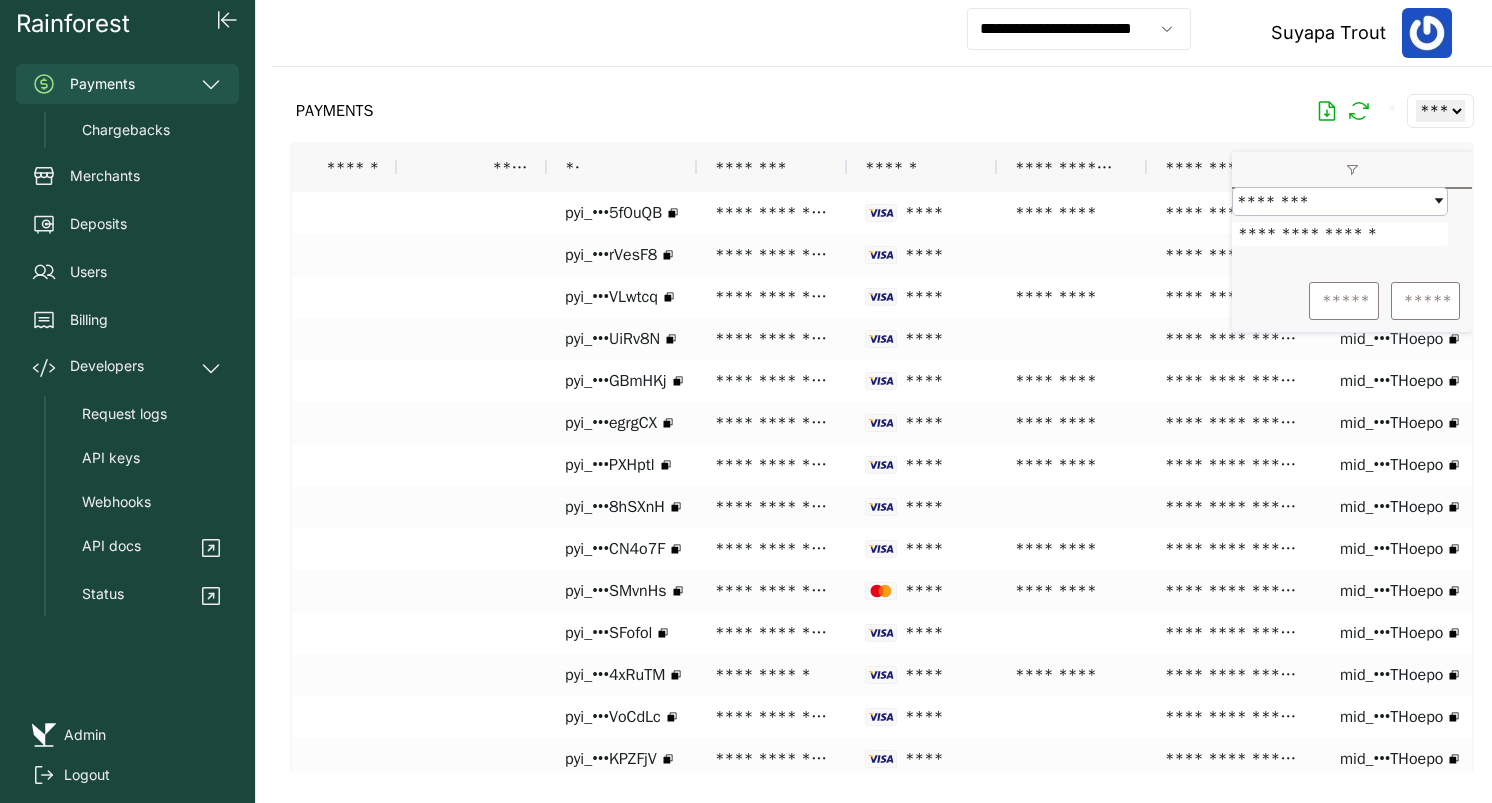 click on "**********" at bounding box center (1340, 234) 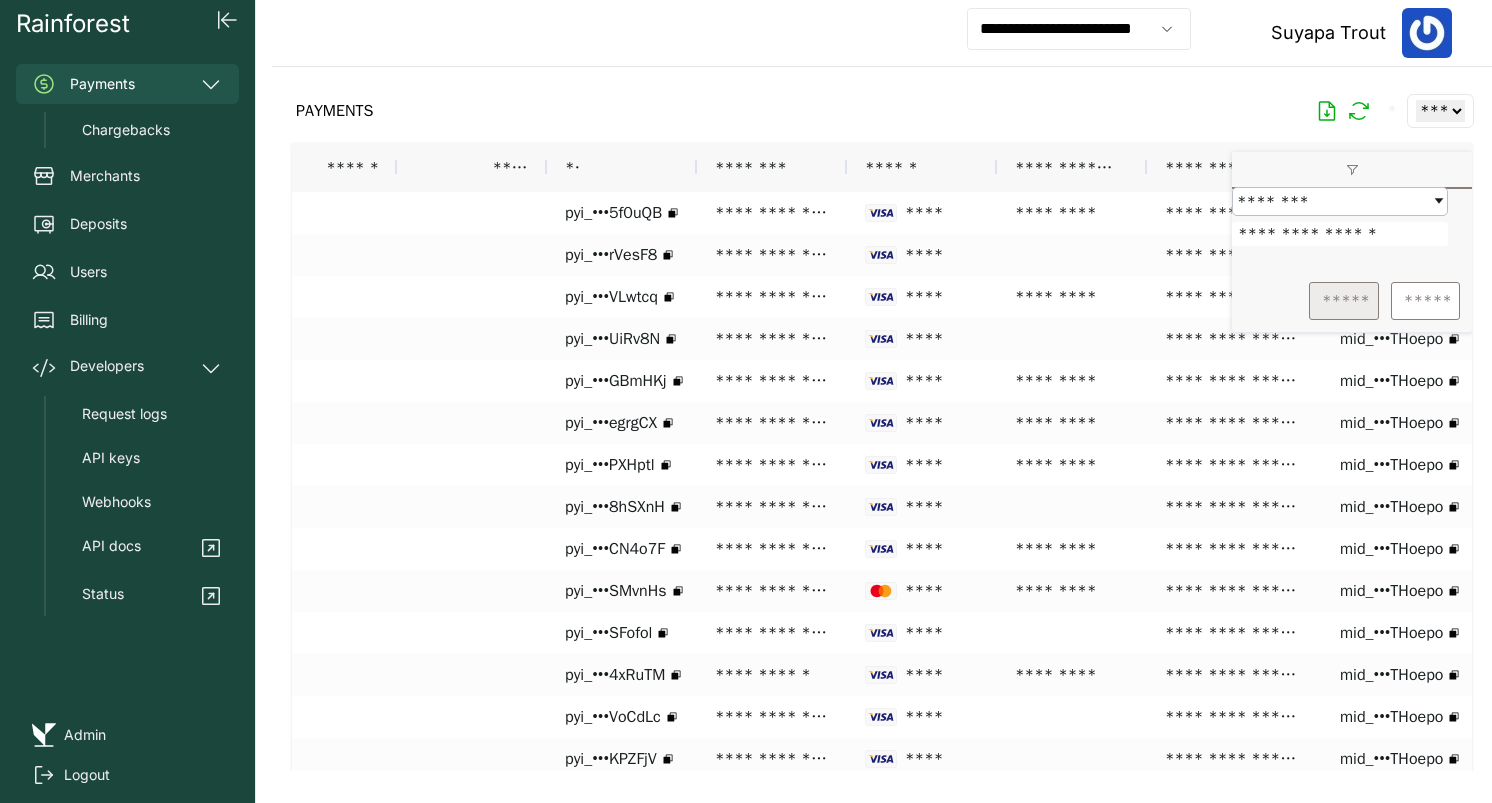 type on "**********" 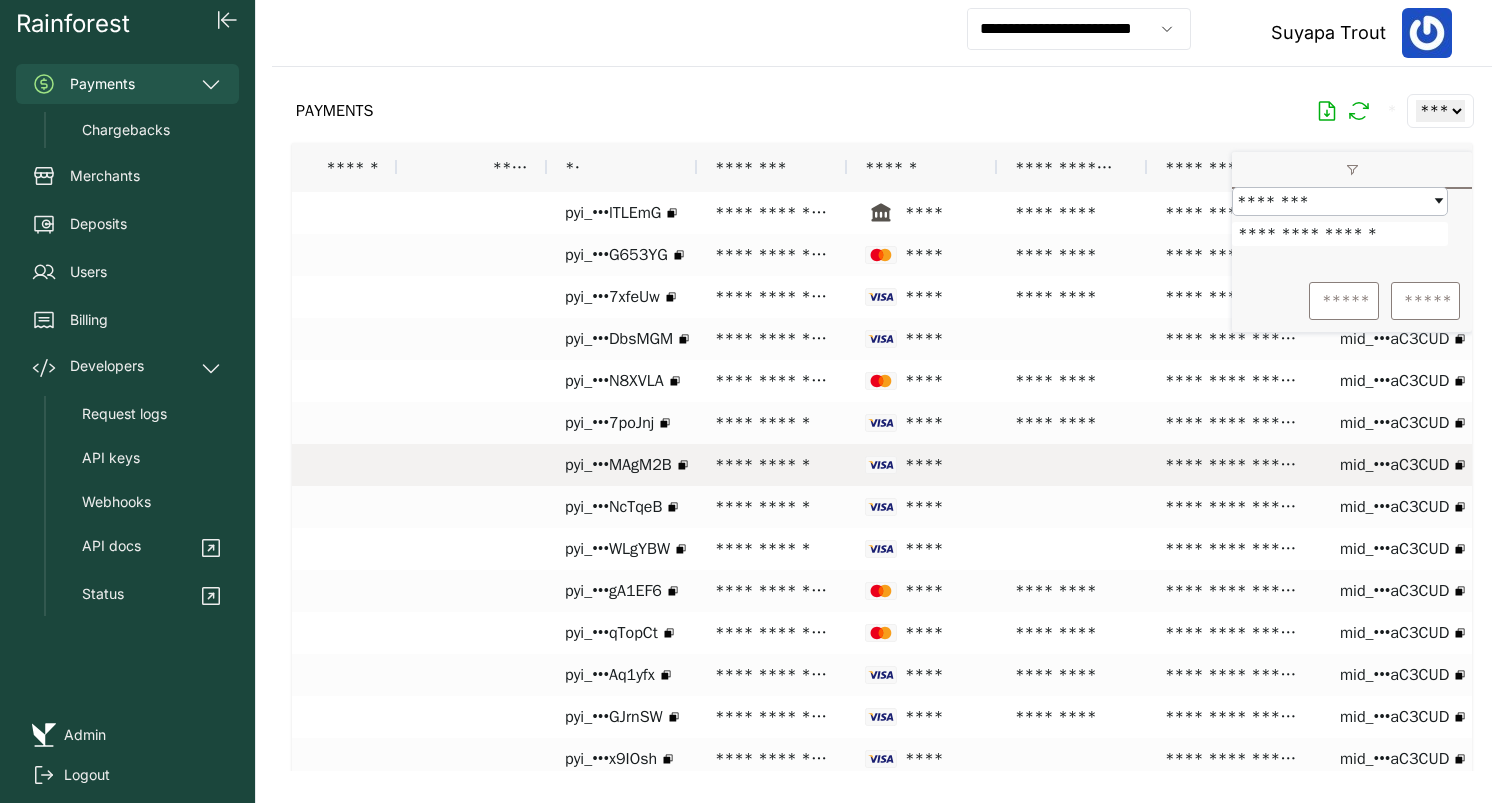 scroll, scrollTop: 0, scrollLeft: 439, axis: horizontal 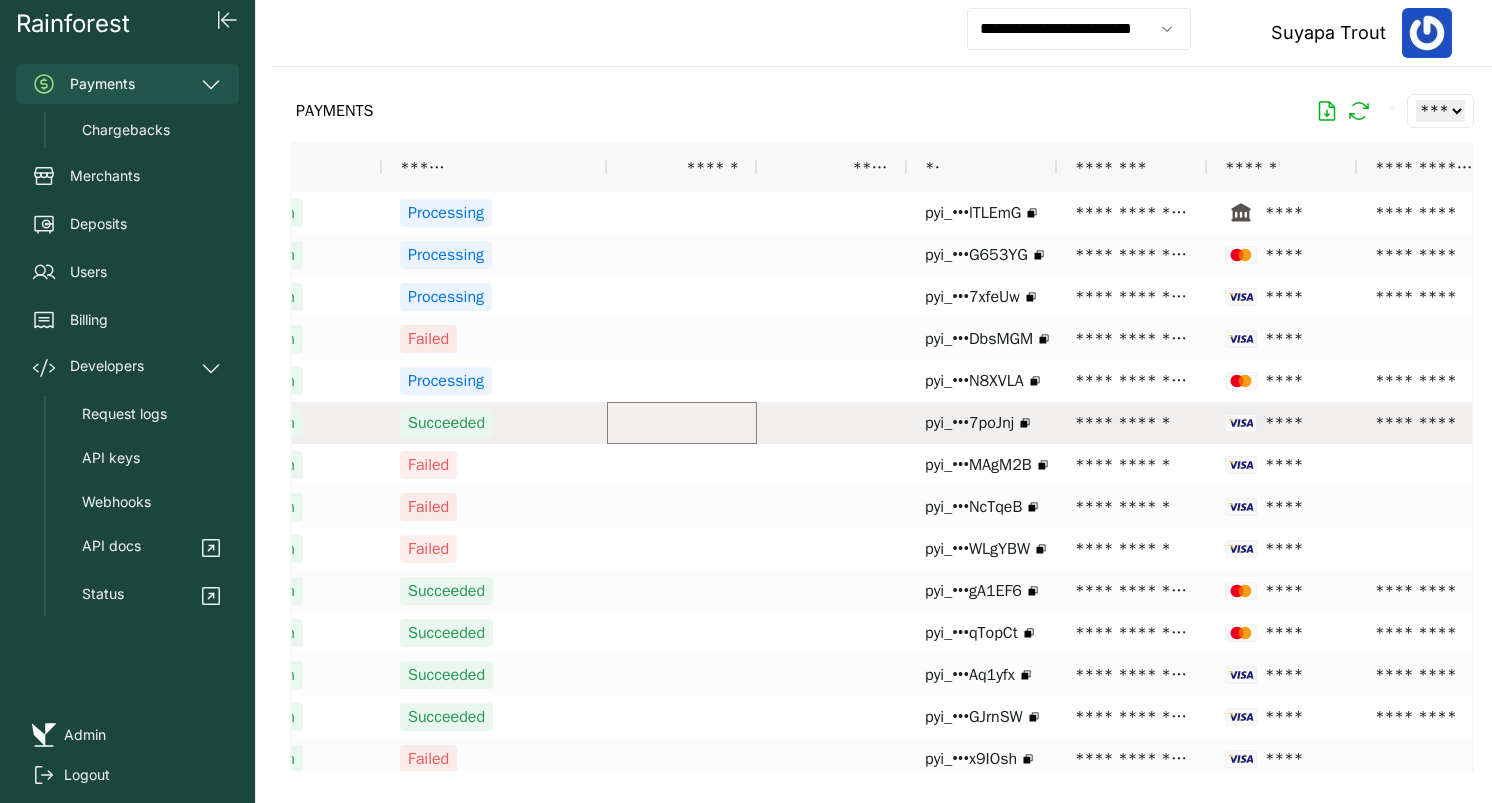 click at bounding box center (682, 423) 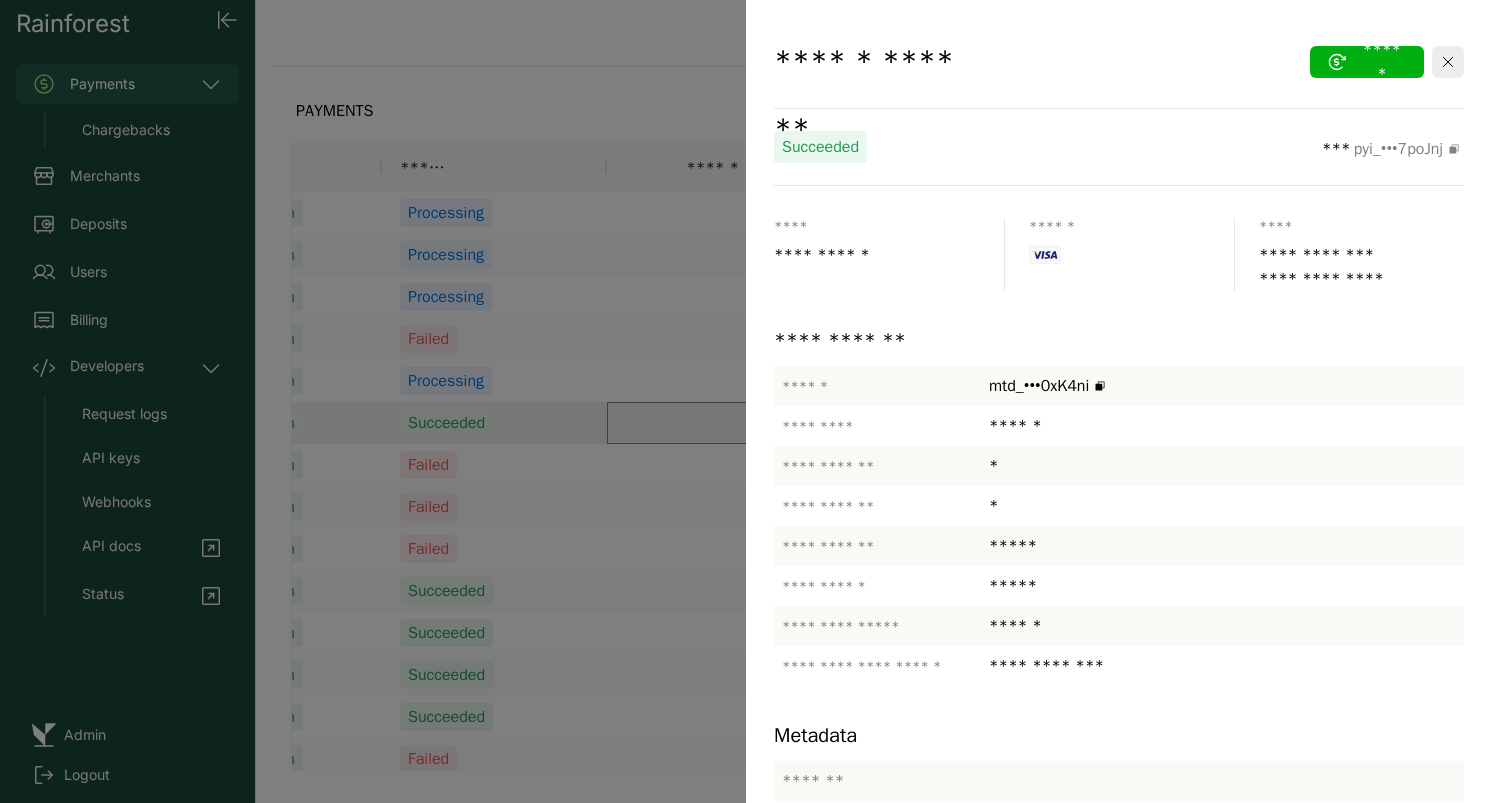scroll, scrollTop: 139, scrollLeft: 0, axis: vertical 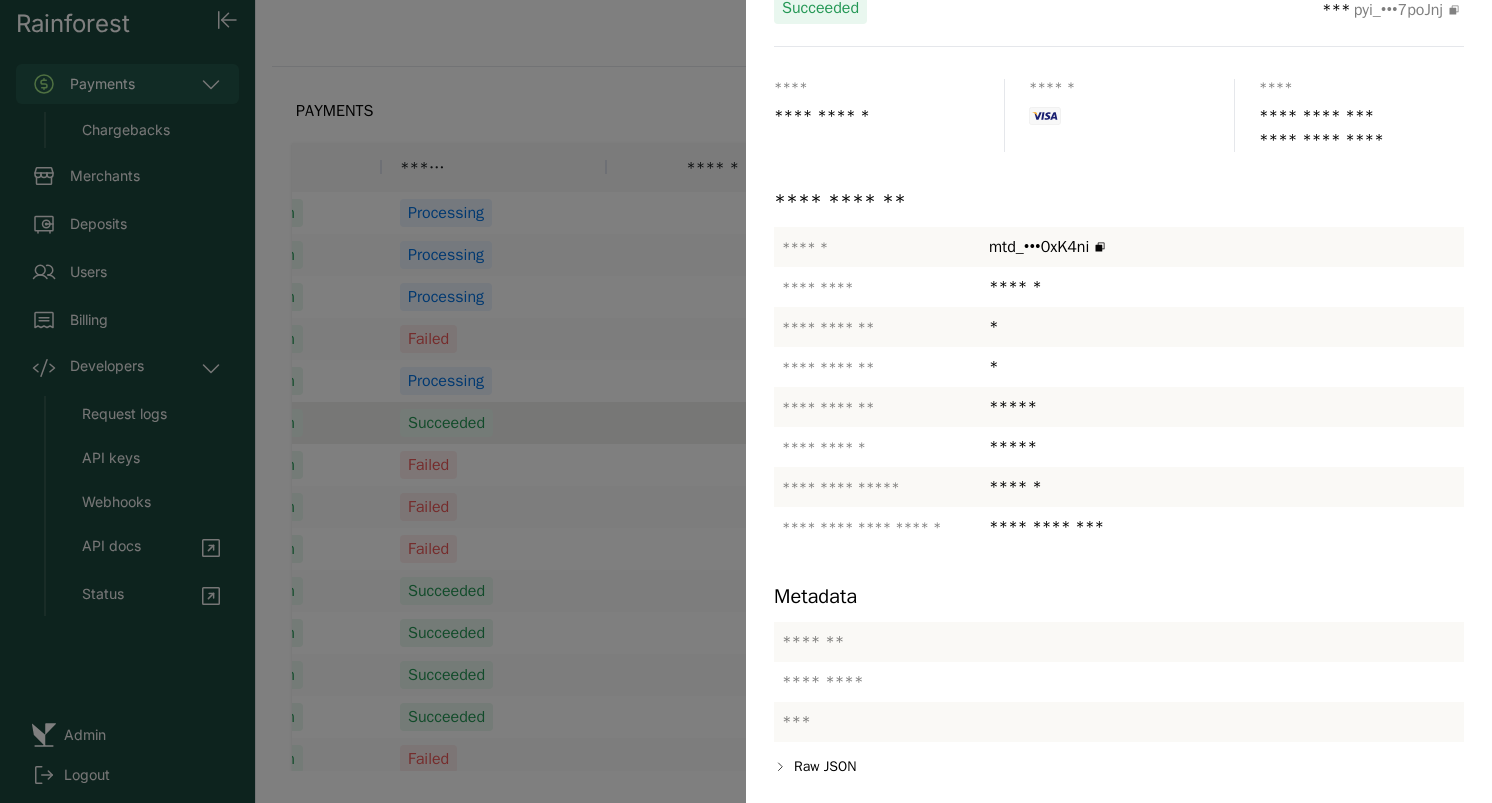 click at bounding box center (746, 401) 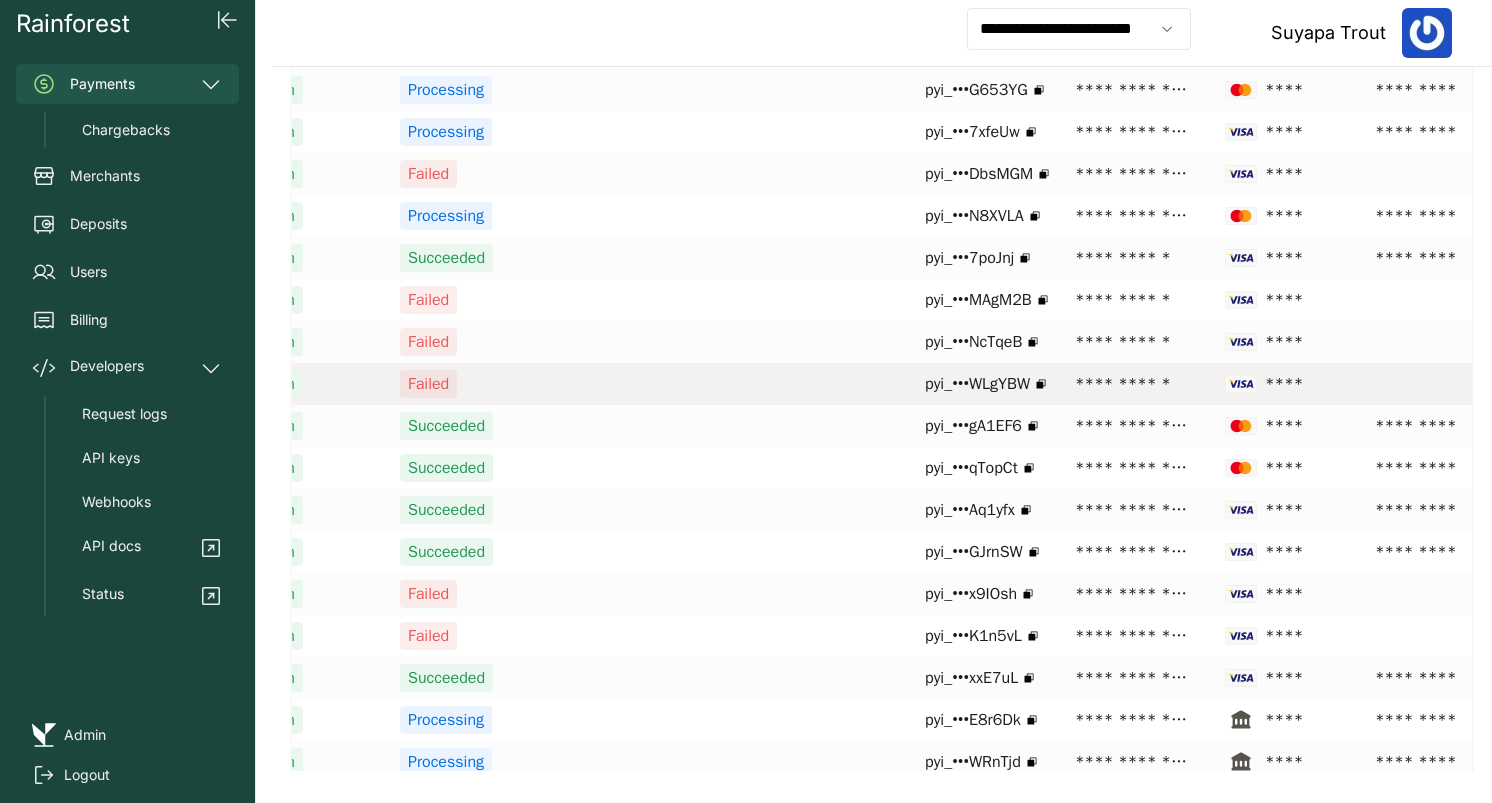 scroll, scrollTop: 170, scrollLeft: 0, axis: vertical 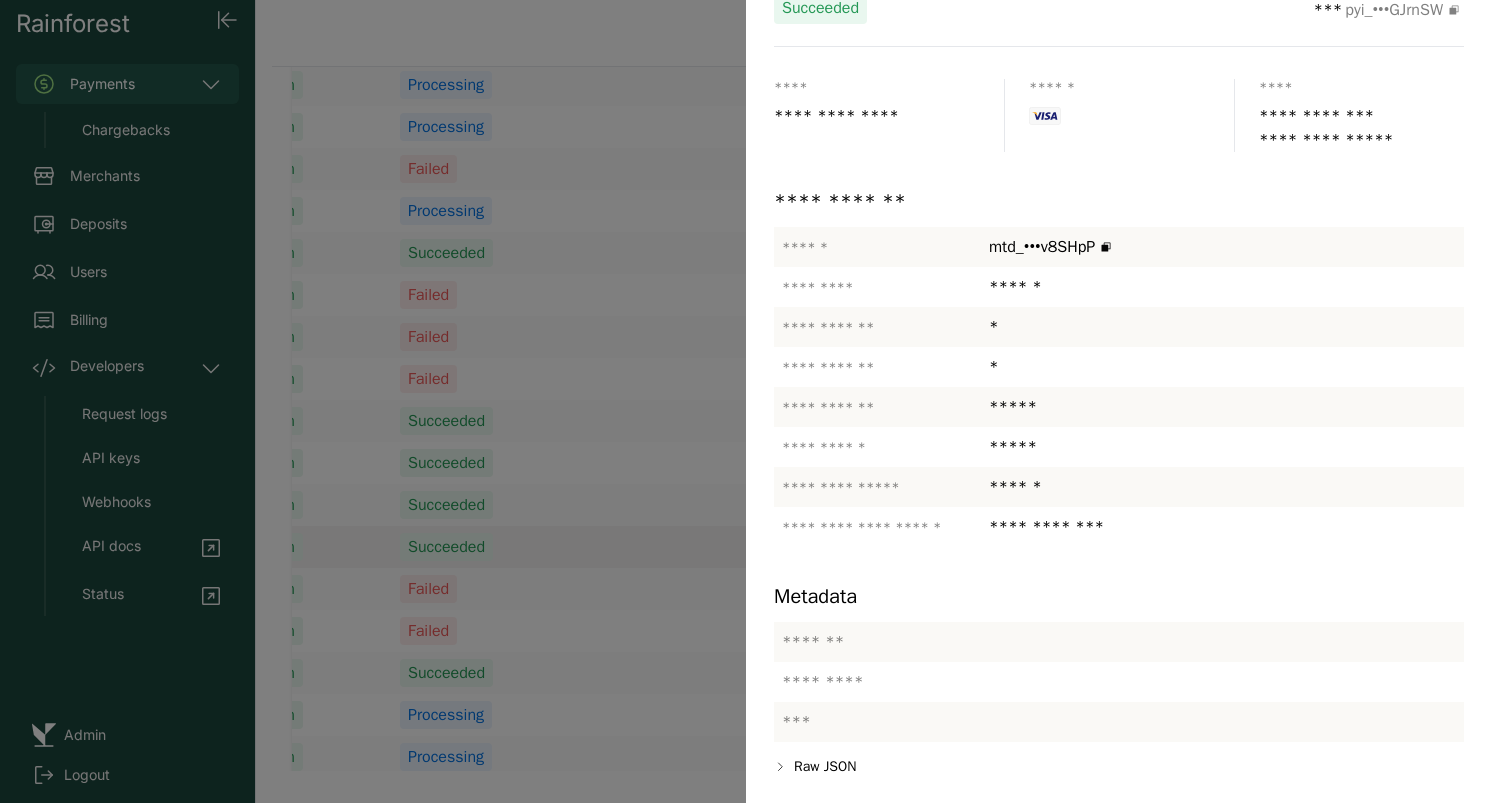 click at bounding box center [746, 401] 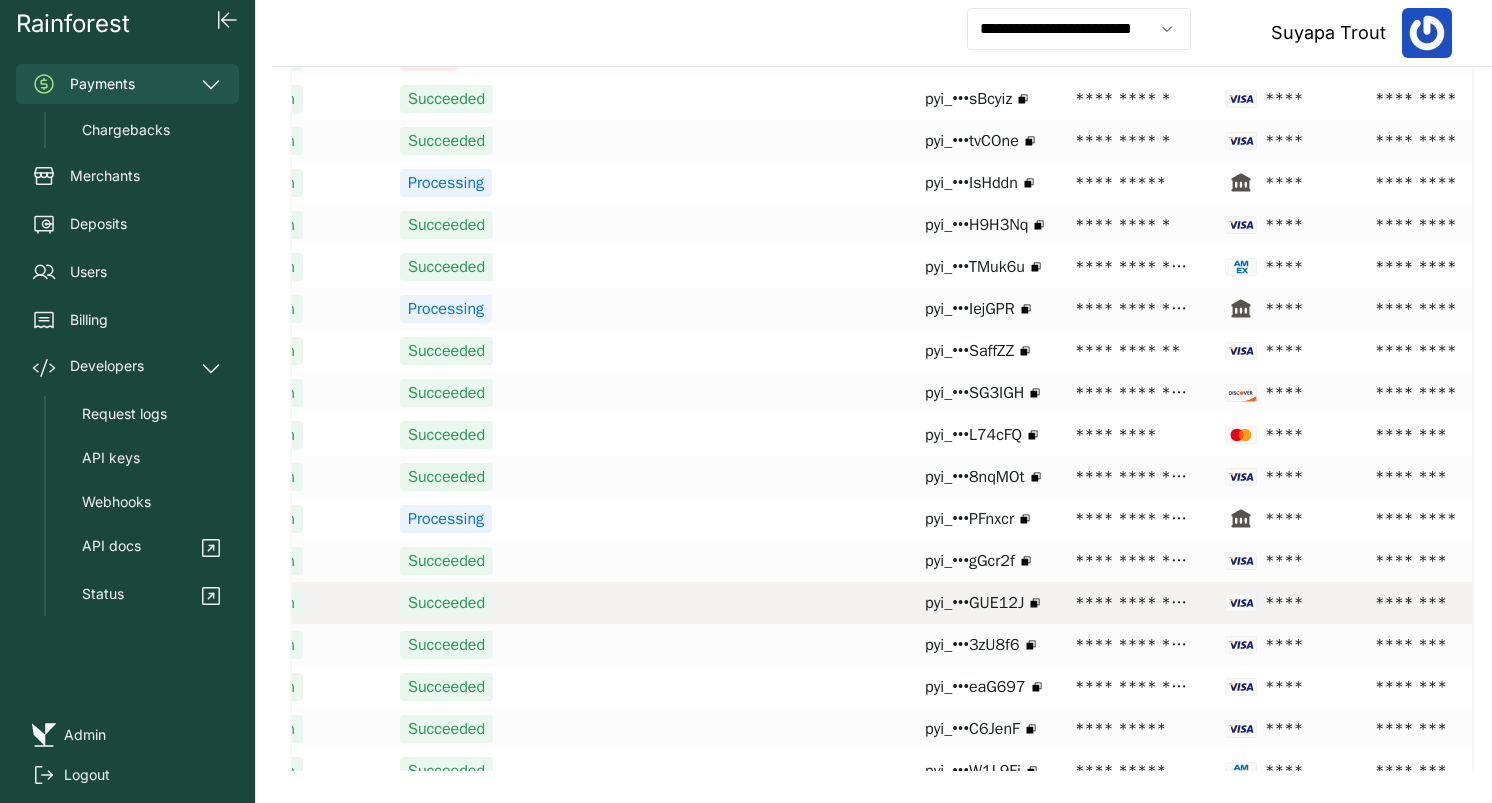 scroll, scrollTop: 0, scrollLeft: 0, axis: both 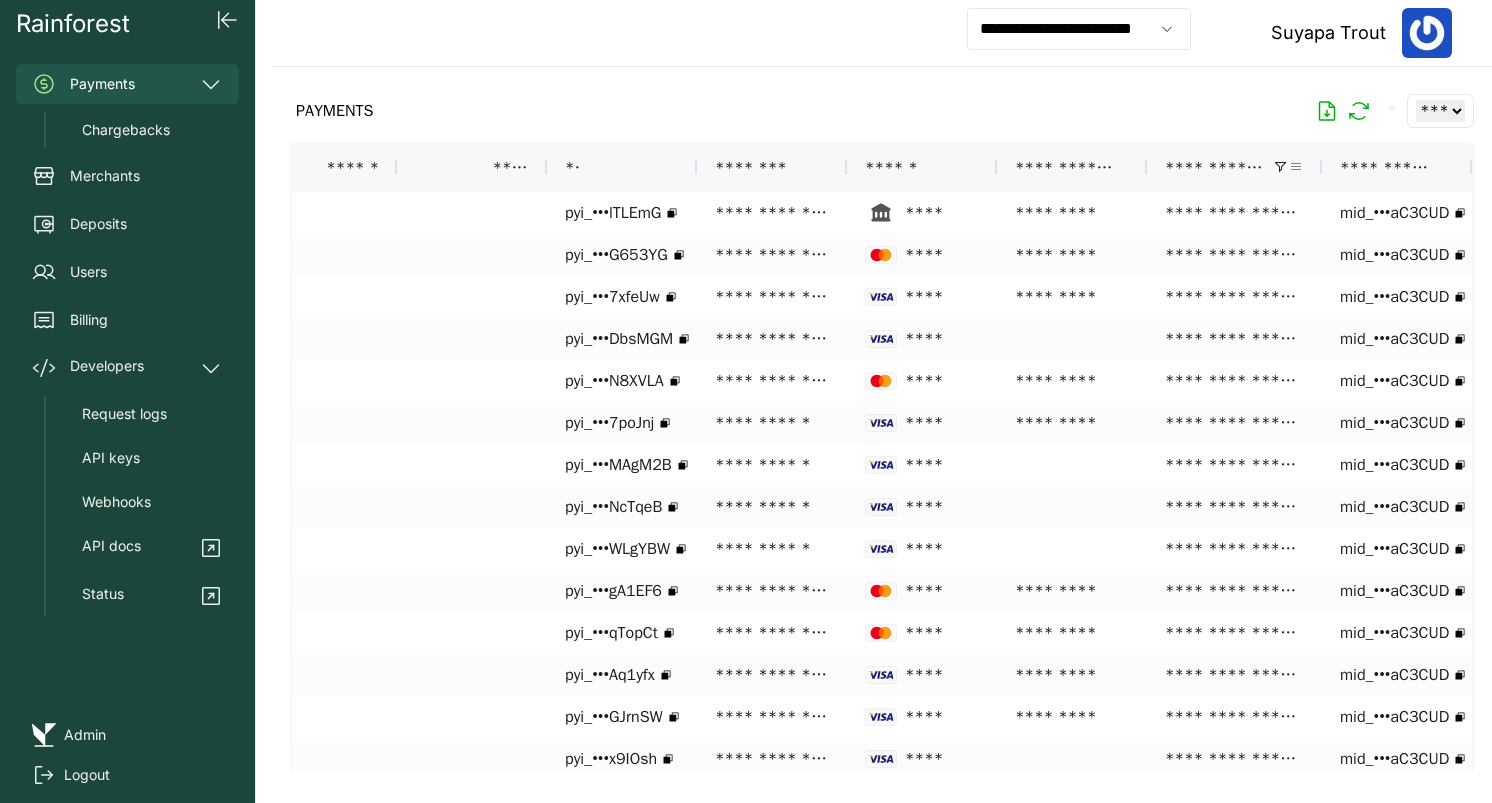 click at bounding box center (1296, 167) 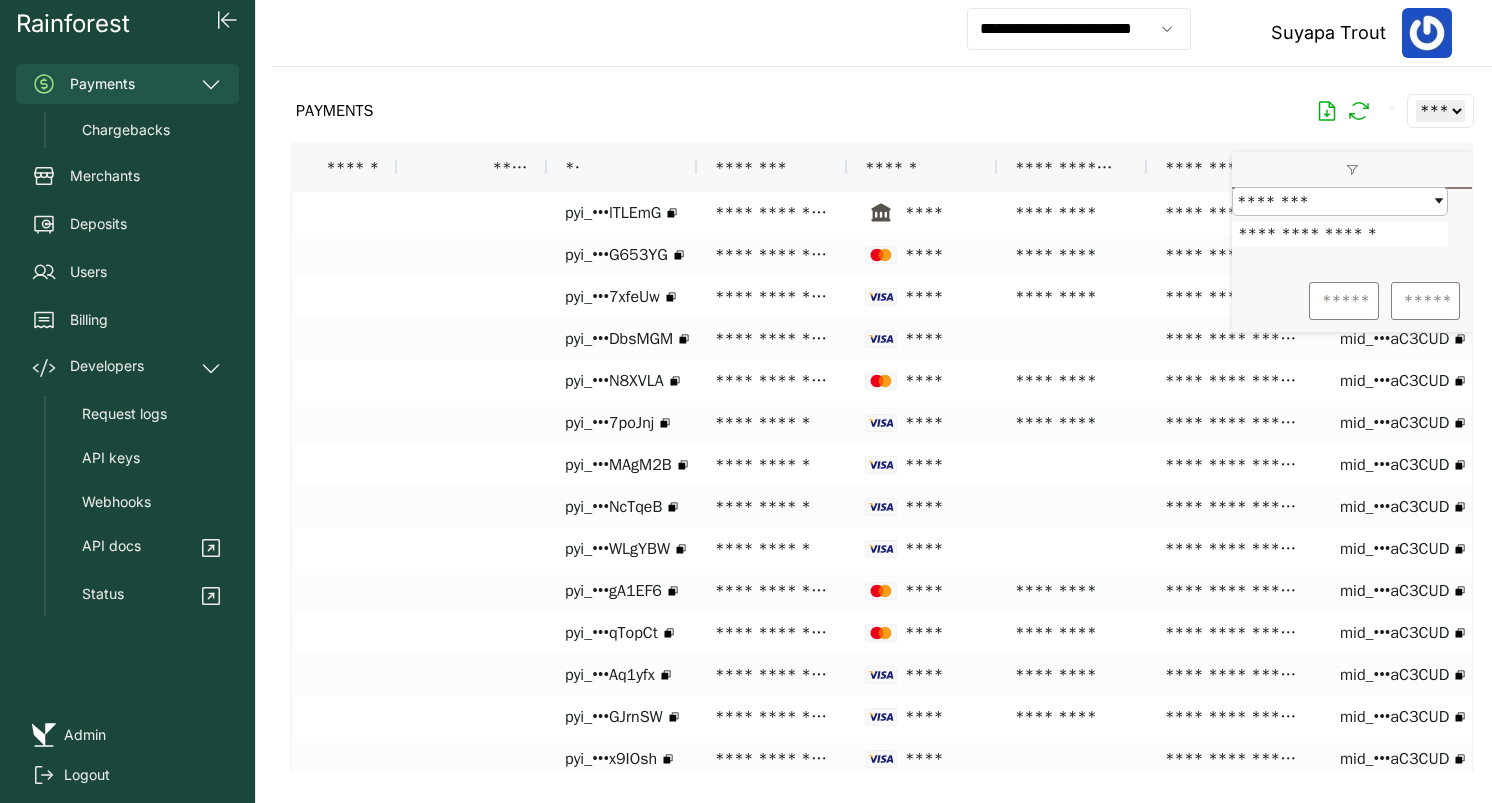 click on "**********" at bounding box center (1340, 234) 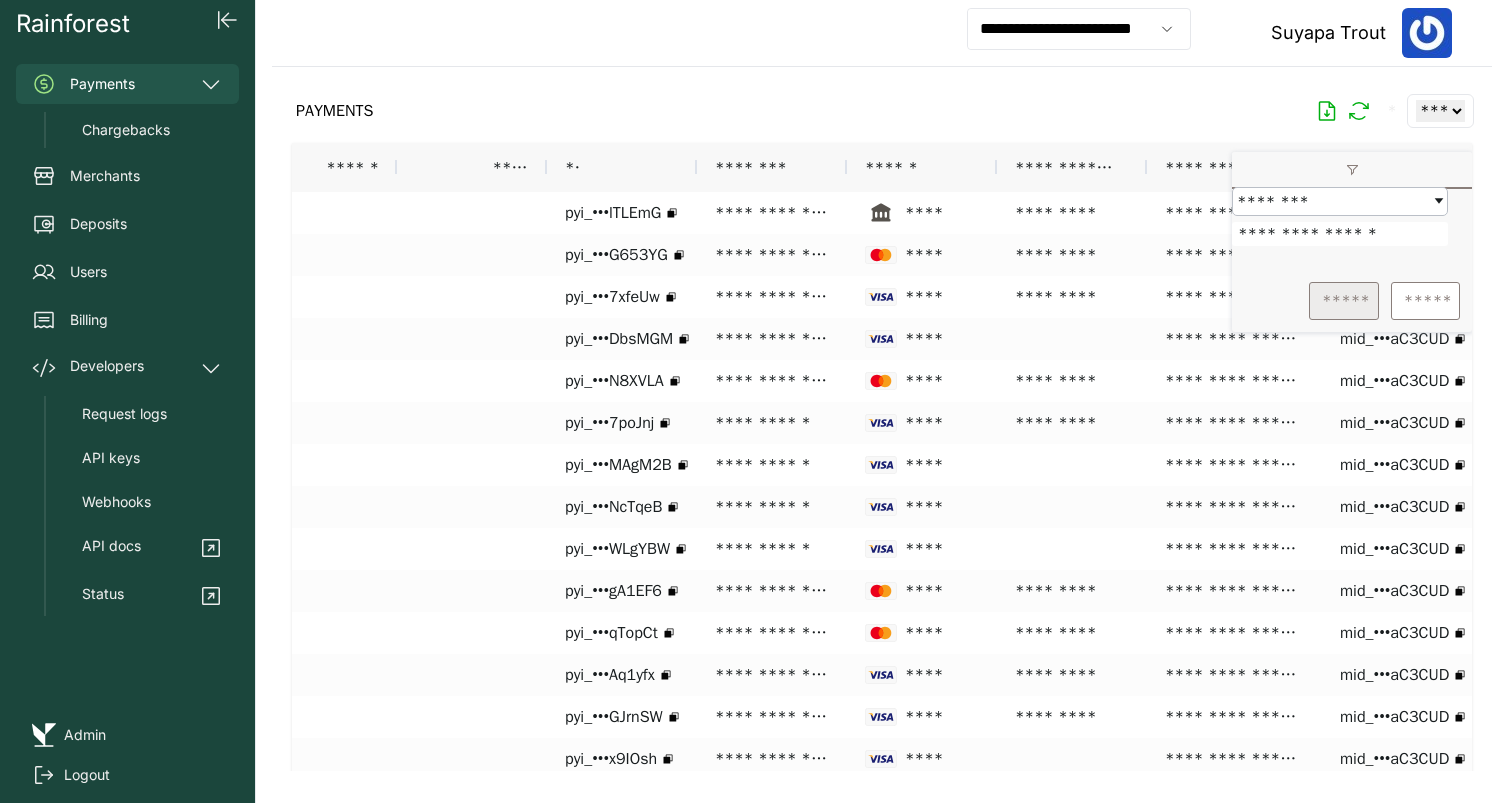 type on "**********" 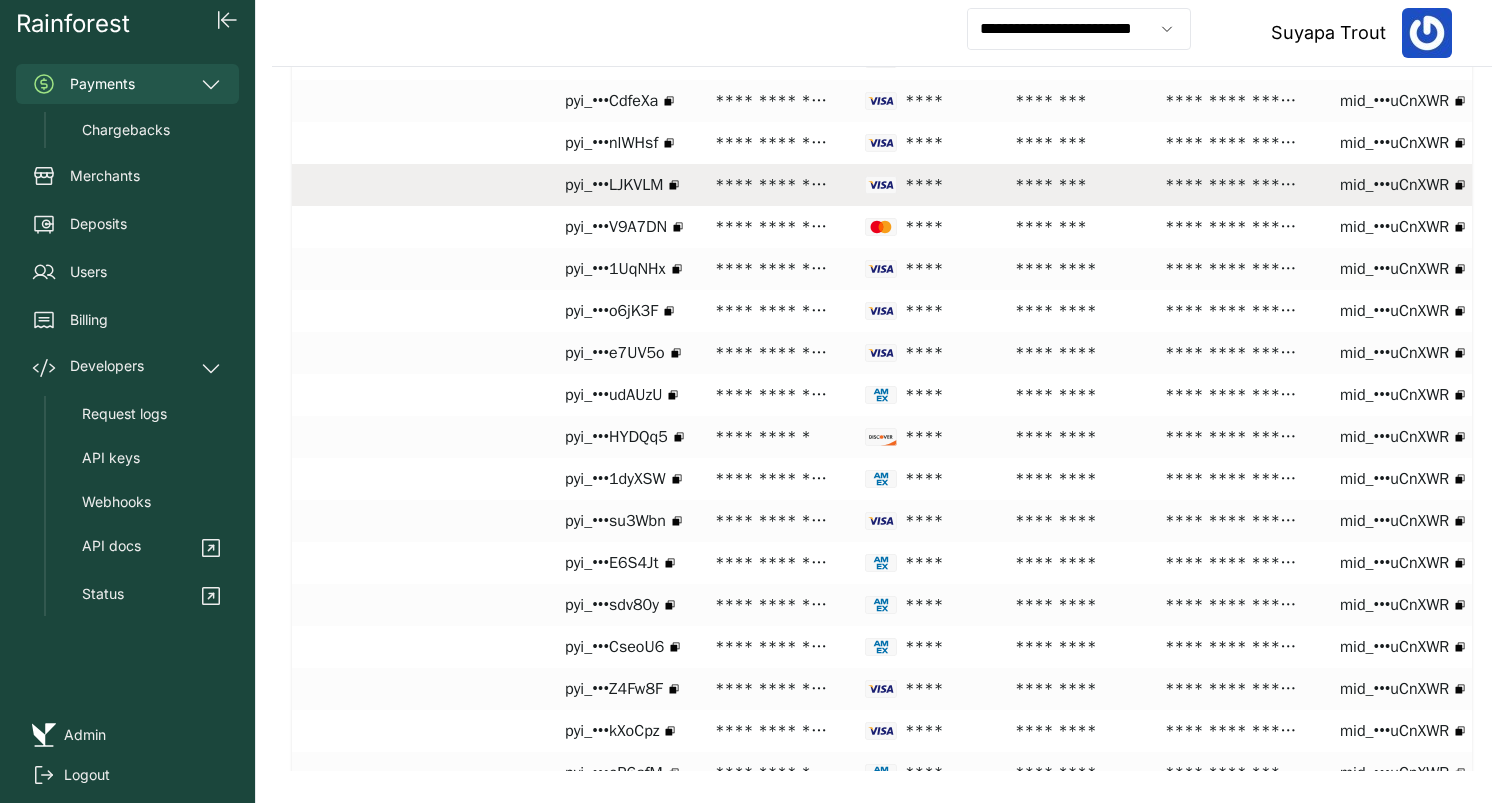 scroll, scrollTop: 518, scrollLeft: 0, axis: vertical 